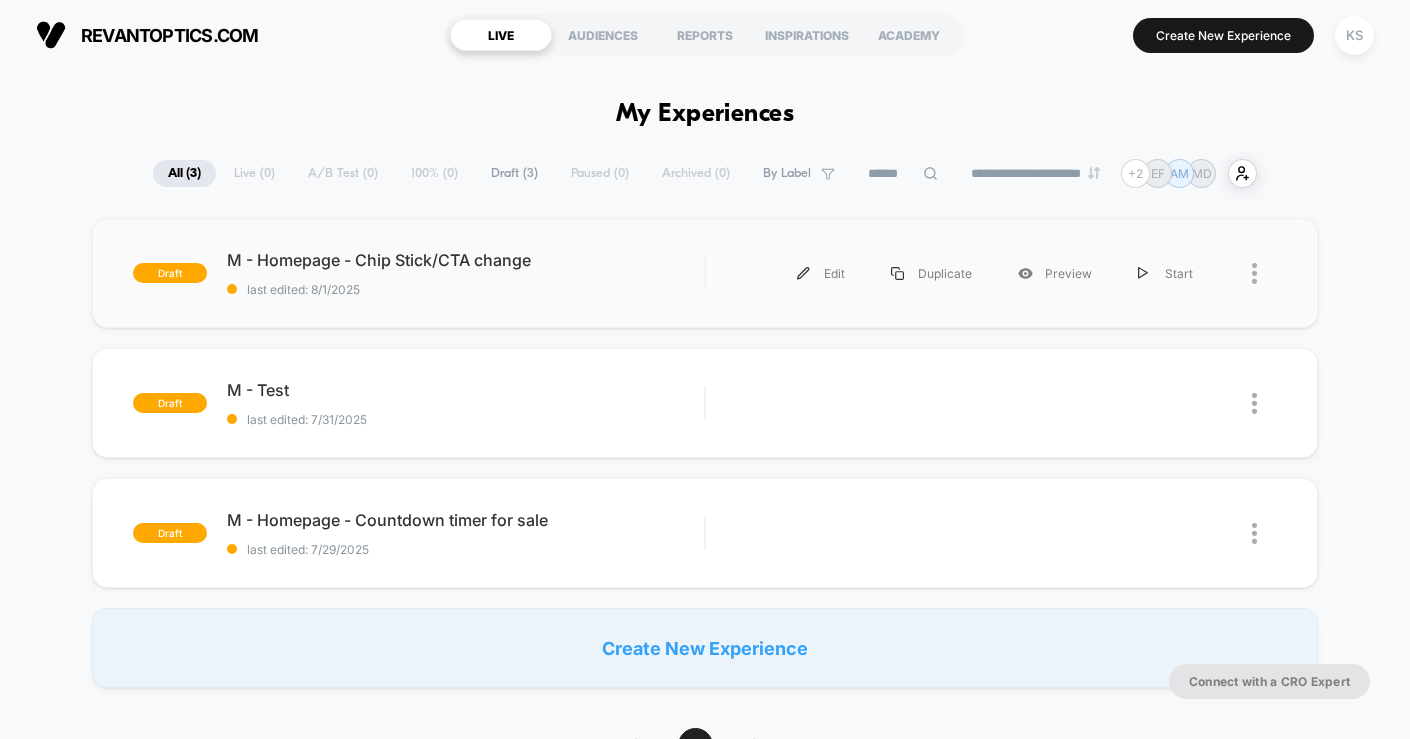 scroll, scrollTop: 0, scrollLeft: 0, axis: both 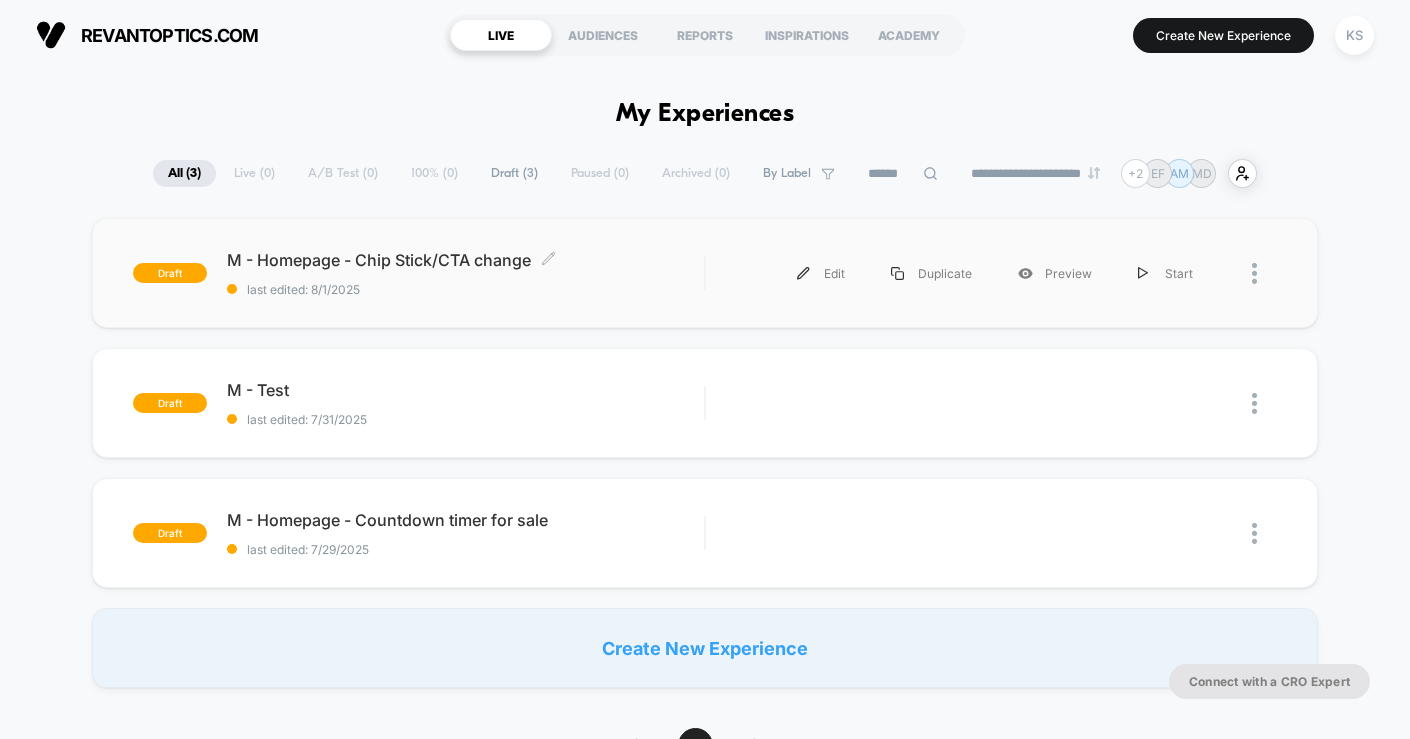 click on "last edited: 8/1/2025" at bounding box center [466, 289] 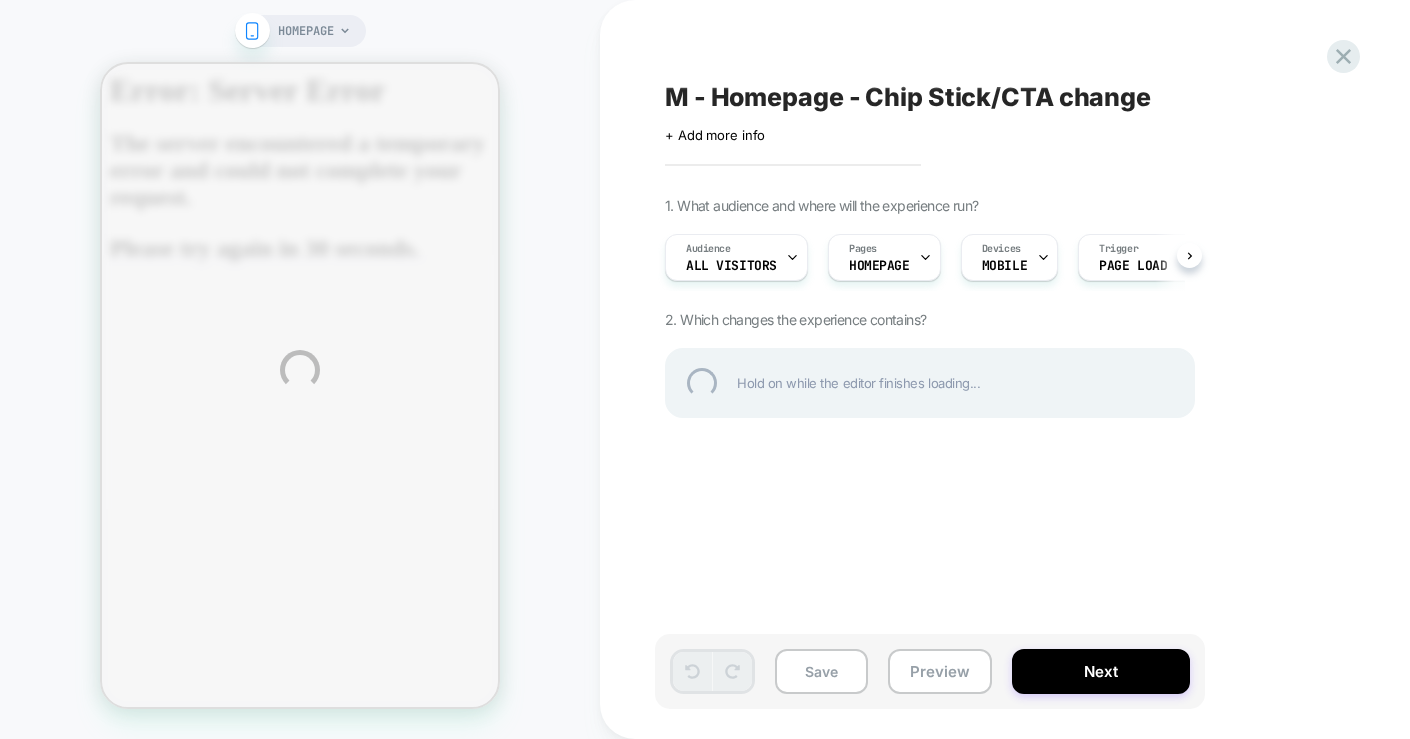 scroll, scrollTop: 0, scrollLeft: 0, axis: both 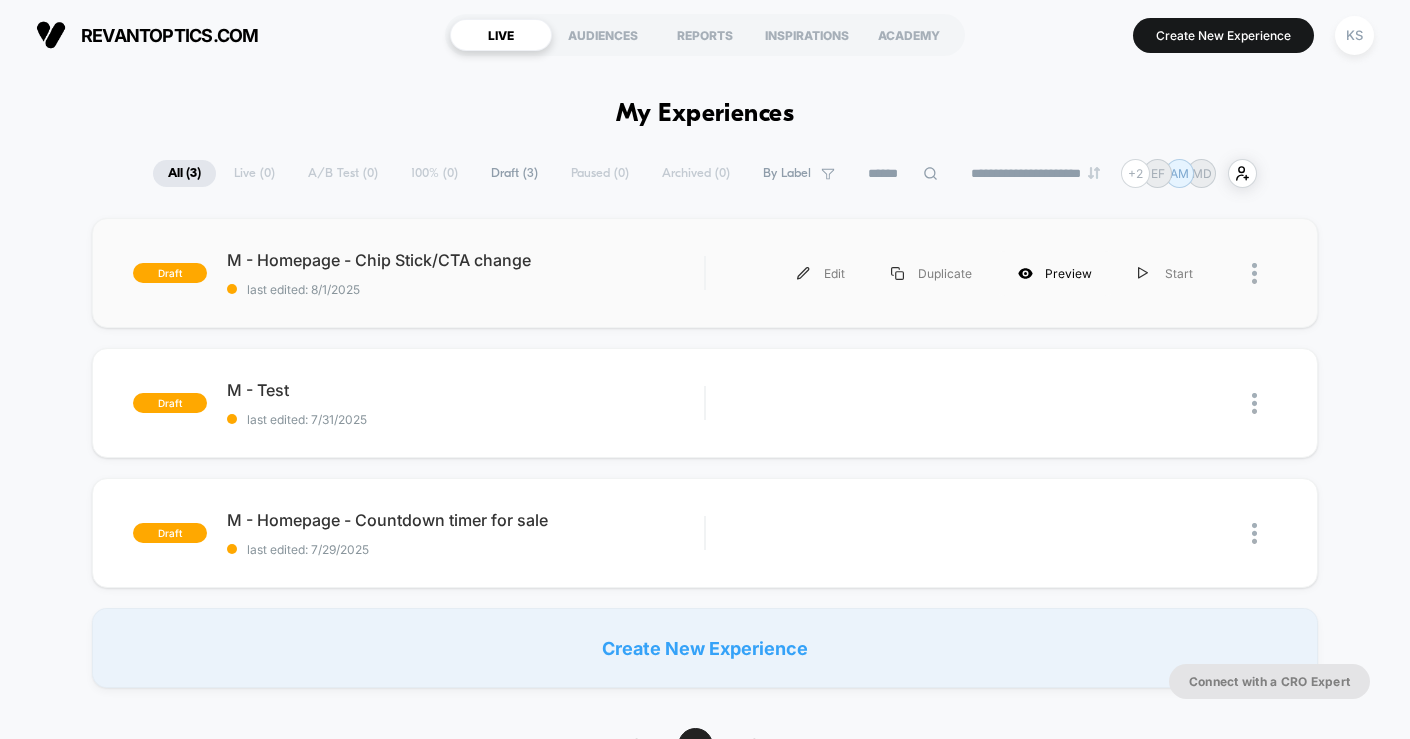 click on "Preview" at bounding box center [1055, 273] 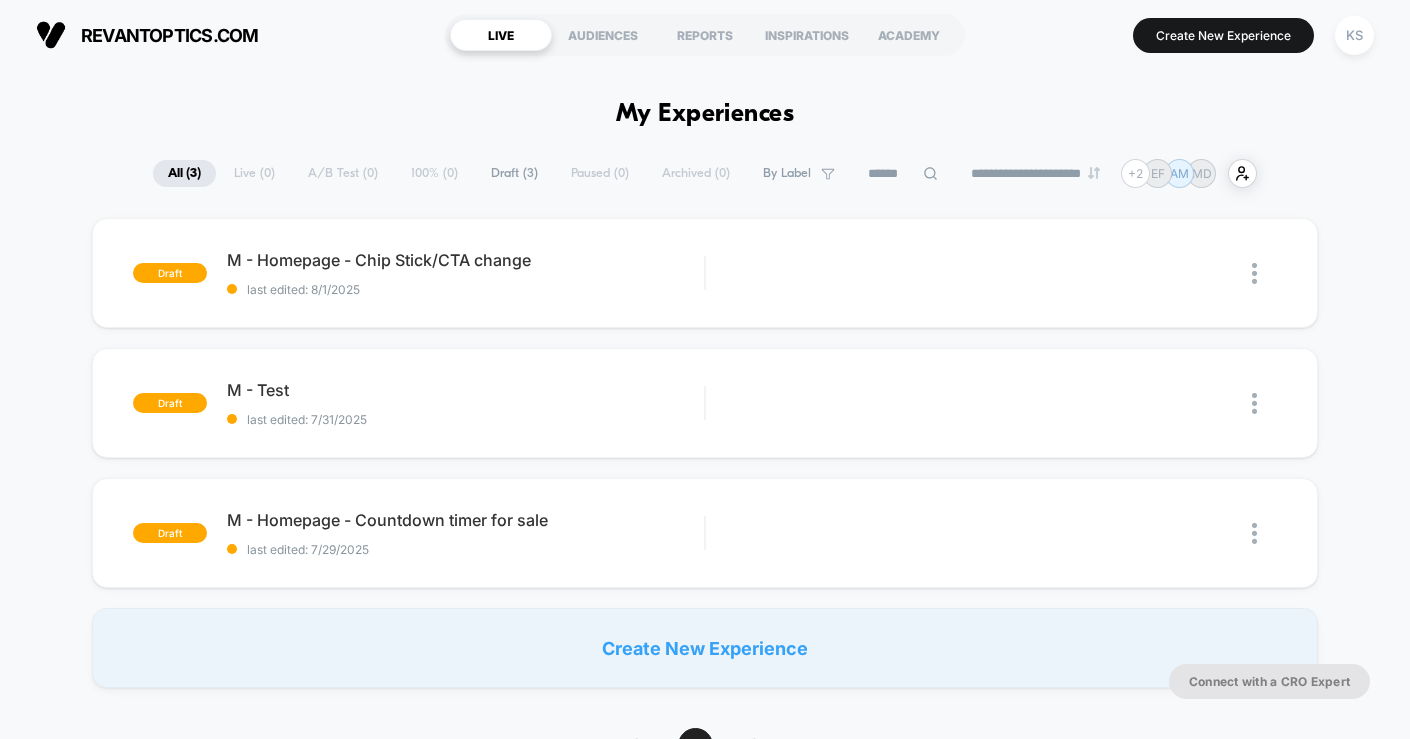 scroll, scrollTop: 0, scrollLeft: 0, axis: both 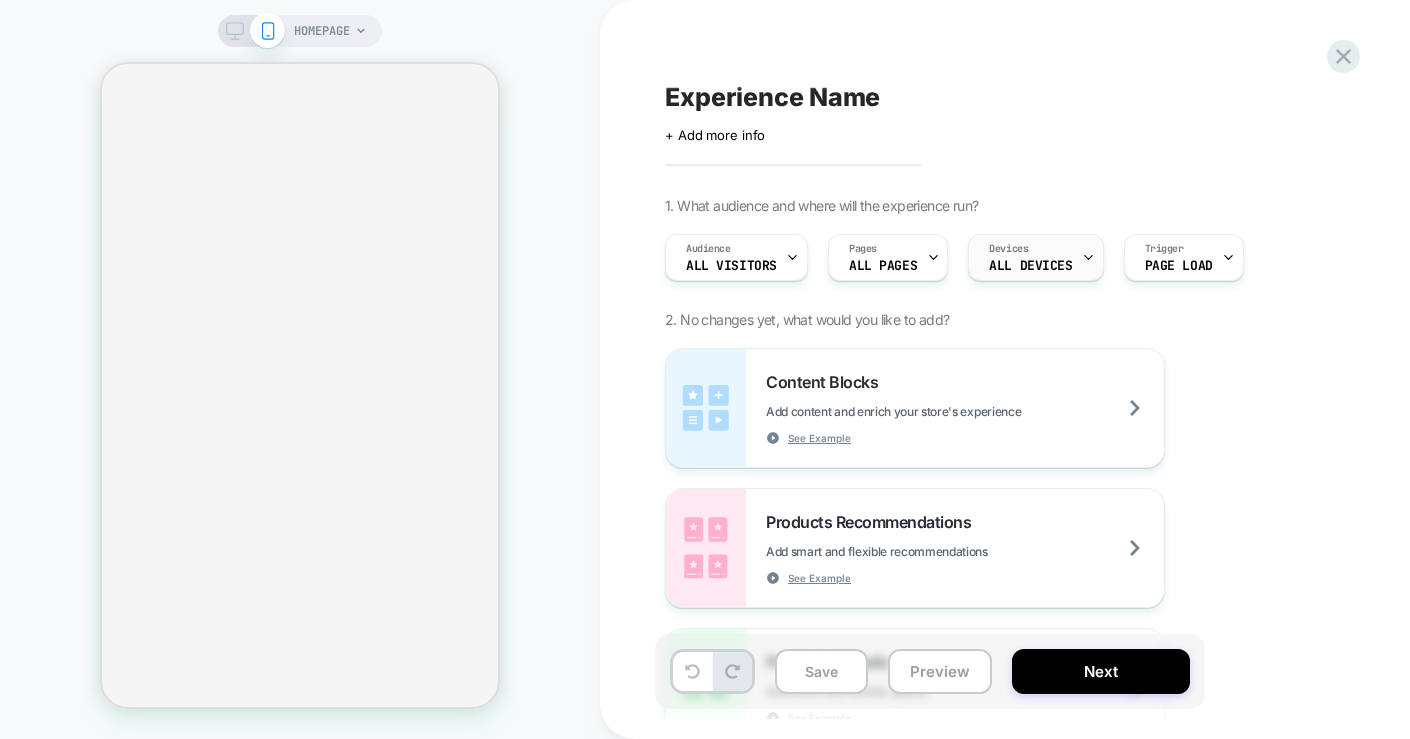 click on "ALL DEVICES" at bounding box center (1030, 266) 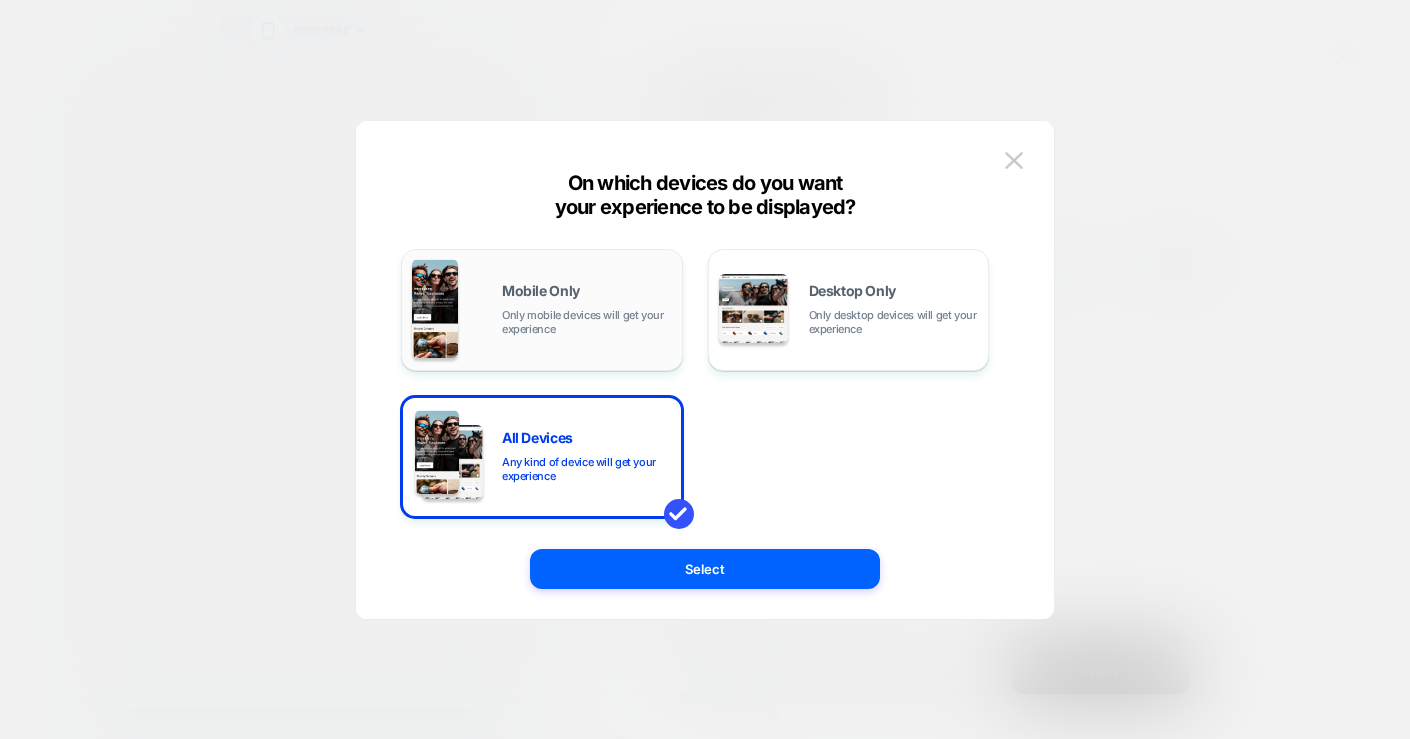 click on "Only mobile devices will get your experience" at bounding box center [587, 322] 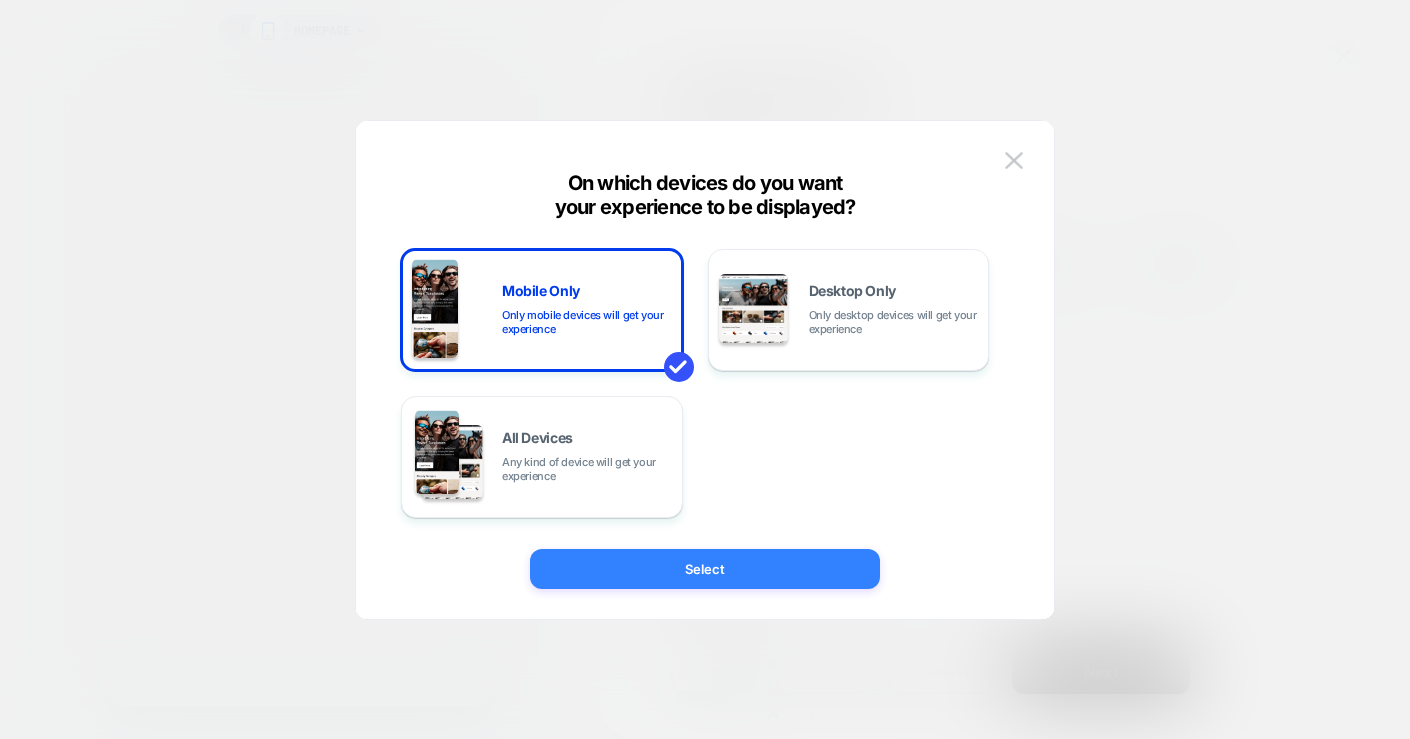 click on "Select" at bounding box center (705, 569) 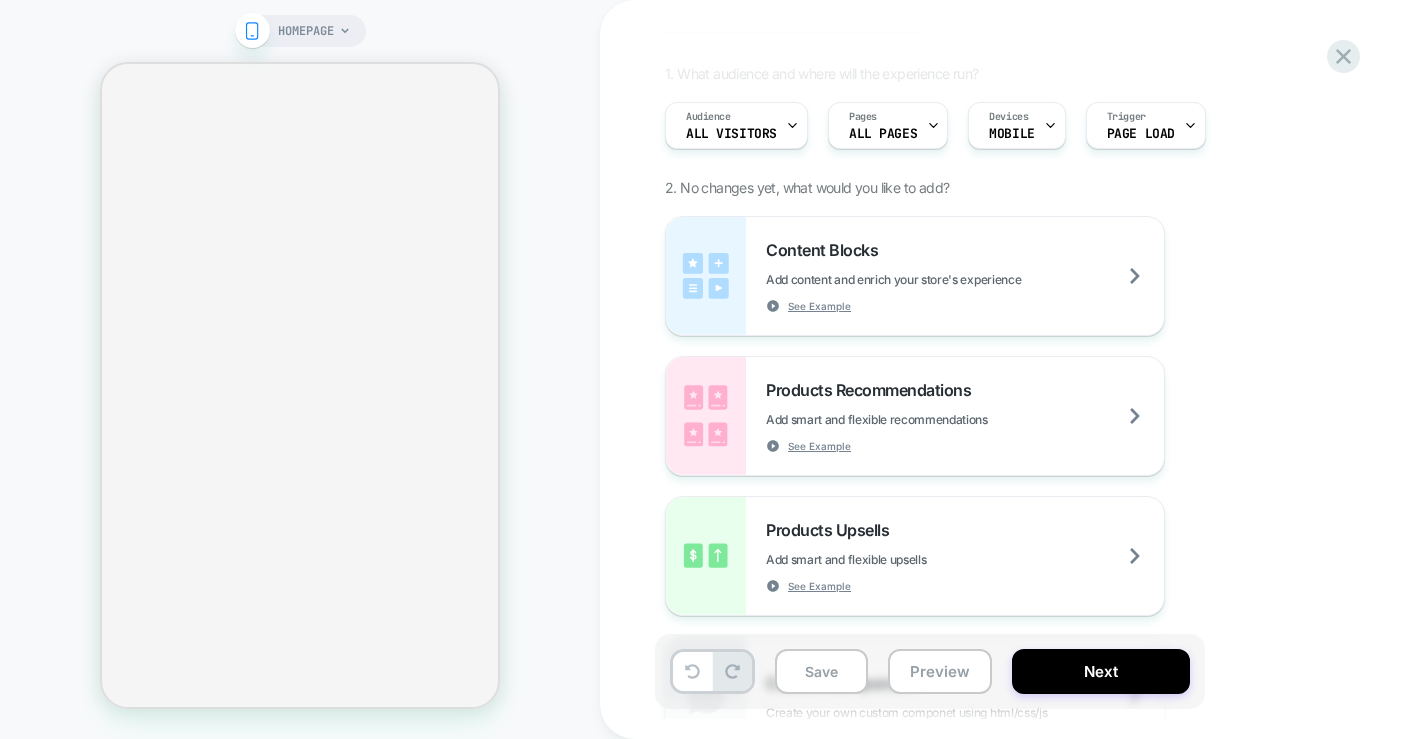 scroll, scrollTop: 141, scrollLeft: 0, axis: vertical 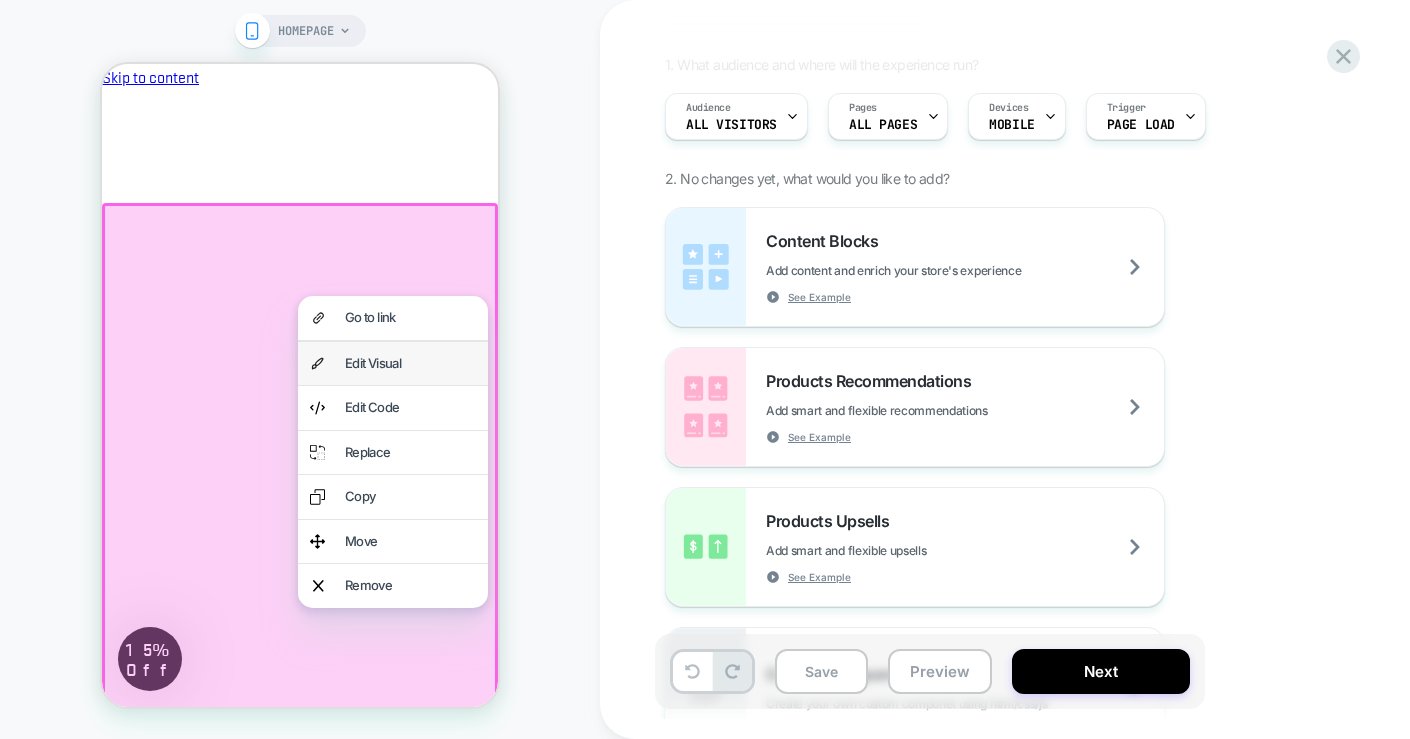 click on "Edit Visual" at bounding box center [393, 364] 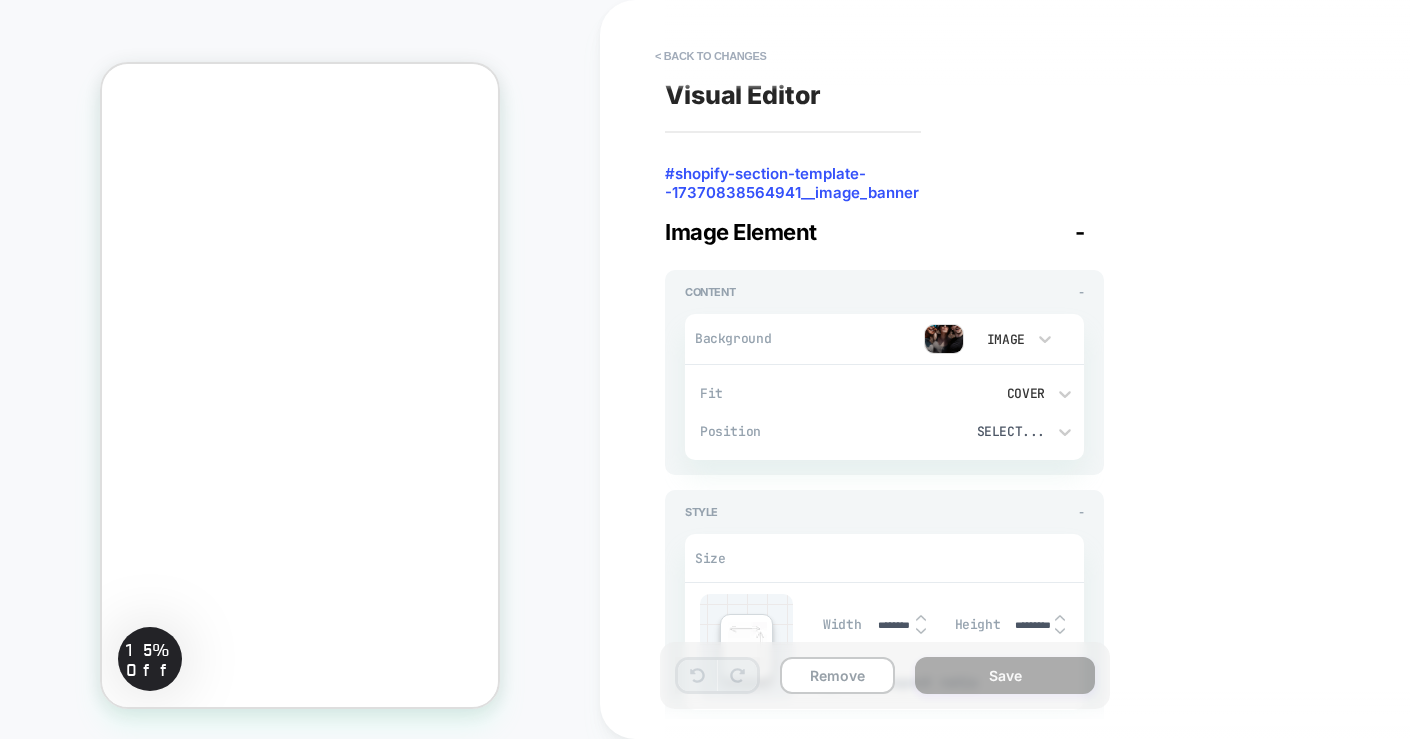 scroll, scrollTop: 93, scrollLeft: 0, axis: vertical 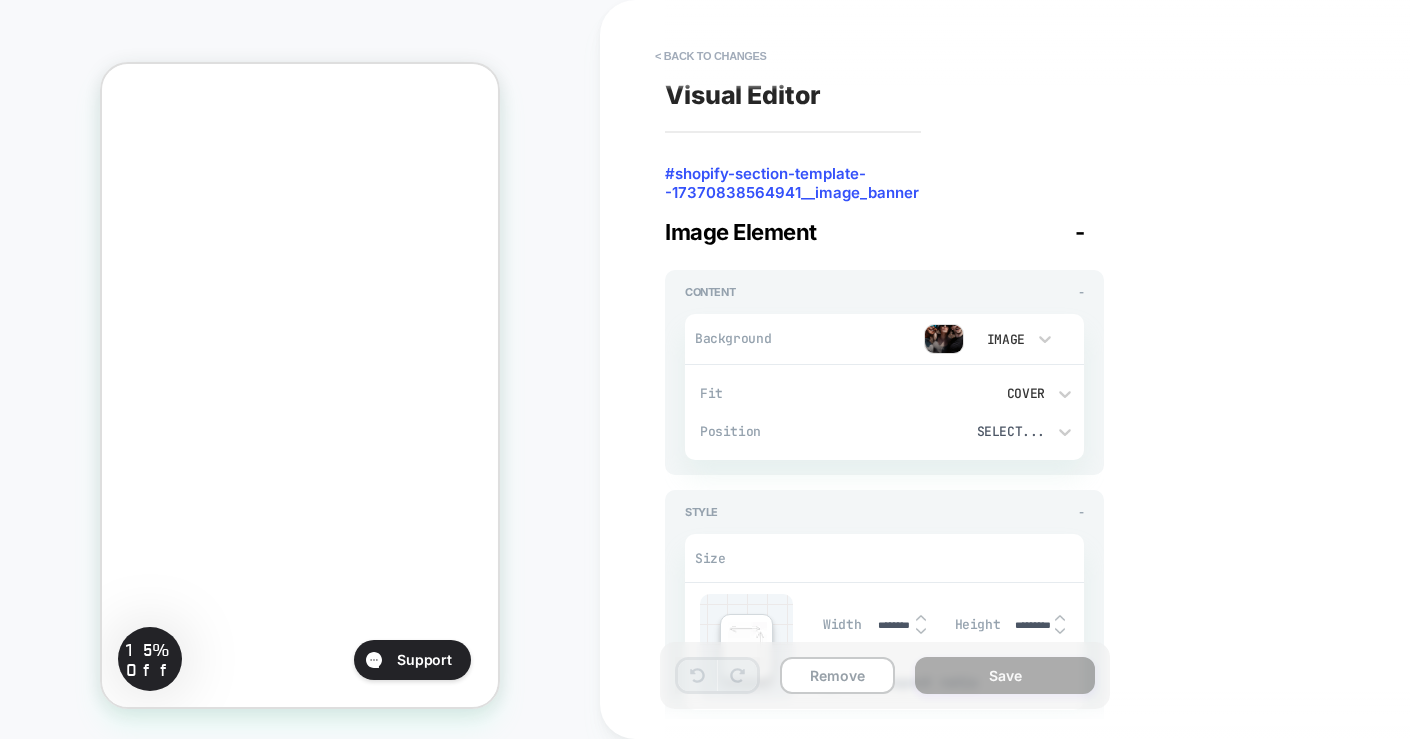 click at bounding box center (944, 339) 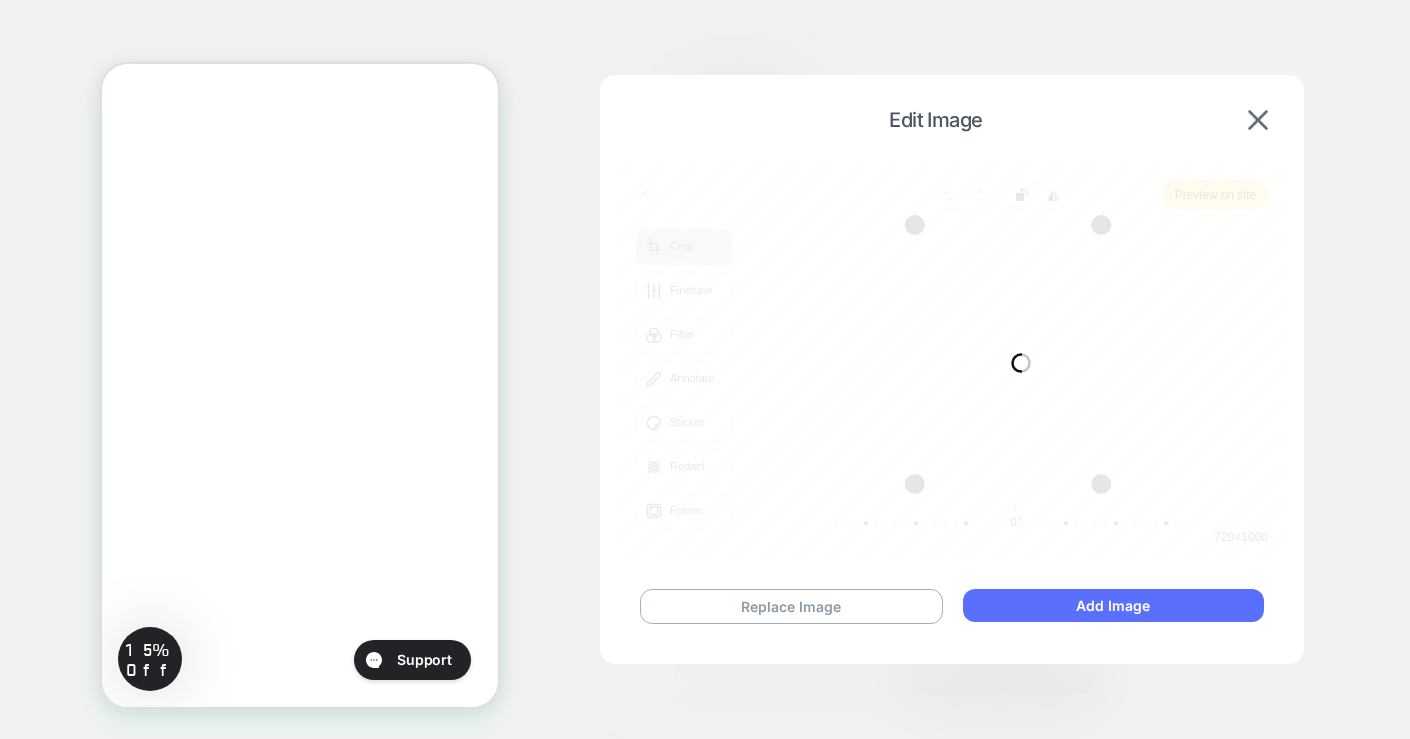 click on "Add Image" at bounding box center [1113, 605] 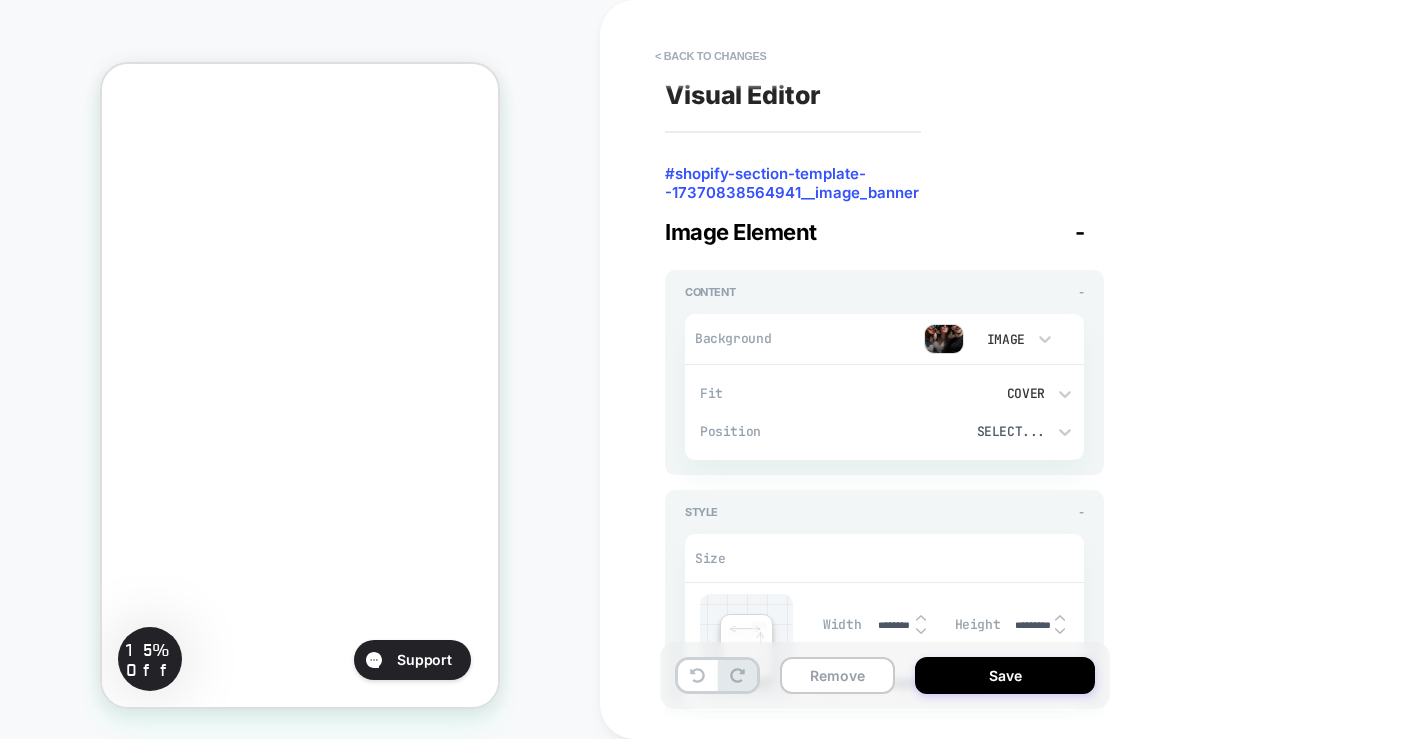 click at bounding box center [944, 339] 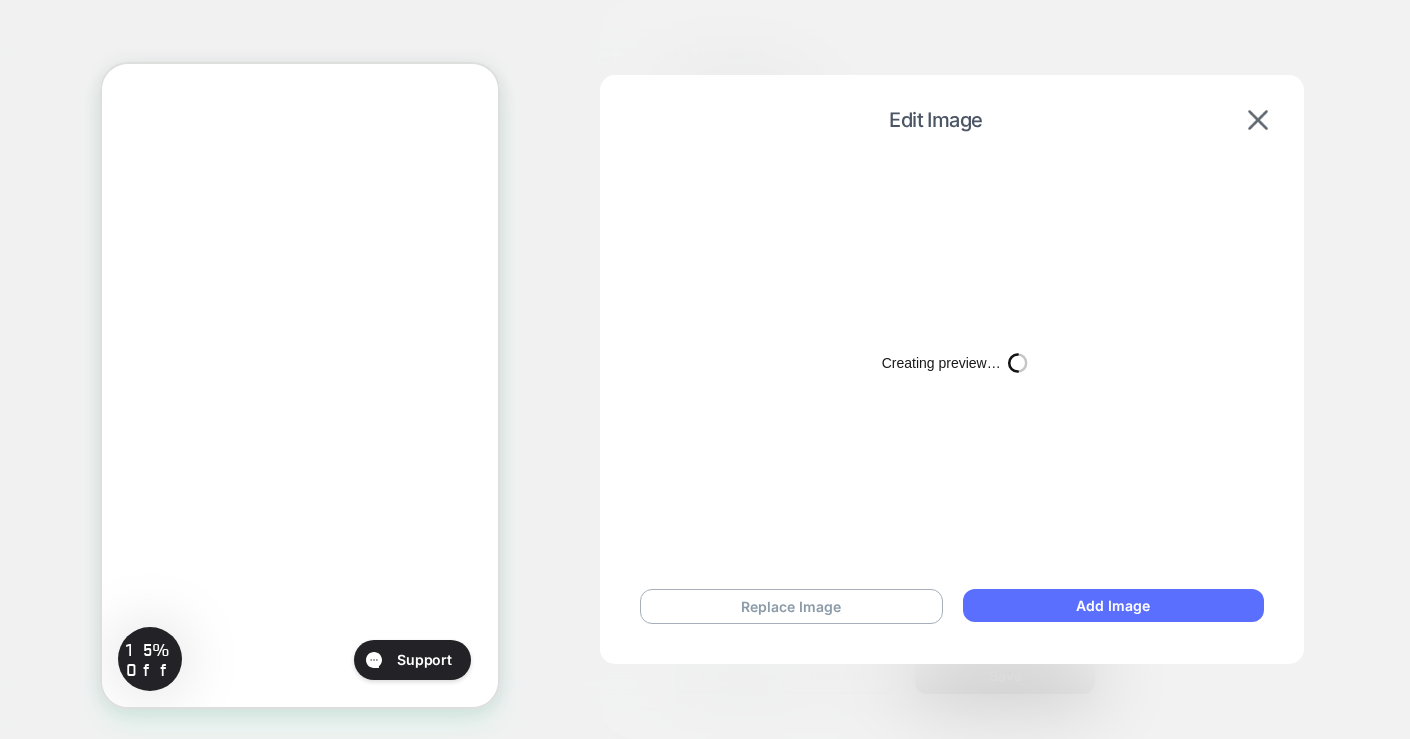 click on "Add Image" at bounding box center [1113, 605] 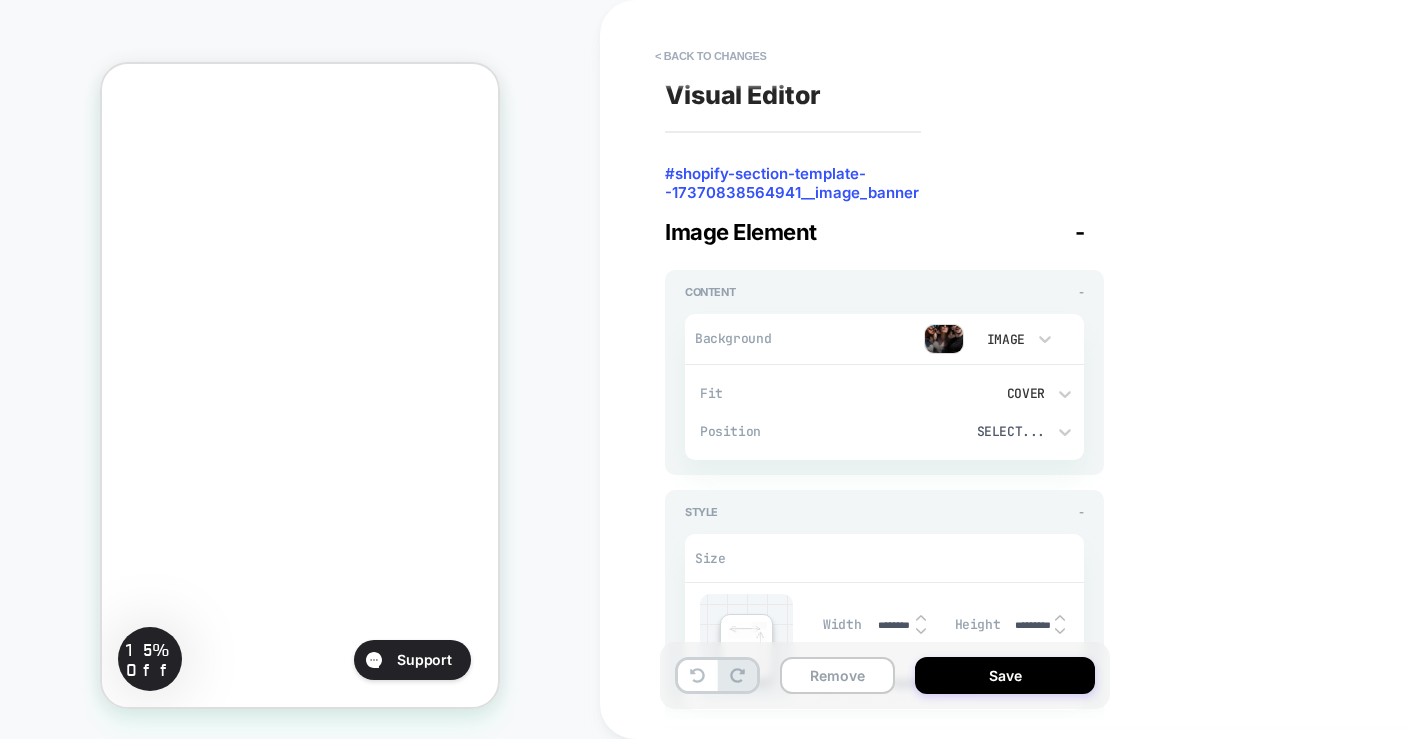 click at bounding box center (944, 339) 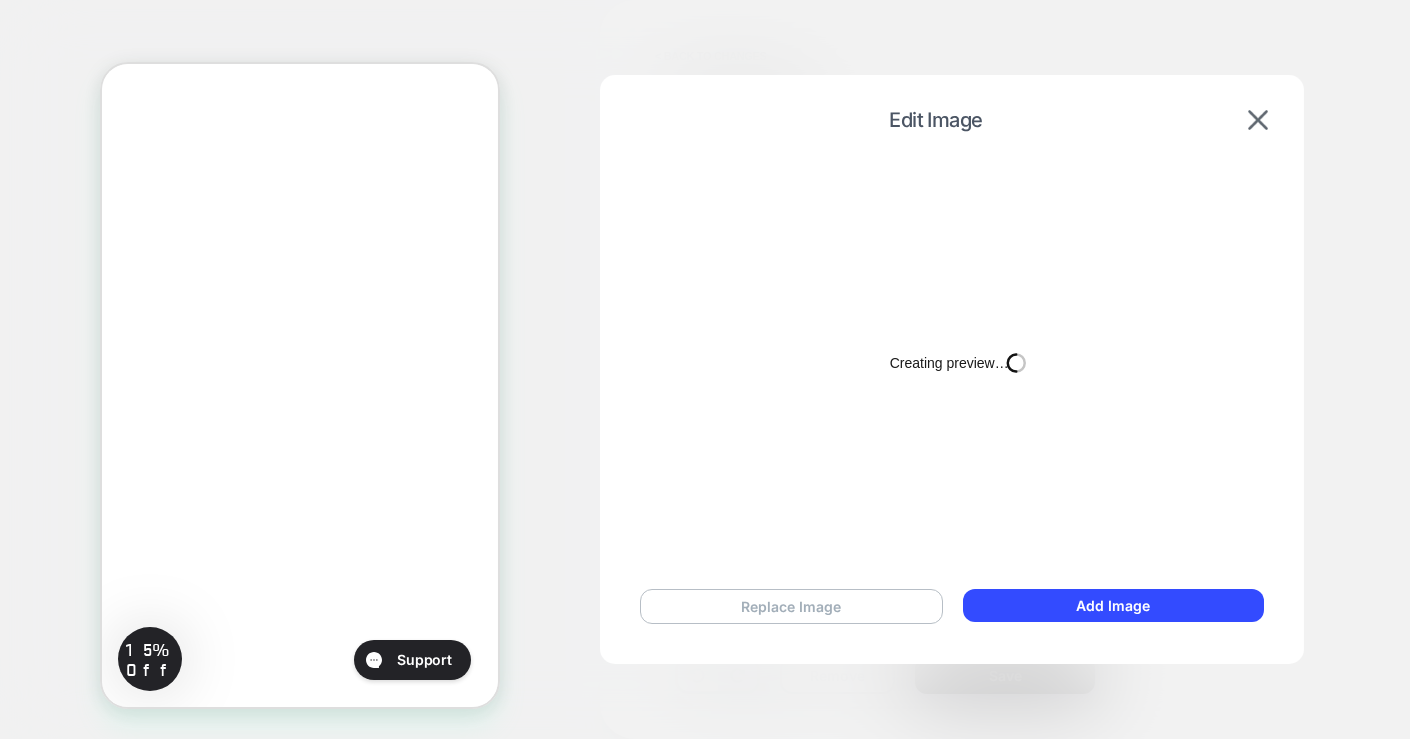 click on "Replace Image" at bounding box center (791, 606) 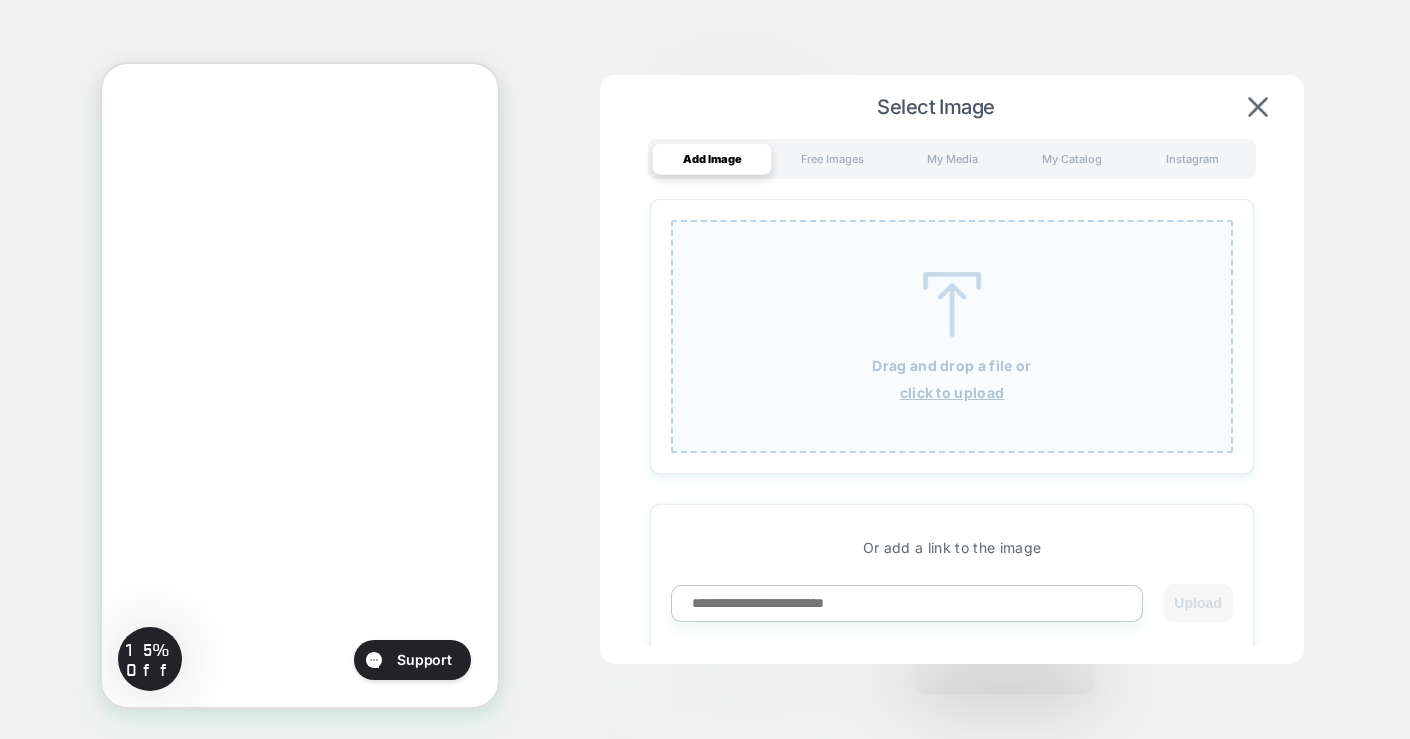 click at bounding box center [952, 304] 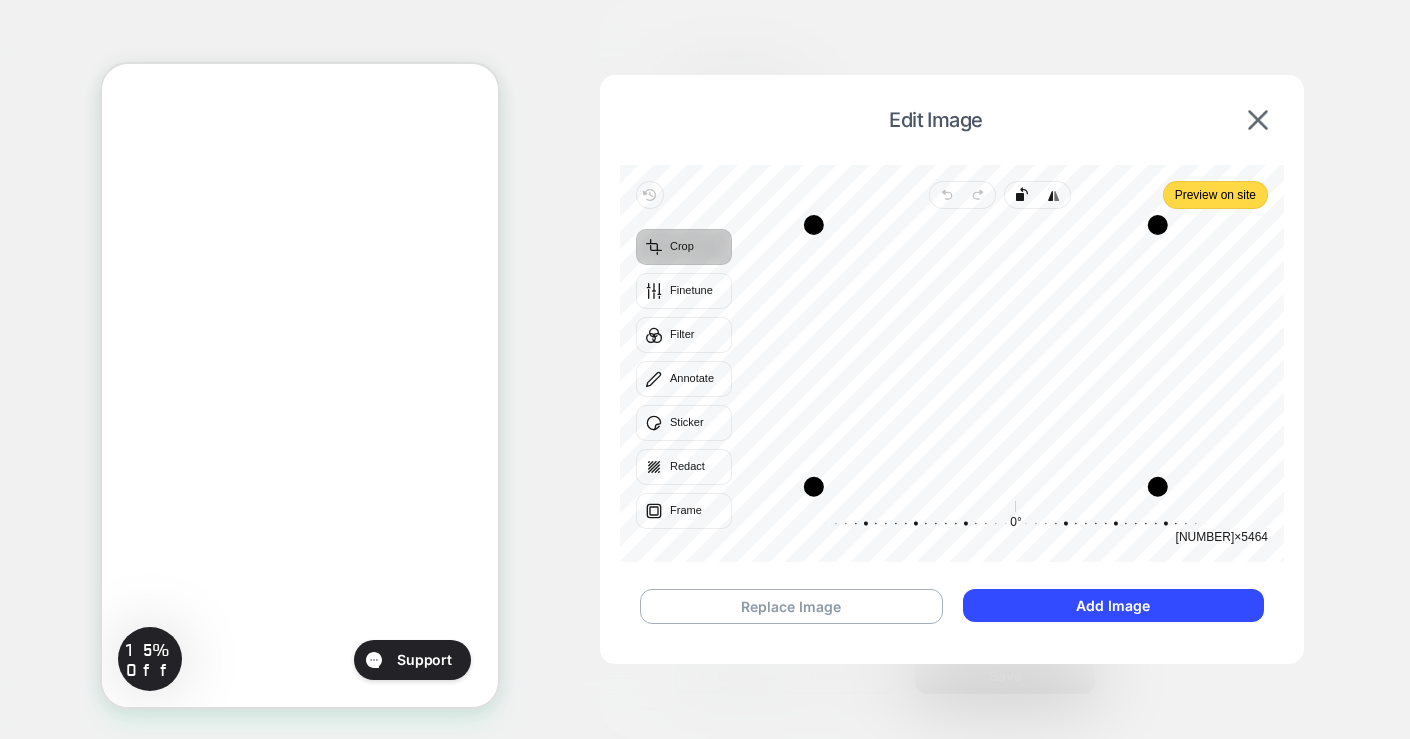 drag, startPoint x: 1202, startPoint y: 480, endPoint x: 1158, endPoint y: 488, distance: 44.72136 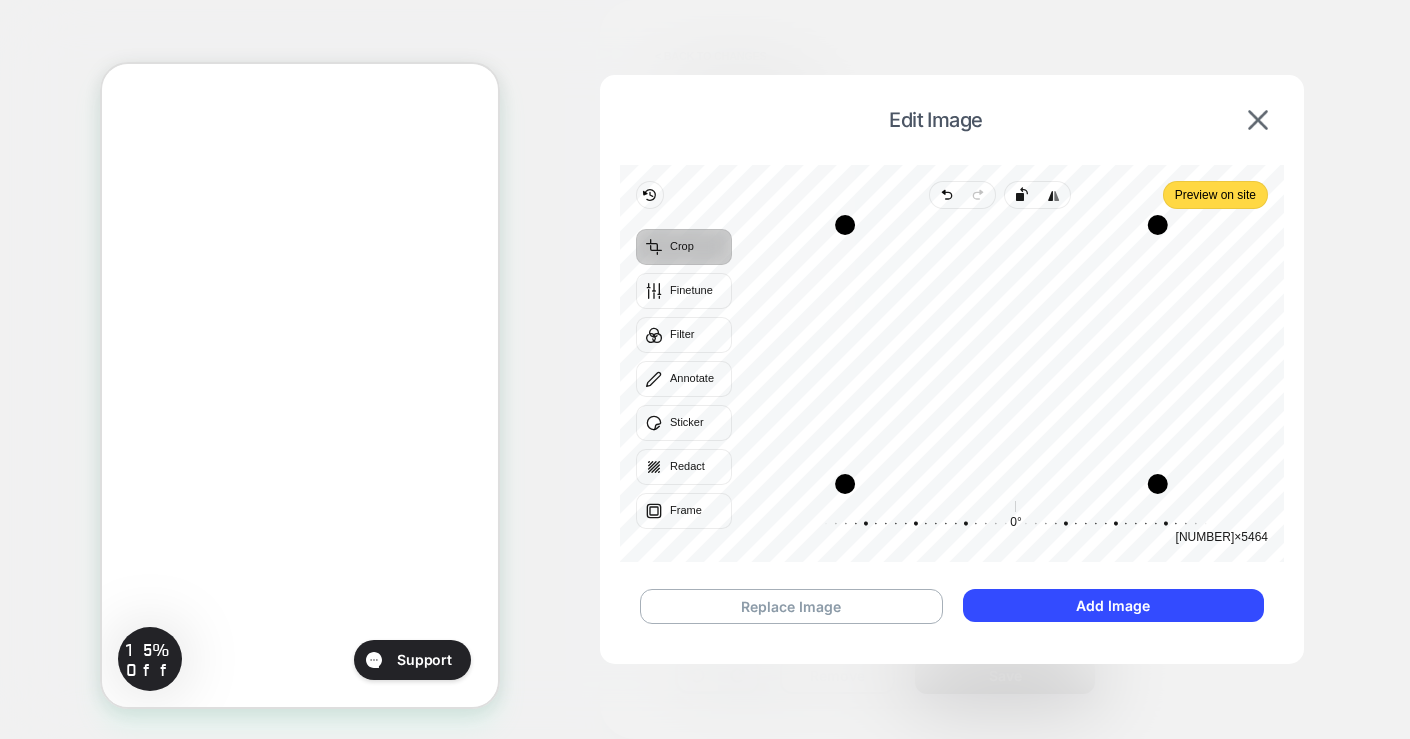 drag, startPoint x: 813, startPoint y: 485, endPoint x: 845, endPoint y: 485, distance: 32 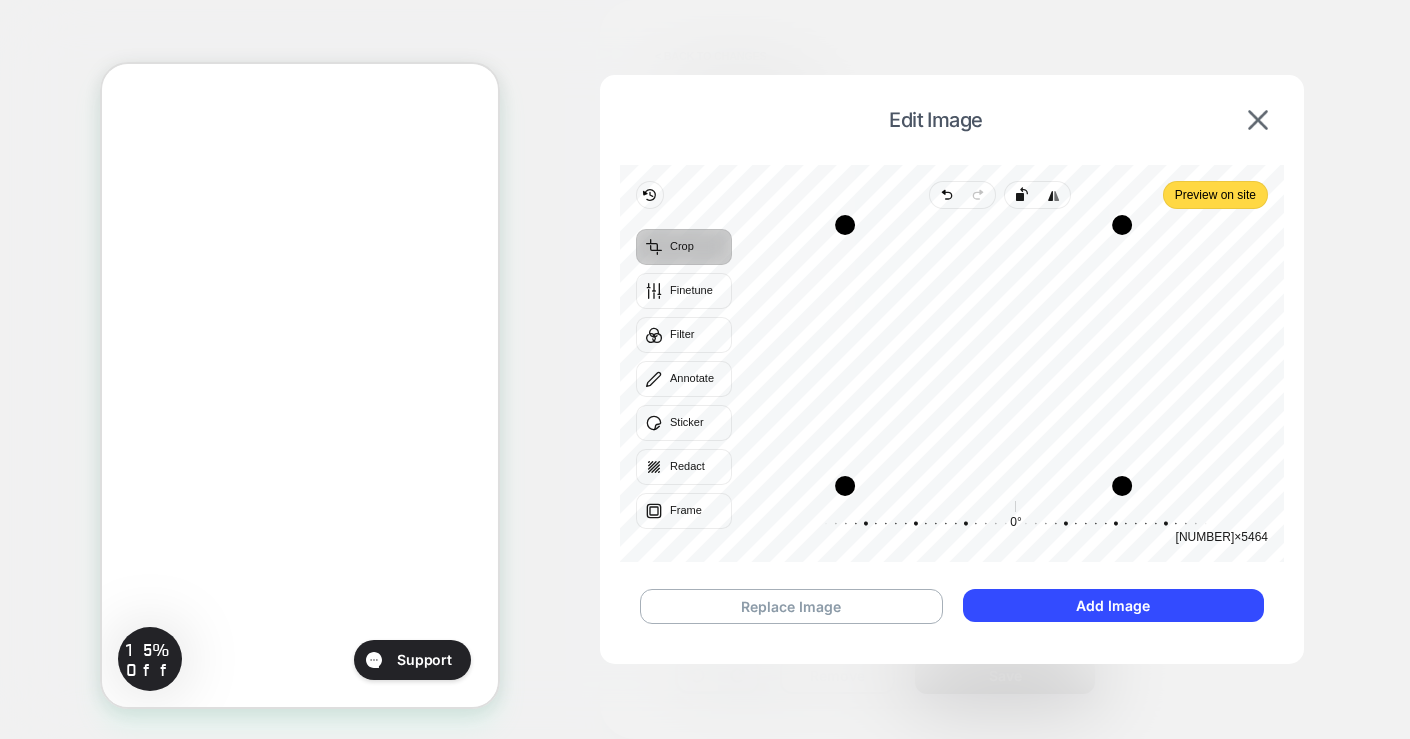 drag, startPoint x: 1157, startPoint y: 485, endPoint x: 1121, endPoint y: 490, distance: 36.345562 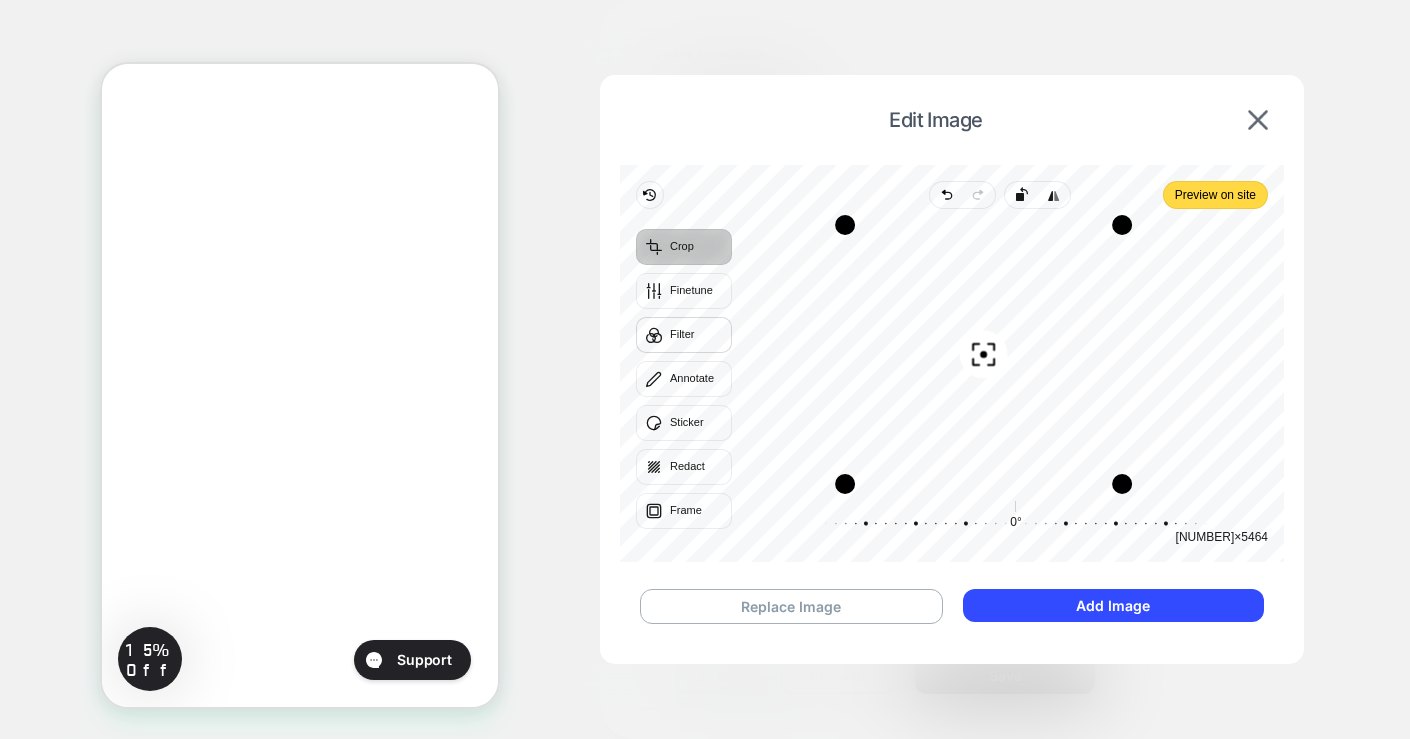 click on "Filter" at bounding box center (684, 335) 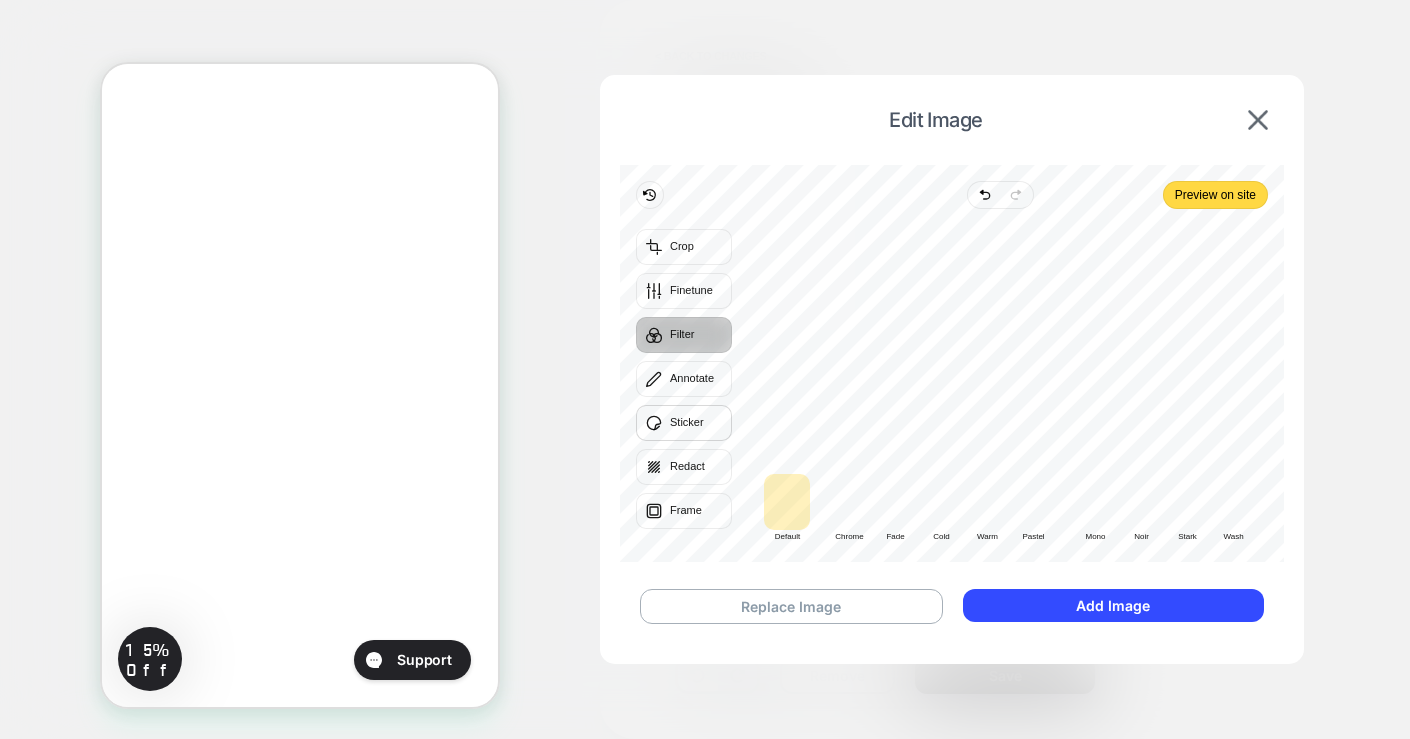 click on "Sticker" at bounding box center (684, 423) 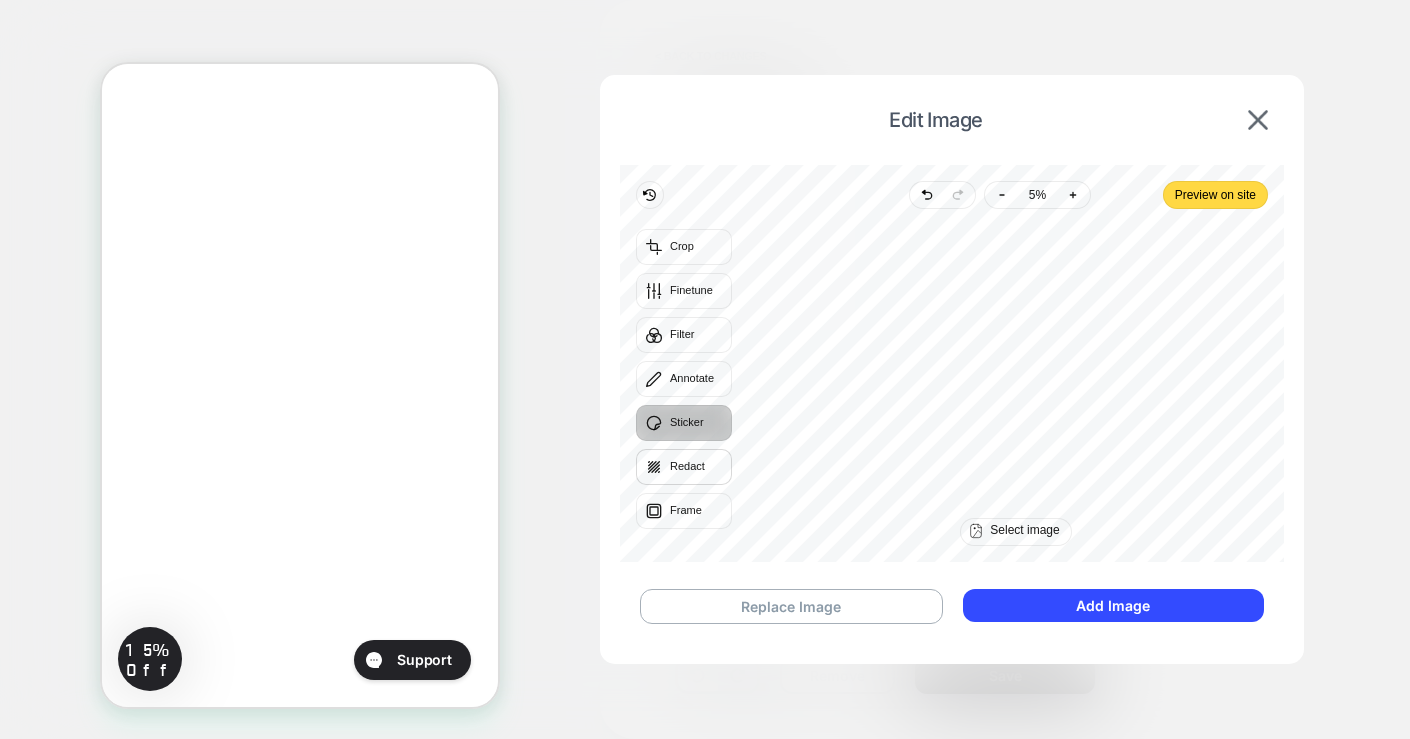 click on "Redact" at bounding box center (684, 467) 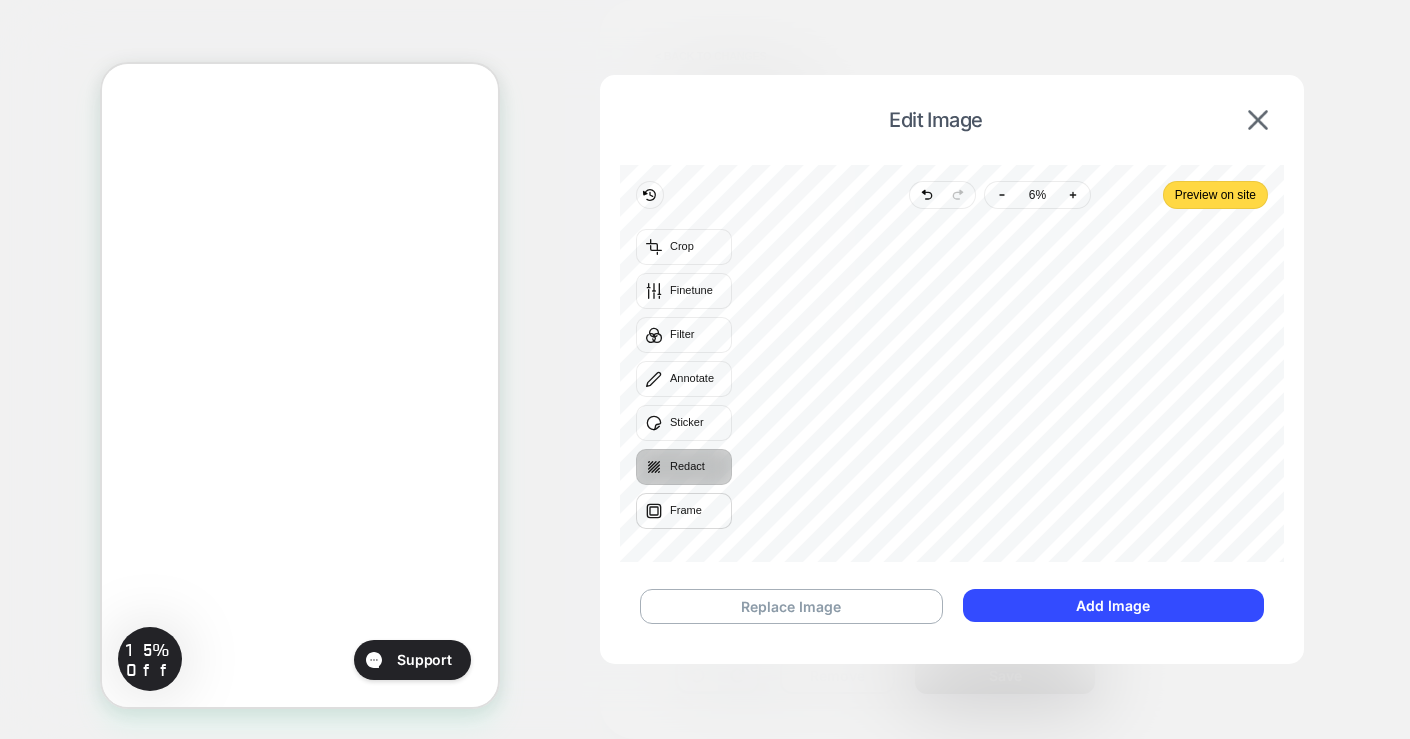click on "Frame" at bounding box center (684, 511) 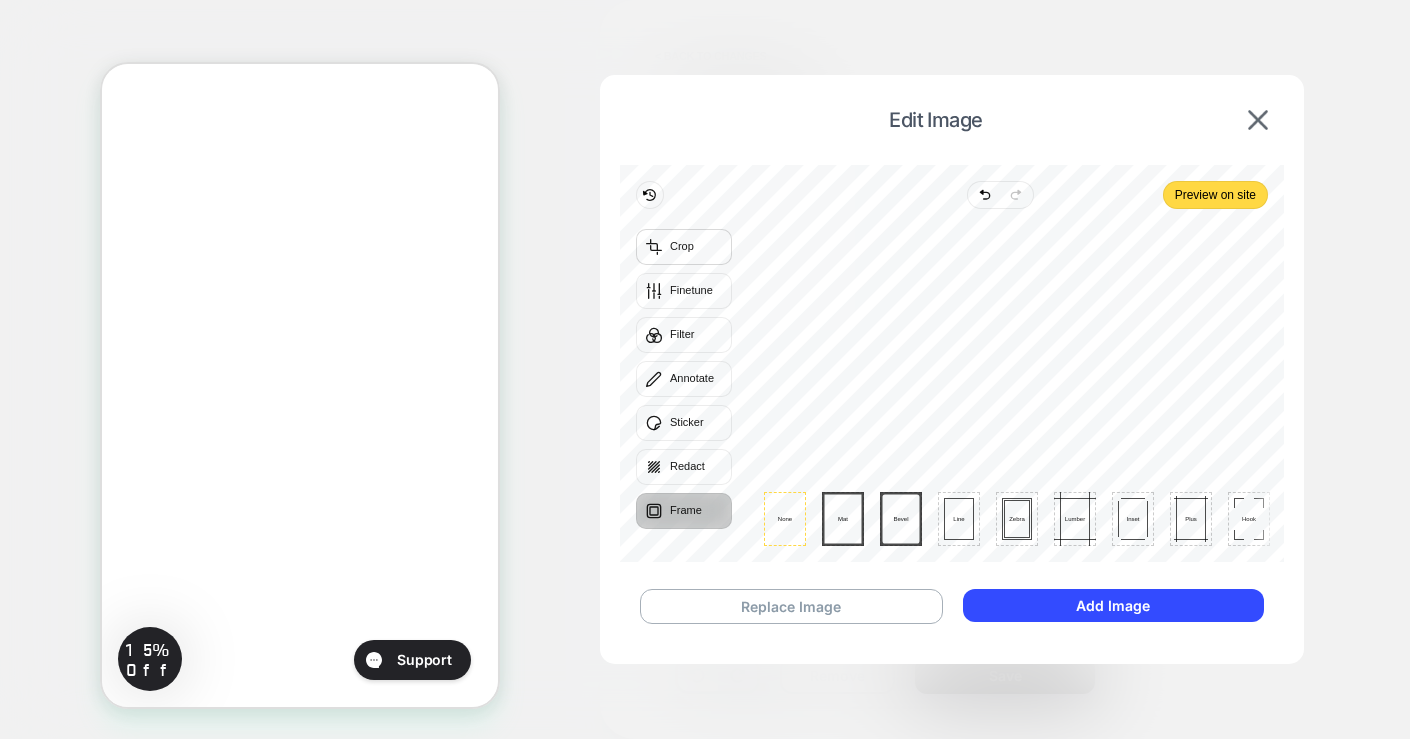 click on "Crop" at bounding box center (684, 247) 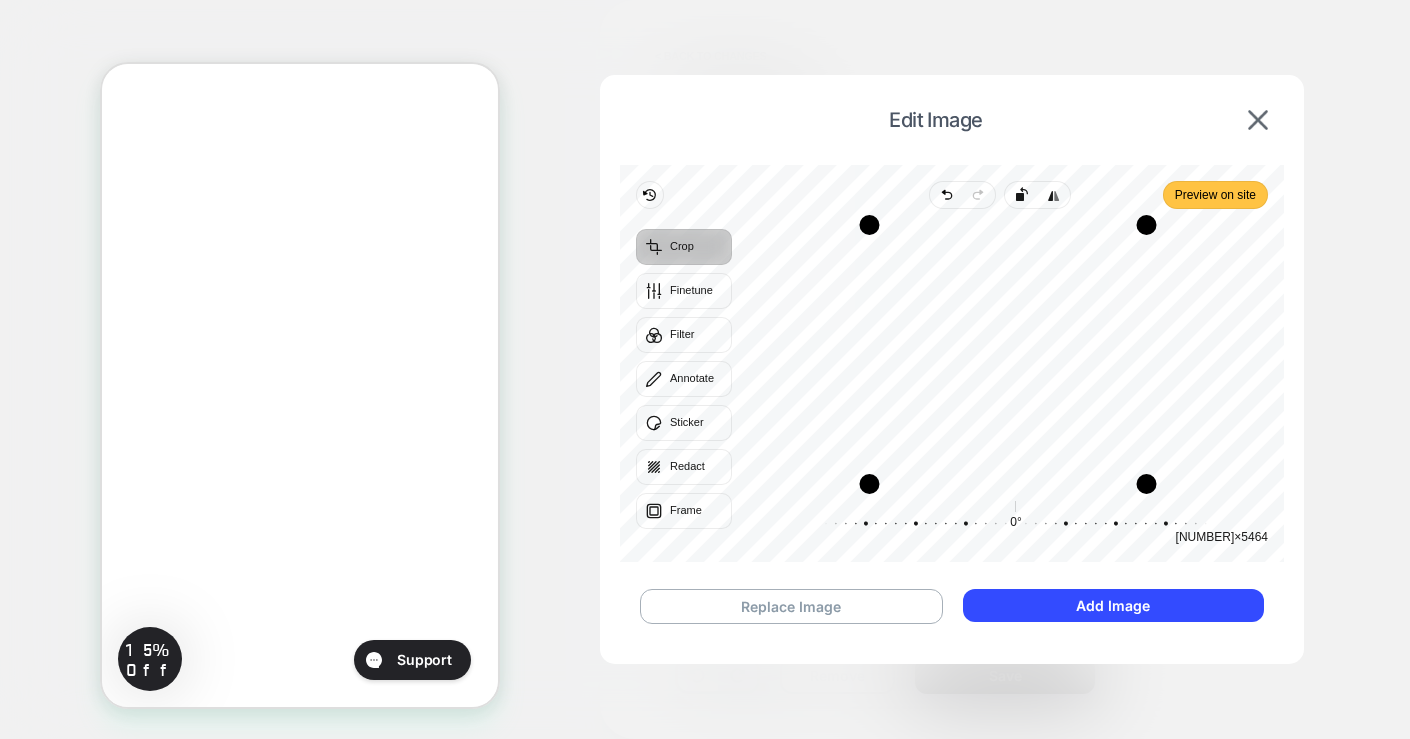 click on "Preview on site" at bounding box center [1215, 195] 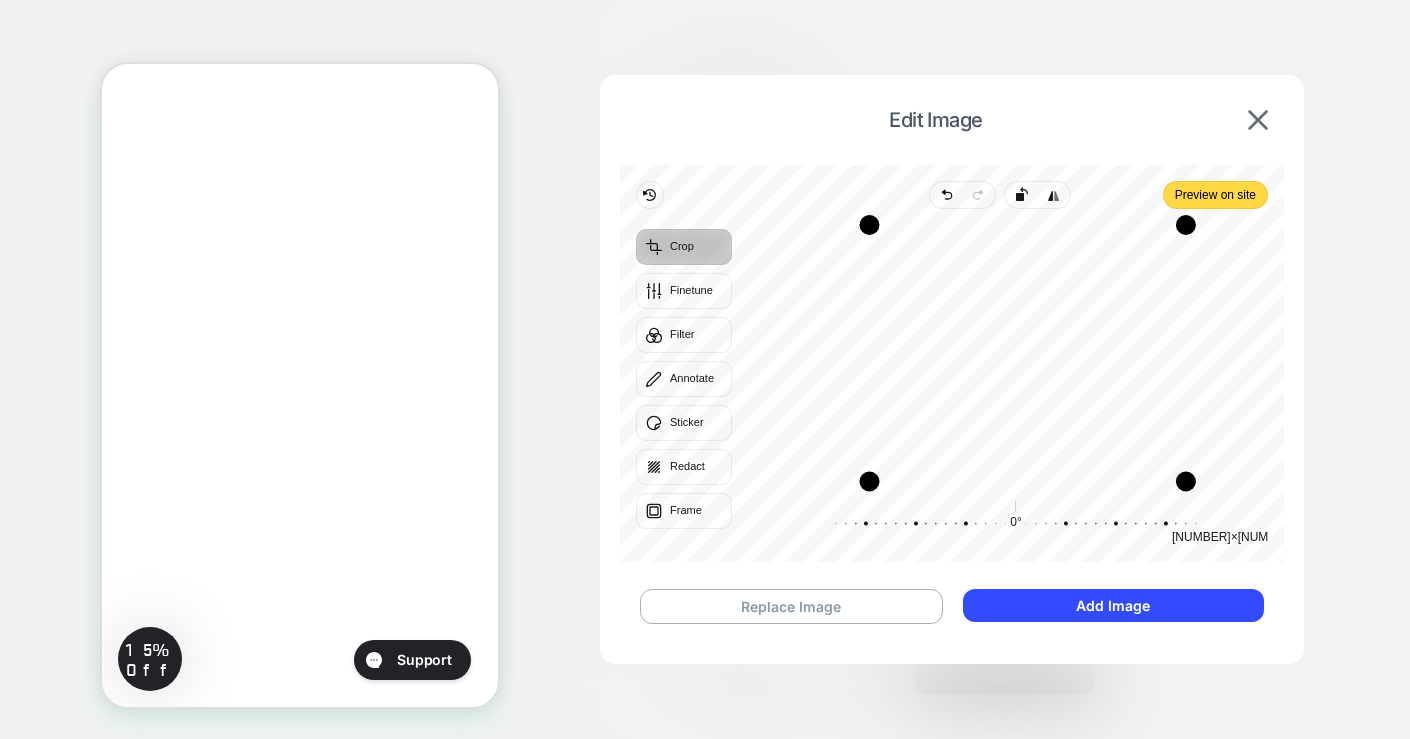 drag, startPoint x: 1141, startPoint y: 474, endPoint x: 1181, endPoint y: 471, distance: 40.112343 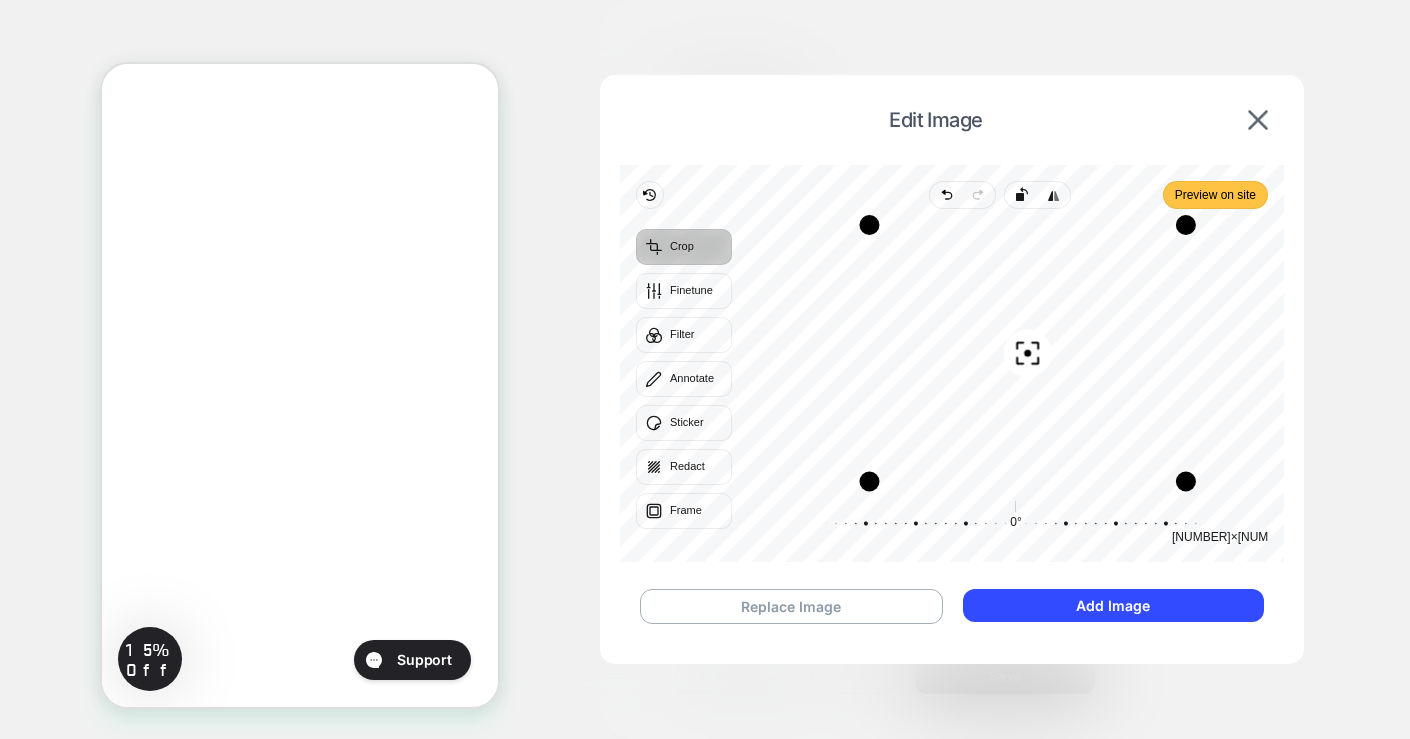 click on "Preview on site" at bounding box center [1215, 195] 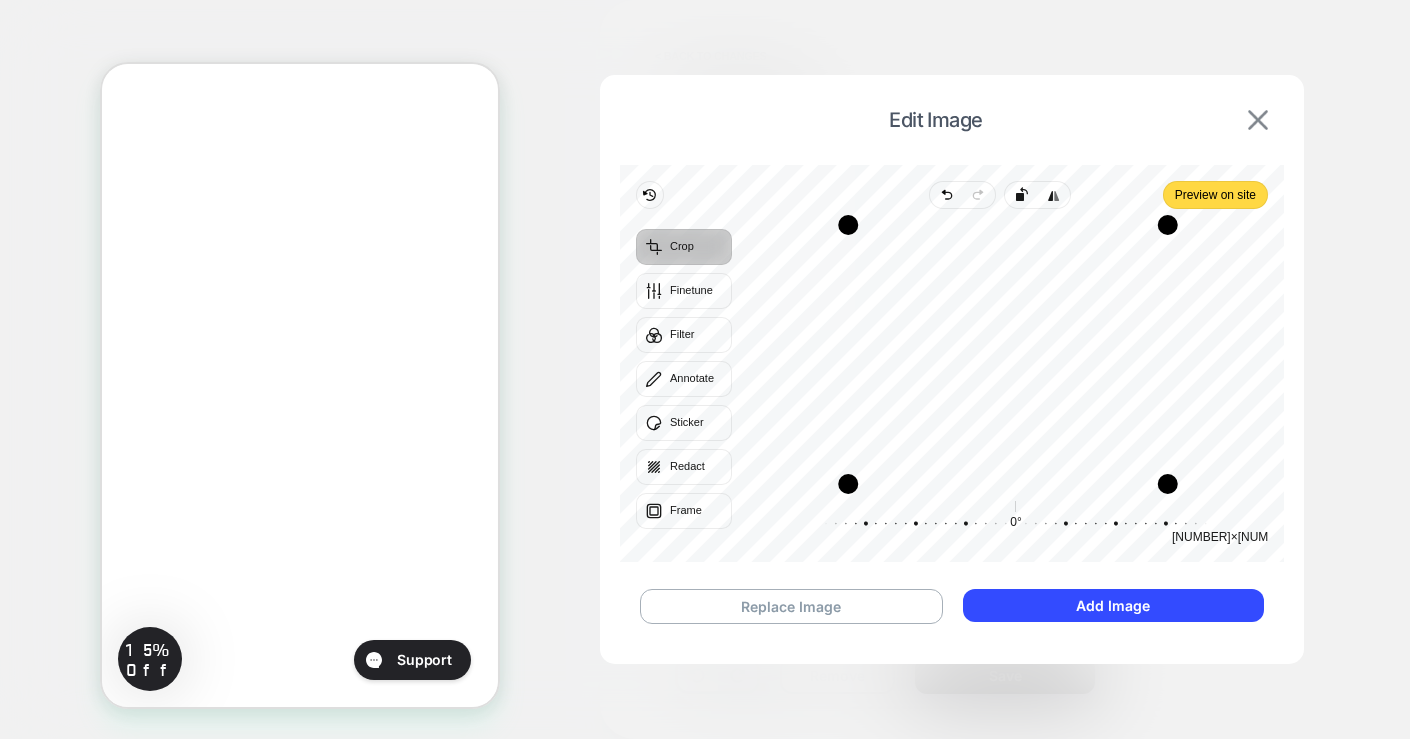 click at bounding box center [1258, 120] 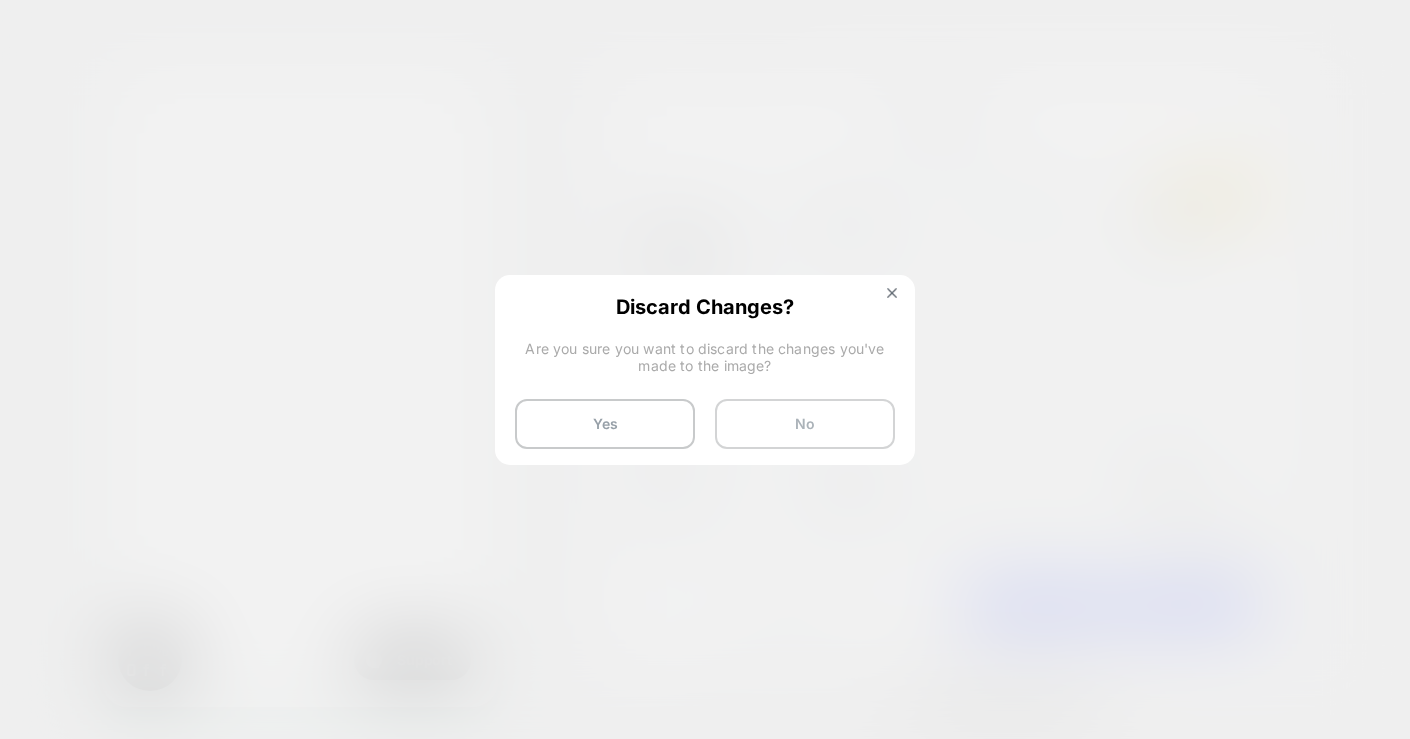 click on "No" at bounding box center [805, 424] 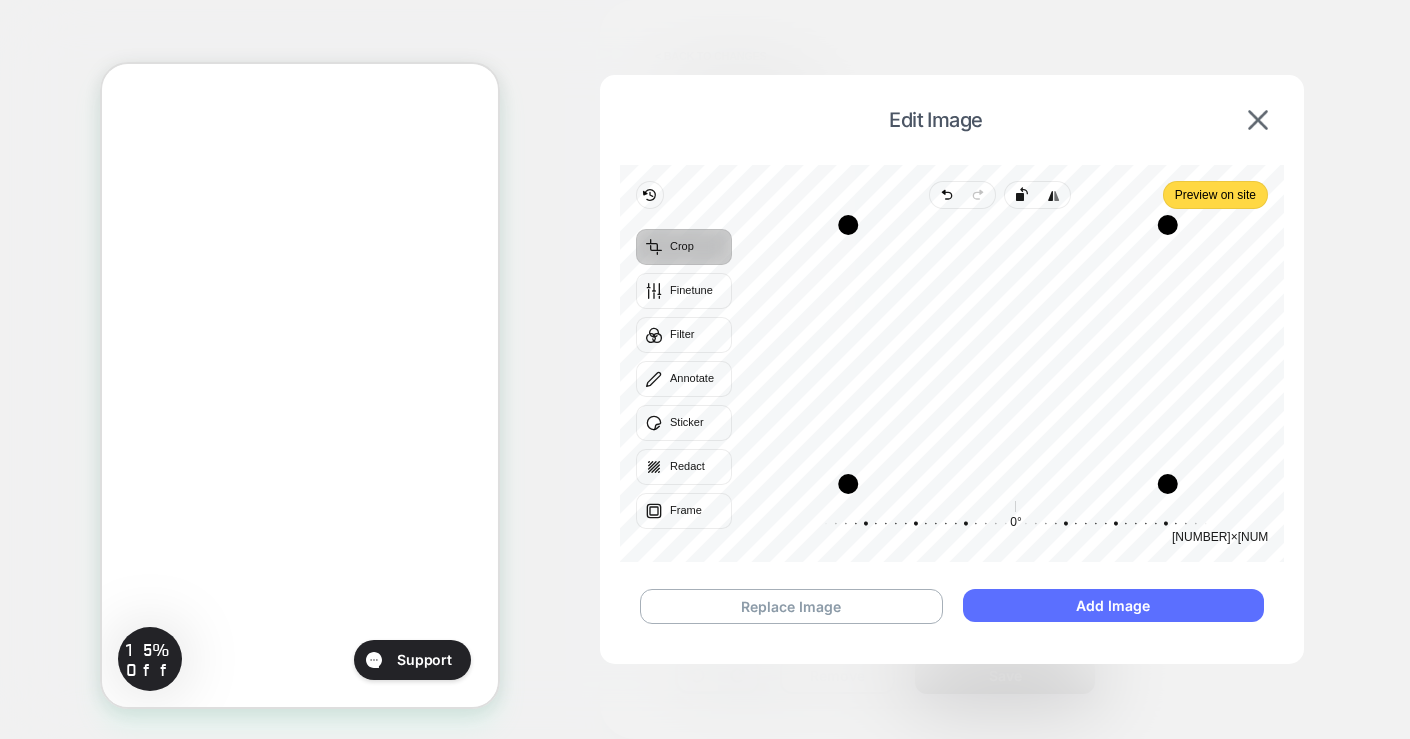 click on "Add Image" at bounding box center [1113, 605] 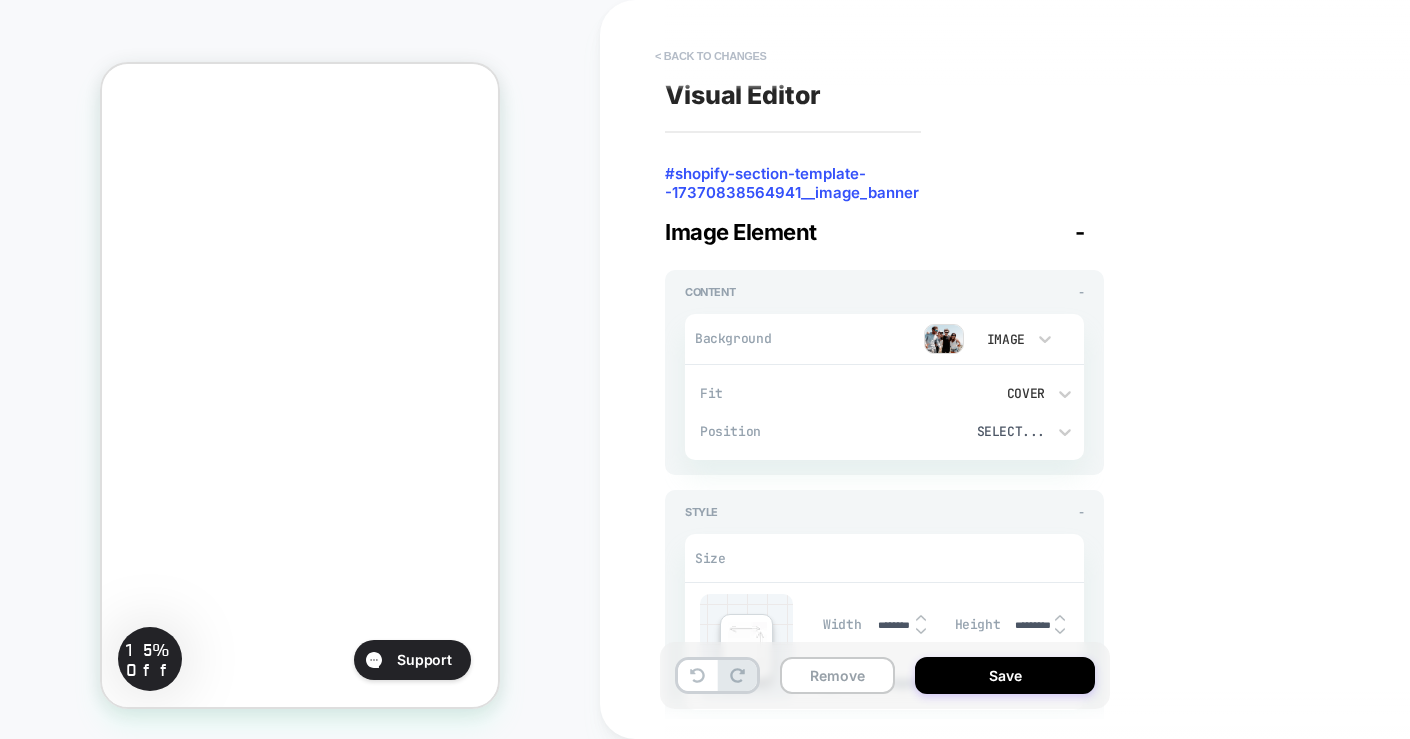 click on "< Back to changes" at bounding box center [711, 56] 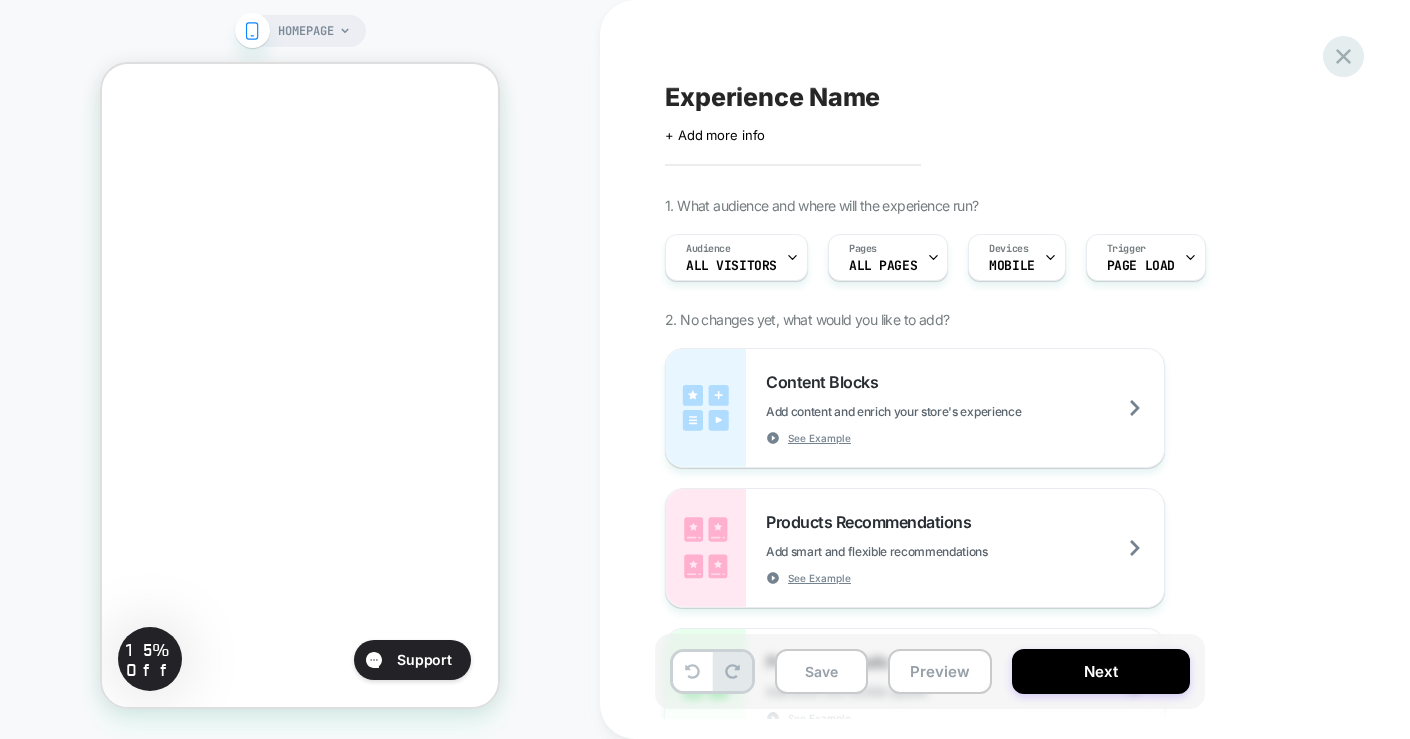 click 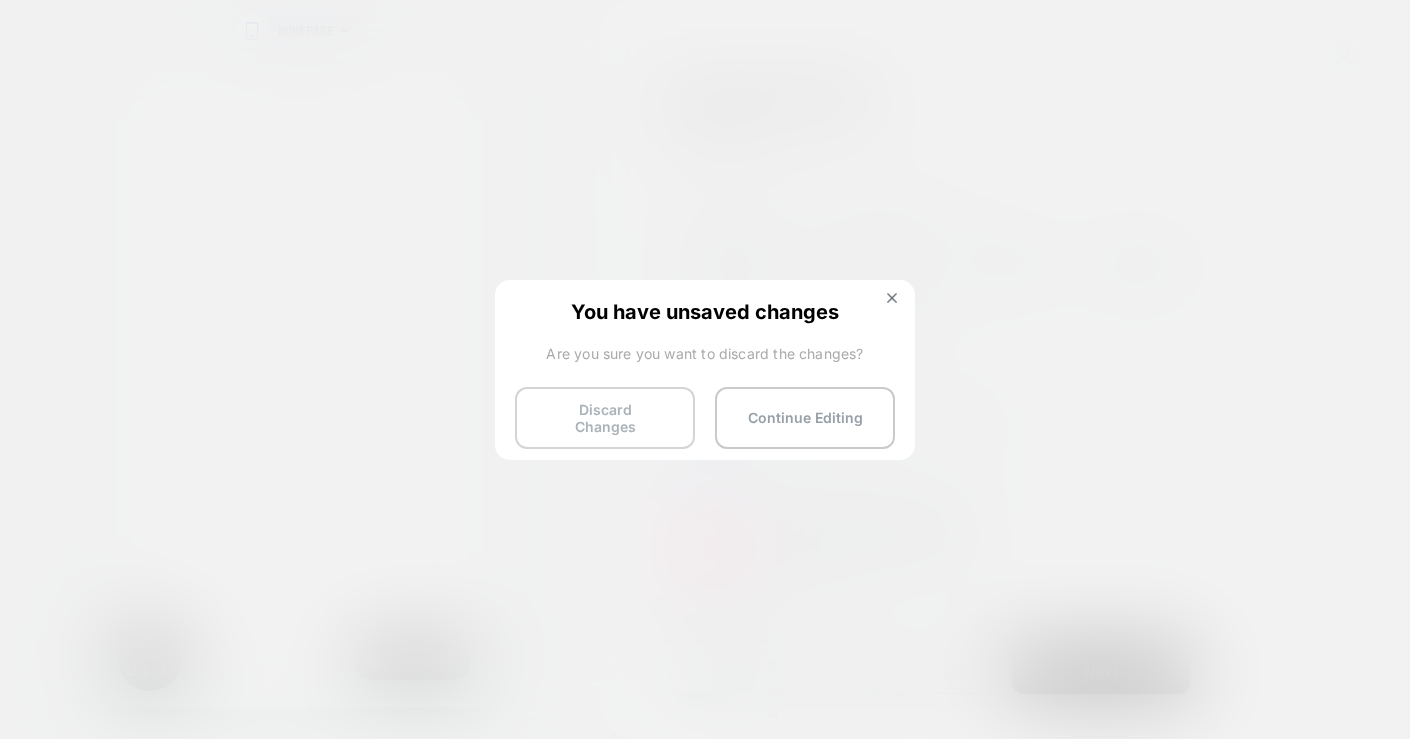 click on "Discard Changes" at bounding box center (605, 418) 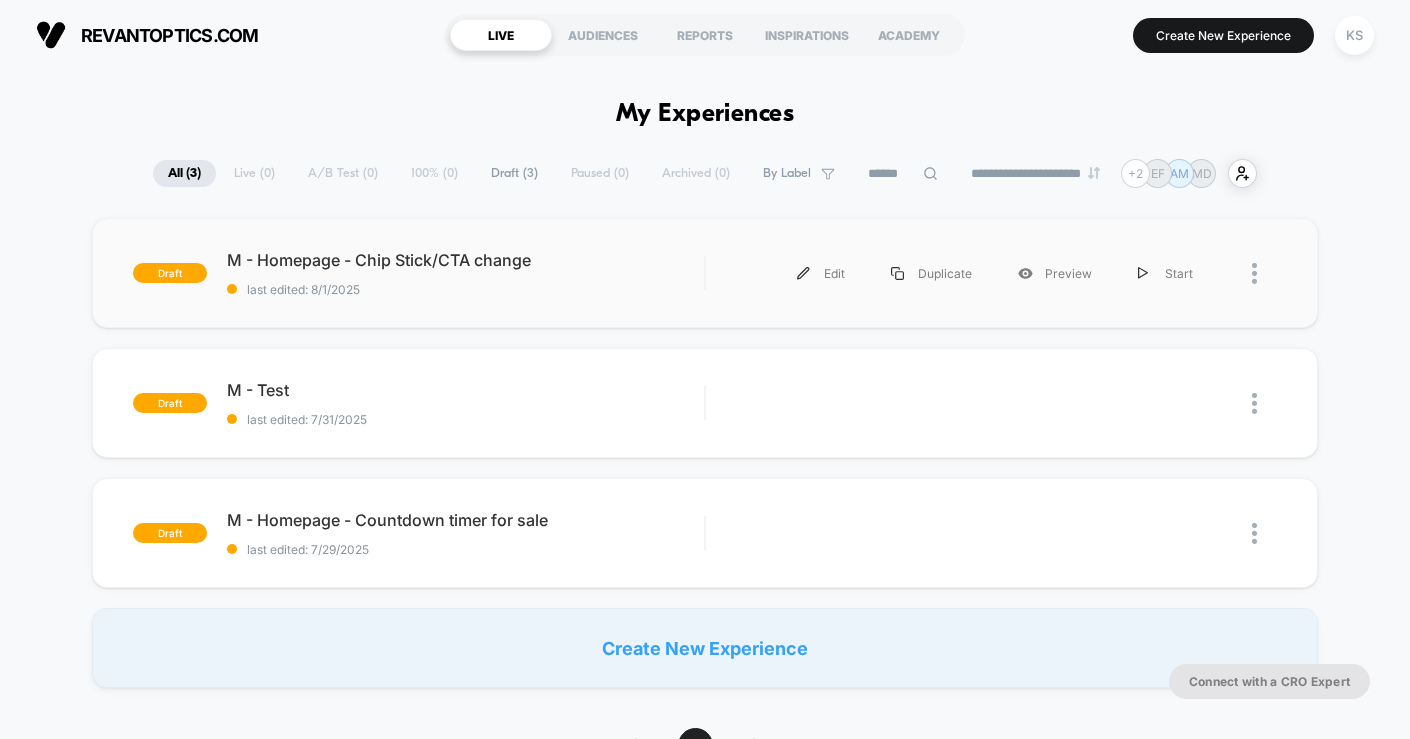 click on "draft M - Homepage - Chip Stick/CTA change last edited: 8/1/2025 Edit Duplicate Preview Start" at bounding box center (705, 273) 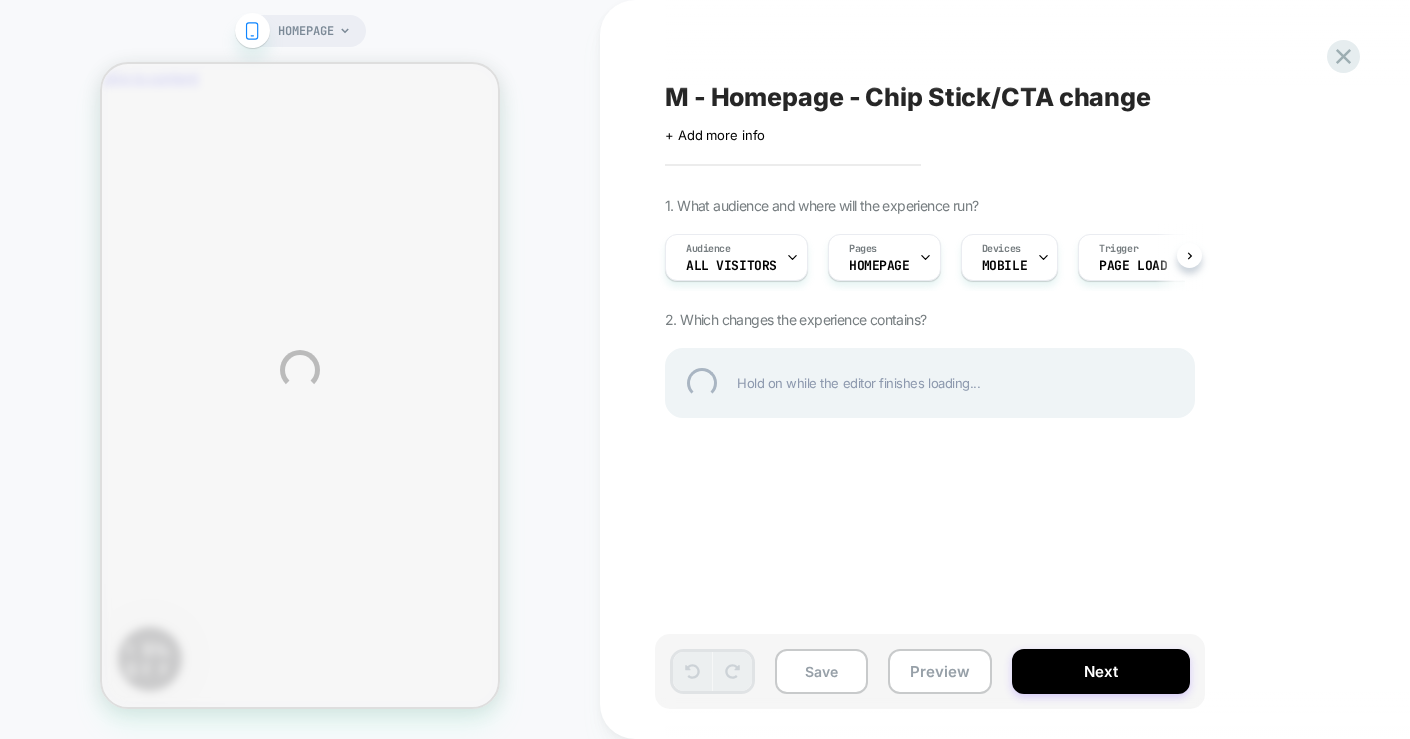 scroll, scrollTop: 0, scrollLeft: 0, axis: both 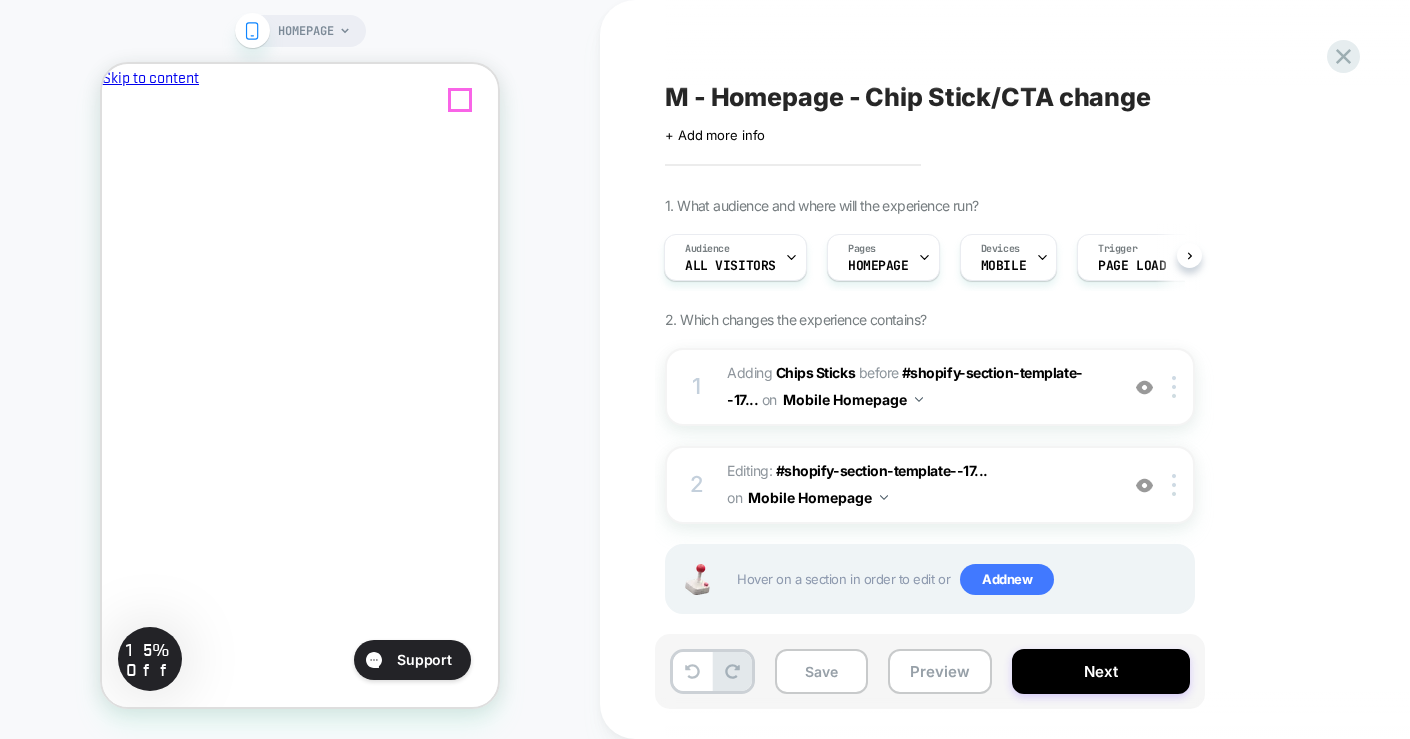 click 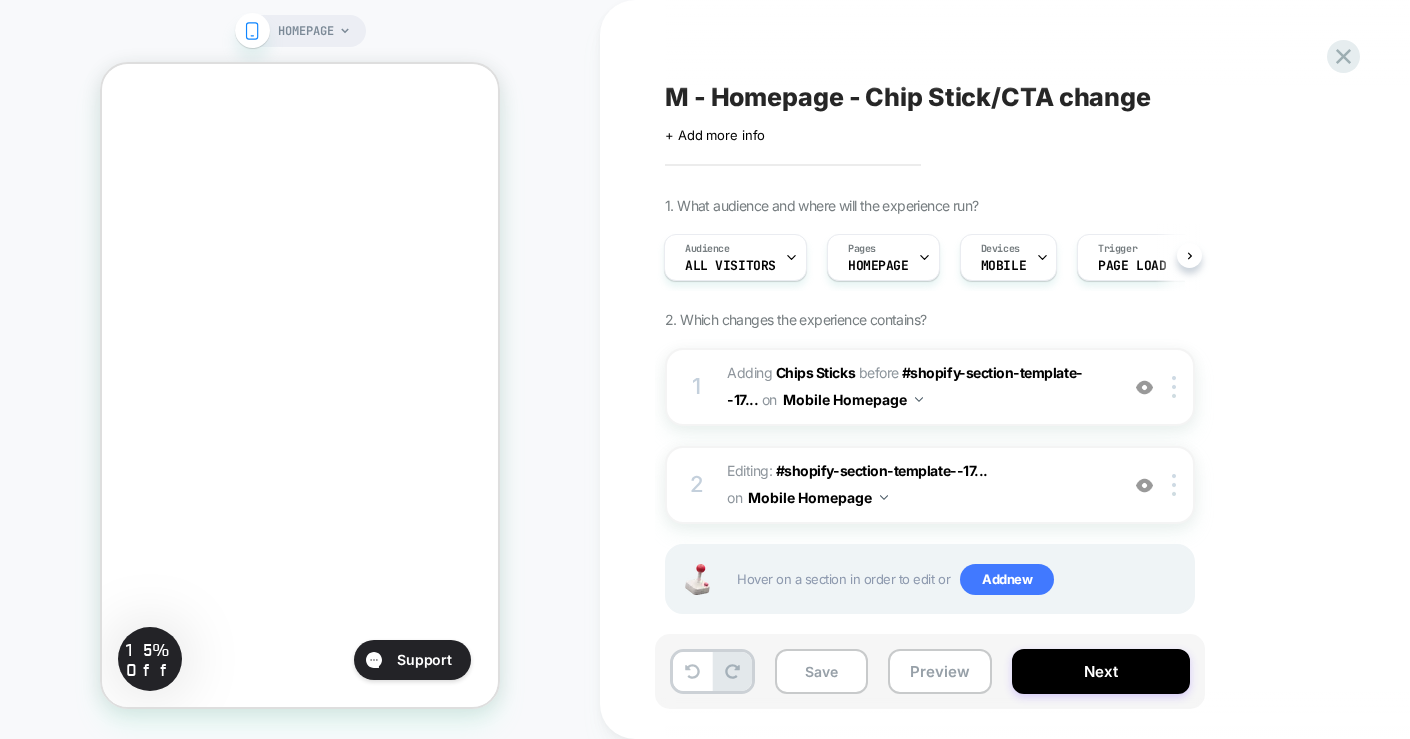 scroll, scrollTop: 641, scrollLeft: 0, axis: vertical 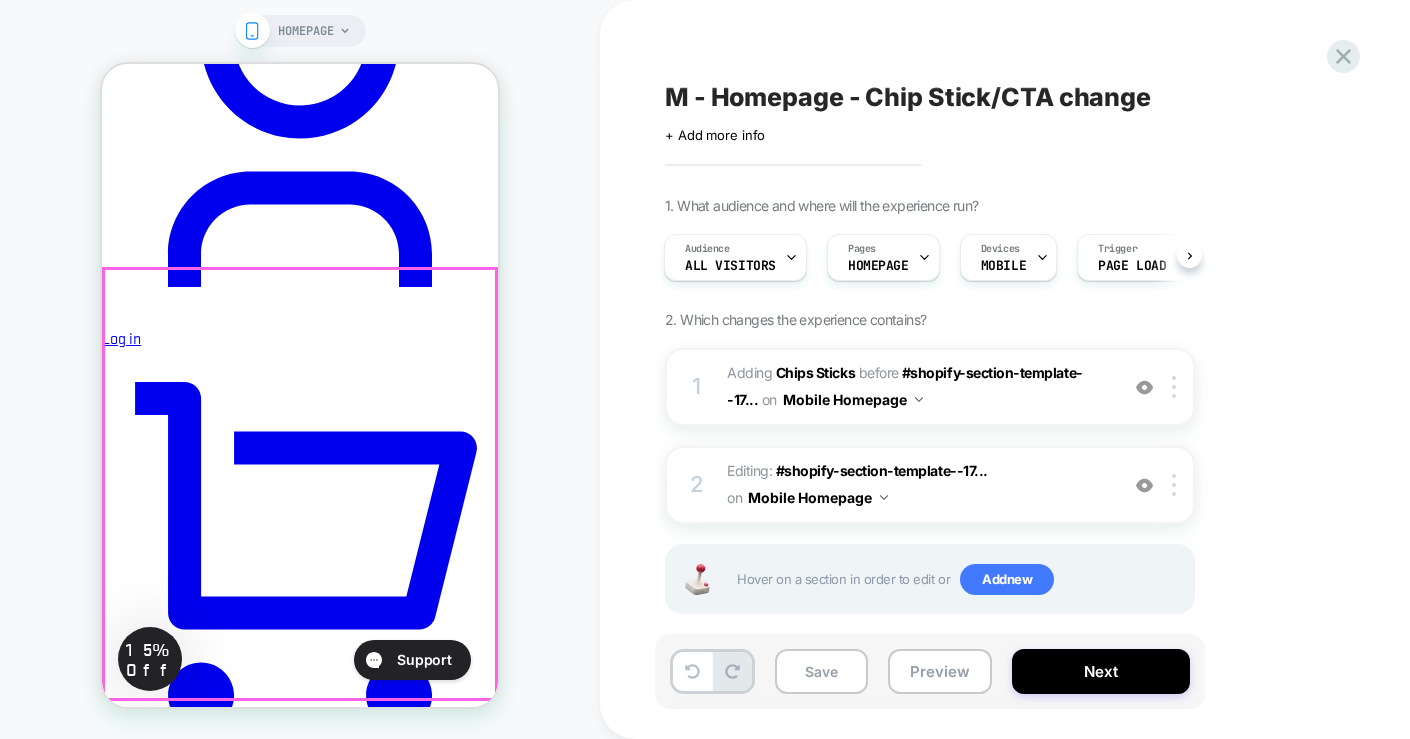 click on "Shop Revant Sunglasses
Caster™ Sunglasses
Matte Obsidian Frame - Ice Blue MirrorShield® Polarized Lens
/" at bounding box center [300, 49009] 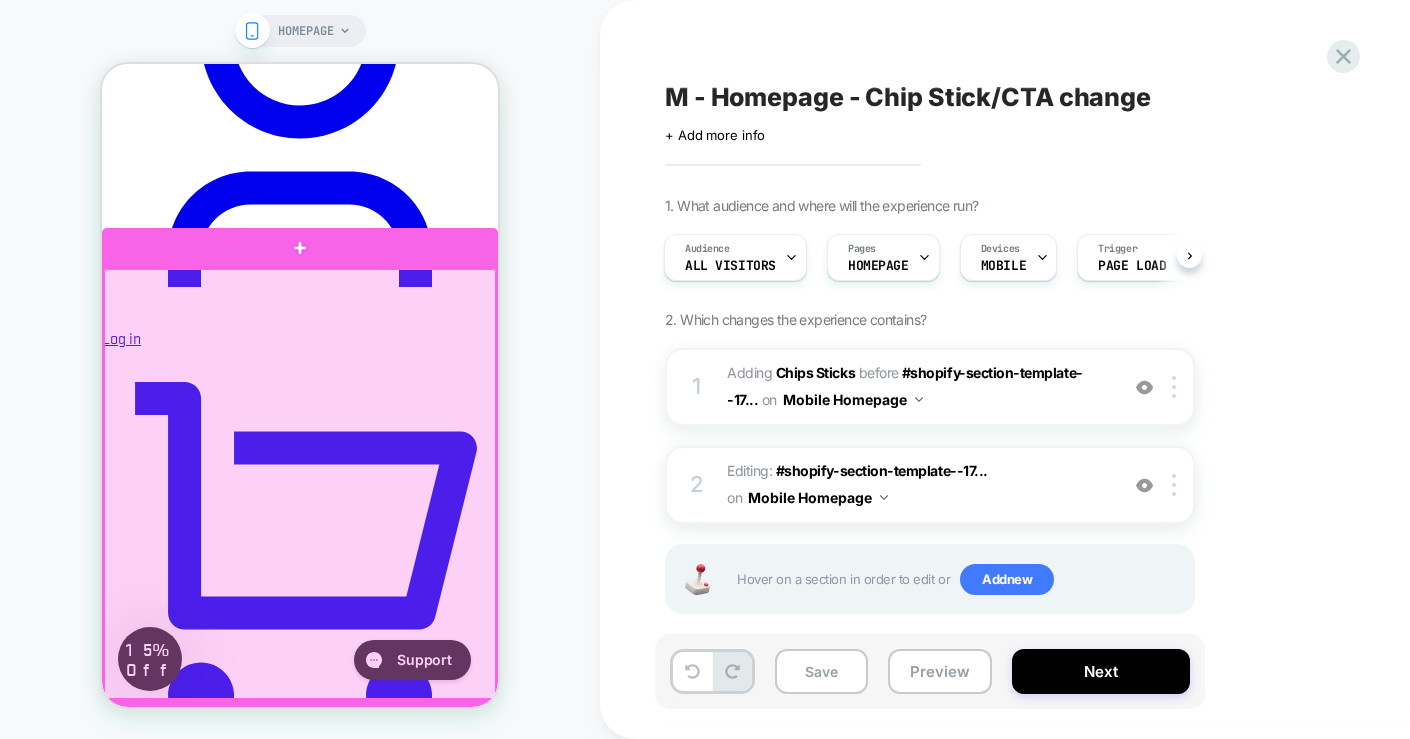 click at bounding box center [300, 484] 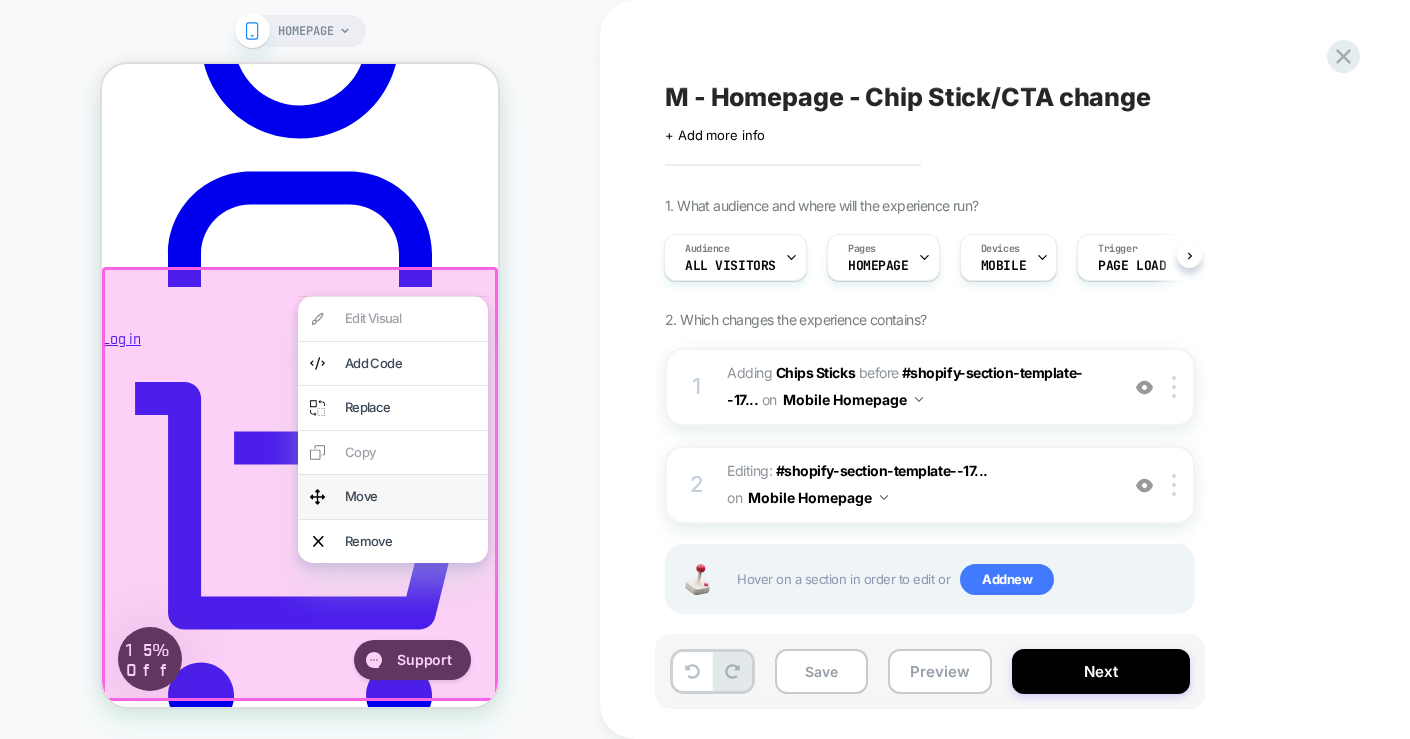 click on "Move" at bounding box center (410, 497) 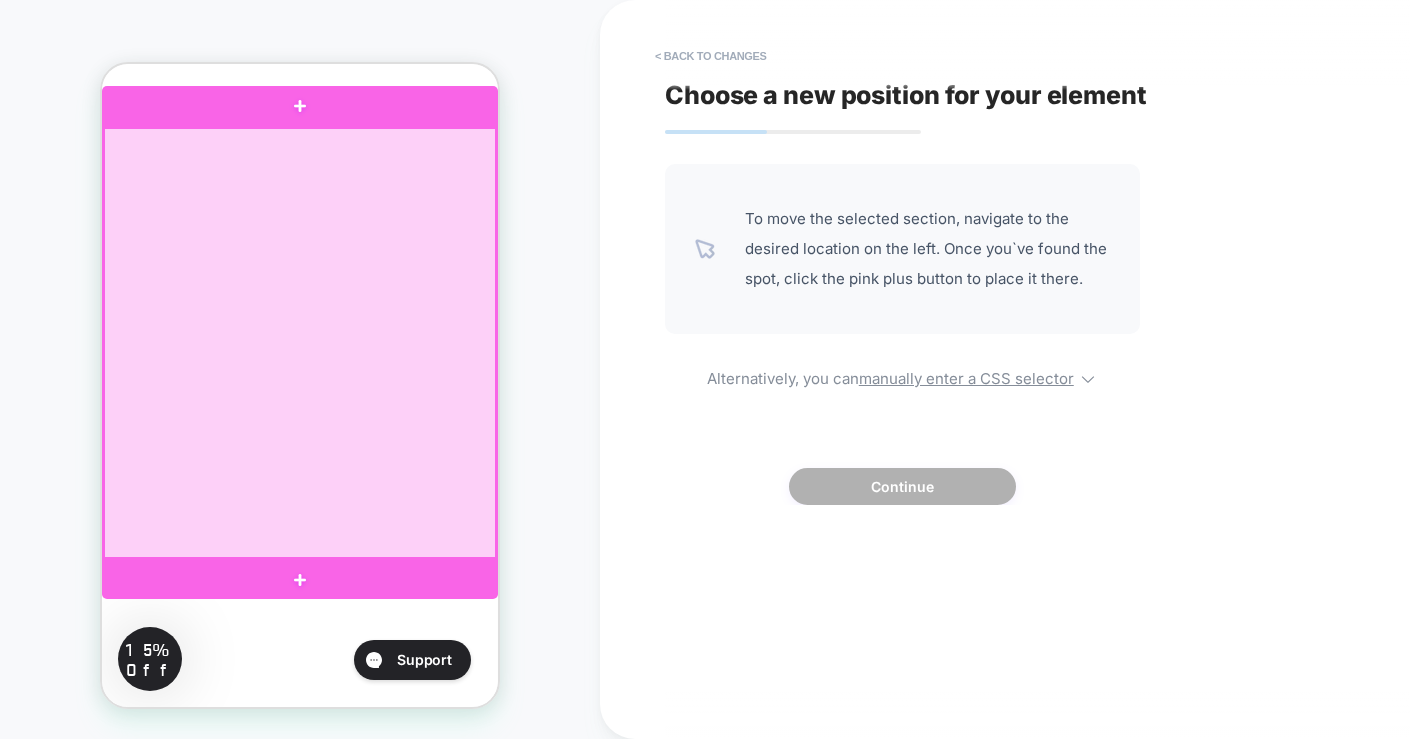 scroll, scrollTop: 481, scrollLeft: 0, axis: vertical 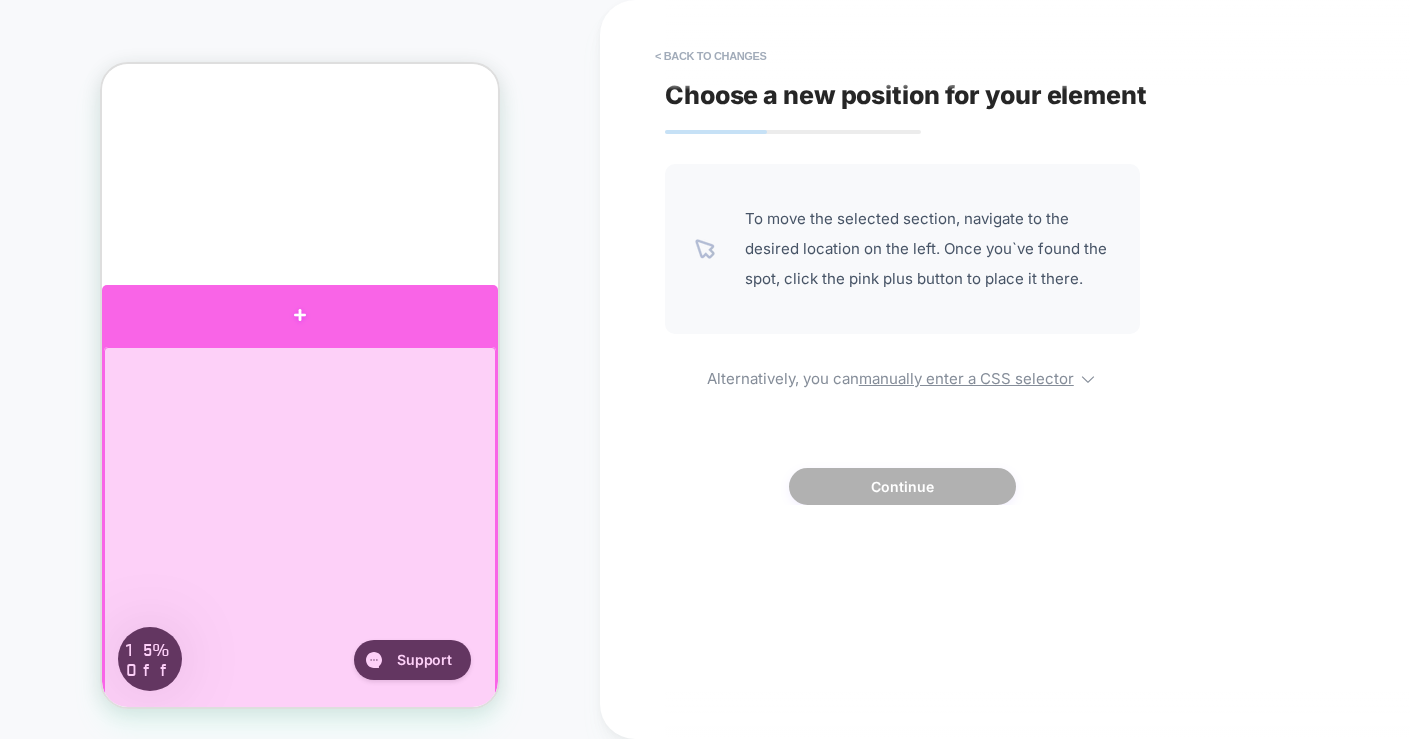 click at bounding box center [300, 315] 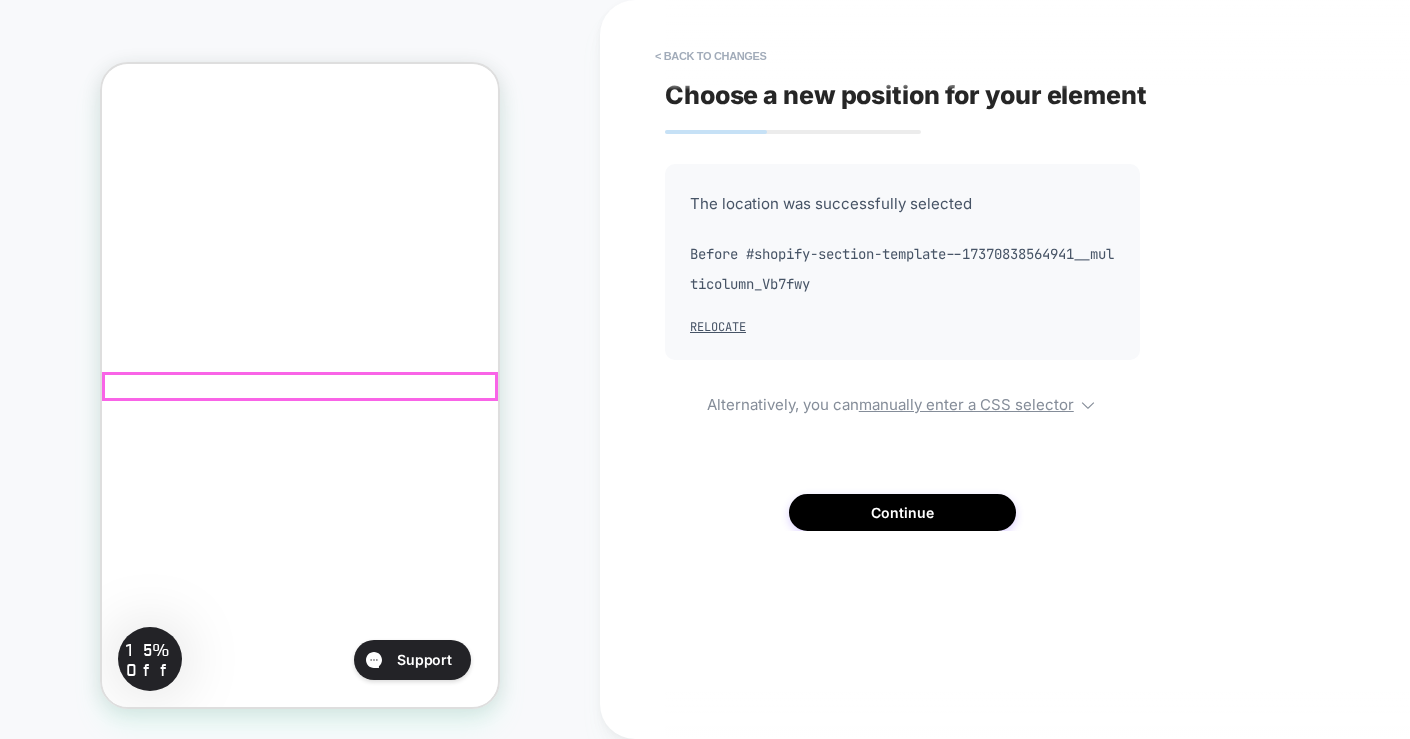click on "Shop Revant Sunglasses" at bounding box center (300, 7650) 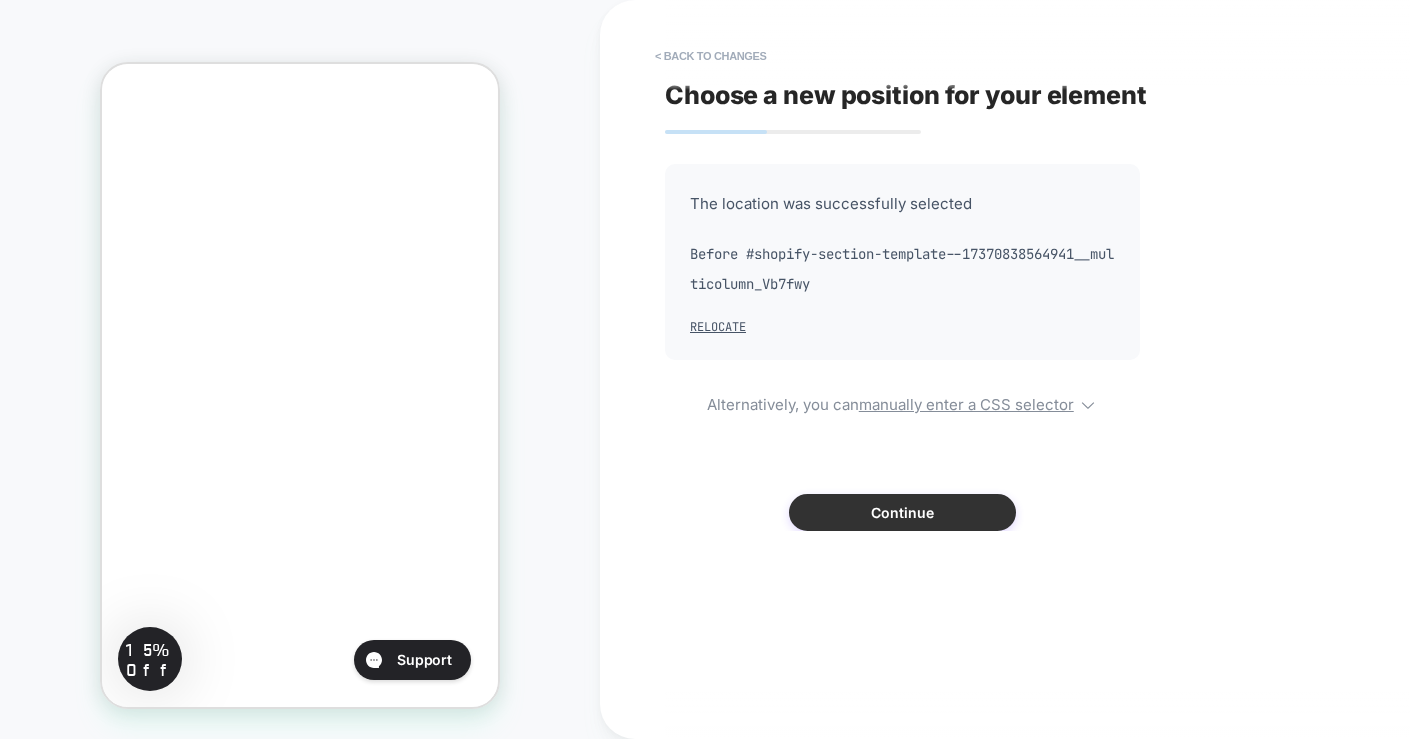 click on "Continue" at bounding box center [902, 512] 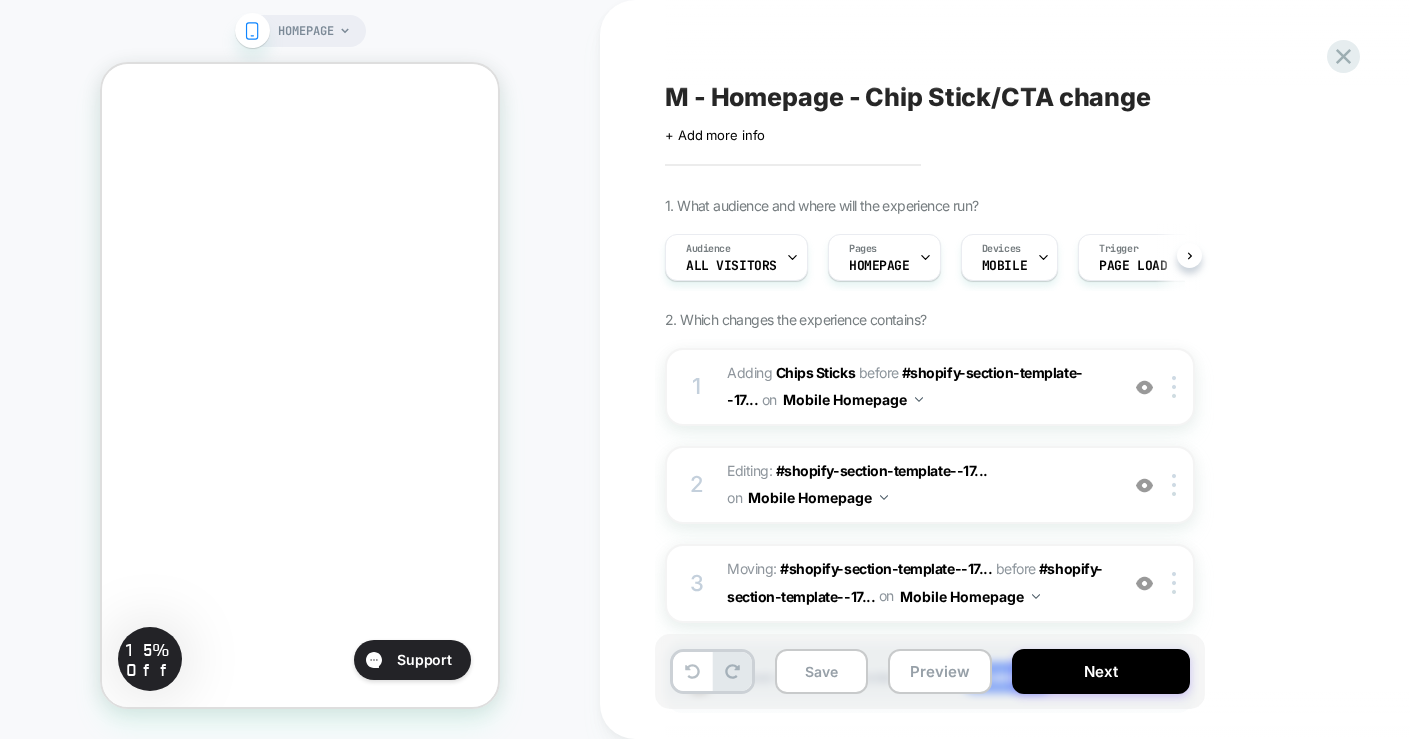 scroll, scrollTop: 0, scrollLeft: 1, axis: horizontal 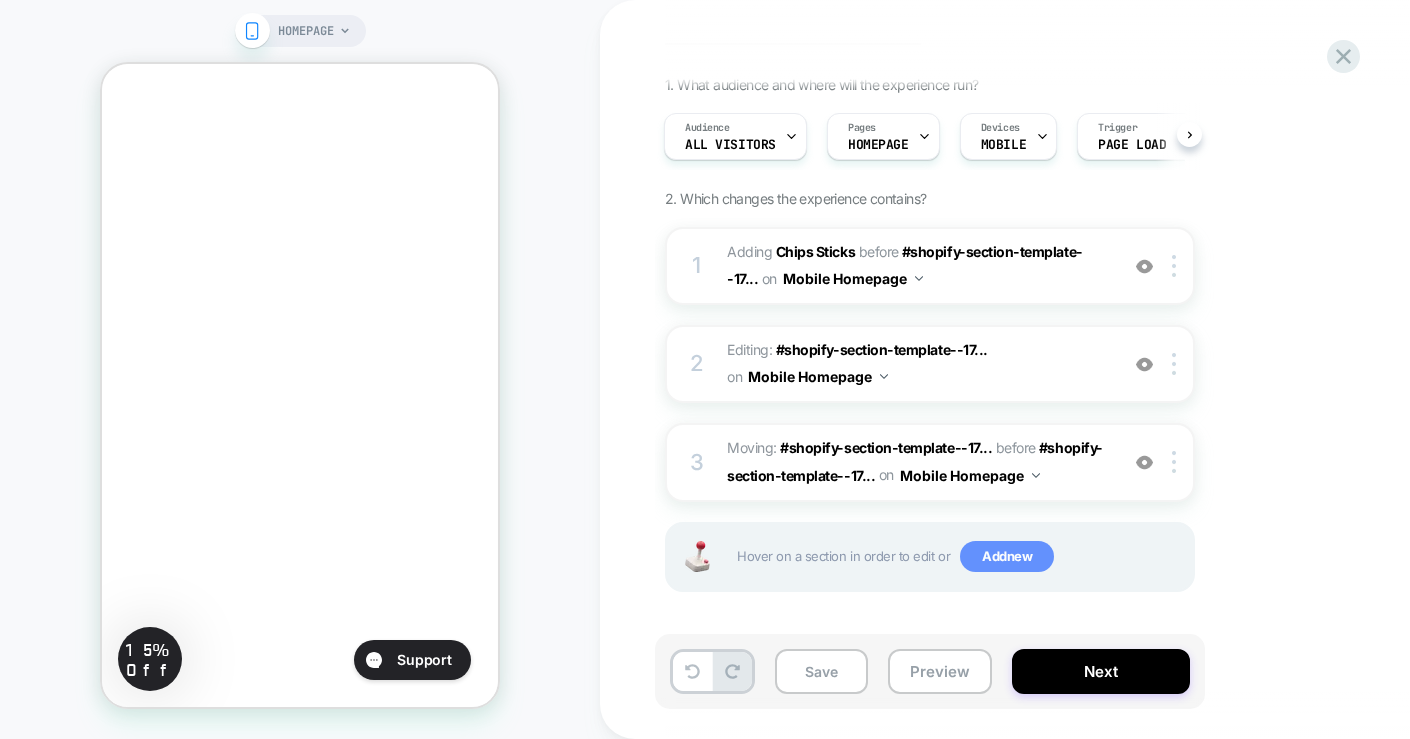 click on "Add  new" at bounding box center (1007, 557) 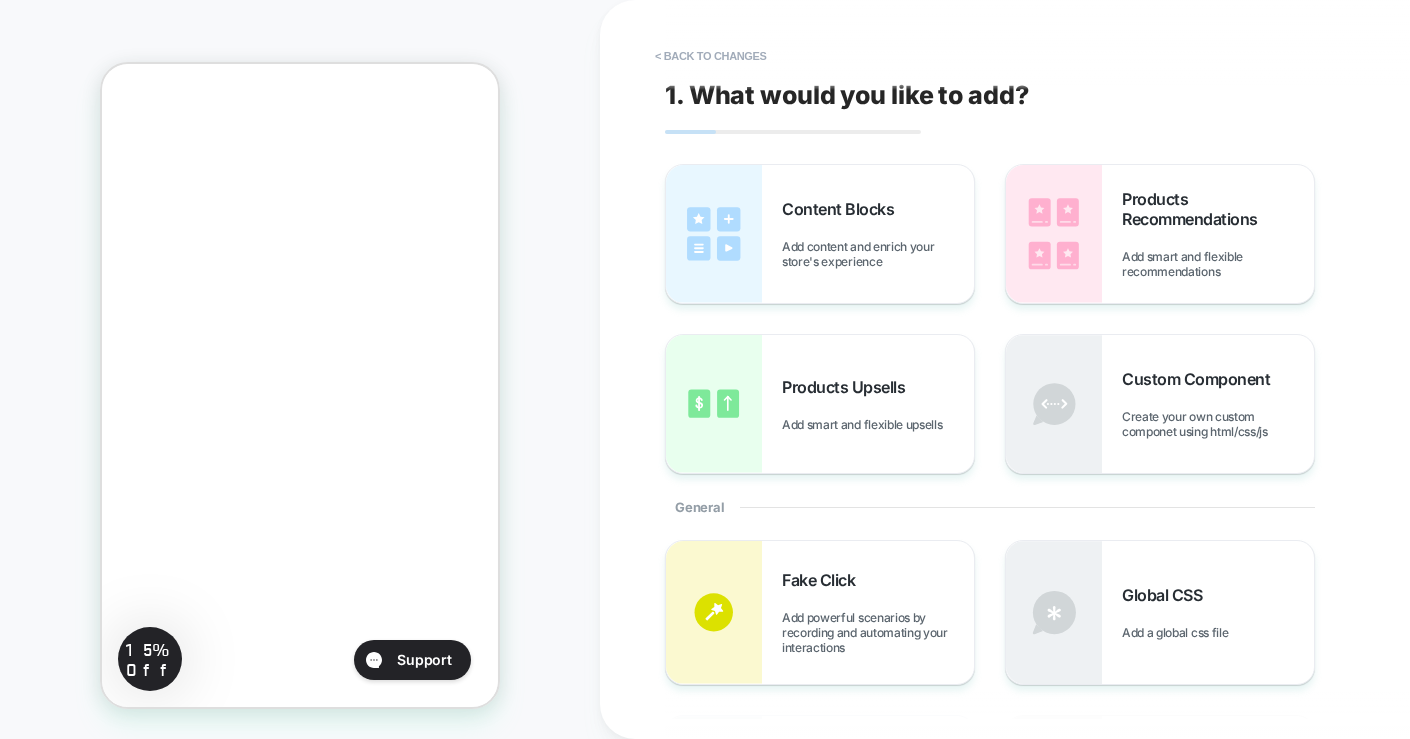 click on "Shop Revant Sunglasses" at bounding box center [300, 7650] 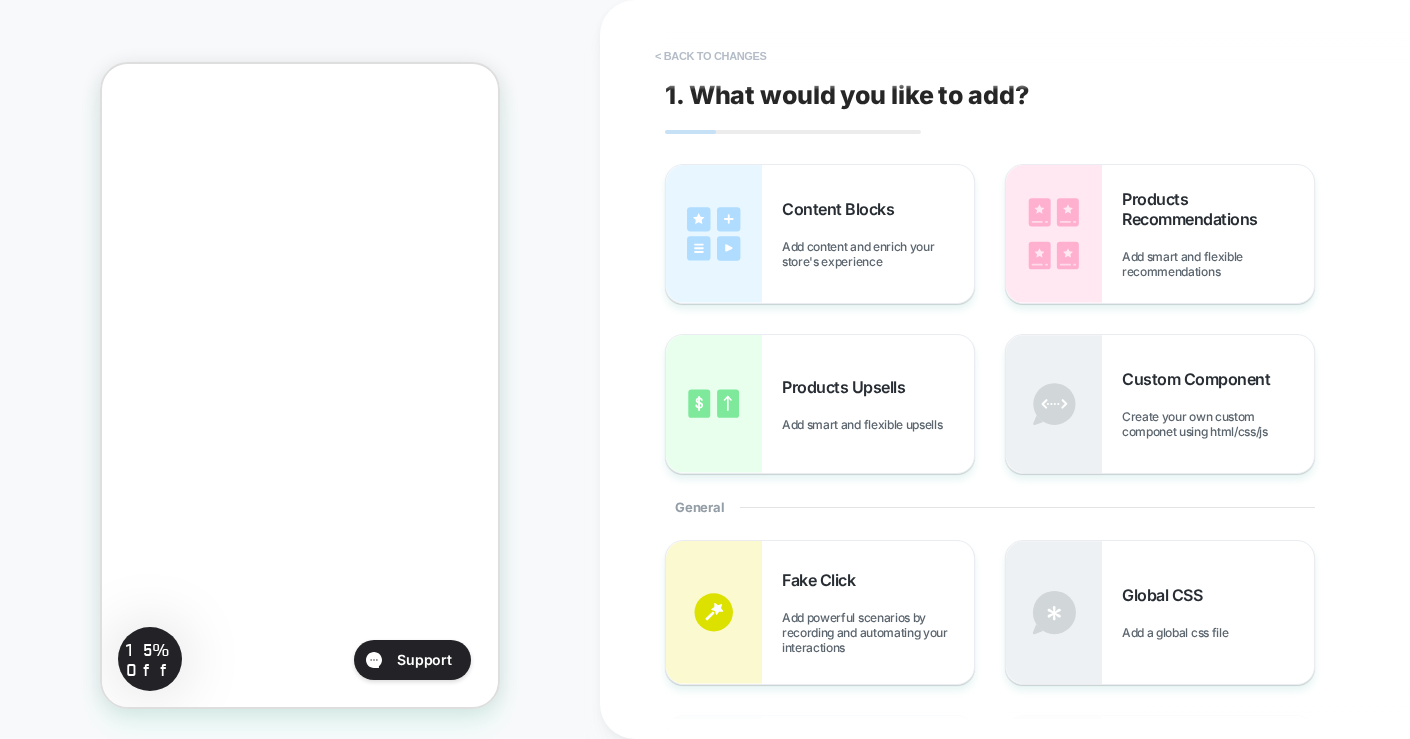 click on "< Back to changes" at bounding box center (711, 56) 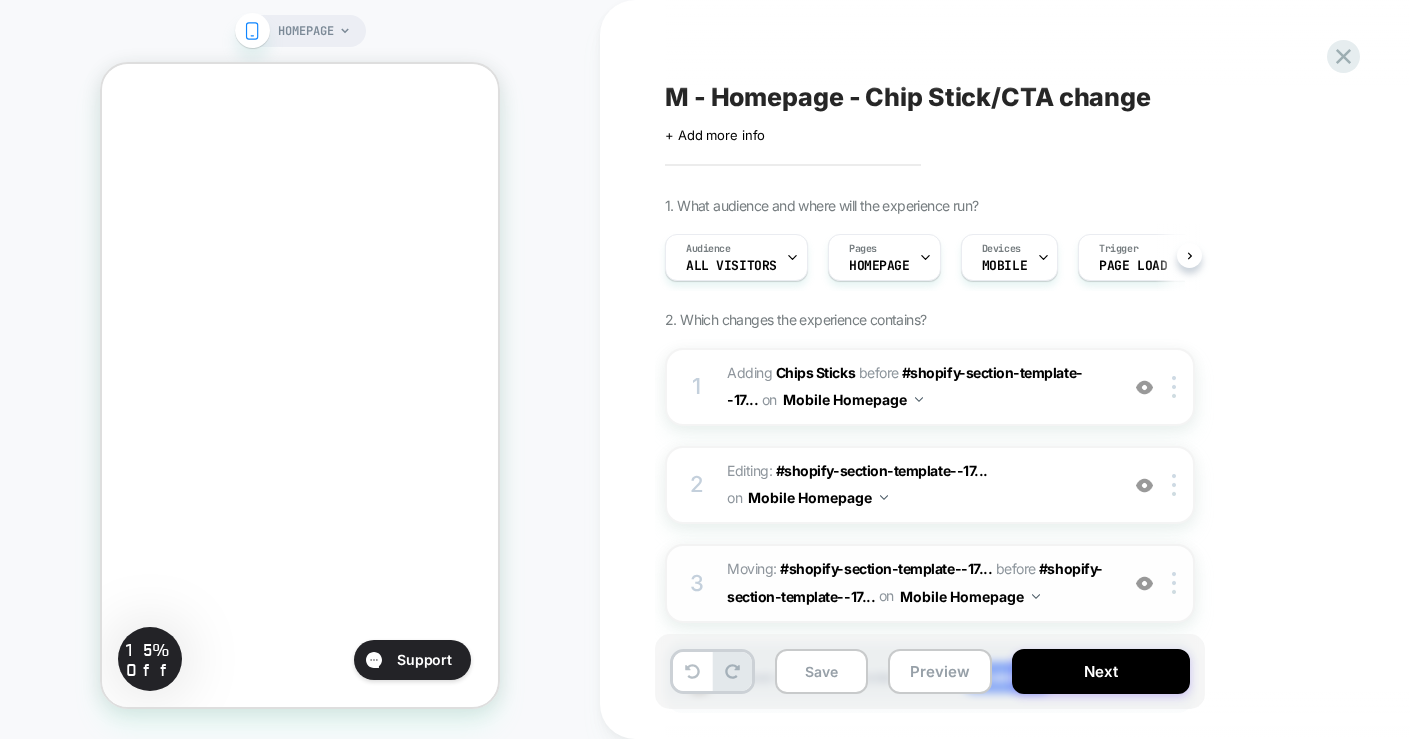 scroll, scrollTop: 0, scrollLeft: 1, axis: horizontal 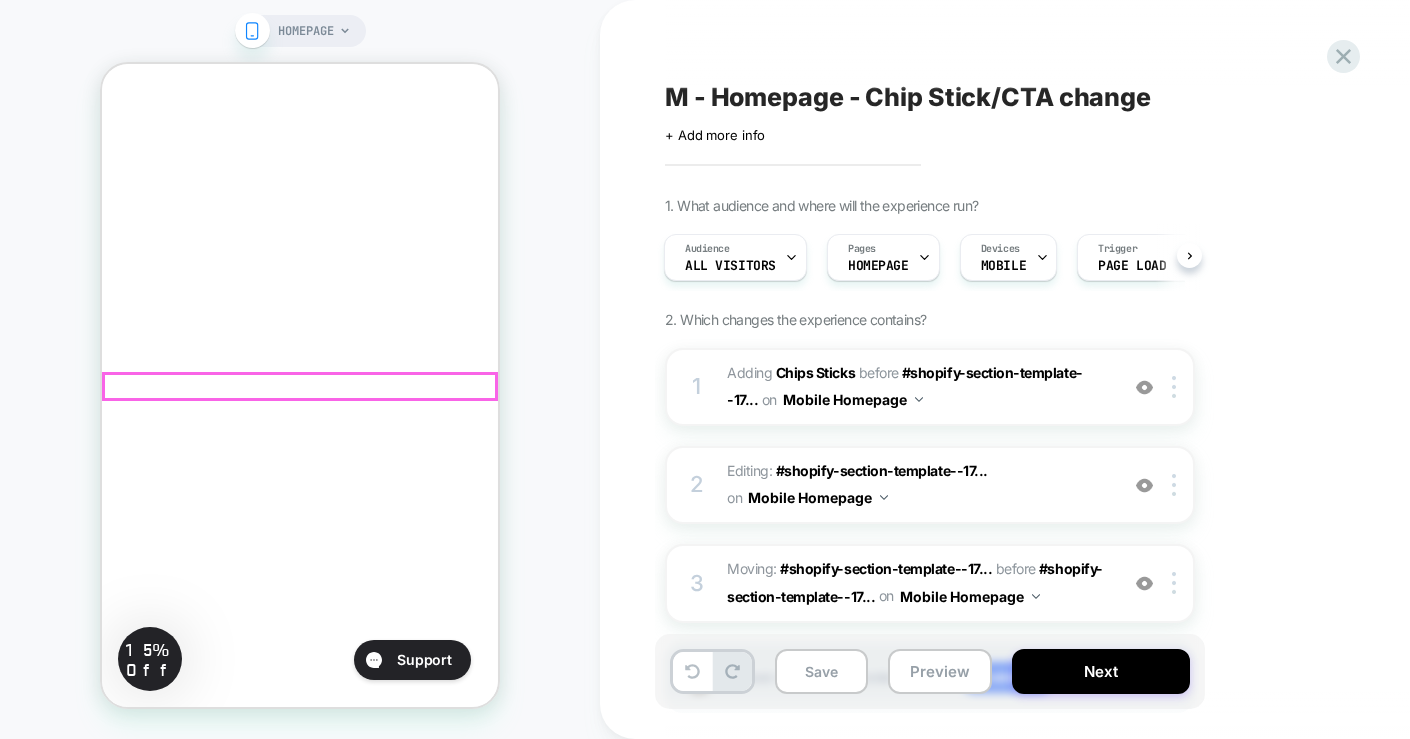 click on "Shop Revant Sunglasses" at bounding box center [300, 7650] 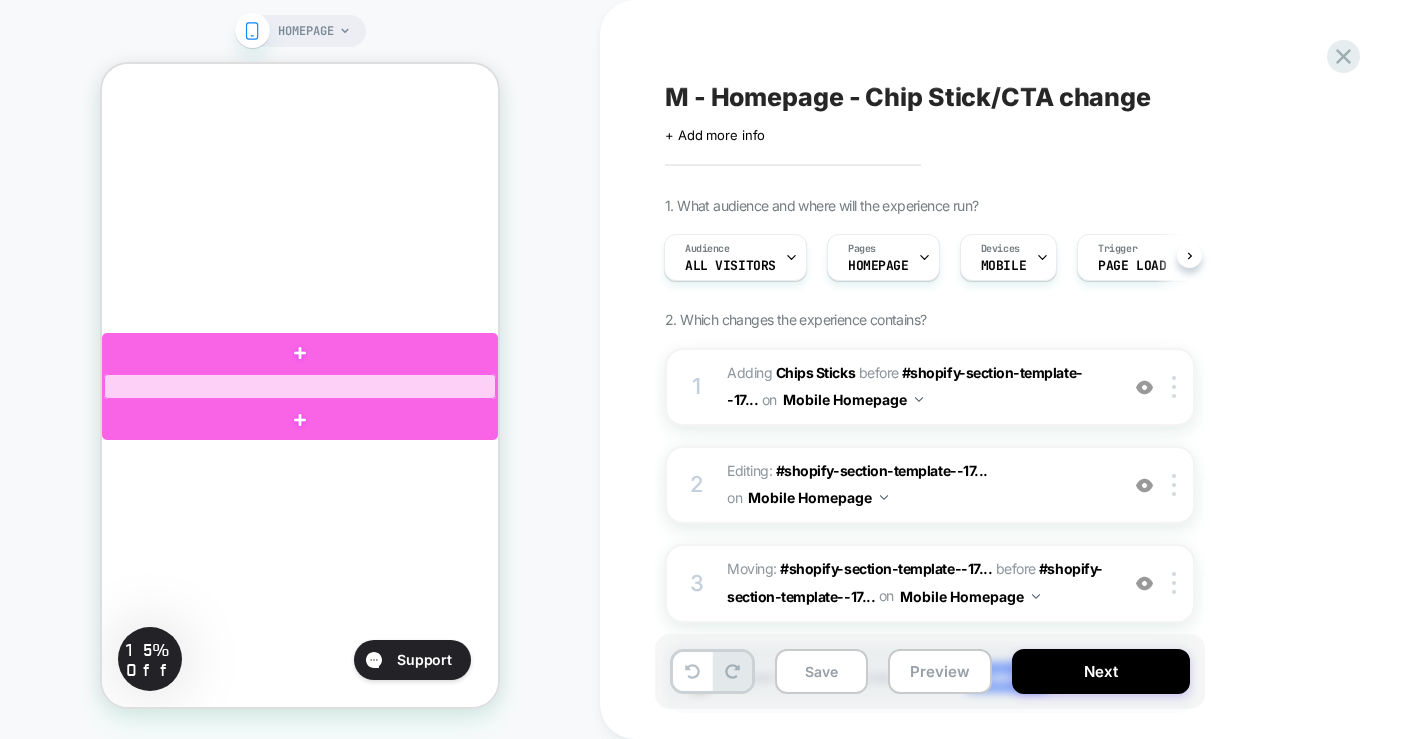 drag, startPoint x: 377, startPoint y: 393, endPoint x: 333, endPoint y: 384, distance: 44.911022 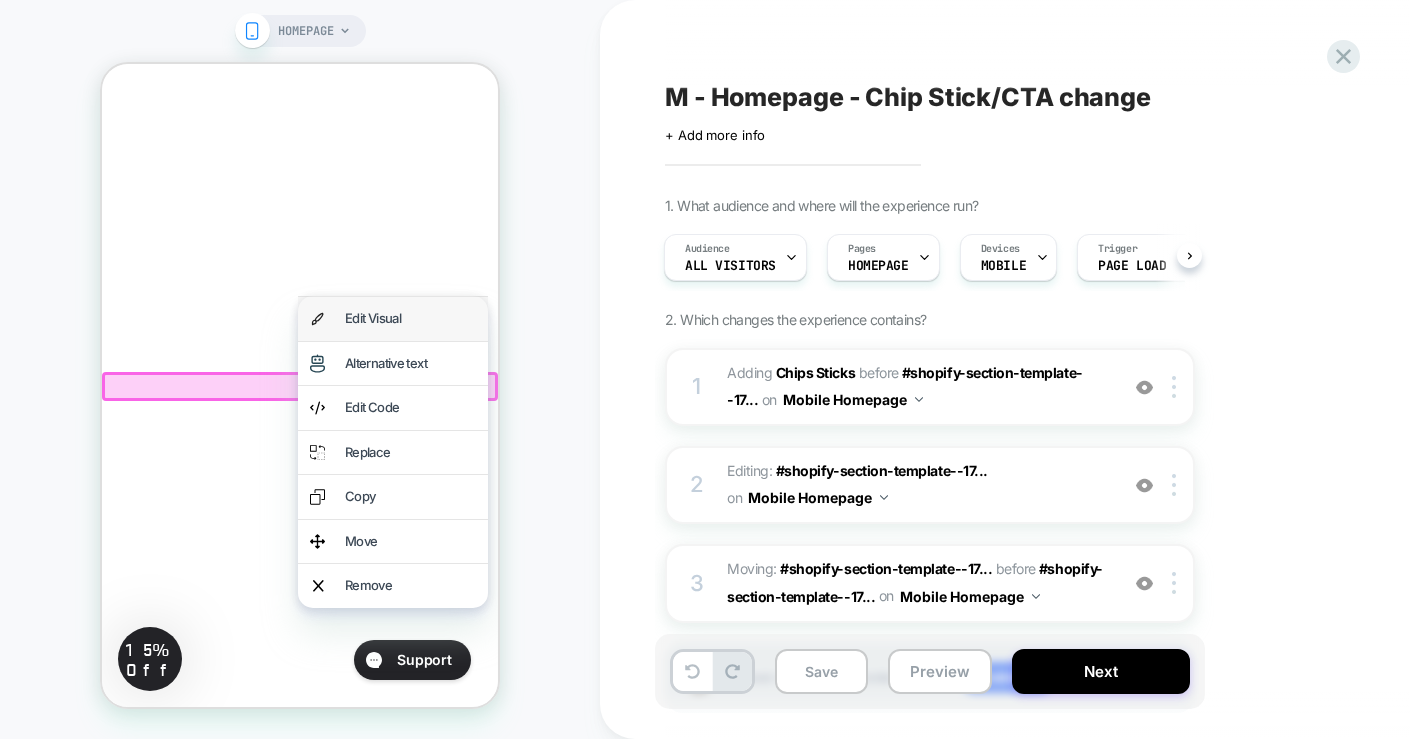 click on "Edit Visual" at bounding box center [410, 319] 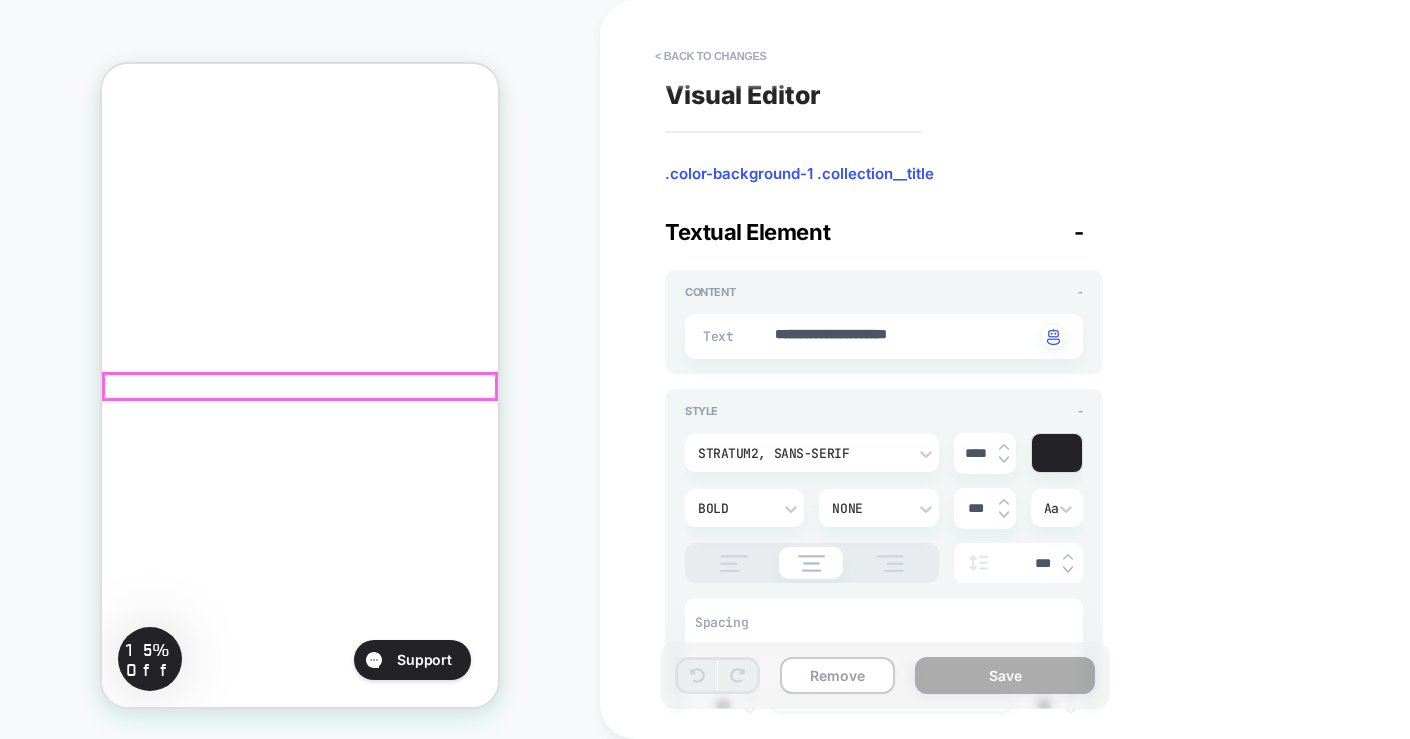 scroll, scrollTop: 482, scrollLeft: 0, axis: vertical 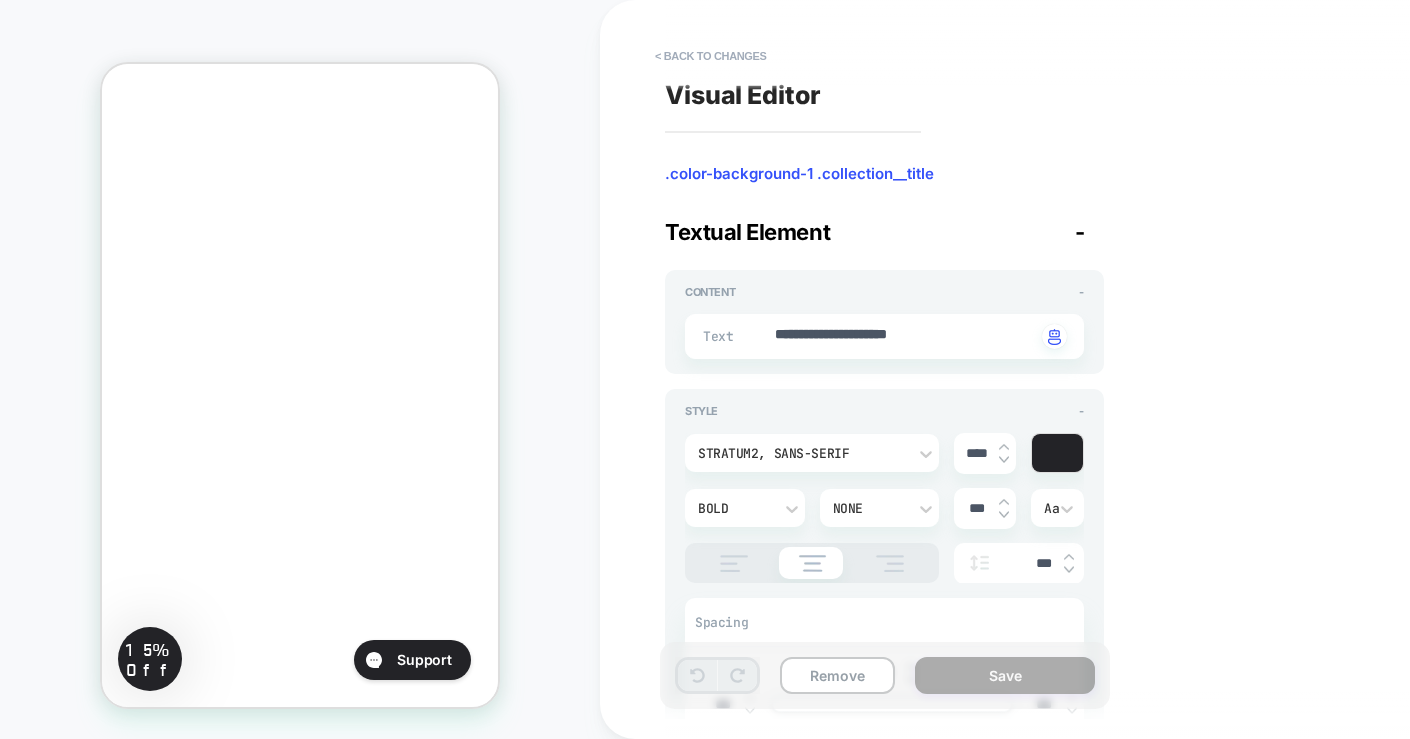 type on "*" 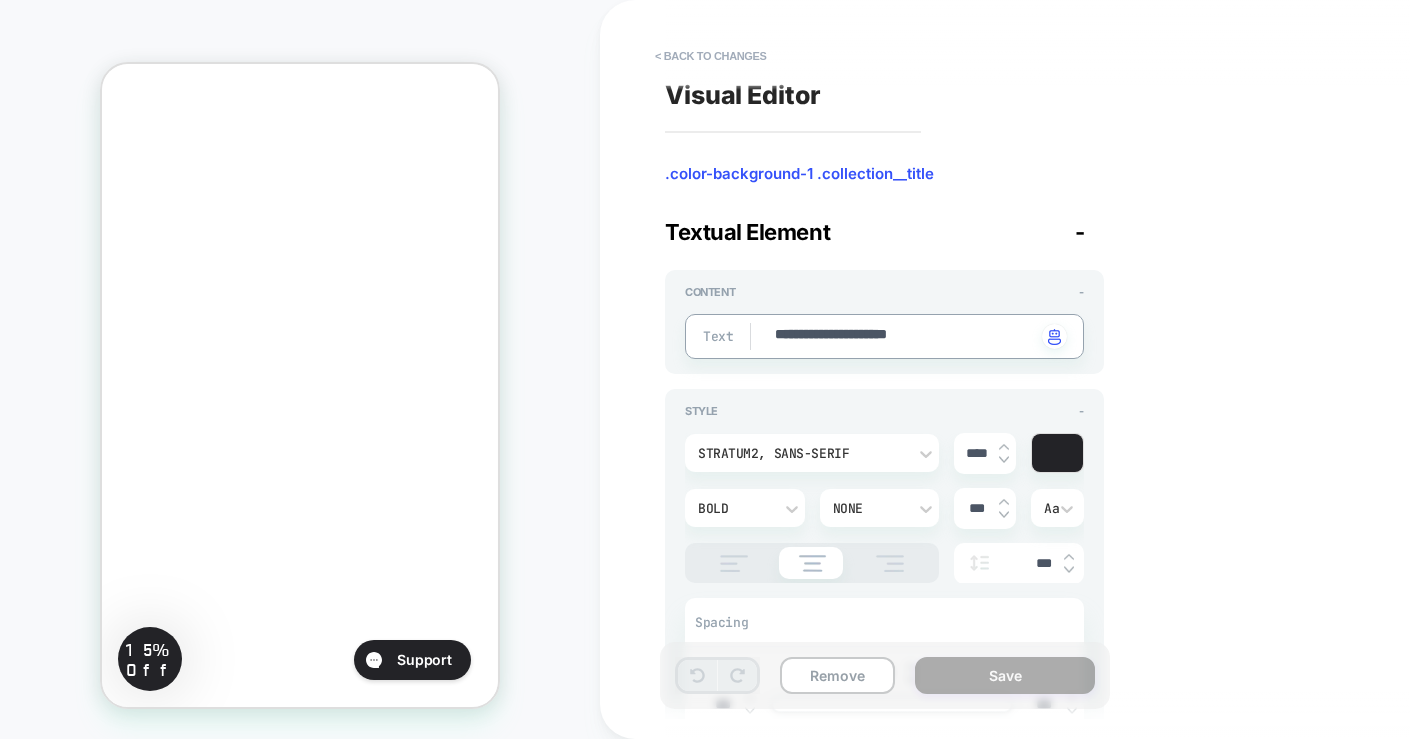click on "**********" at bounding box center [904, 336] 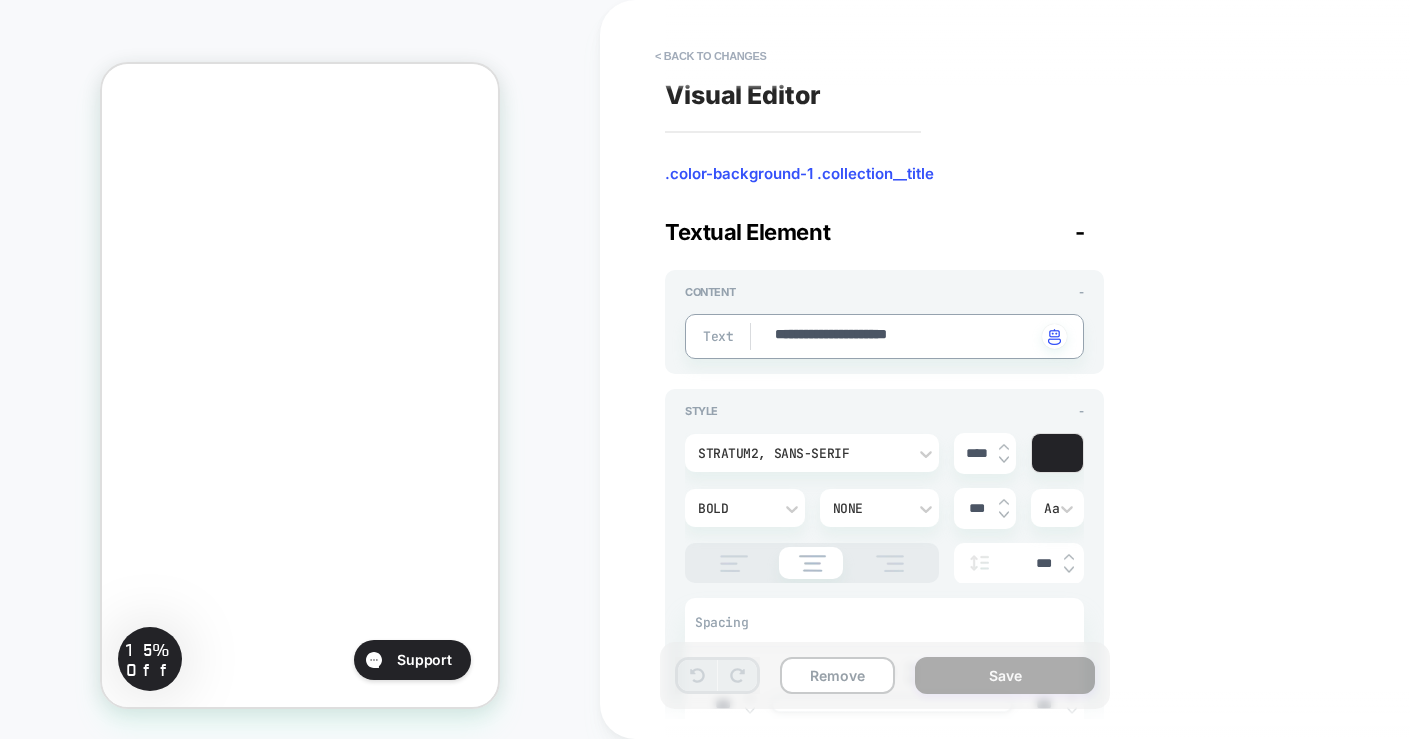 click on "**********" at bounding box center (904, 336) 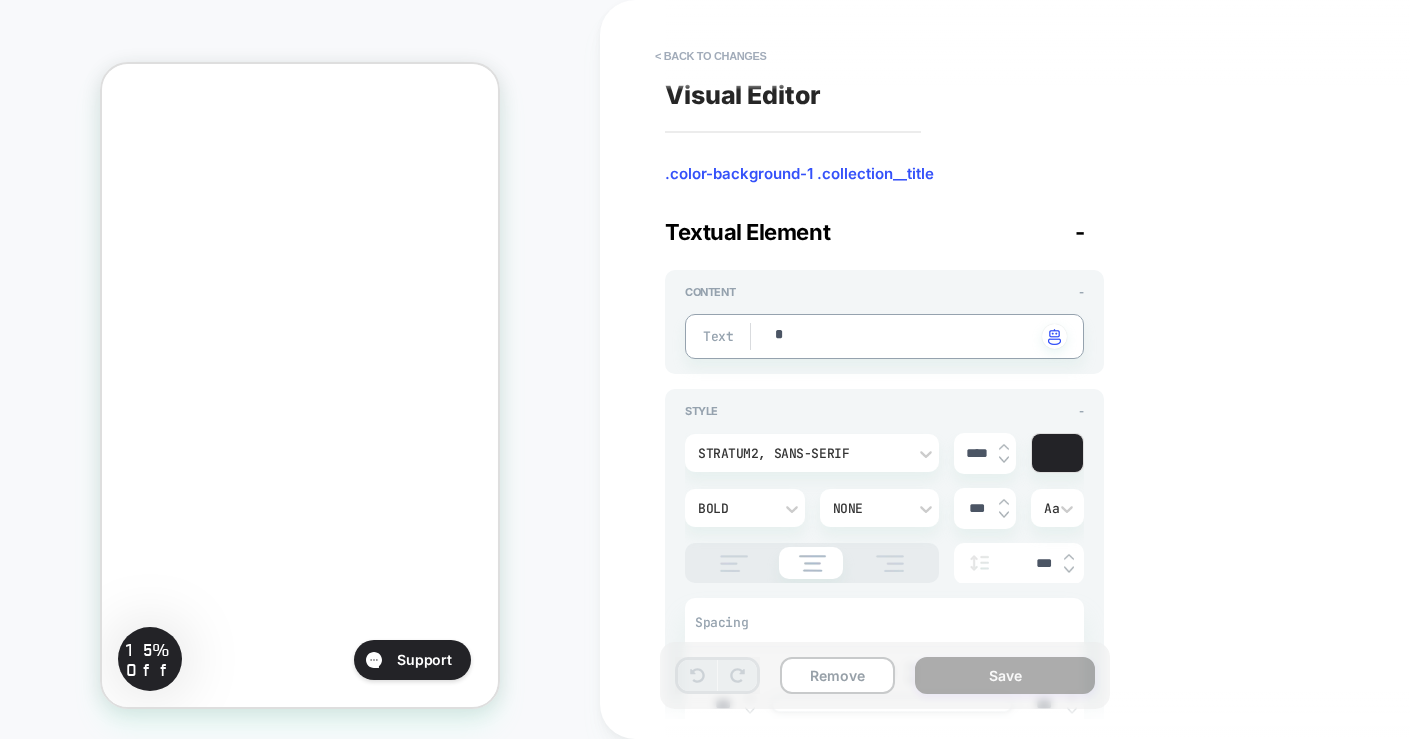 type on "*" 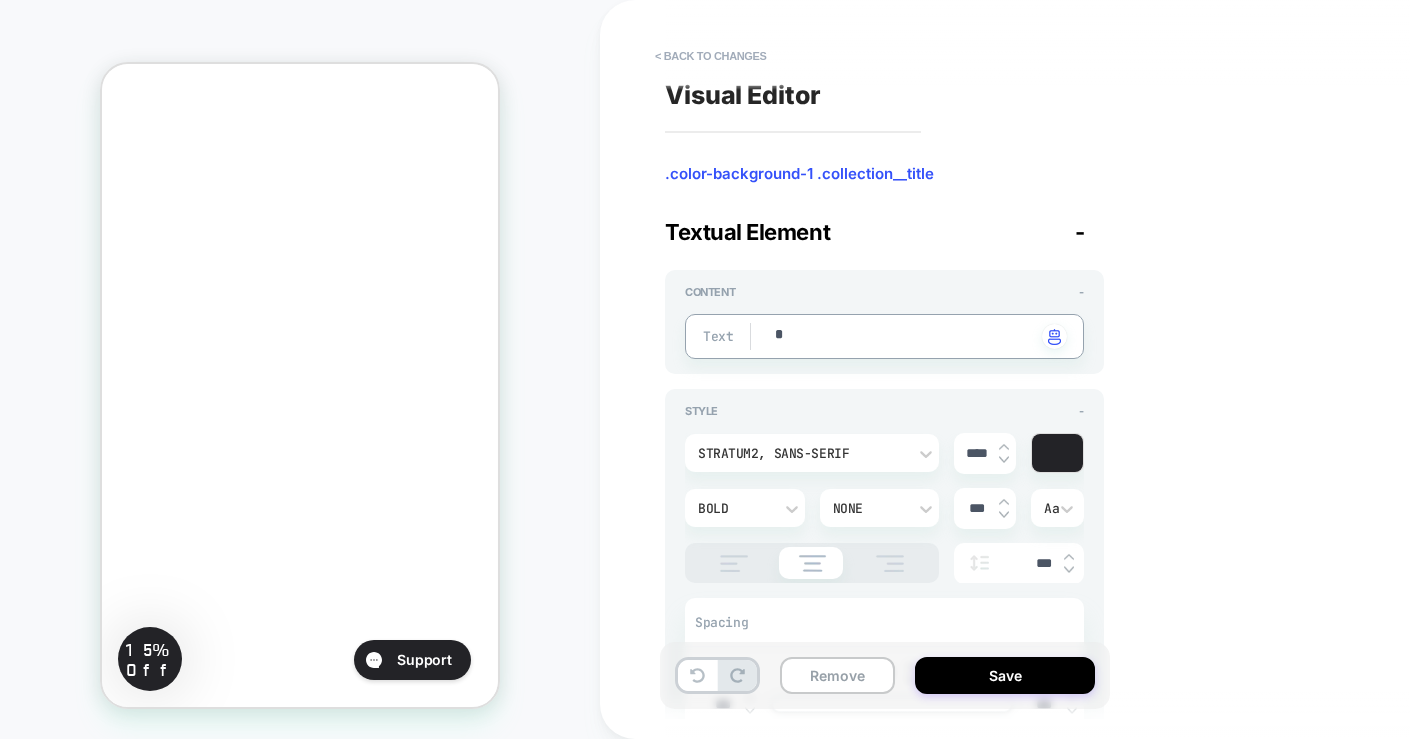 type 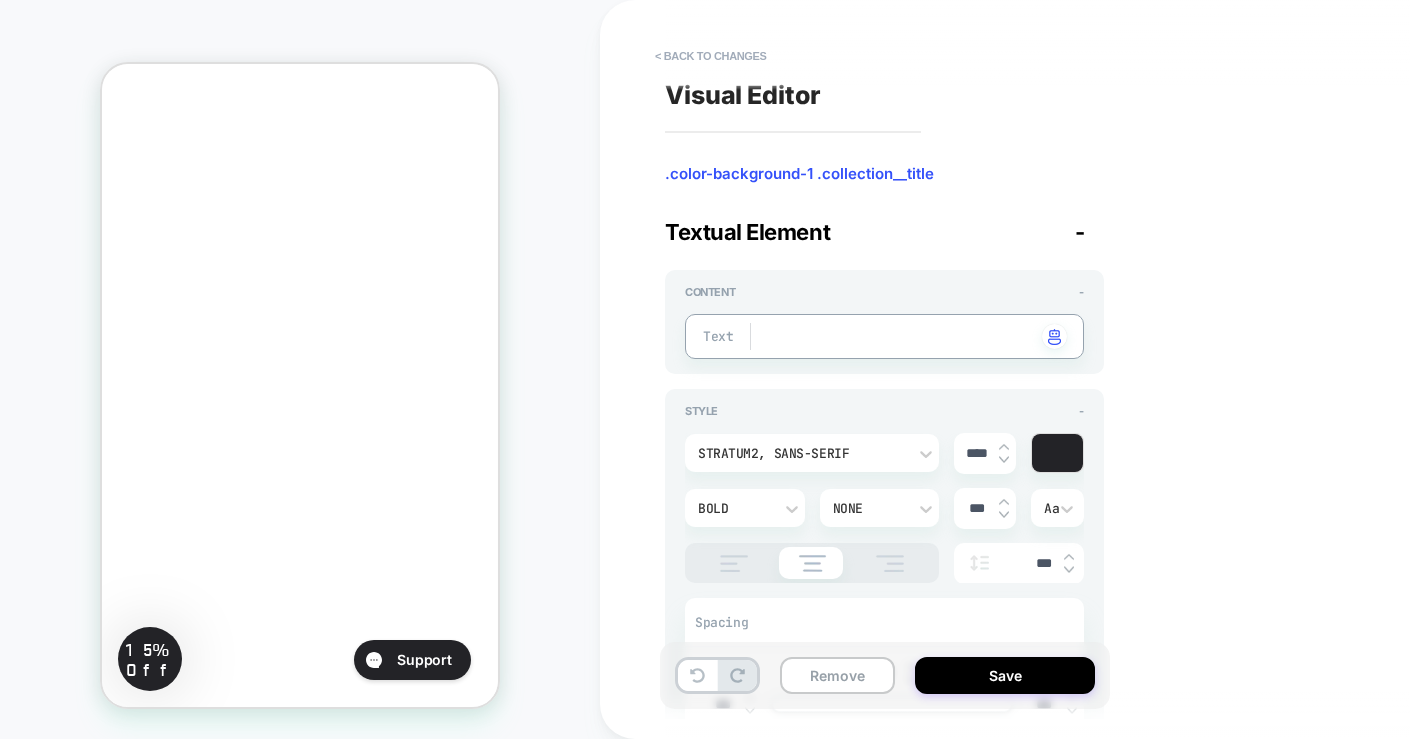 type on "*" 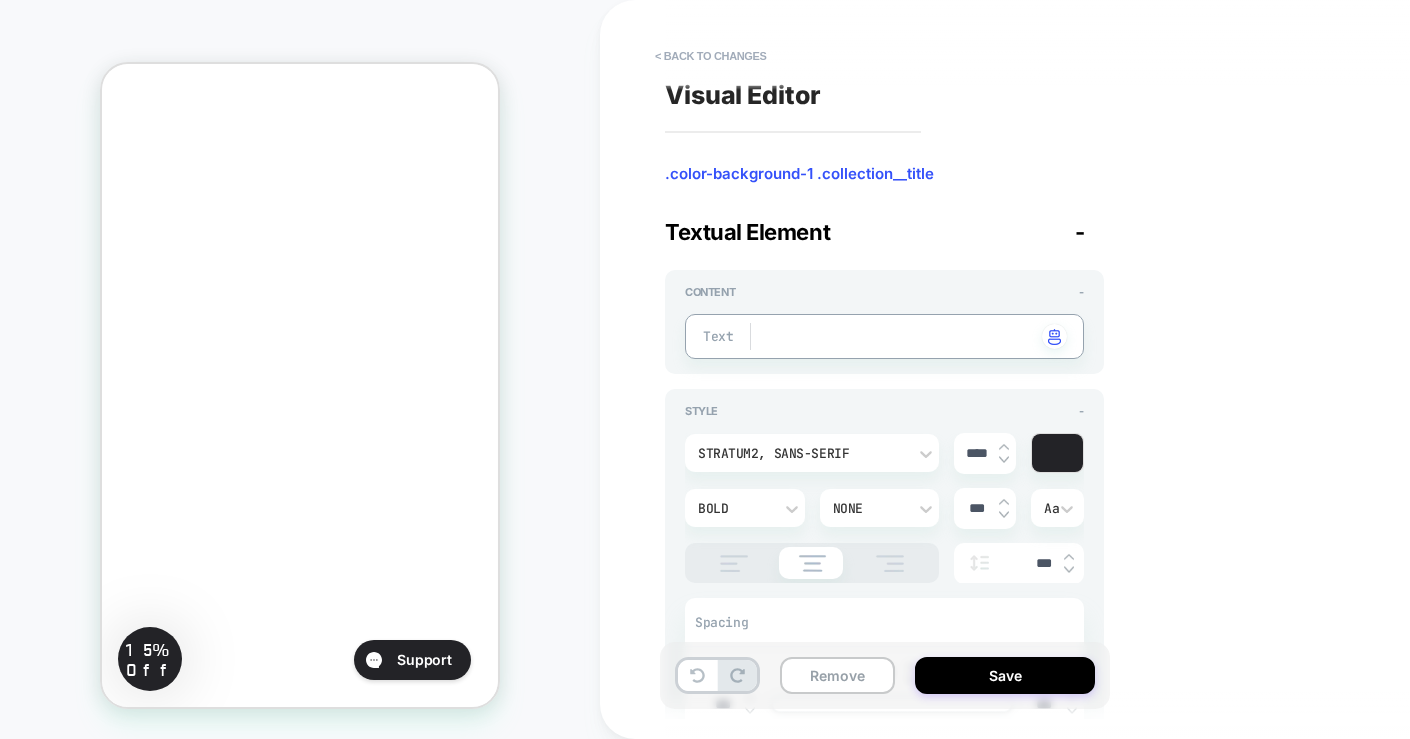 type on "*" 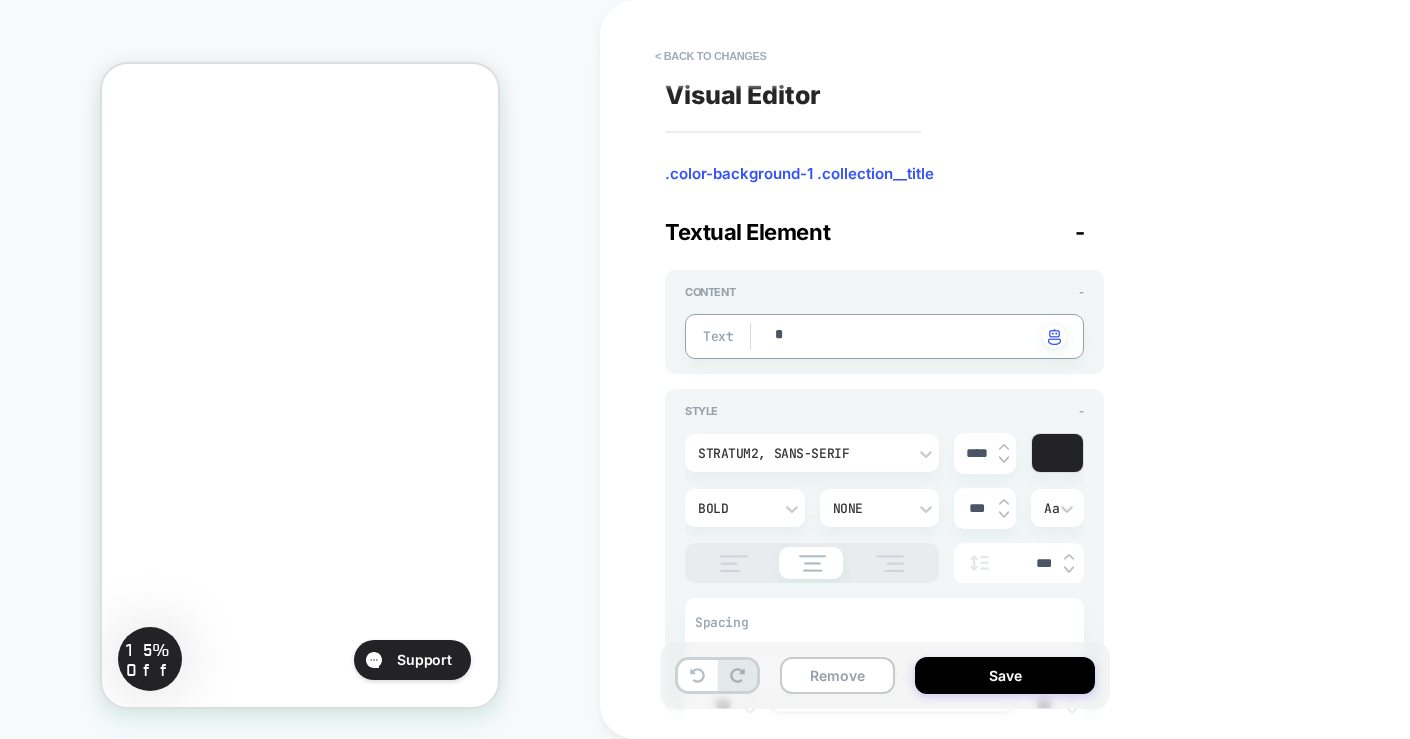 type on "*" 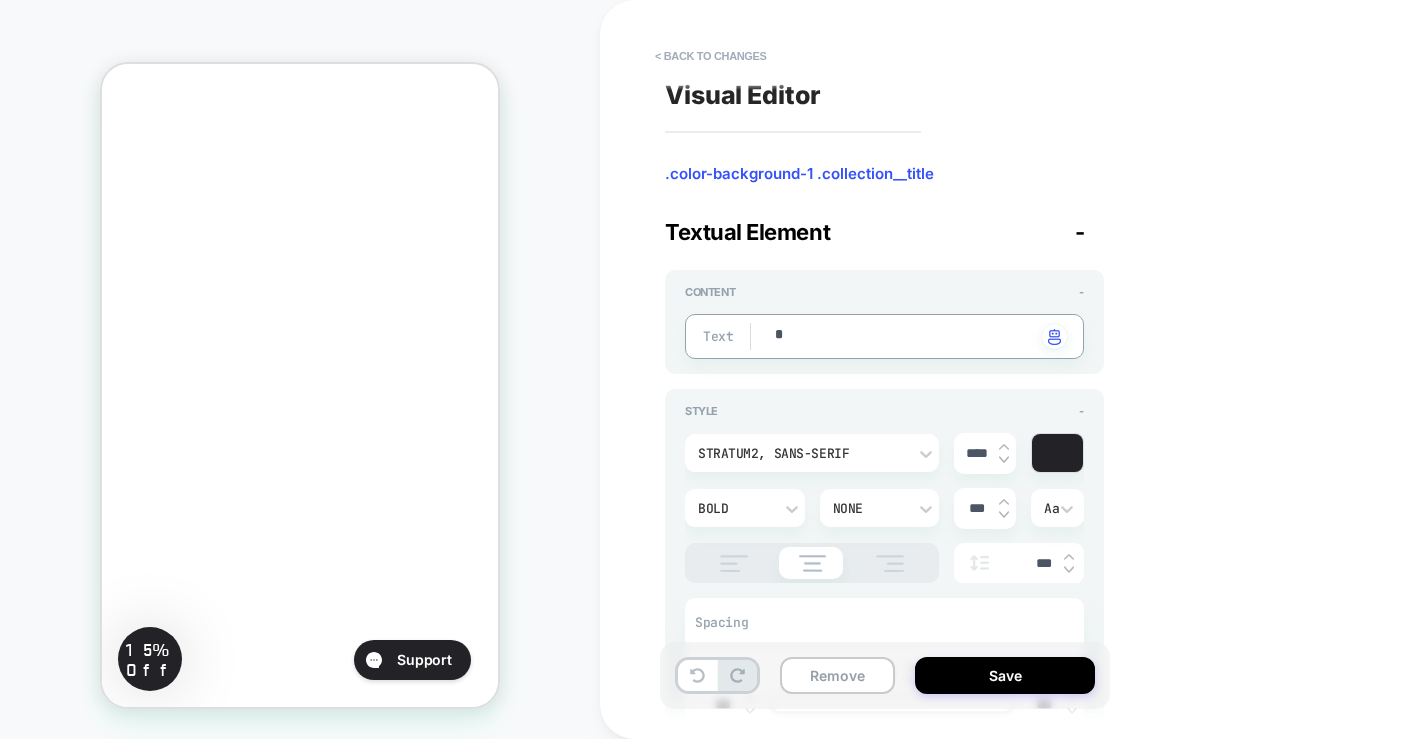 type on "**" 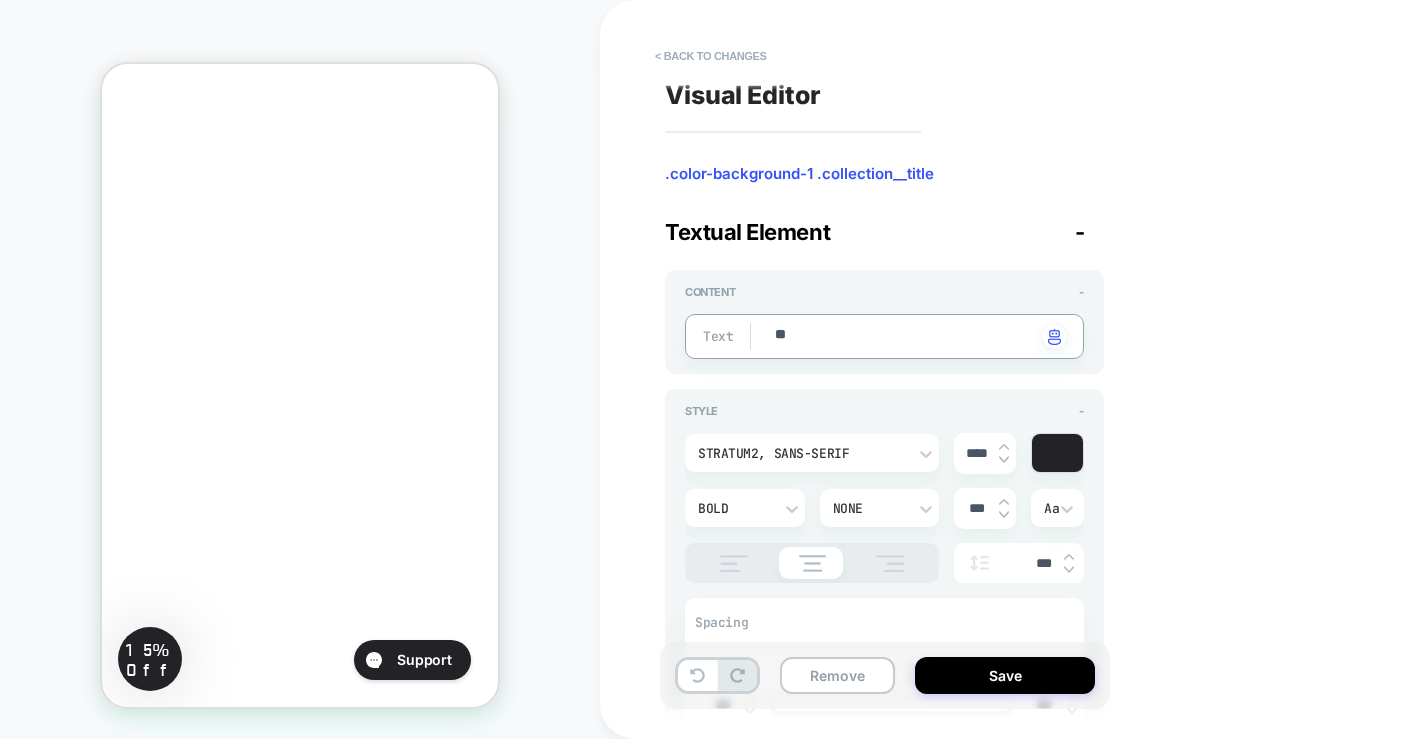 type on "*" 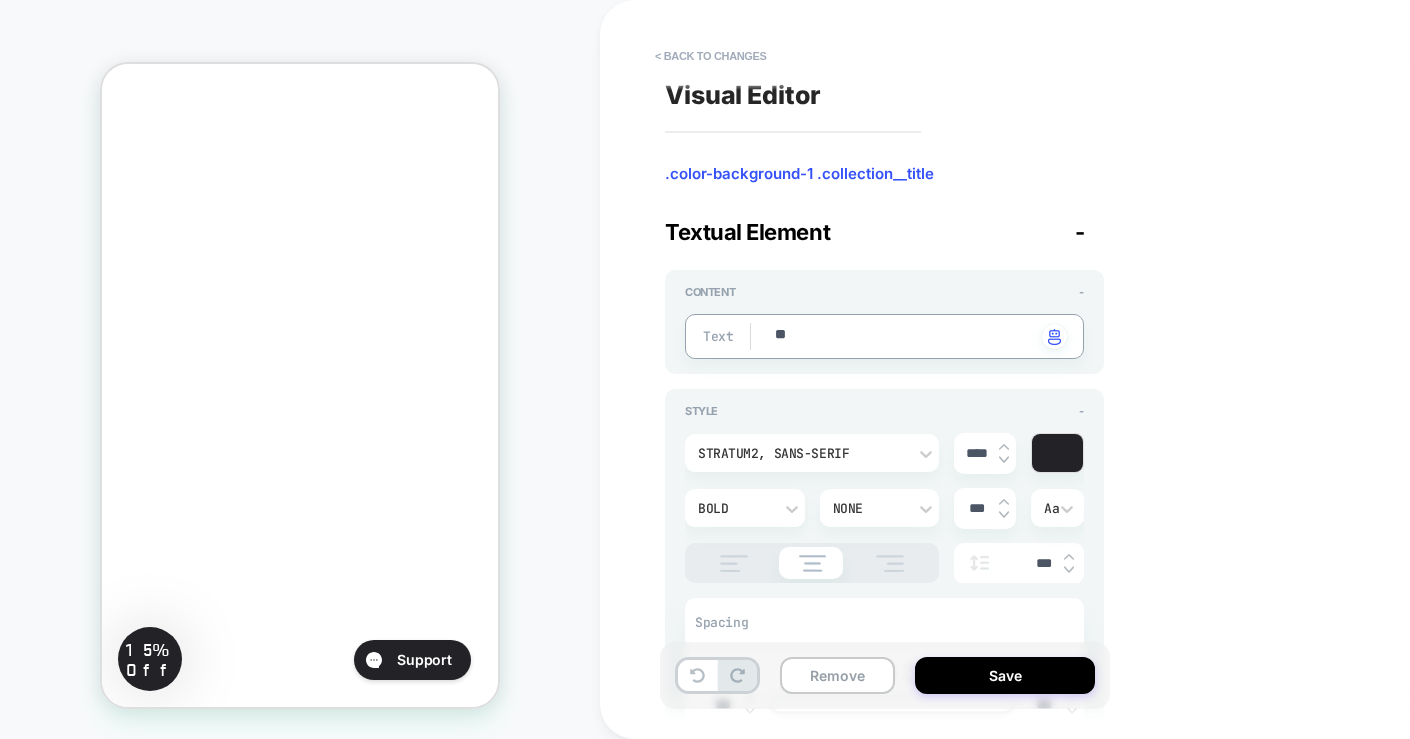 type on "***" 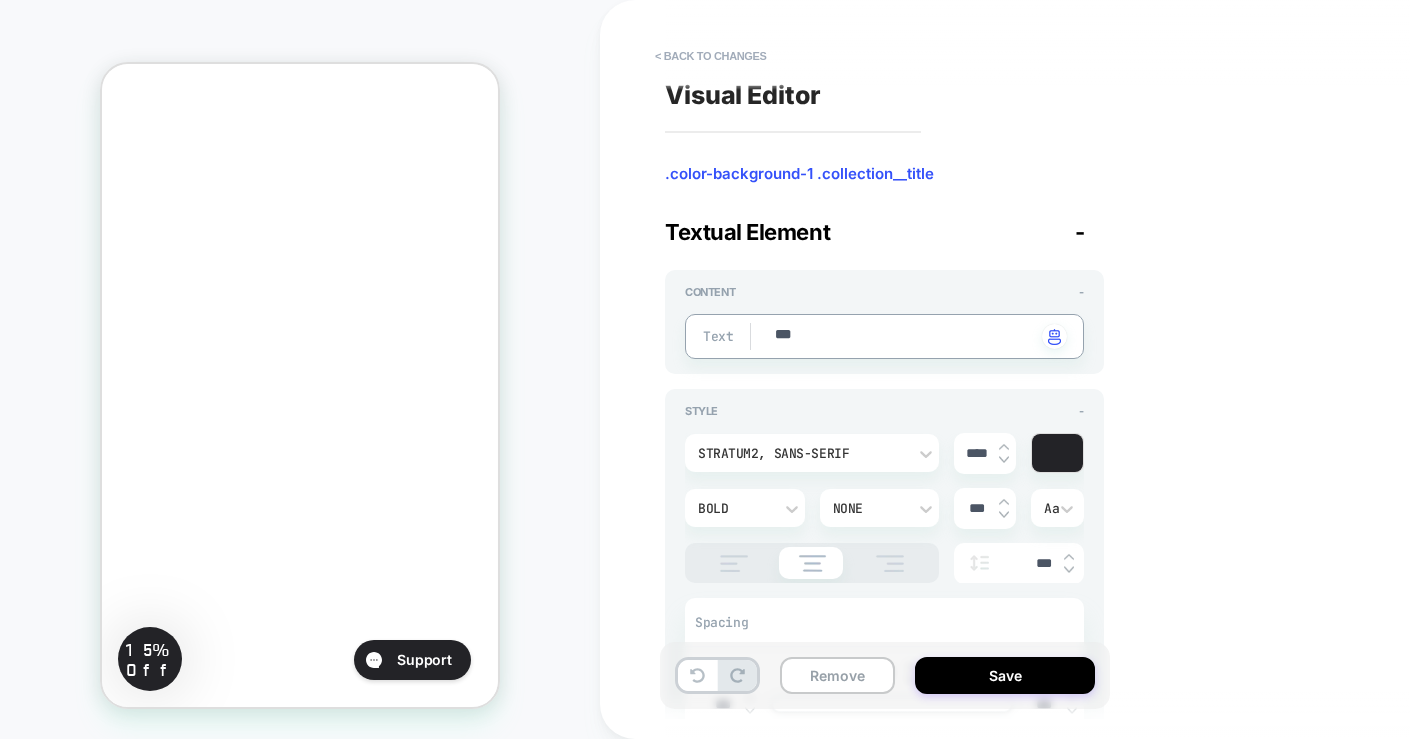 type on "*" 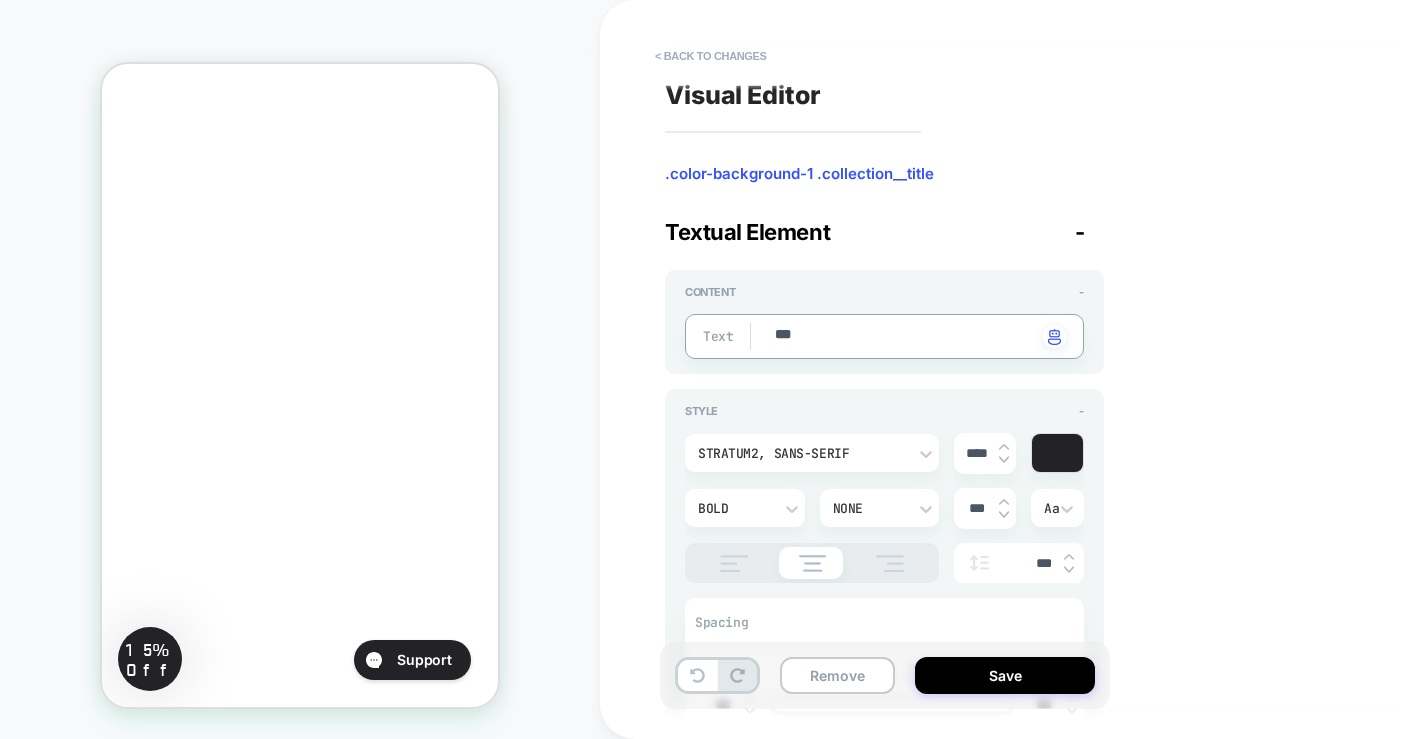 type on "****" 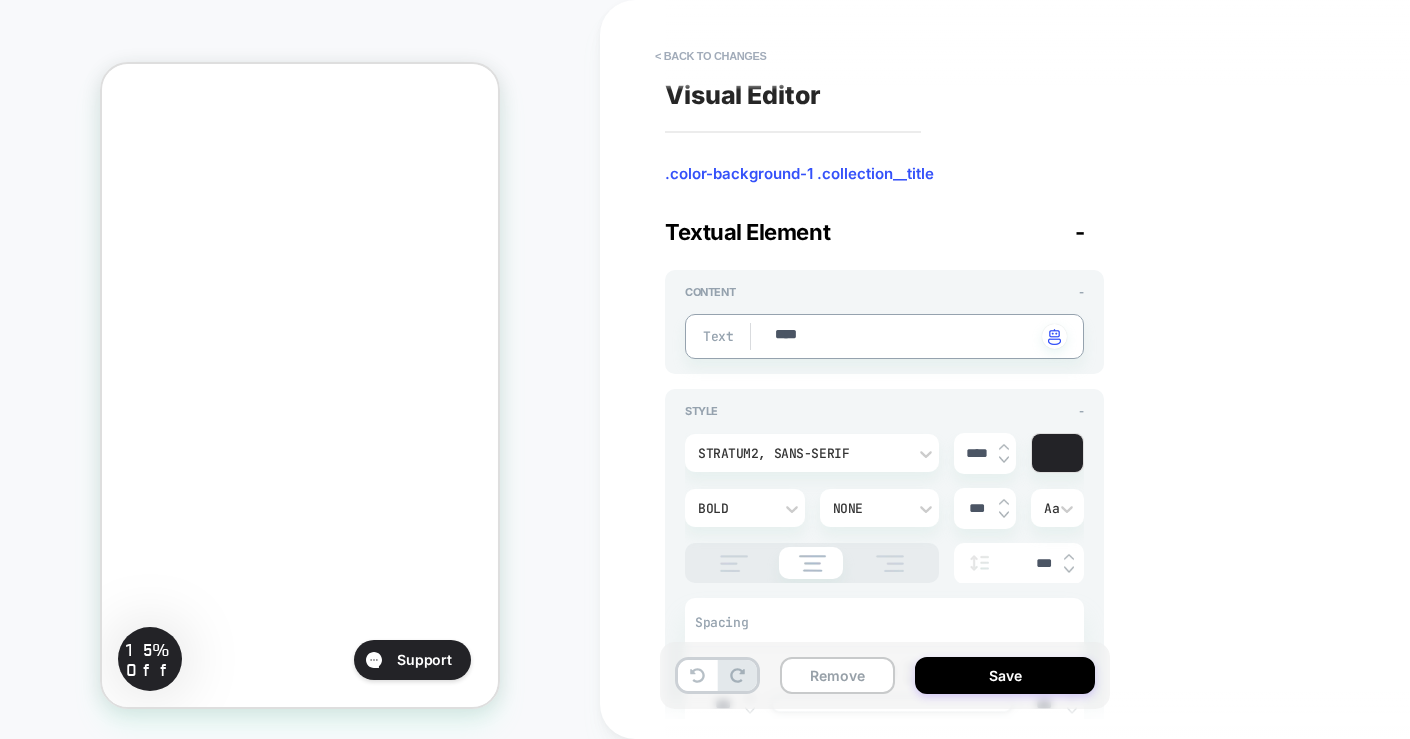 type on "*" 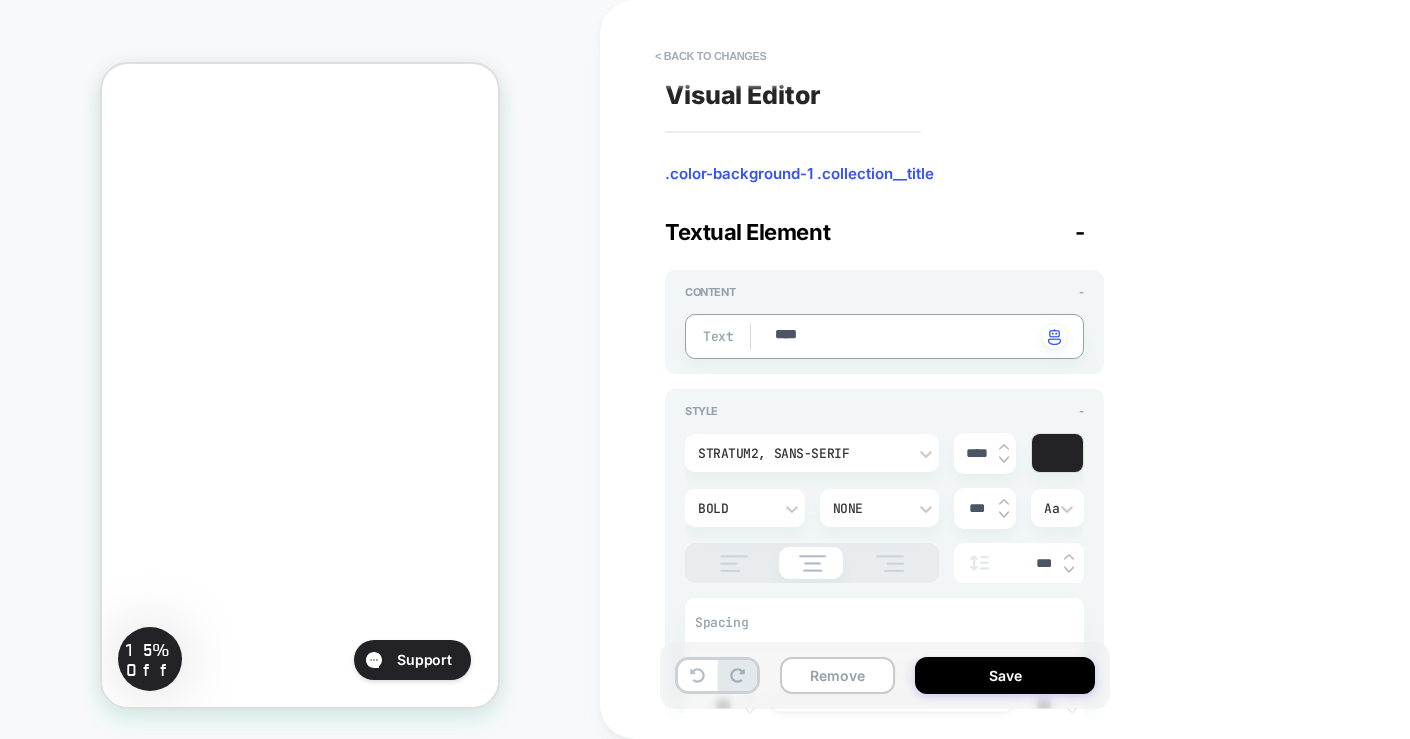 type on "***" 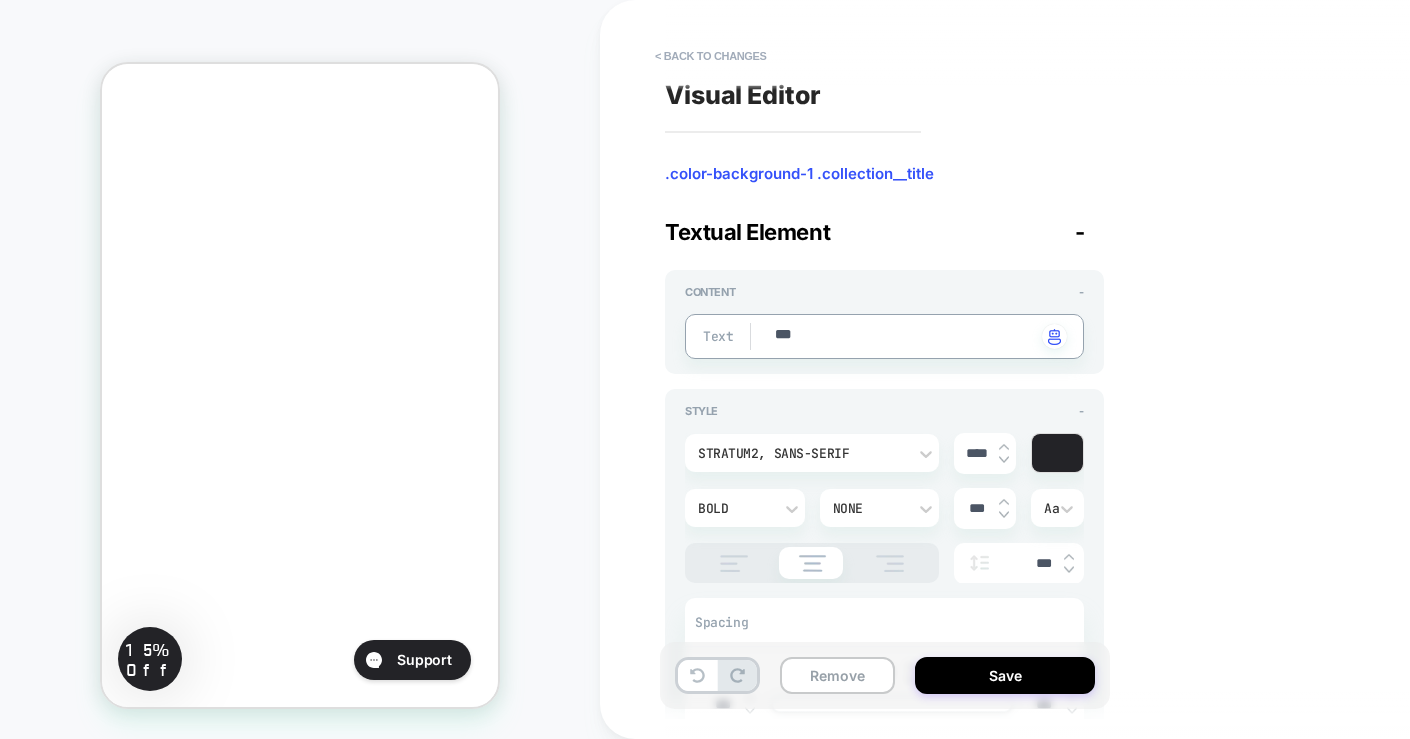 type on "*" 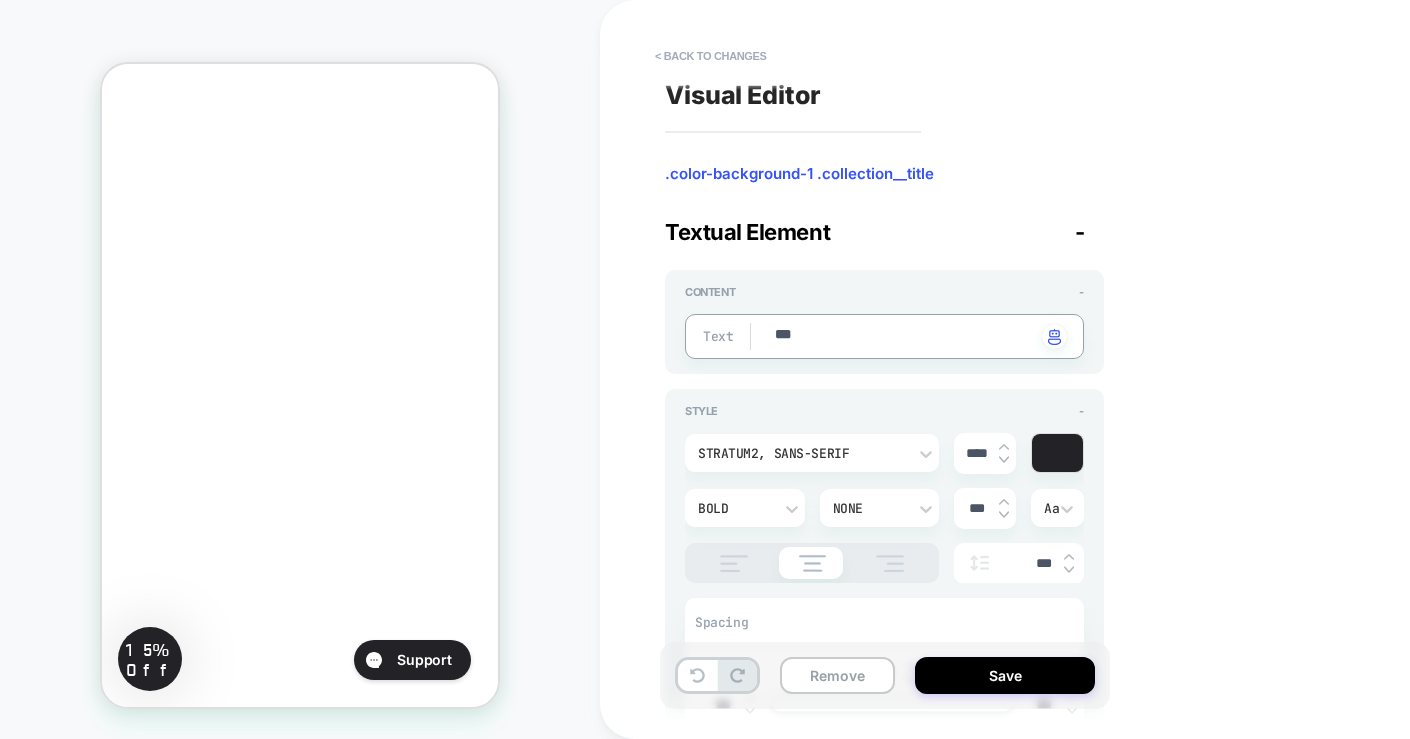 type on "****" 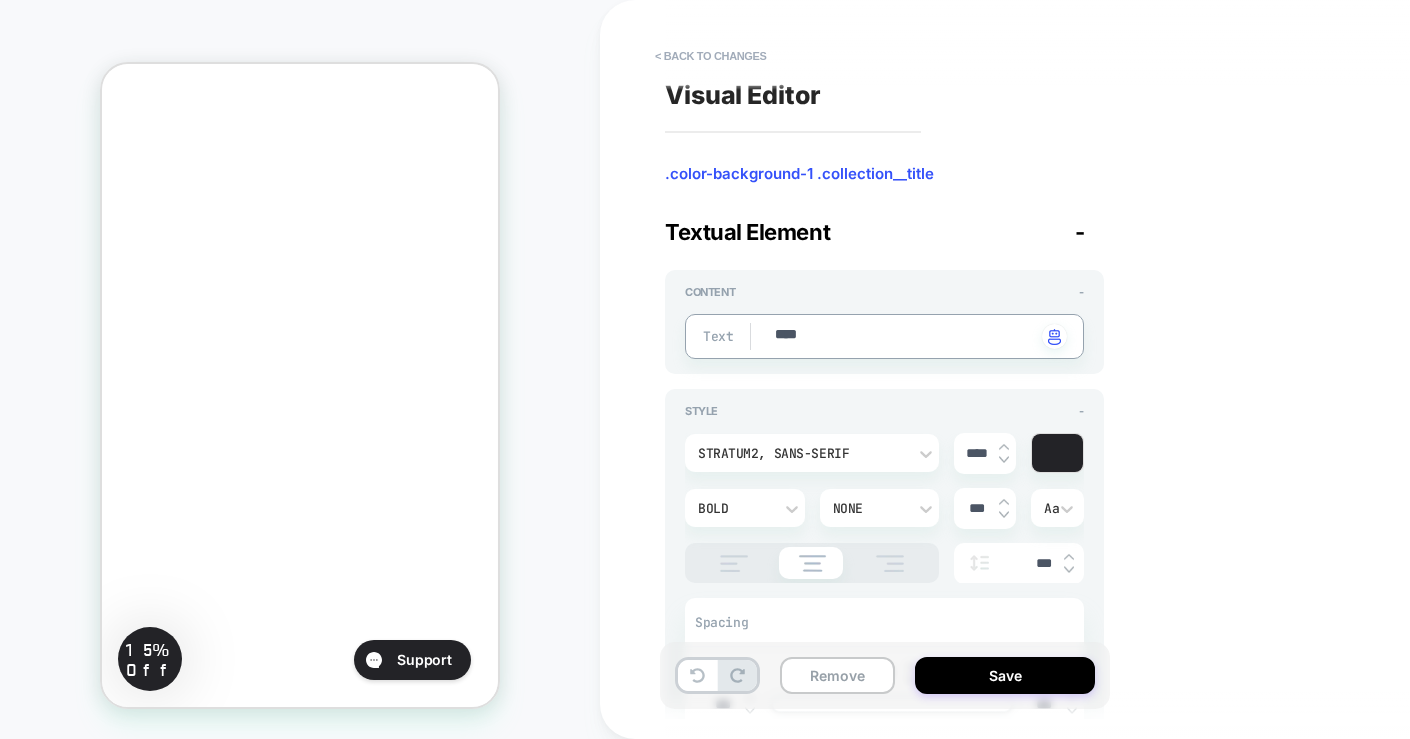 type on "*" 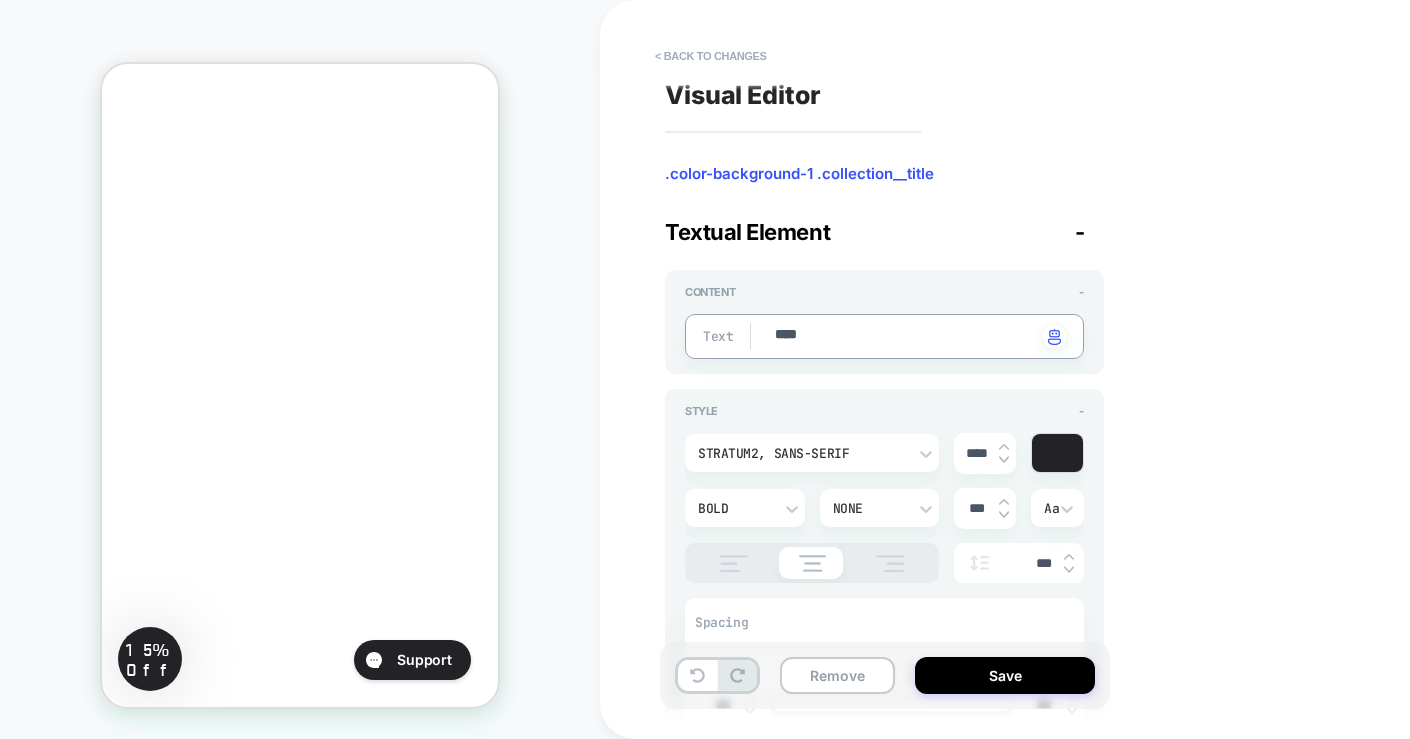type on "****" 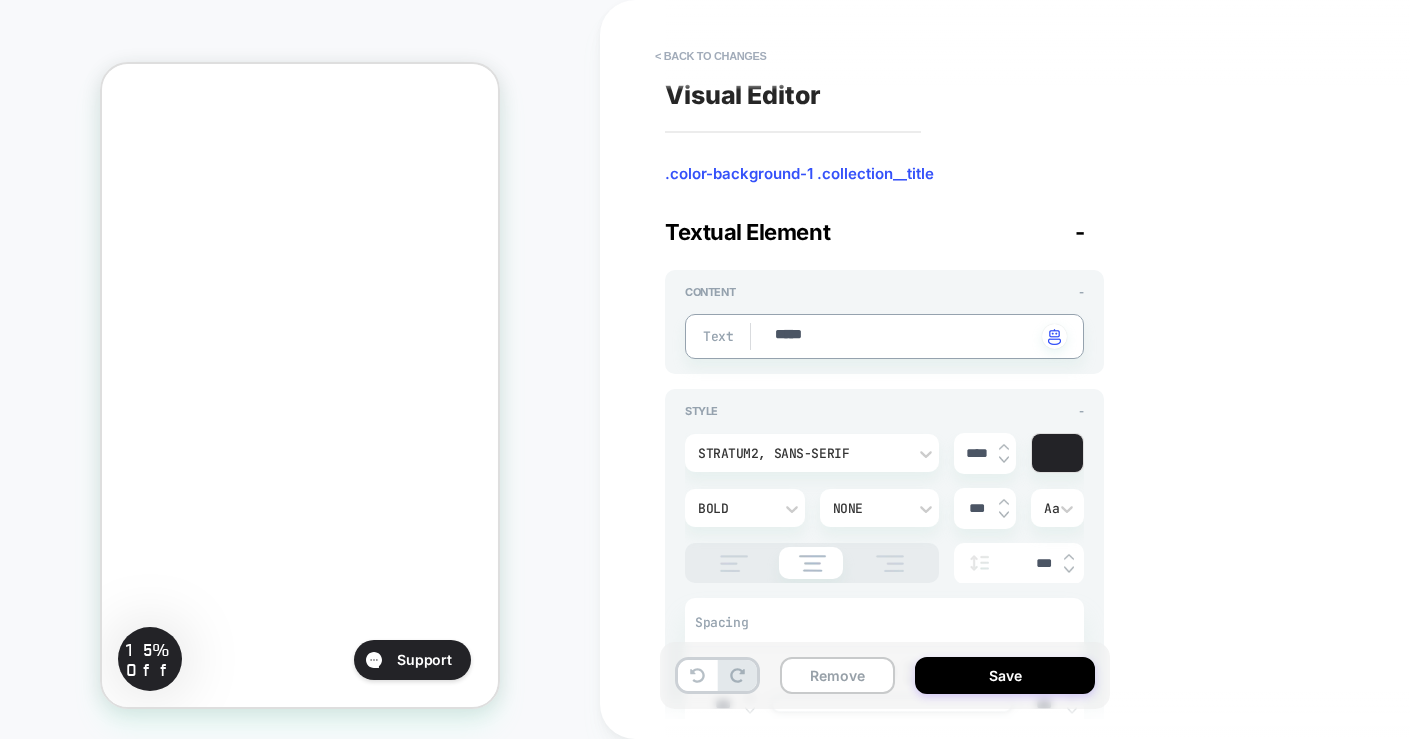 type on "*" 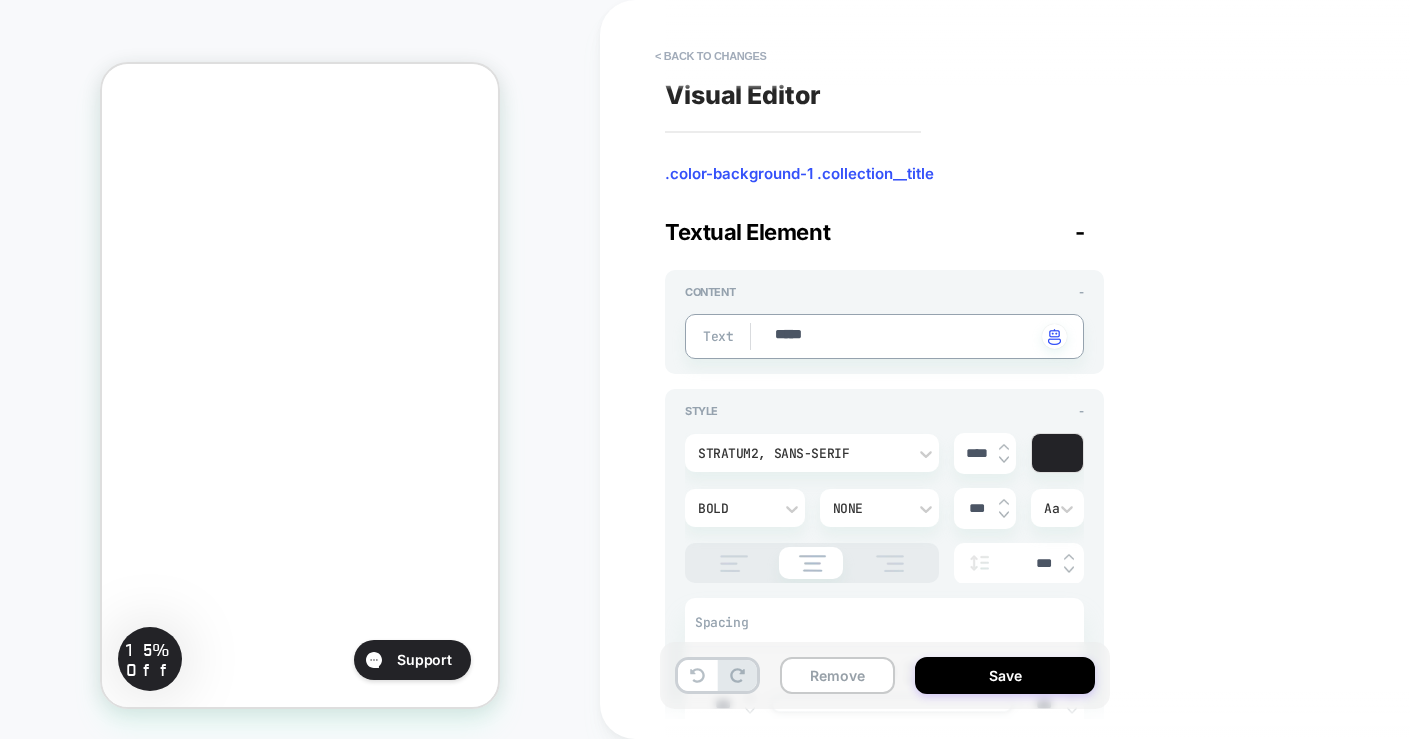 type on "******" 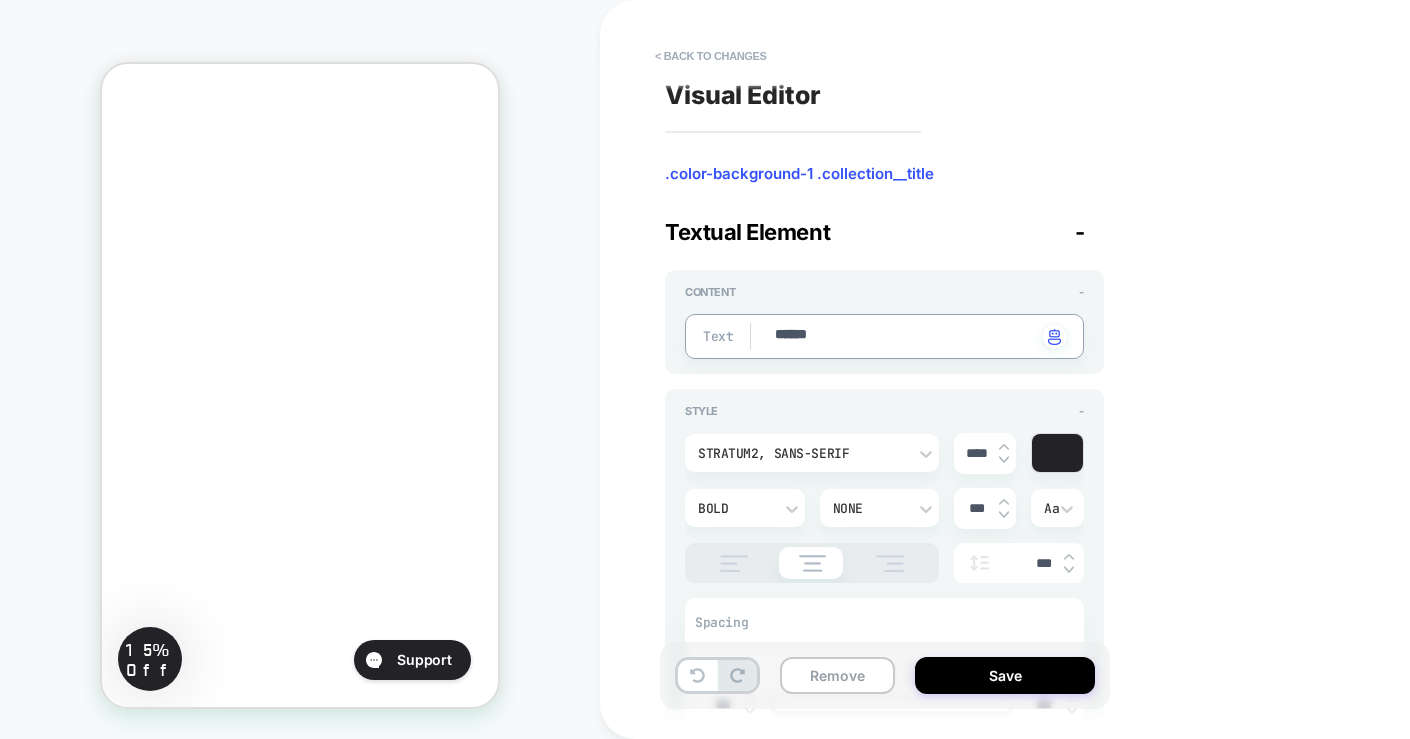 type on "*" 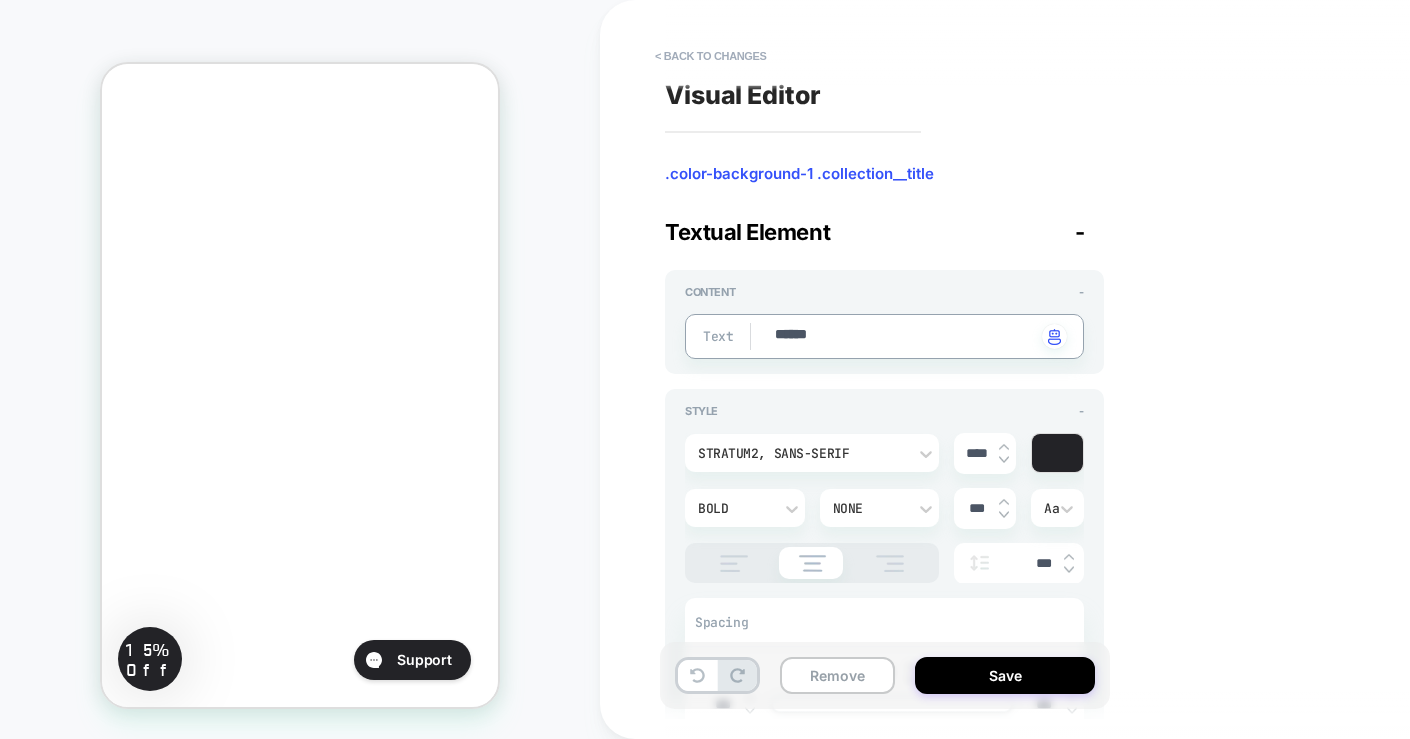 type on "*******" 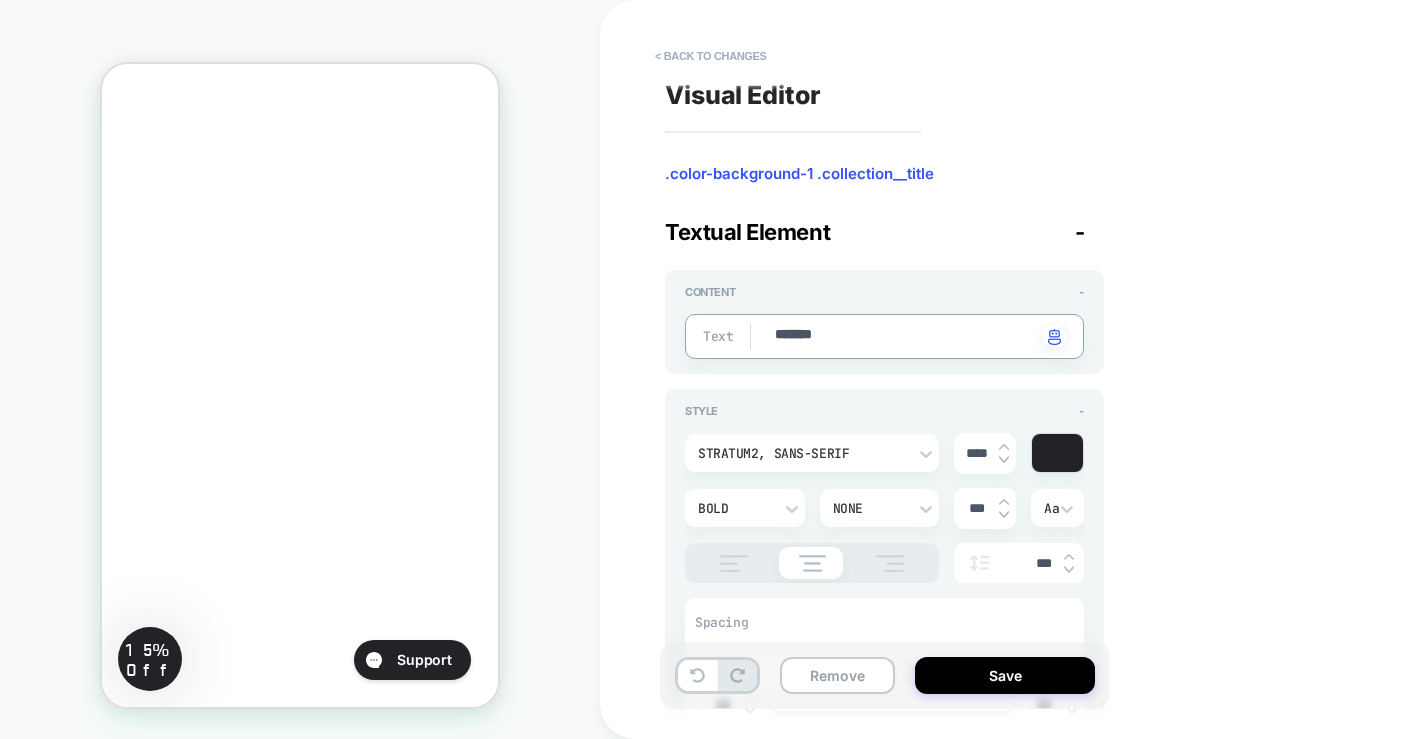 type on "*" 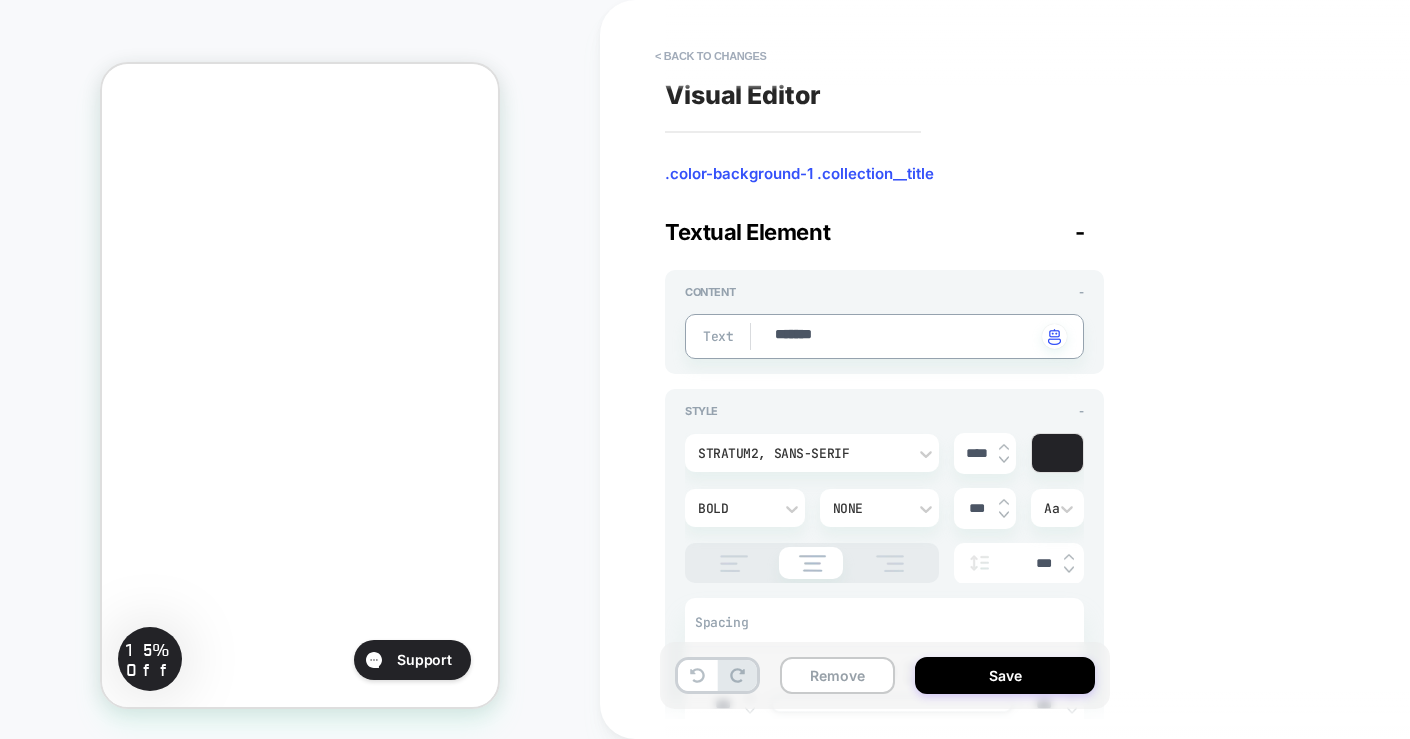 type on "********" 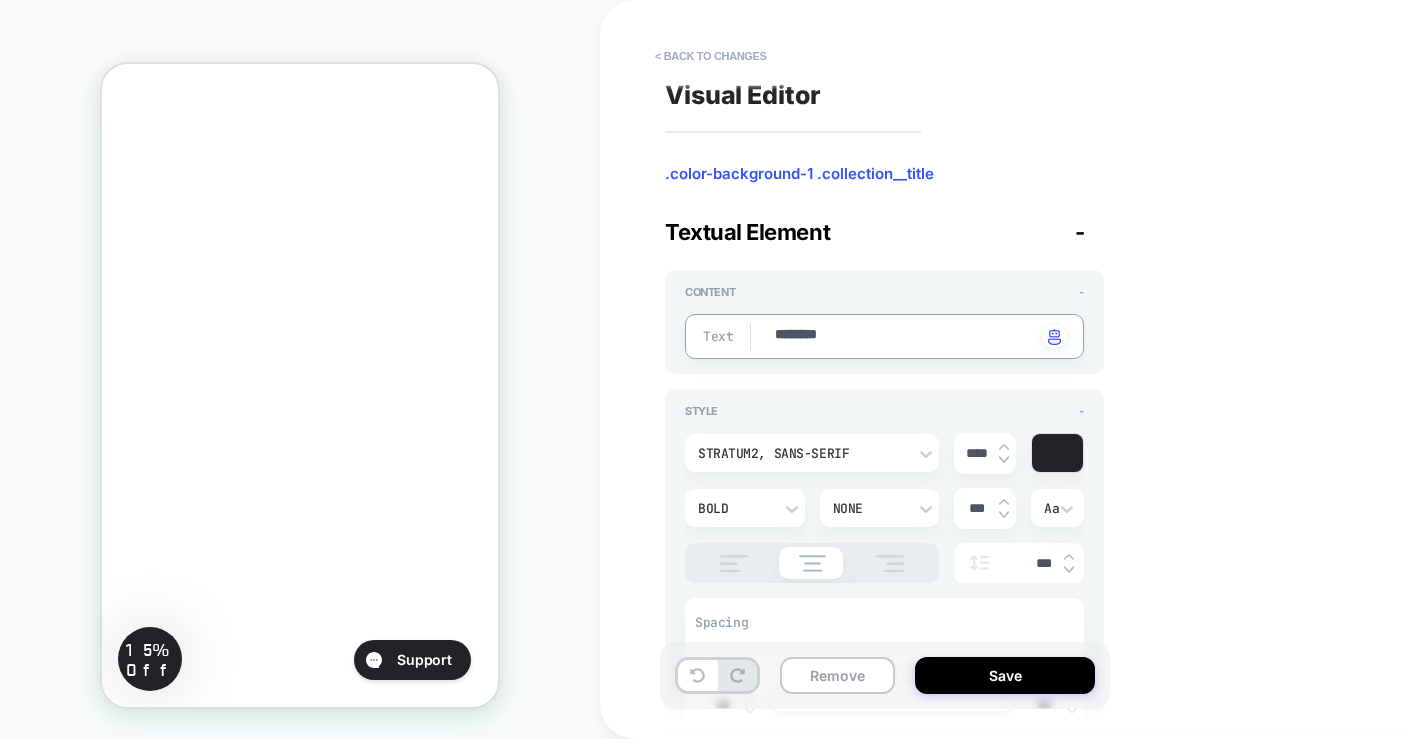 type on "*" 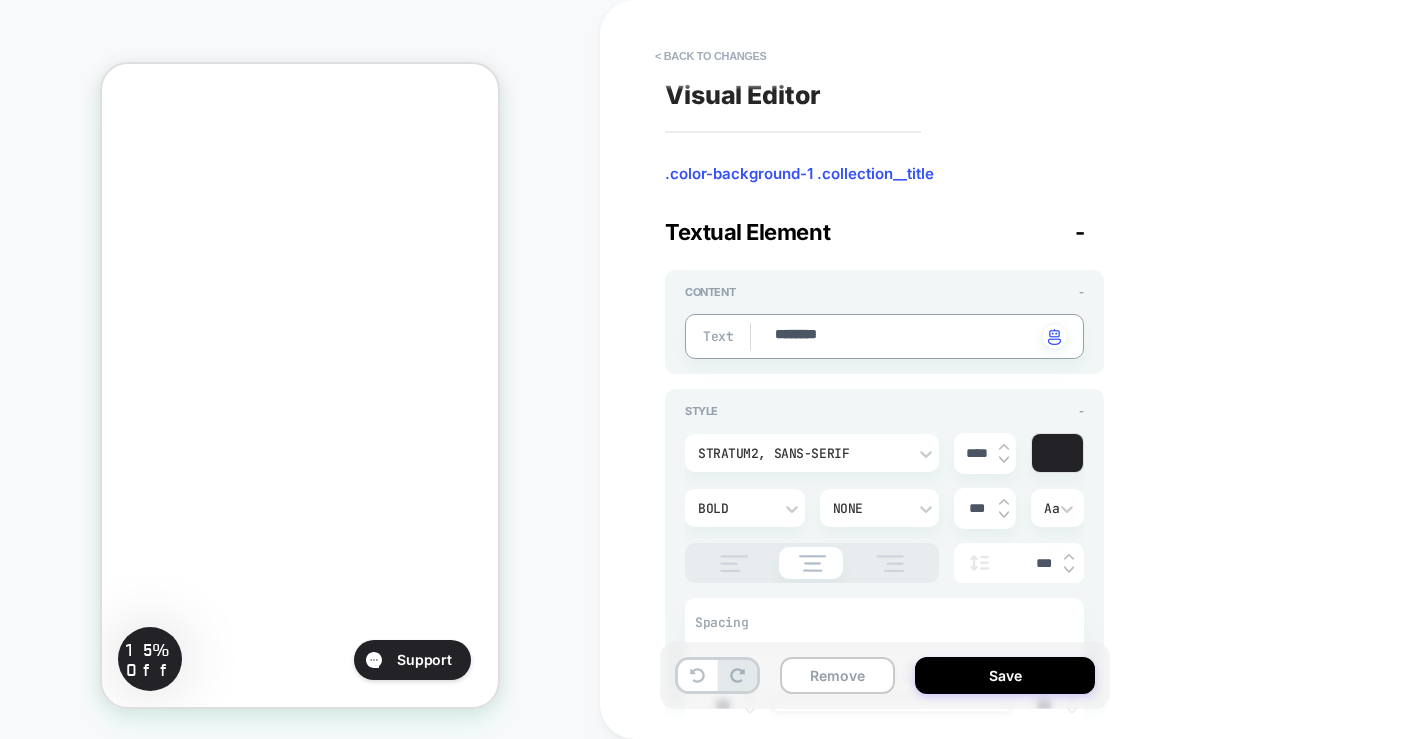 type on "*******" 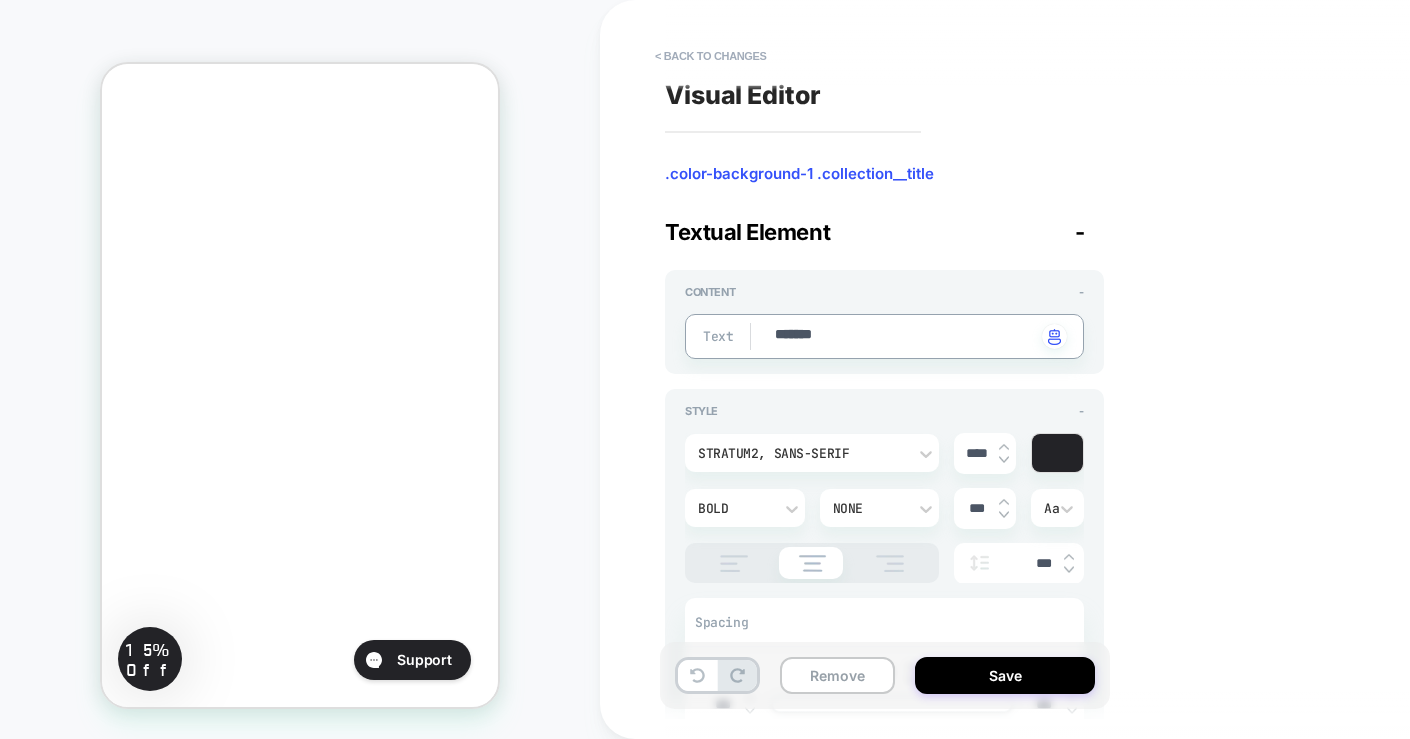 type on "*" 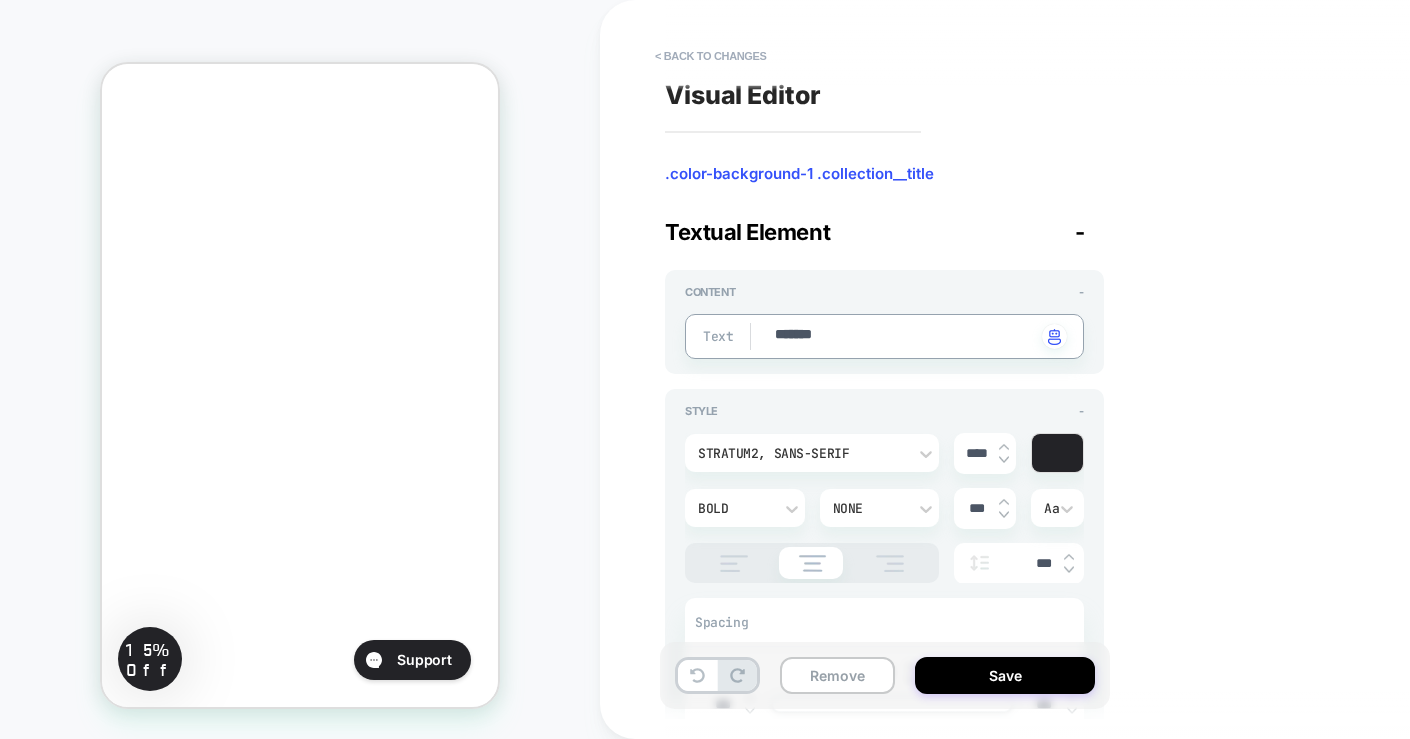 type on "******" 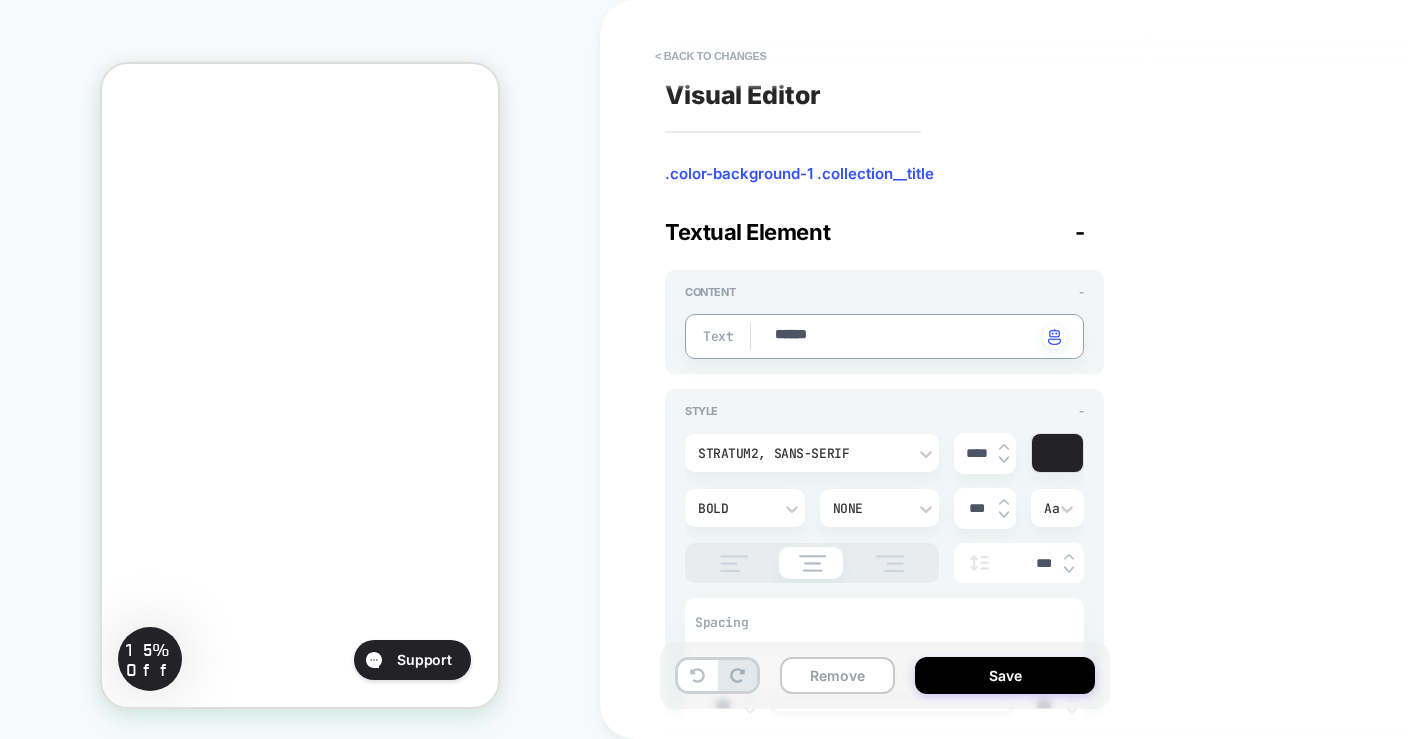 type on "*" 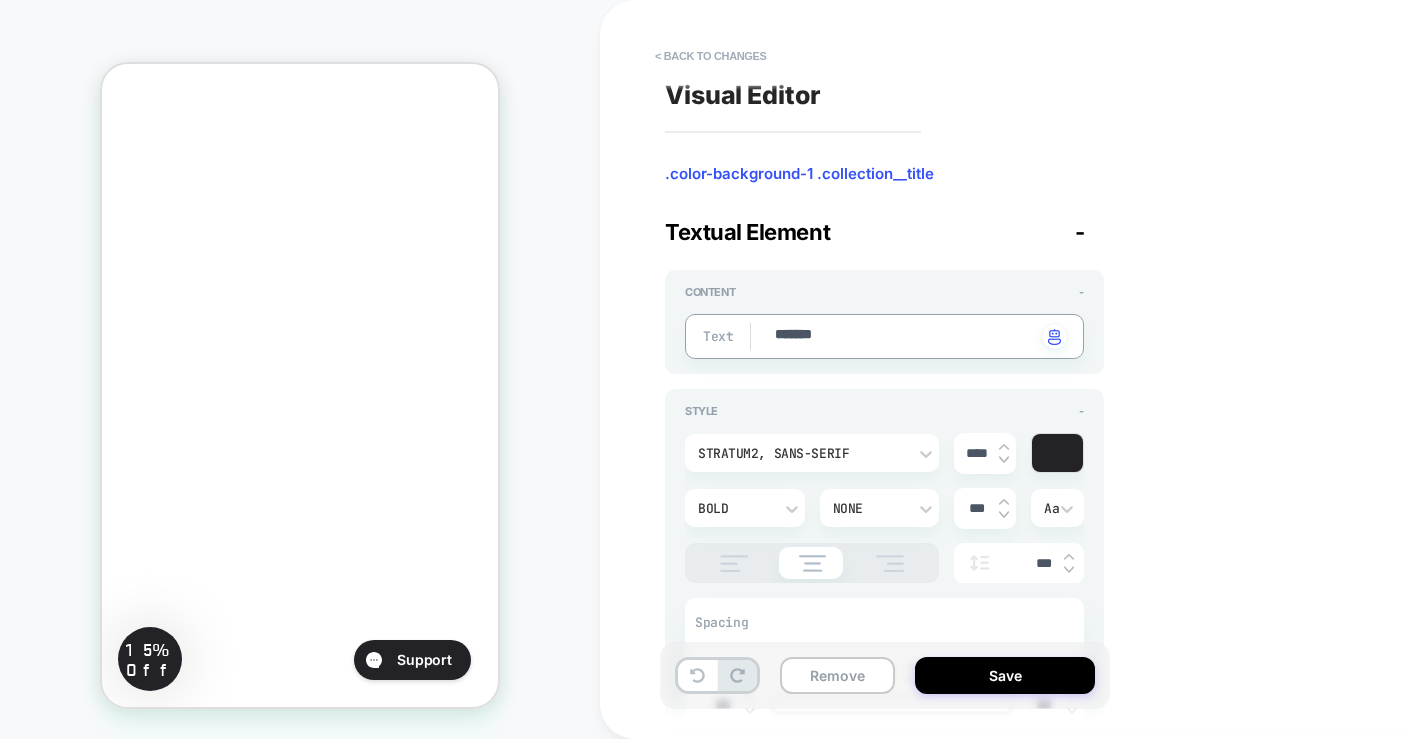 type on "*" 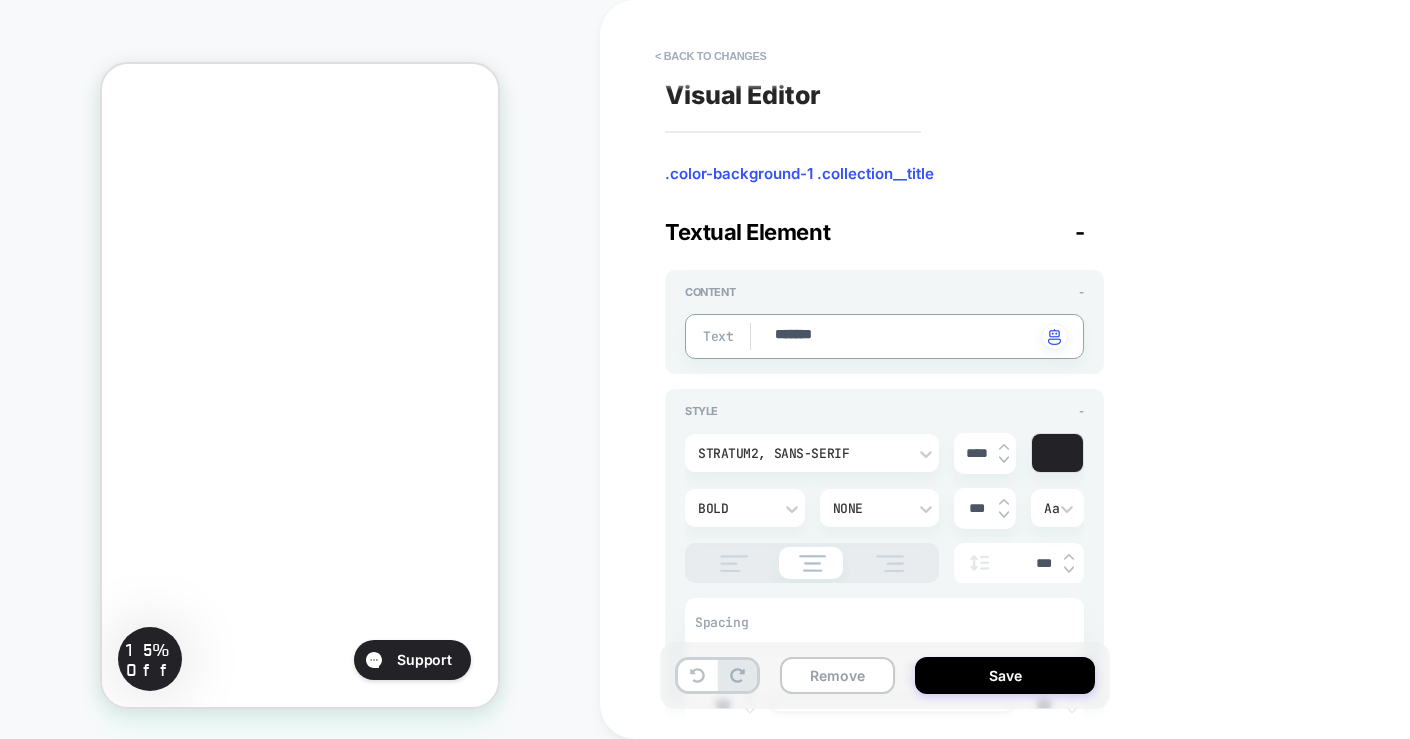 type on "******" 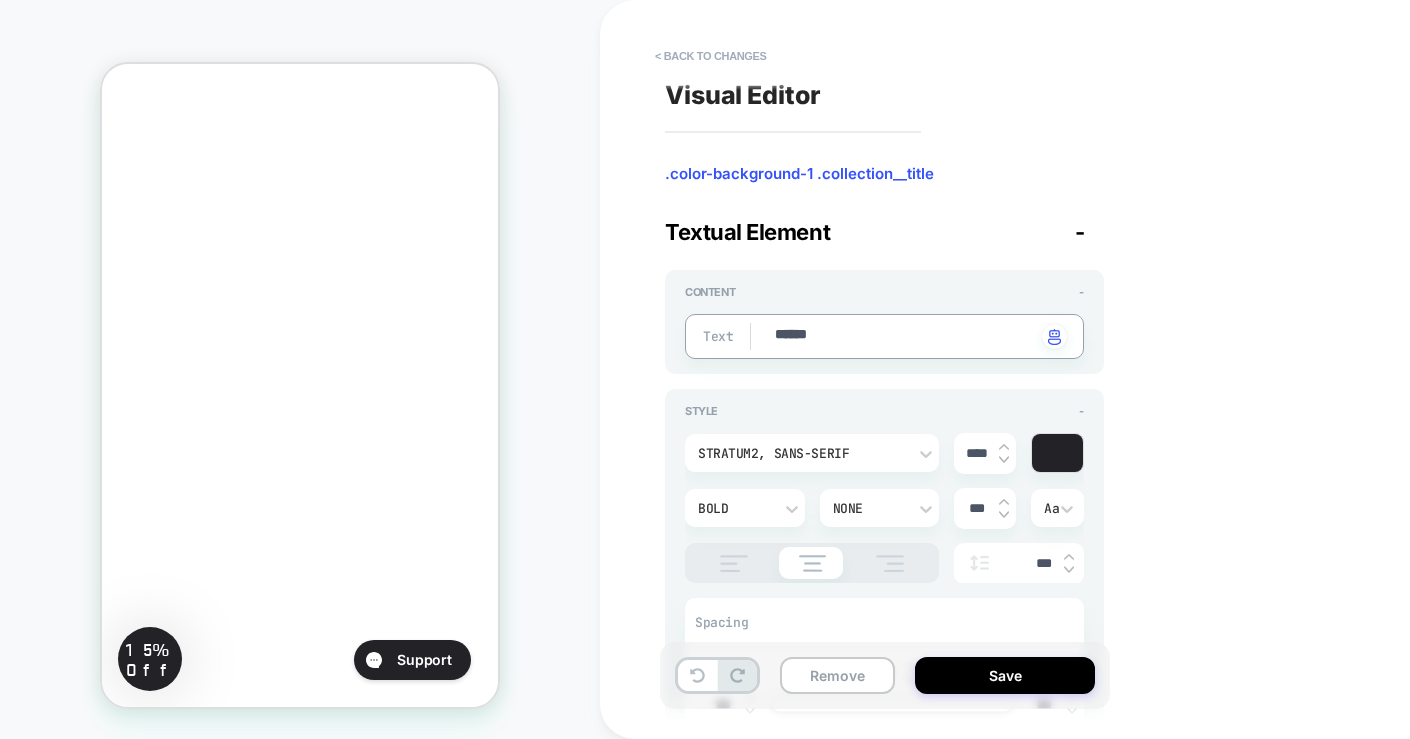 type on "*" 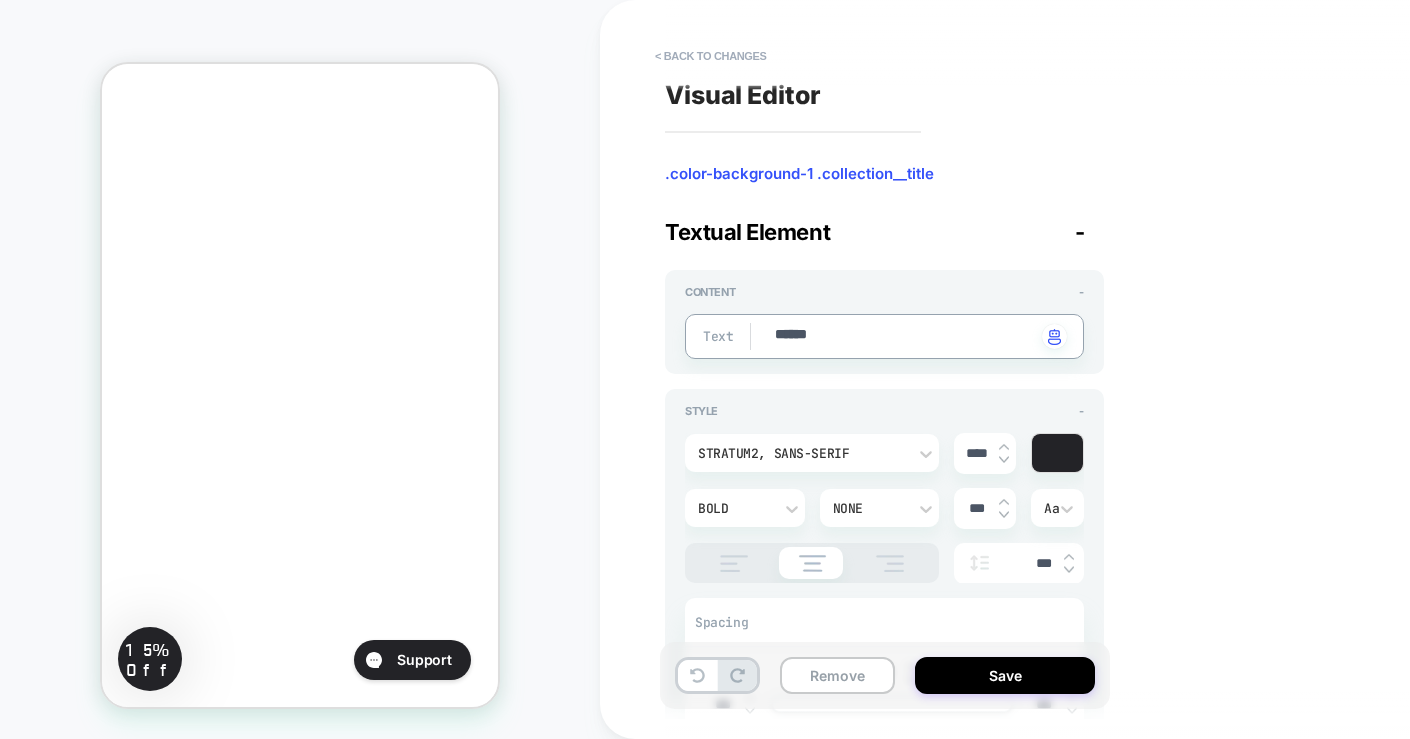 type on "****" 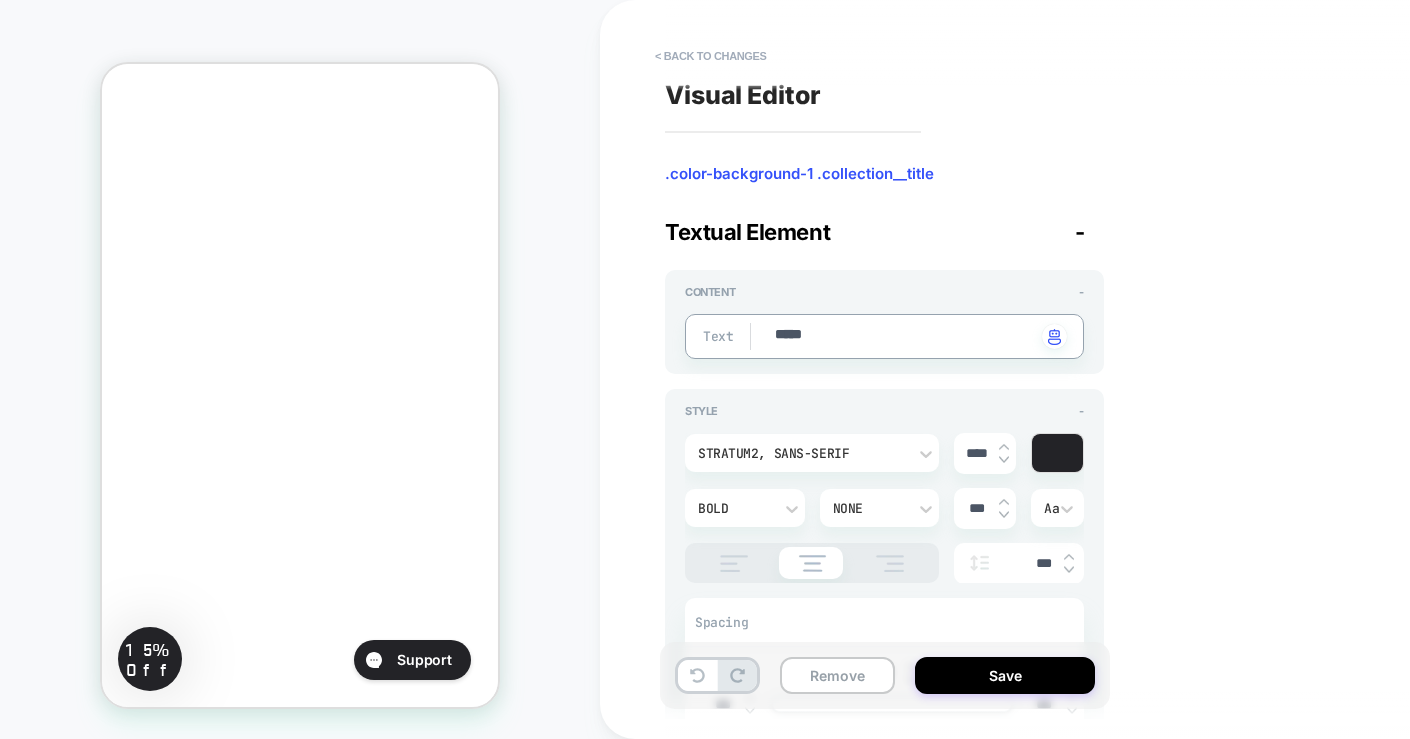 type on "*" 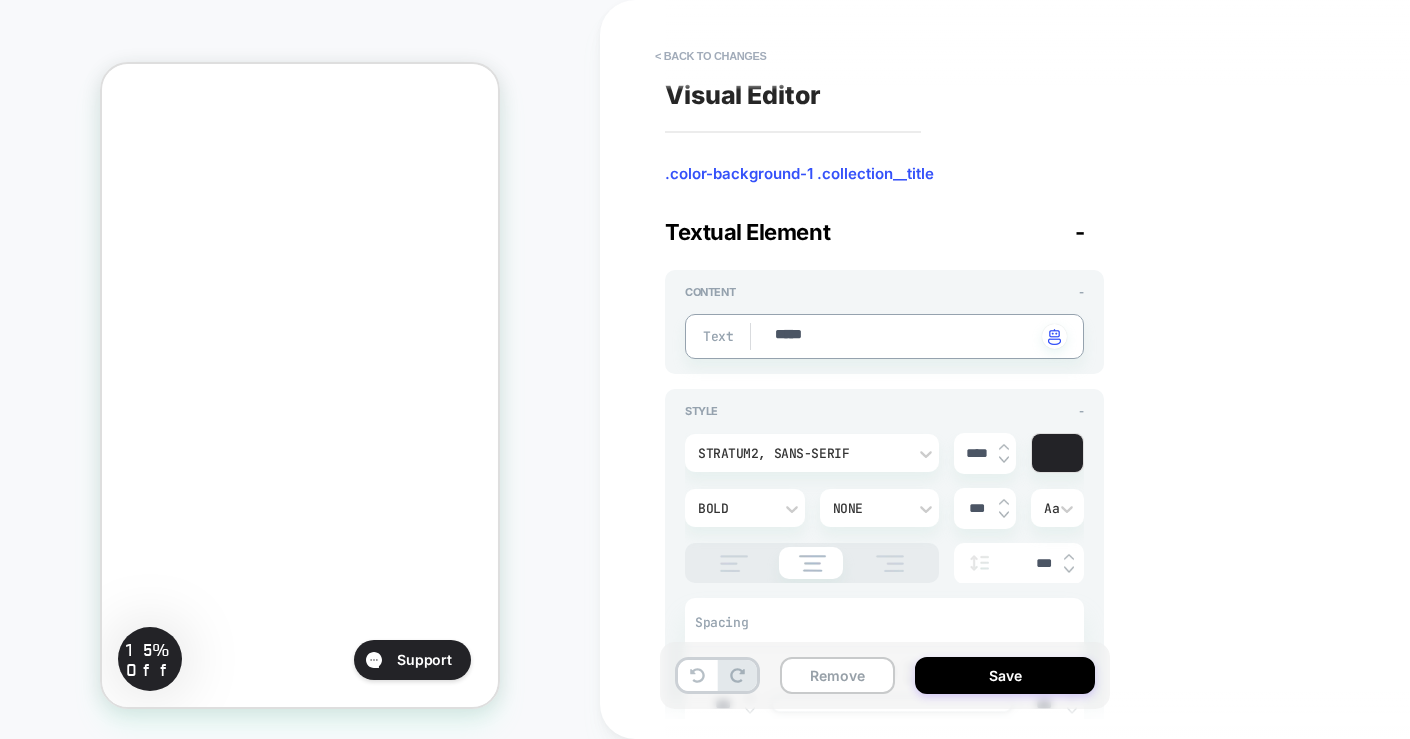 type on "******" 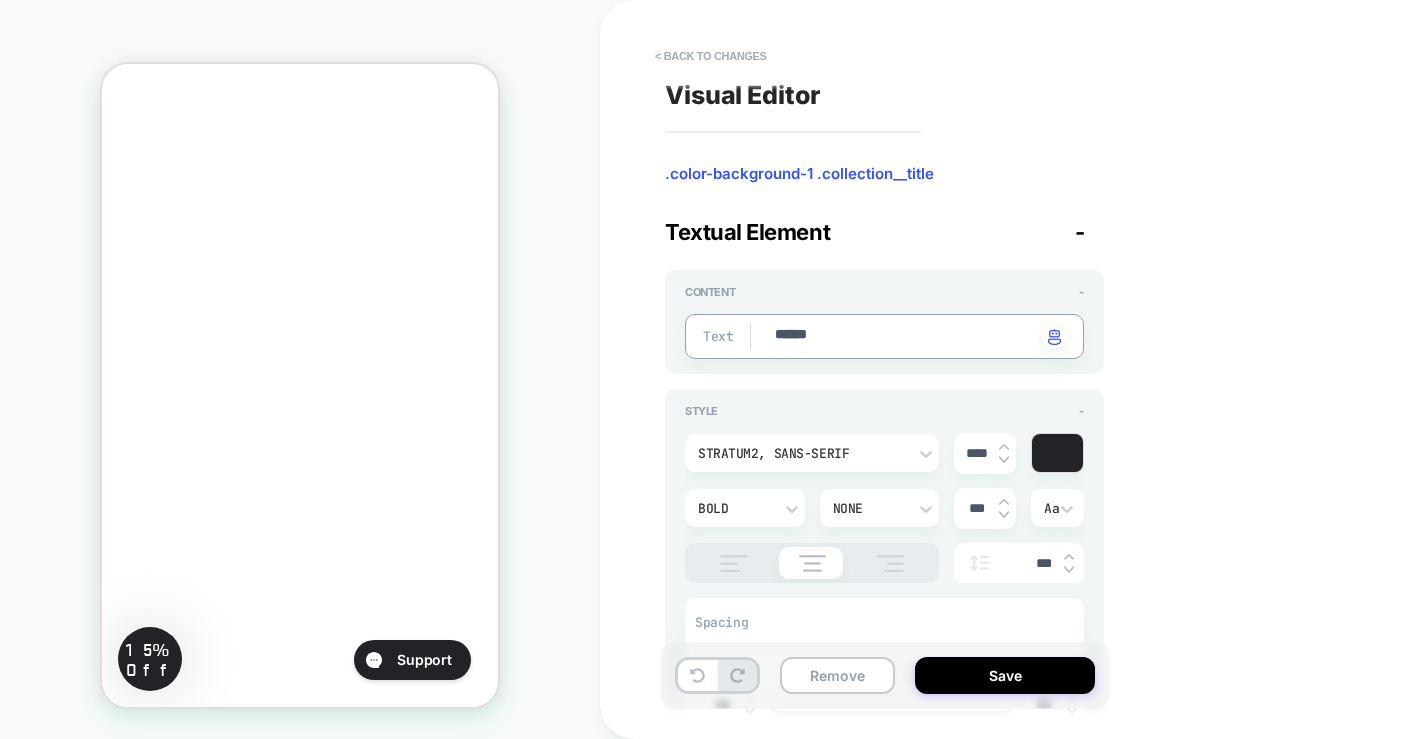 type on "*" 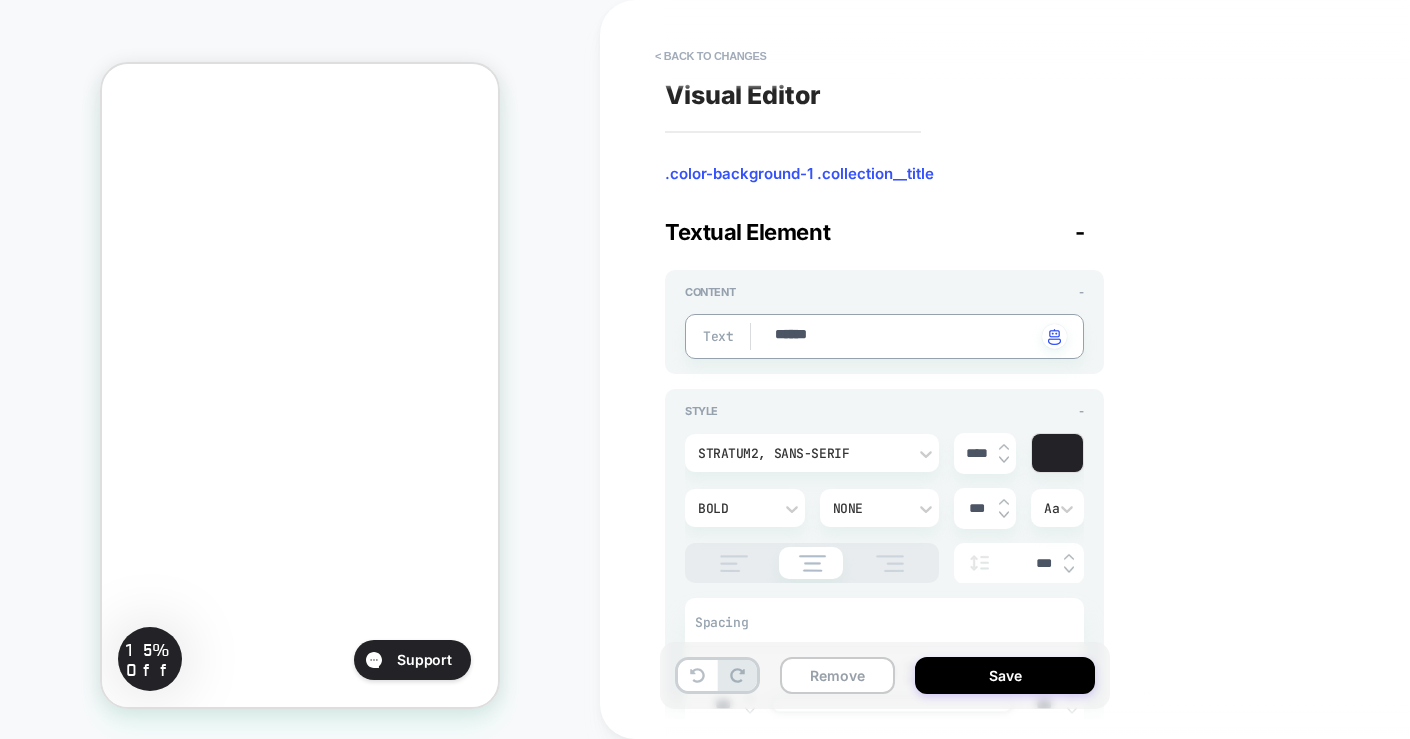 type on "*******" 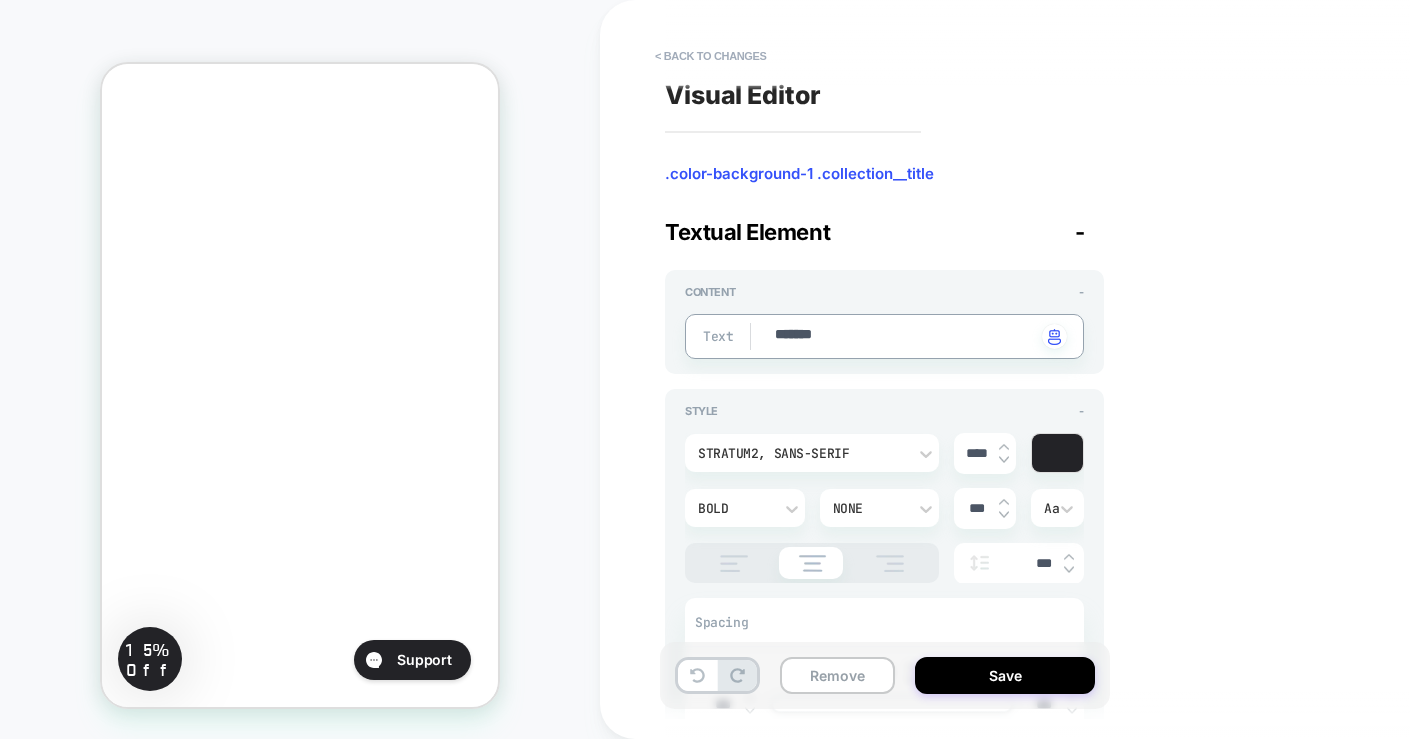 type on "*" 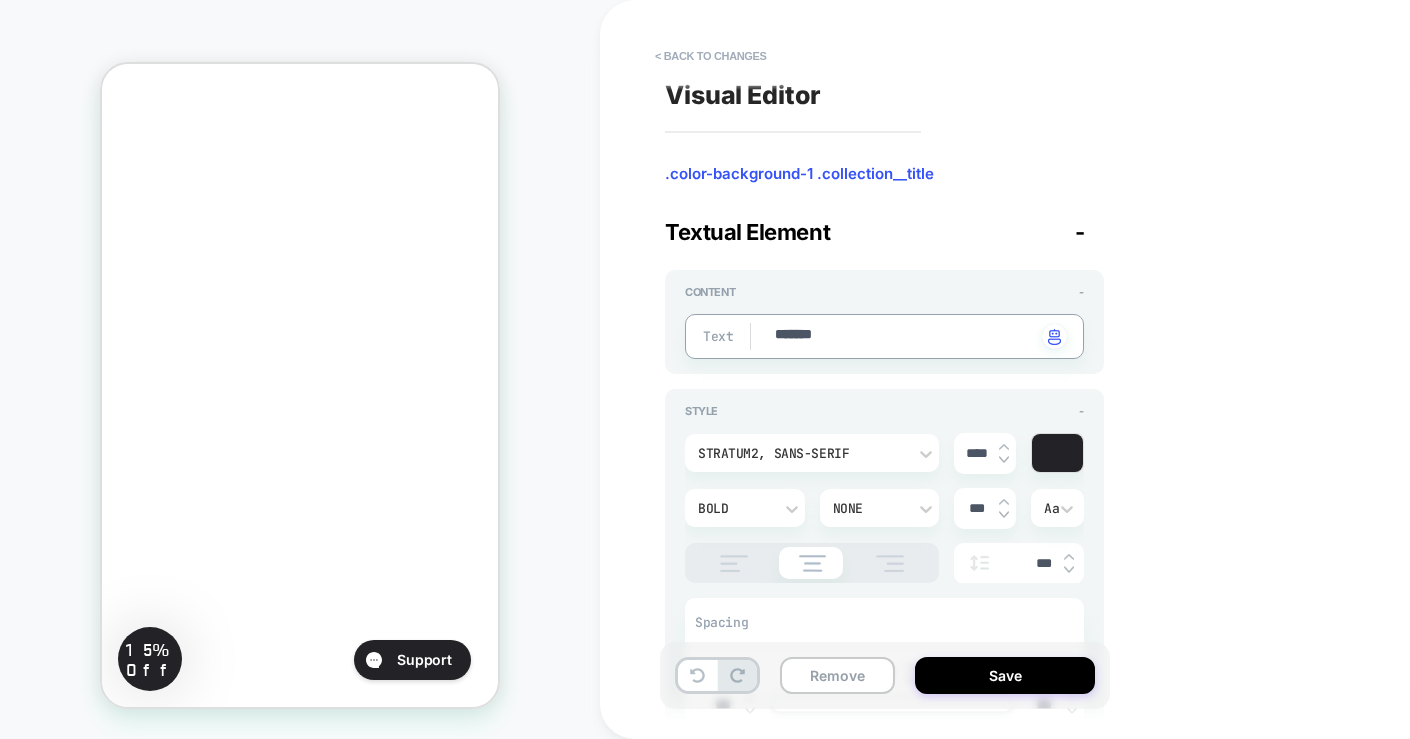type on "********" 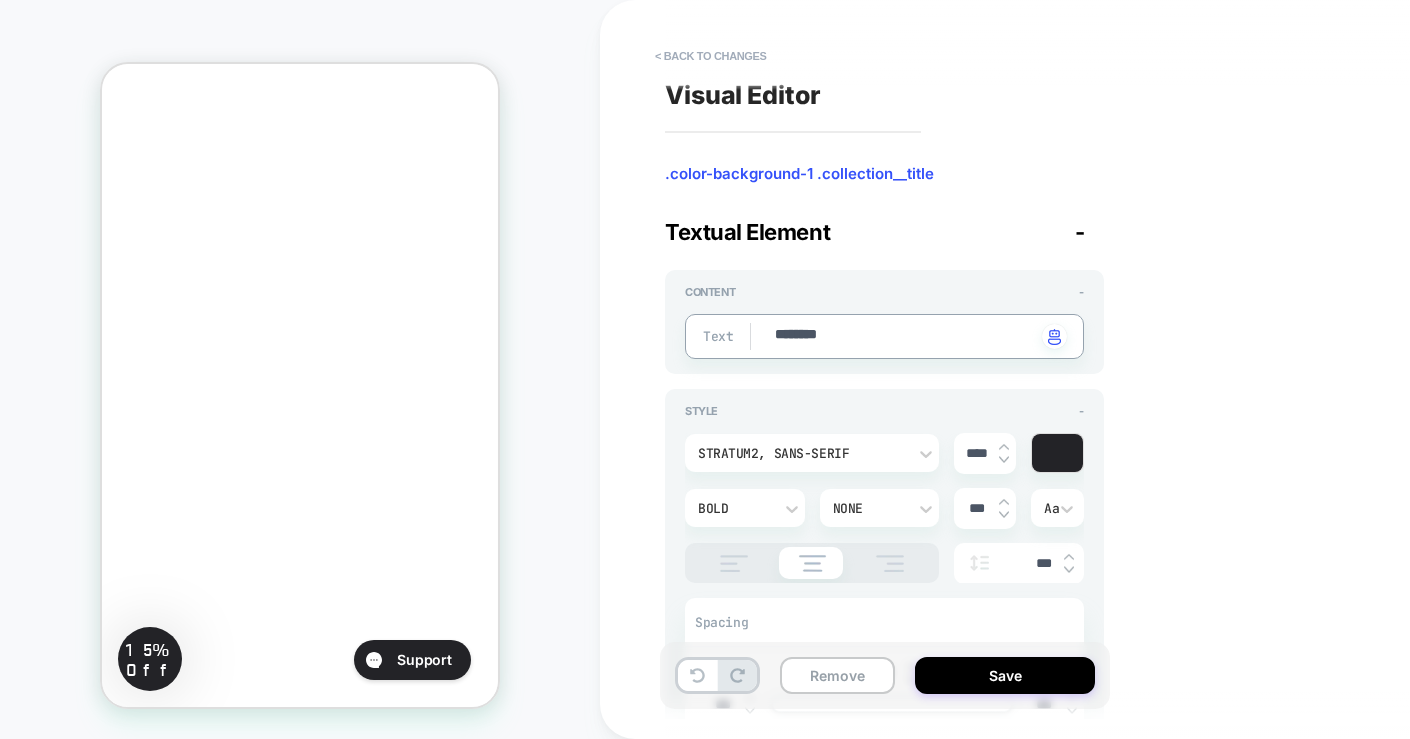 type on "*" 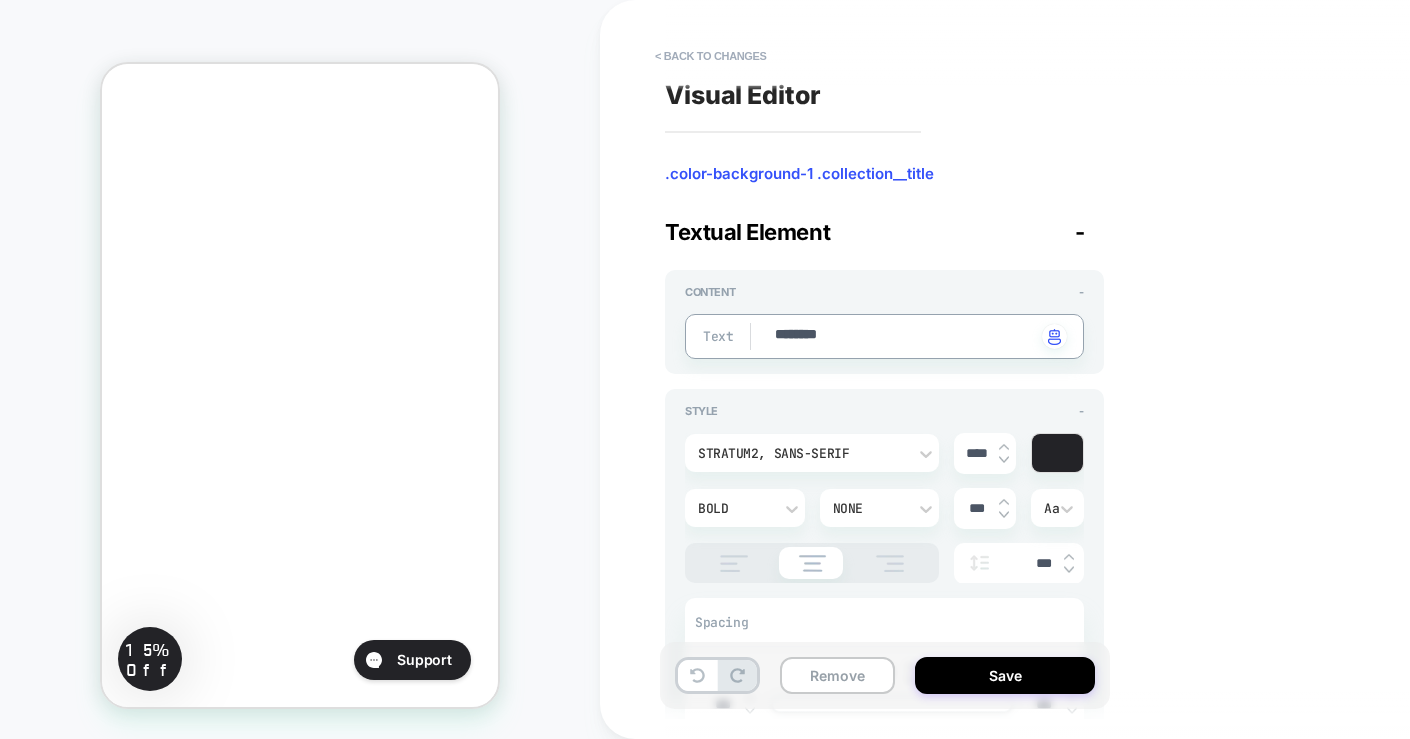 type on "*********" 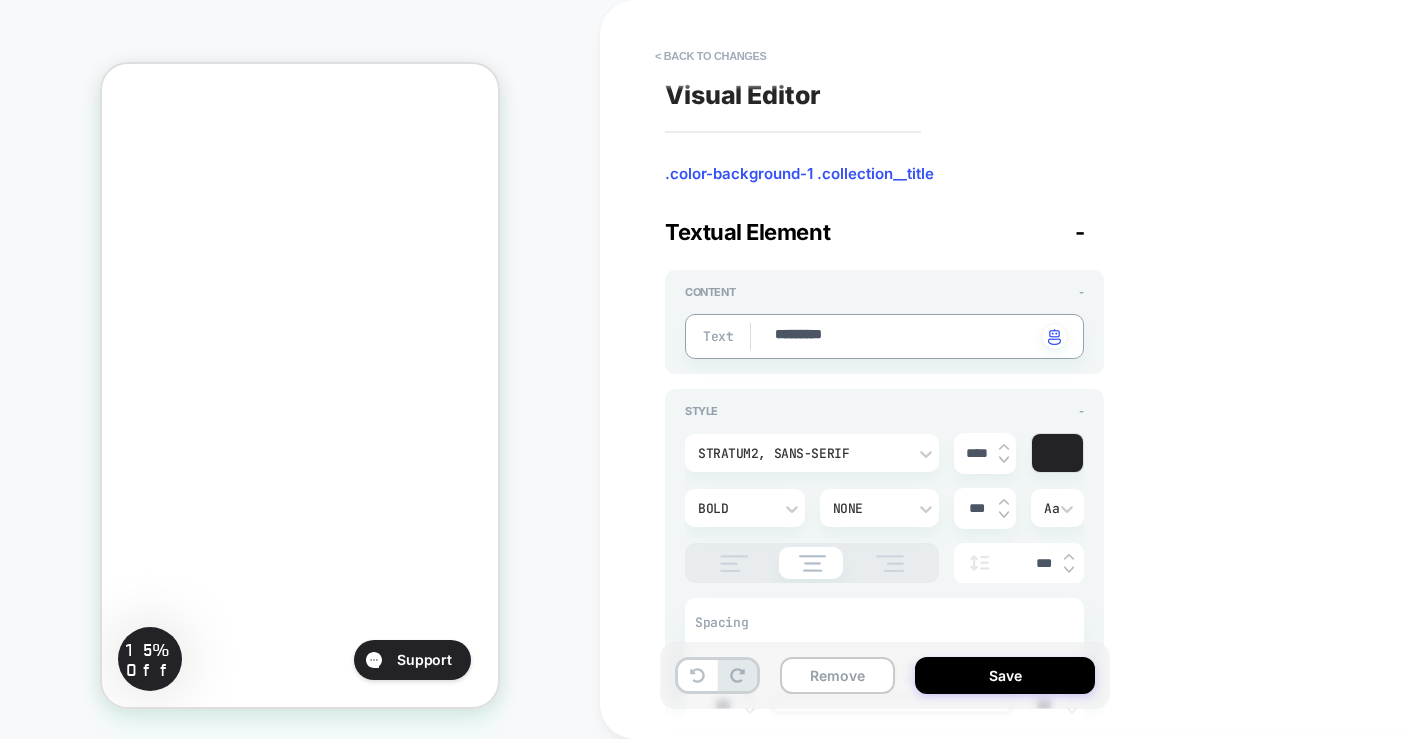 type on "*" 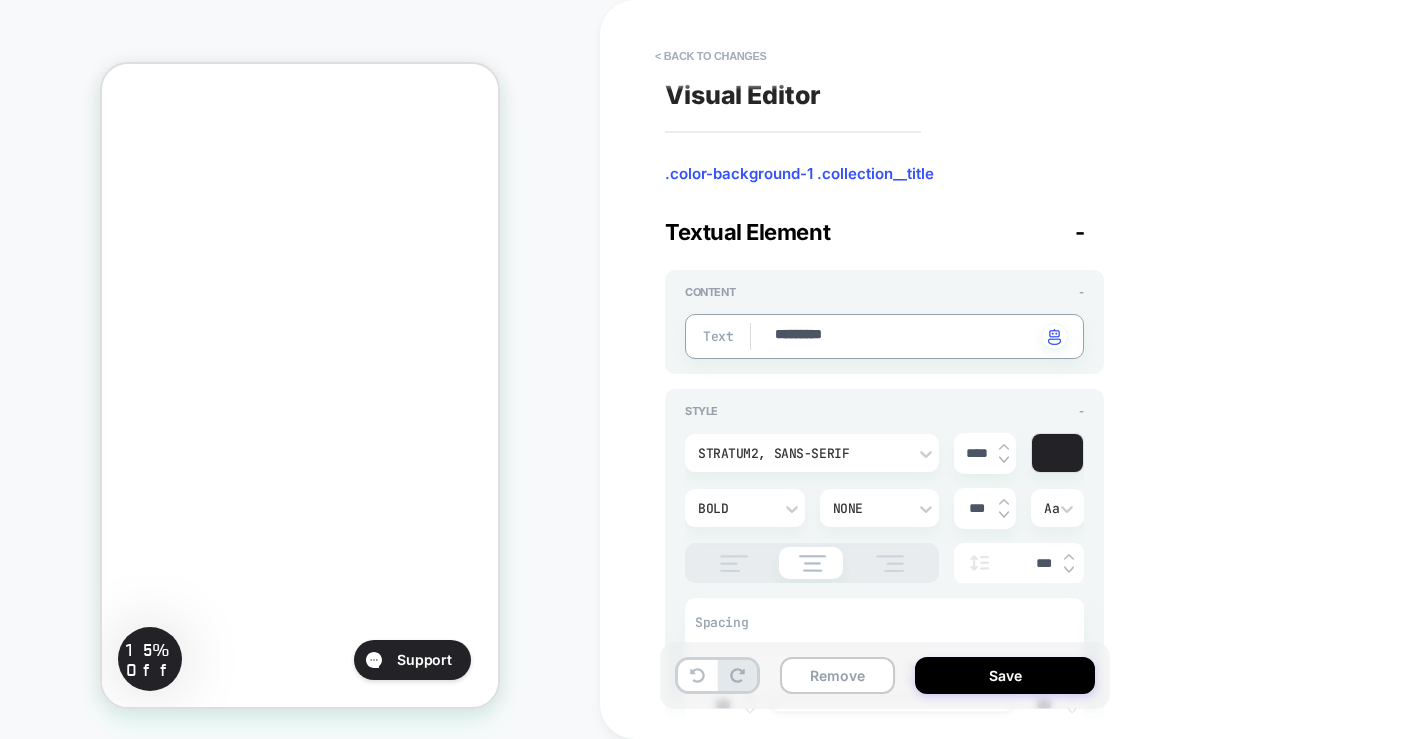 type on "*********" 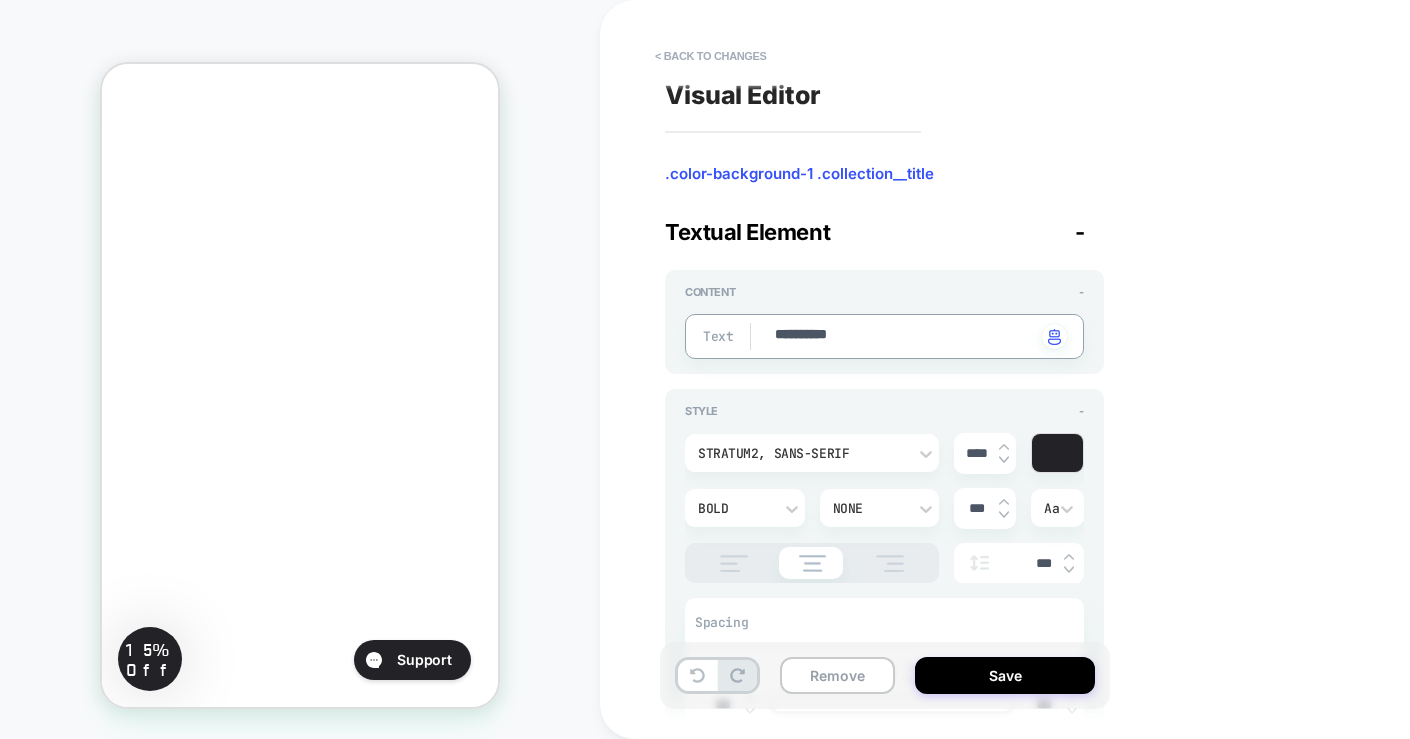 type on "*" 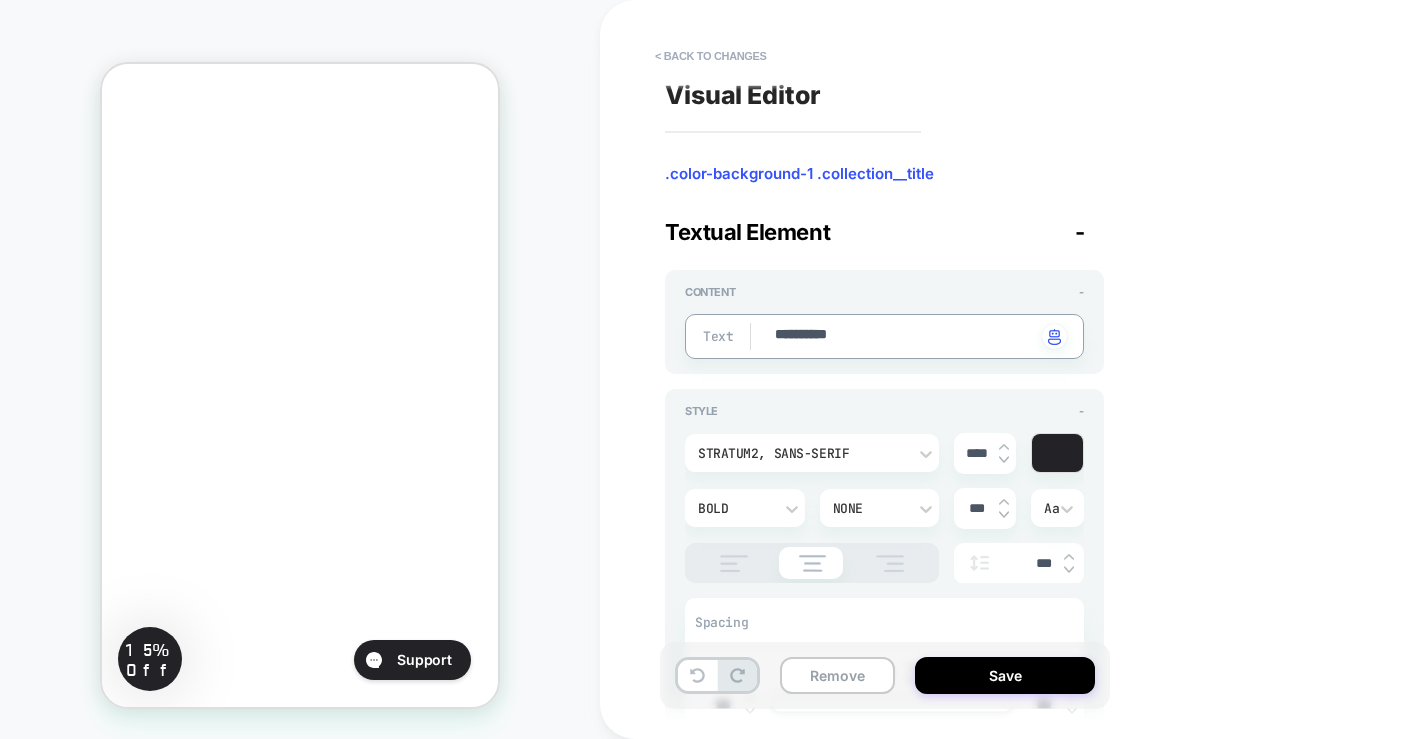 type on "**********" 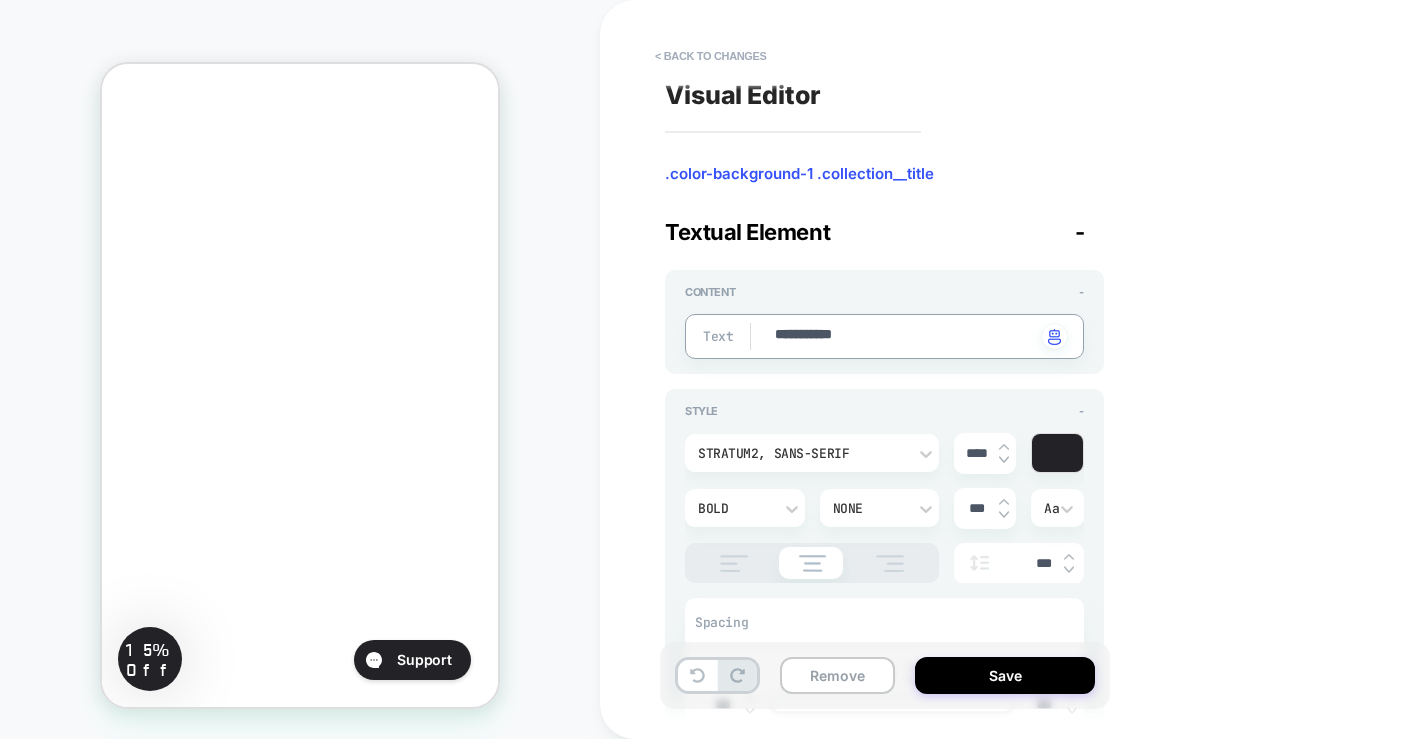 type on "*" 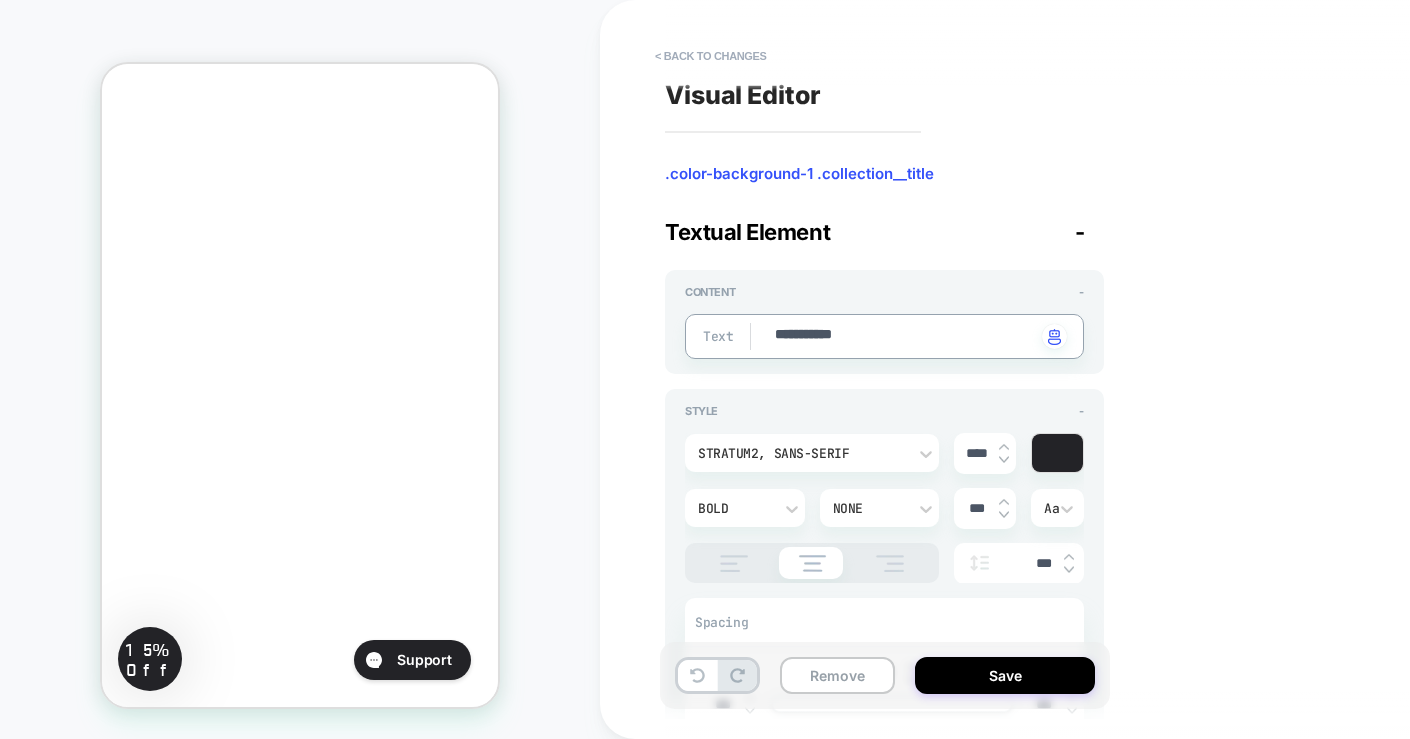type on "**********" 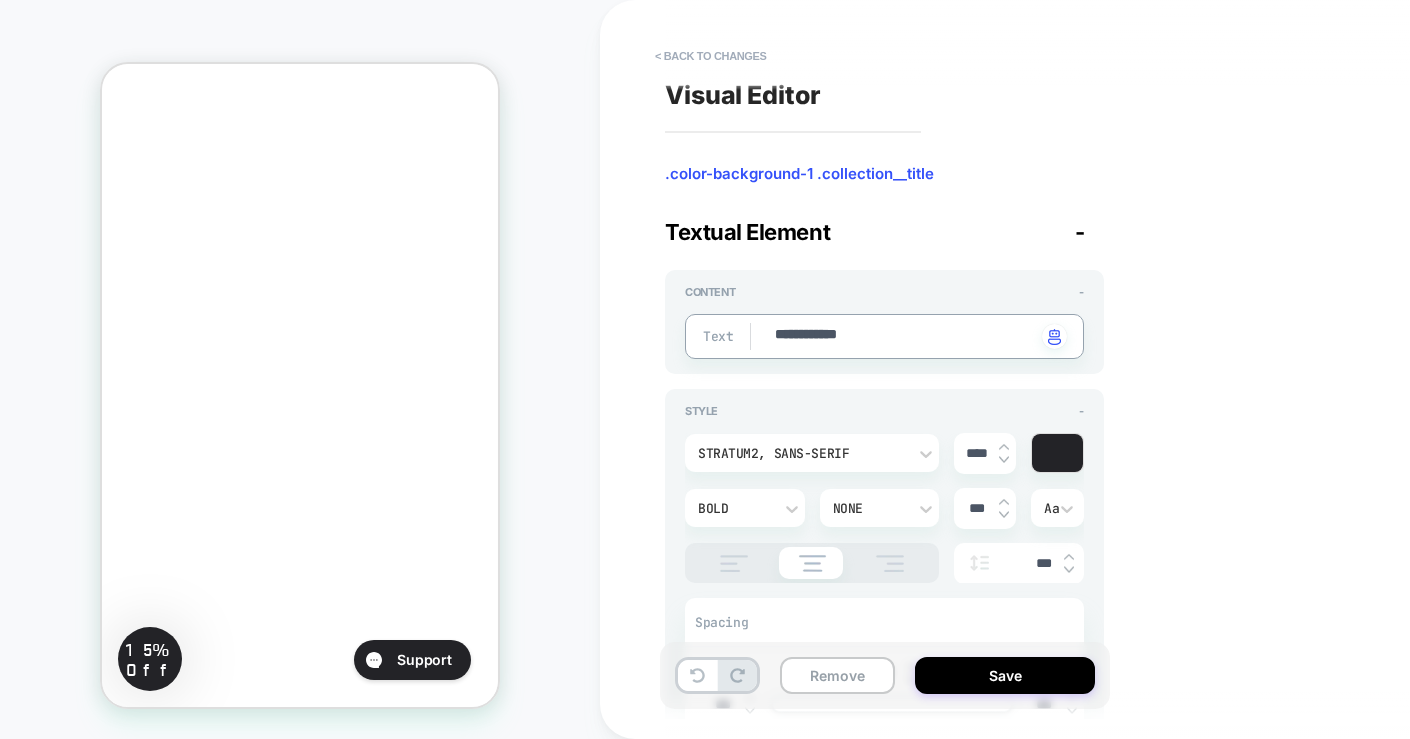 type on "*" 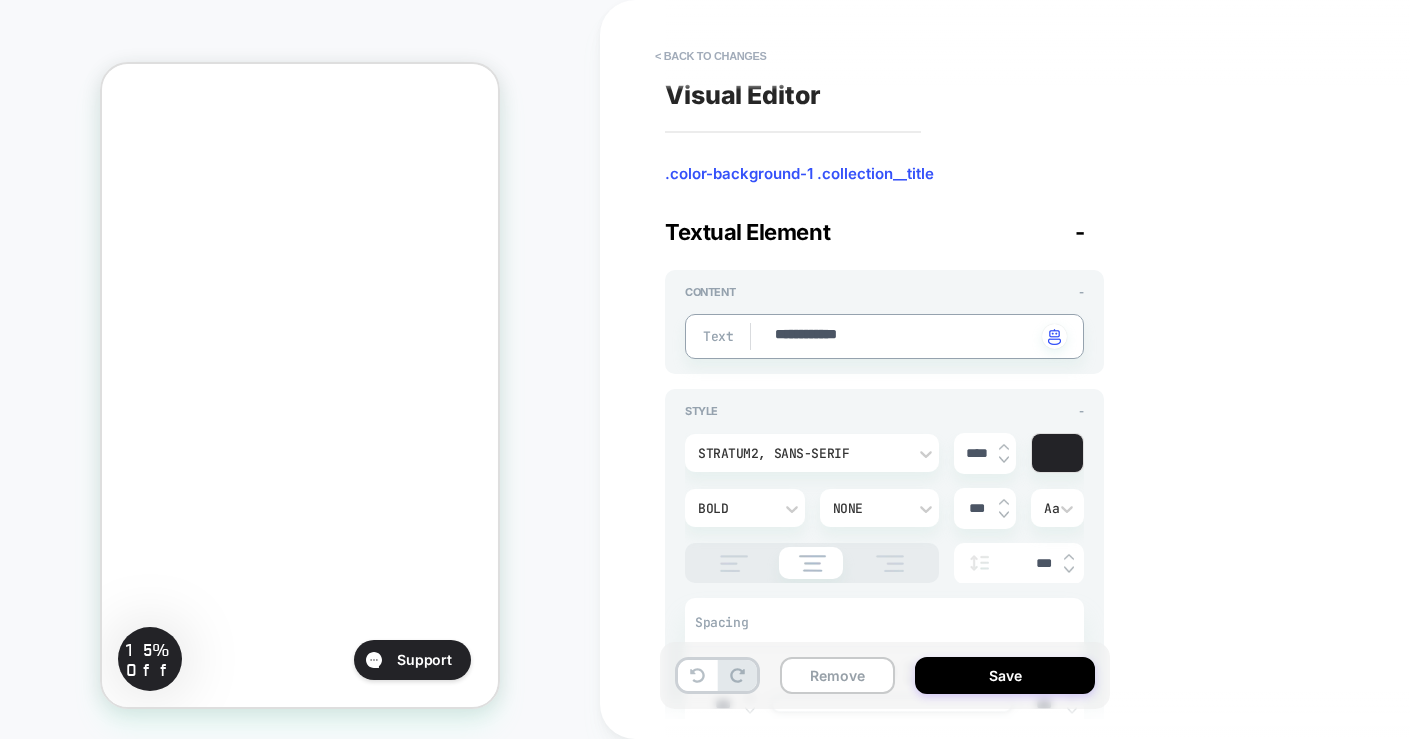 type on "**********" 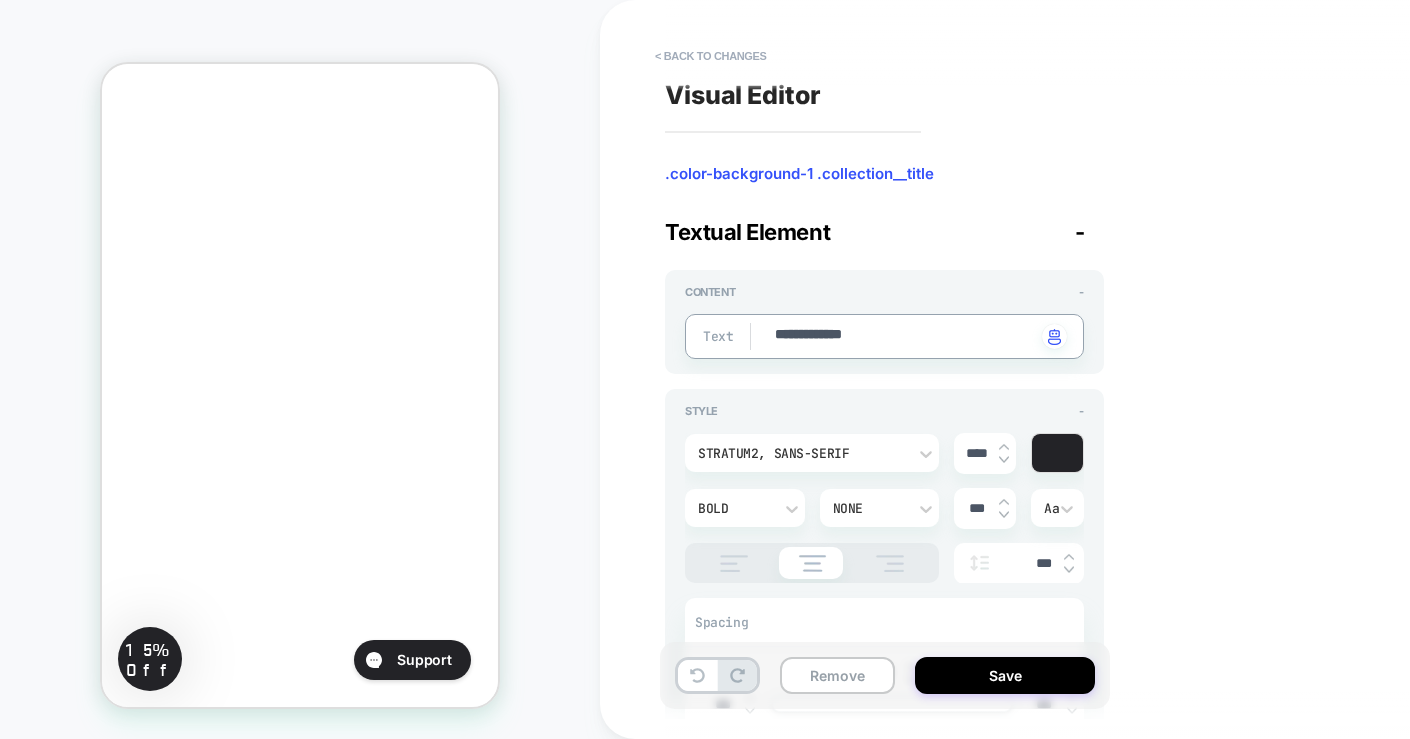 type on "*" 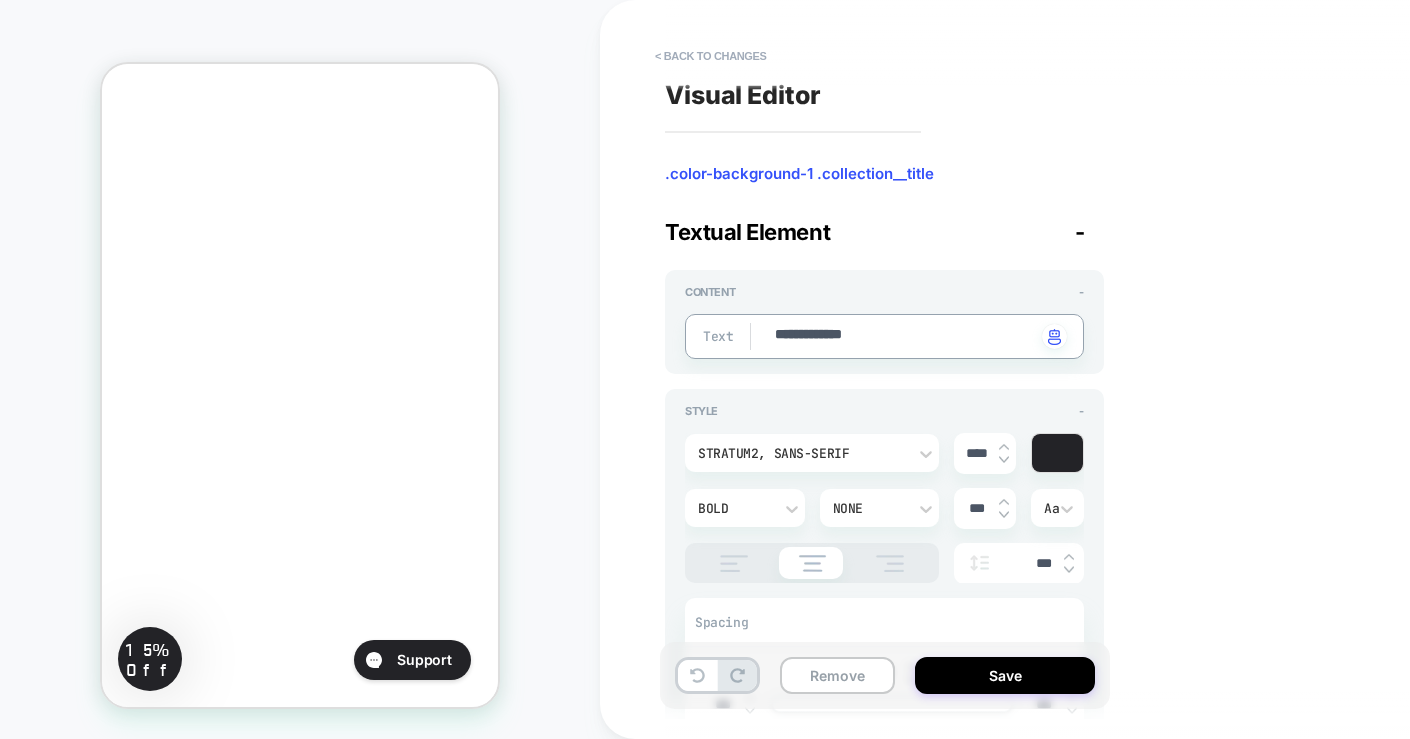 type on "**********" 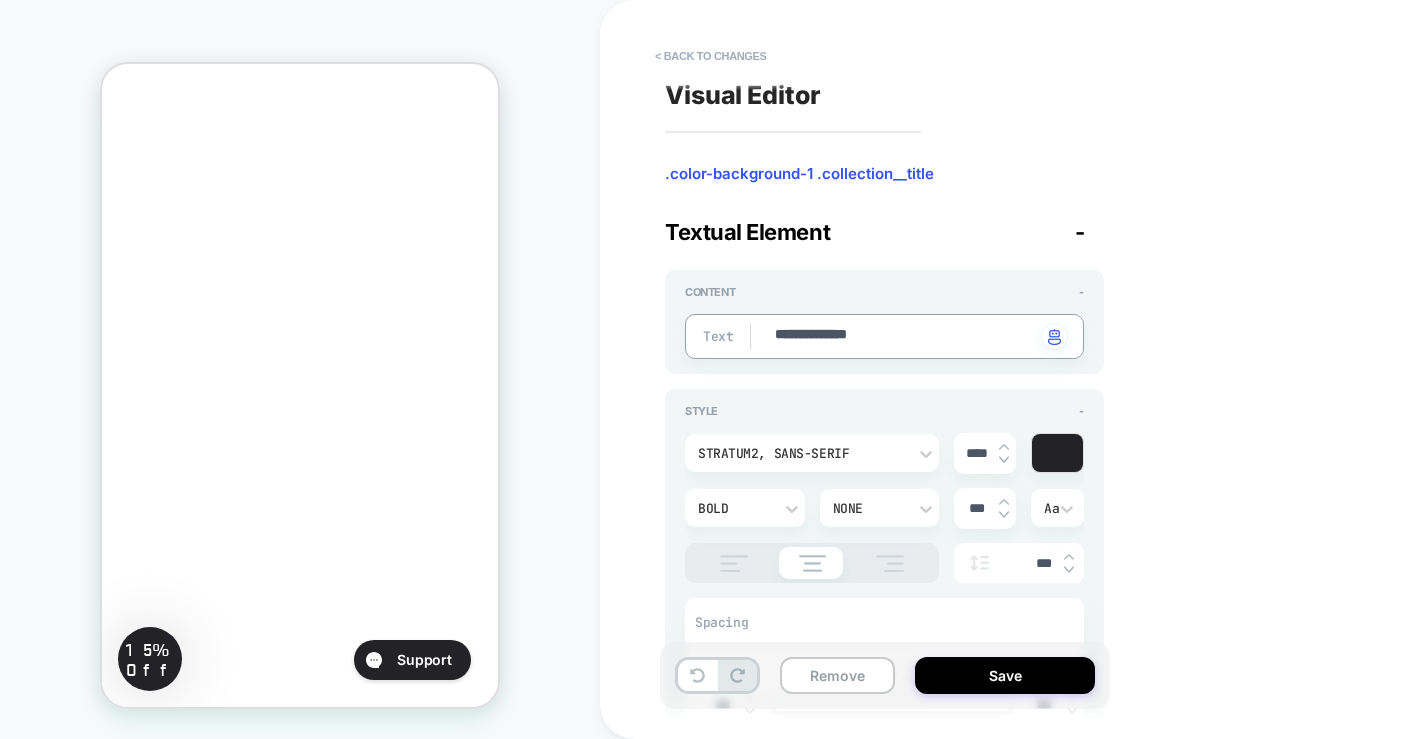 type on "*" 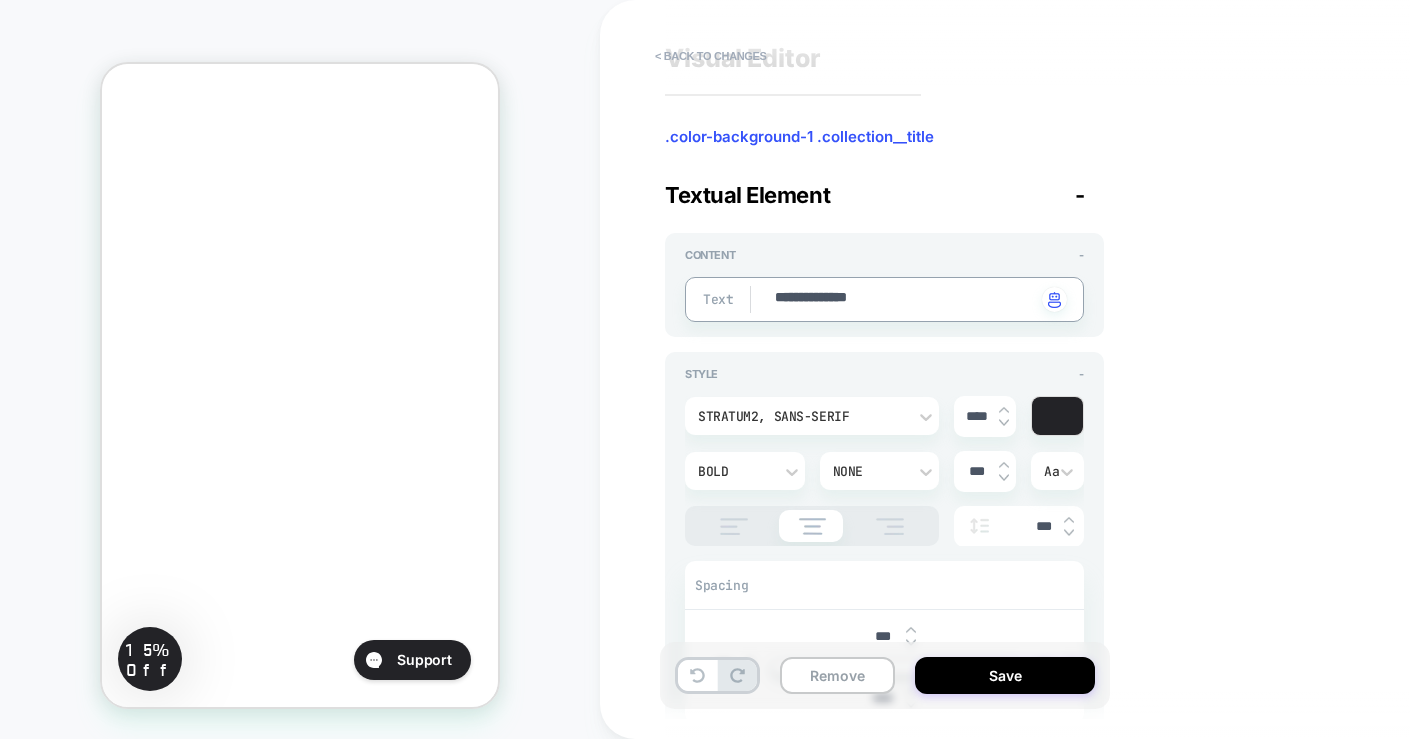 scroll, scrollTop: 38, scrollLeft: 0, axis: vertical 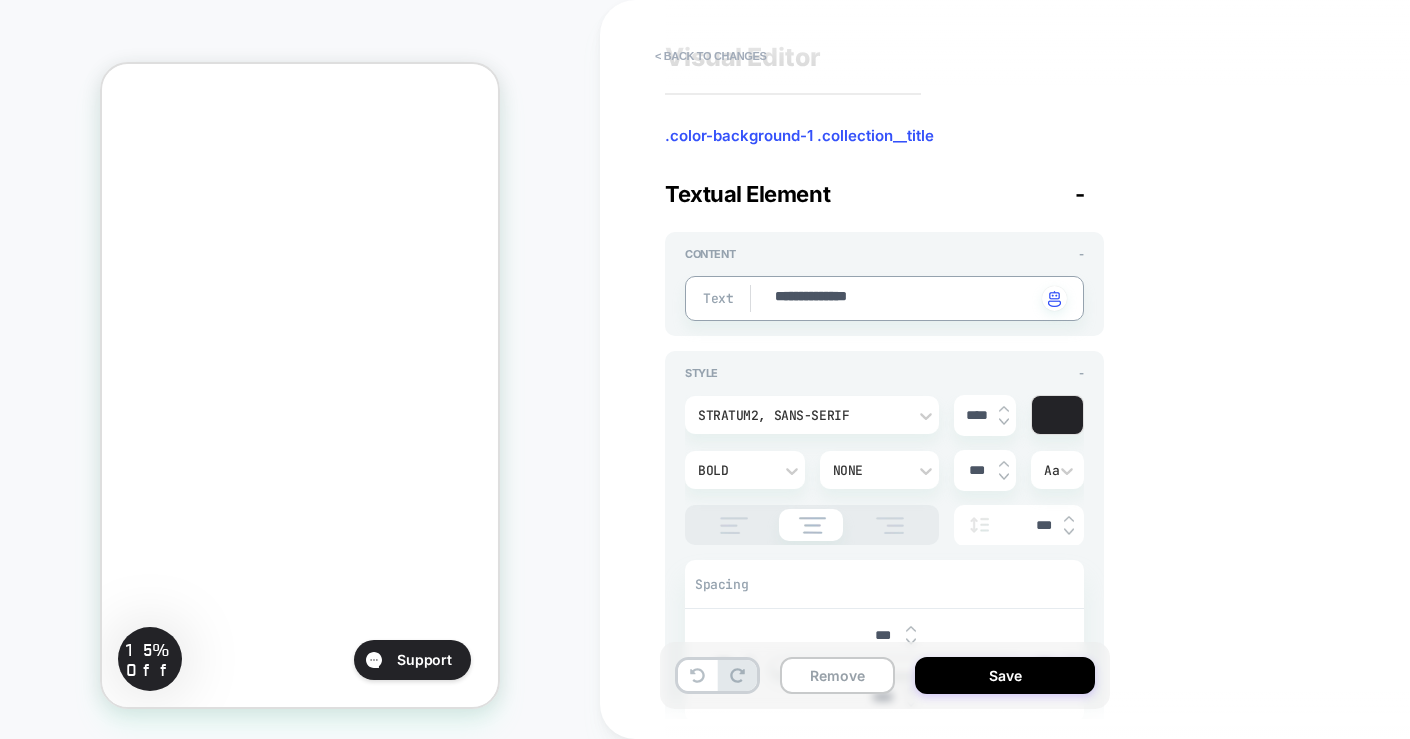 type on "**********" 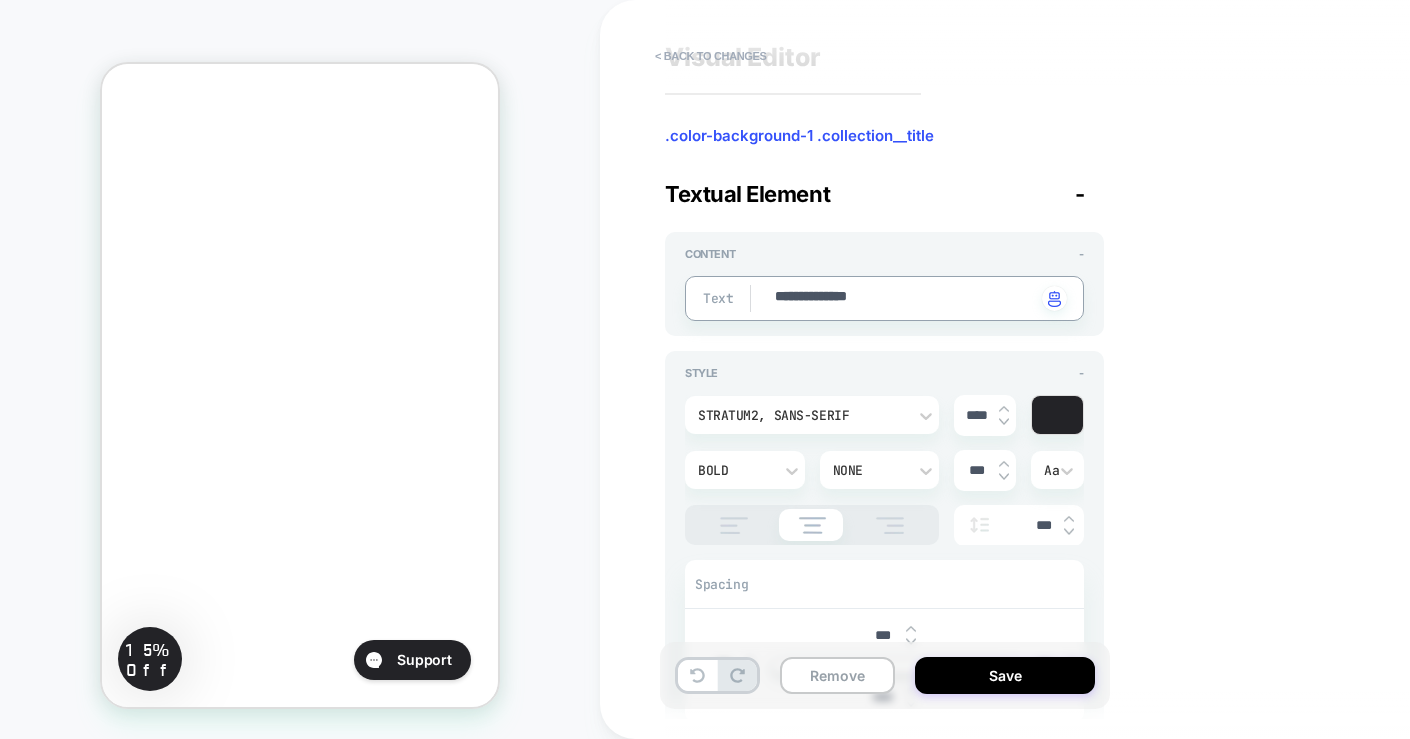 scroll, scrollTop: 656, scrollLeft: 0, axis: vertical 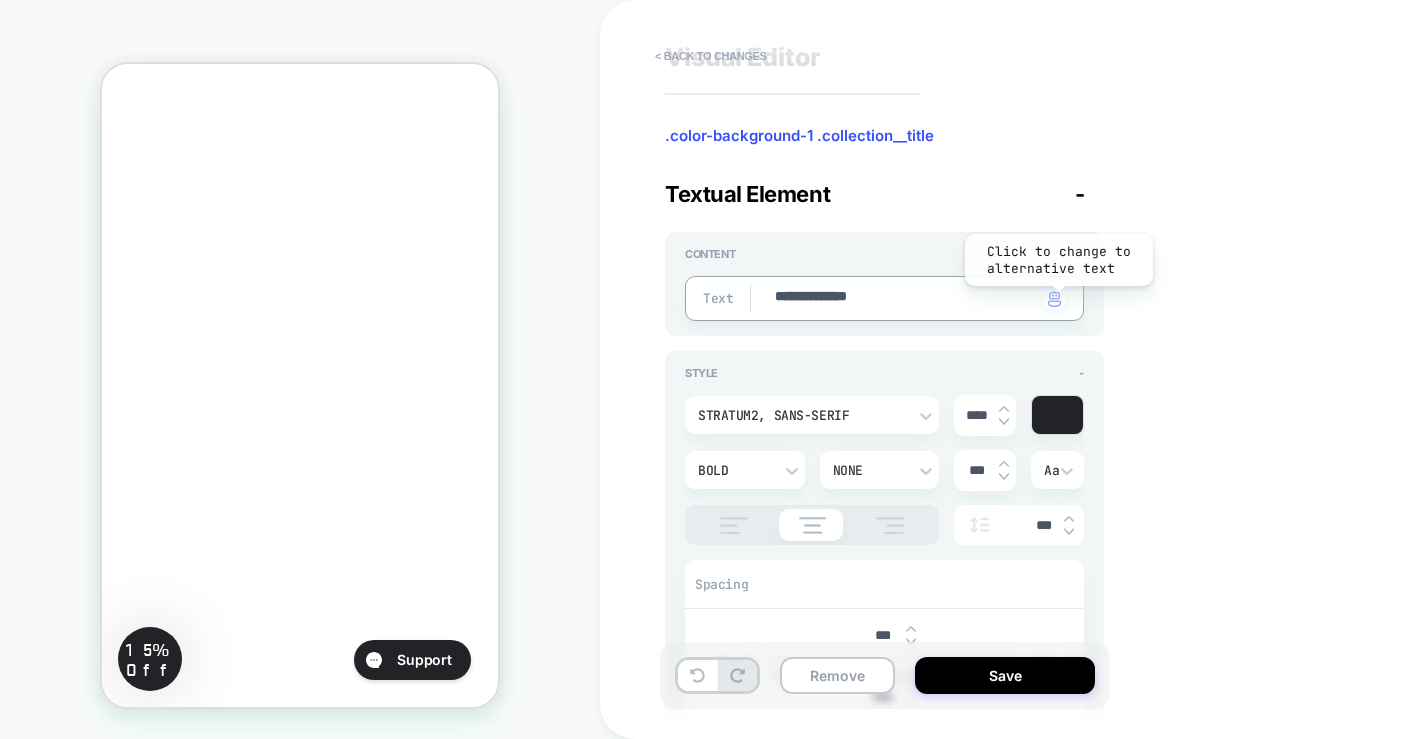 click at bounding box center (1054, 299) 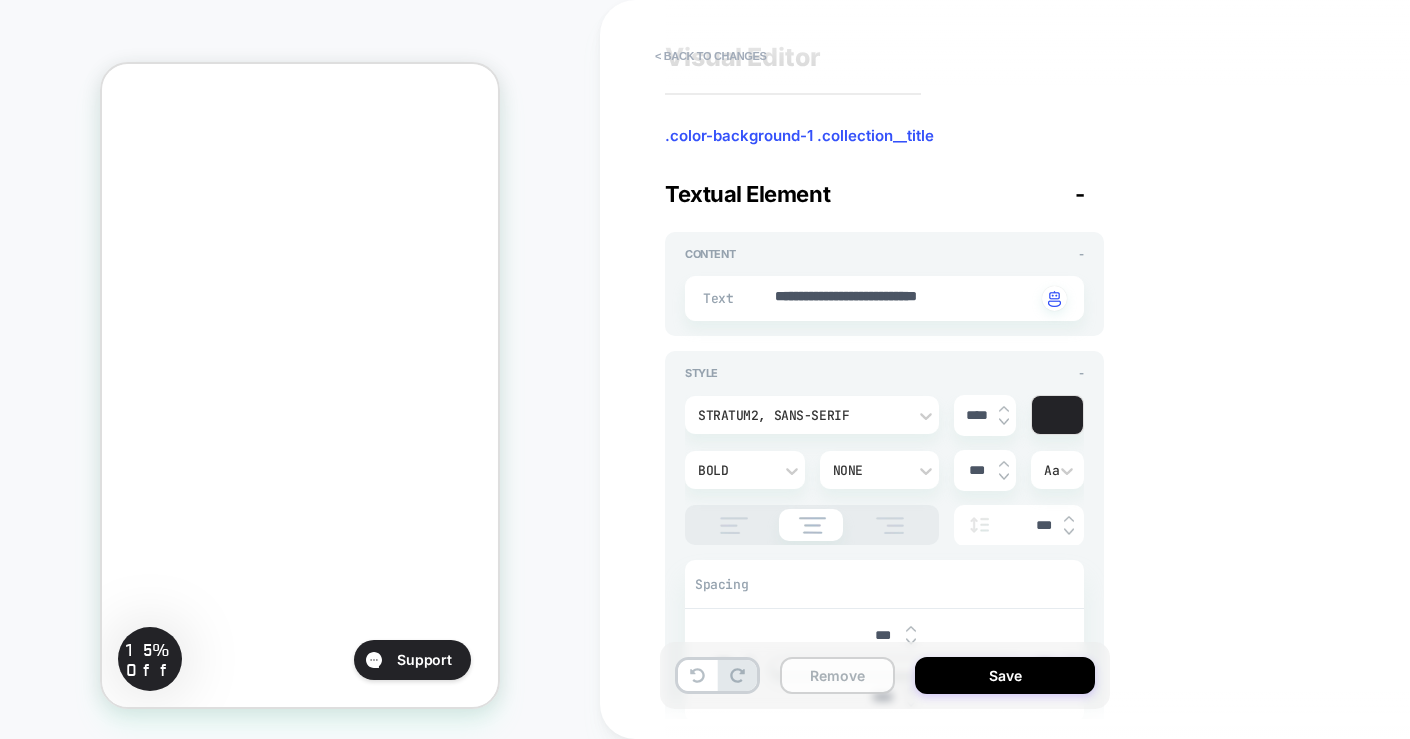 click on "Remove" at bounding box center (837, 675) 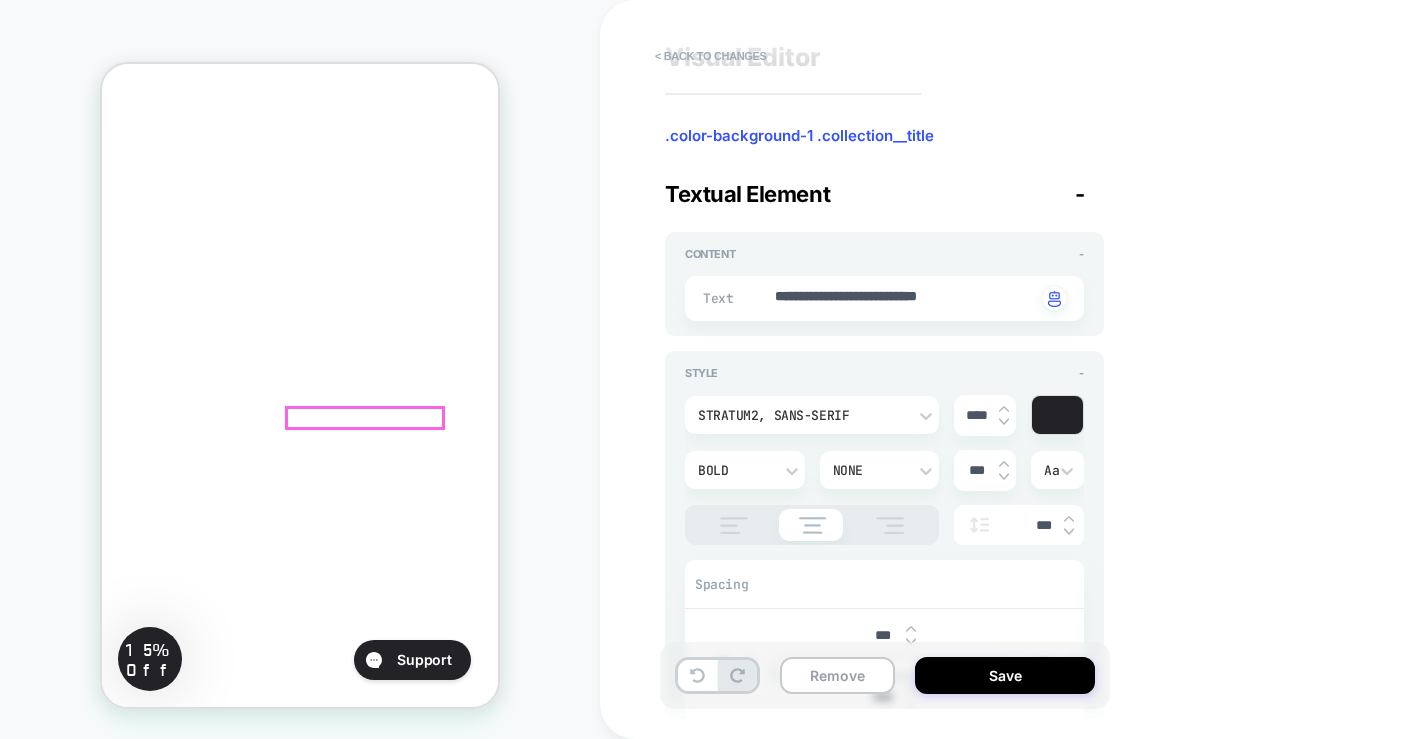 scroll, scrollTop: 655, scrollLeft: 0, axis: vertical 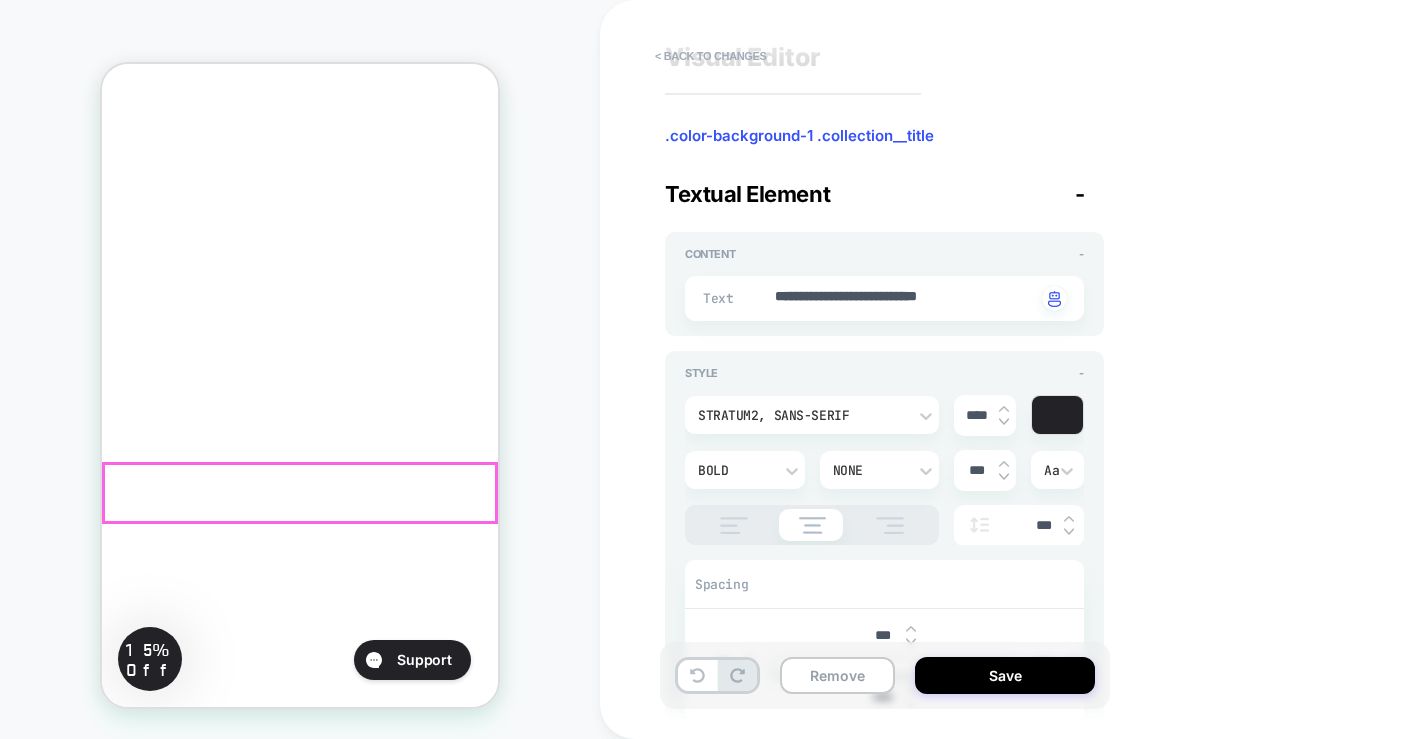click on "Shop The Collection" at bounding box center (166, 21348) 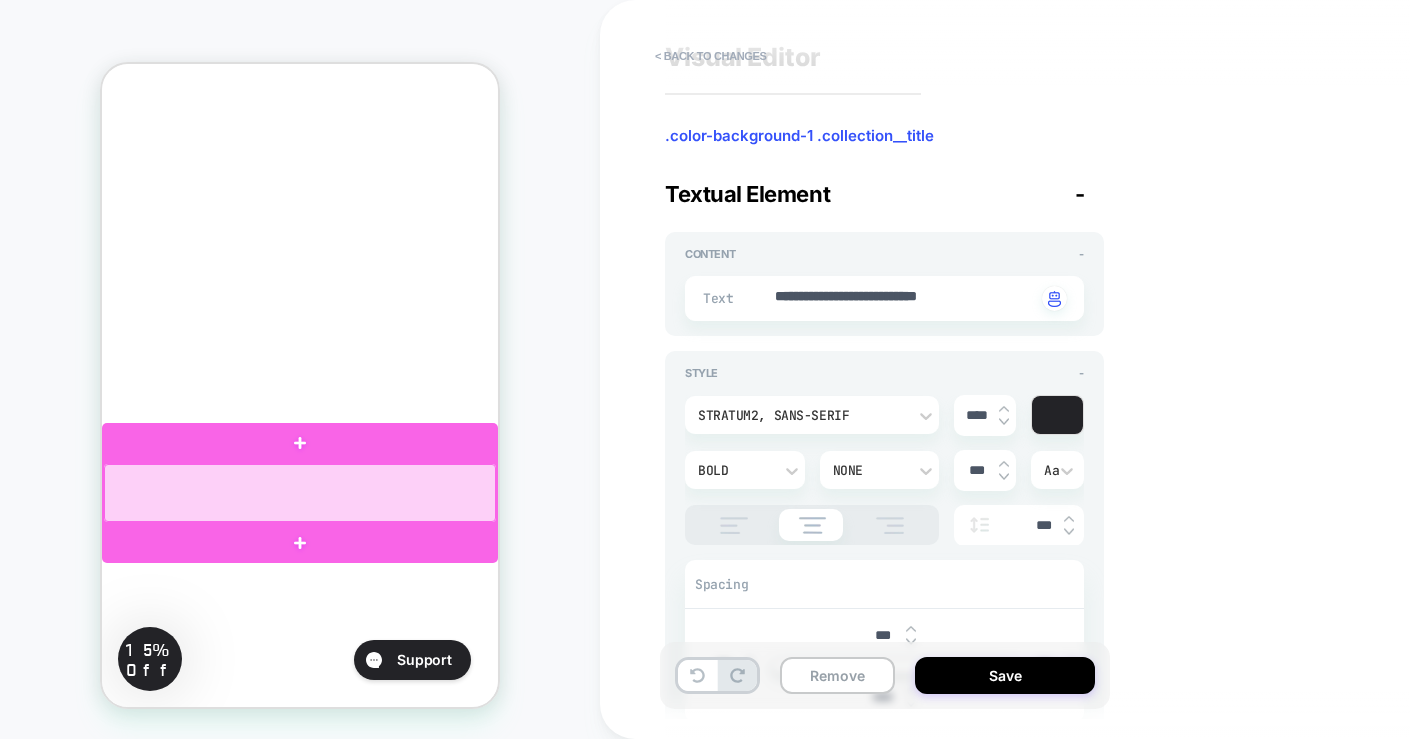 click at bounding box center (300, 493) 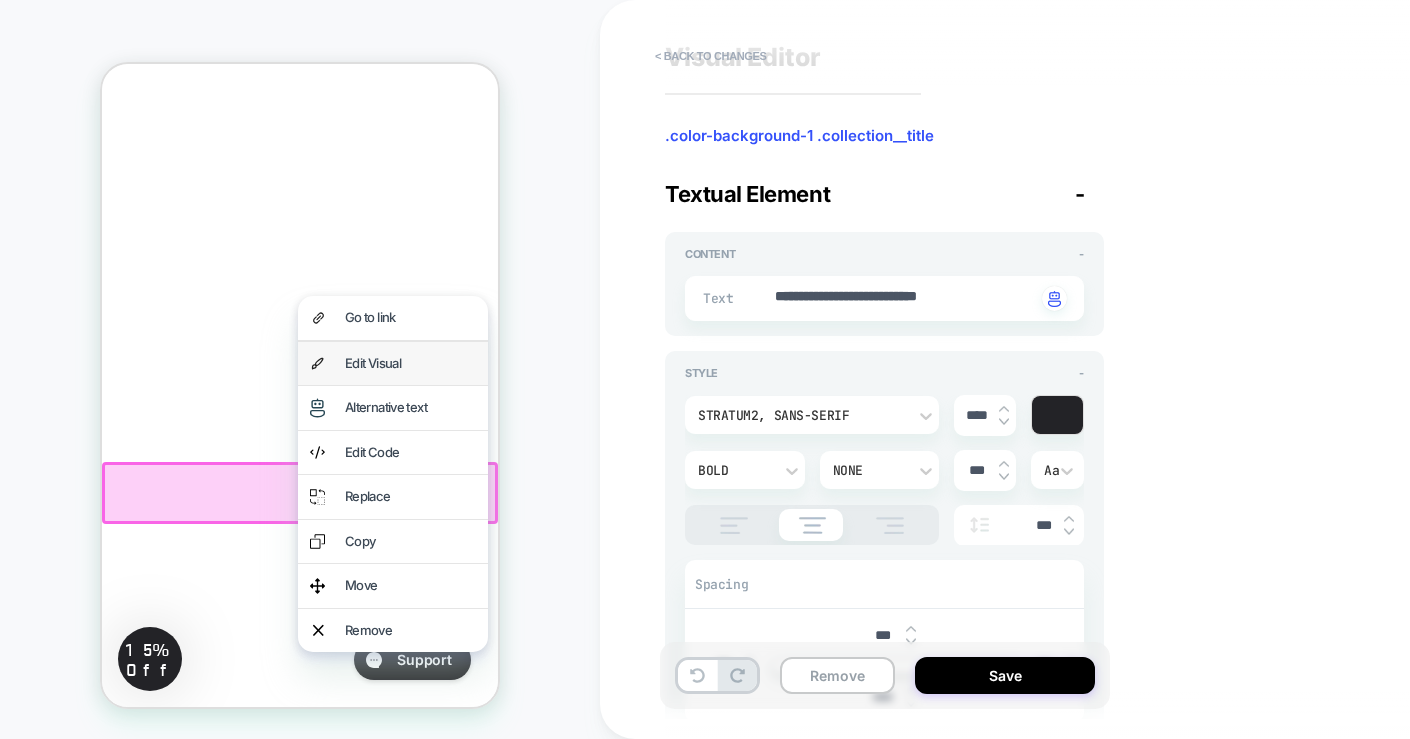 click on "Edit Visual" at bounding box center [410, 364] 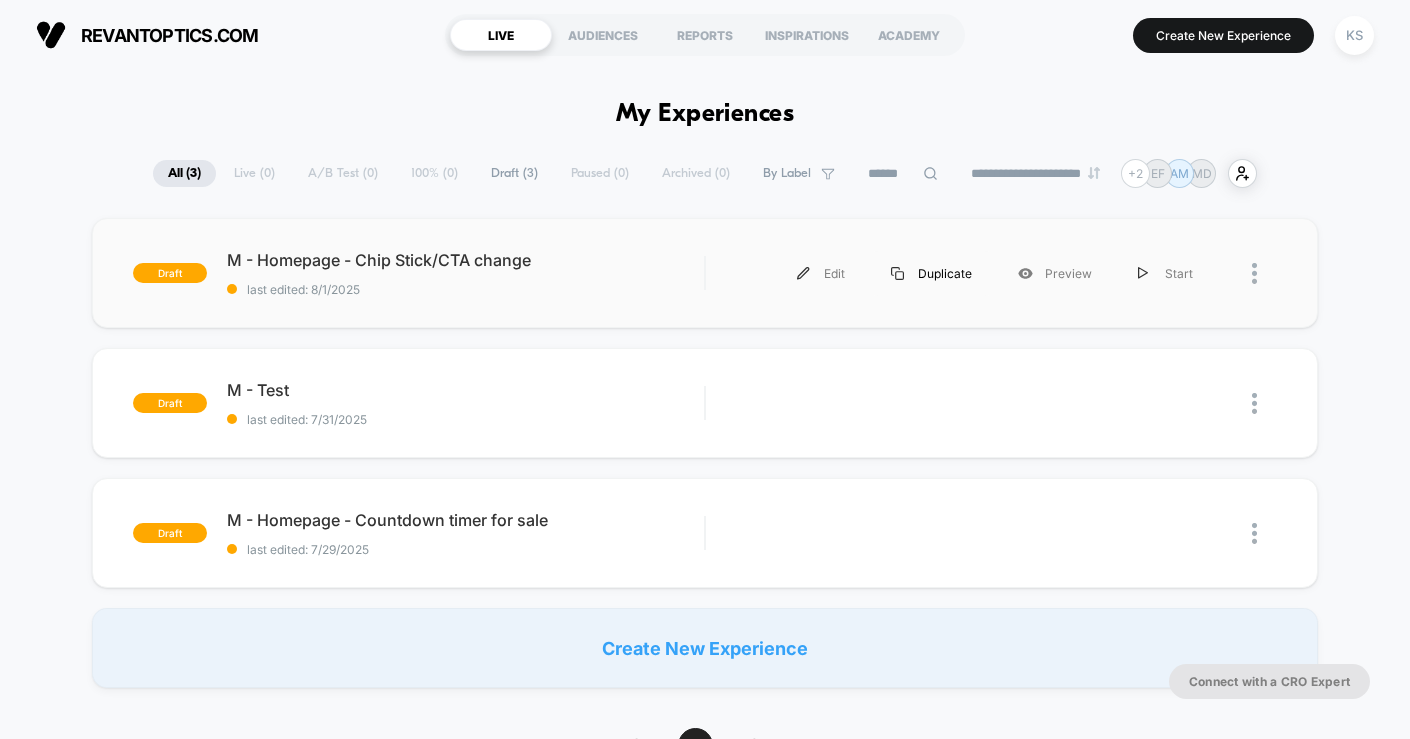 scroll, scrollTop: 0, scrollLeft: 0, axis: both 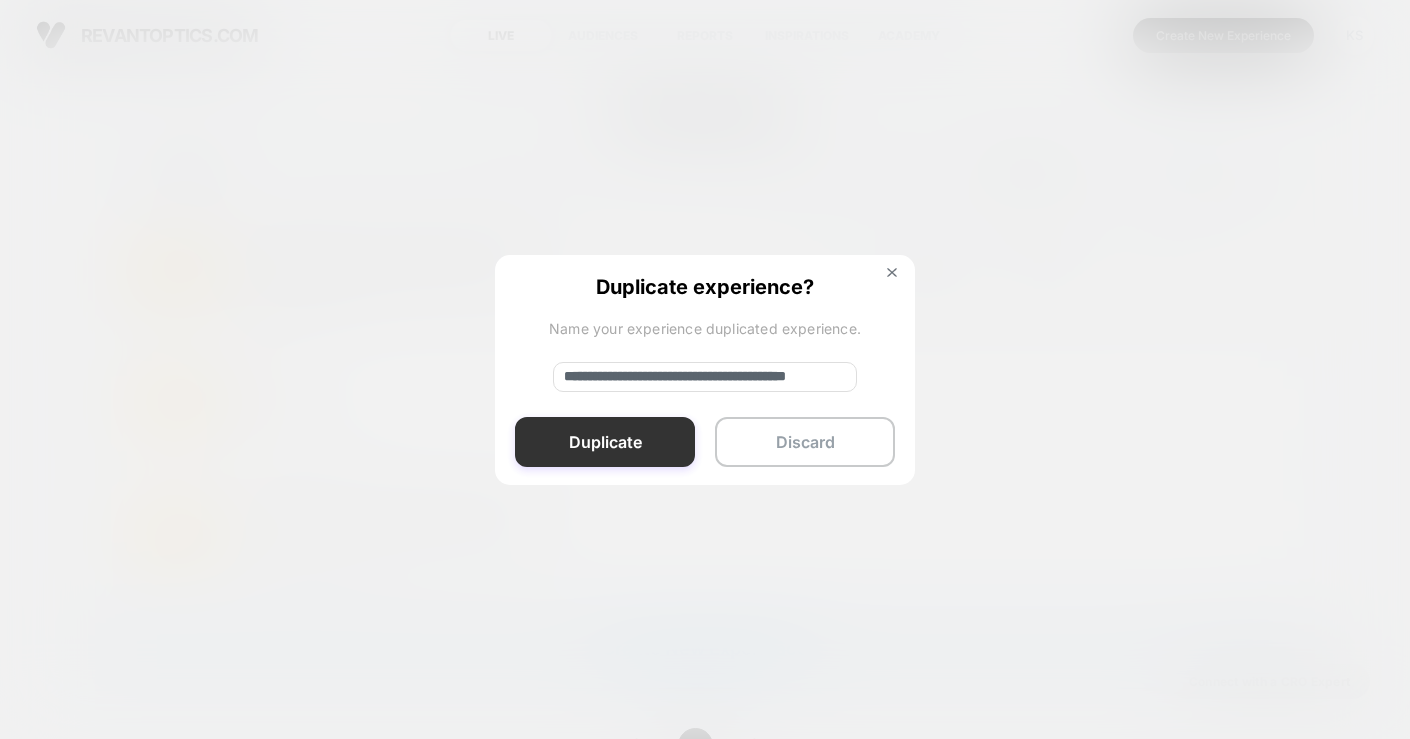 click on "Duplicate" at bounding box center (605, 442) 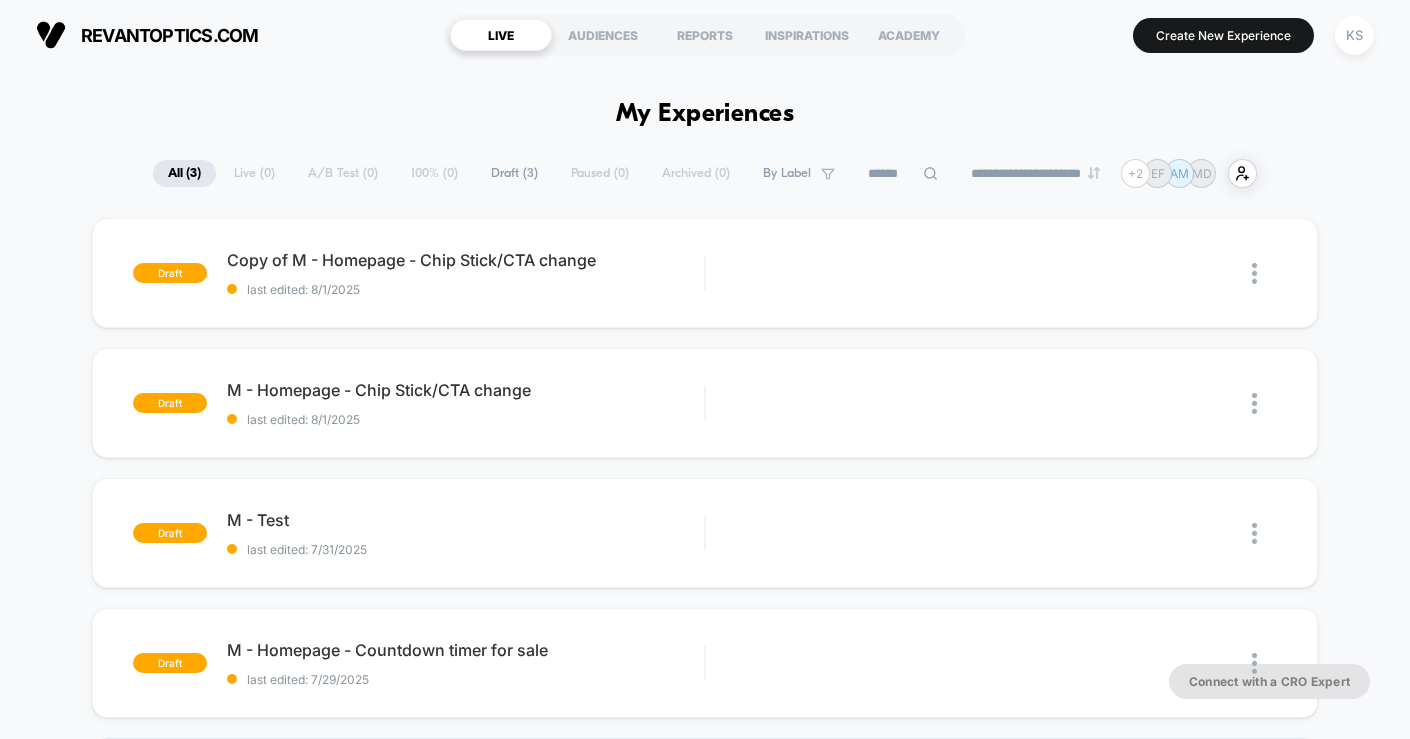 scroll, scrollTop: 0, scrollLeft: 0, axis: both 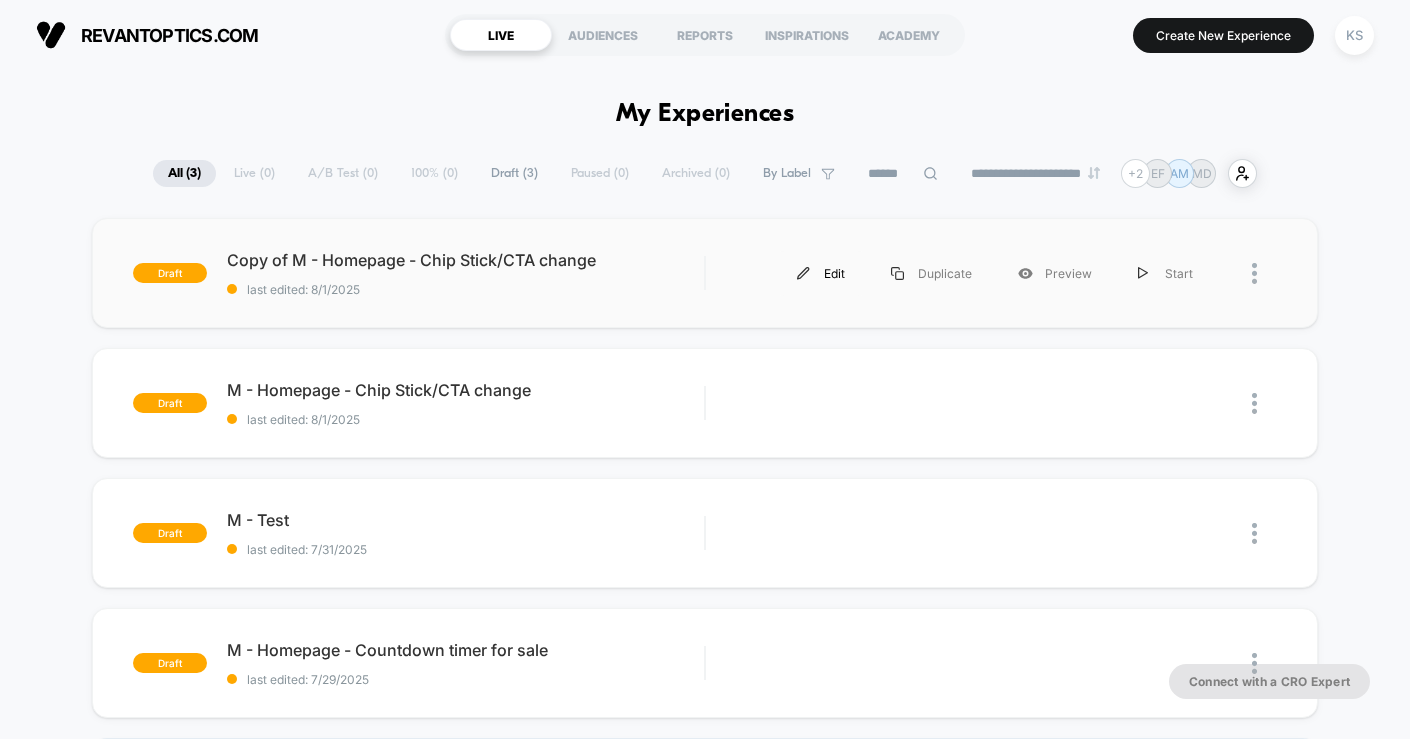 click on "Edit" at bounding box center [821, 273] 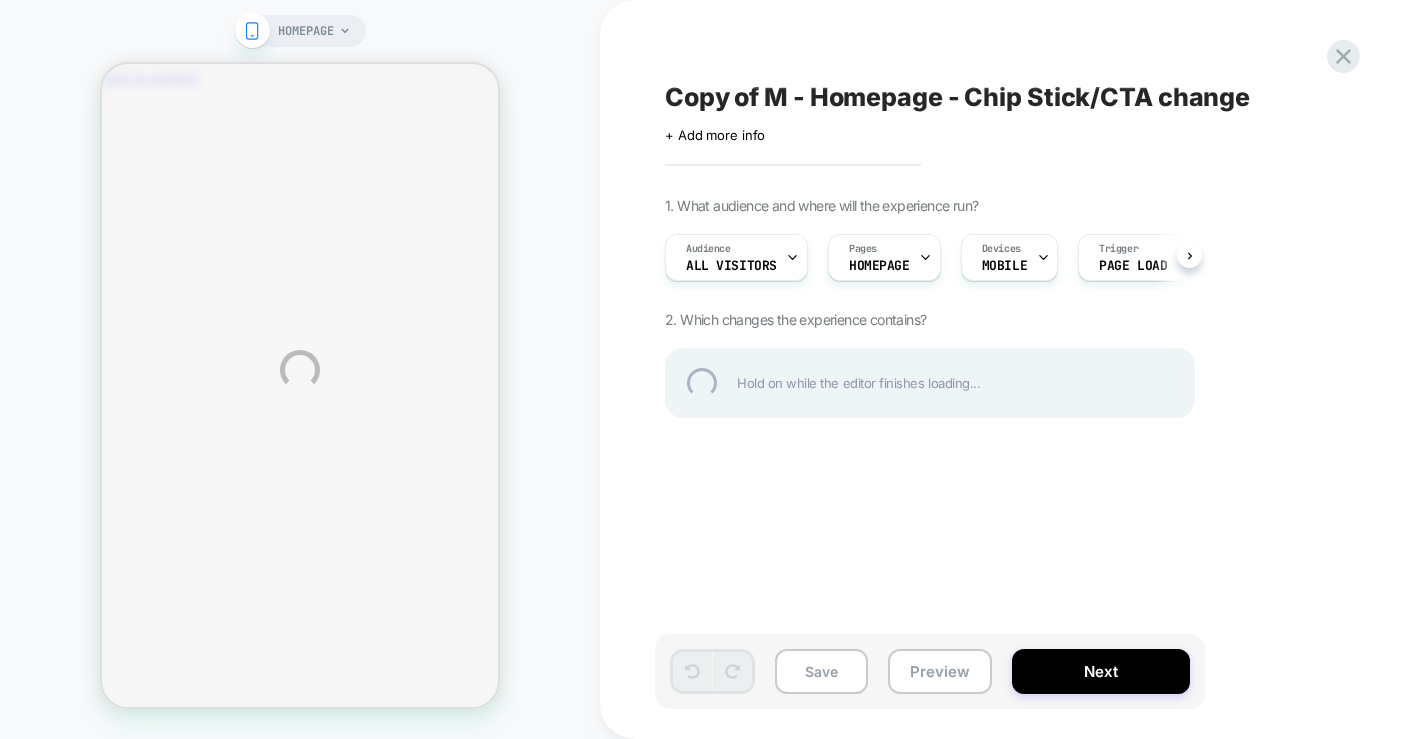 scroll, scrollTop: 0, scrollLeft: 0, axis: both 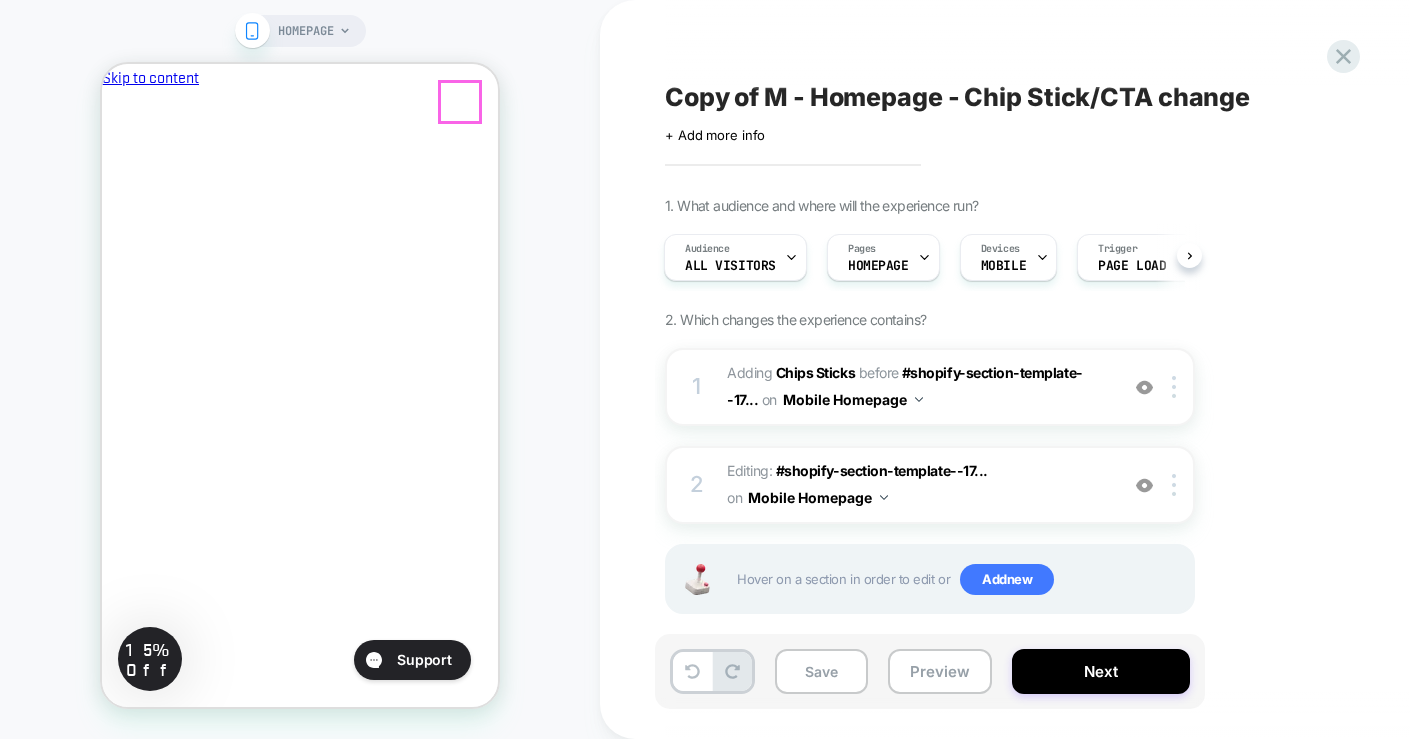 click 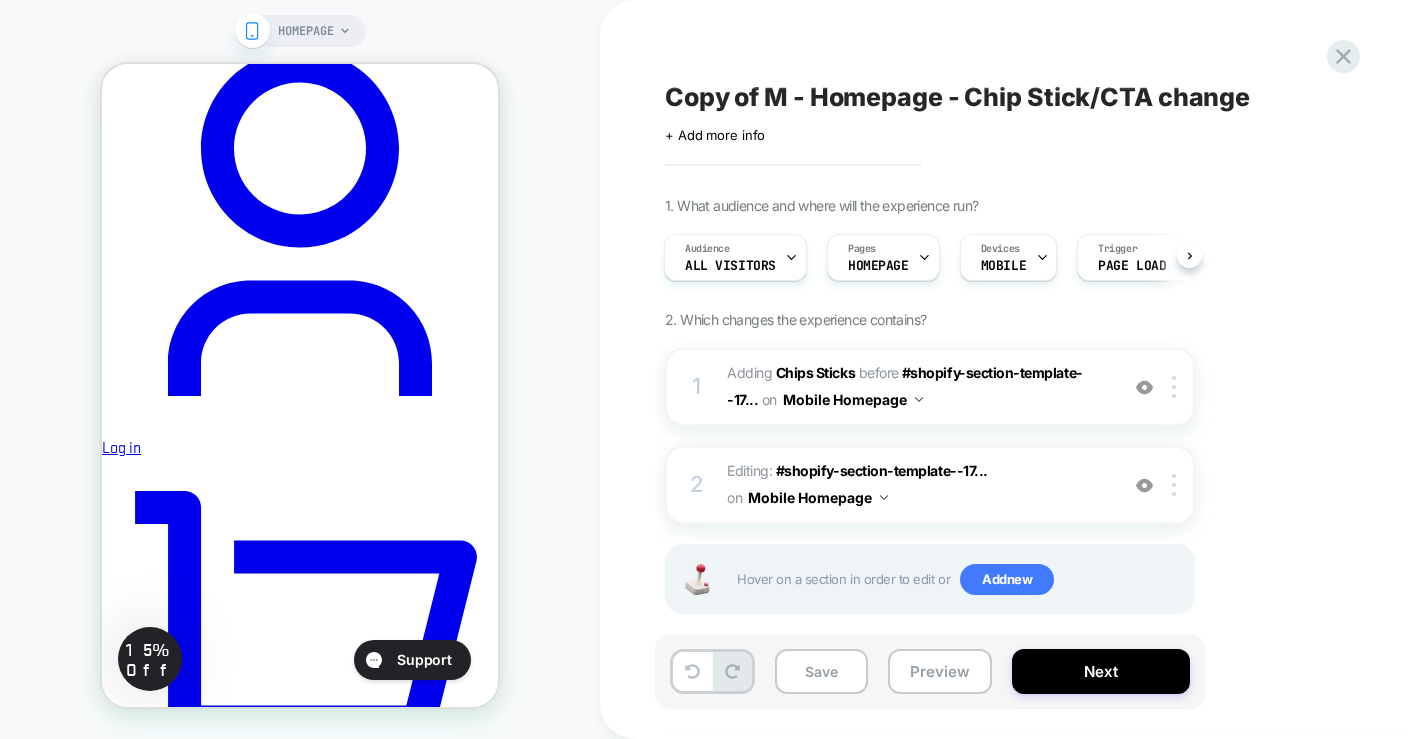 scroll, scrollTop: 2865, scrollLeft: 0, axis: vertical 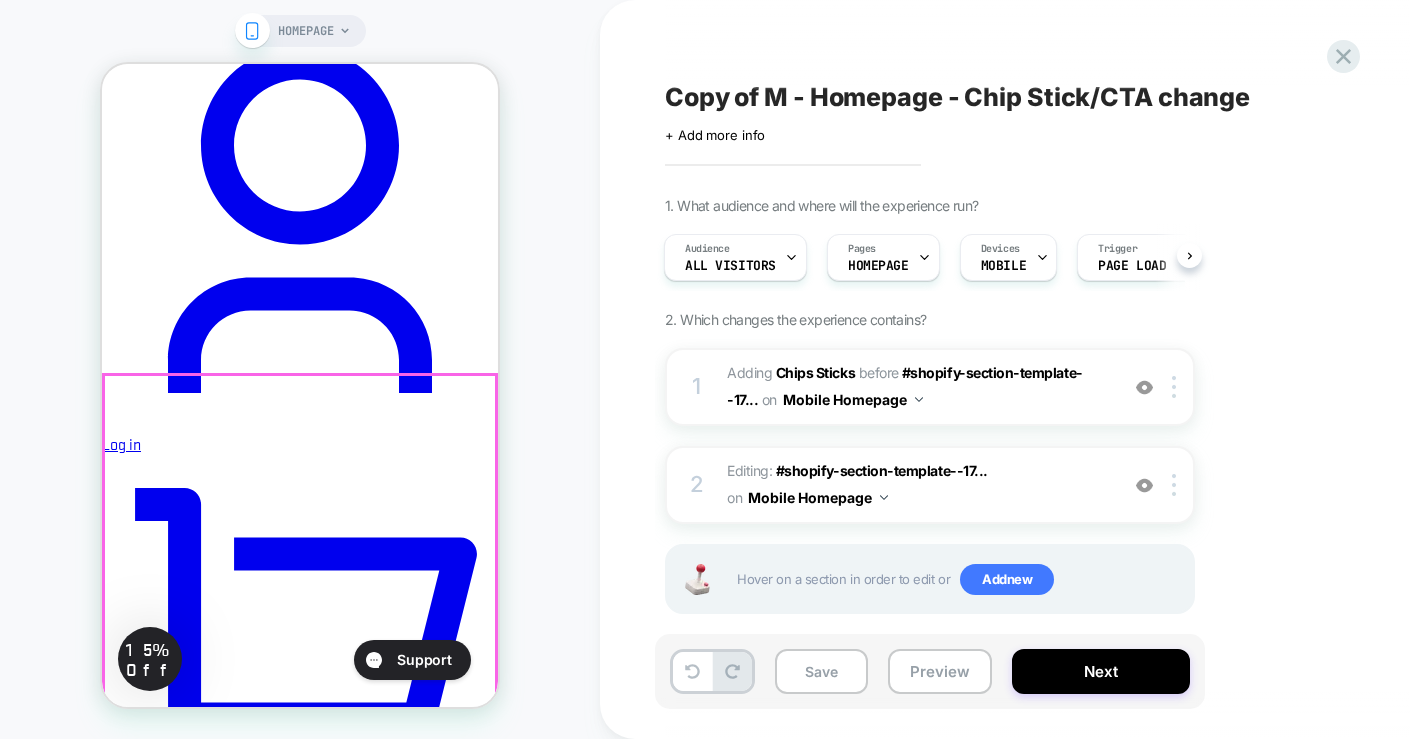 click on "Shop Revant Sunglasses
Caster™ Sunglasses
Matte Obsidian Frame - Ice Blue MirrorShield® Polarized Lens
/" at bounding box center (300, 49115) 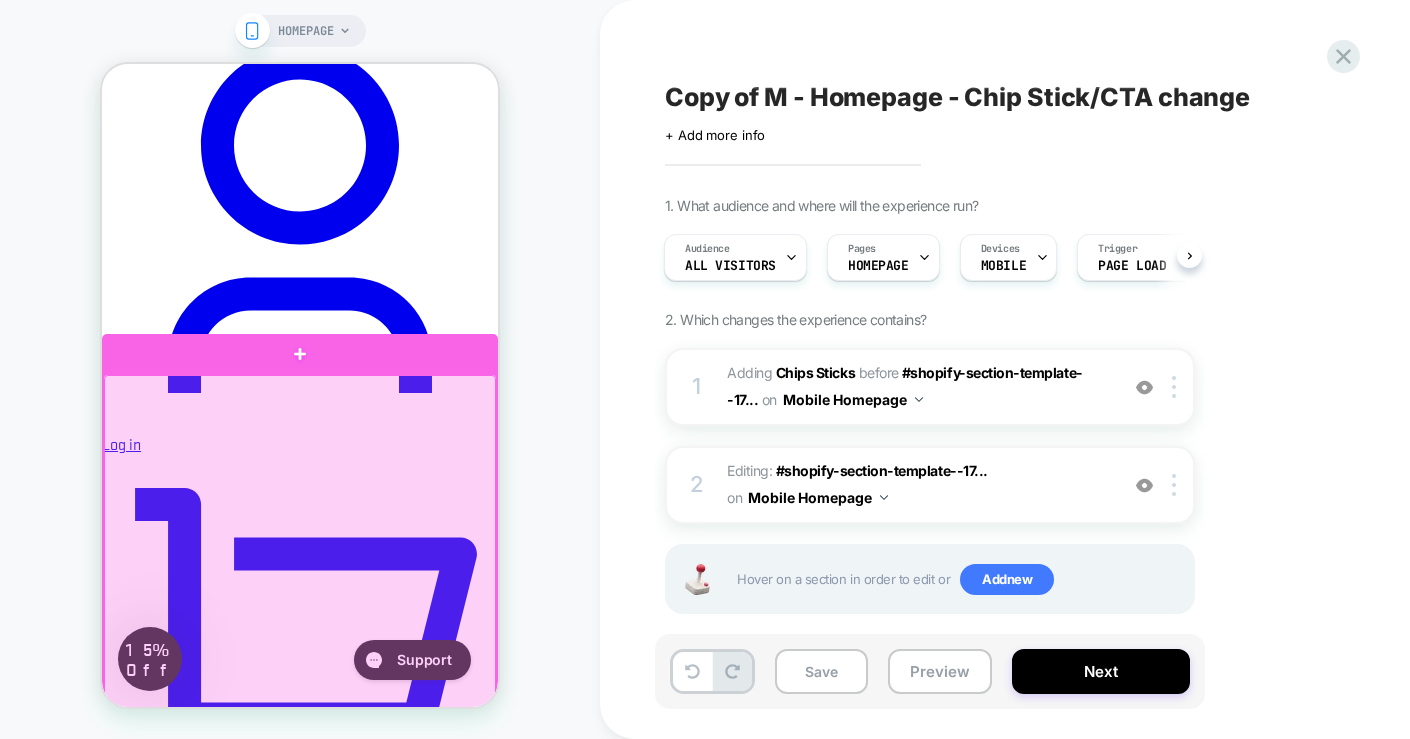 click at bounding box center (300, 590) 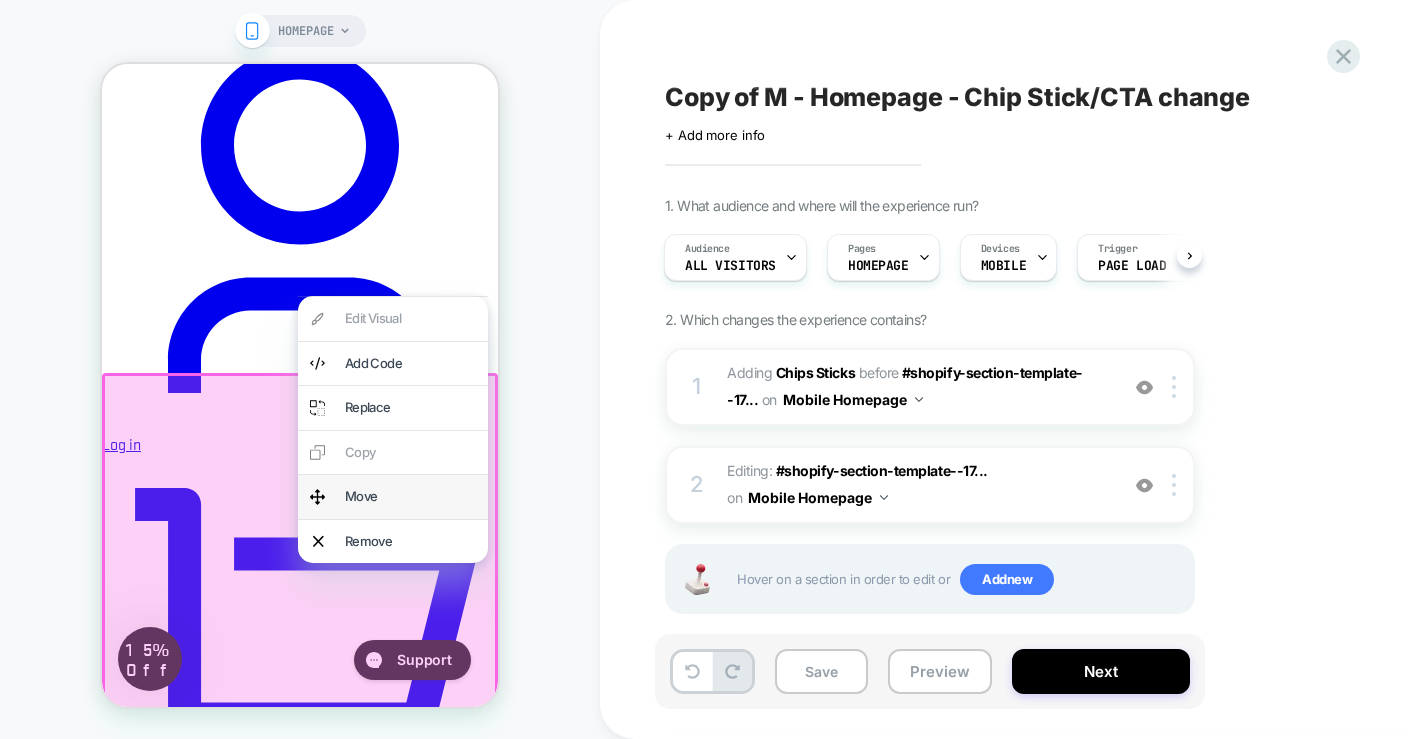 click on "Move" at bounding box center [393, 497] 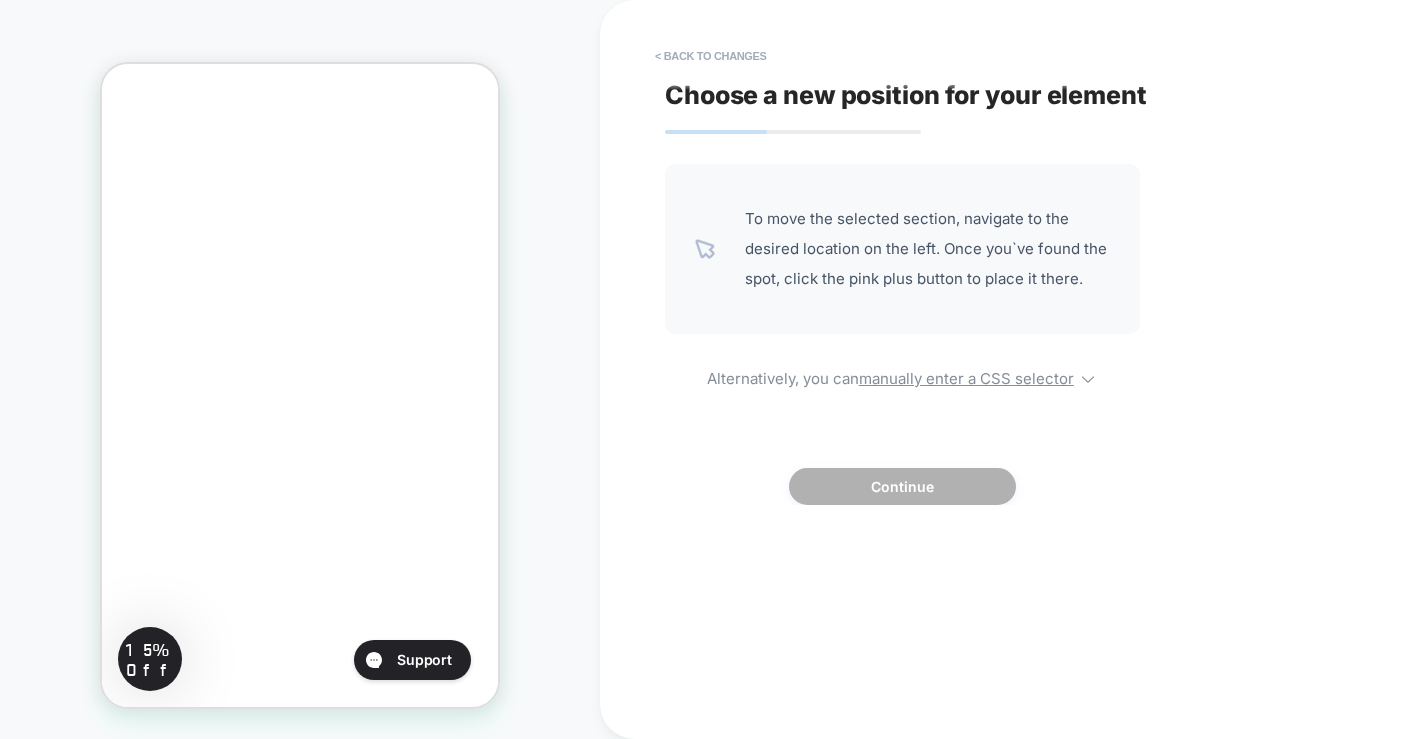 scroll, scrollTop: 401, scrollLeft: 0, axis: vertical 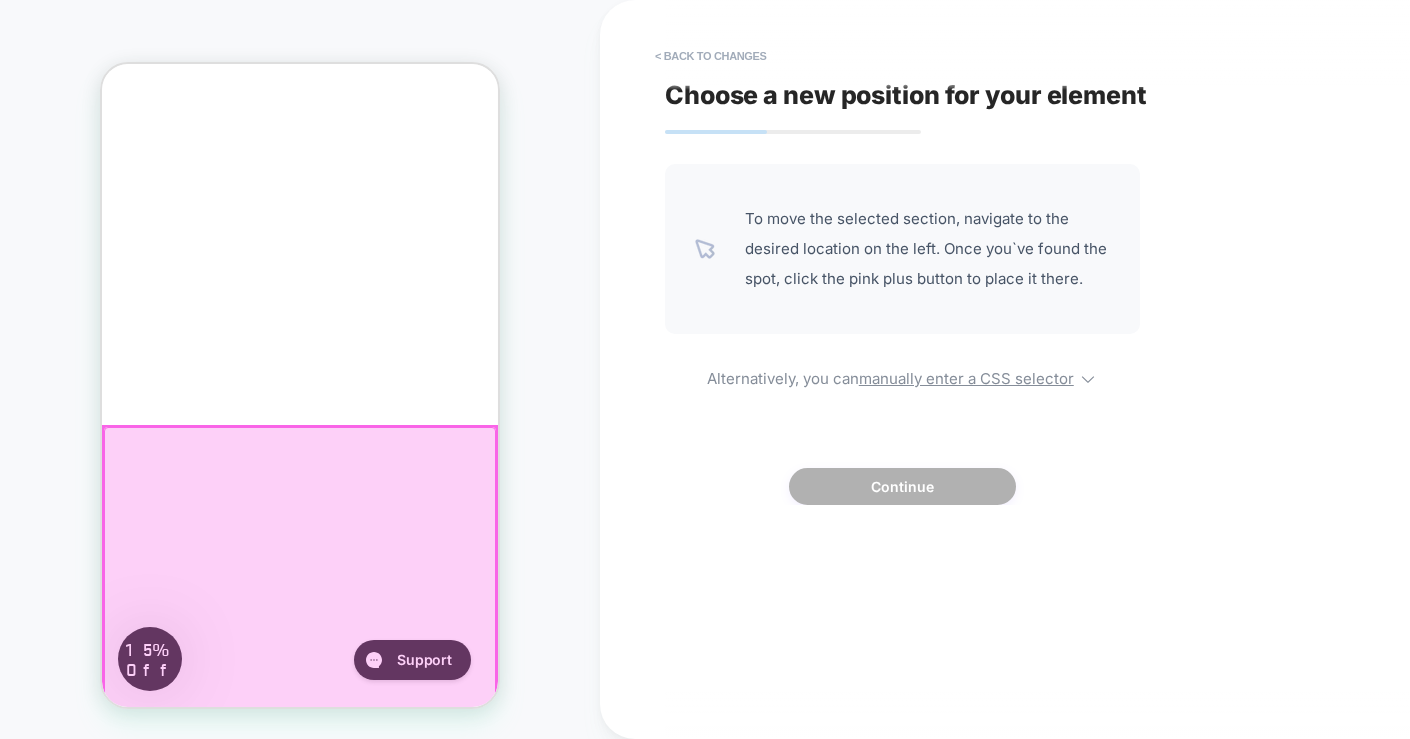 click on "Skip to content
My cart
Add $28.01 to unlock Free Shipping
$0
$50
Product image
Product
Total
Quantity
Revant Keeper™ Sunglass Case
*" at bounding box center [300, 38072] 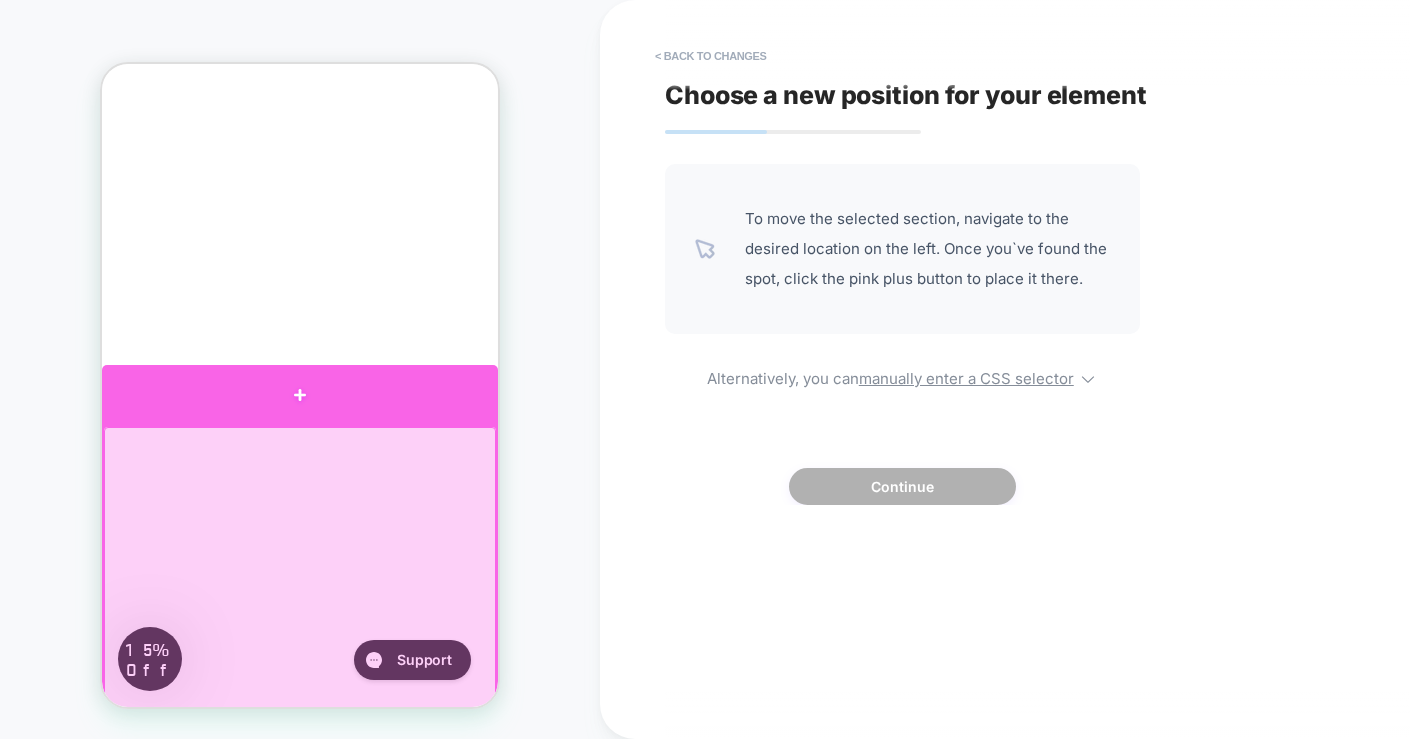 click at bounding box center [300, 395] 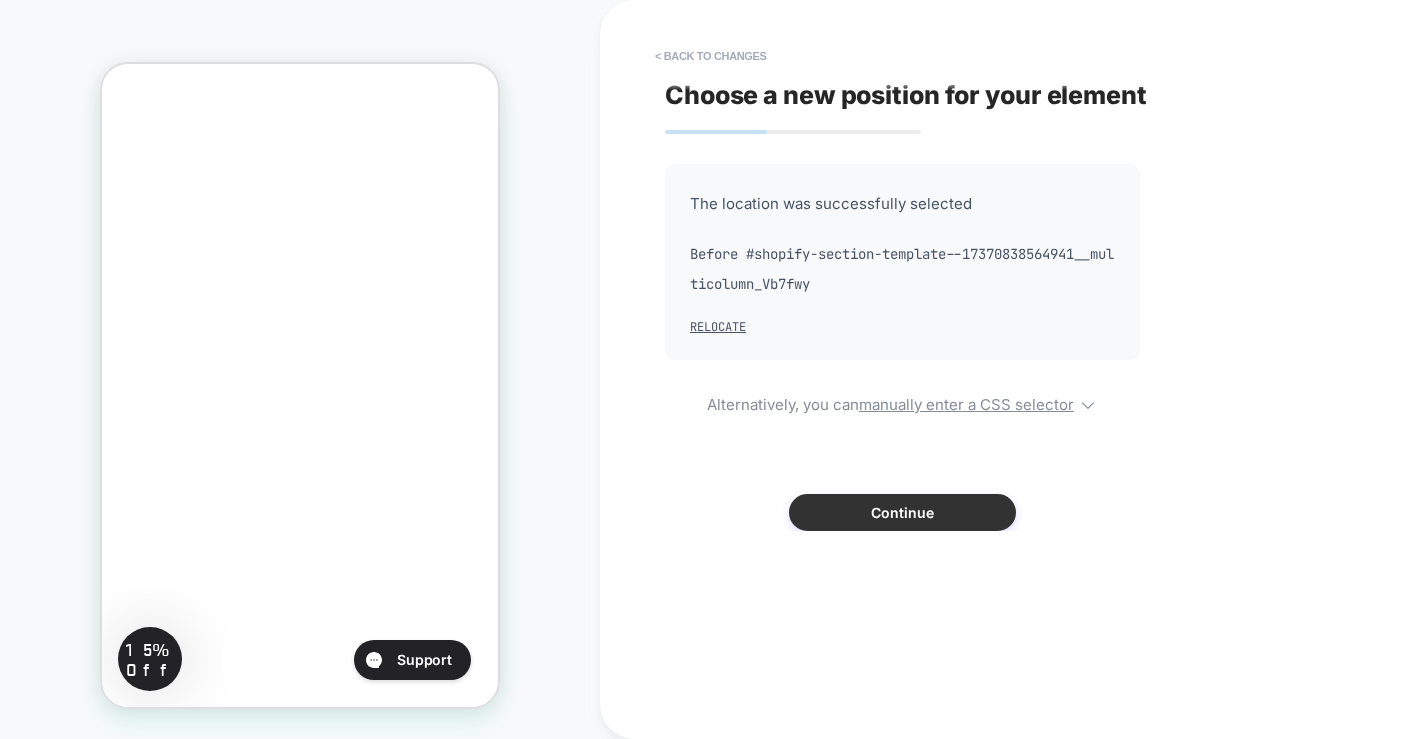 click on "Continue" at bounding box center [902, 512] 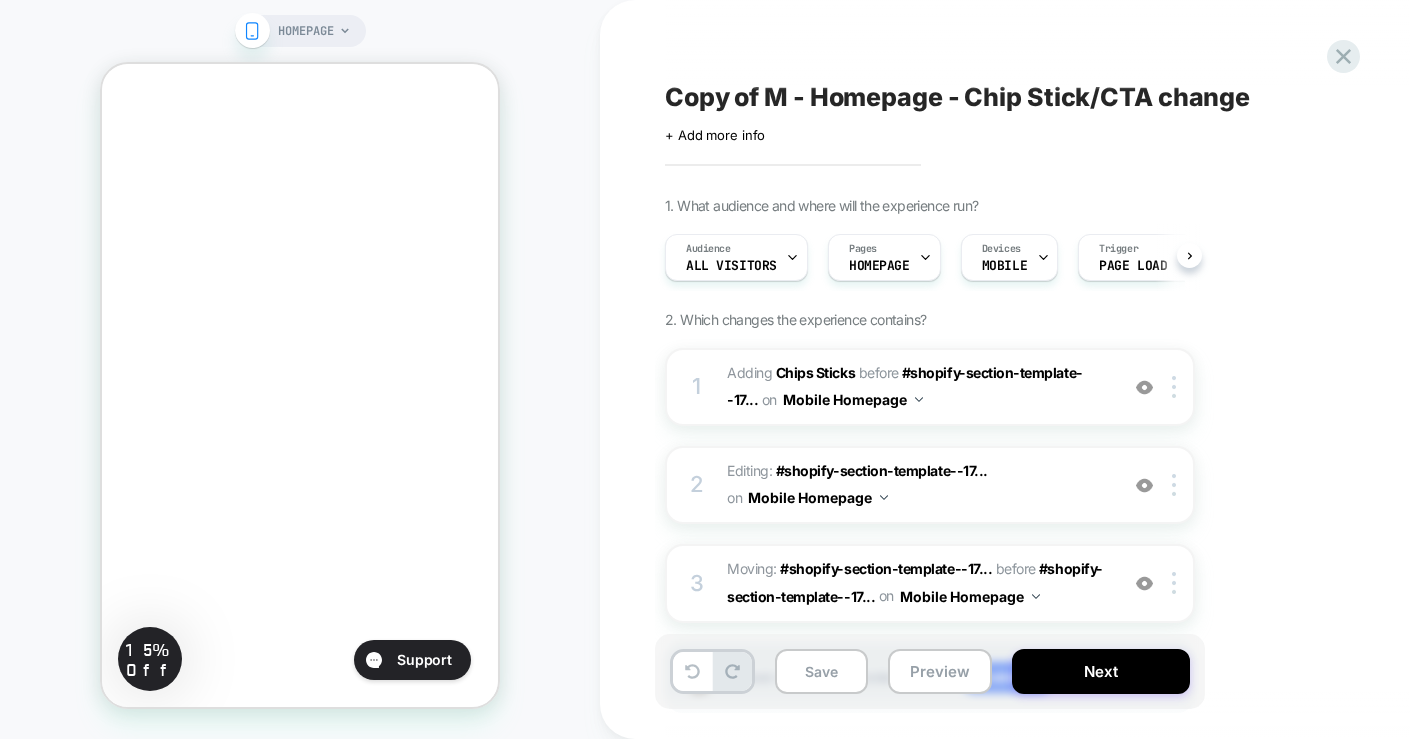 scroll, scrollTop: 0, scrollLeft: 1, axis: horizontal 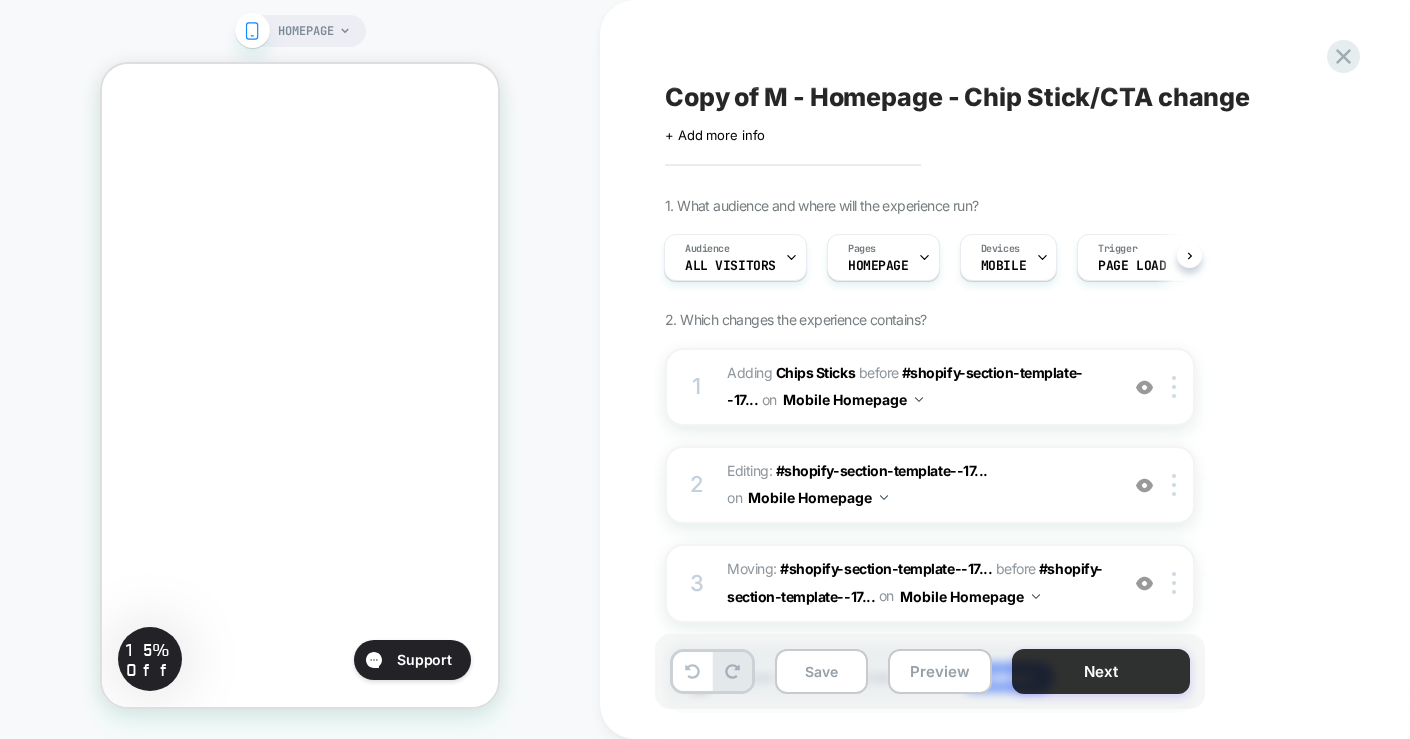click on "Next" at bounding box center (1101, 671) 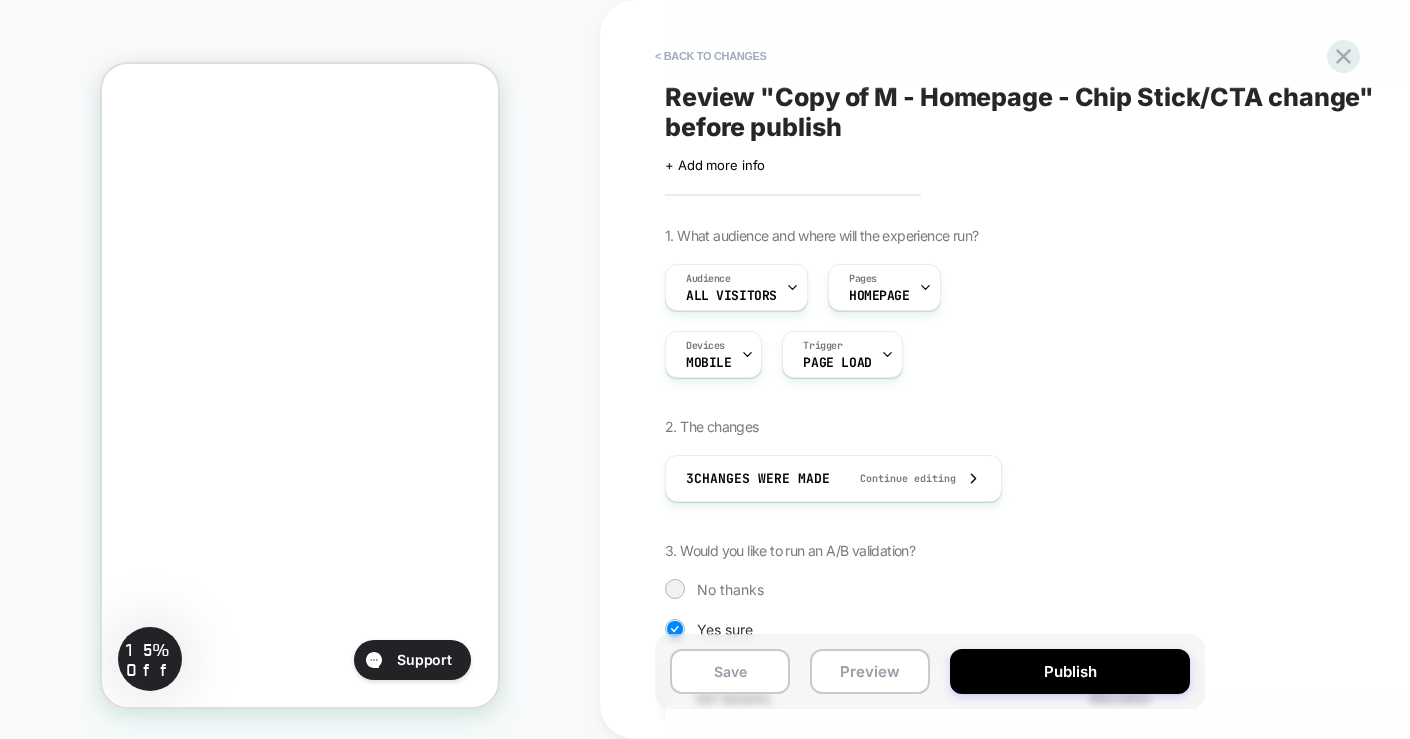 scroll, scrollTop: 0, scrollLeft: 2, axis: horizontal 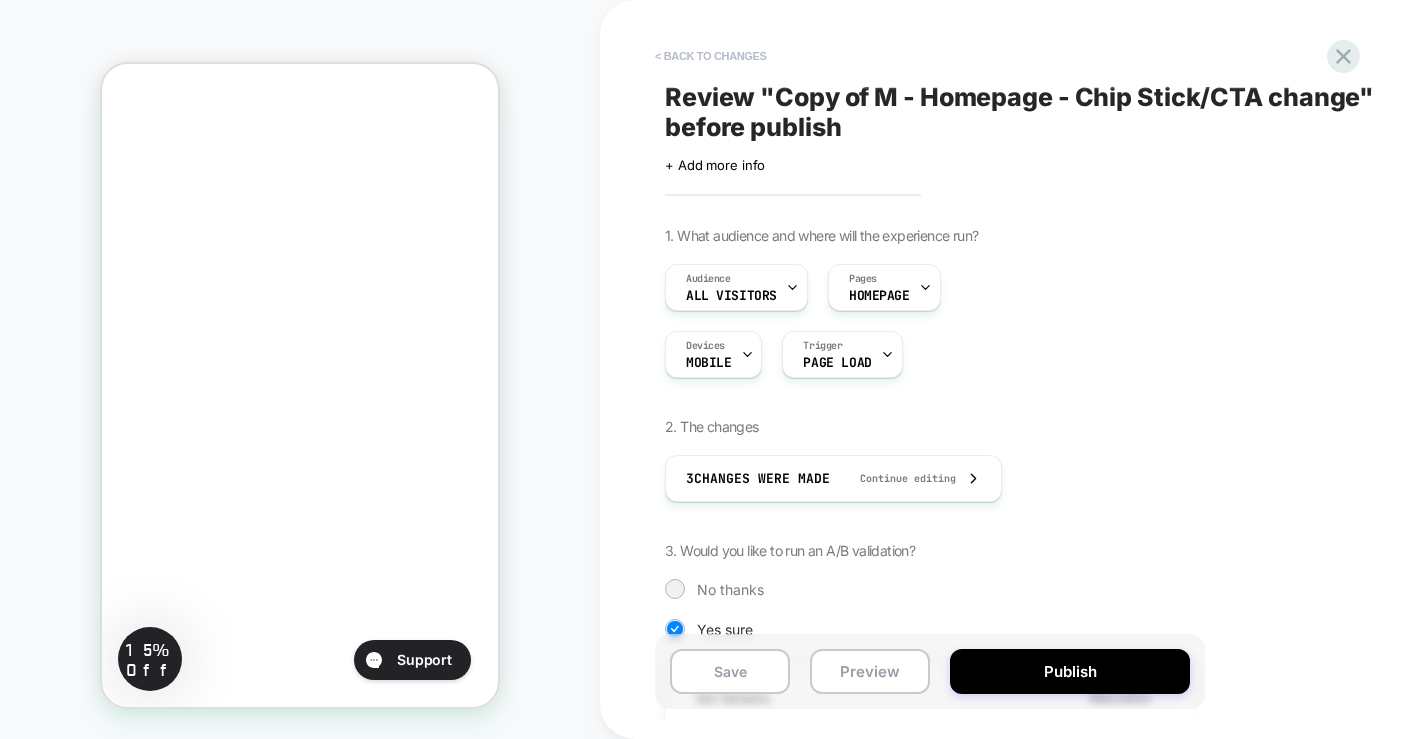 click on "< Back to changes" at bounding box center [711, 56] 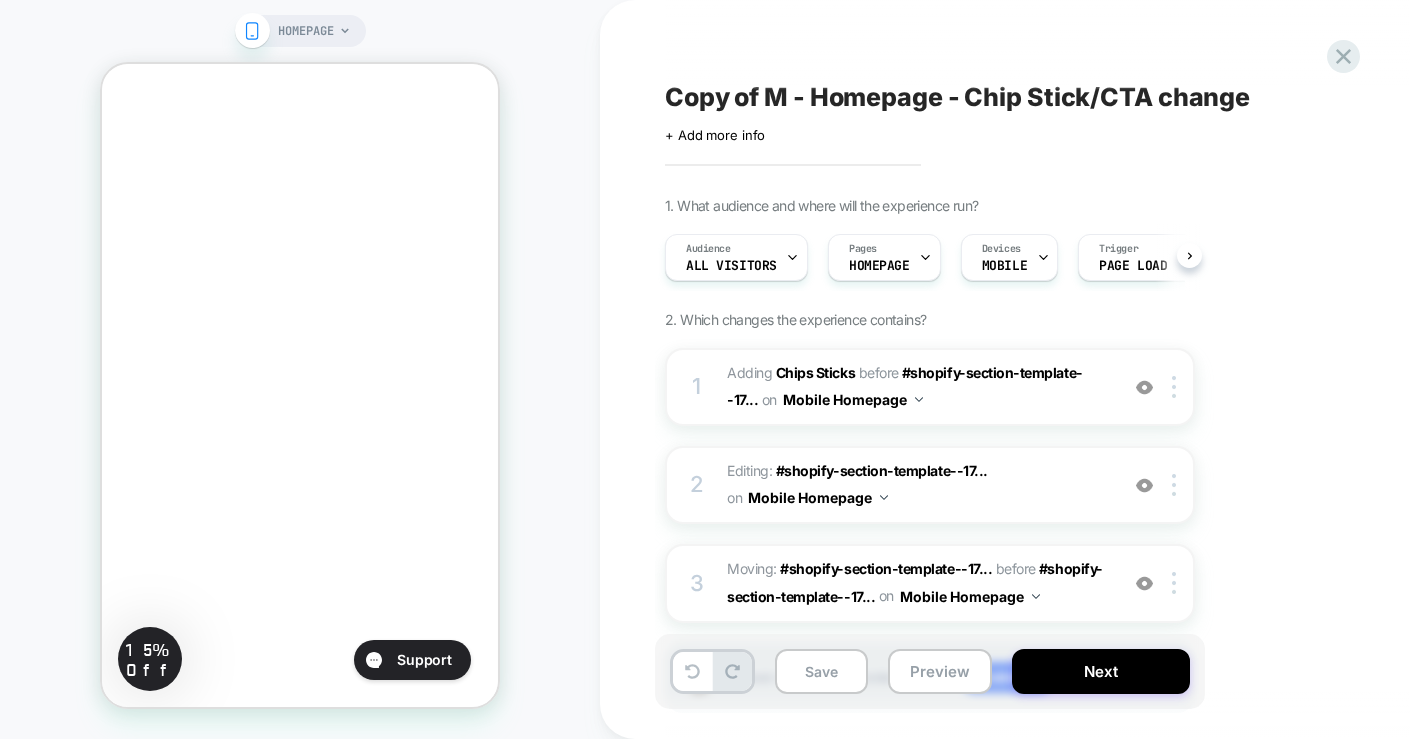 scroll, scrollTop: 0, scrollLeft: 1, axis: horizontal 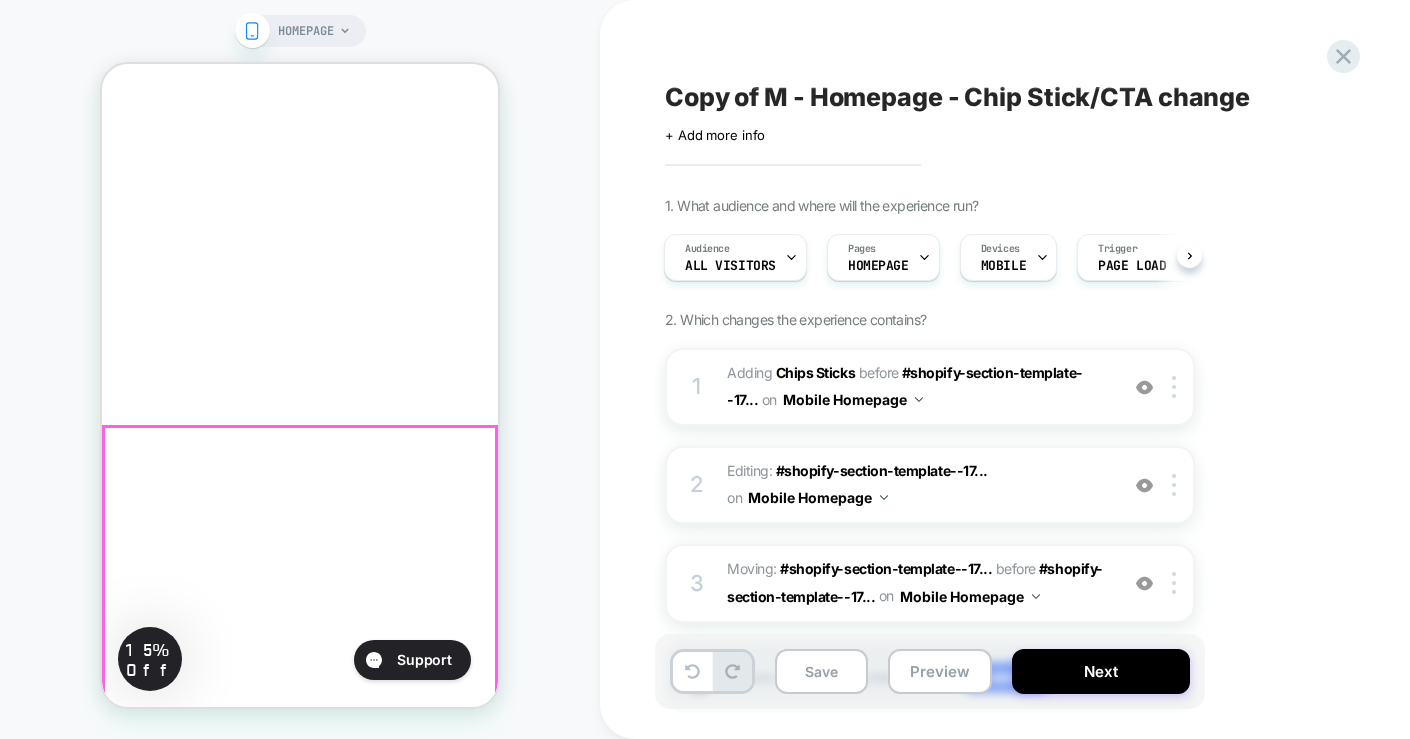 click on "Shop Revant Sunglasses
Caster™ Sunglasses
Matte Obsidian Frame - Ice Blue MirrorShield® Polarized Lens
/" at bounding box center [300, 14683] 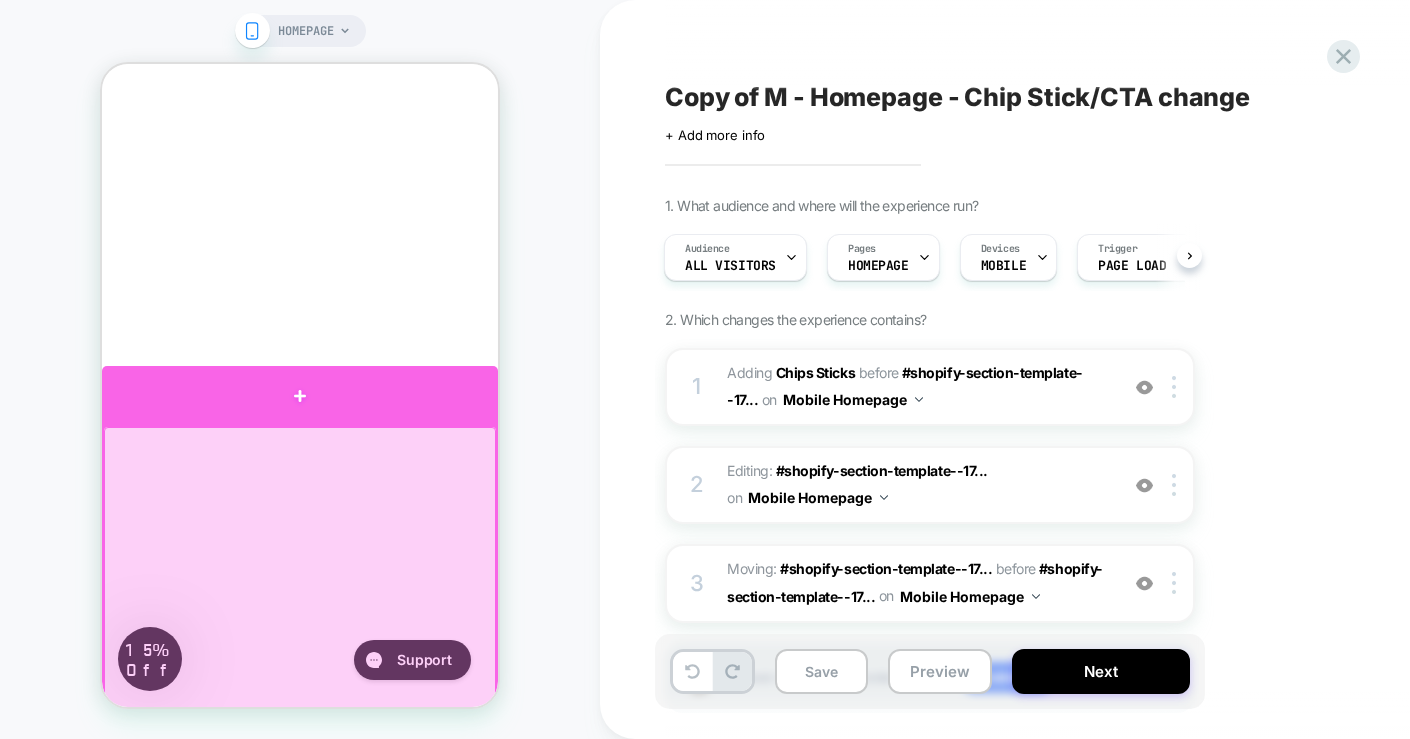 click at bounding box center (300, 396) 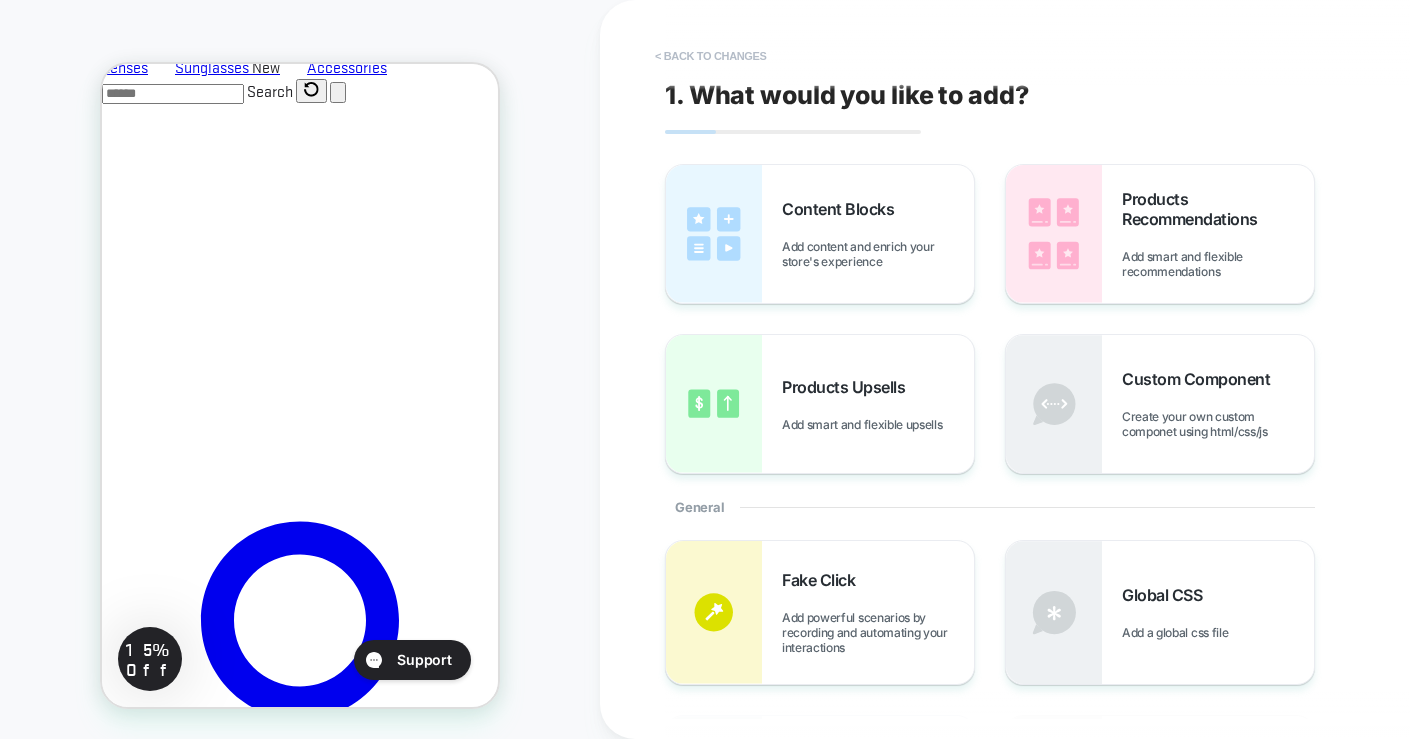 scroll, scrollTop: 2371, scrollLeft: 0, axis: vertical 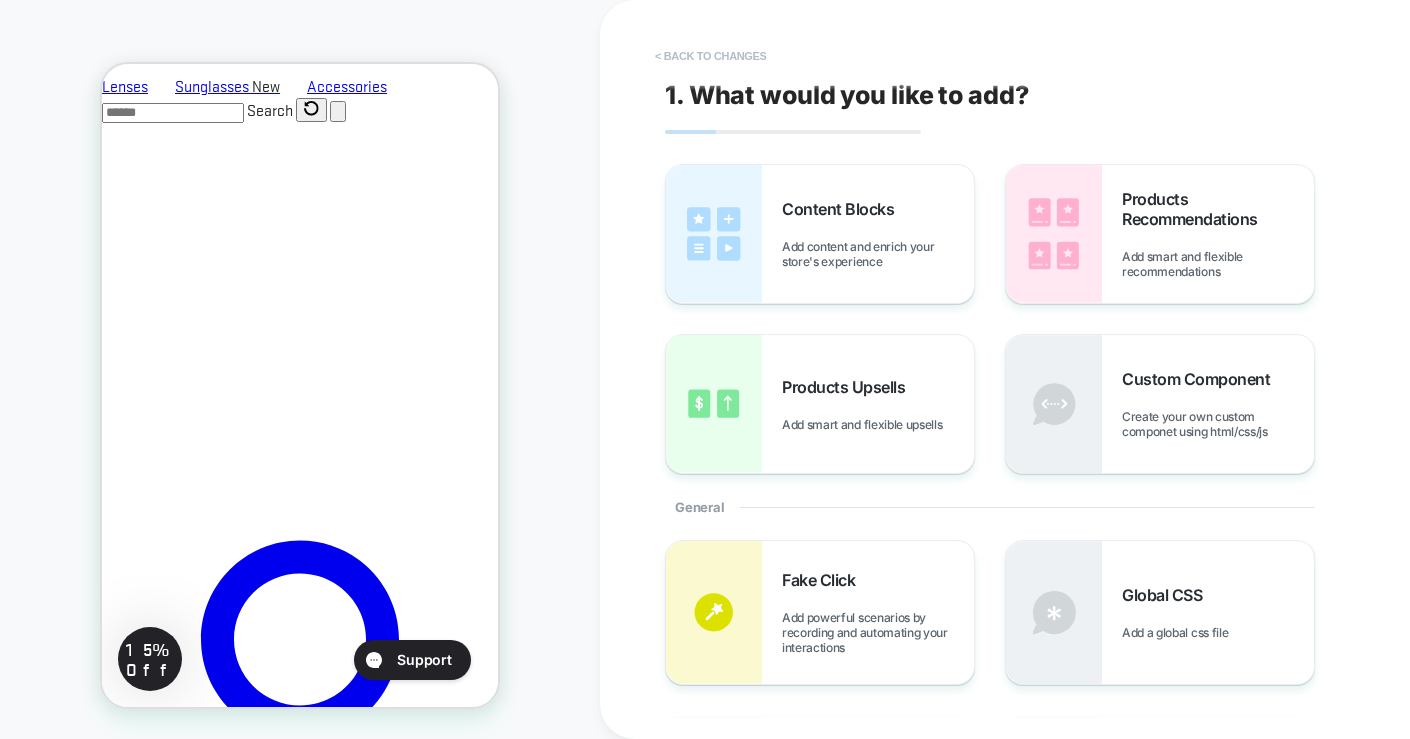 click on "< Back to changes" at bounding box center (711, 56) 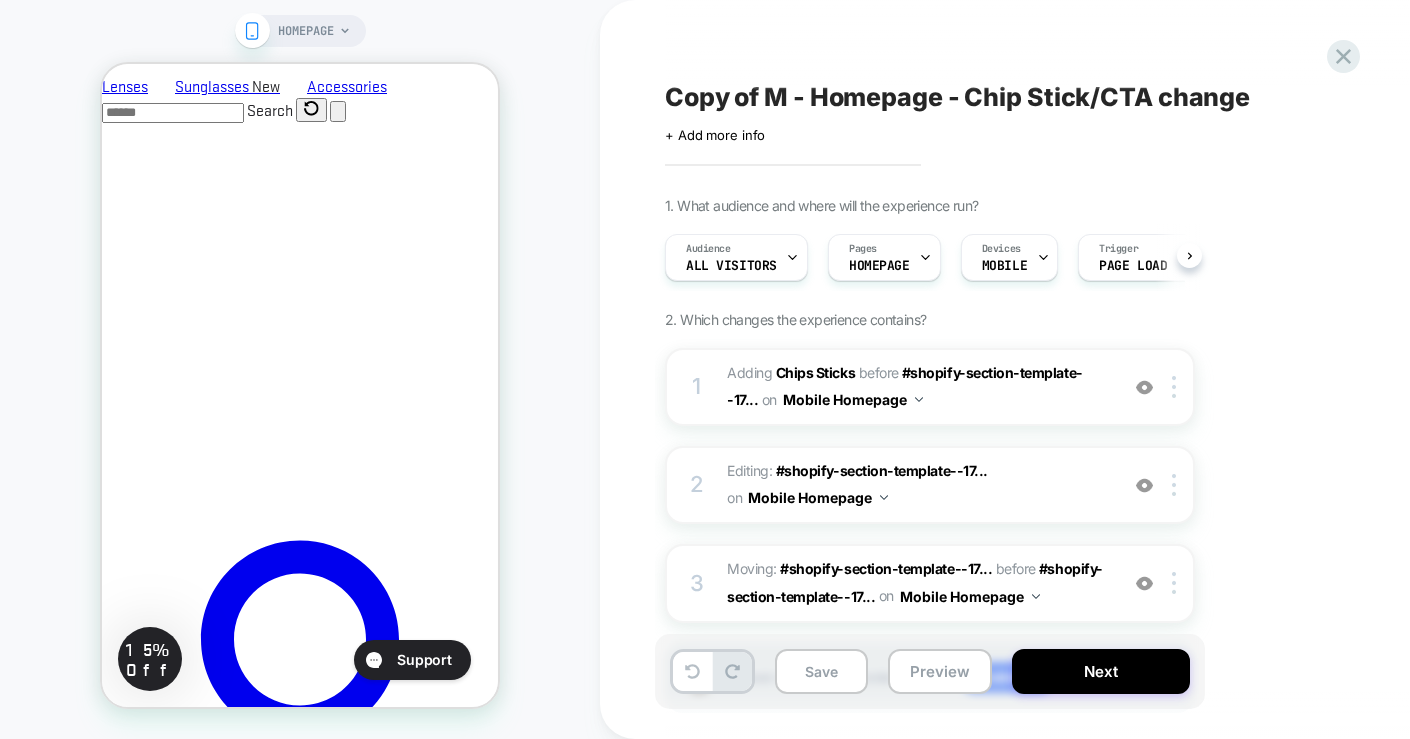 scroll, scrollTop: 0, scrollLeft: 1, axis: horizontal 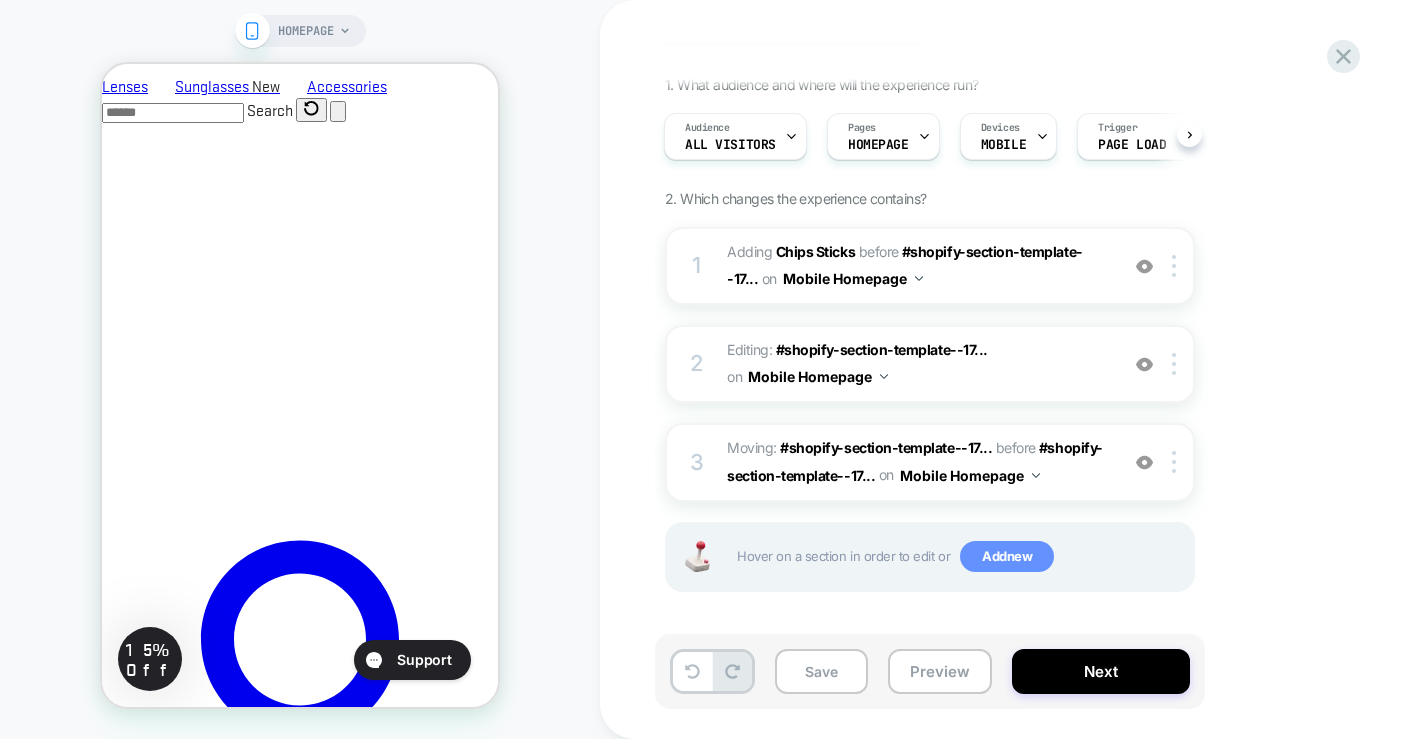 click on "Add  new" at bounding box center [1007, 557] 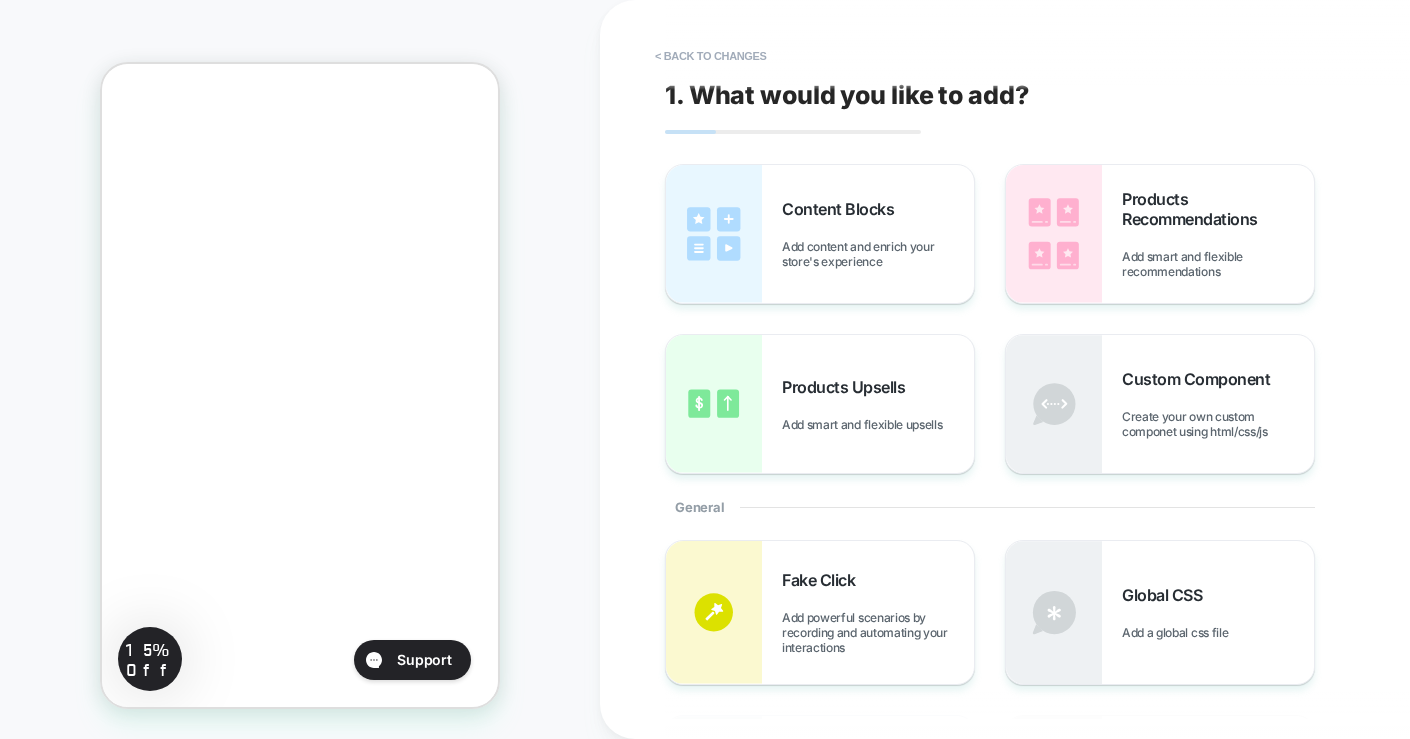 scroll, scrollTop: 535, scrollLeft: 0, axis: vertical 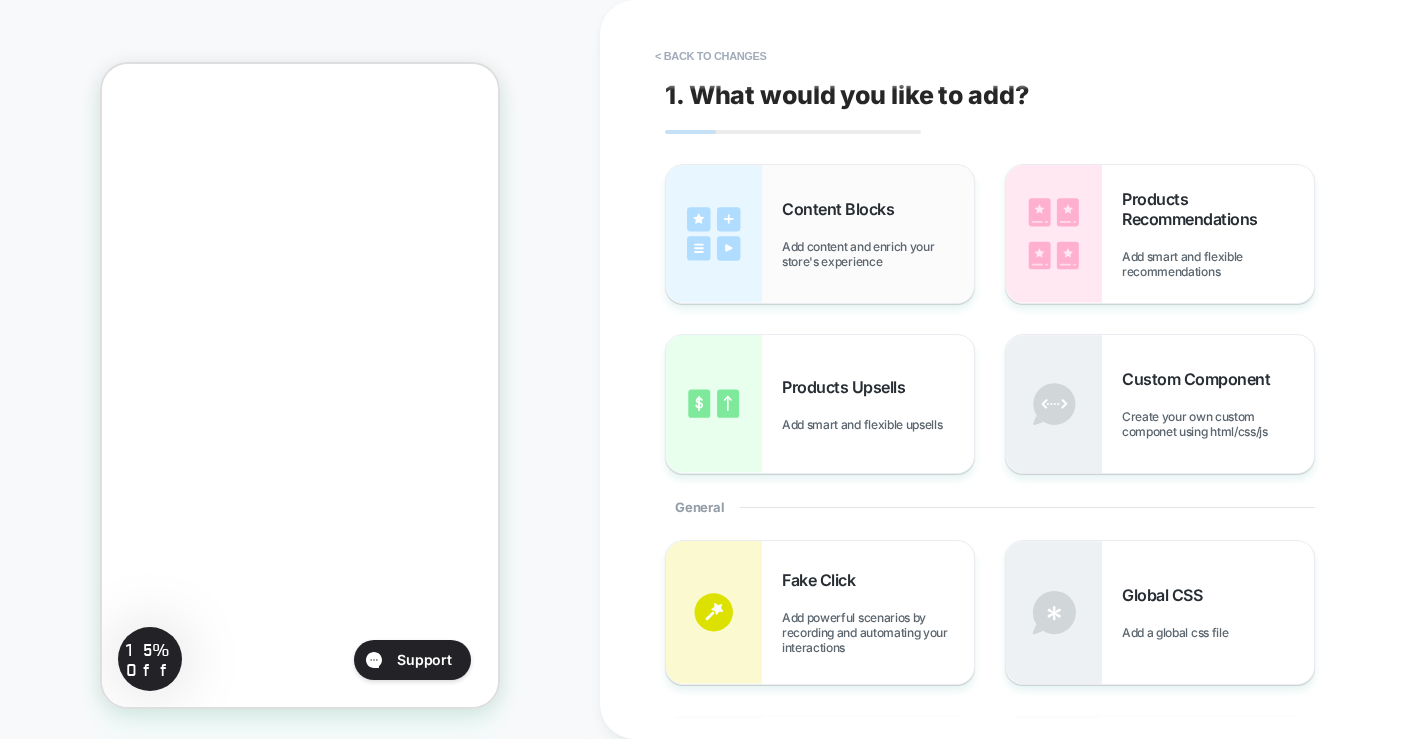 click on "Content Blocks" at bounding box center (843, 209) 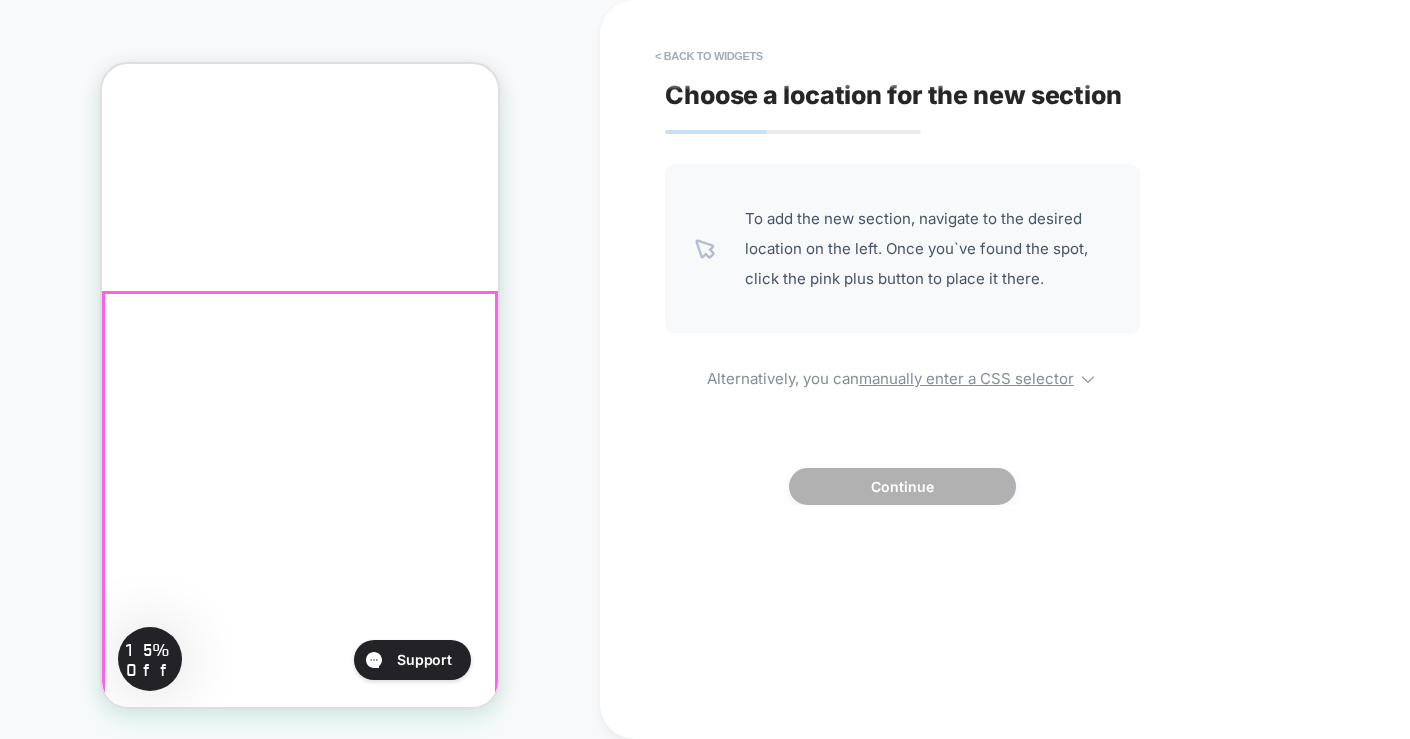 click on "Shop Revant Sunglasses
Caster™ Sunglasses
Matte Obsidian Frame - Ice Blue MirrorShield® Polarized Lens
/" at bounding box center (300, 14549) 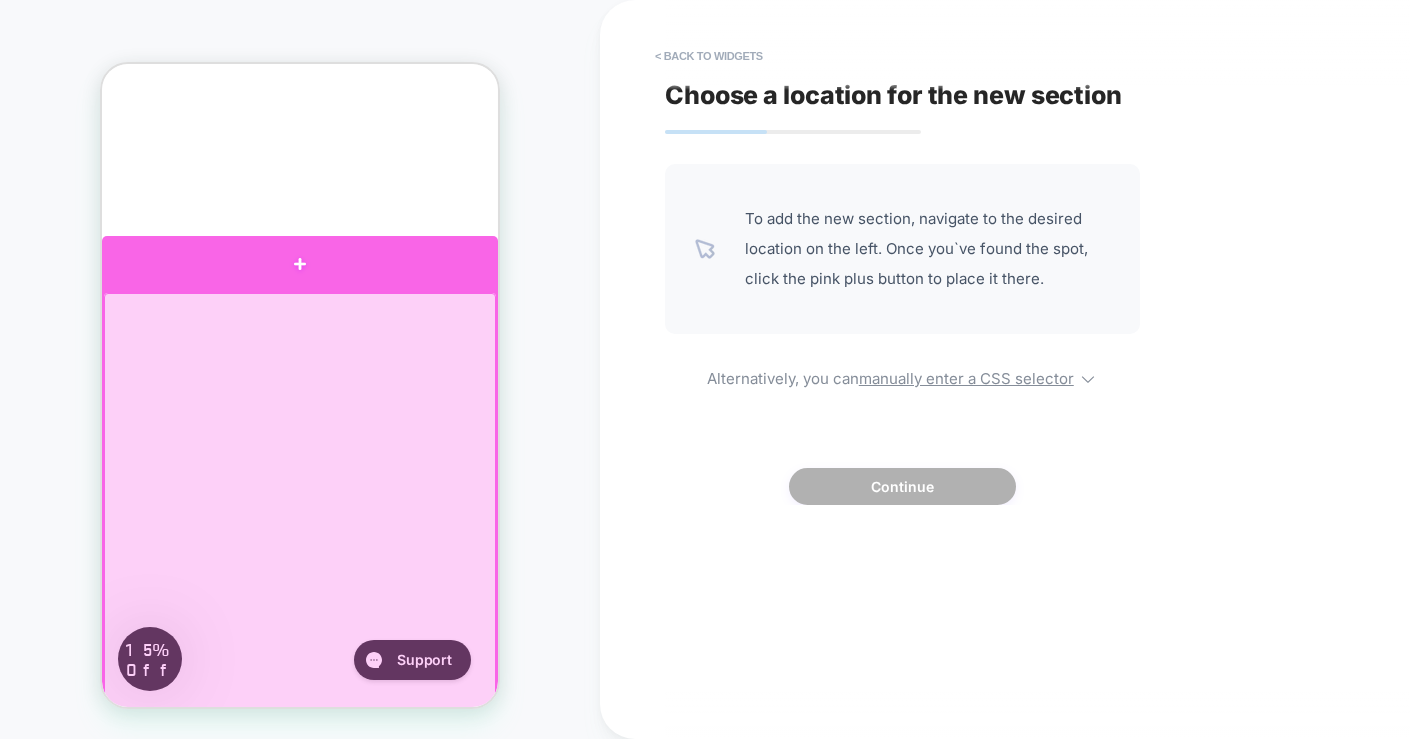 click at bounding box center (300, 263) 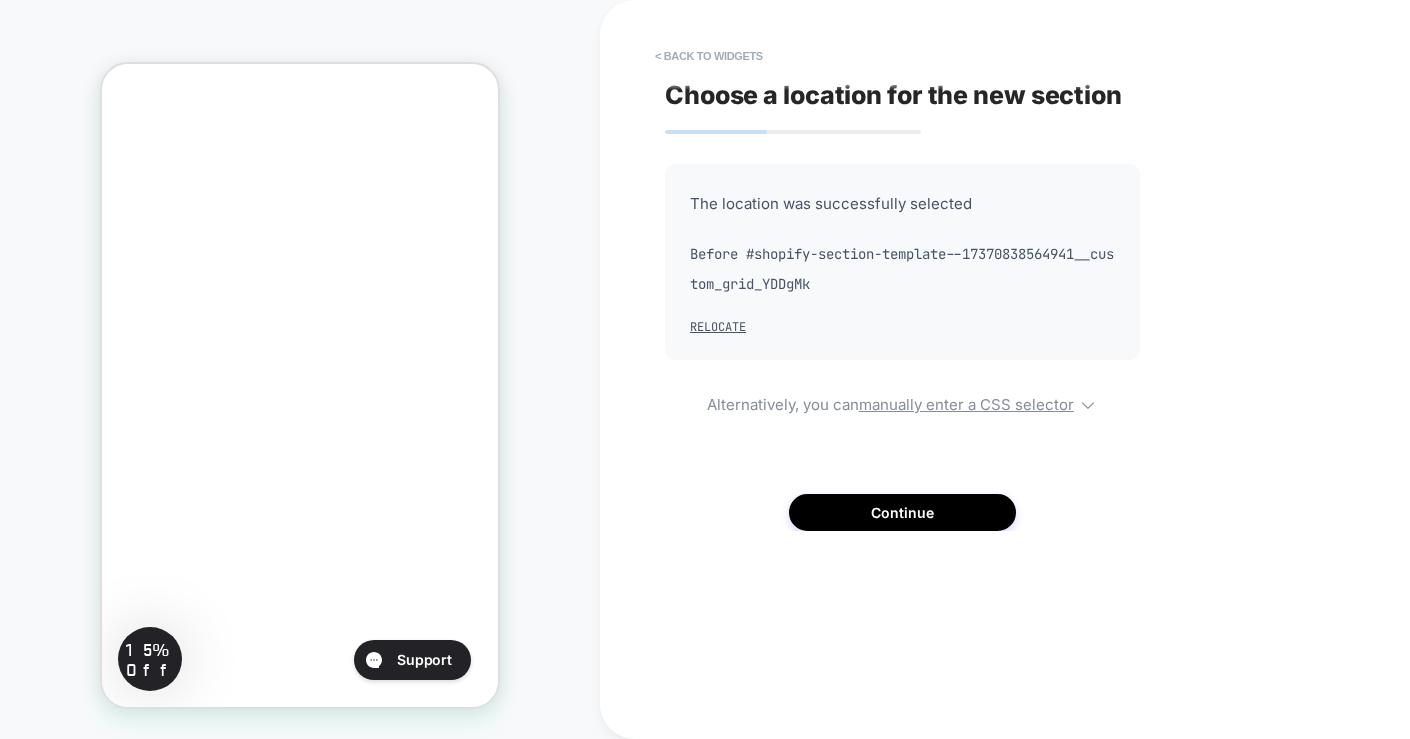 scroll, scrollTop: 468, scrollLeft: 0, axis: vertical 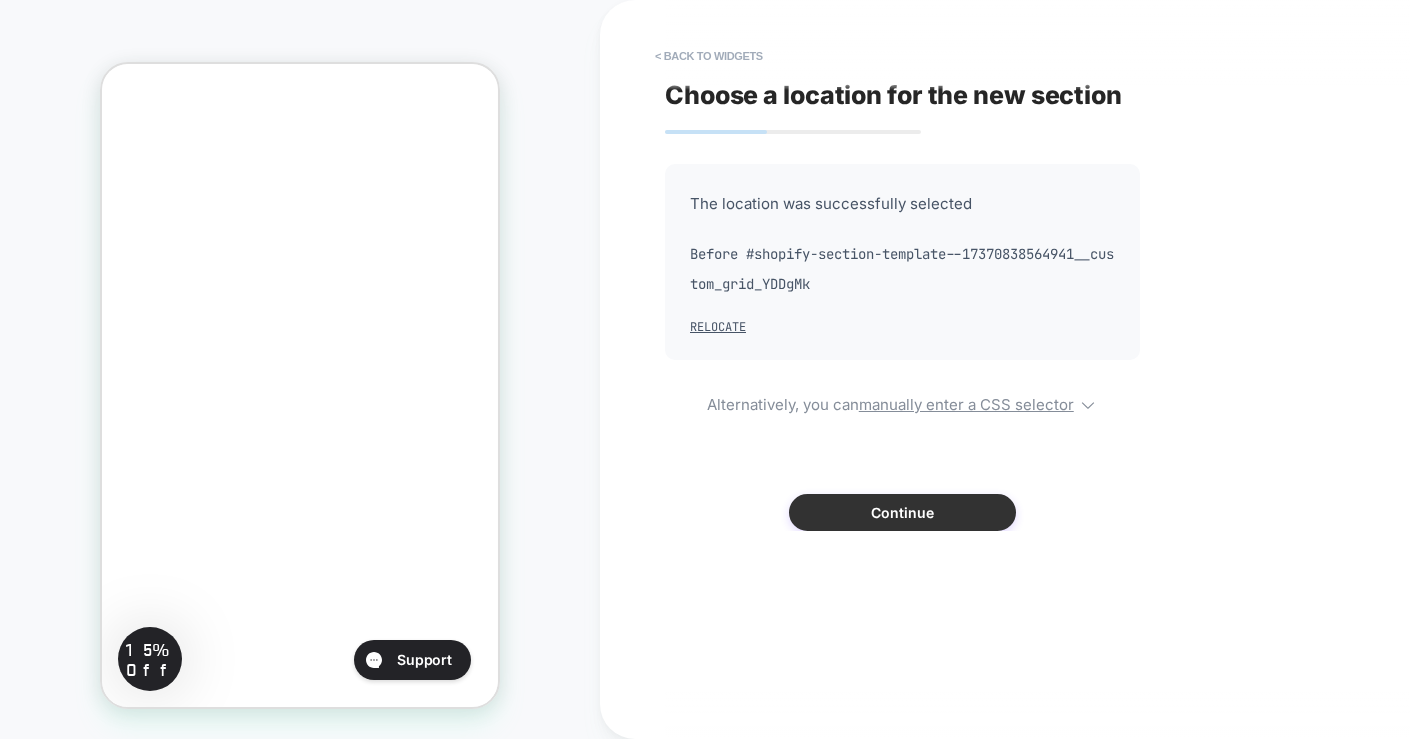 click on "Continue" at bounding box center [902, 512] 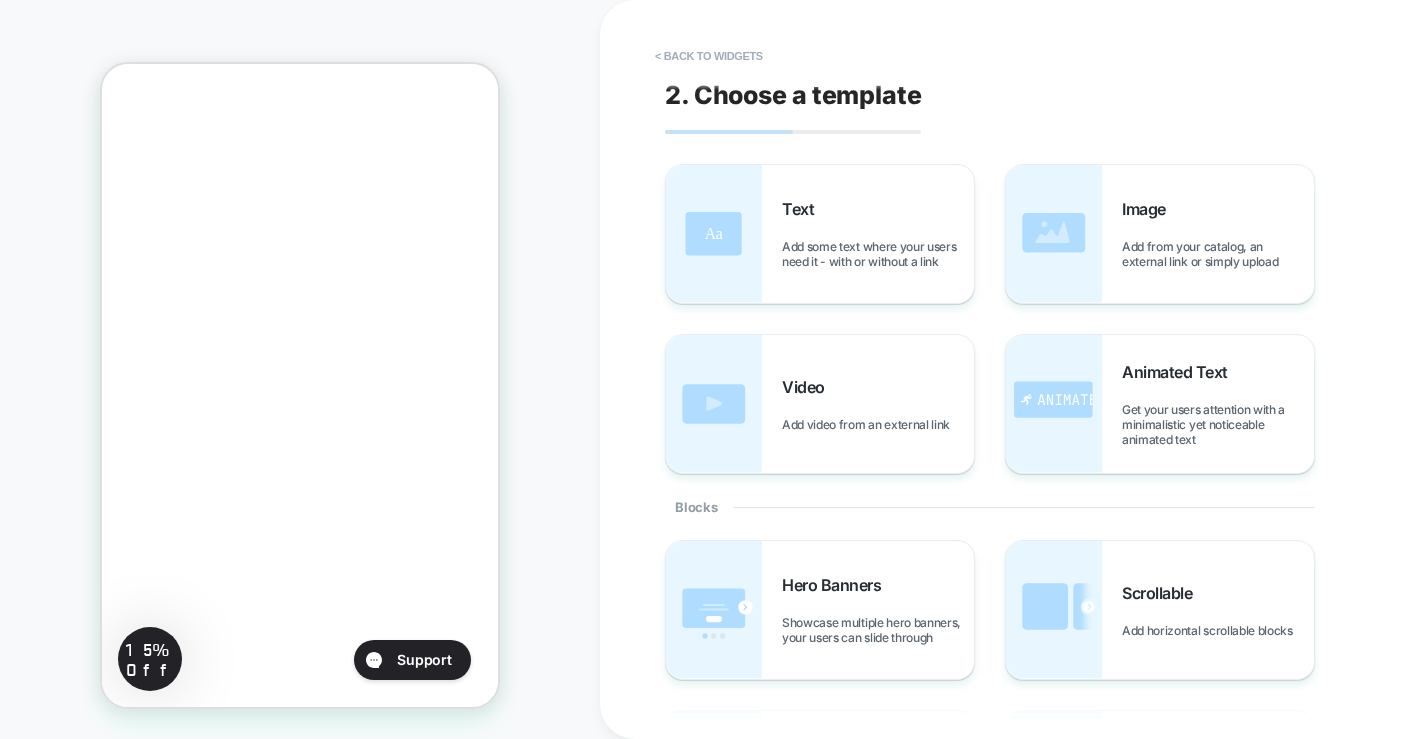 scroll, scrollTop: 325, scrollLeft: 0, axis: vertical 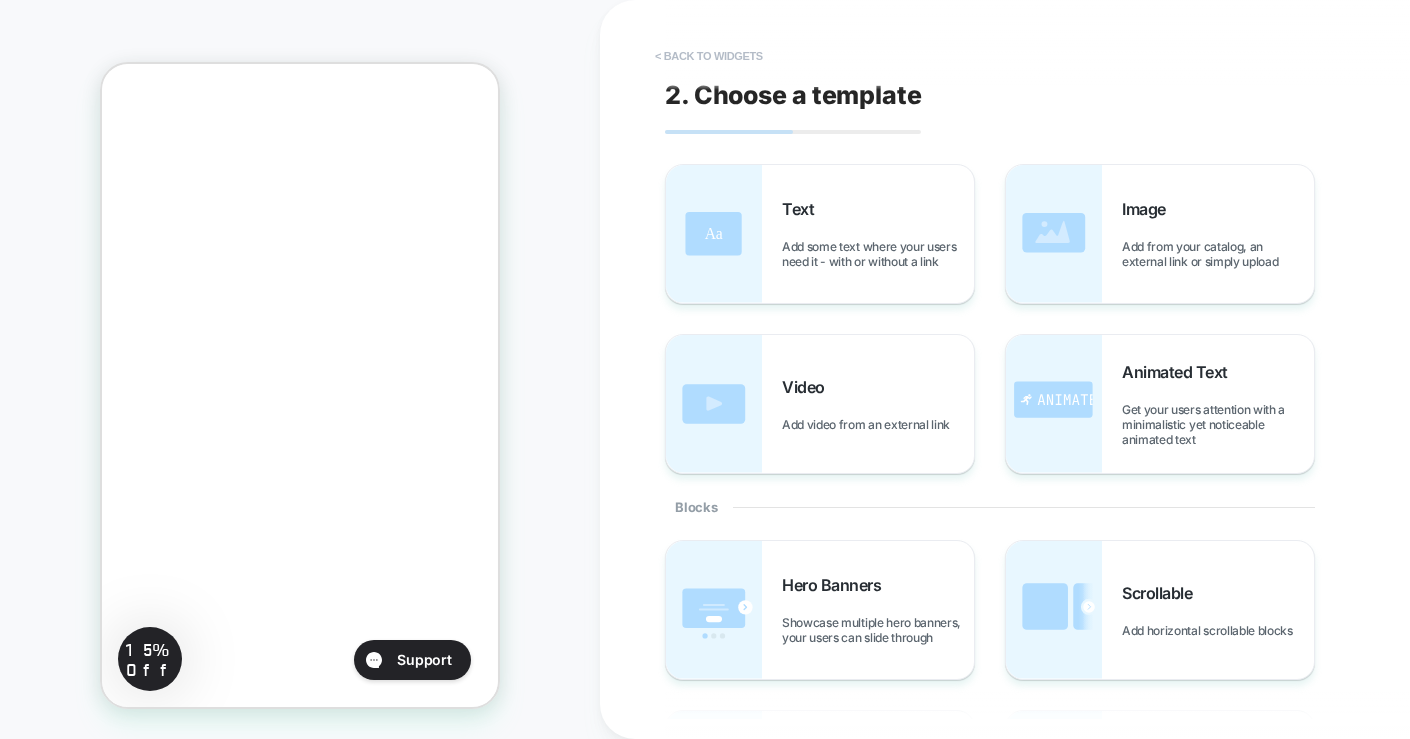 click on "< Back to widgets" at bounding box center [709, 56] 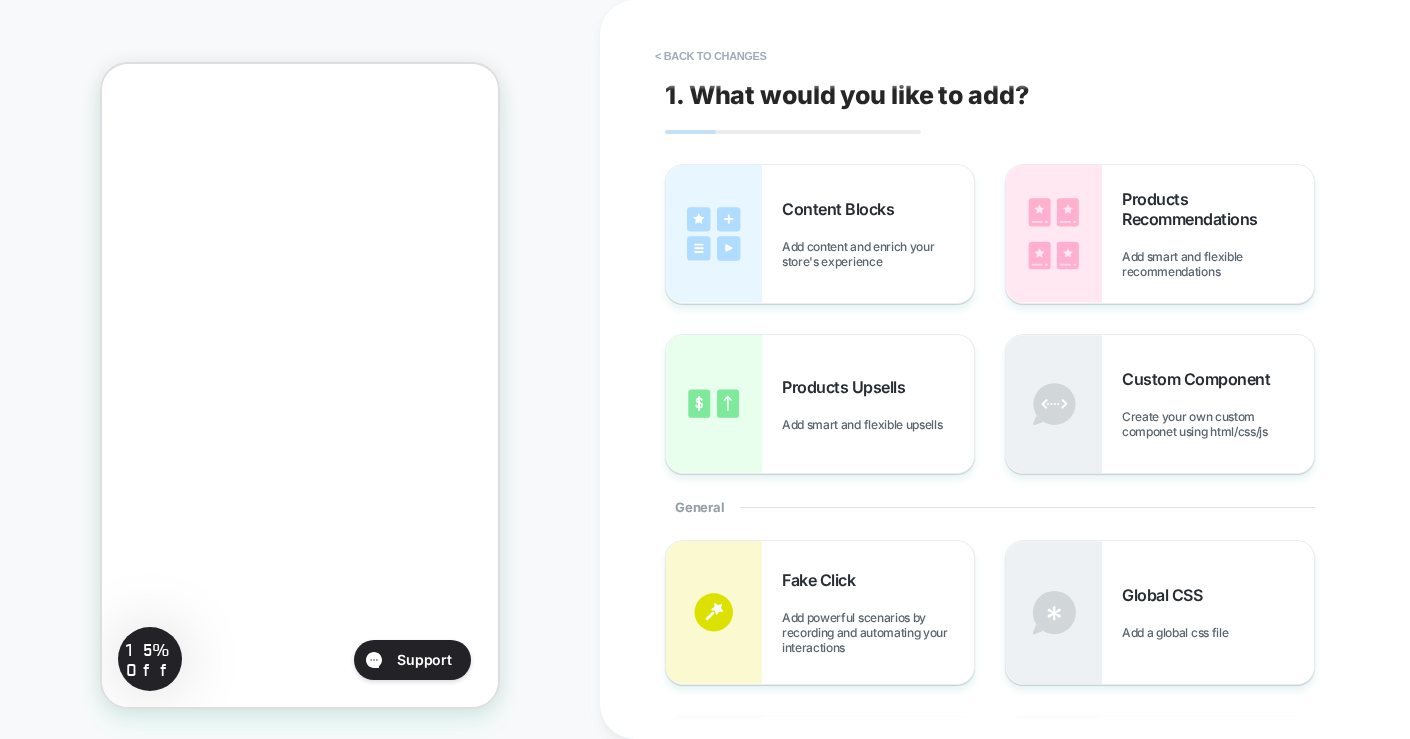 scroll, scrollTop: 468, scrollLeft: 0, axis: vertical 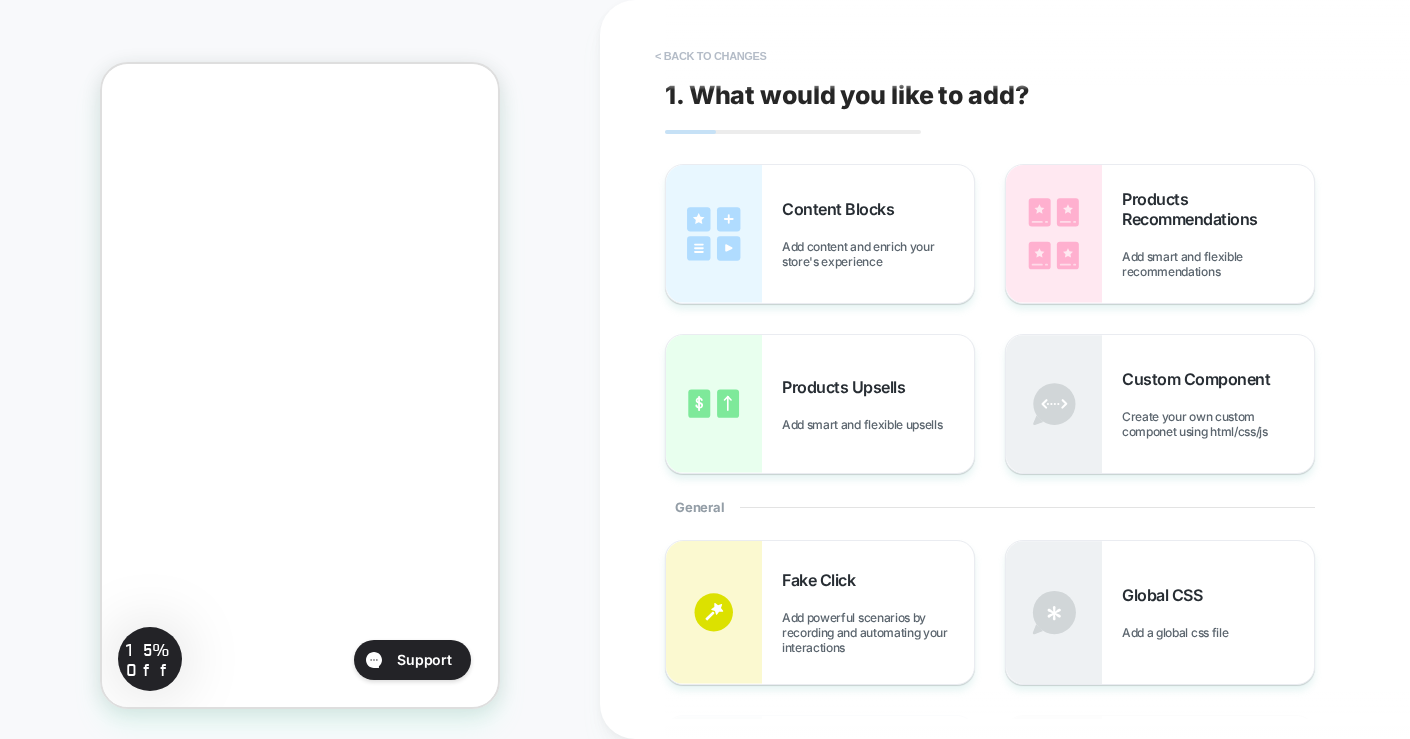 click on "< Back to changes" at bounding box center [711, 56] 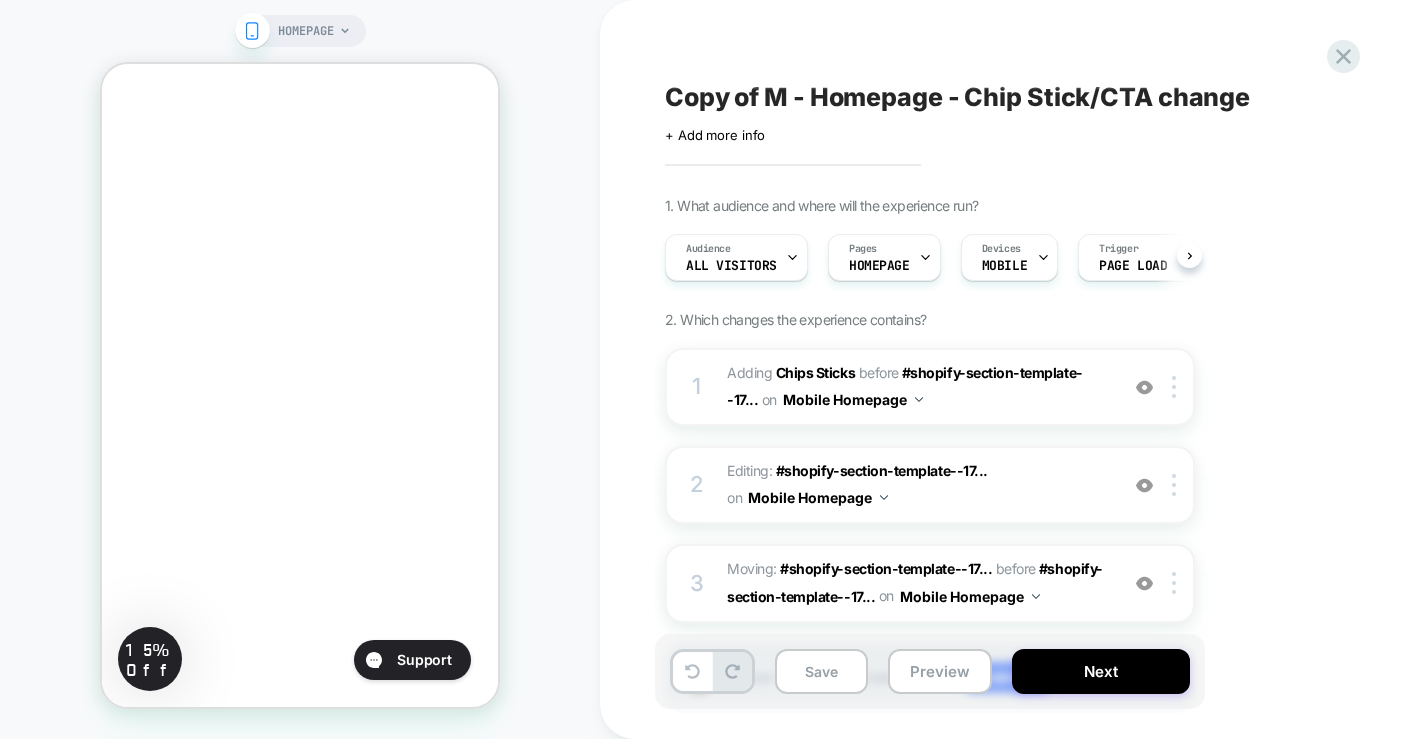 scroll, scrollTop: 0, scrollLeft: 1, axis: horizontal 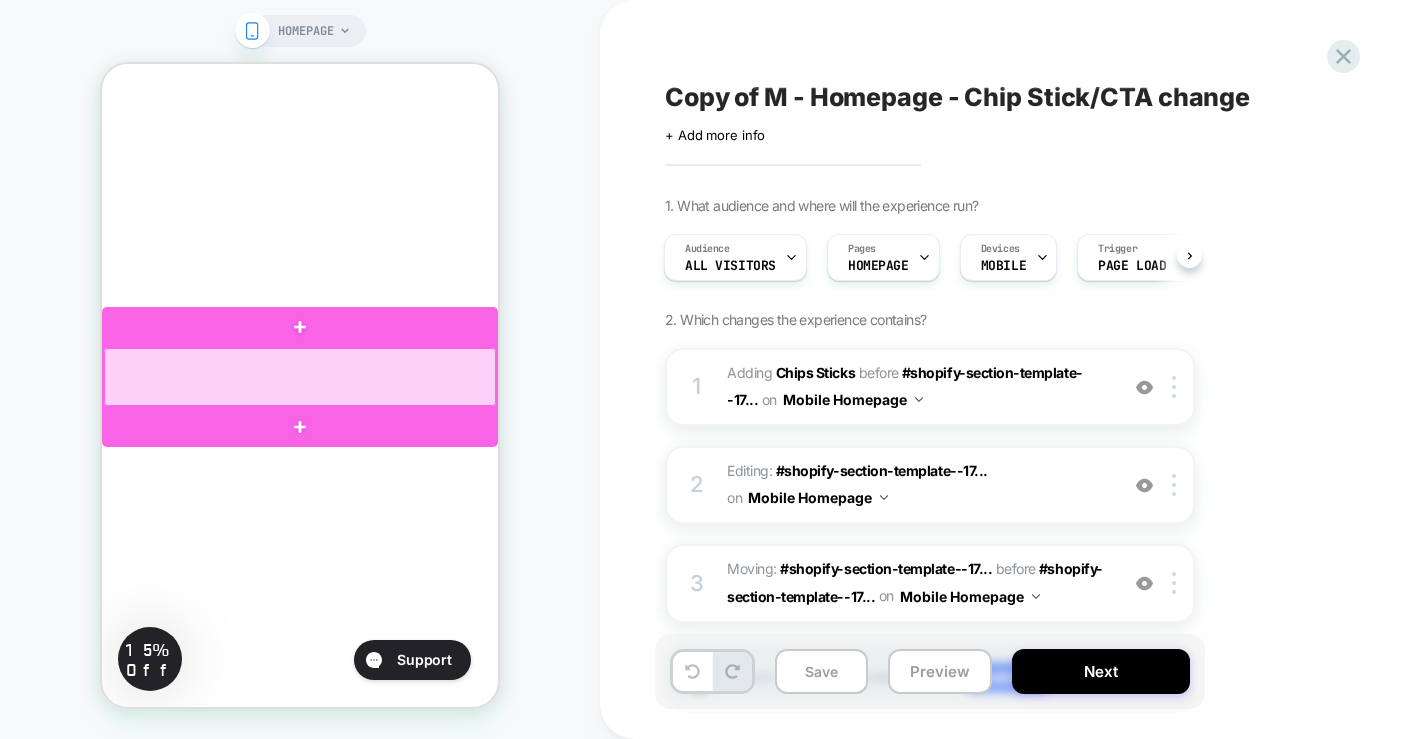 click at bounding box center (300, 377) 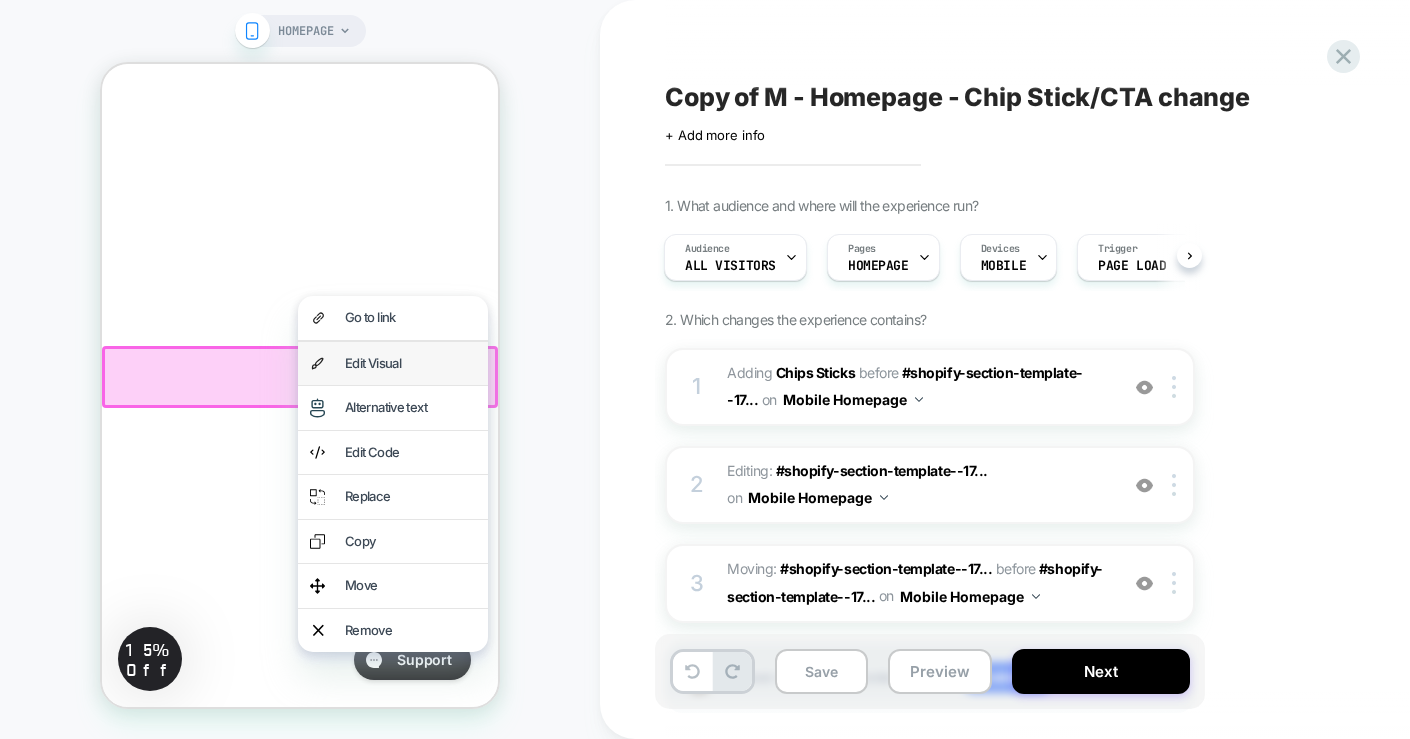 click on "Edit Visual" at bounding box center (410, 364) 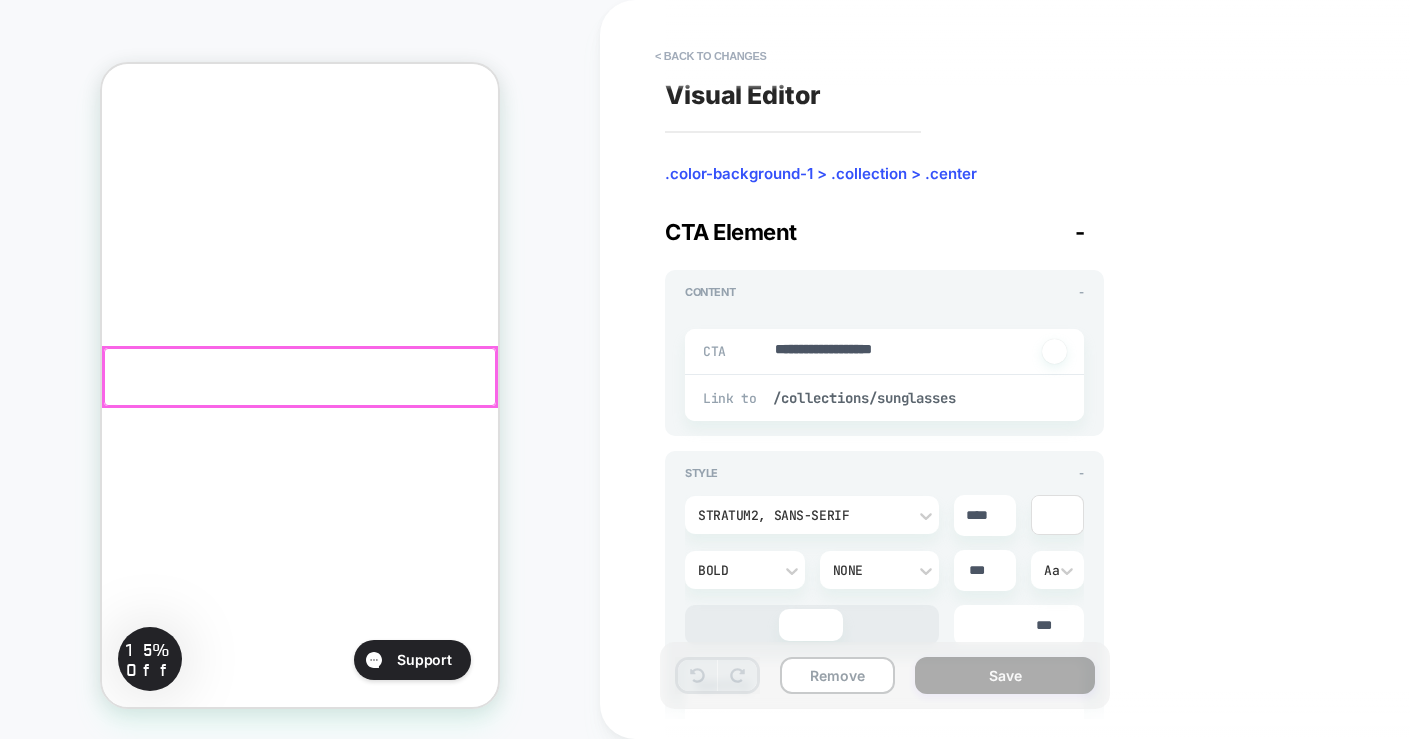 scroll, scrollTop: 816, scrollLeft: 0, axis: vertical 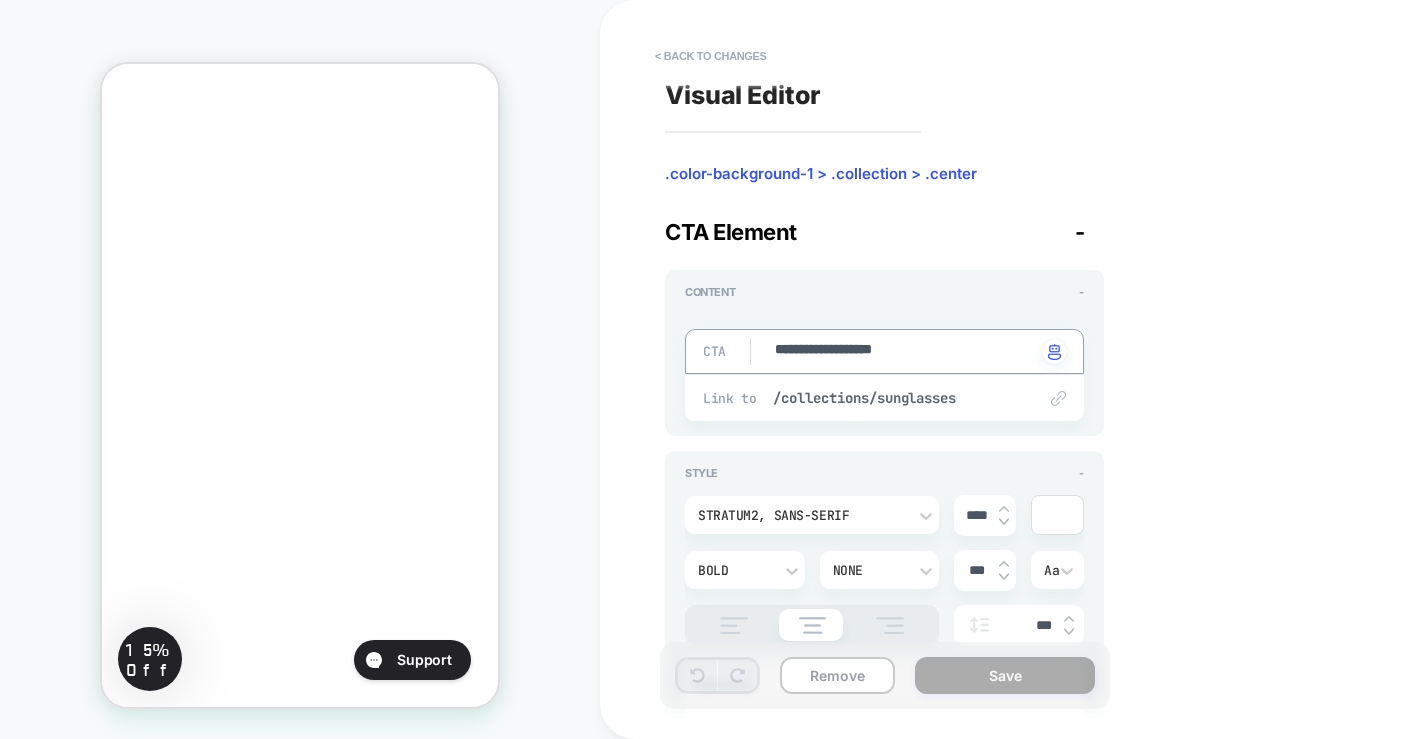 click on "**********" at bounding box center (904, 351) 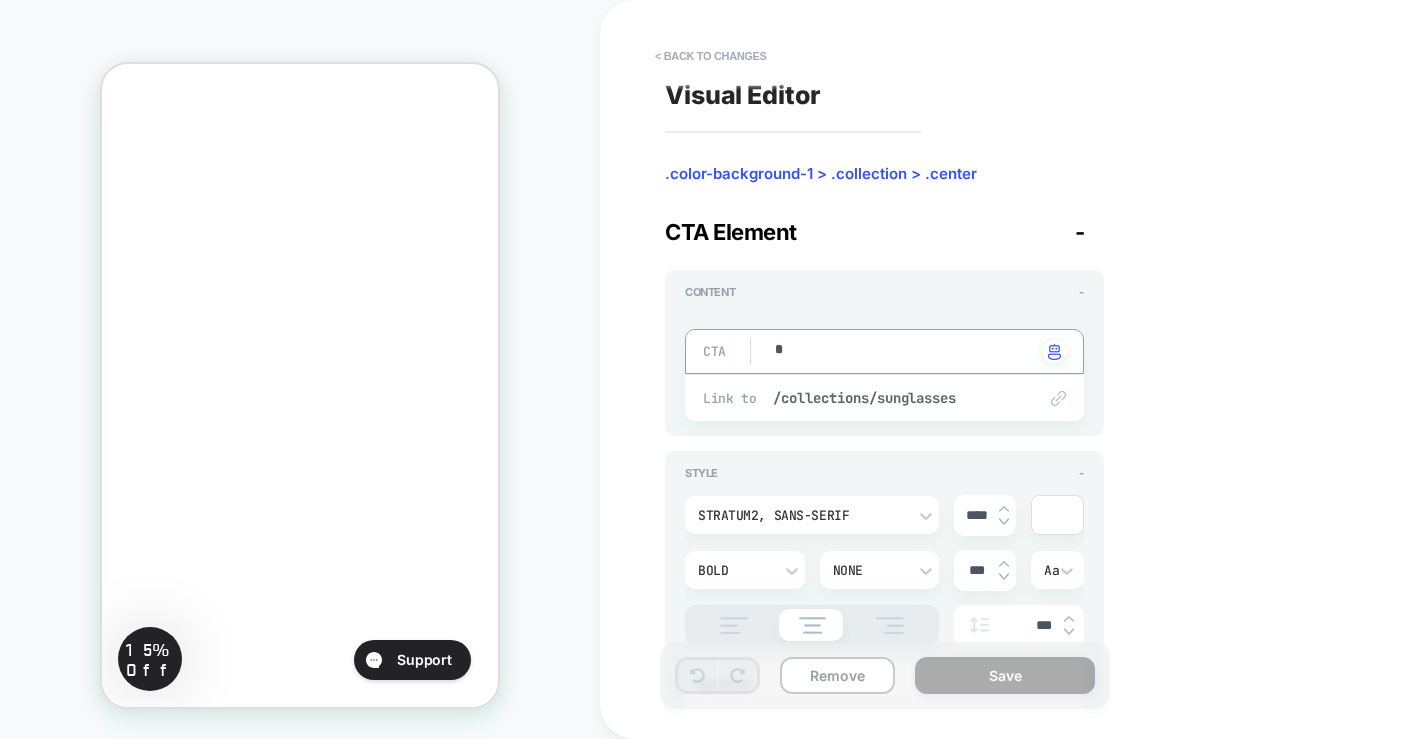 type on "*" 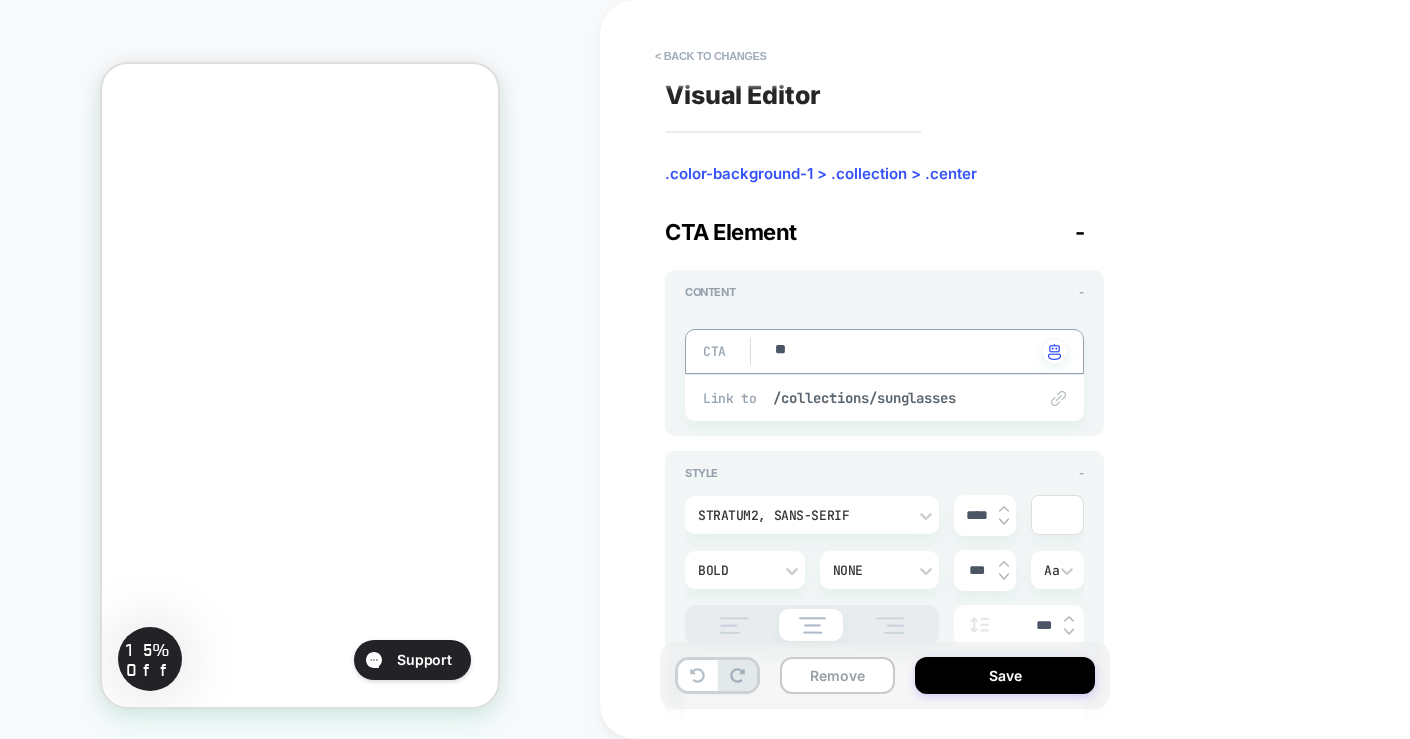 type on "*" 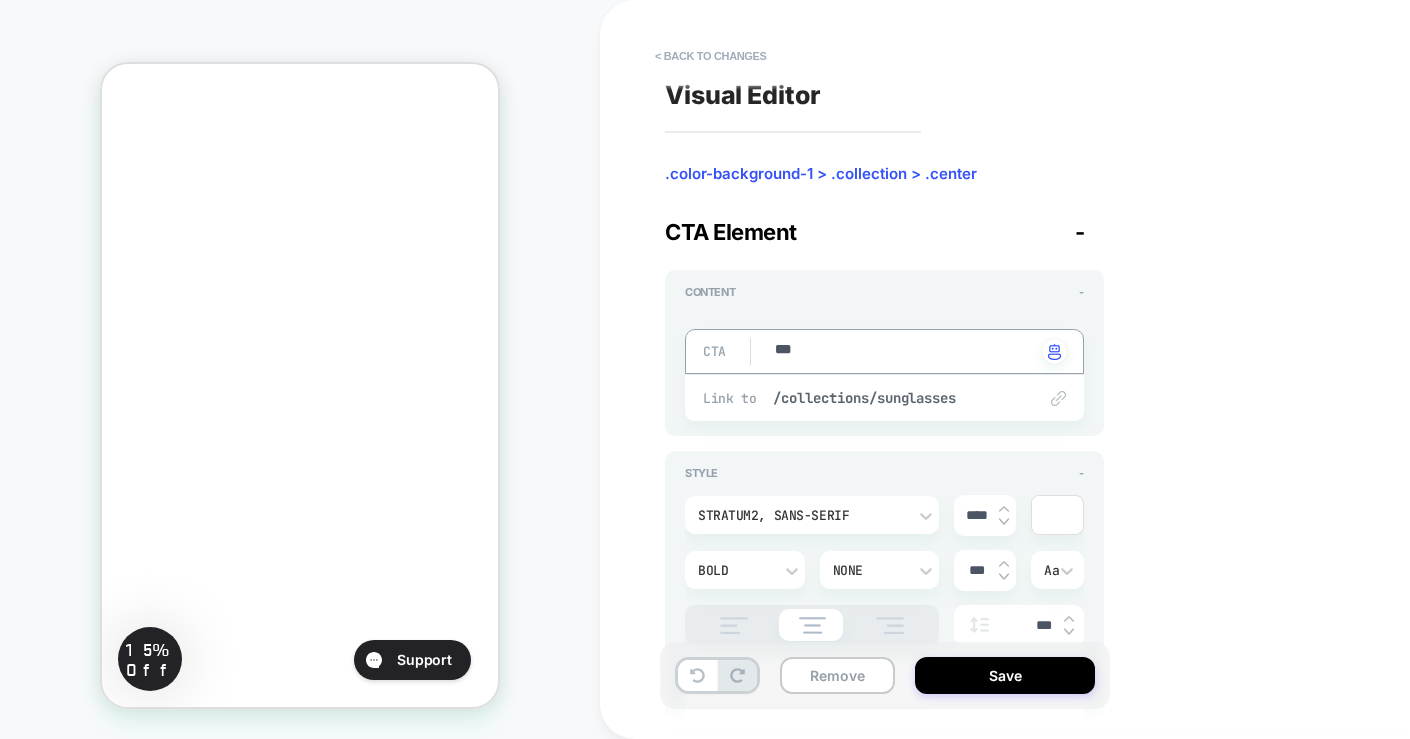 type on "*" 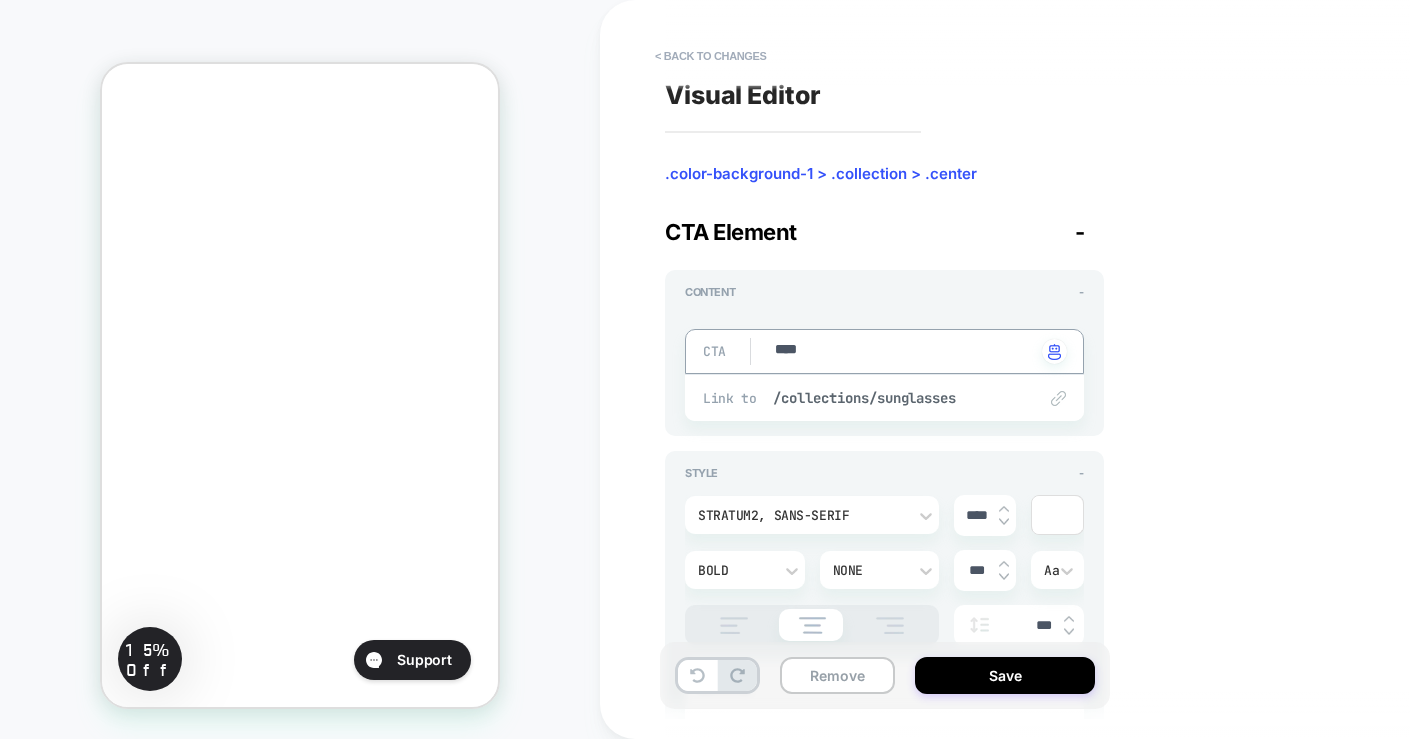 type on "*" 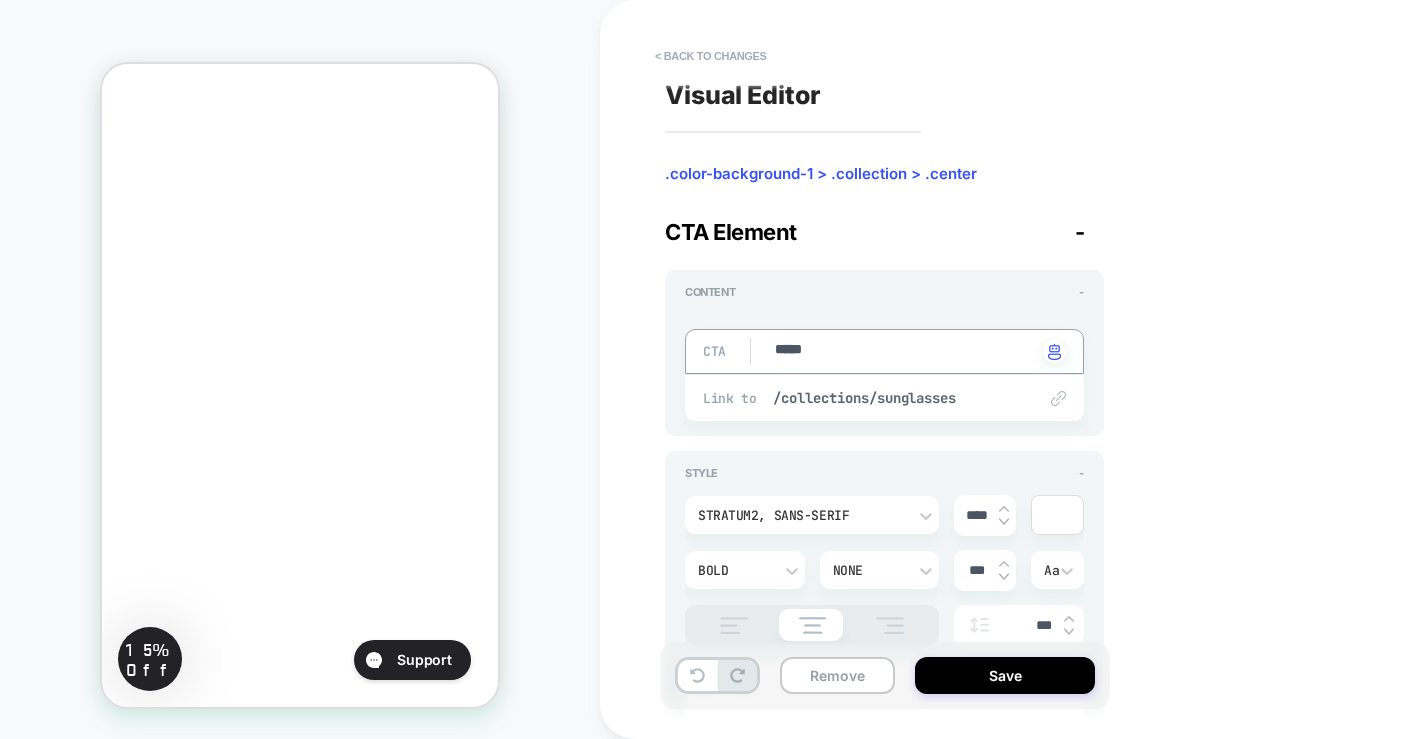 type on "*" 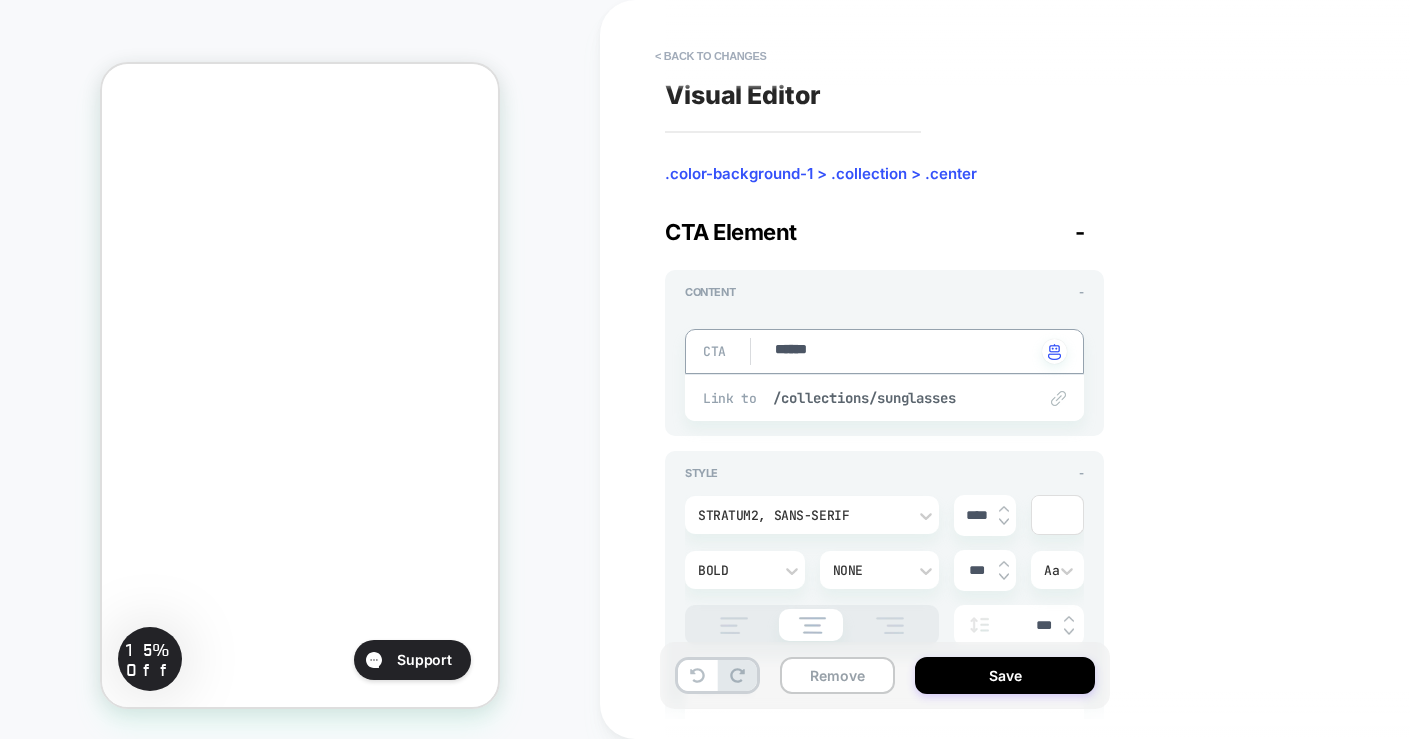 type on "*" 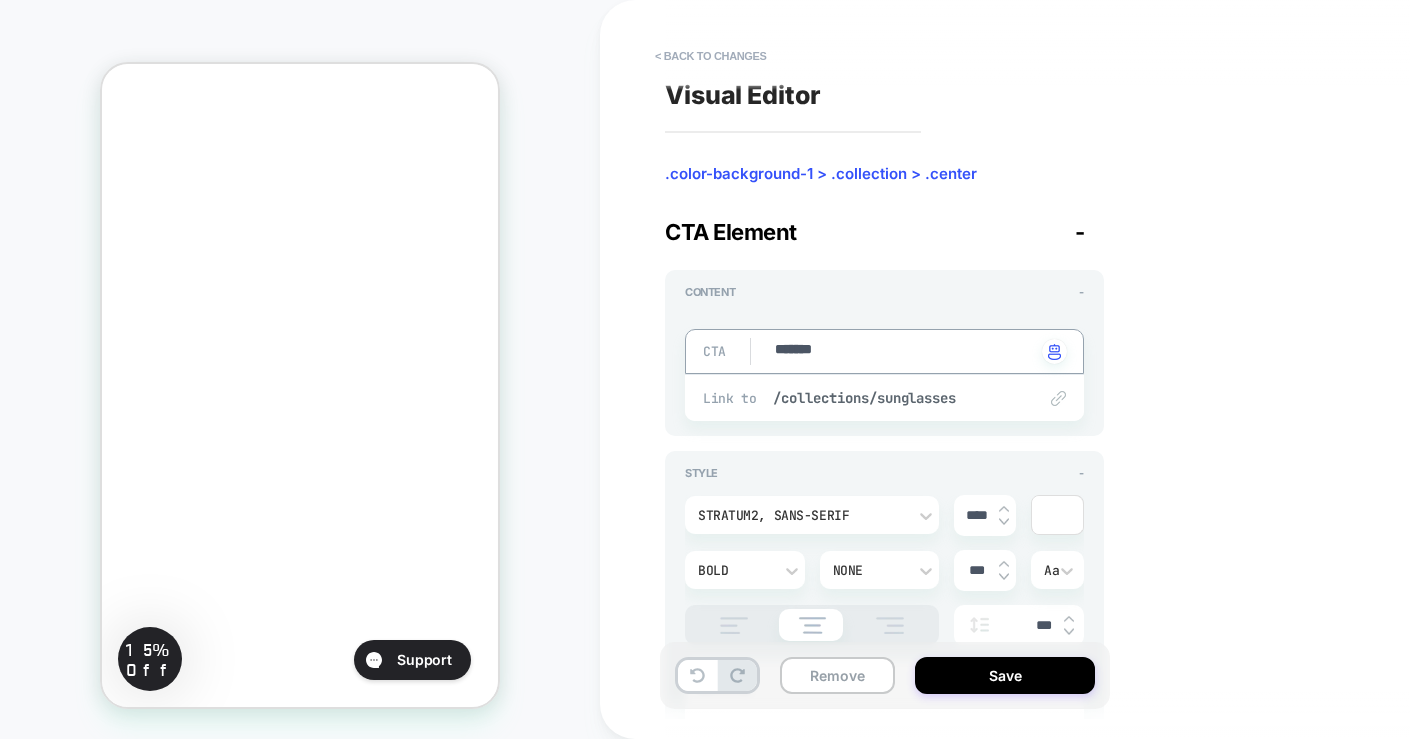 type on "*" 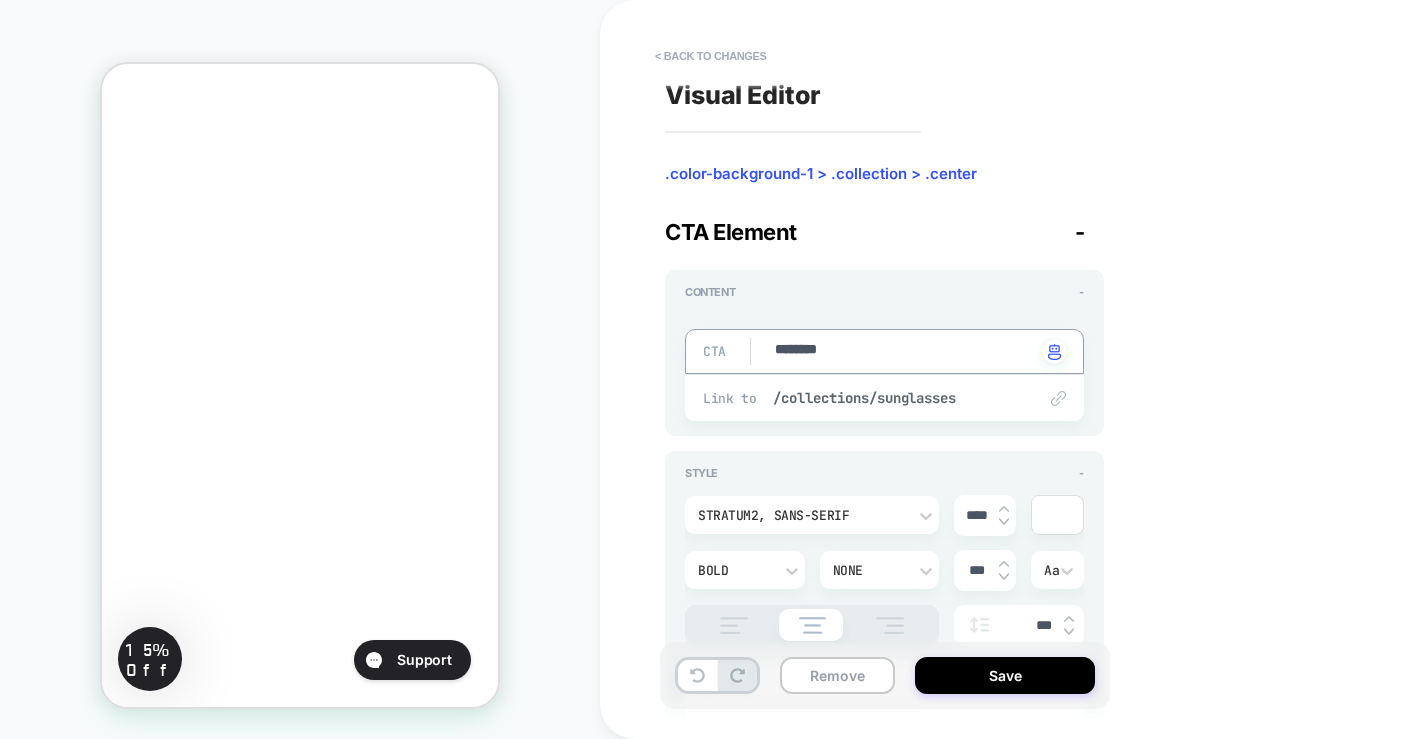 type on "*" 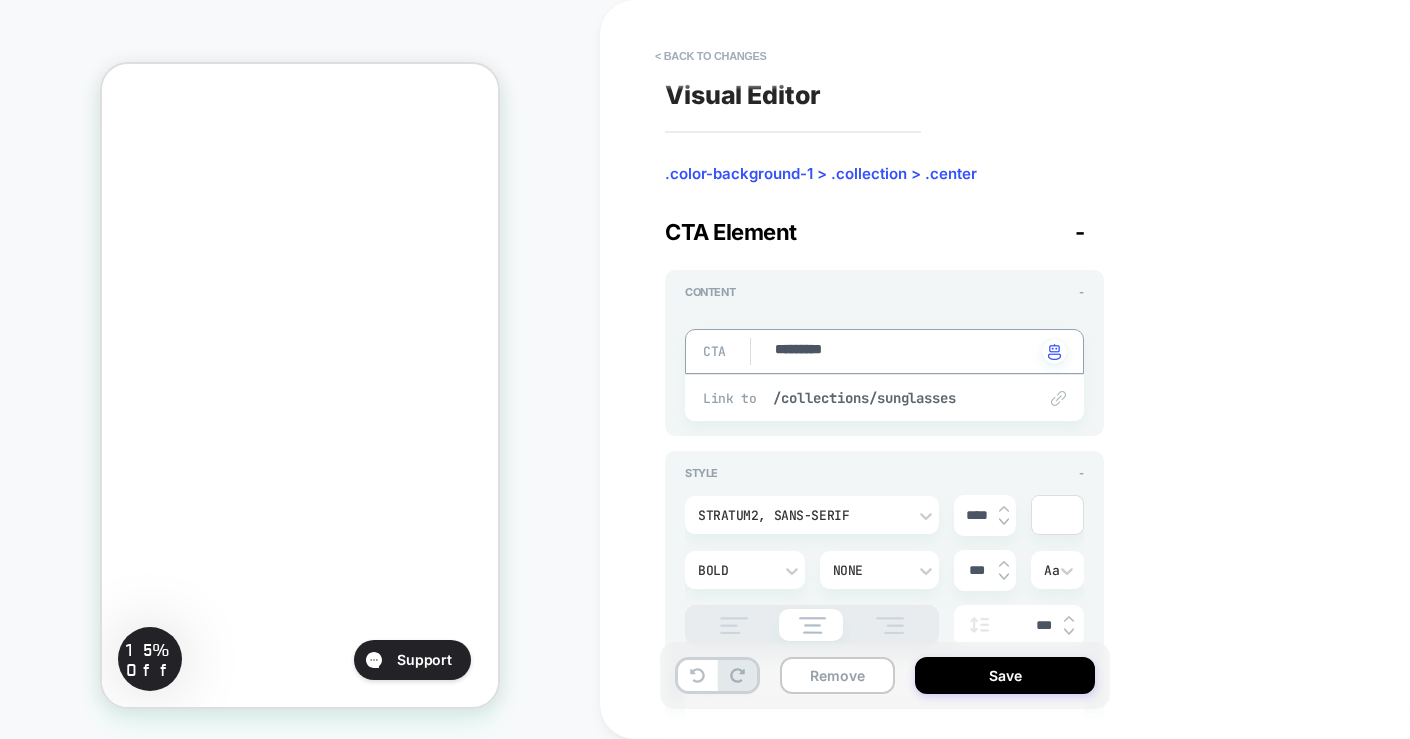 type on "*" 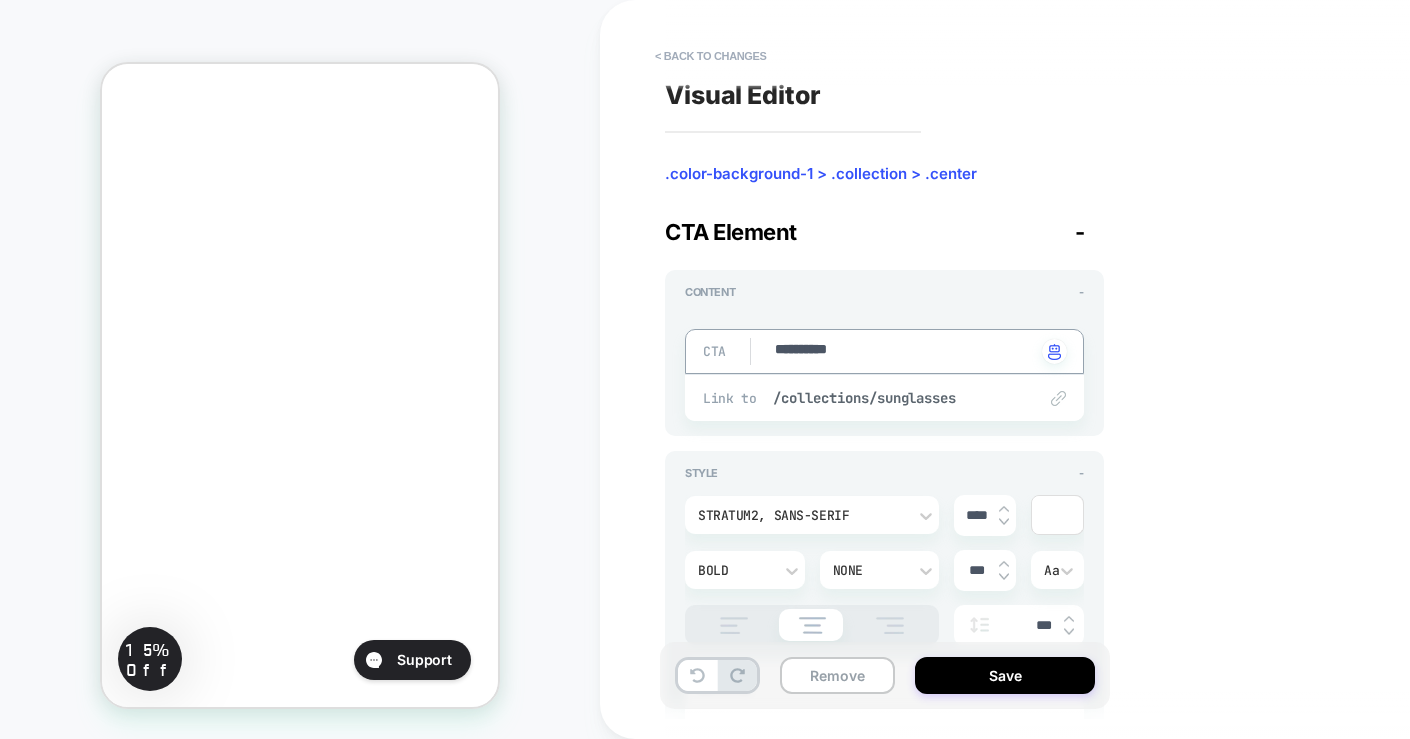 type on "*" 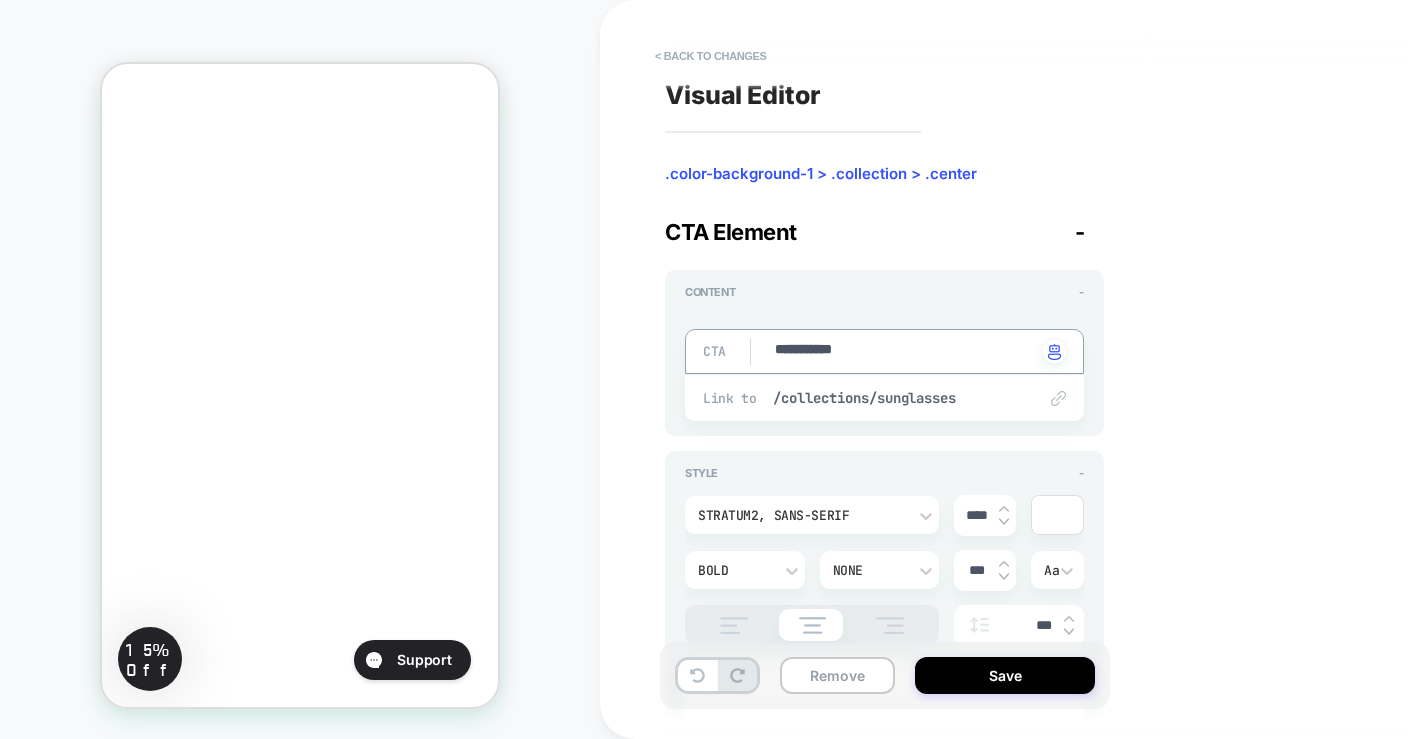type on "*" 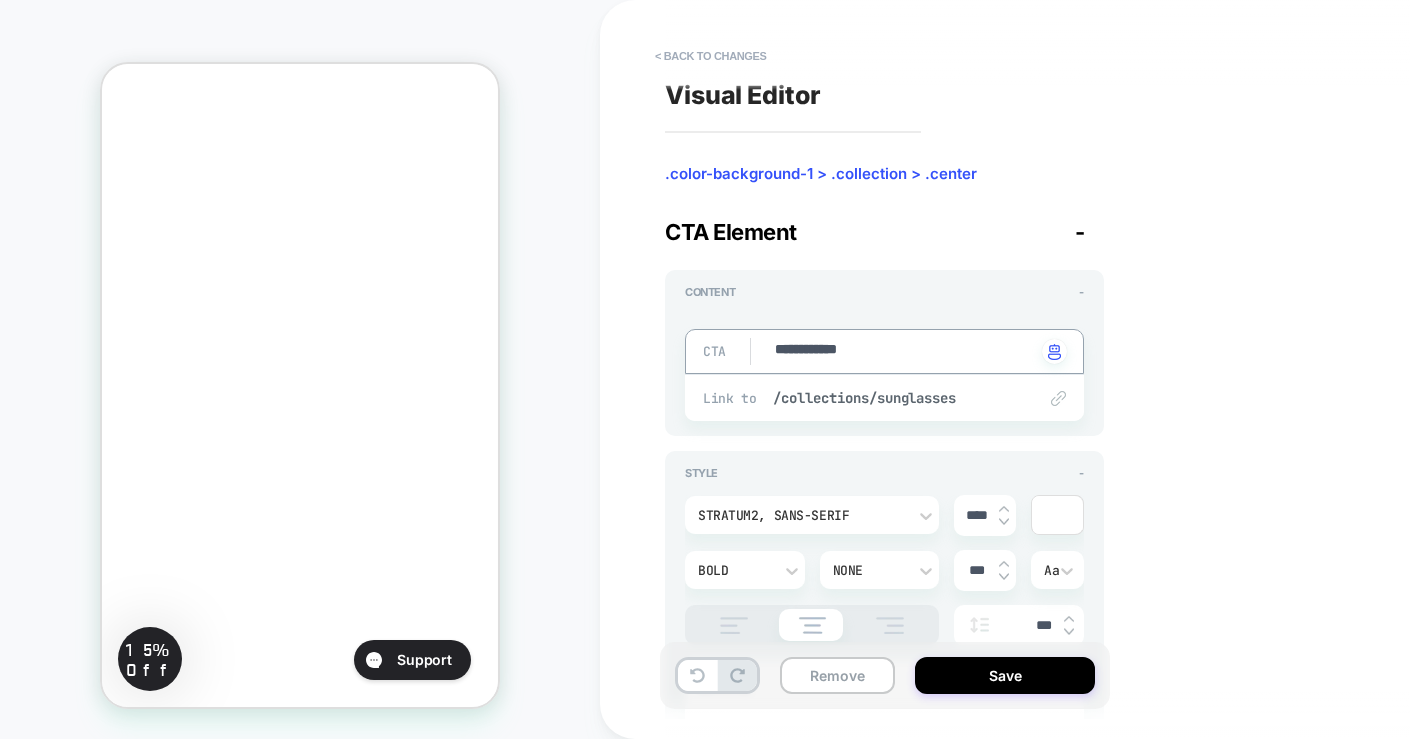 type on "*" 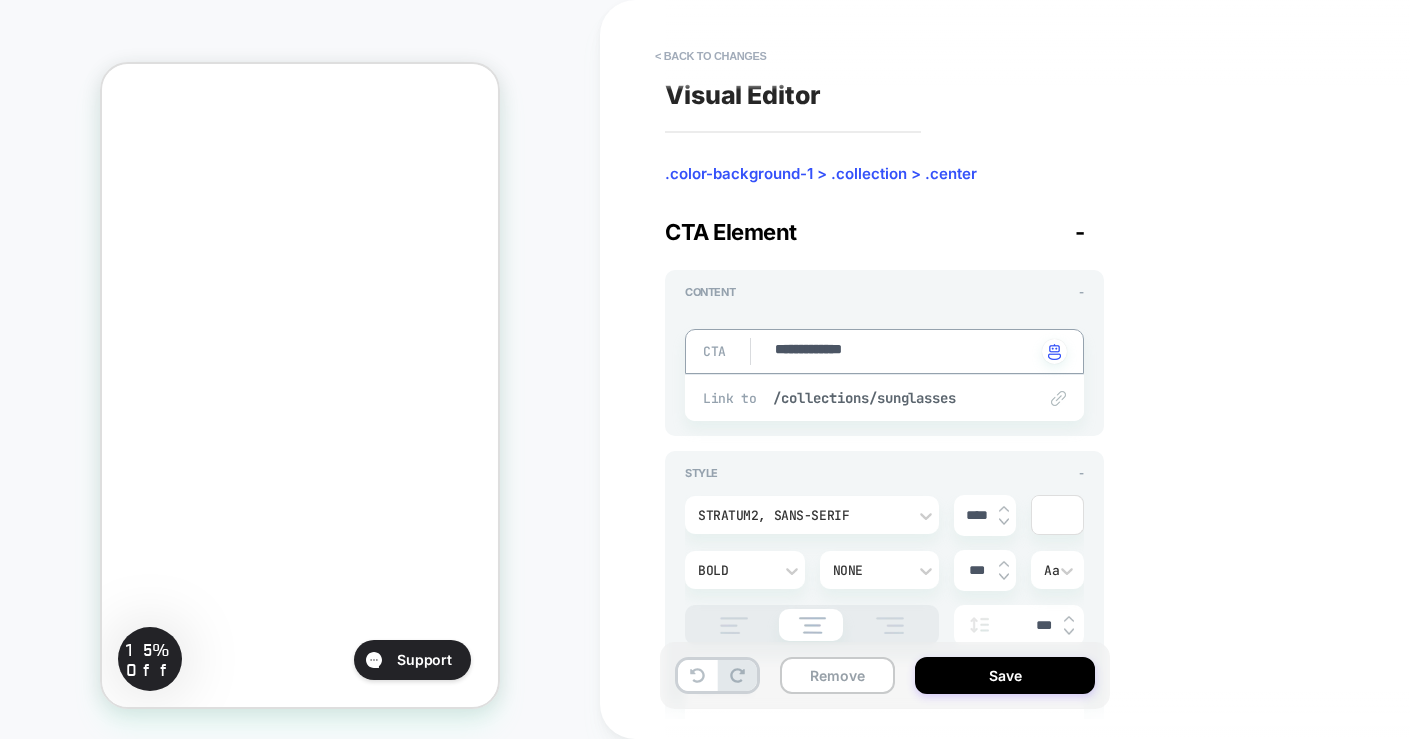 type on "*" 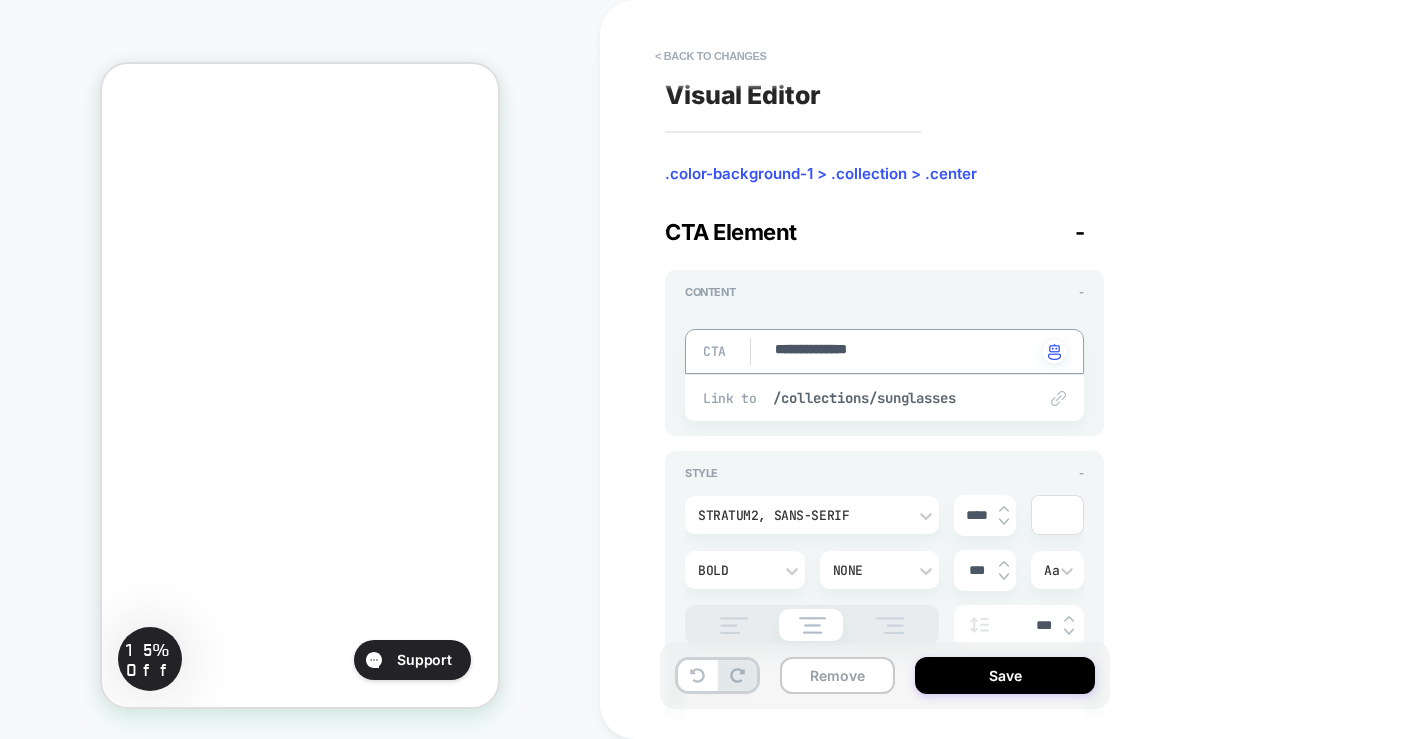 type on "*" 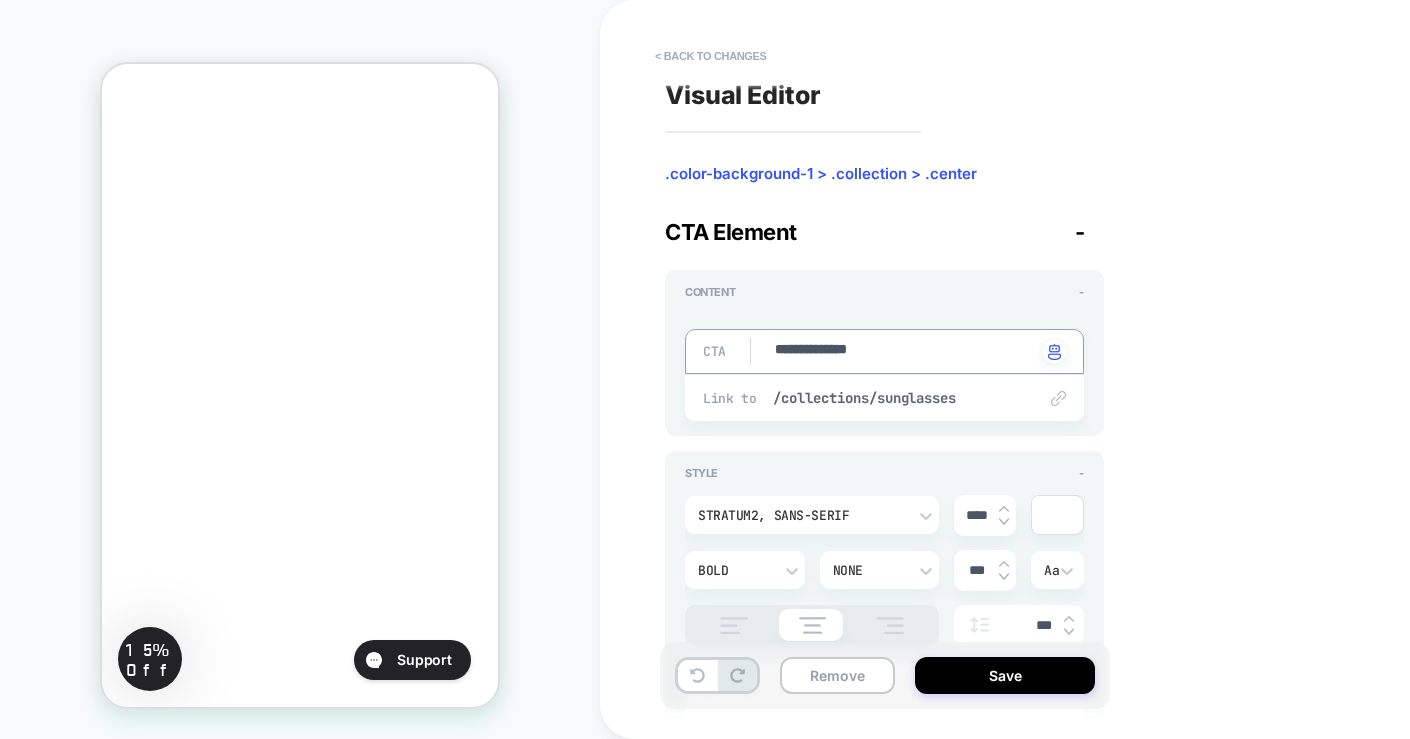 type on "**********" 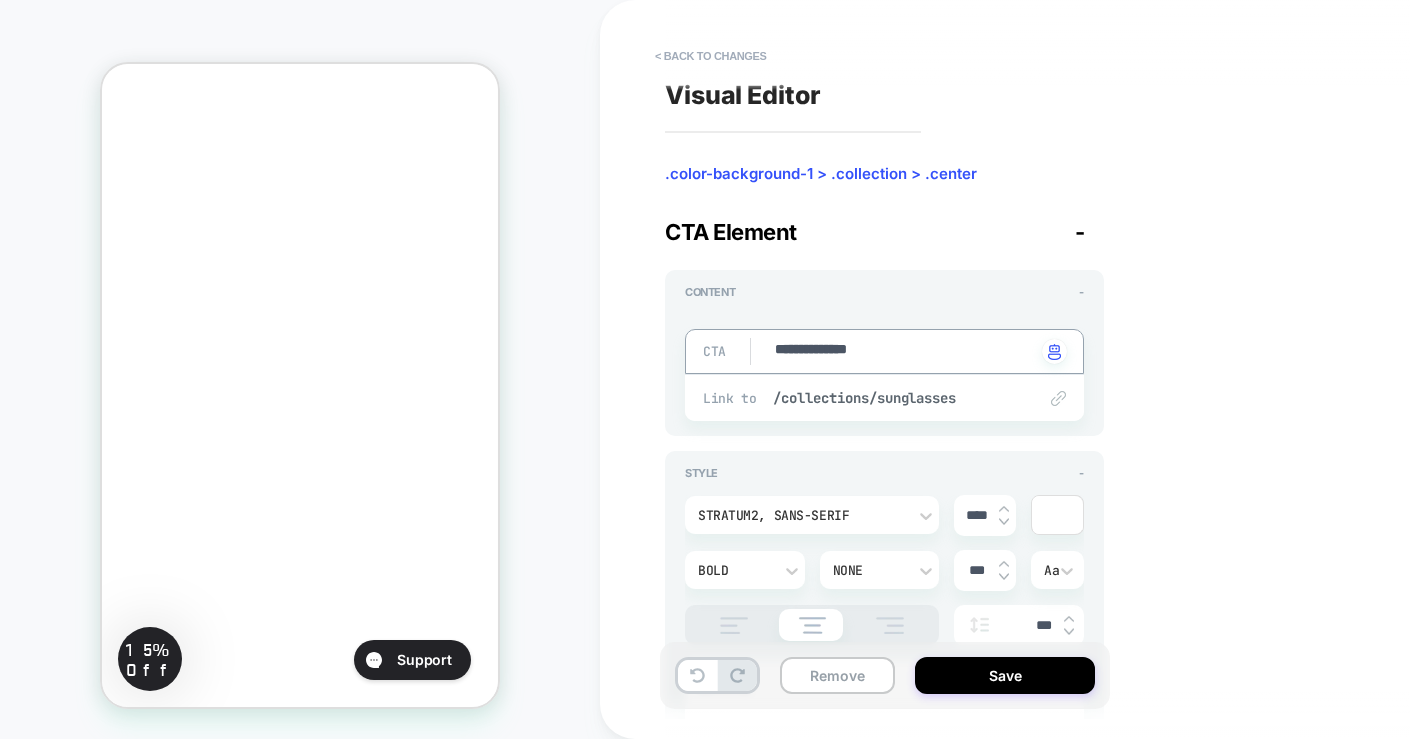 click on "**********" at bounding box center [904, 351] 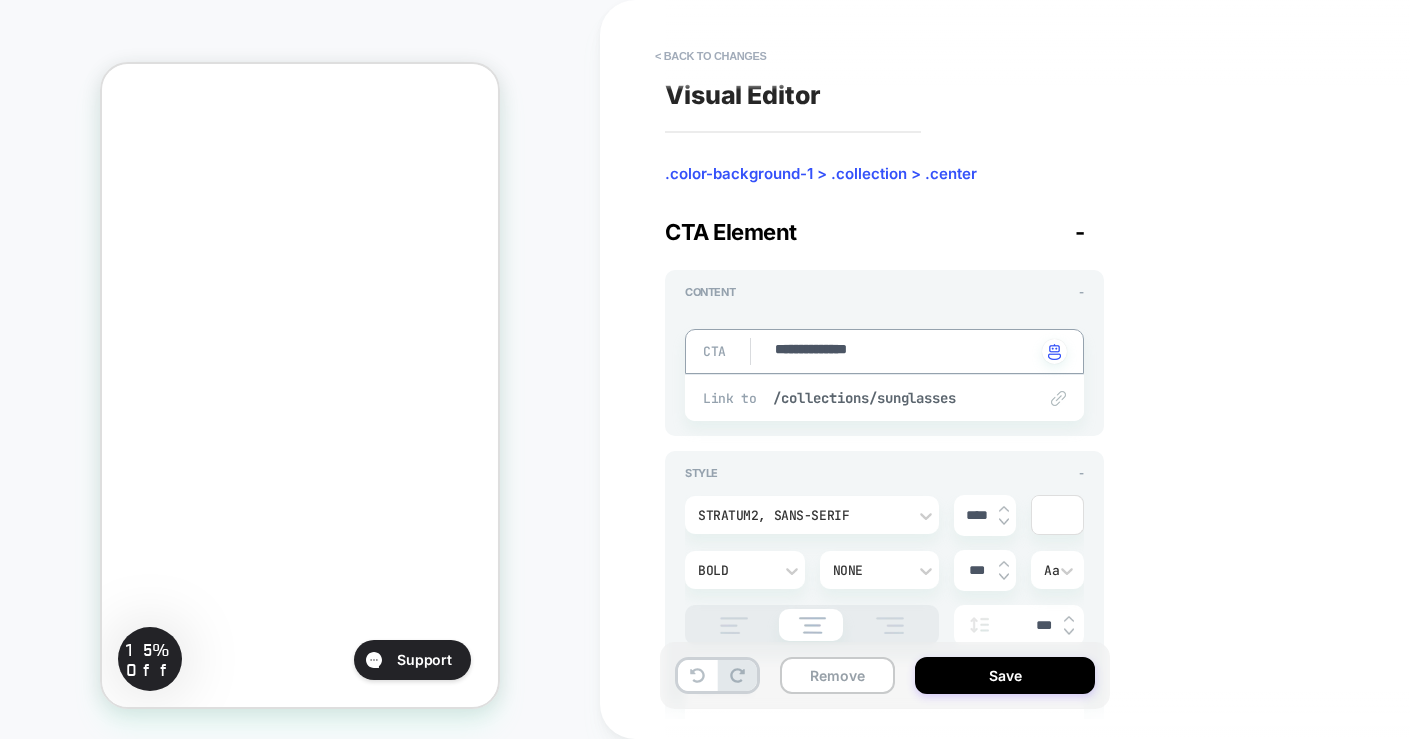 type on "*" 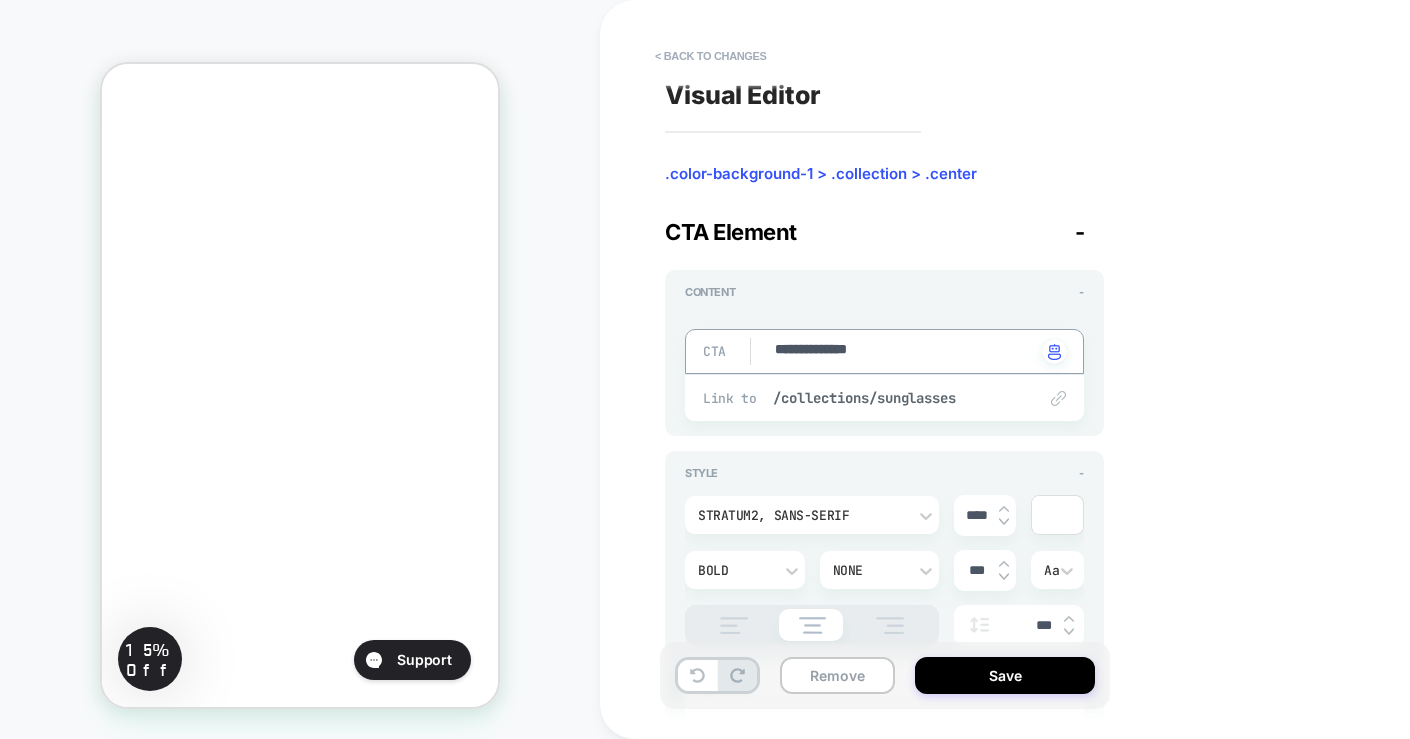 type on "**********" 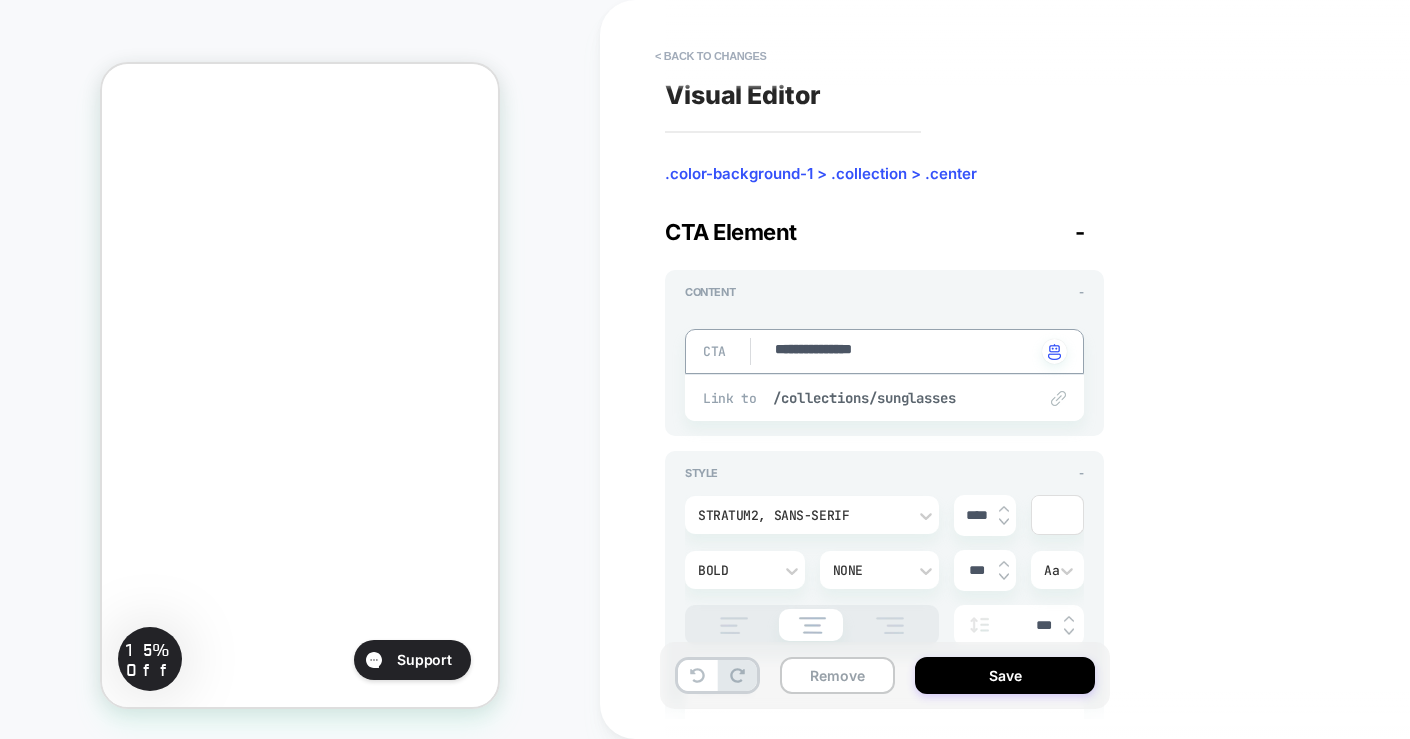 type on "*" 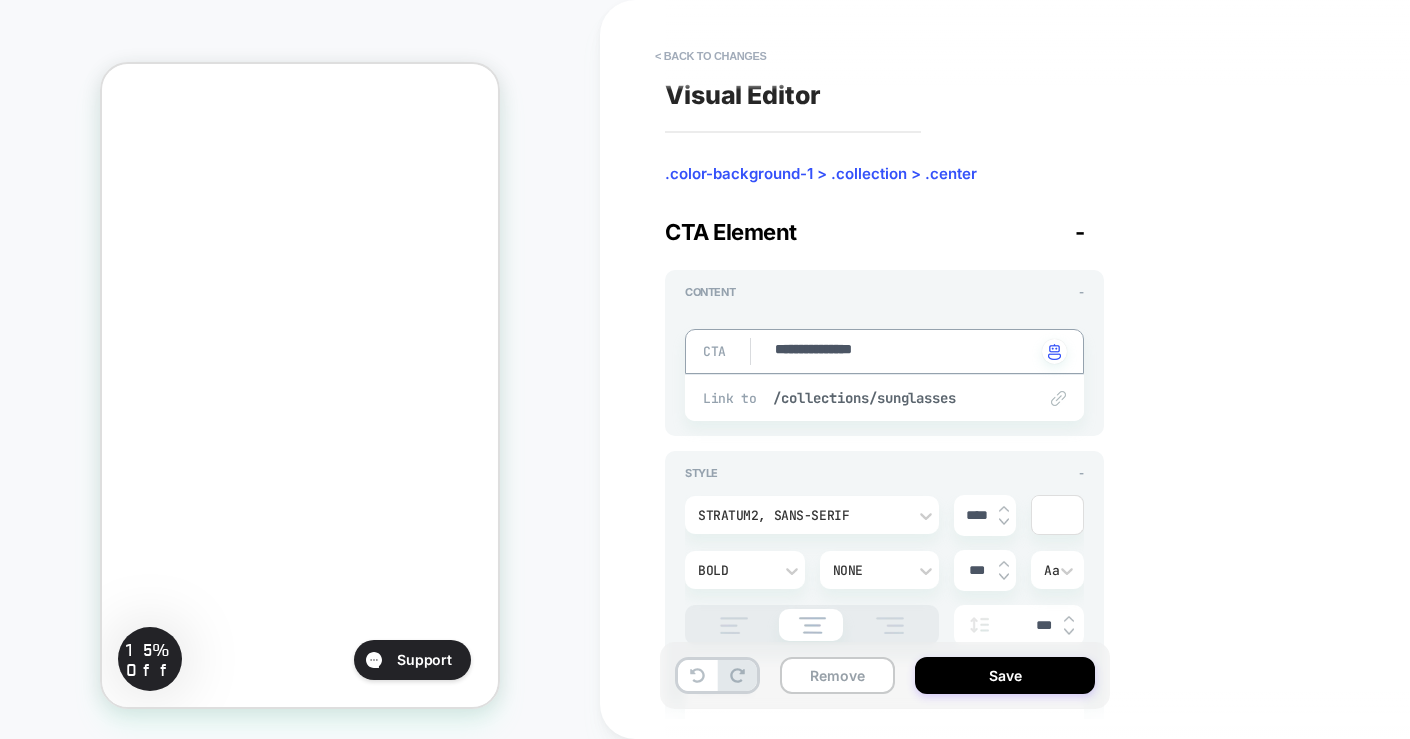 type on "**********" 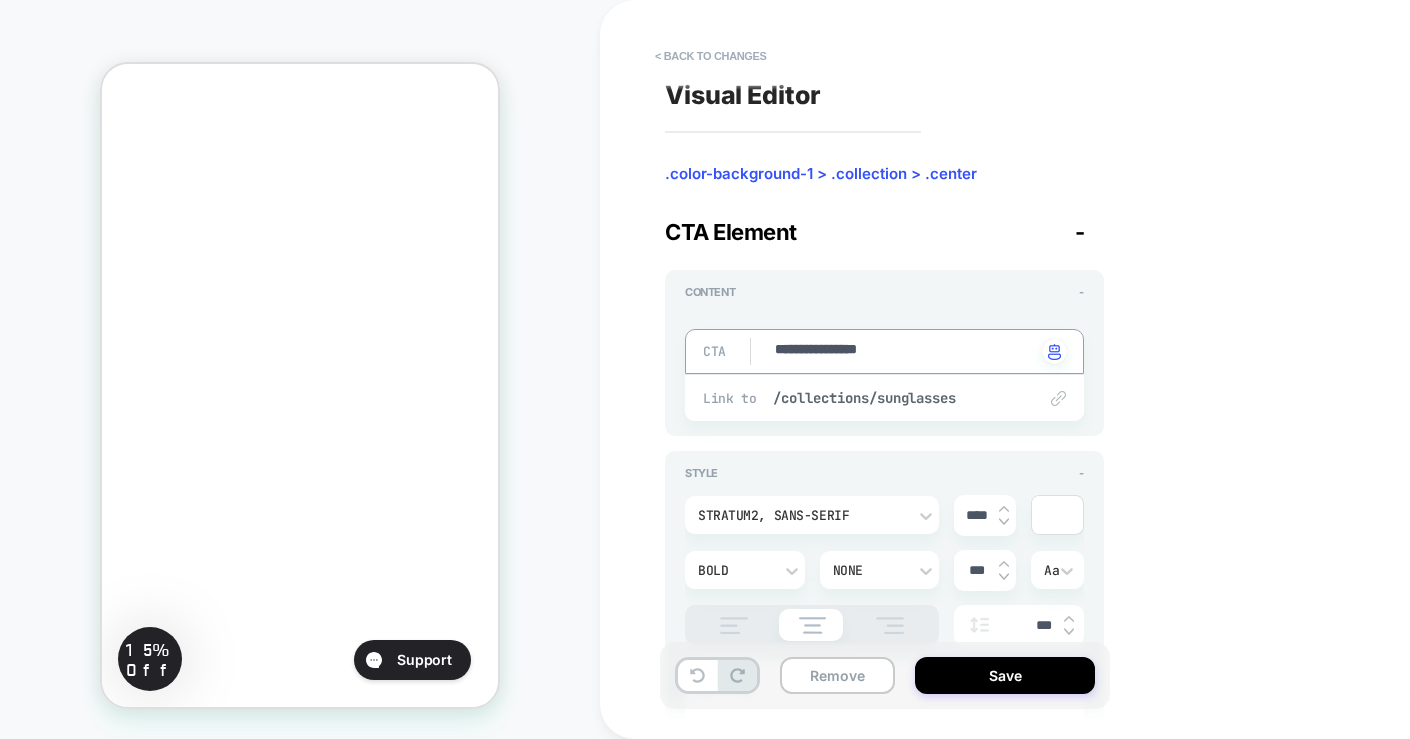 type on "*" 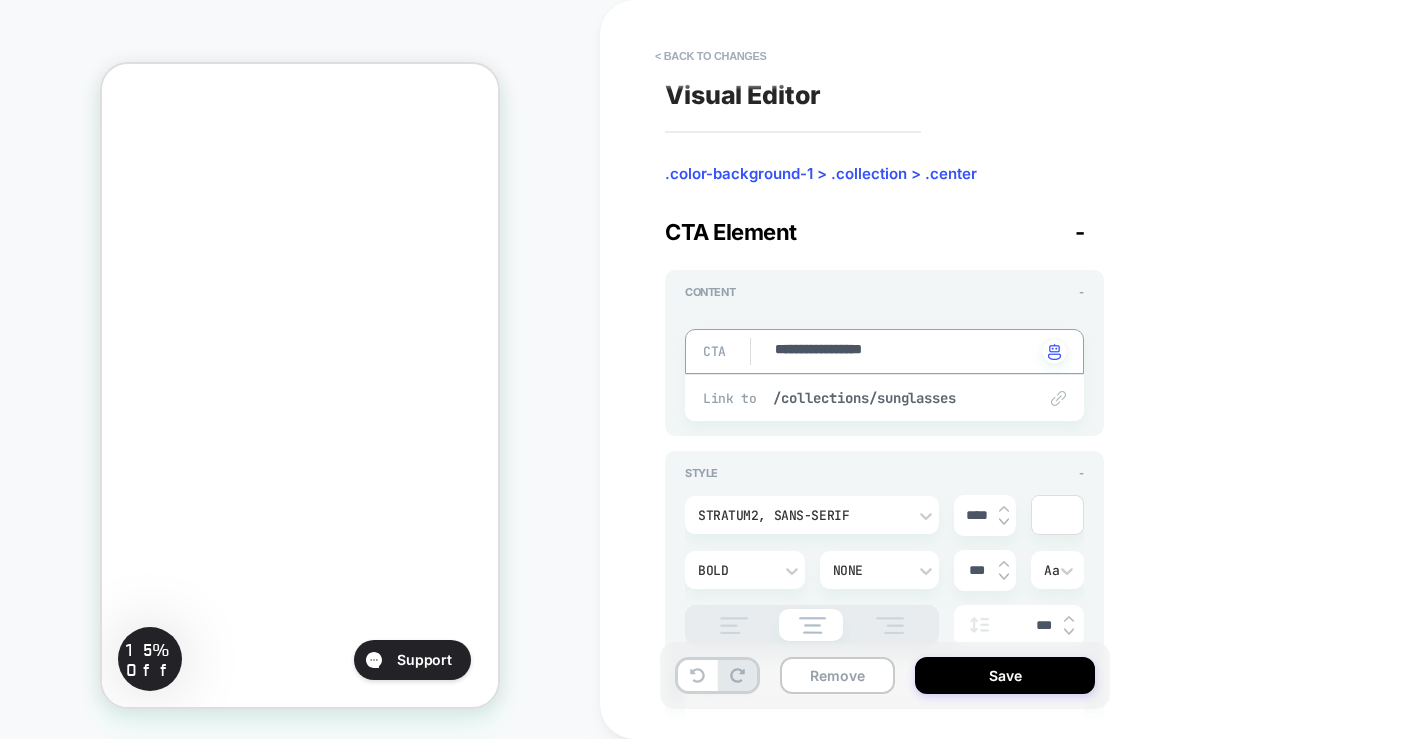 type on "*" 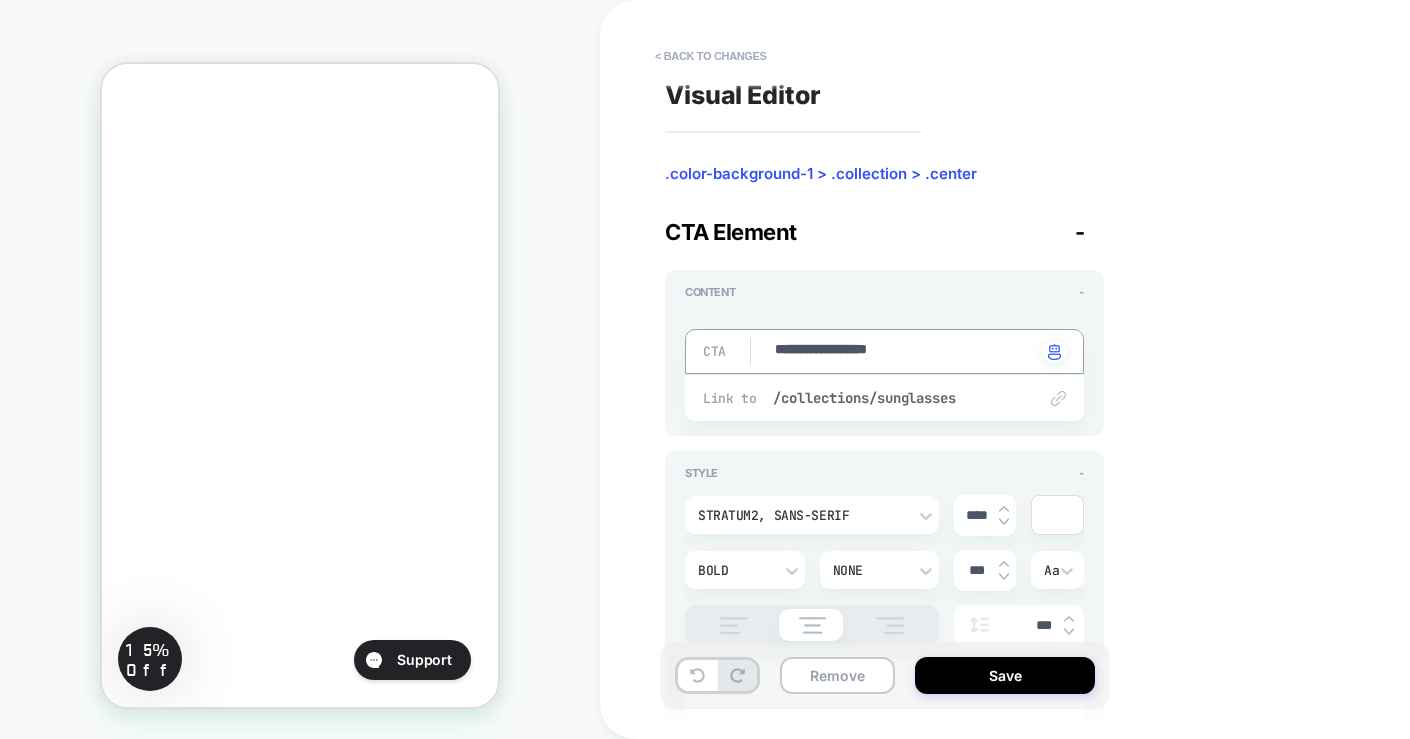 type on "*" 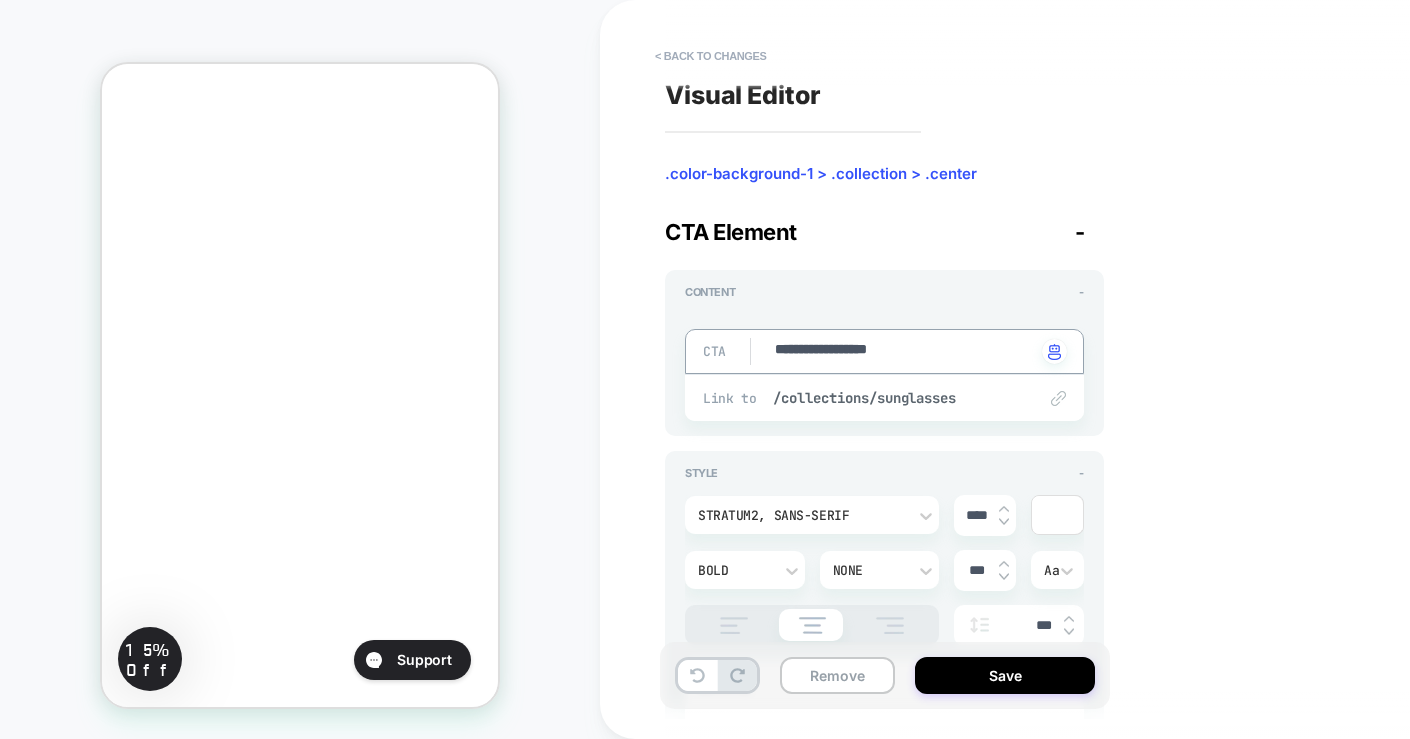 type on "**********" 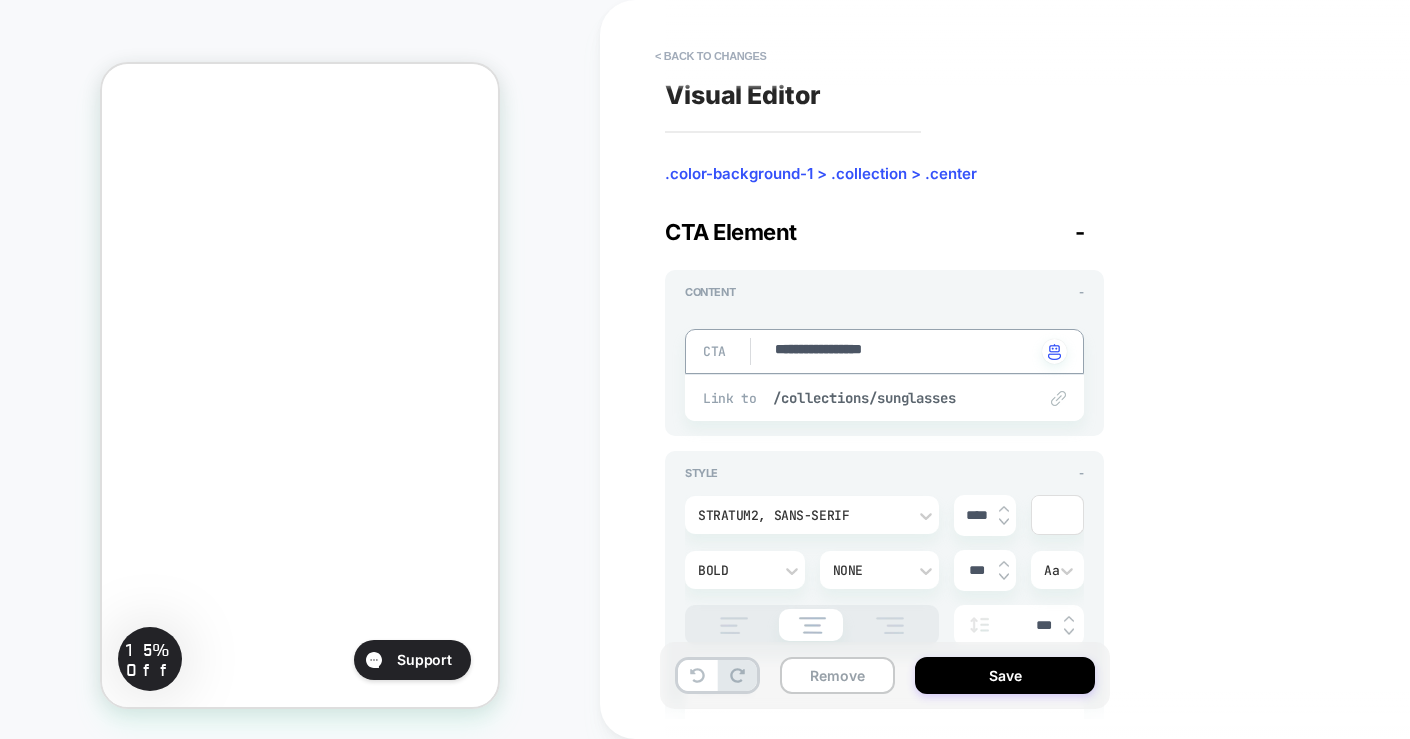 type on "*" 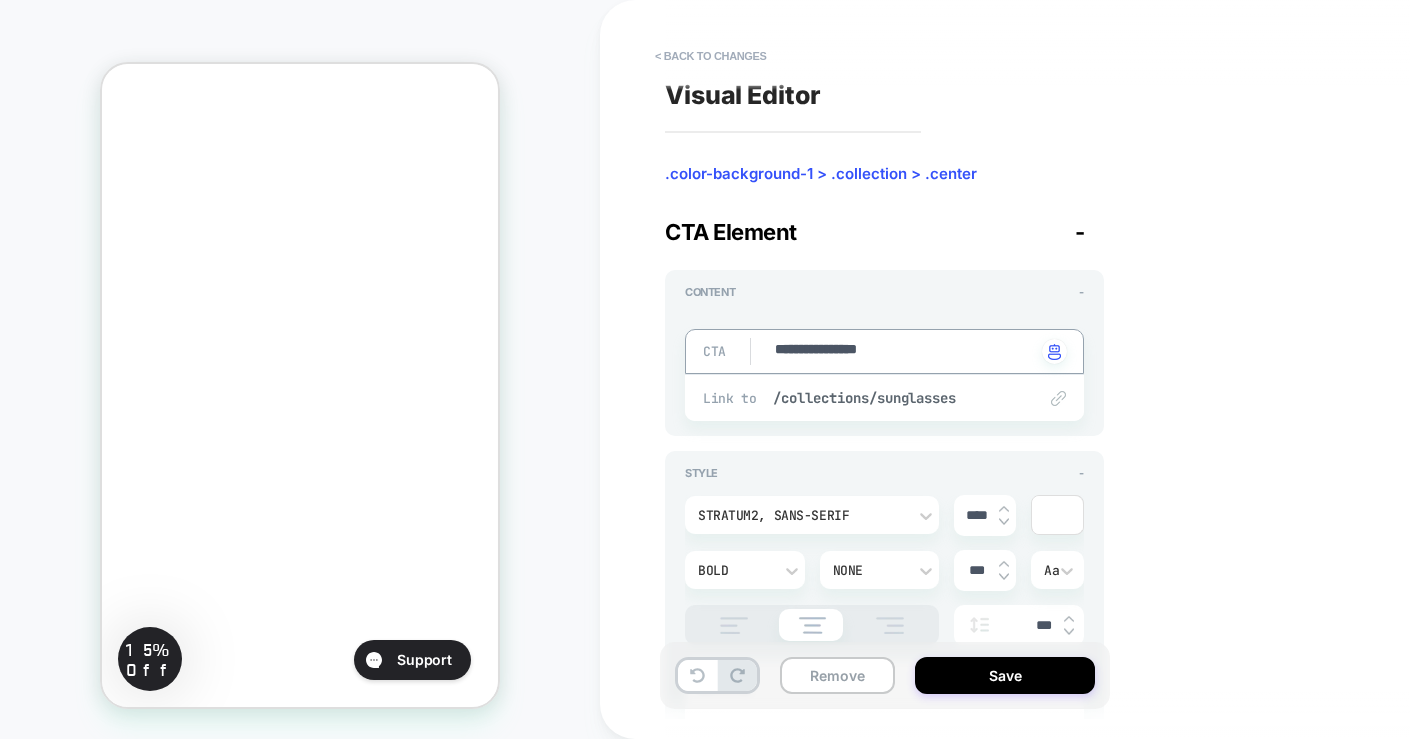 type on "*" 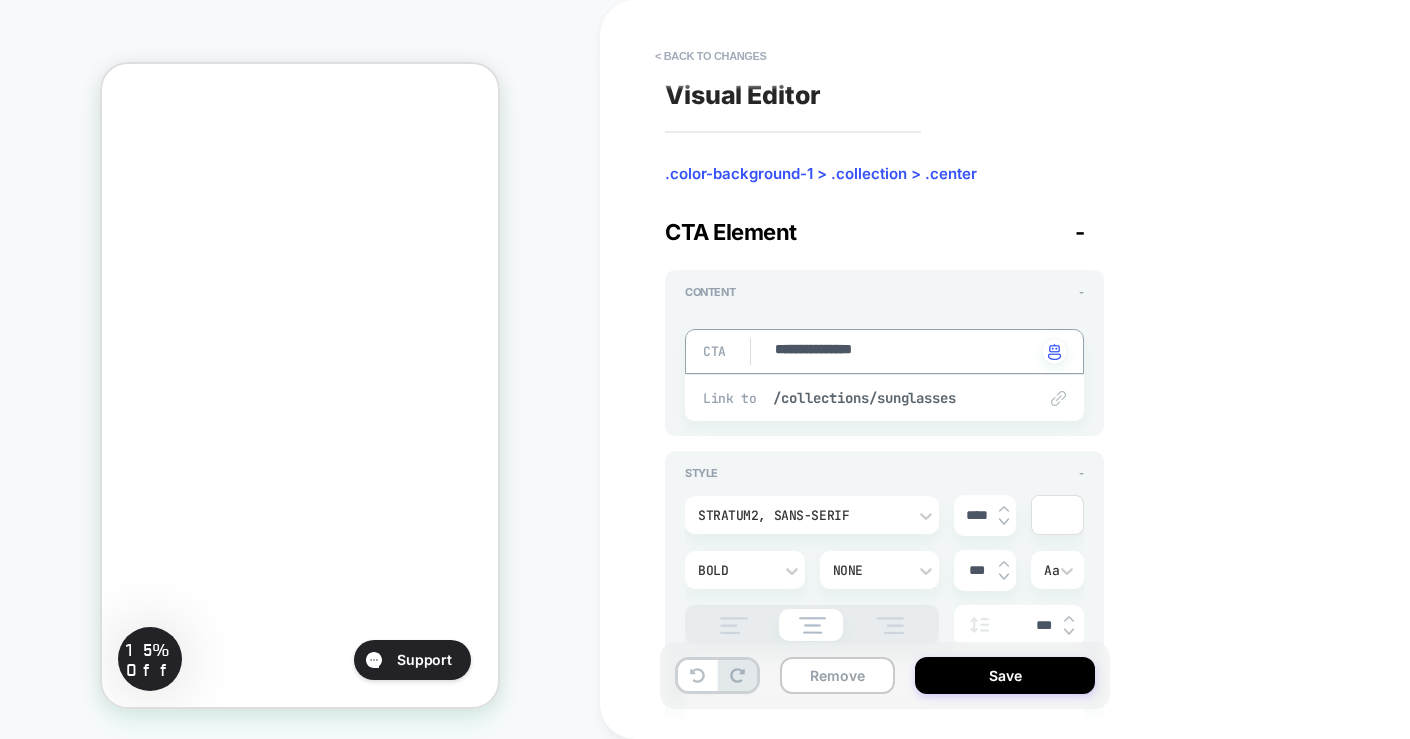 type on "*" 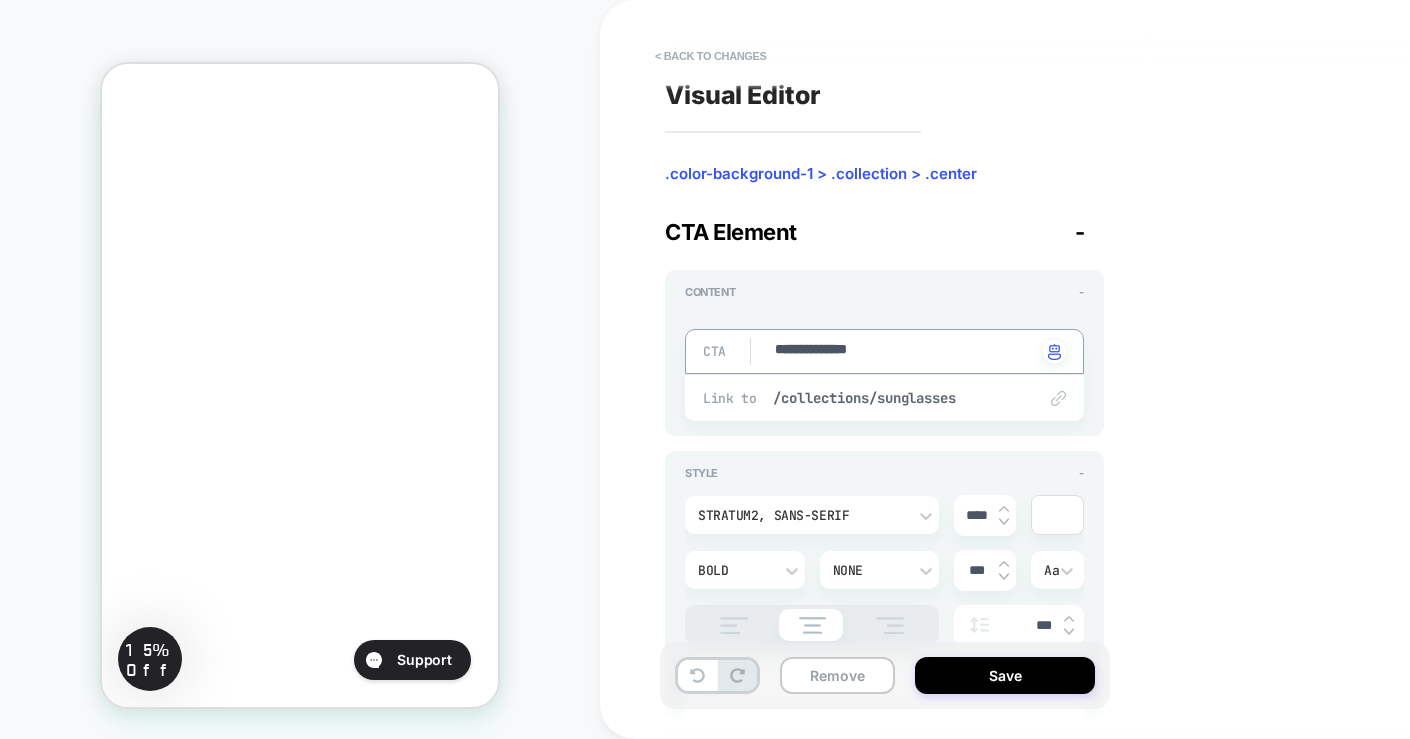 type on "*" 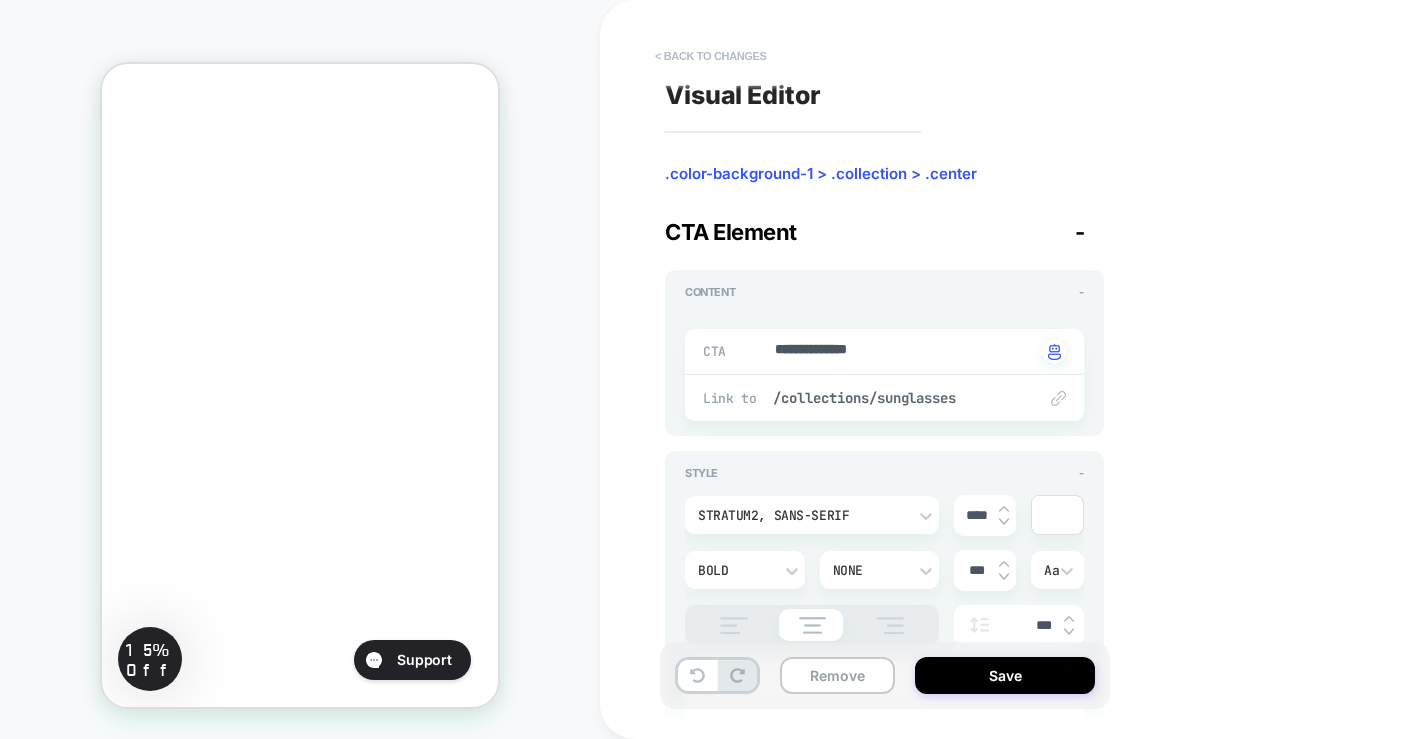 click on "< Back to changes" at bounding box center (711, 56) 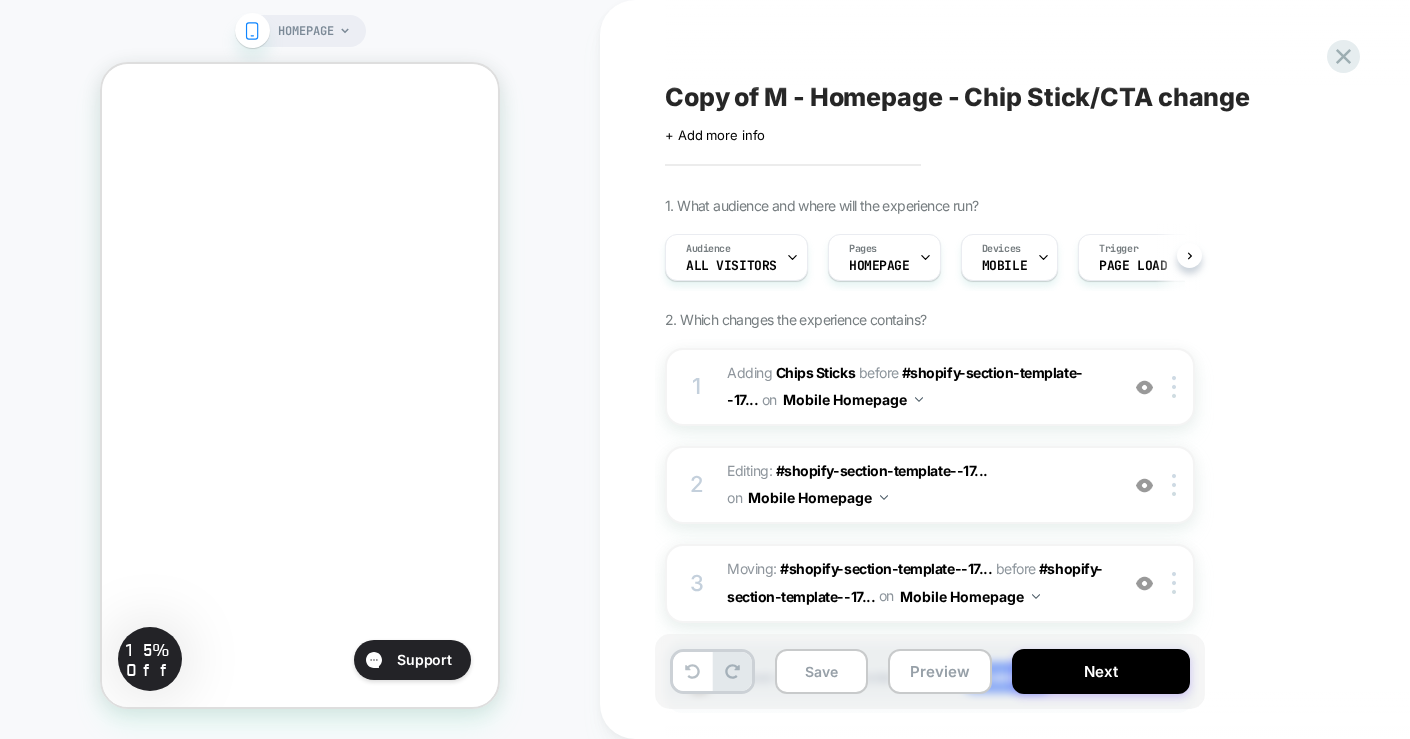 scroll, scrollTop: 0, scrollLeft: 1, axis: horizontal 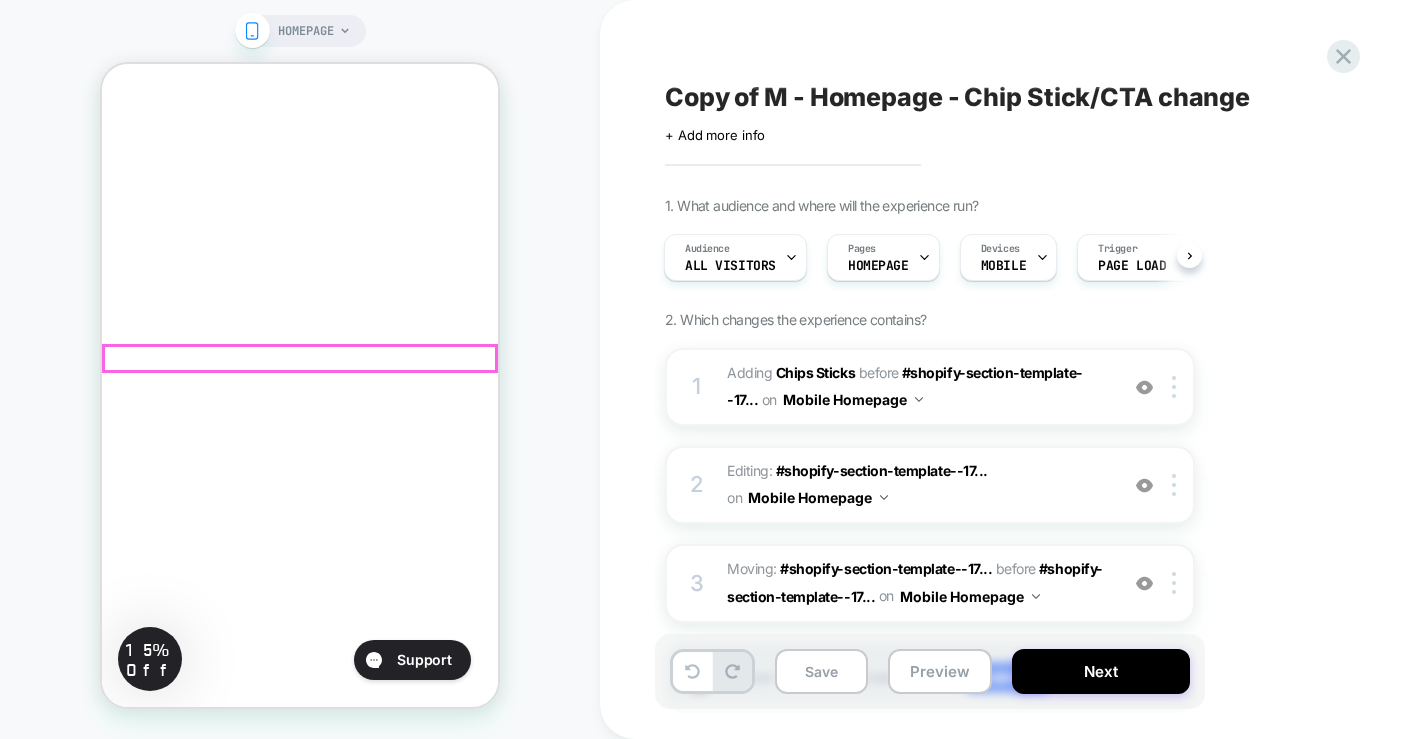 click on "Shop Revant Sunglasses" at bounding box center [300, 7622] 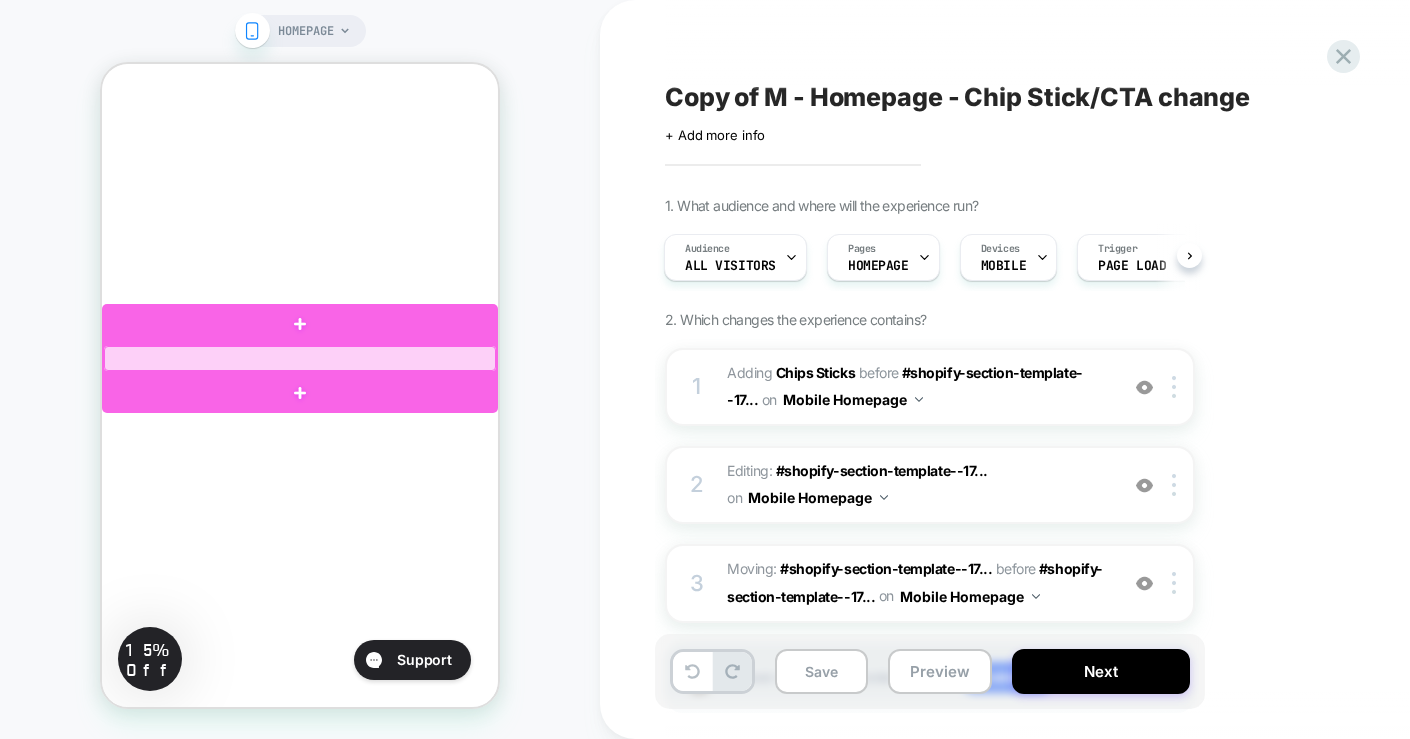 click at bounding box center (300, 358) 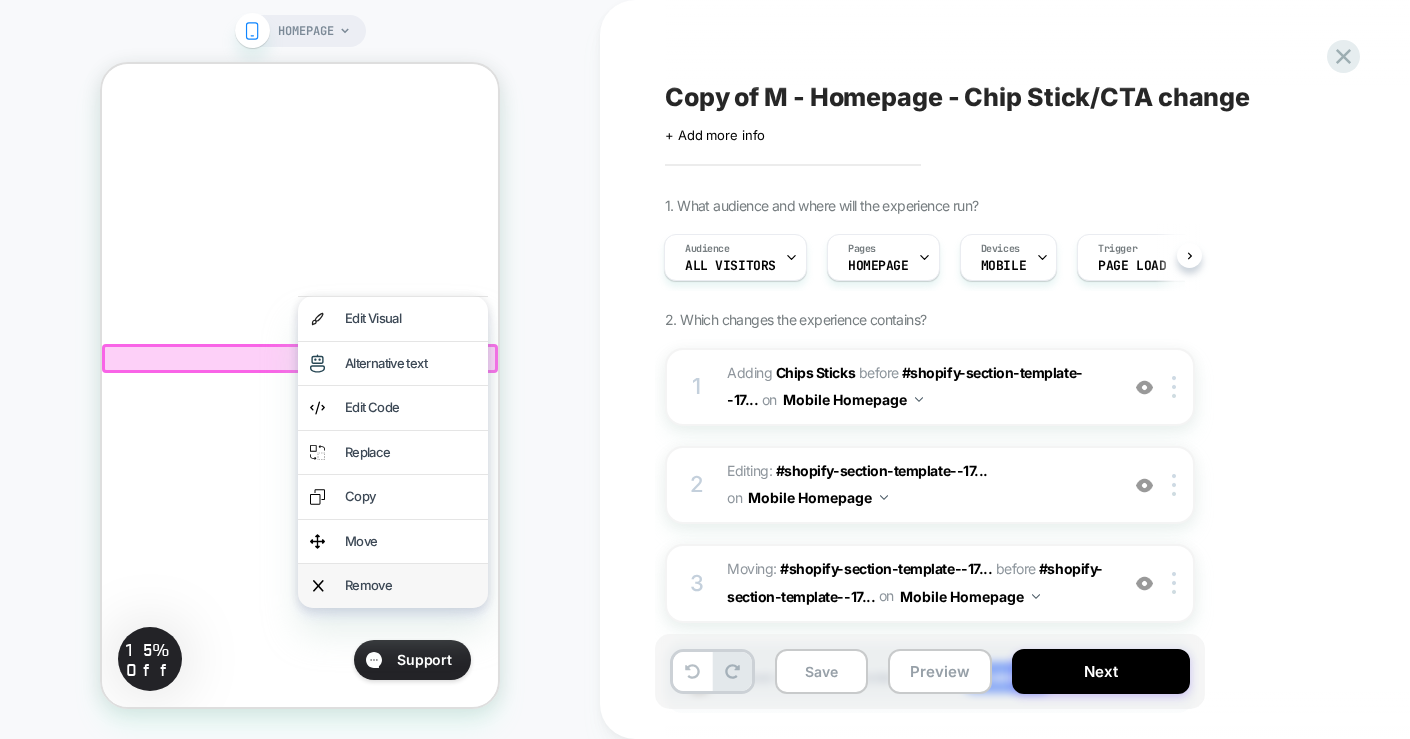 click on "Remove" at bounding box center (410, 586) 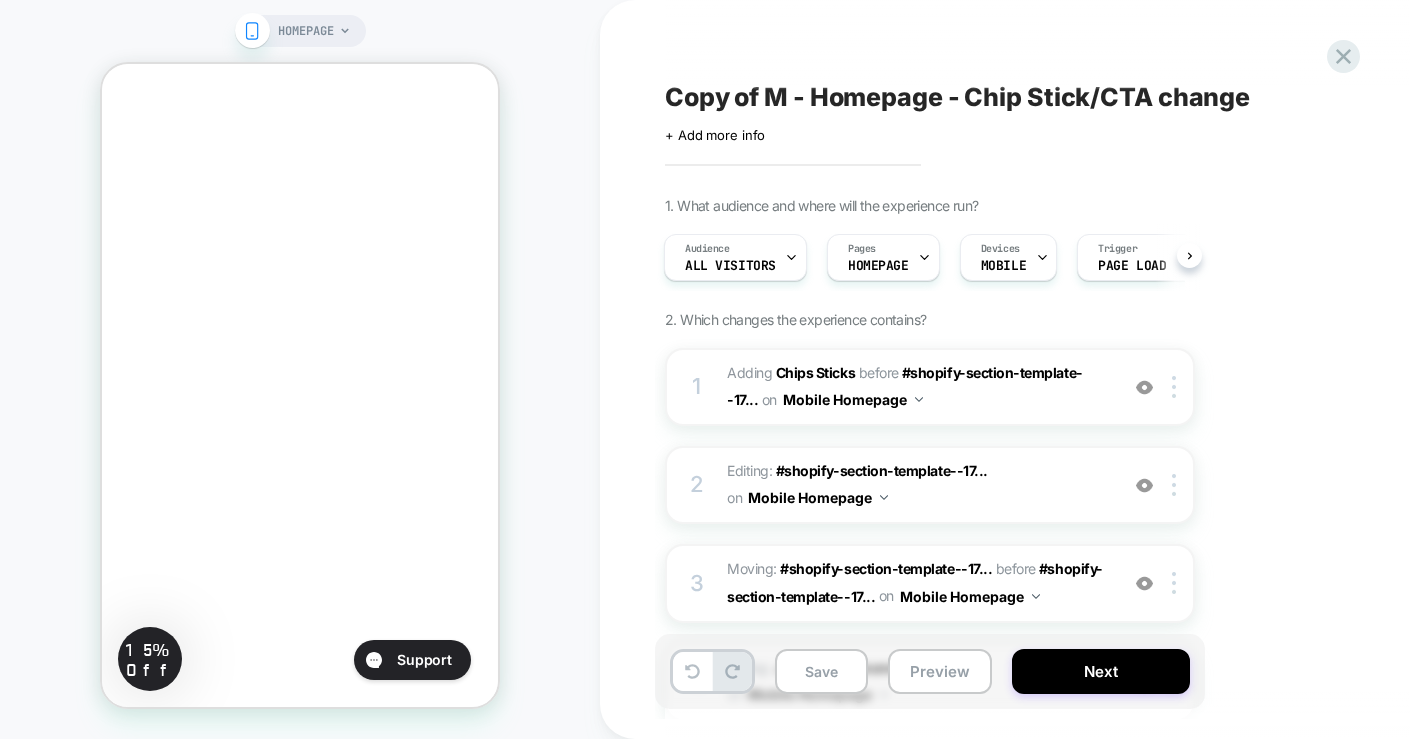 scroll, scrollTop: 565, scrollLeft: 0, axis: vertical 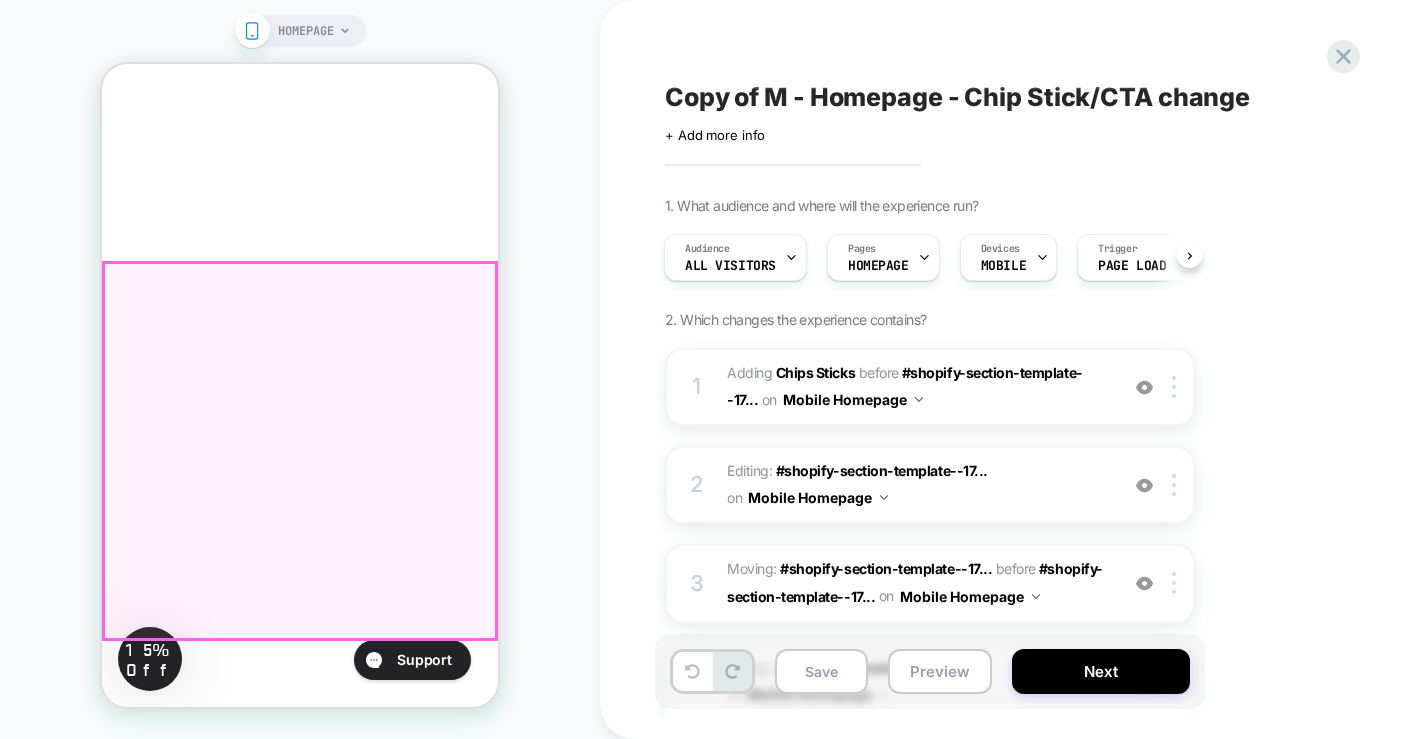 click on "Shop Revant Sunglasses
Caster™ Sunglasses
Matte Obsidian Frame - Ice Blue MirrorShield® Polarized Lens
/" at bounding box center [300, 14489] 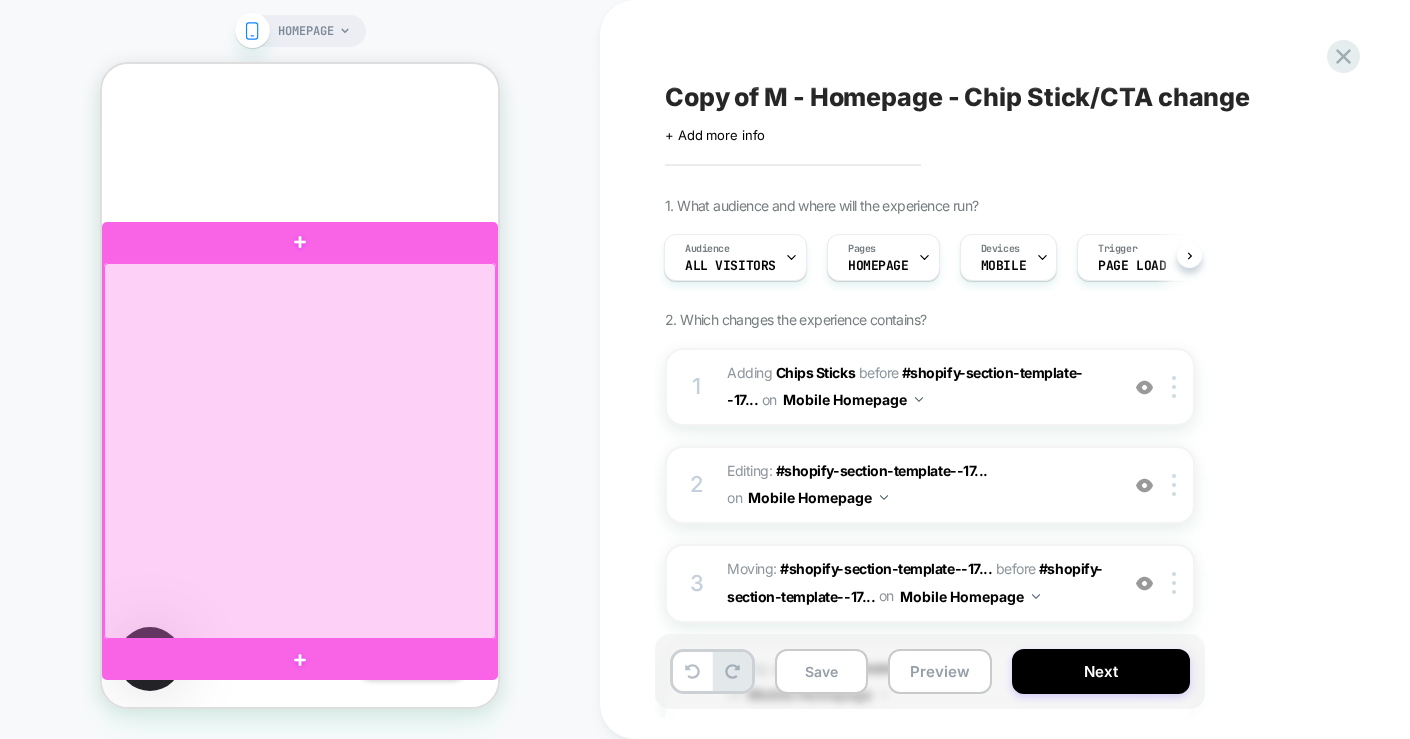 click at bounding box center [300, 451] 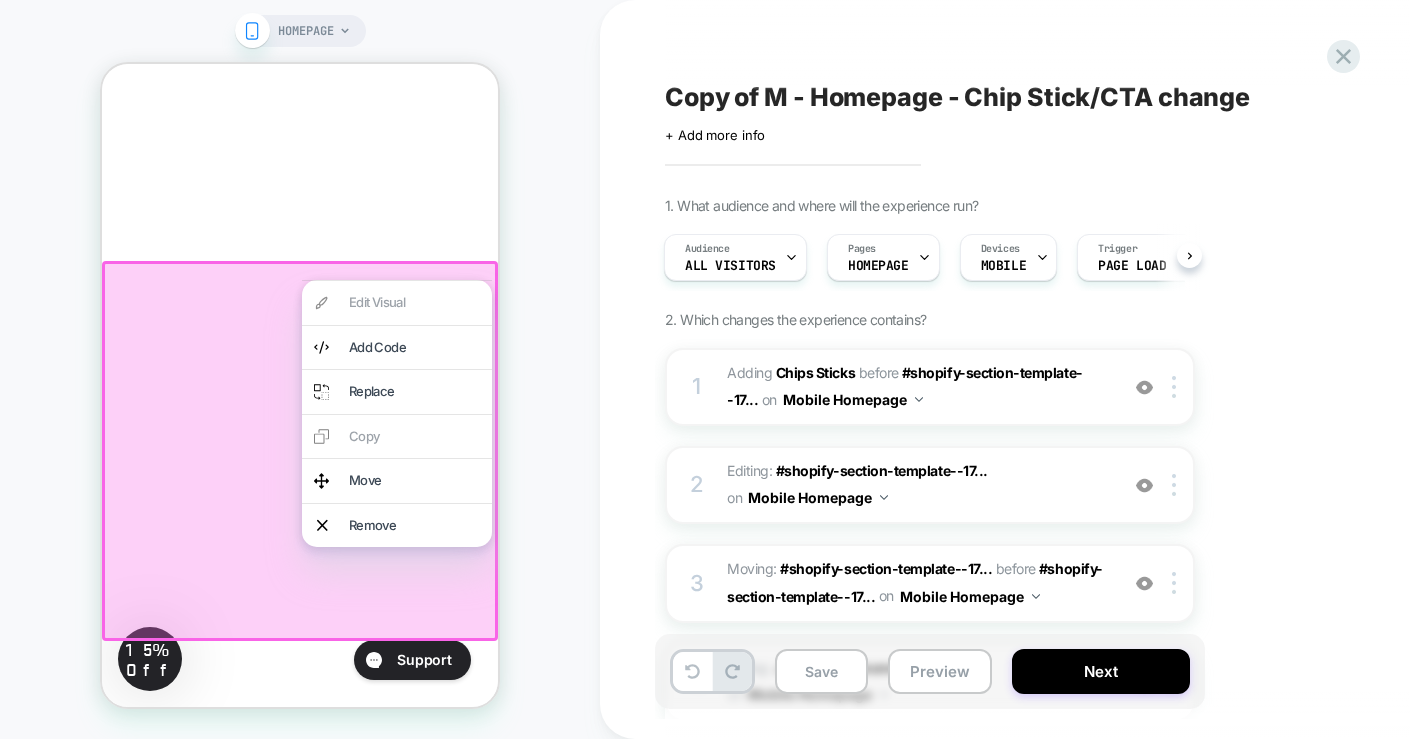 click on "HOMEPAGE" at bounding box center [300, 369] 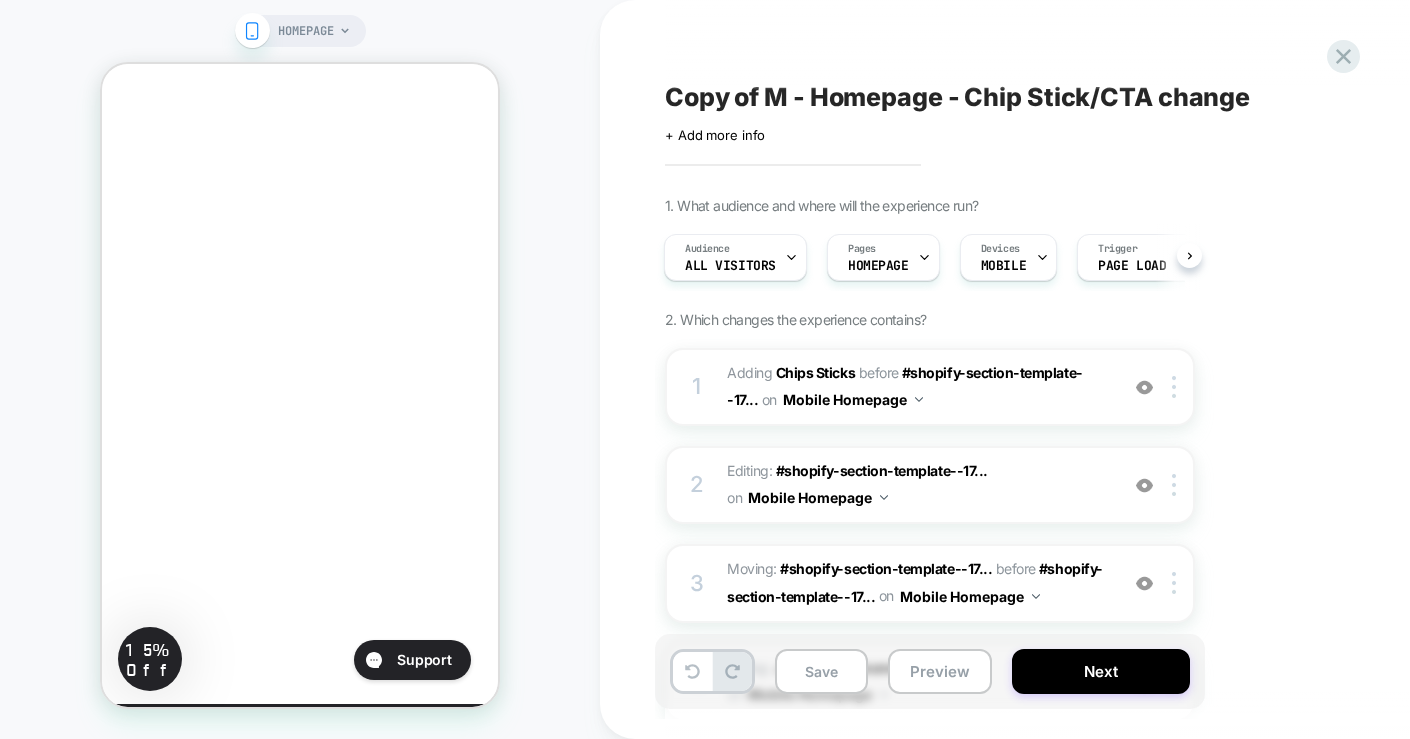 scroll, scrollTop: 1016, scrollLeft: 0, axis: vertical 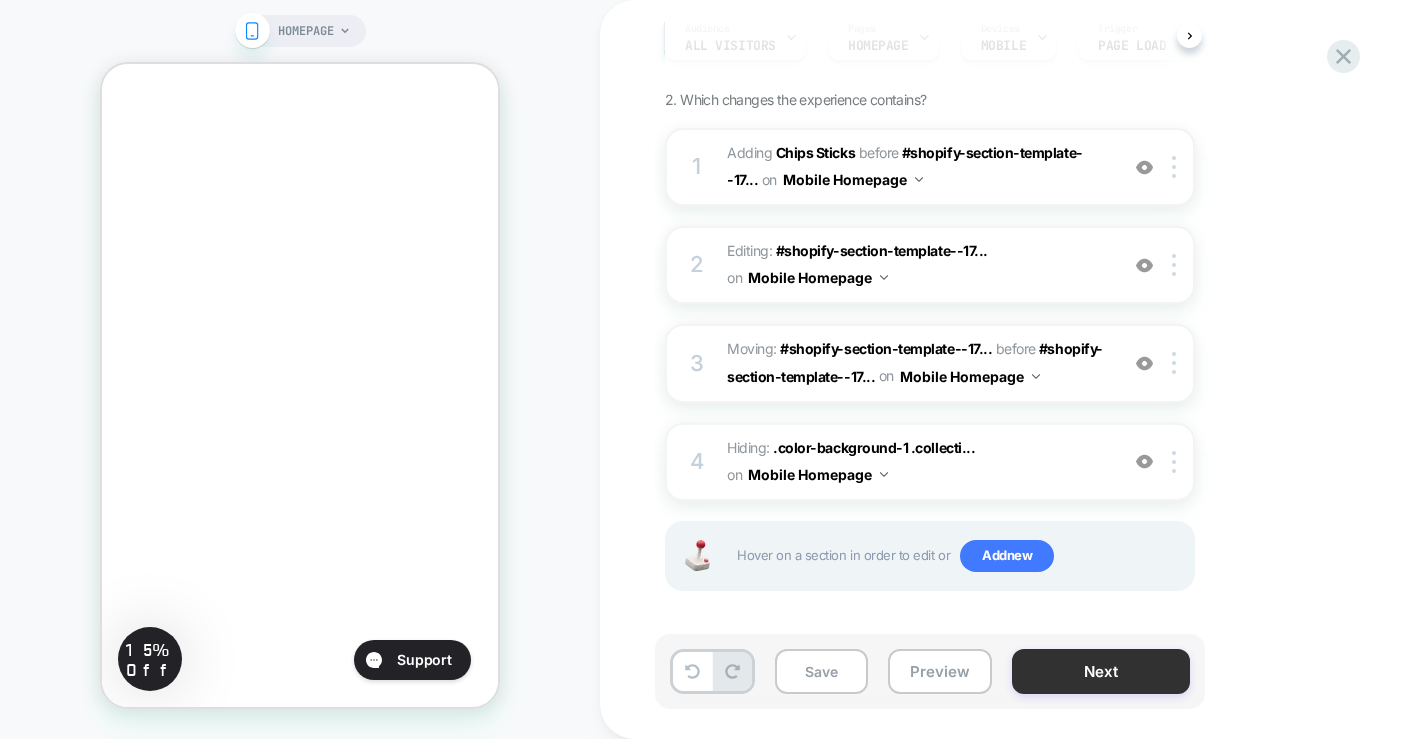 click on "Next" at bounding box center (1101, 671) 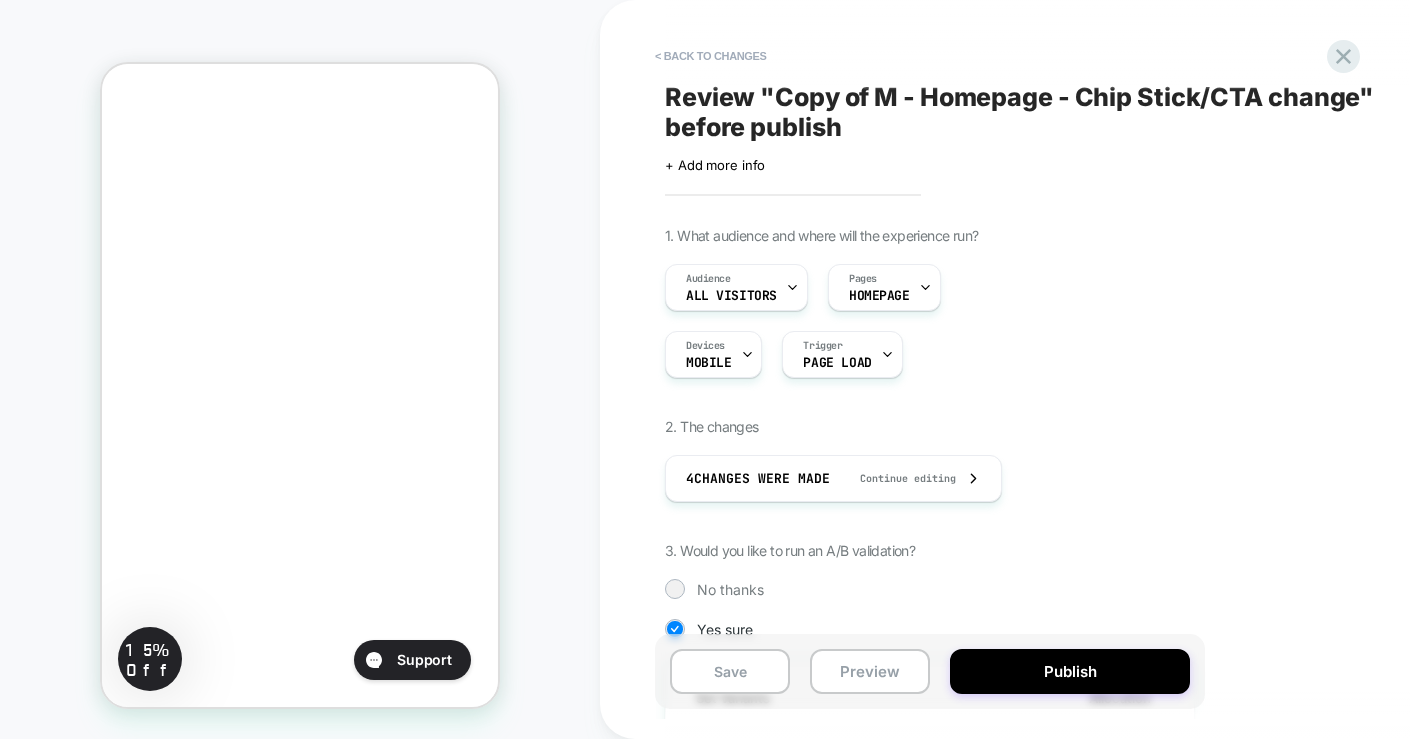 scroll, scrollTop: 0, scrollLeft: 2, axis: horizontal 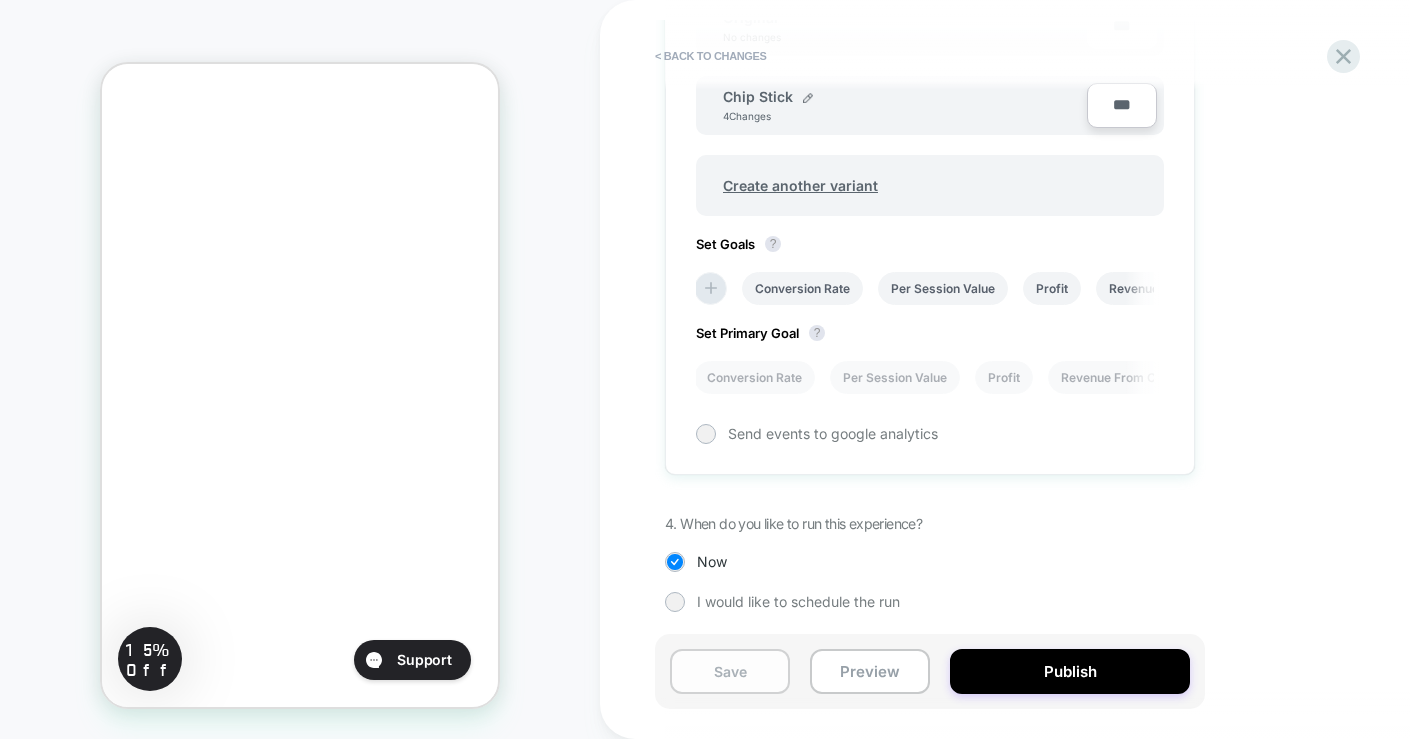 click on "Save" at bounding box center [730, 671] 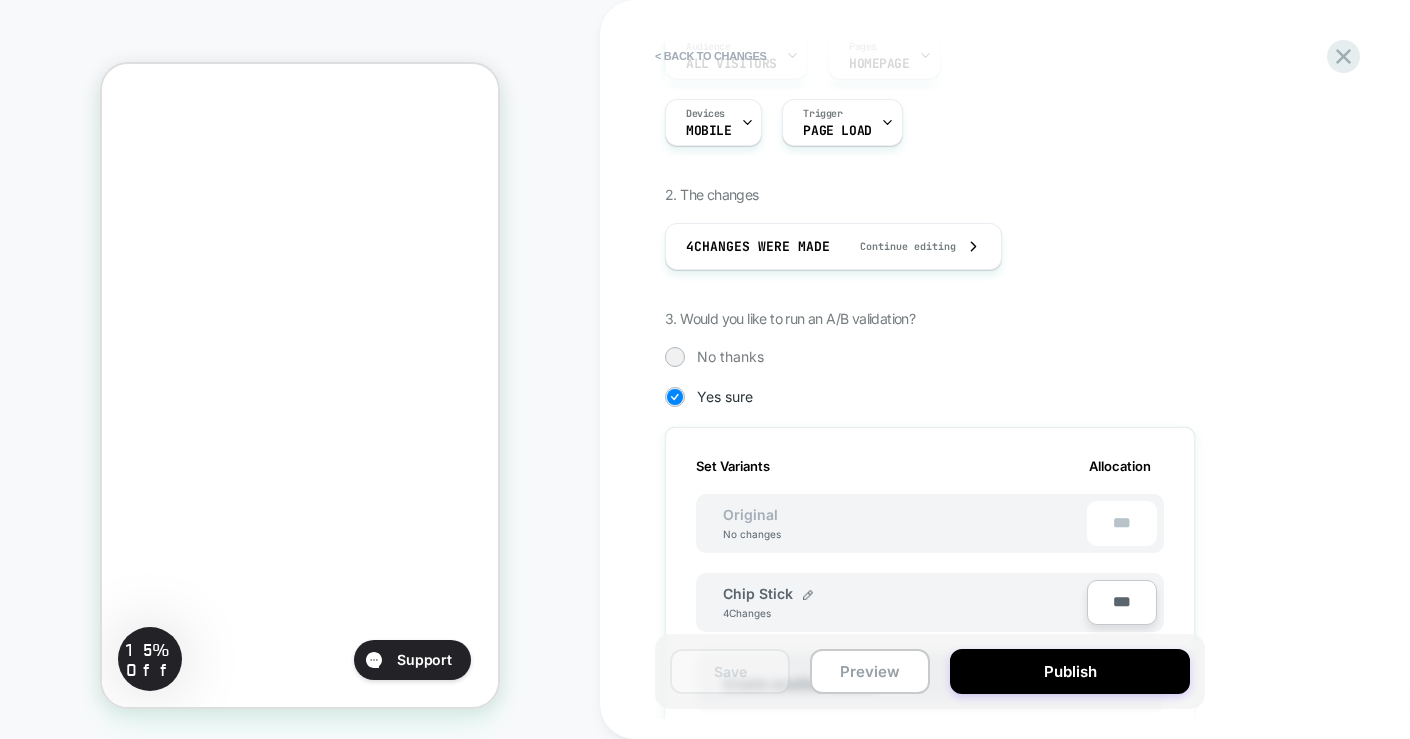 scroll, scrollTop: 0, scrollLeft: 0, axis: both 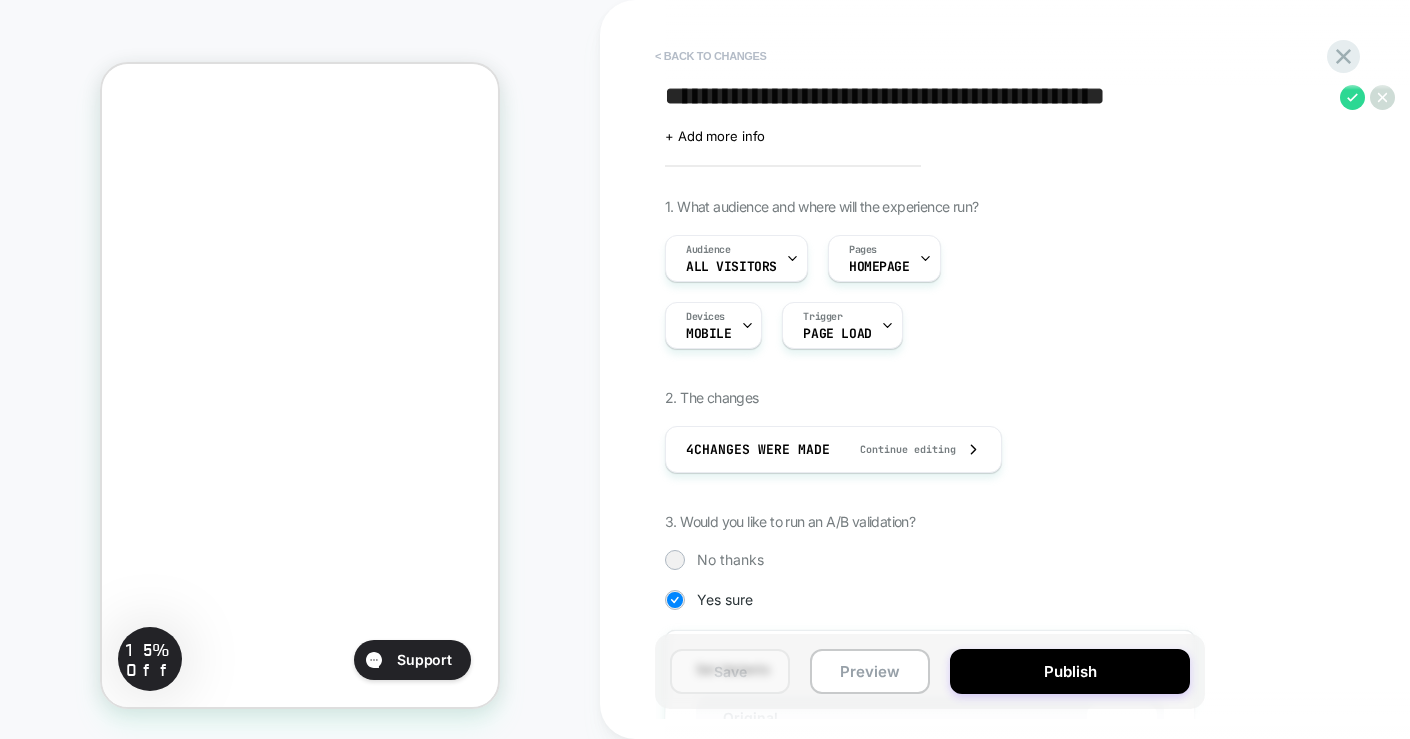 click on "< Back to changes" at bounding box center (711, 56) 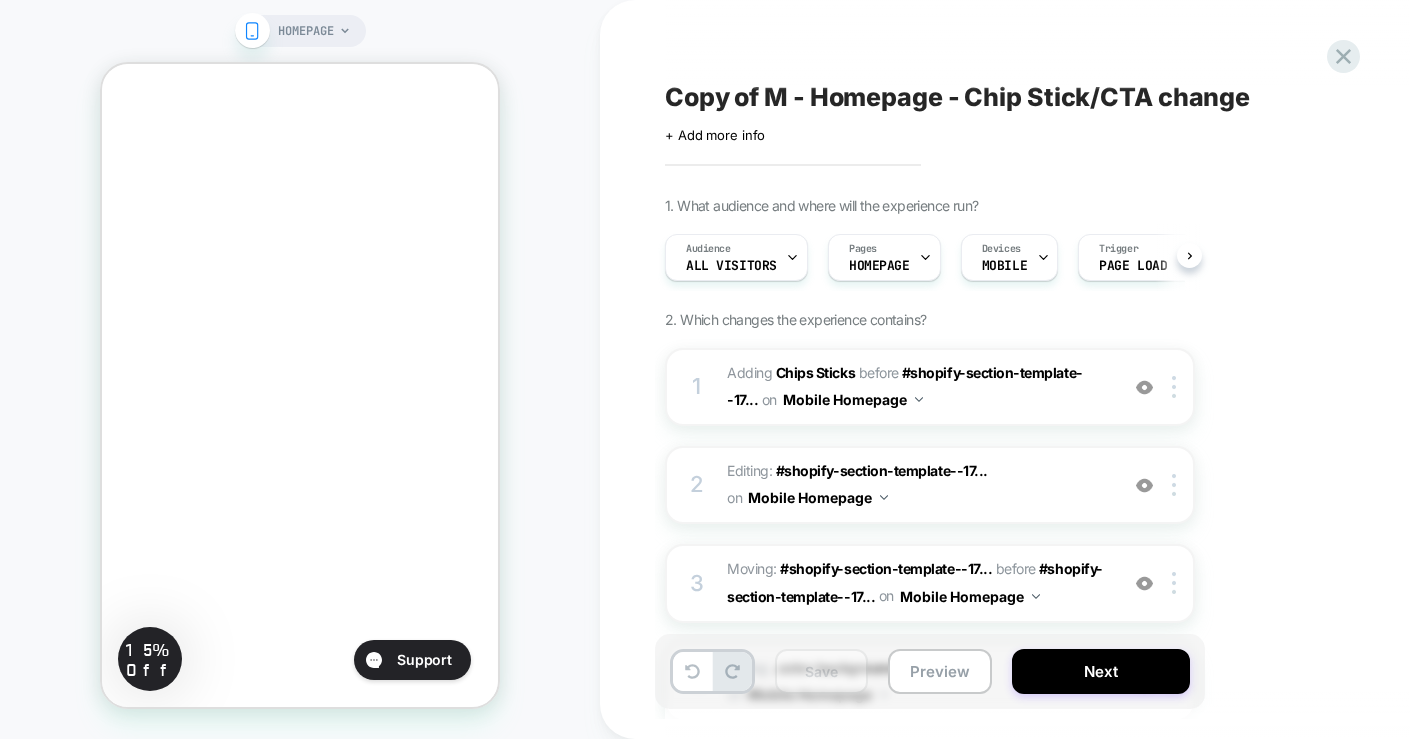 scroll, scrollTop: 0, scrollLeft: 1, axis: horizontal 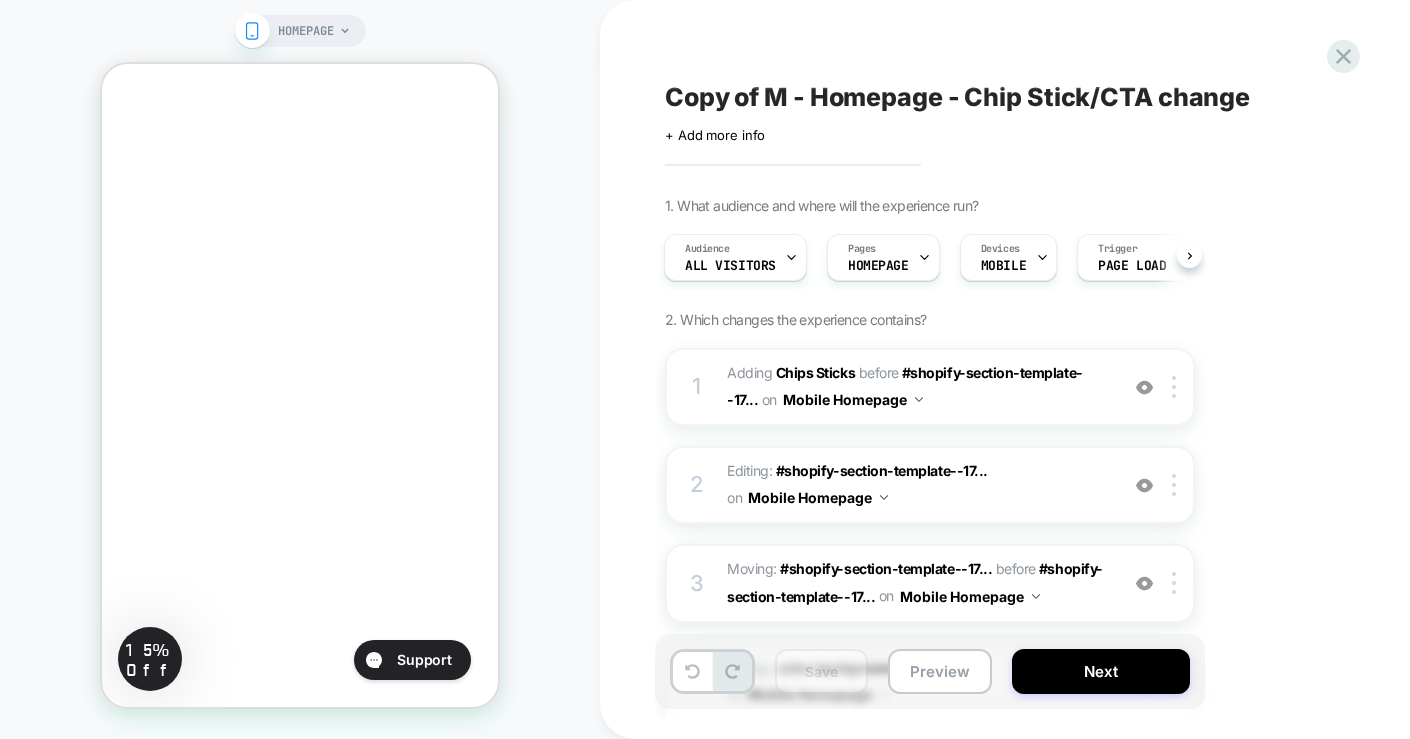 click on "Copy of M - Homepage - Chip Stick/CTA change" at bounding box center (957, 97) 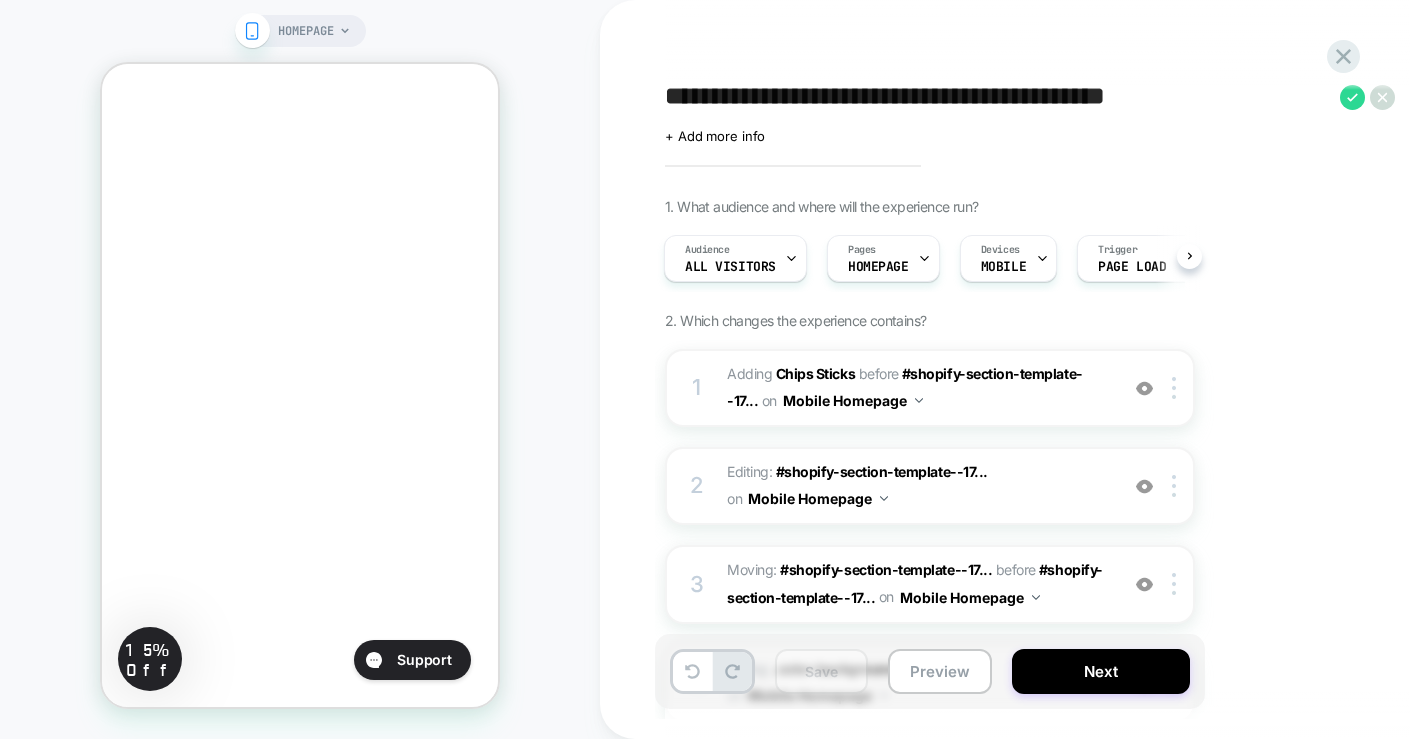 click on "**********" at bounding box center (997, 97) 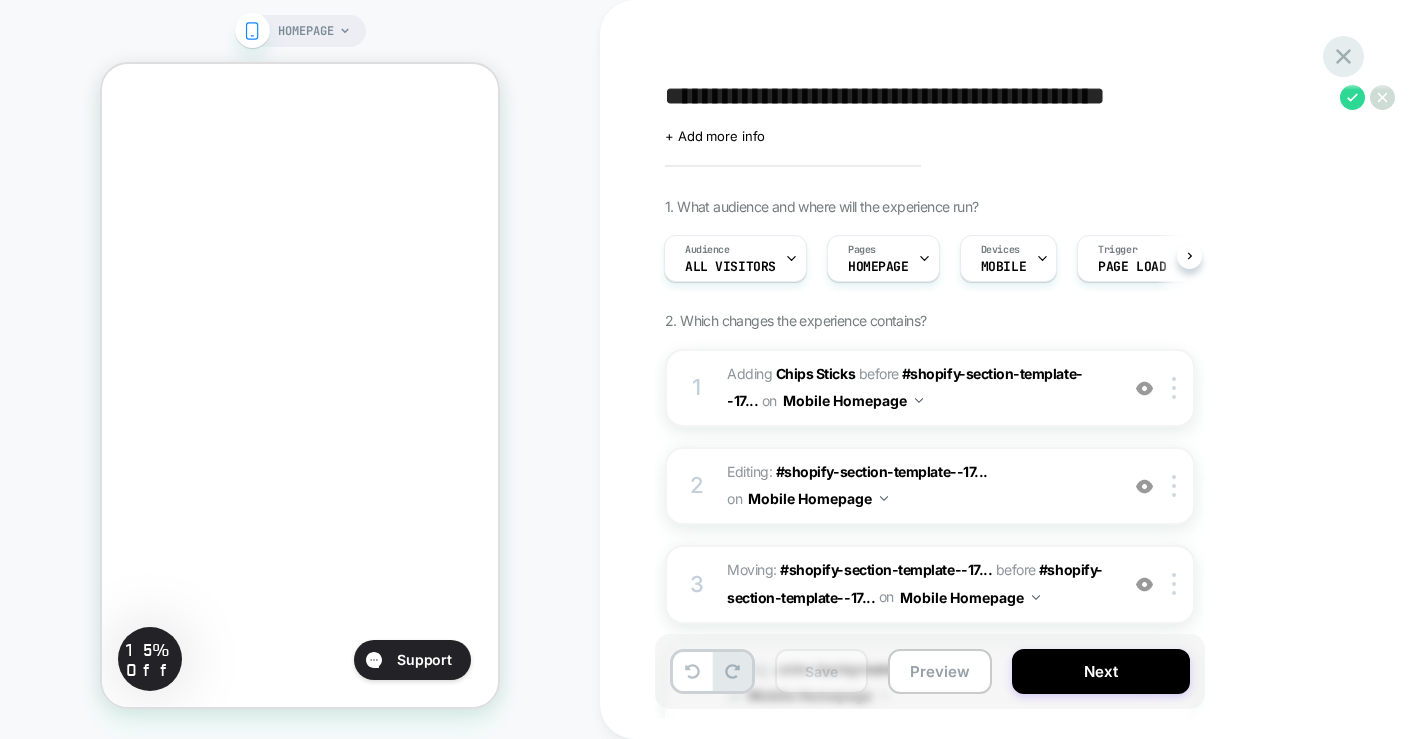 click 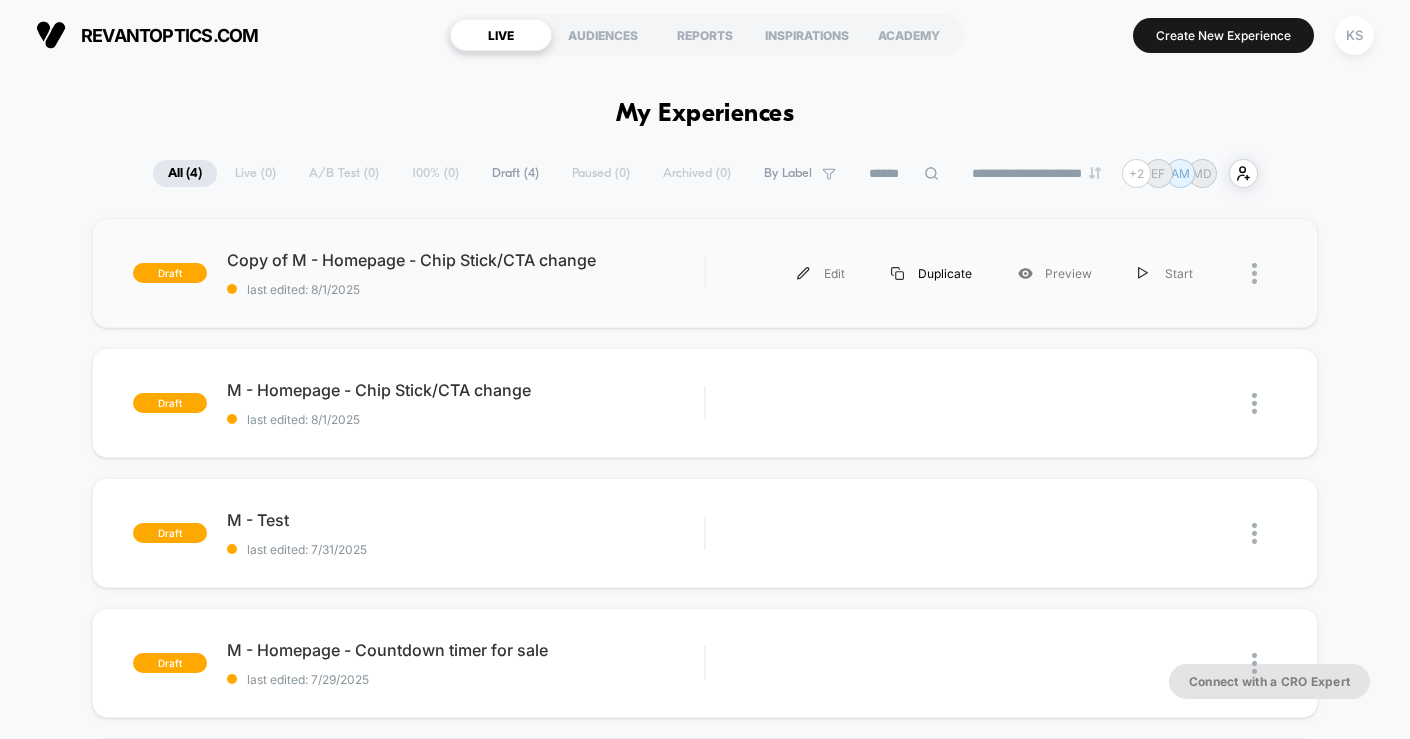 scroll, scrollTop: 0, scrollLeft: 0, axis: both 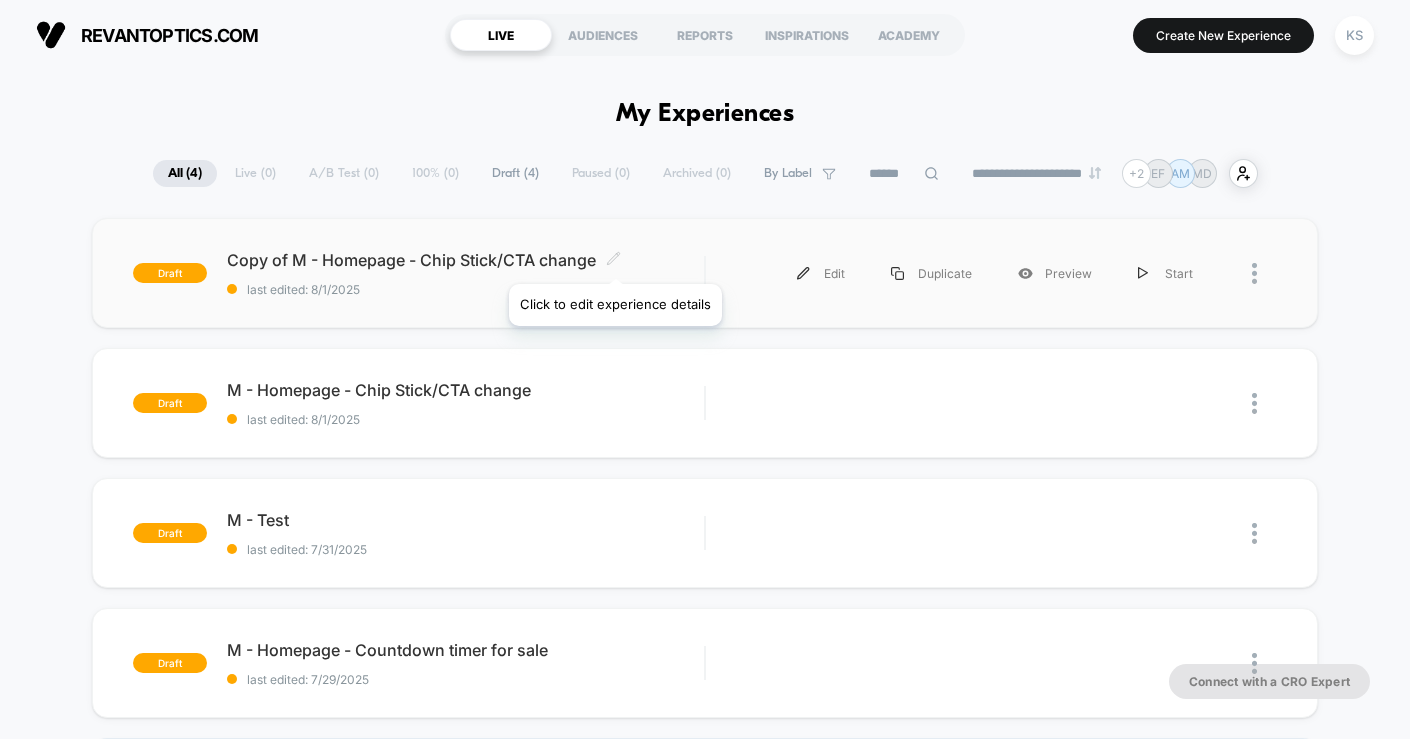 click 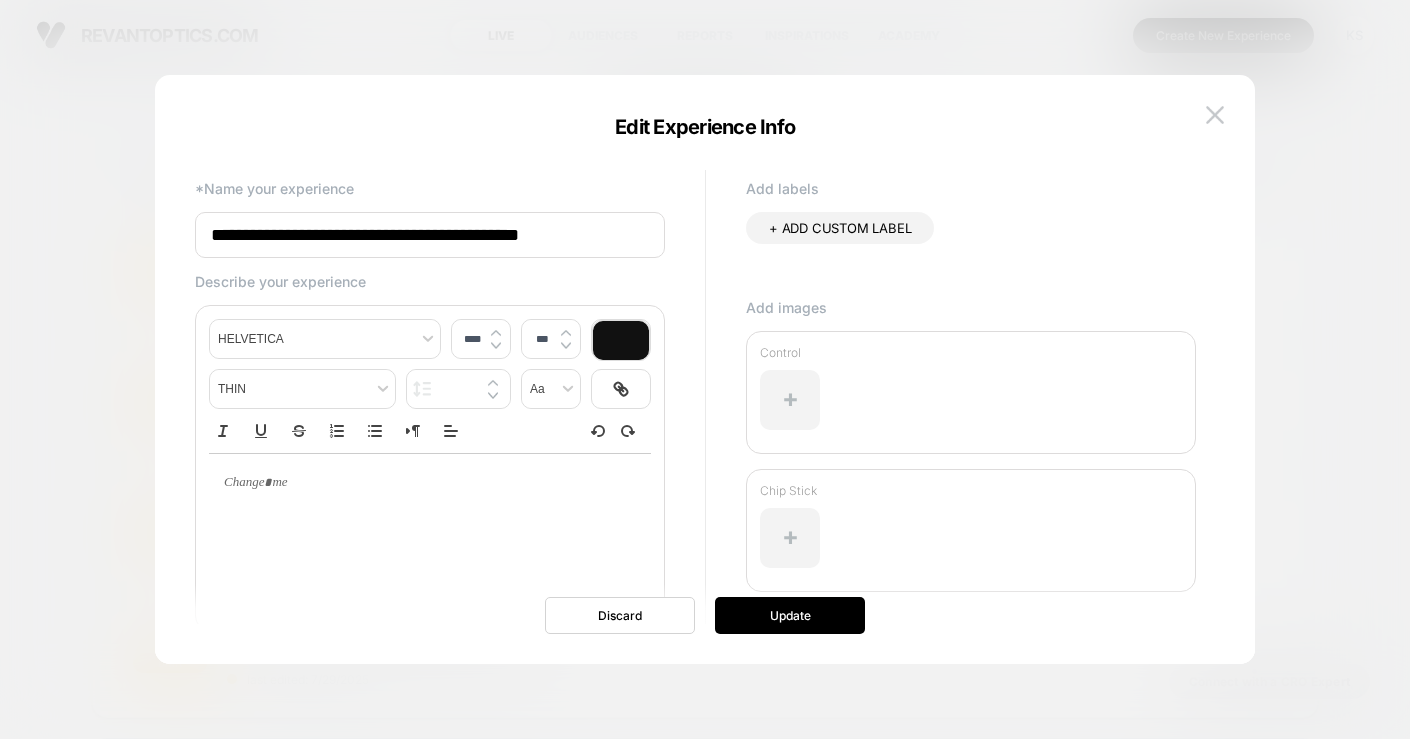 drag, startPoint x: 281, startPoint y: 234, endPoint x: 160, endPoint y: 247, distance: 121.69634 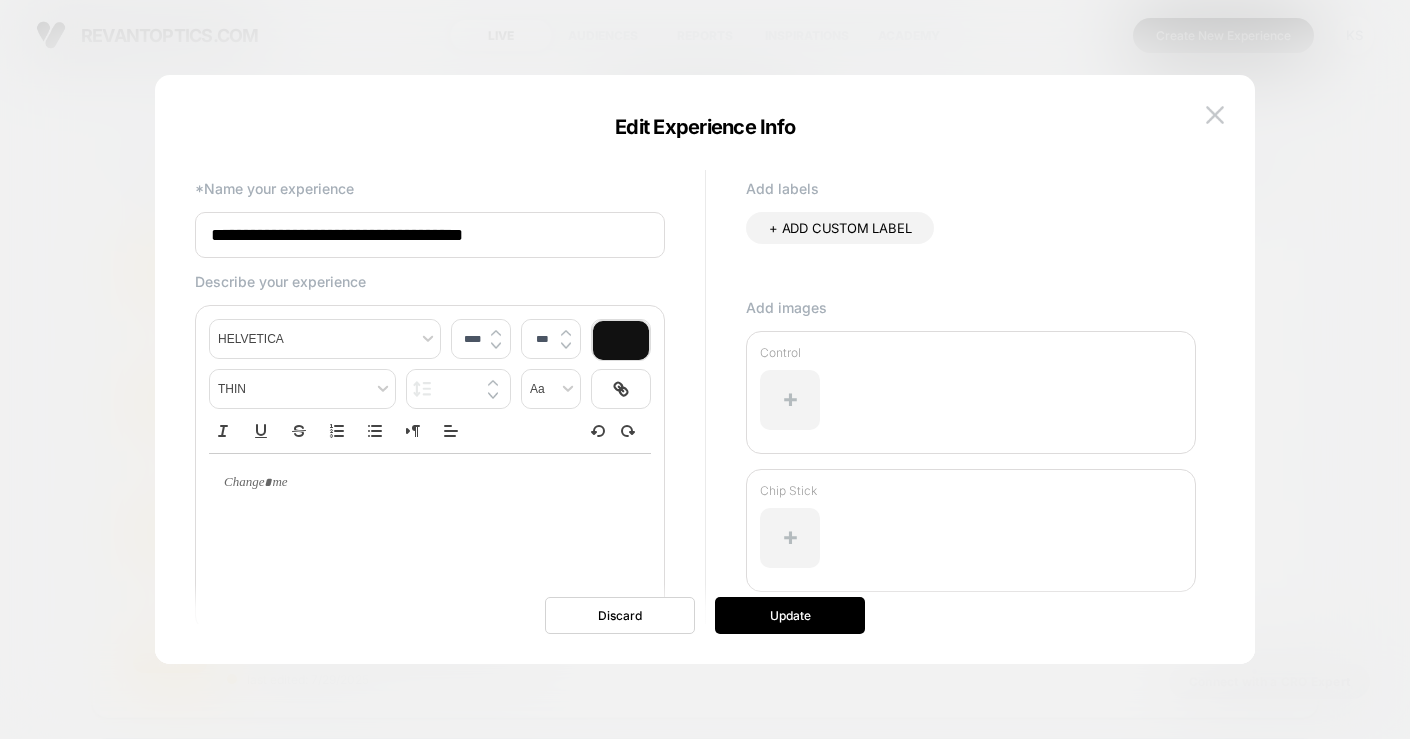 click on "**********" at bounding box center [430, 235] 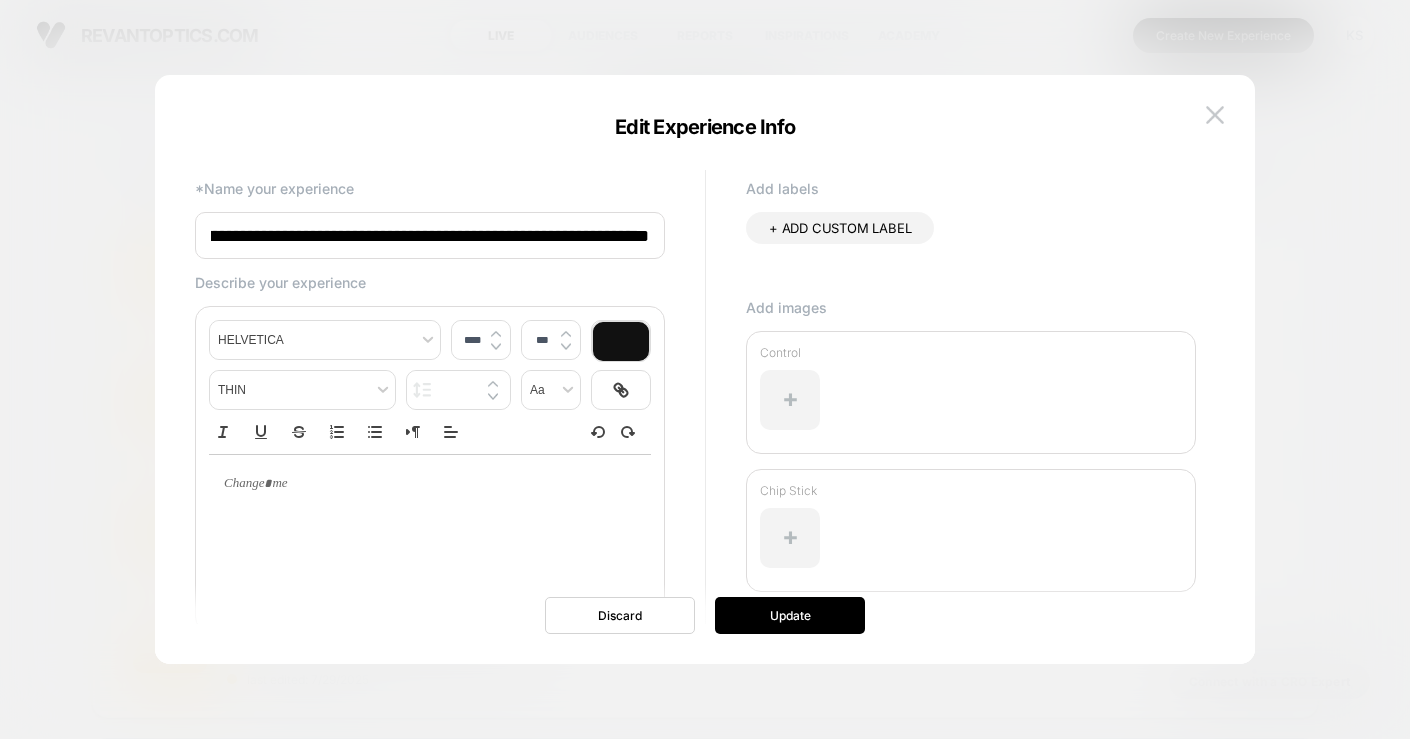 scroll, scrollTop: 0, scrollLeft: 169, axis: horizontal 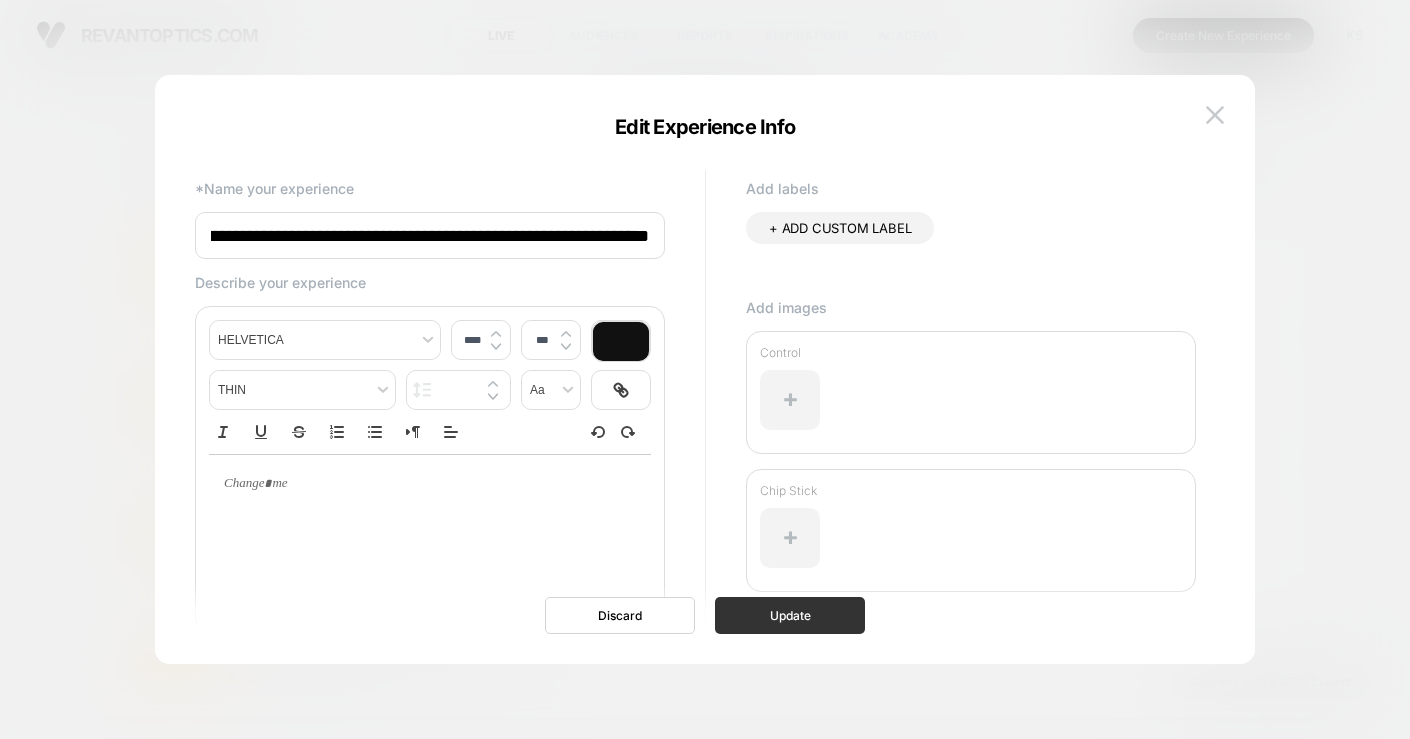 type on "**********" 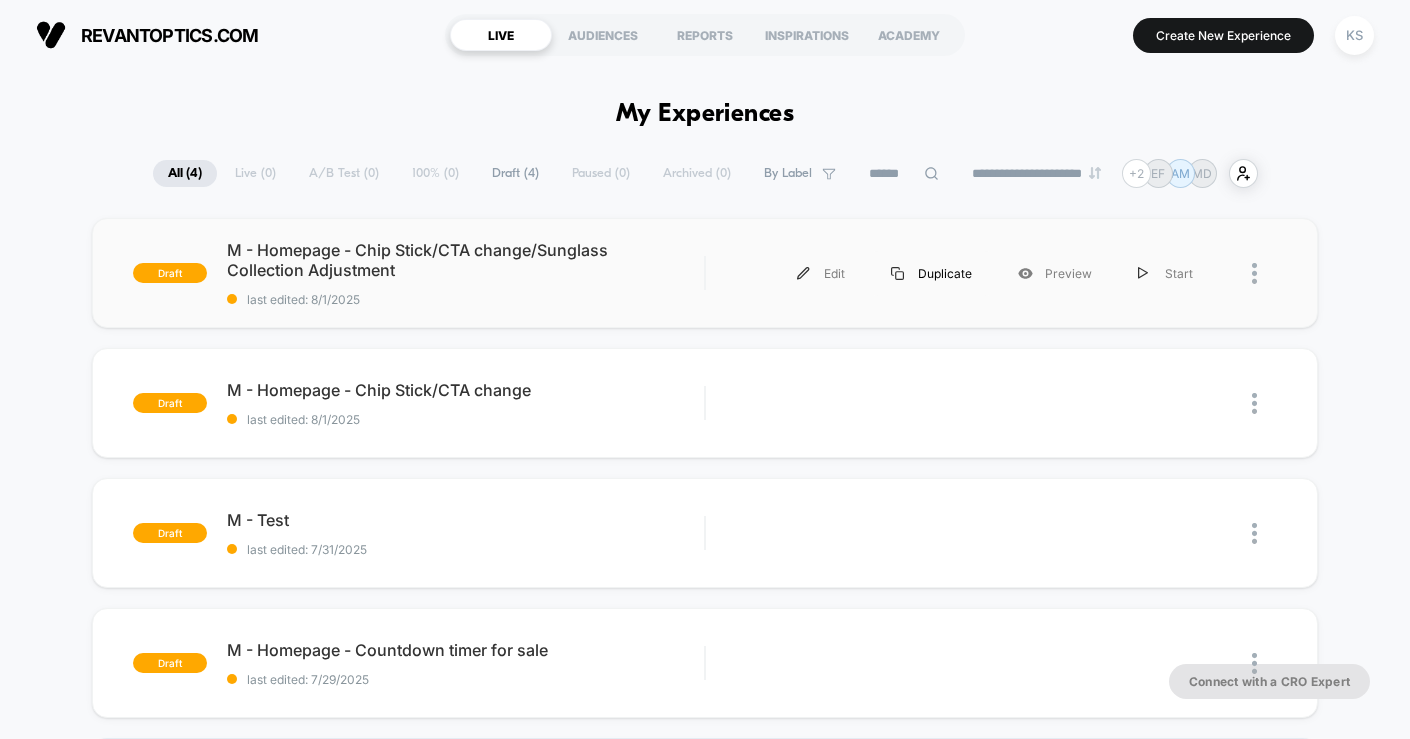 scroll, scrollTop: 0, scrollLeft: 0, axis: both 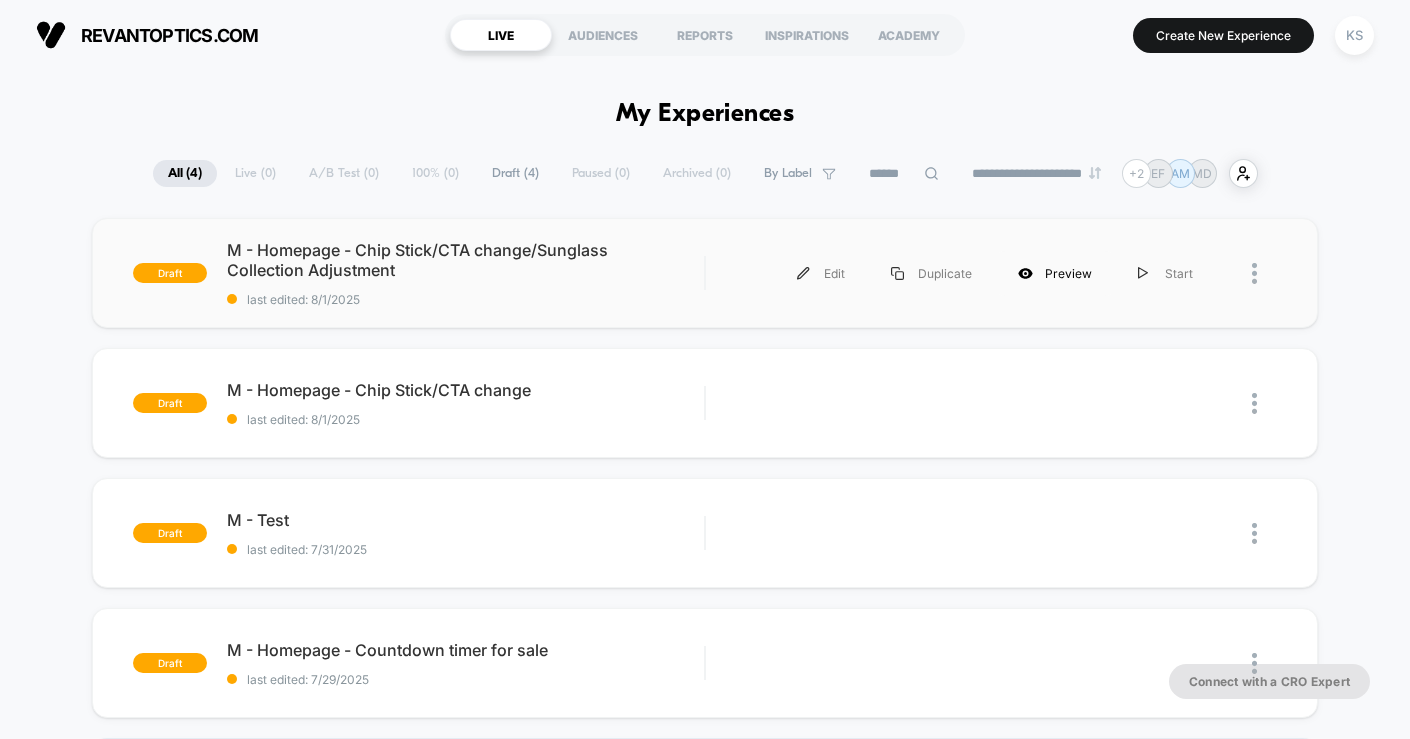 click on "Preview" at bounding box center [1055, 273] 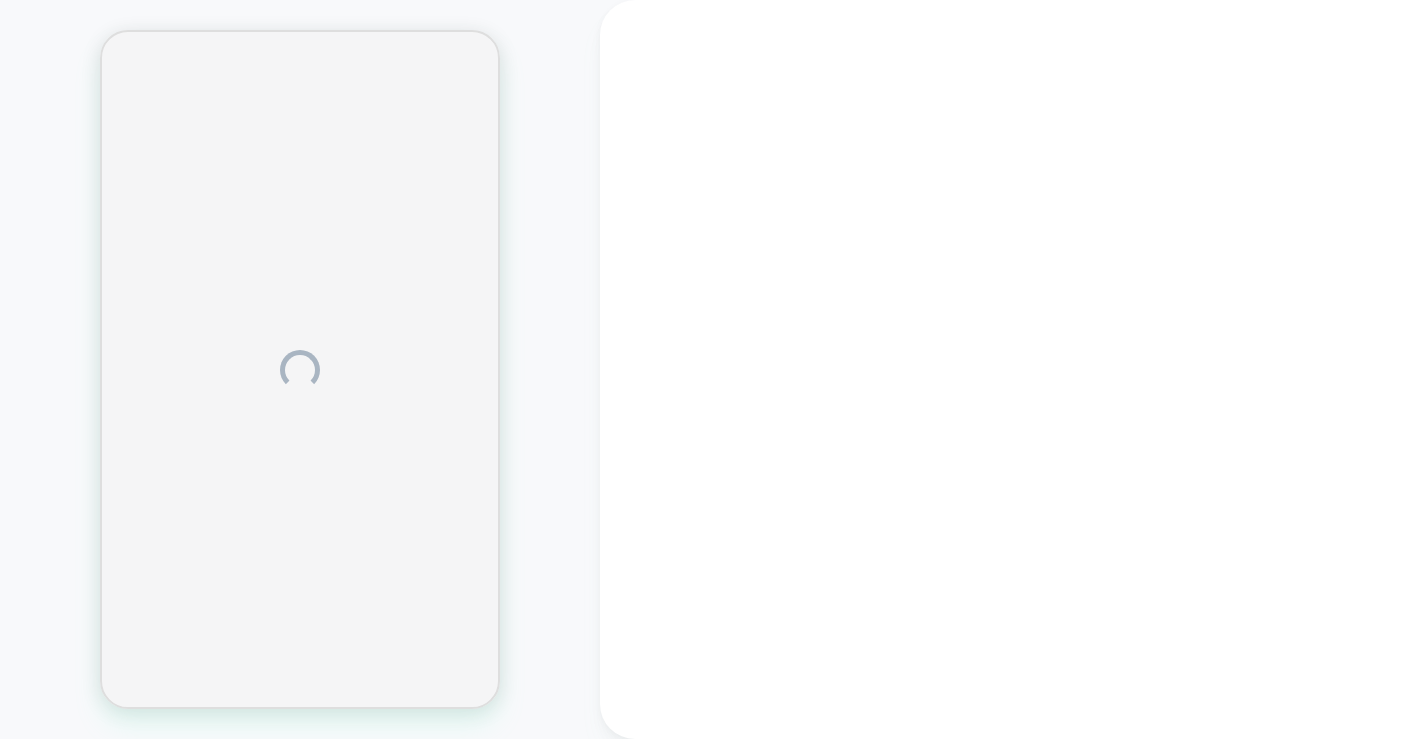 scroll, scrollTop: 0, scrollLeft: 0, axis: both 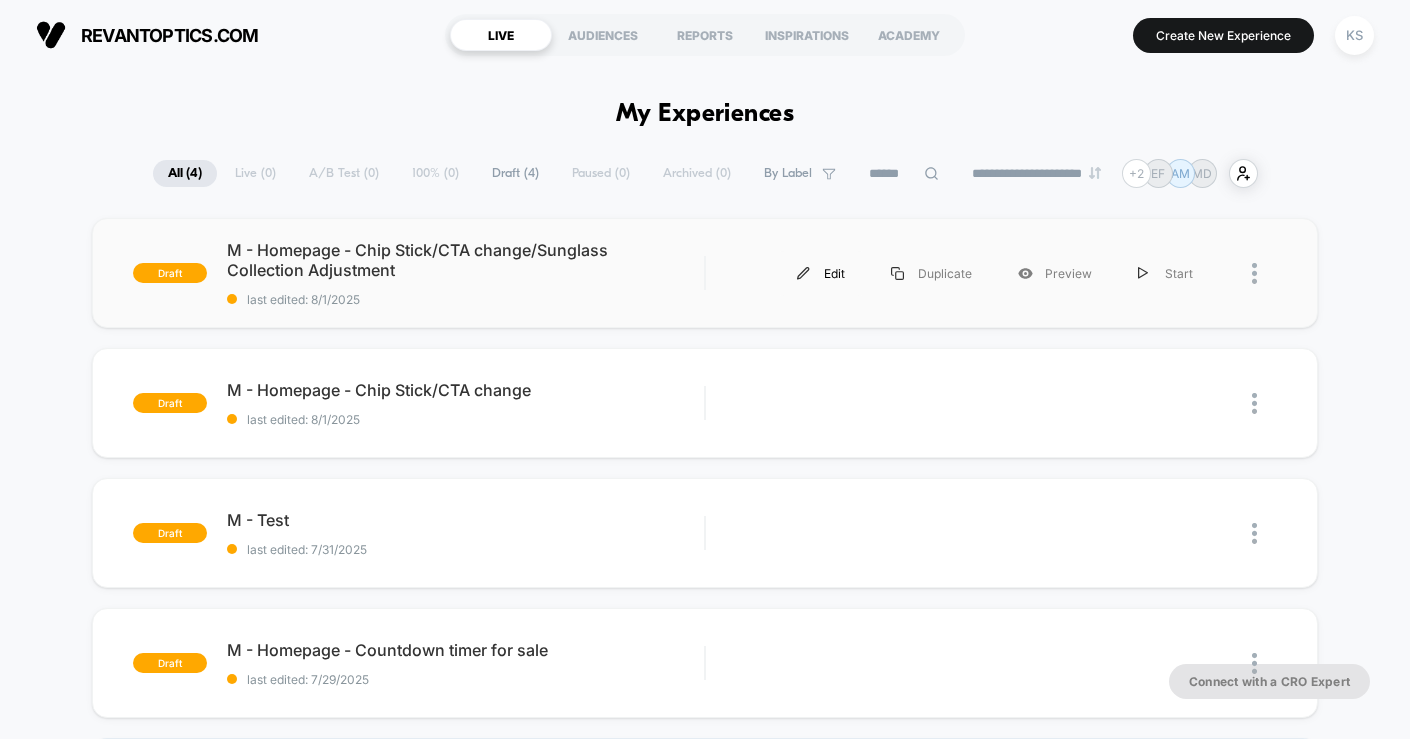 click on "Edit" at bounding box center (821, 273) 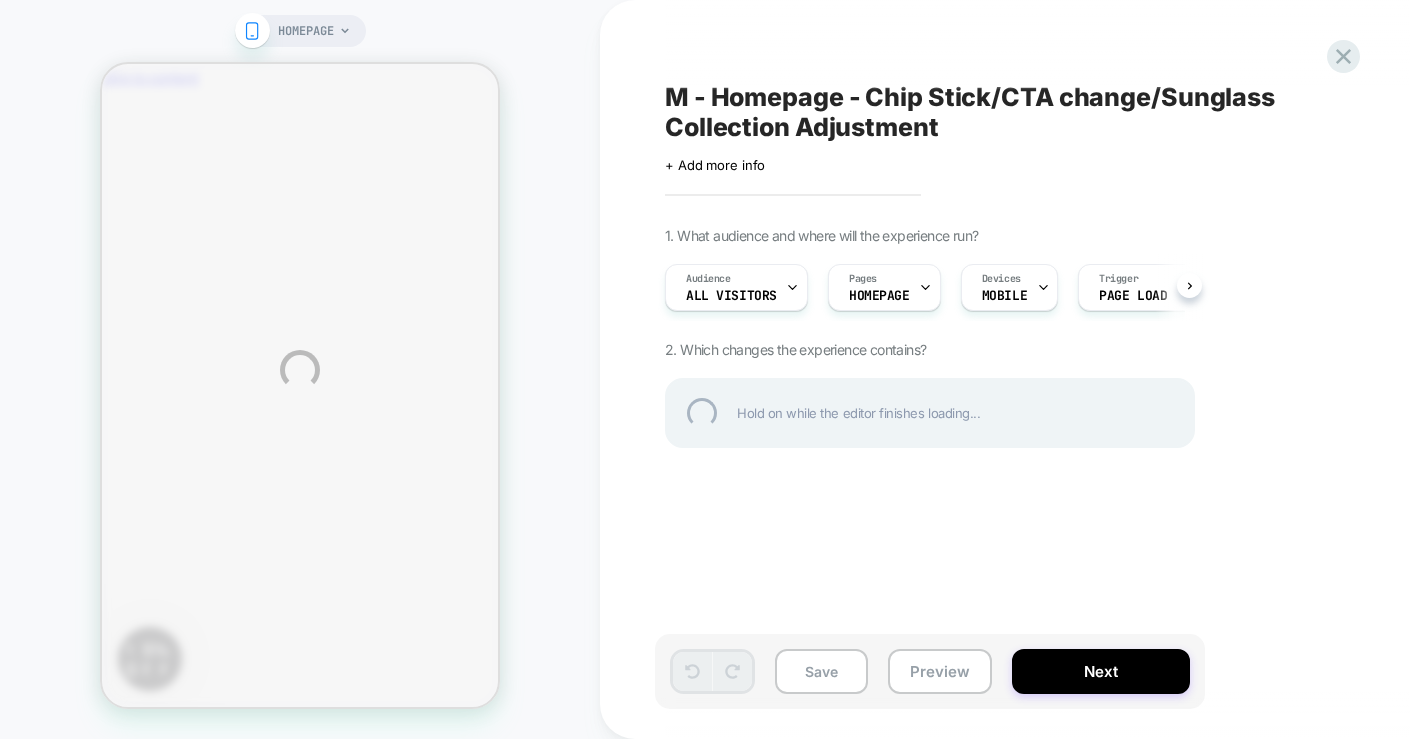scroll, scrollTop: 0, scrollLeft: 0, axis: both 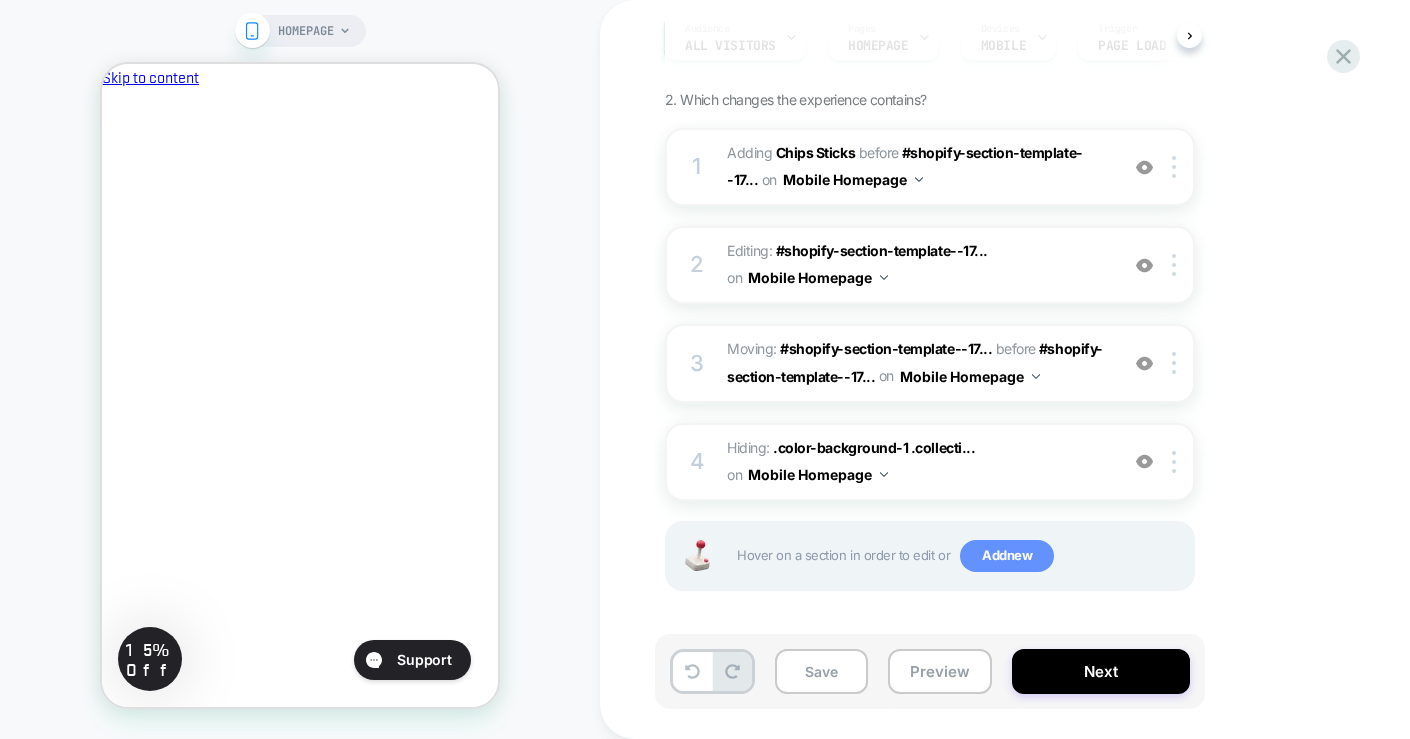 click on "Add  new" at bounding box center [1007, 556] 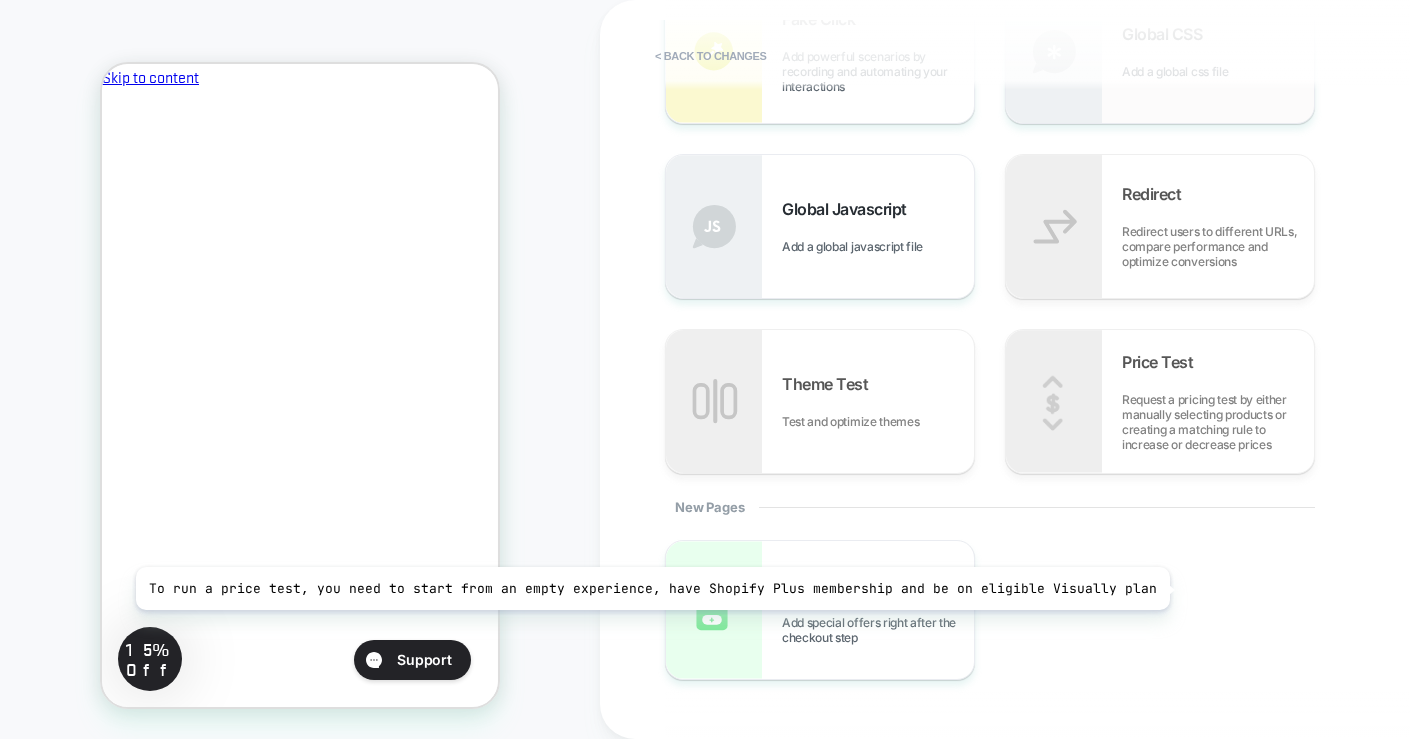 scroll, scrollTop: 682, scrollLeft: 0, axis: vertical 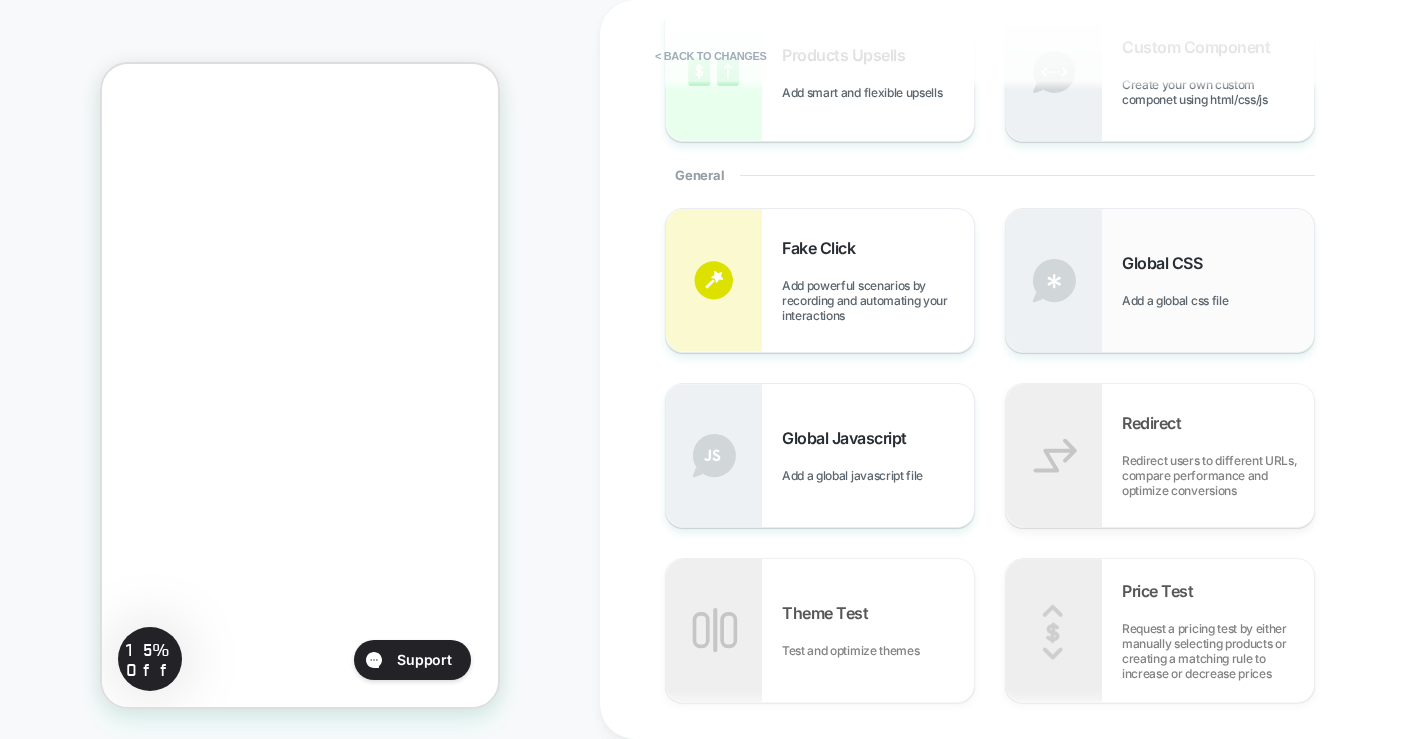 click on "Global CSS Add a global css file" at bounding box center [1160, 280] 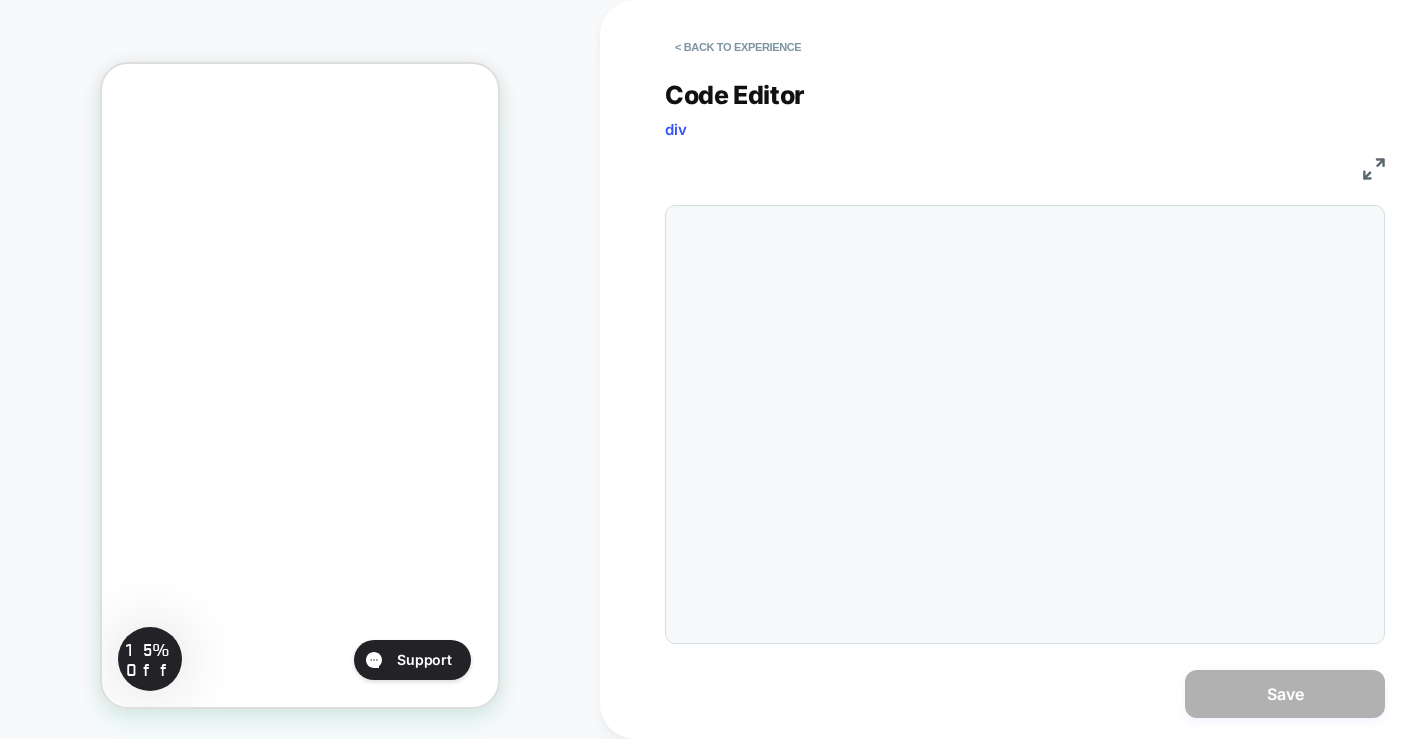 scroll, scrollTop: 0, scrollLeft: 0, axis: both 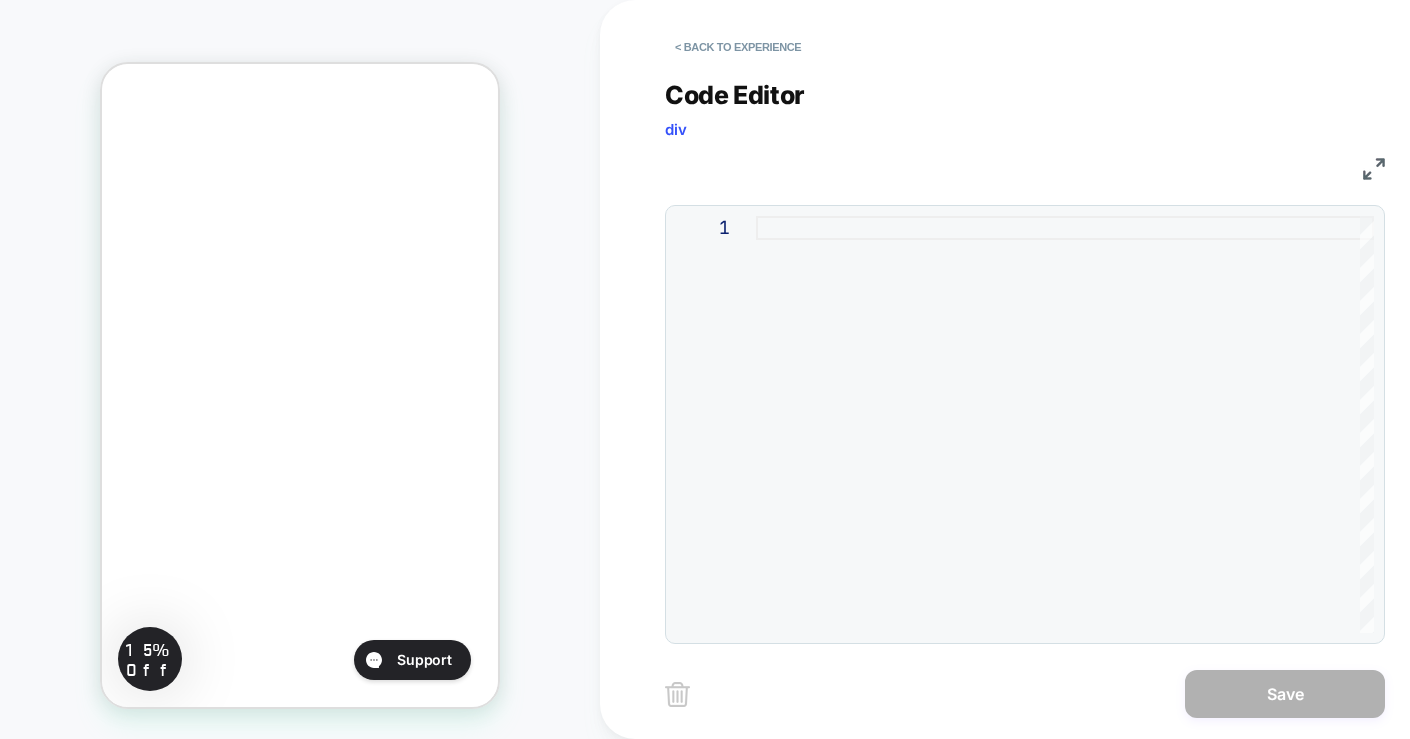 click on "Shop Revant Sunglasses
Caster™ Sunglasses
Matte Obsidian Frame - Ice Blue MirrorShield® Polarized Lens
/" at bounding box center [300, 14507] 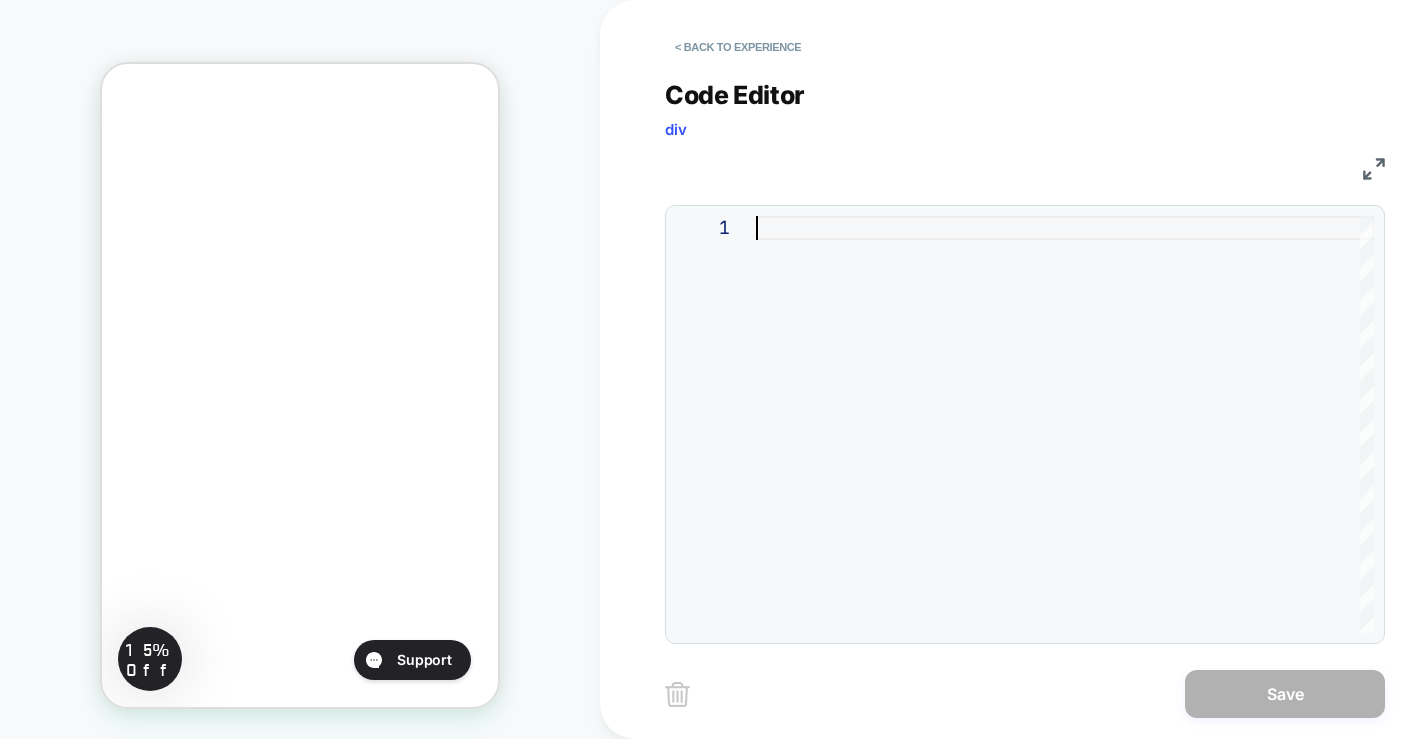click at bounding box center (1065, 424) 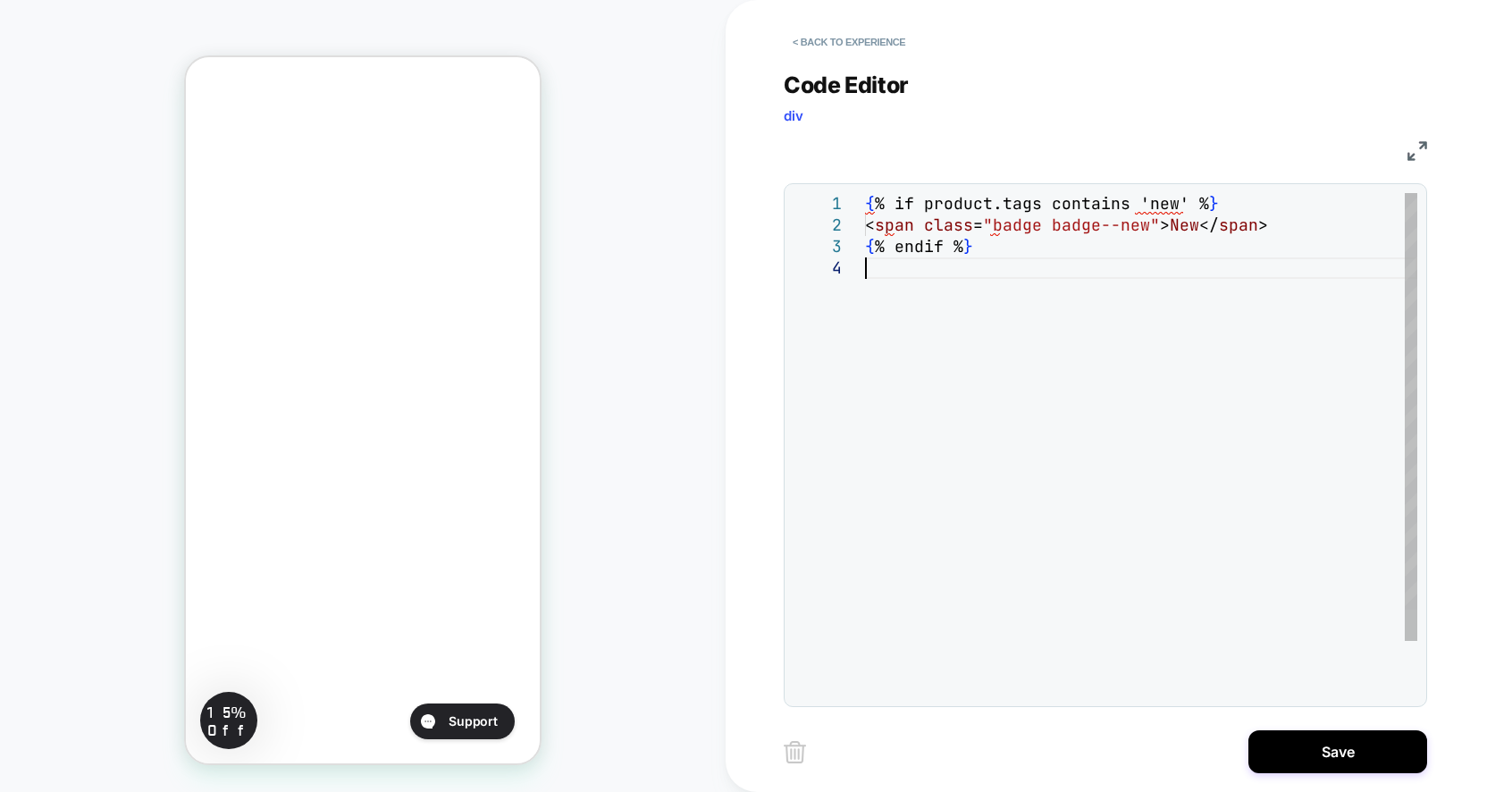 scroll, scrollTop: 493, scrollLeft: 0, axis: vertical 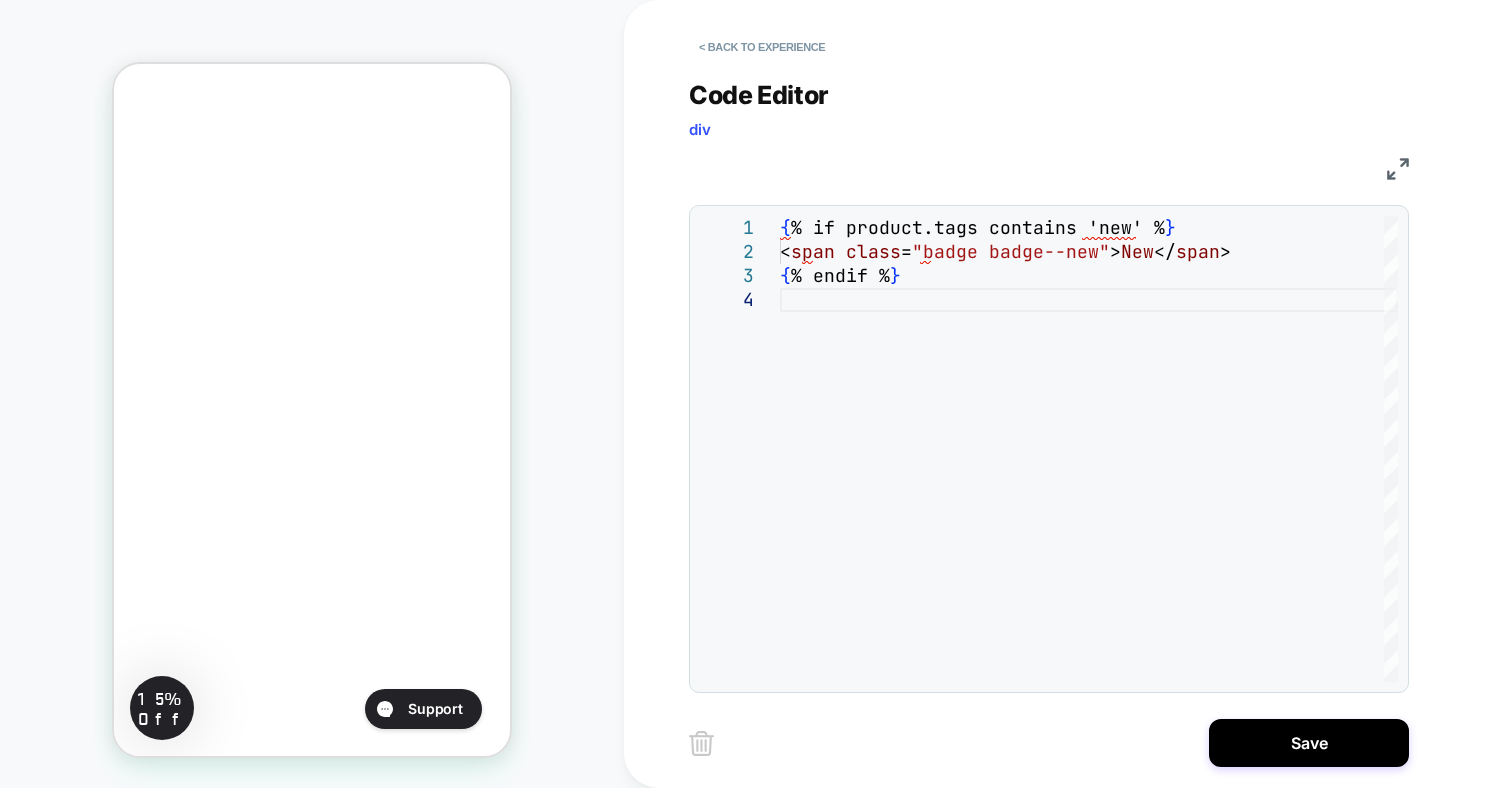 click on "CSS" at bounding box center [1049, 166] 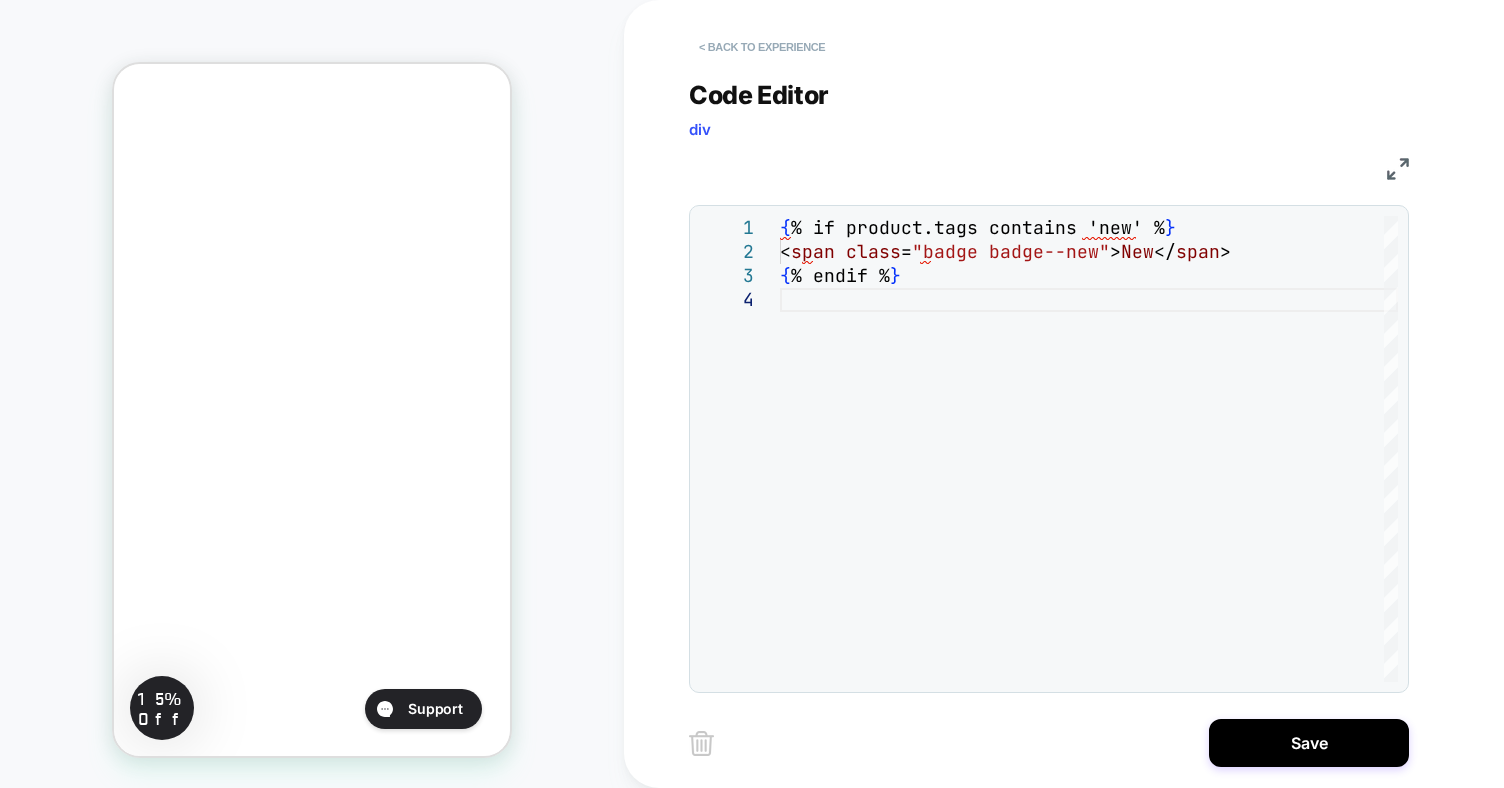click on "< Back to experience" at bounding box center [762, 47] 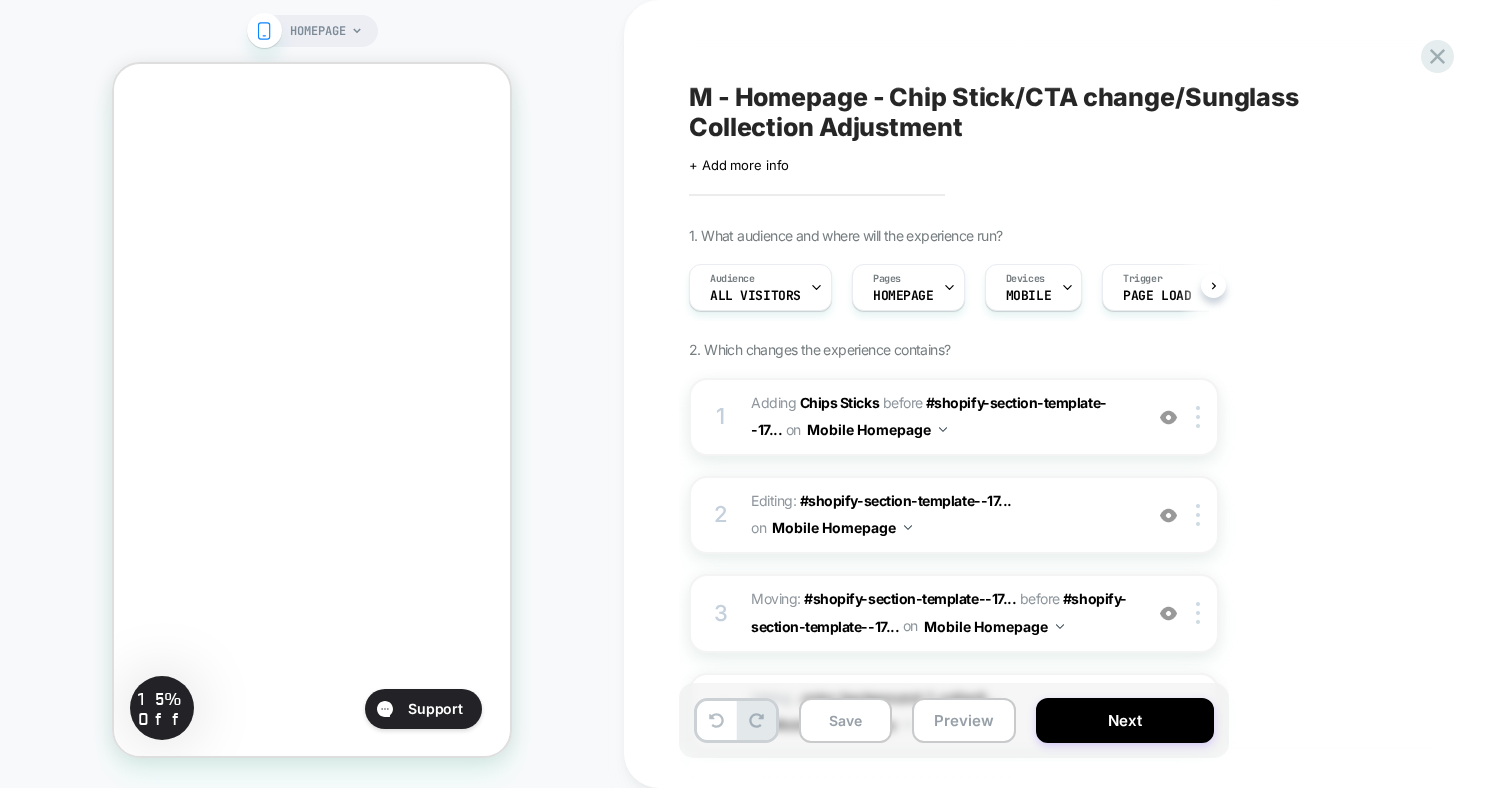scroll, scrollTop: 0, scrollLeft: 1, axis: horizontal 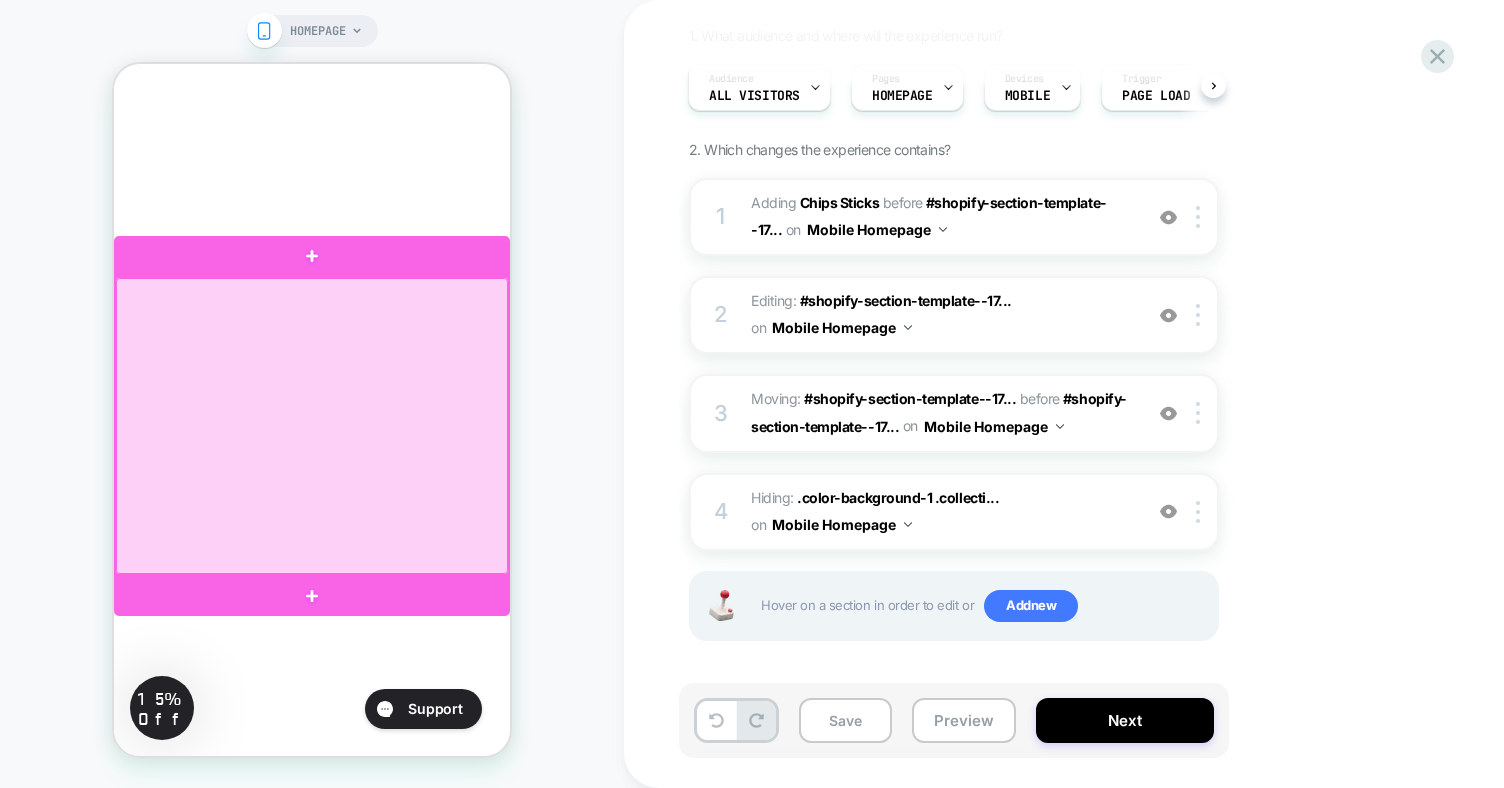 click at bounding box center (312, 426) 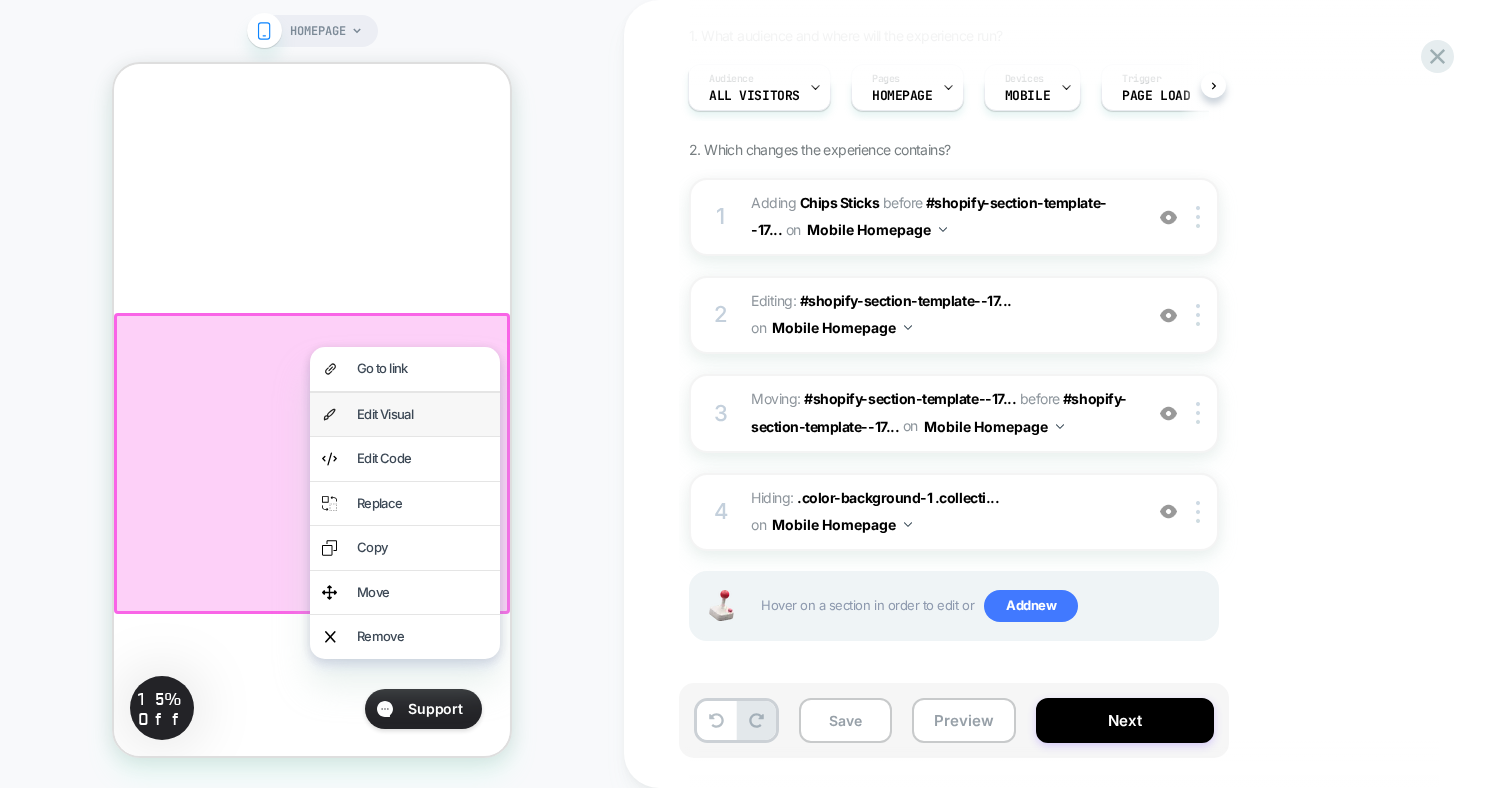 click on "Edit Visual" at bounding box center (422, 415) 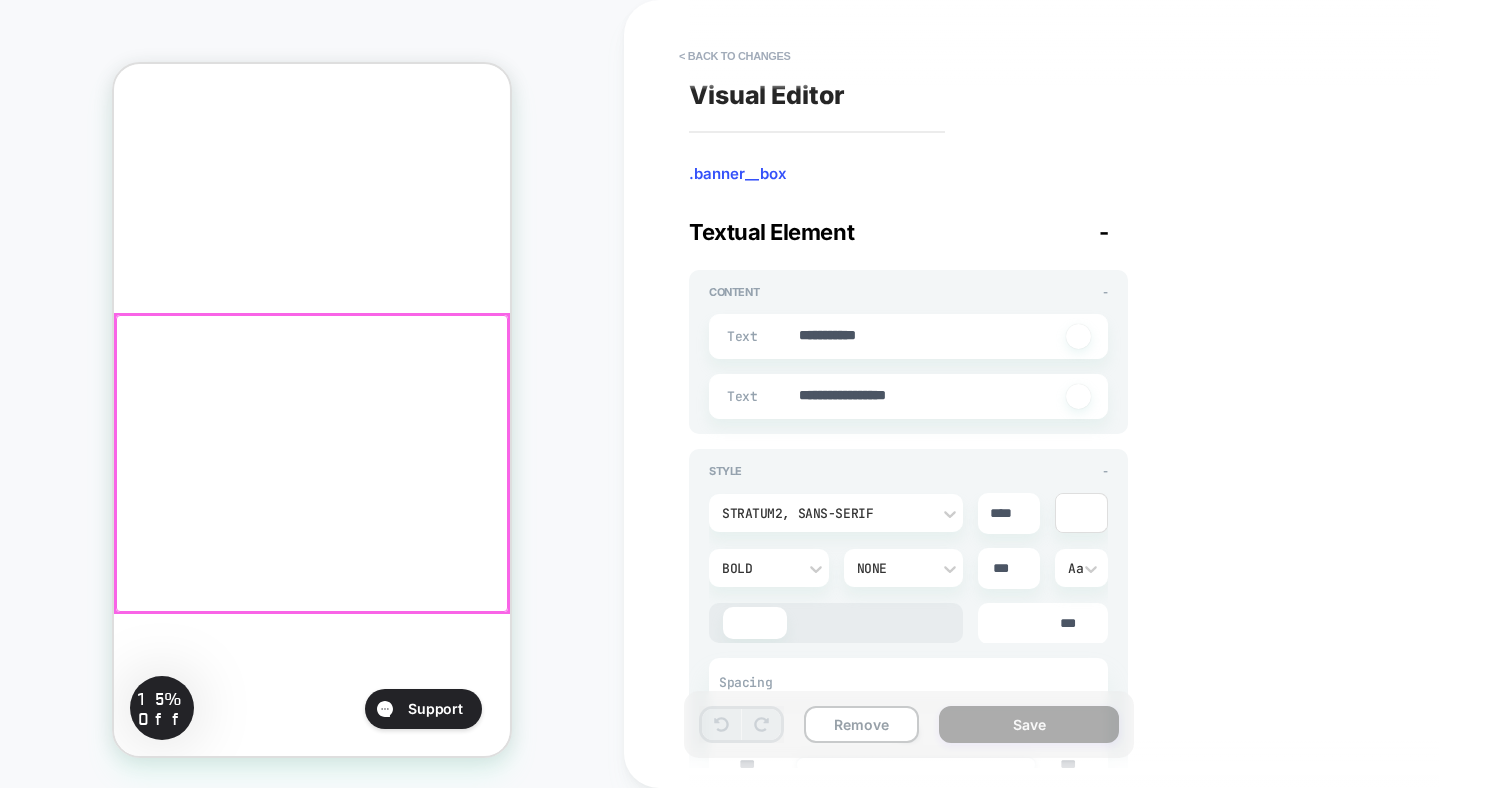 scroll, scrollTop: 265, scrollLeft: 0, axis: vertical 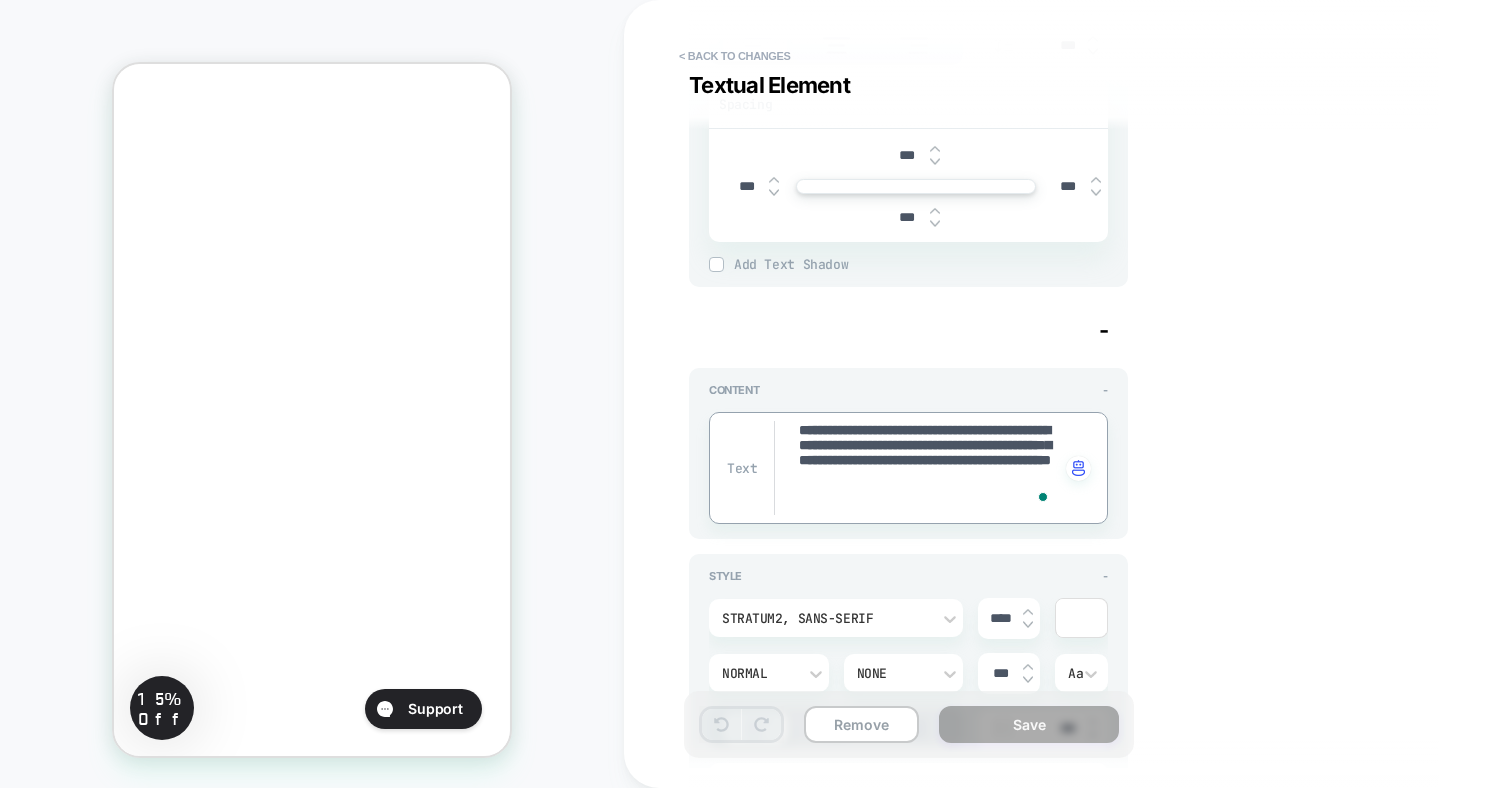 drag, startPoint x: 1035, startPoint y: 499, endPoint x: 798, endPoint y: 425, distance: 248.28412 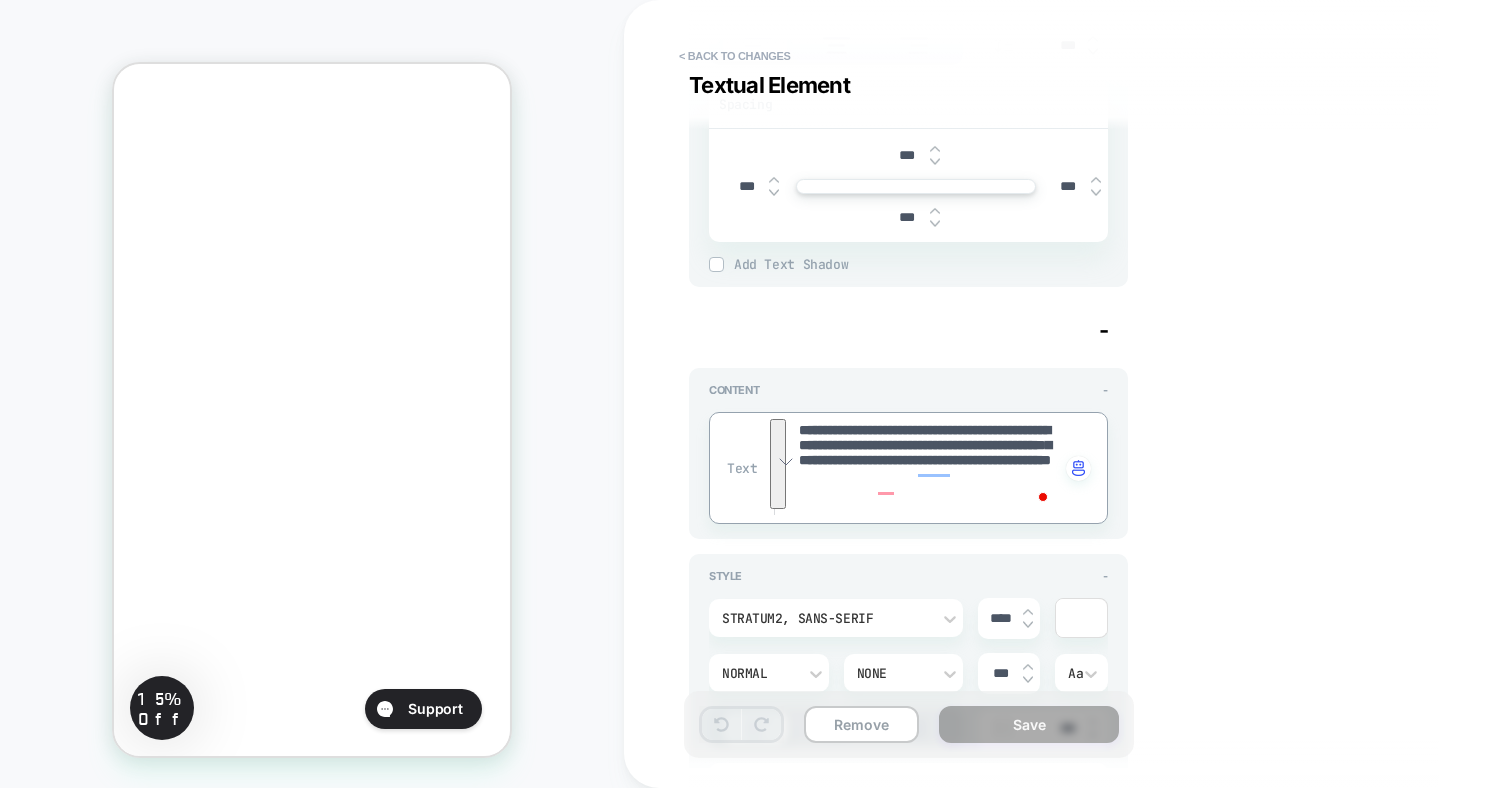 type on "*" 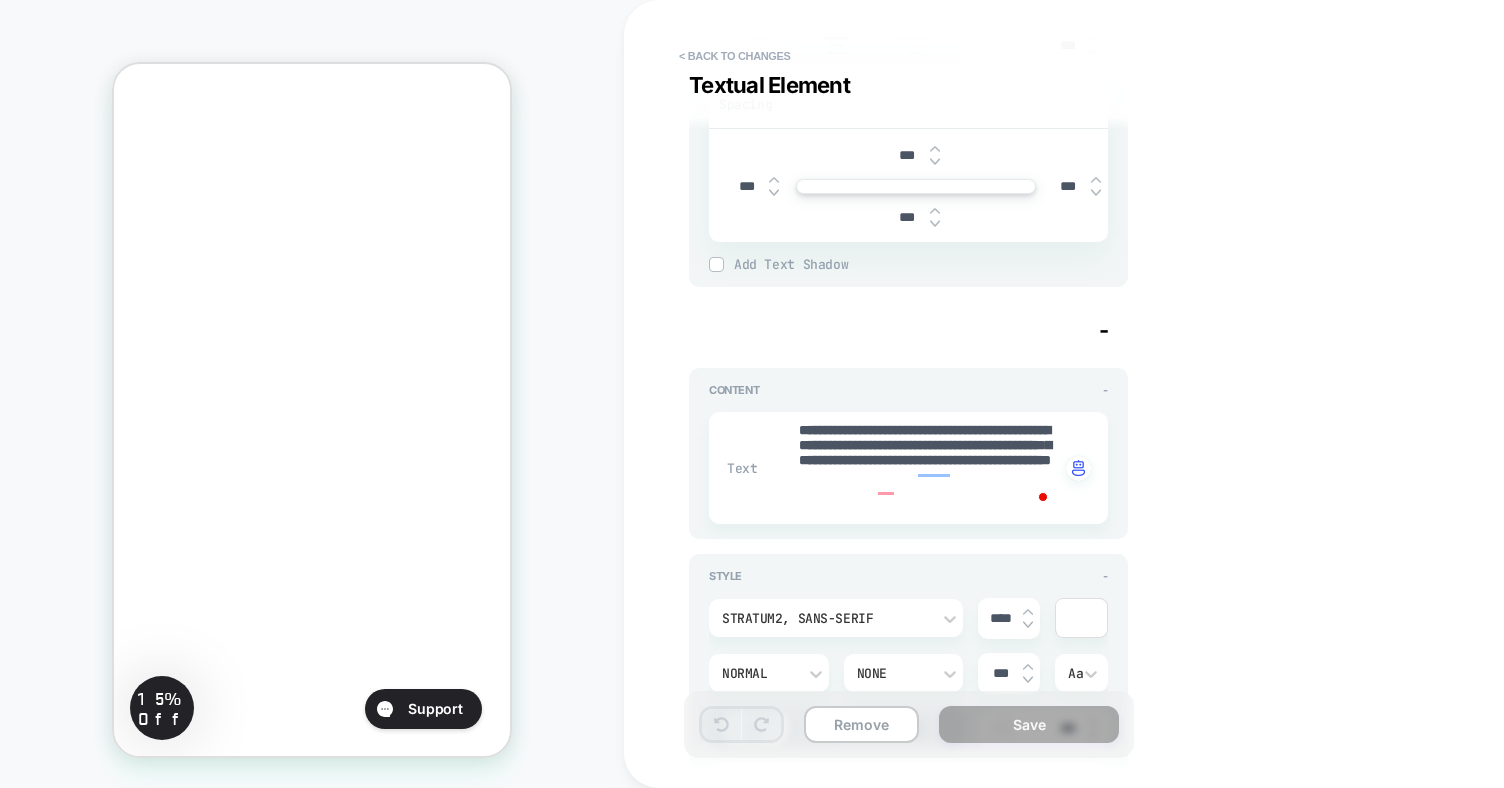 scroll, scrollTop: 910, scrollLeft: 0, axis: vertical 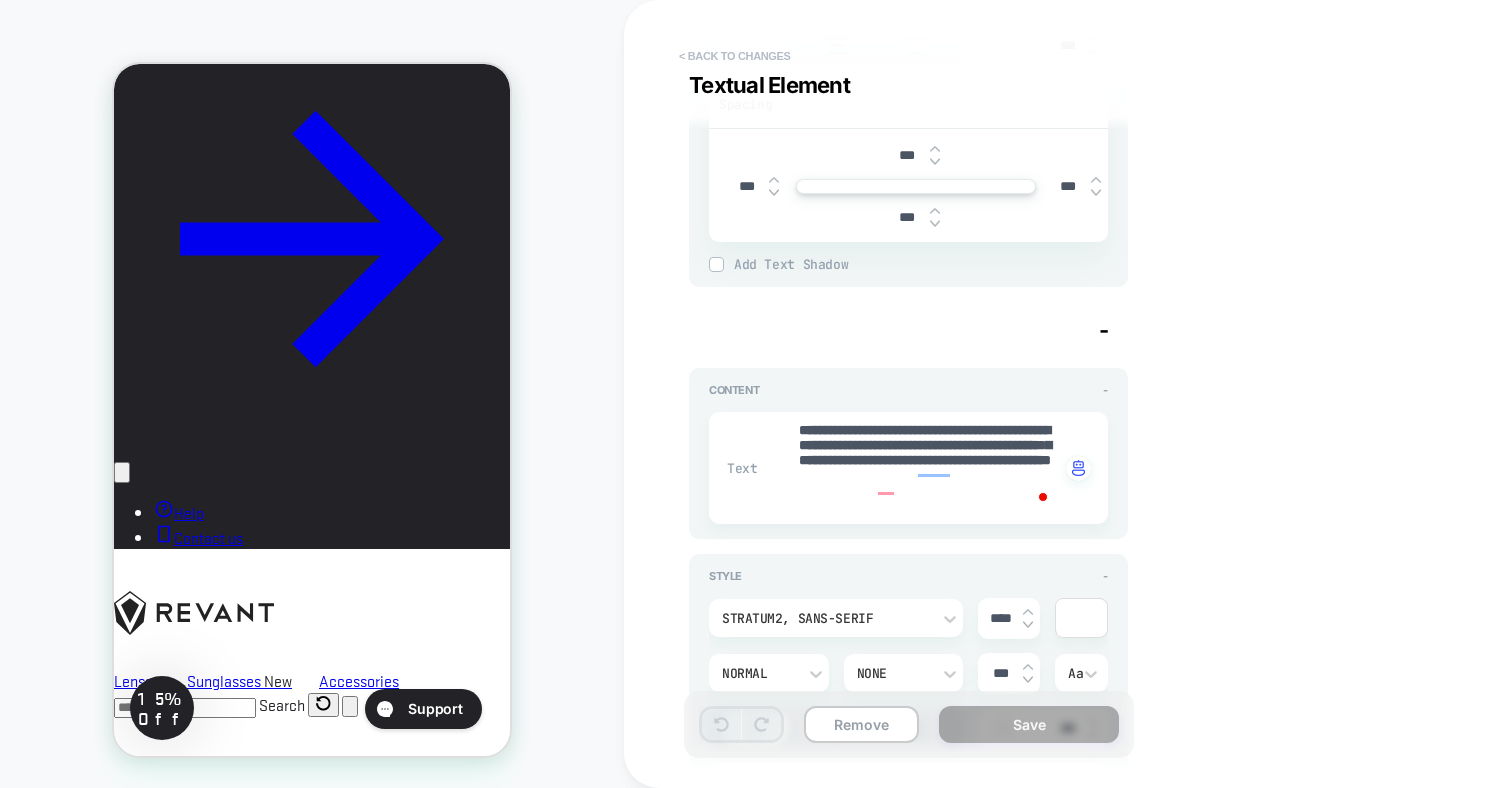 click on "< Back to changes" at bounding box center (735, 56) 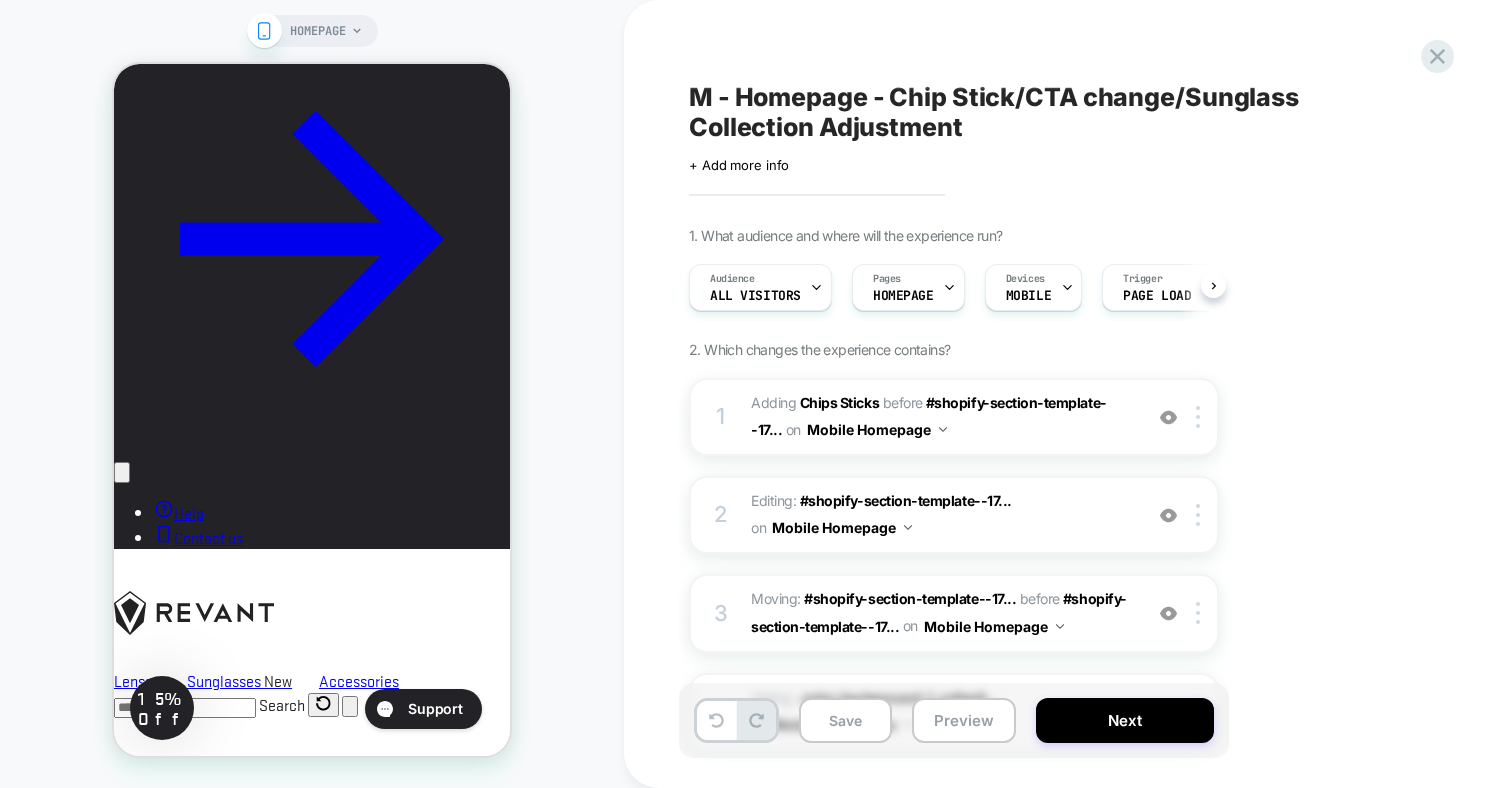 scroll, scrollTop: 0, scrollLeft: 1, axis: horizontal 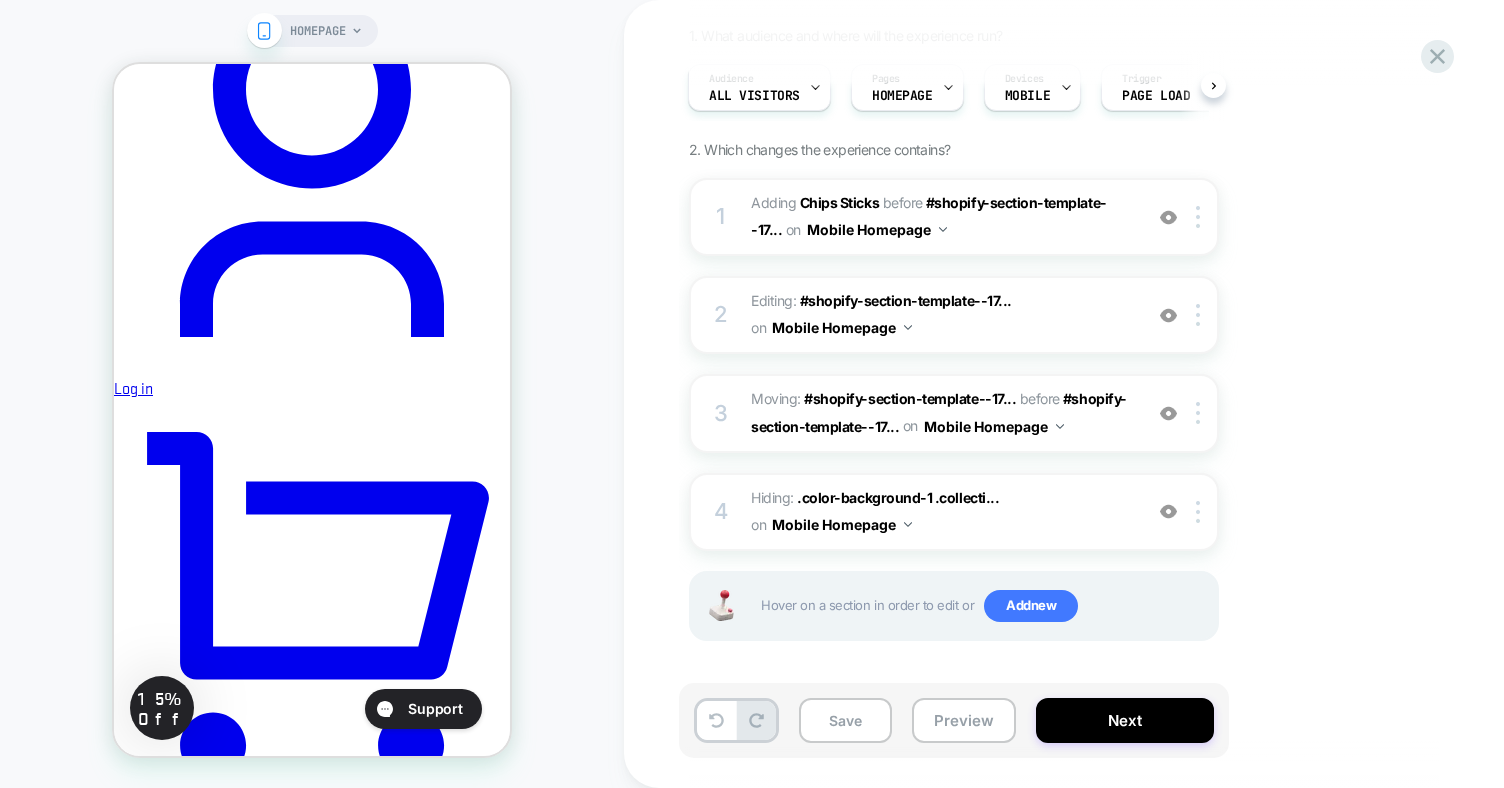 drag, startPoint x: 332, startPoint y: 356, endPoint x: 0, endPoint y: 487, distance: 356.91034 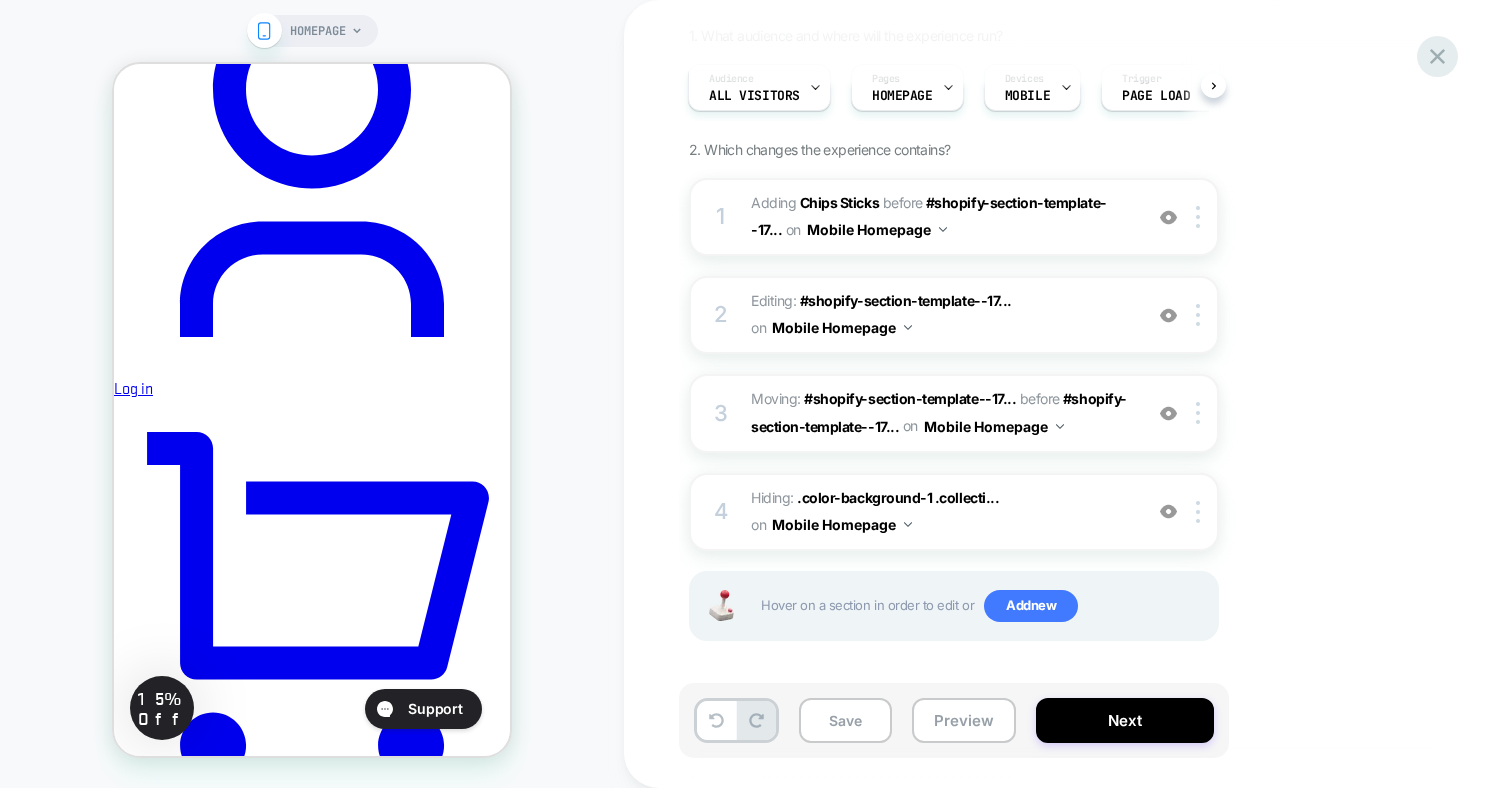 click 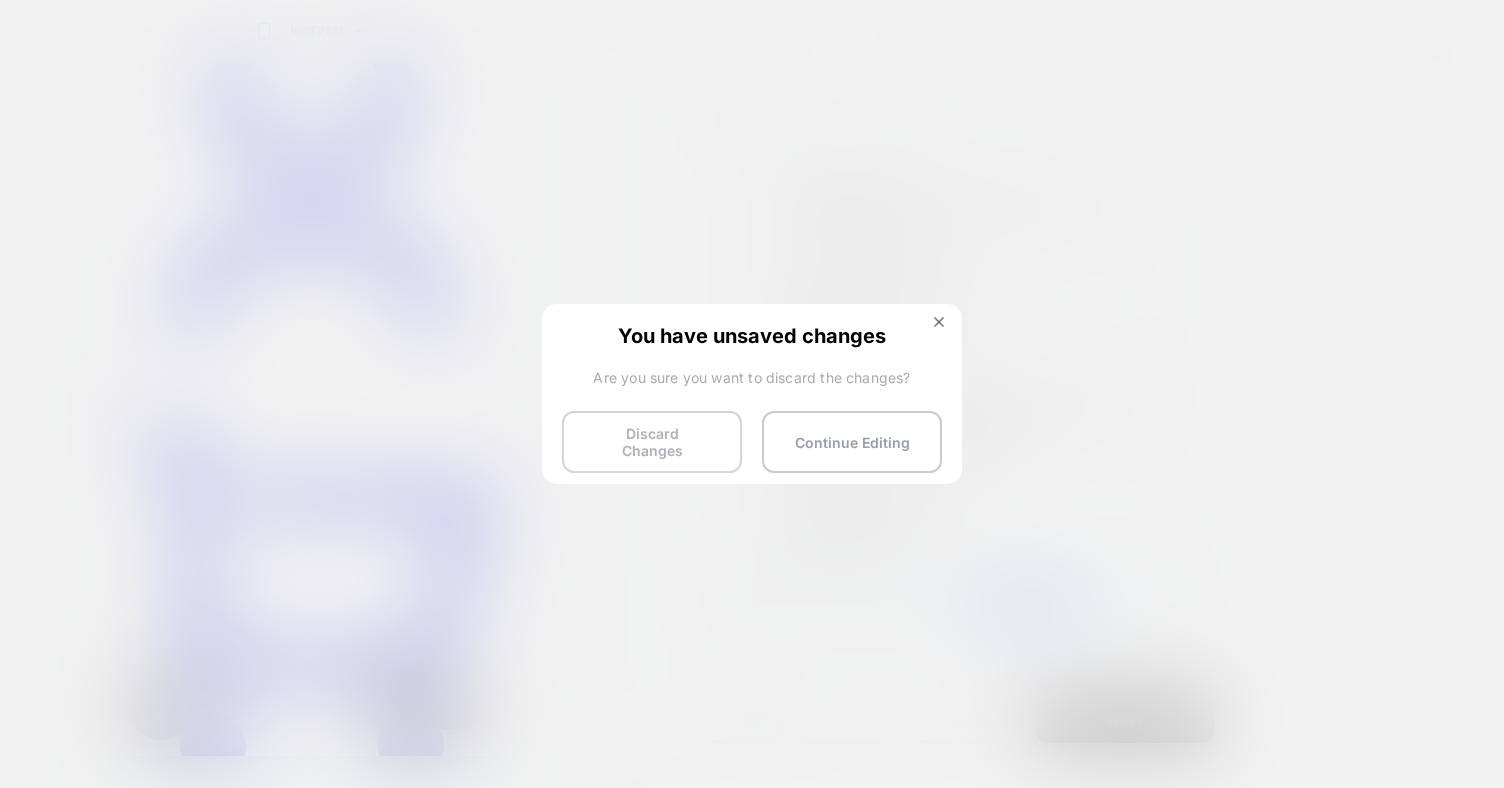 click on "Discard Changes" at bounding box center (652, 442) 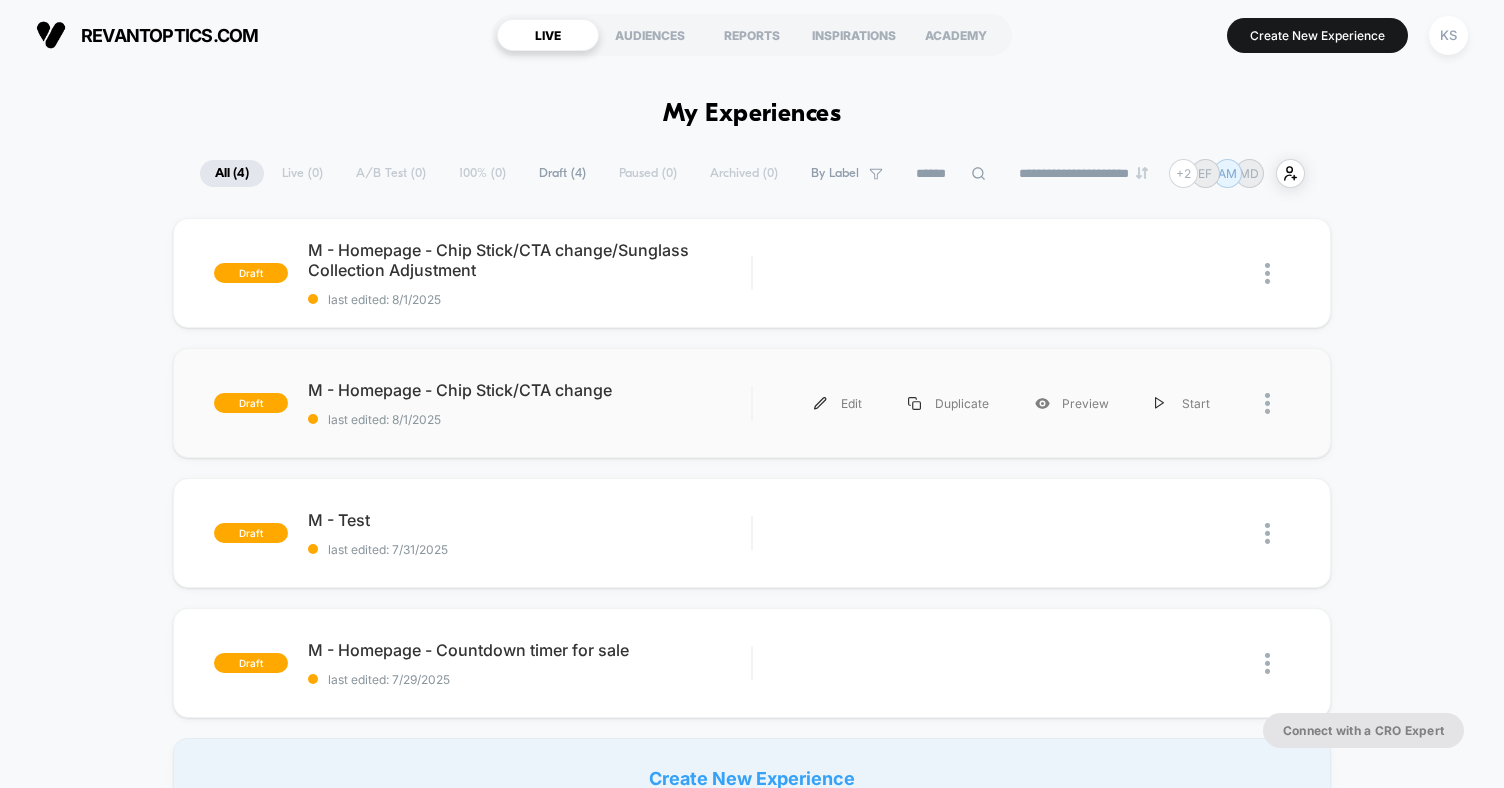 scroll, scrollTop: 0, scrollLeft: 0, axis: both 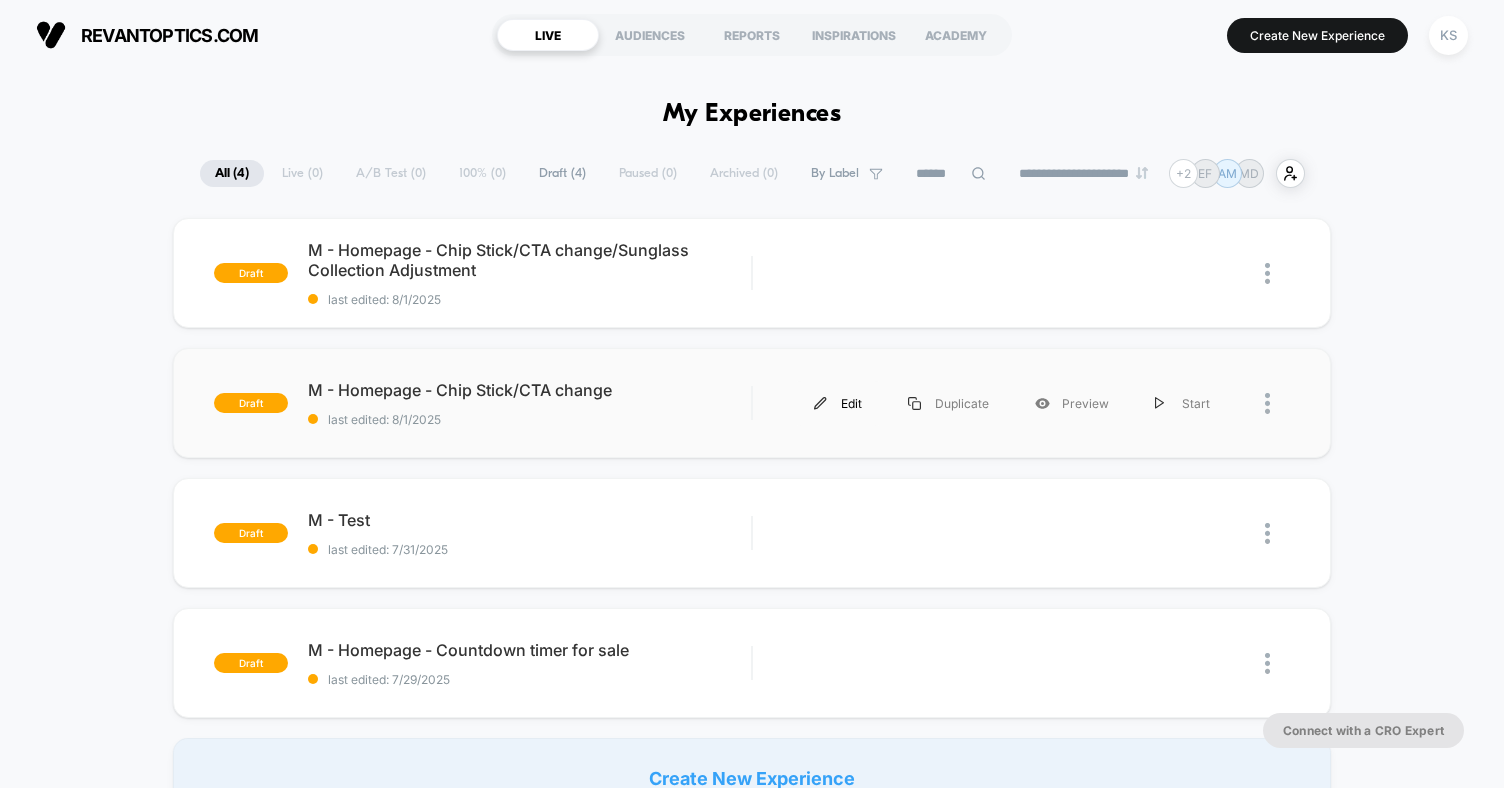 click on "Edit" at bounding box center [838, 403] 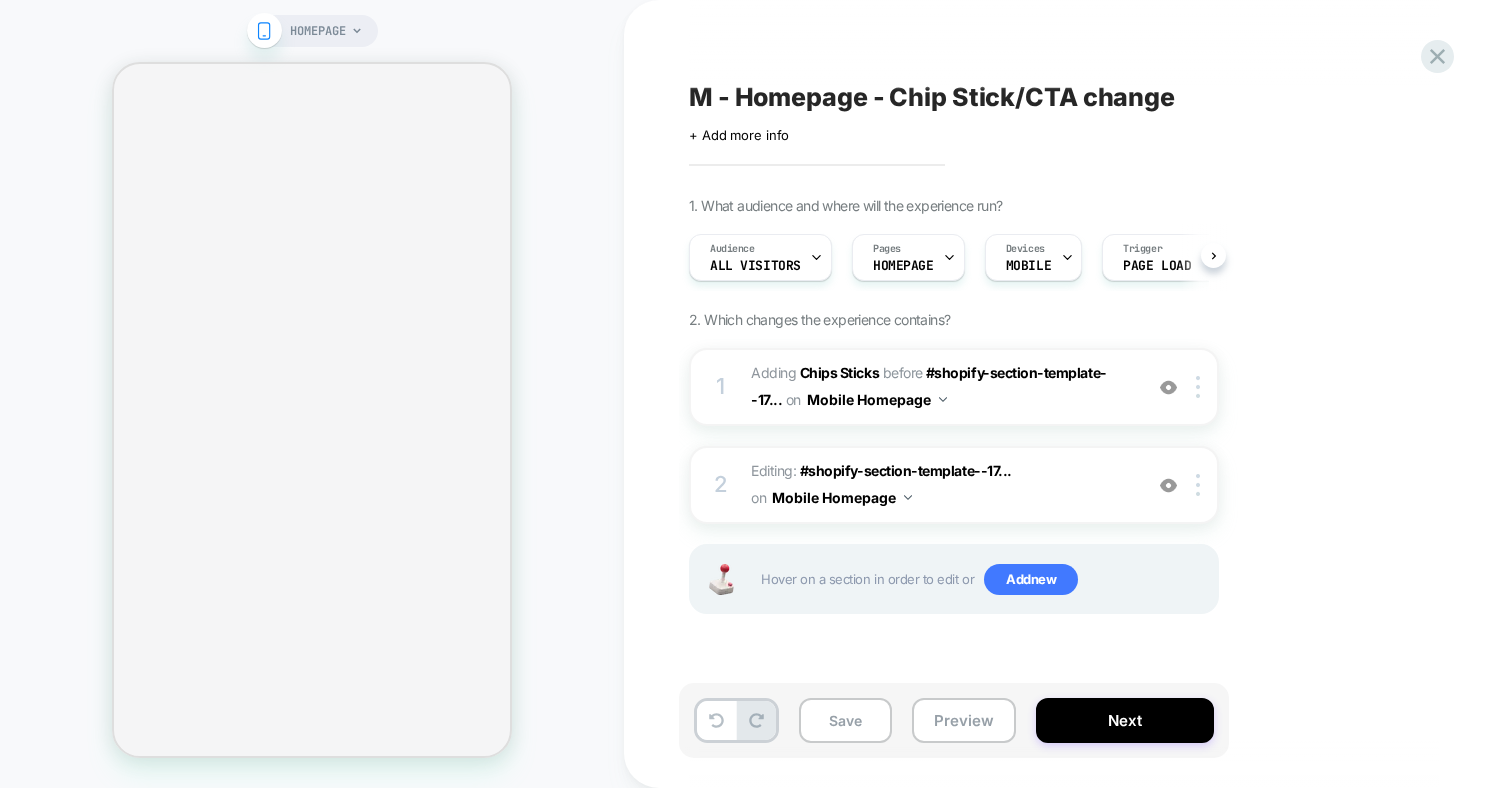 scroll, scrollTop: 0, scrollLeft: 1, axis: horizontal 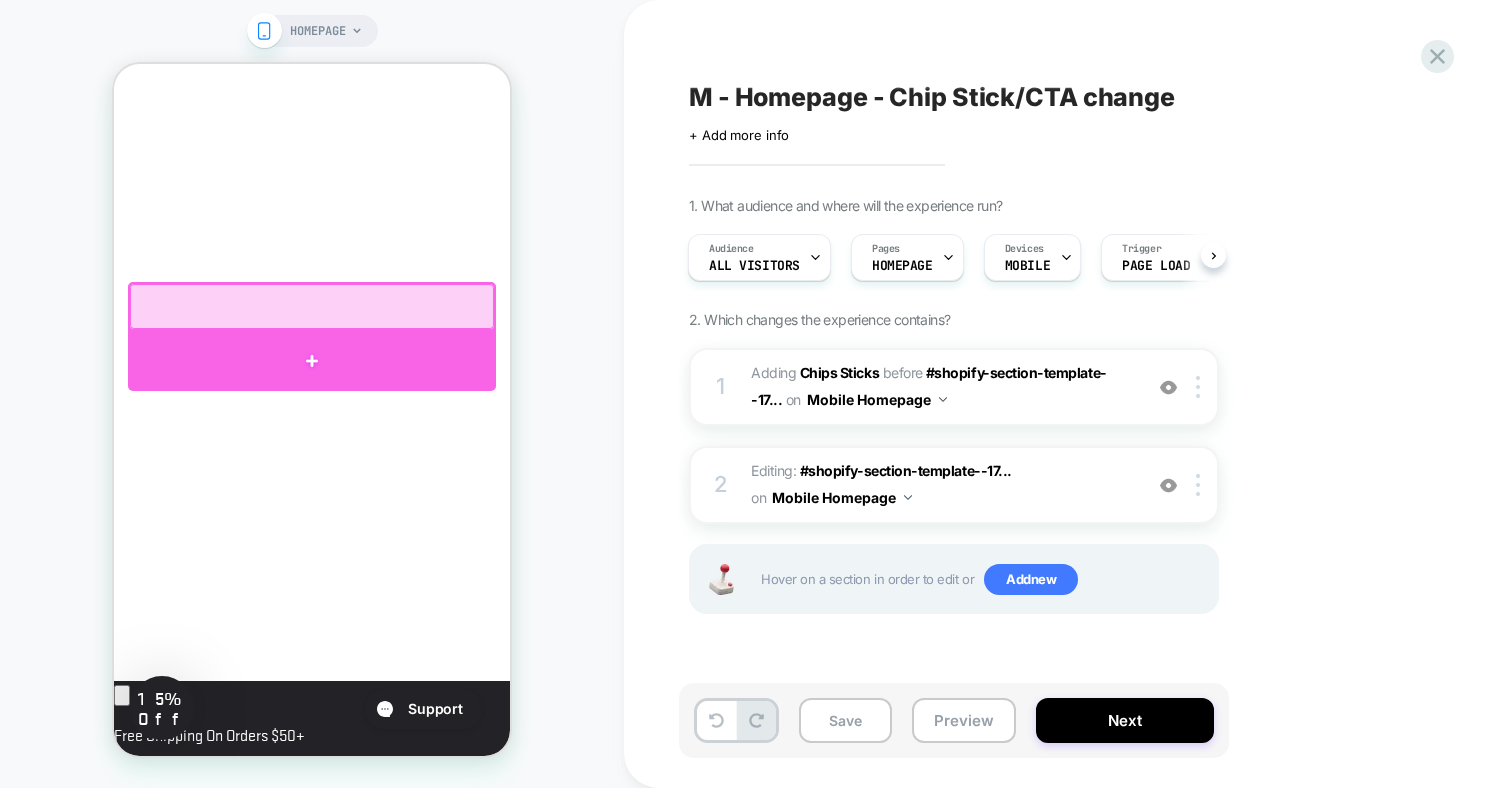 click at bounding box center (312, 361) 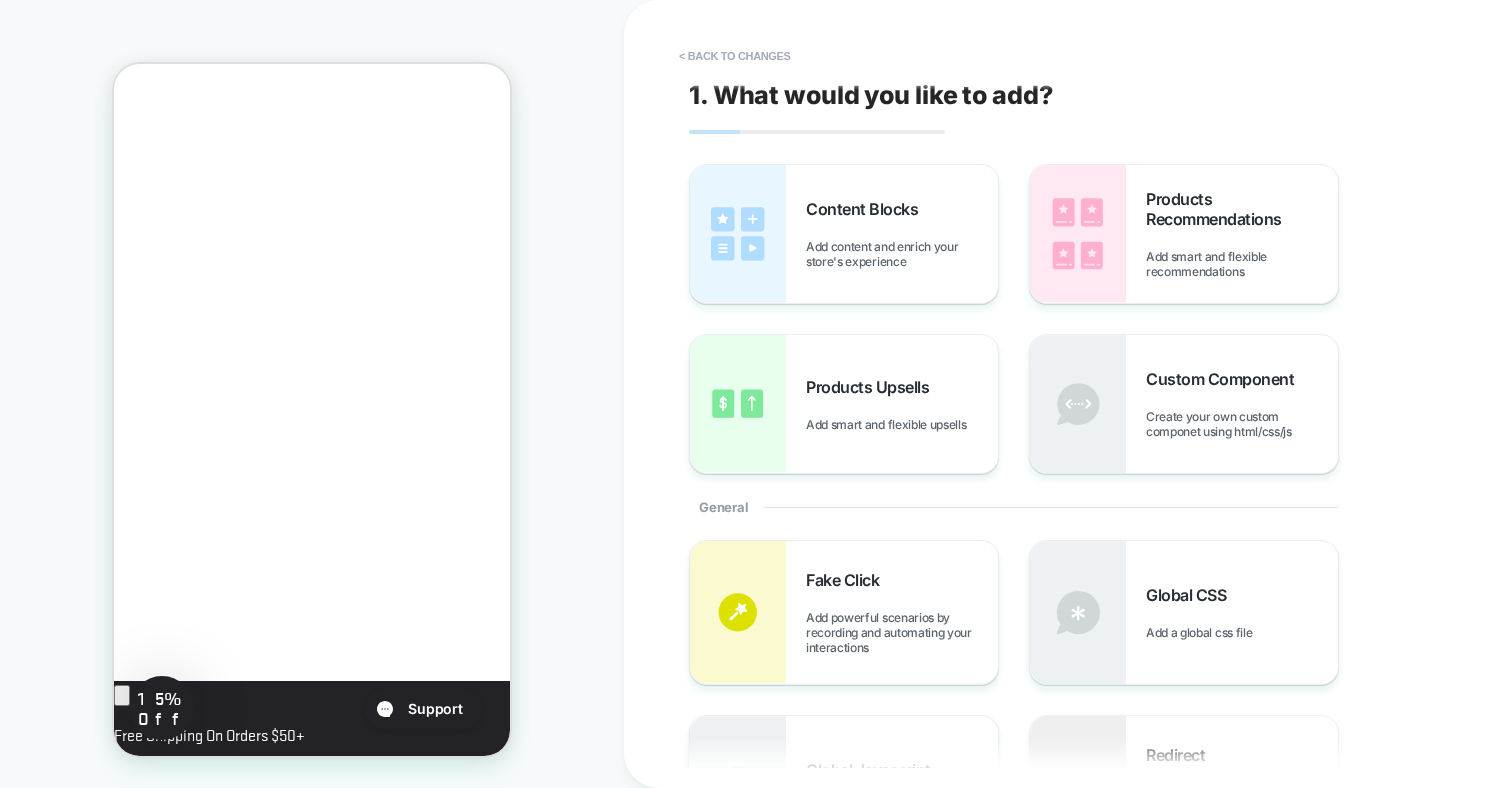 scroll, scrollTop: 1022, scrollLeft: 0, axis: vertical 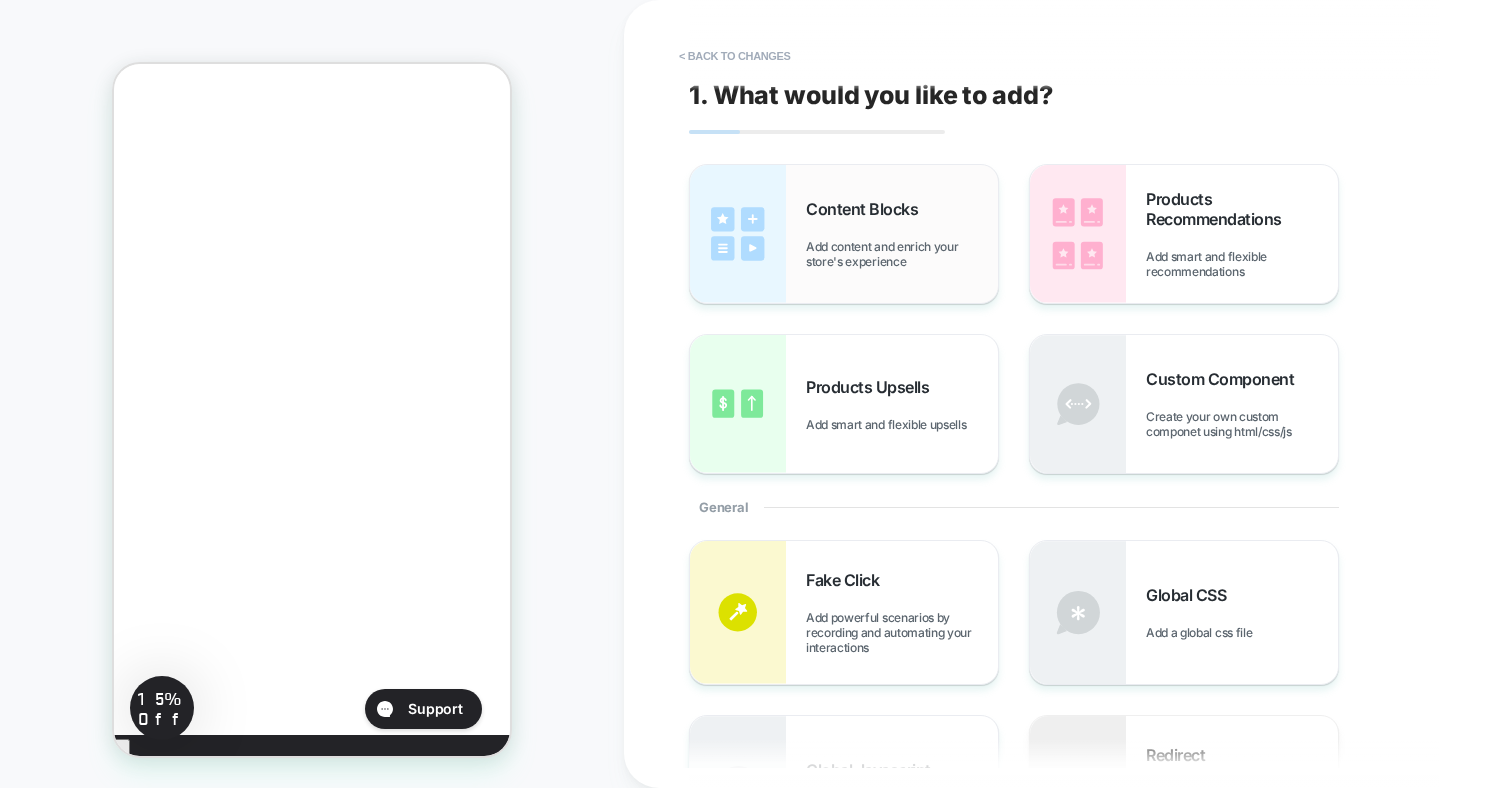 click on "Add content and enrich your store's experience" at bounding box center [902, 254] 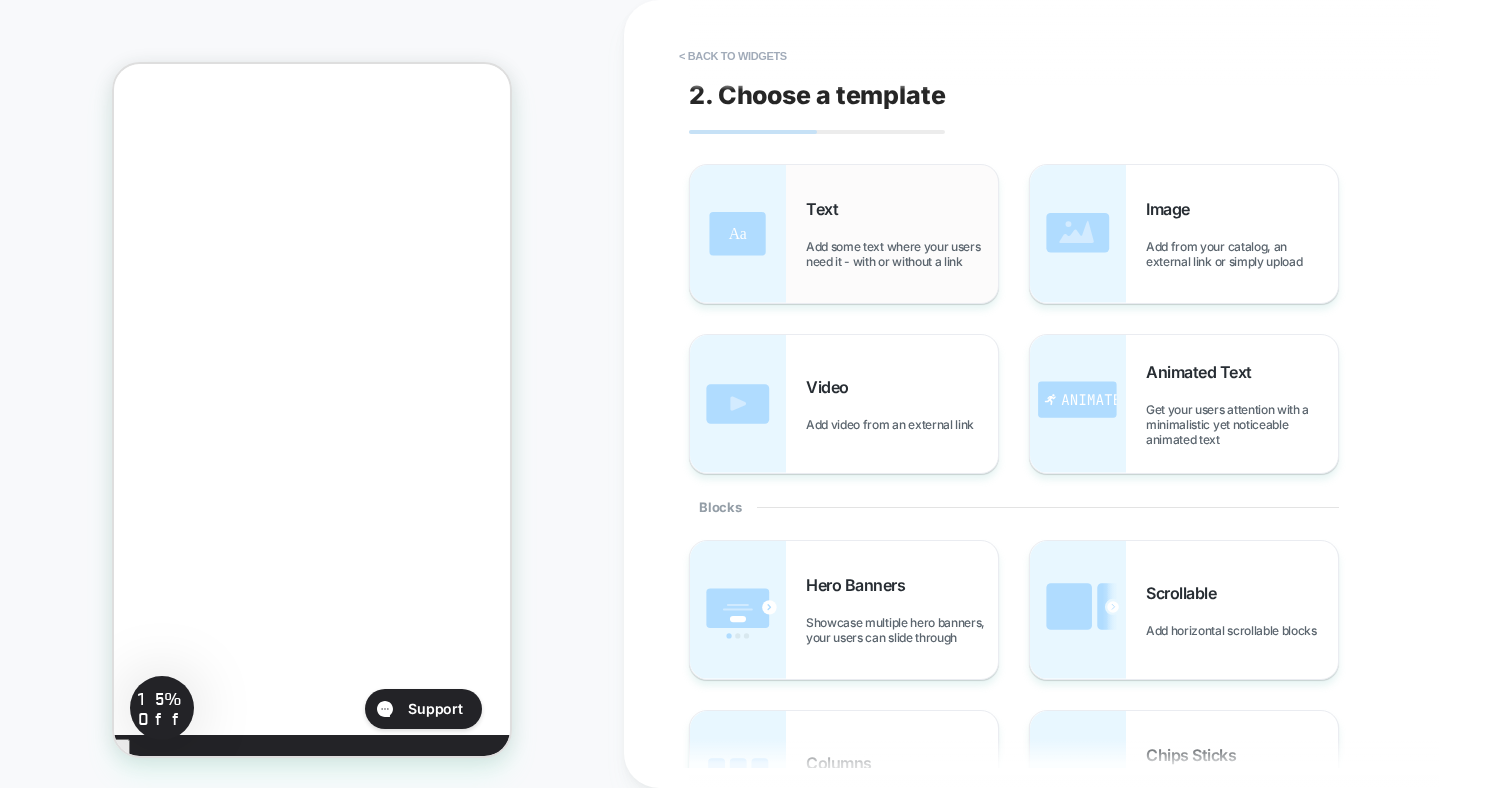 drag, startPoint x: 878, startPoint y: 237, endPoint x: 866, endPoint y: 242, distance: 13 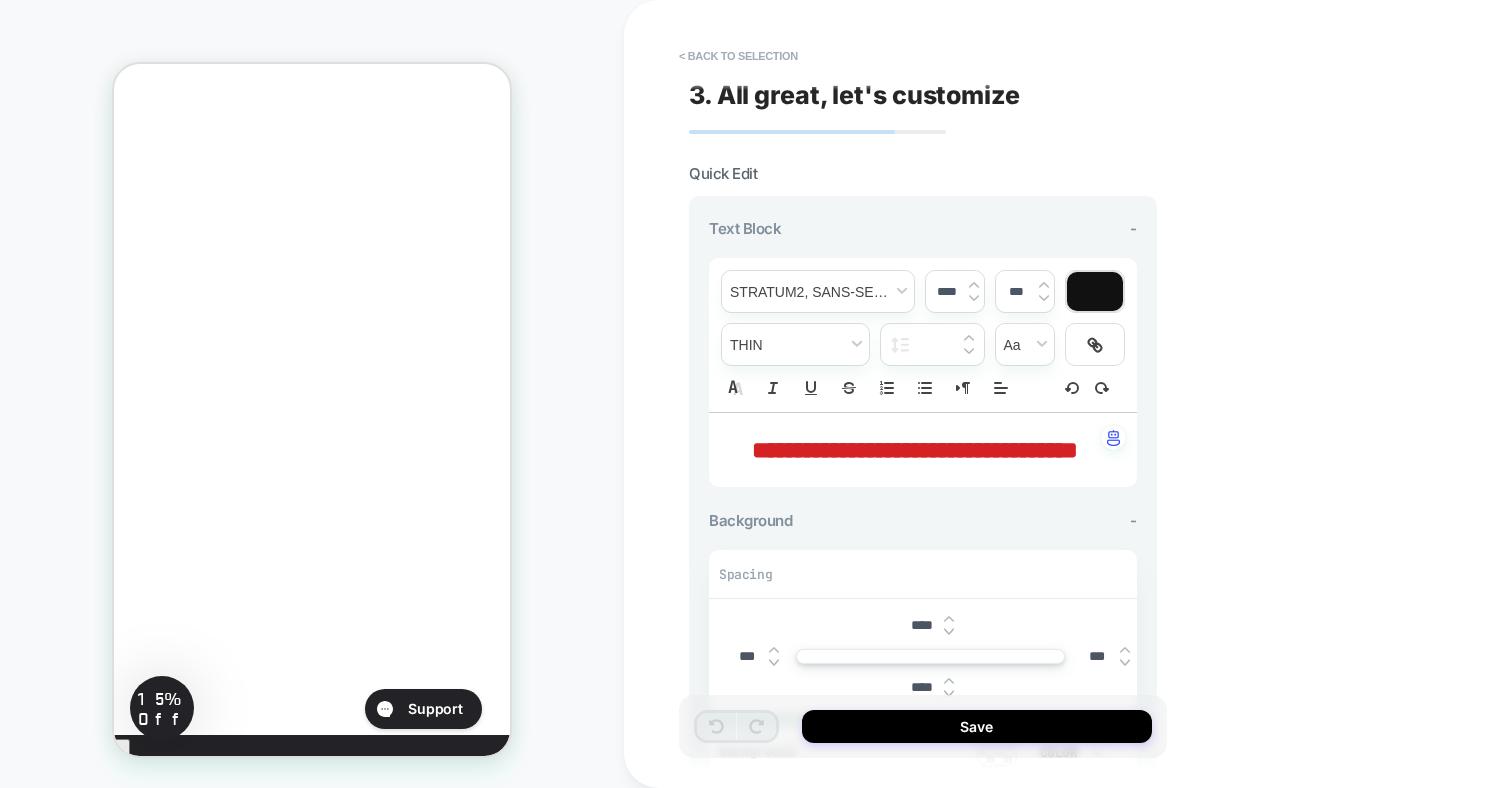 scroll, scrollTop: 1052, scrollLeft: 0, axis: vertical 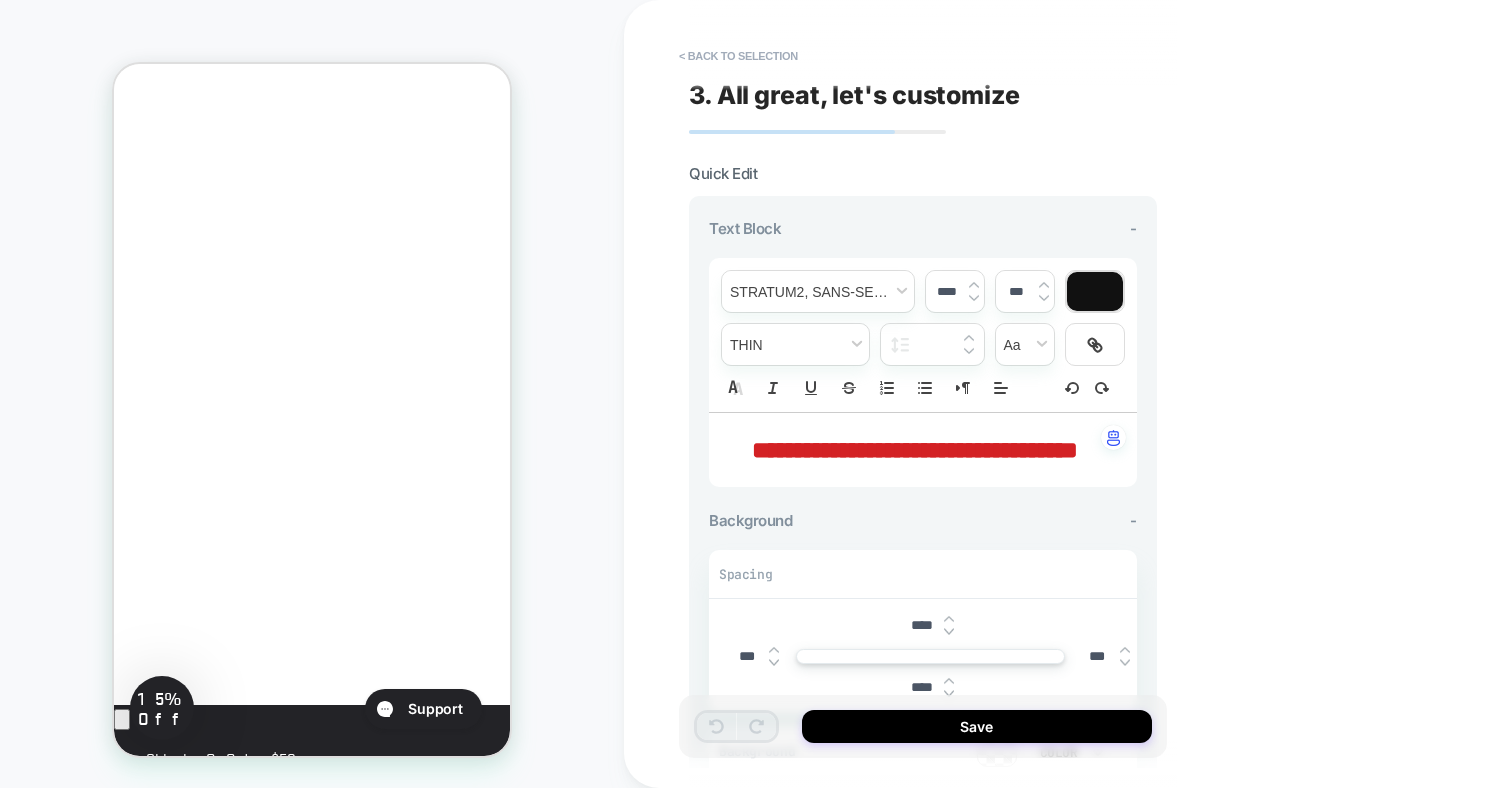click on "**********" at bounding box center [915, 450] 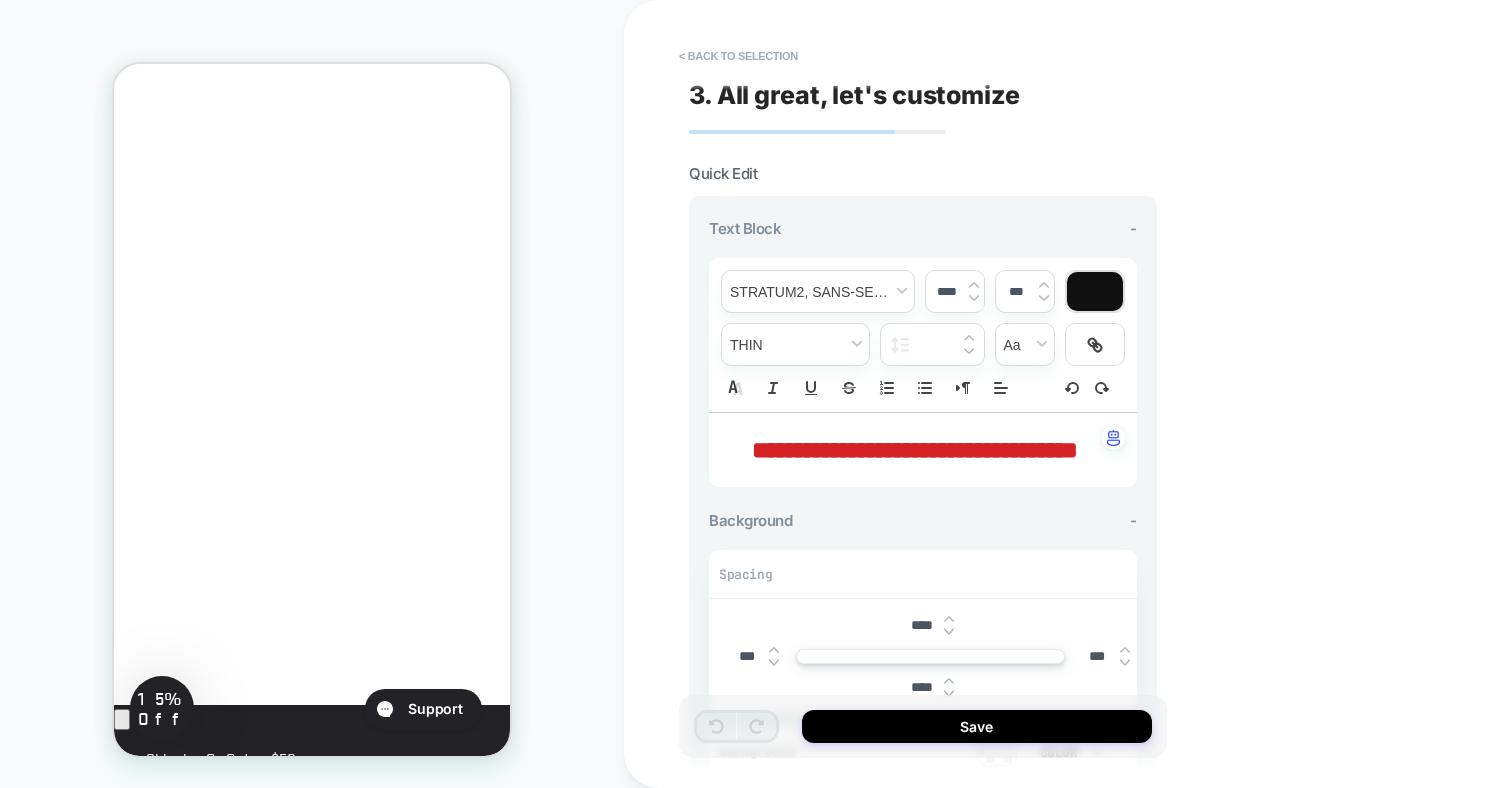 type on "****" 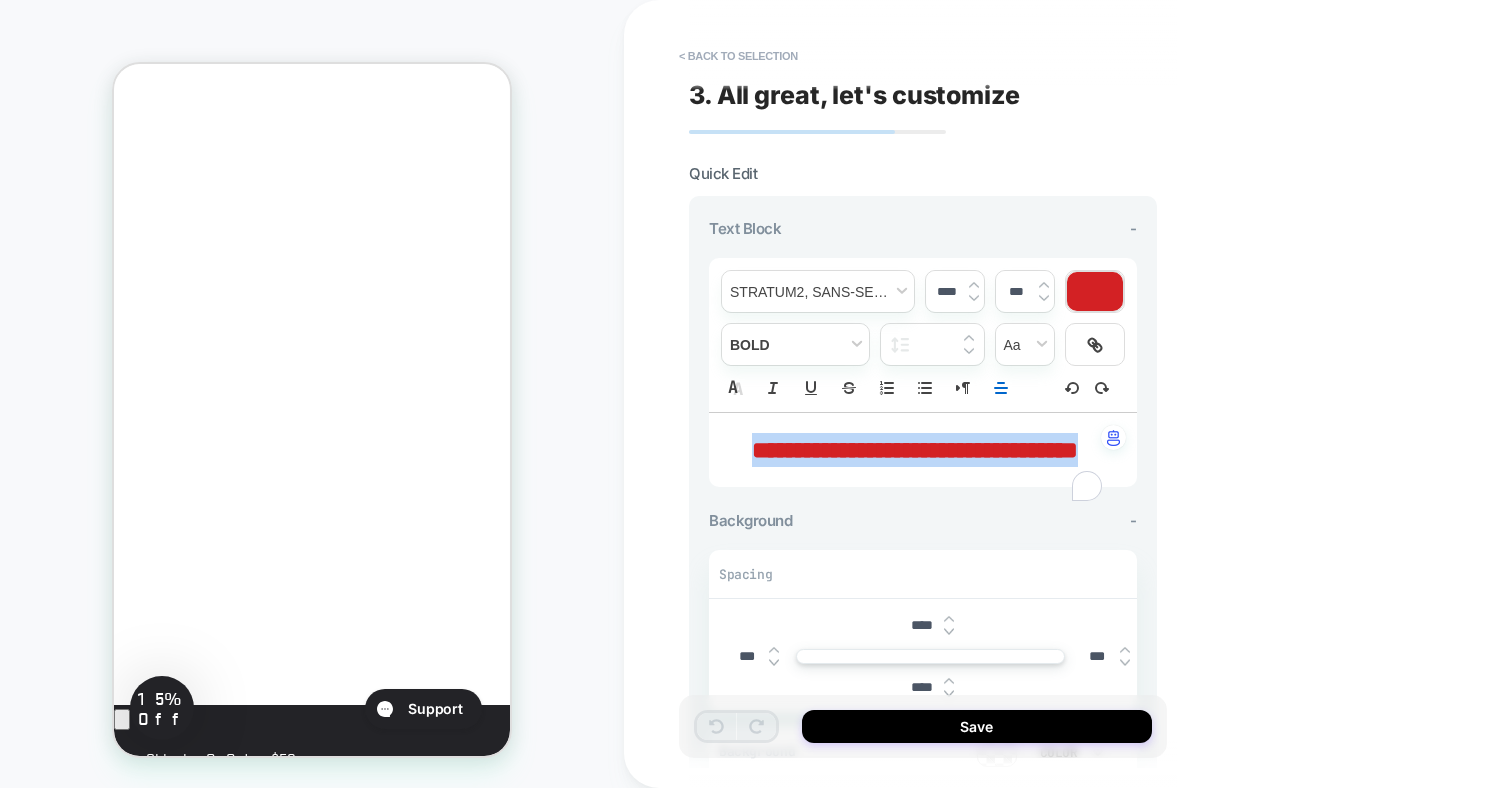 click on "**********" at bounding box center (915, 450) 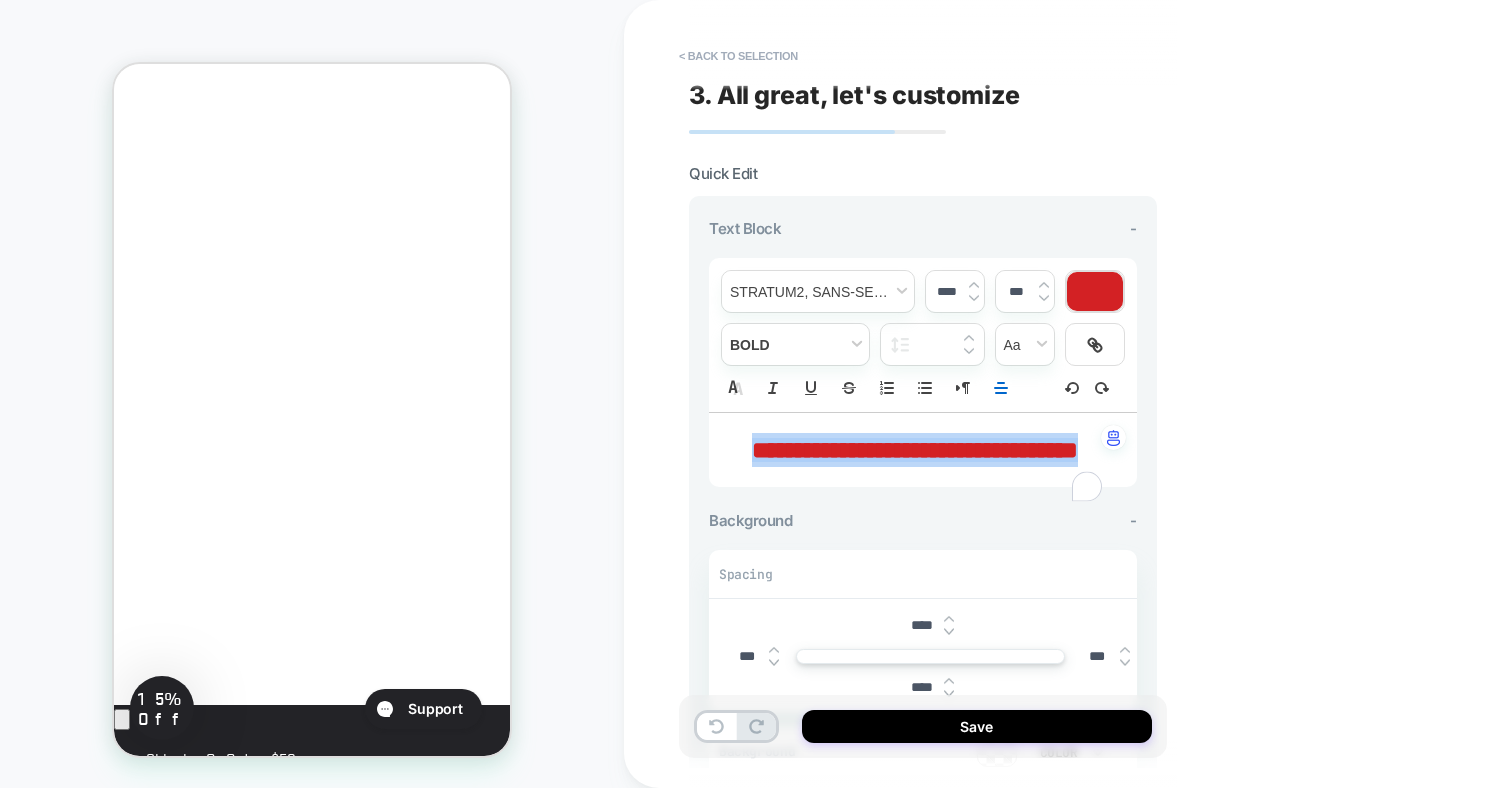 type 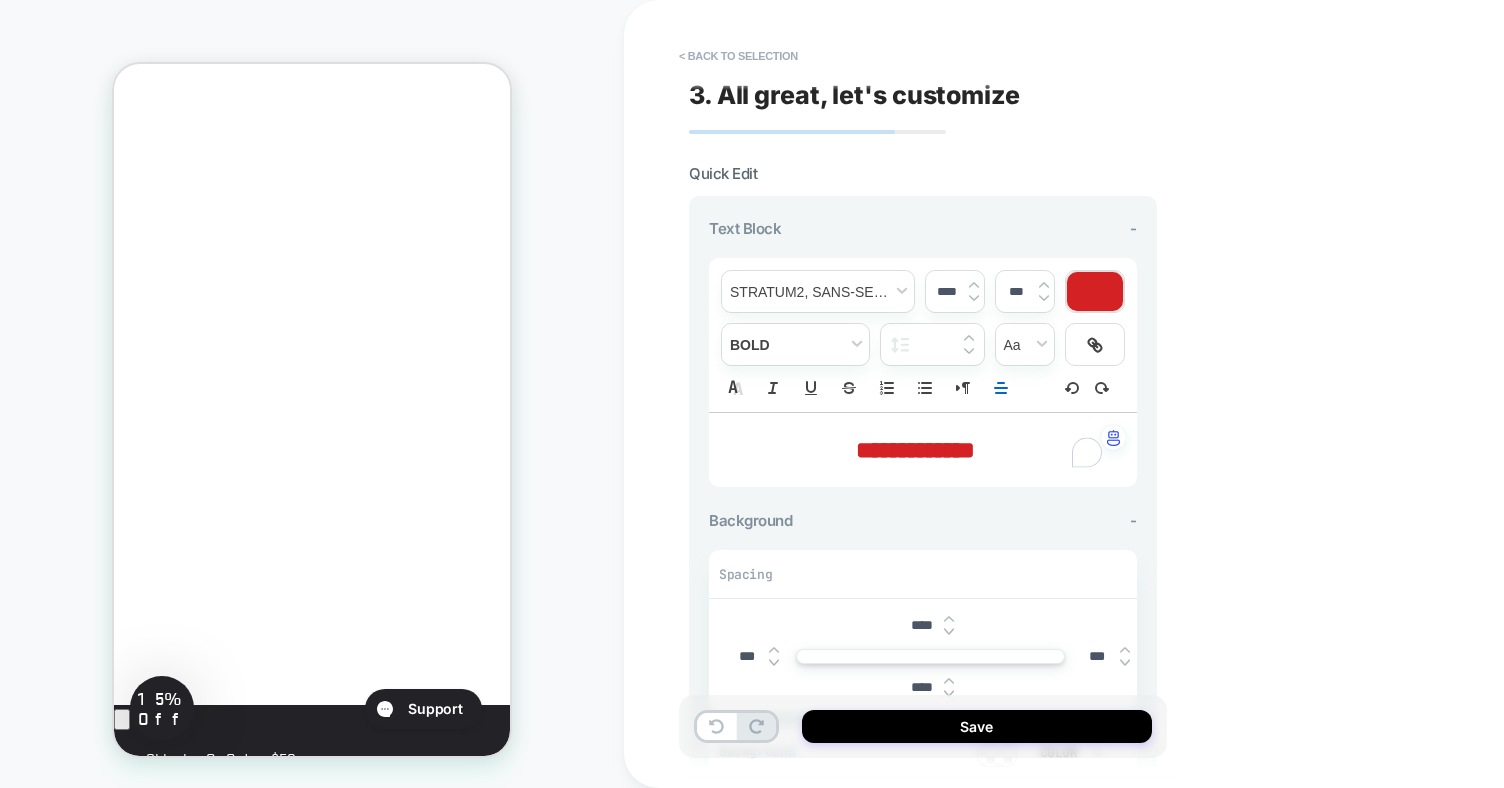 click at bounding box center [1095, 291] 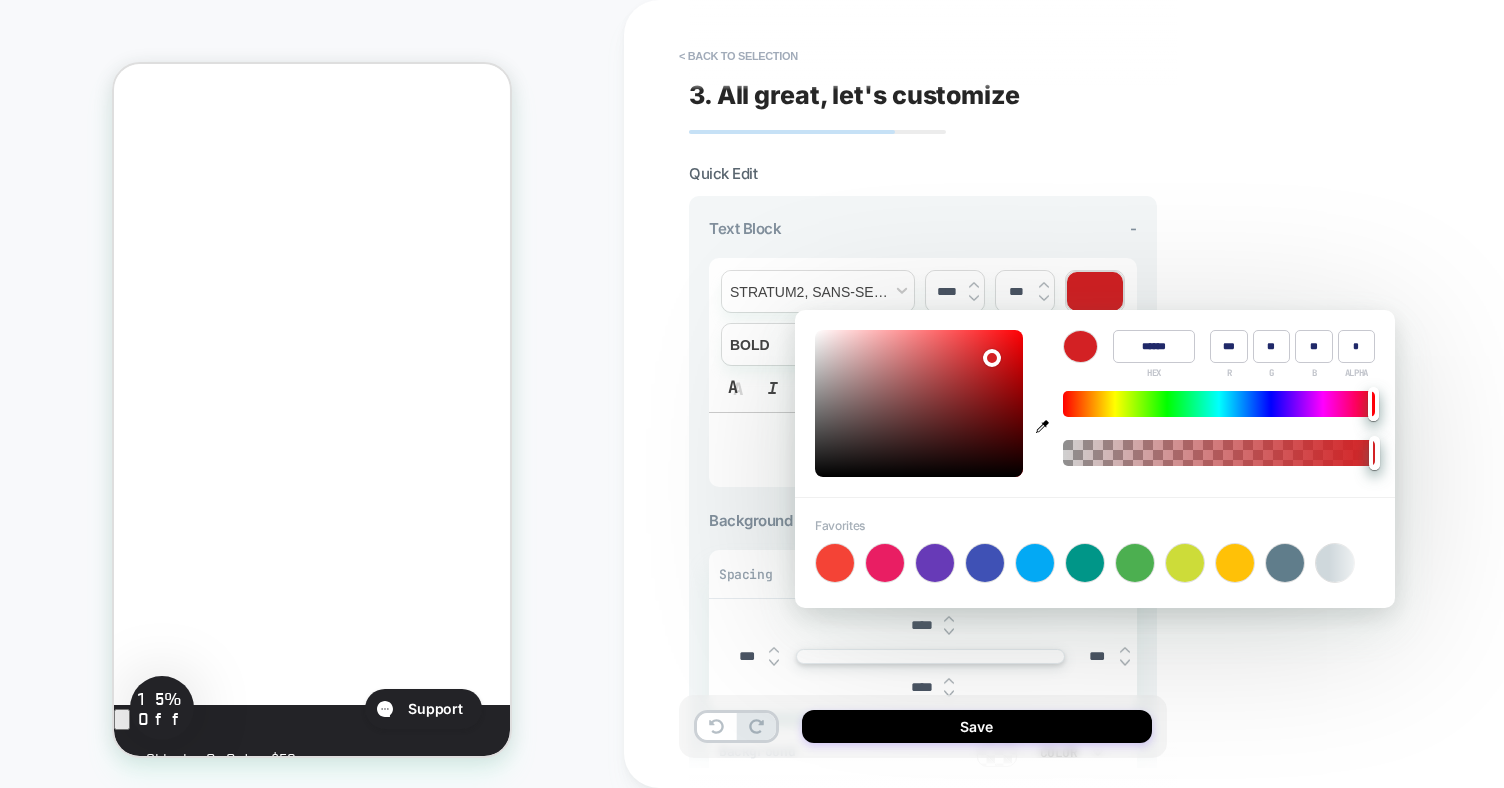 click 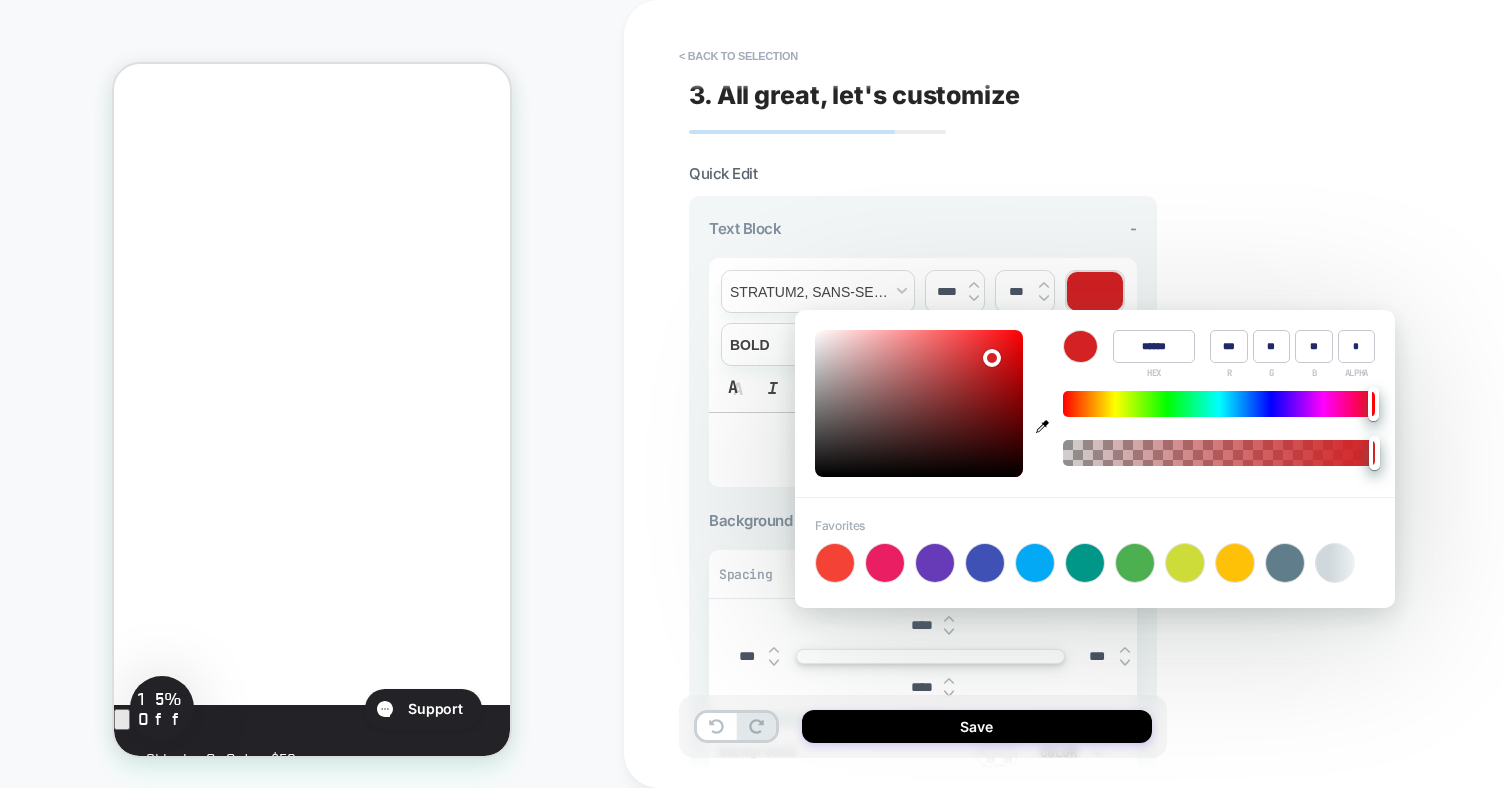 type on "******" 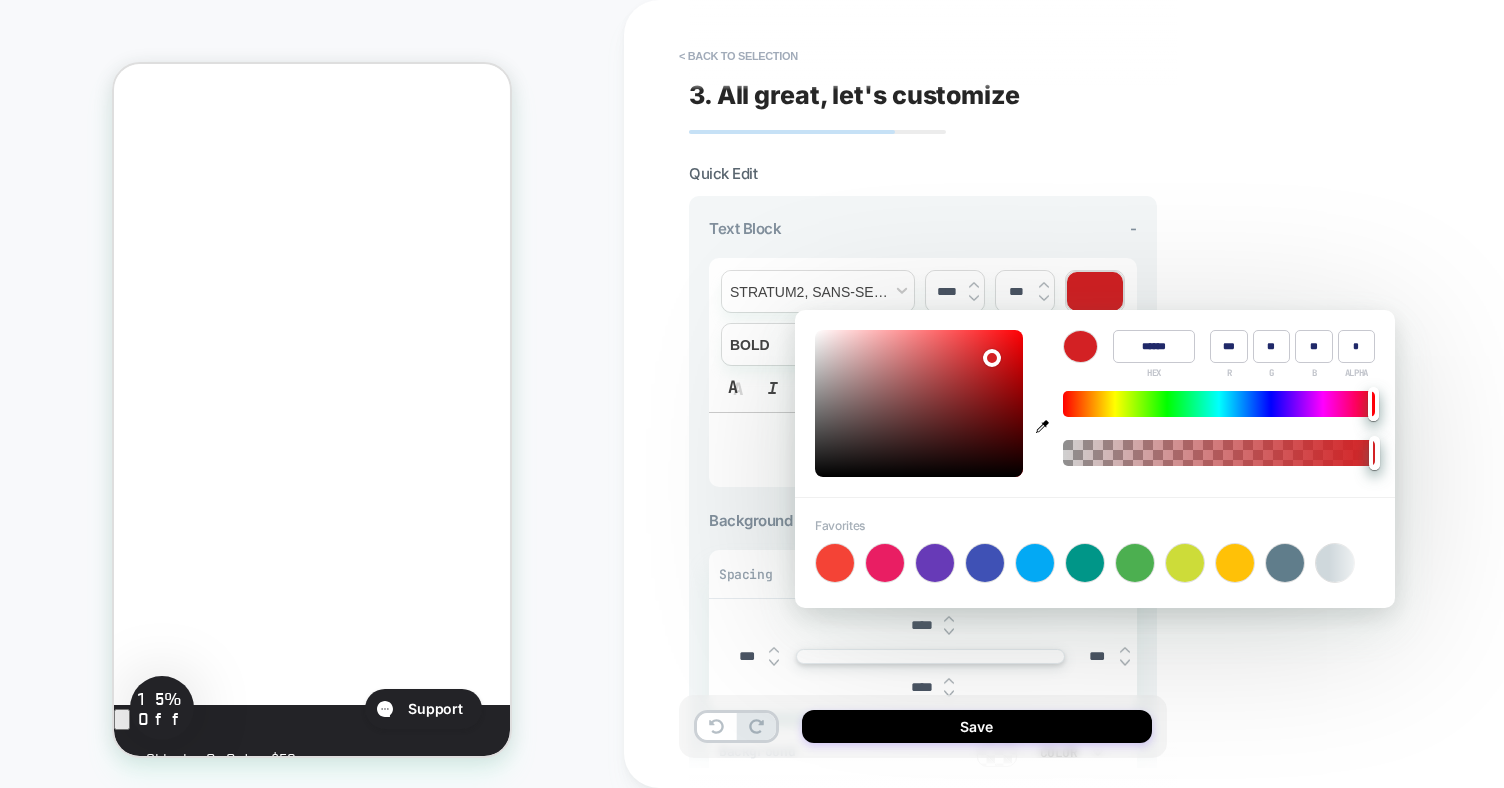 type on "**" 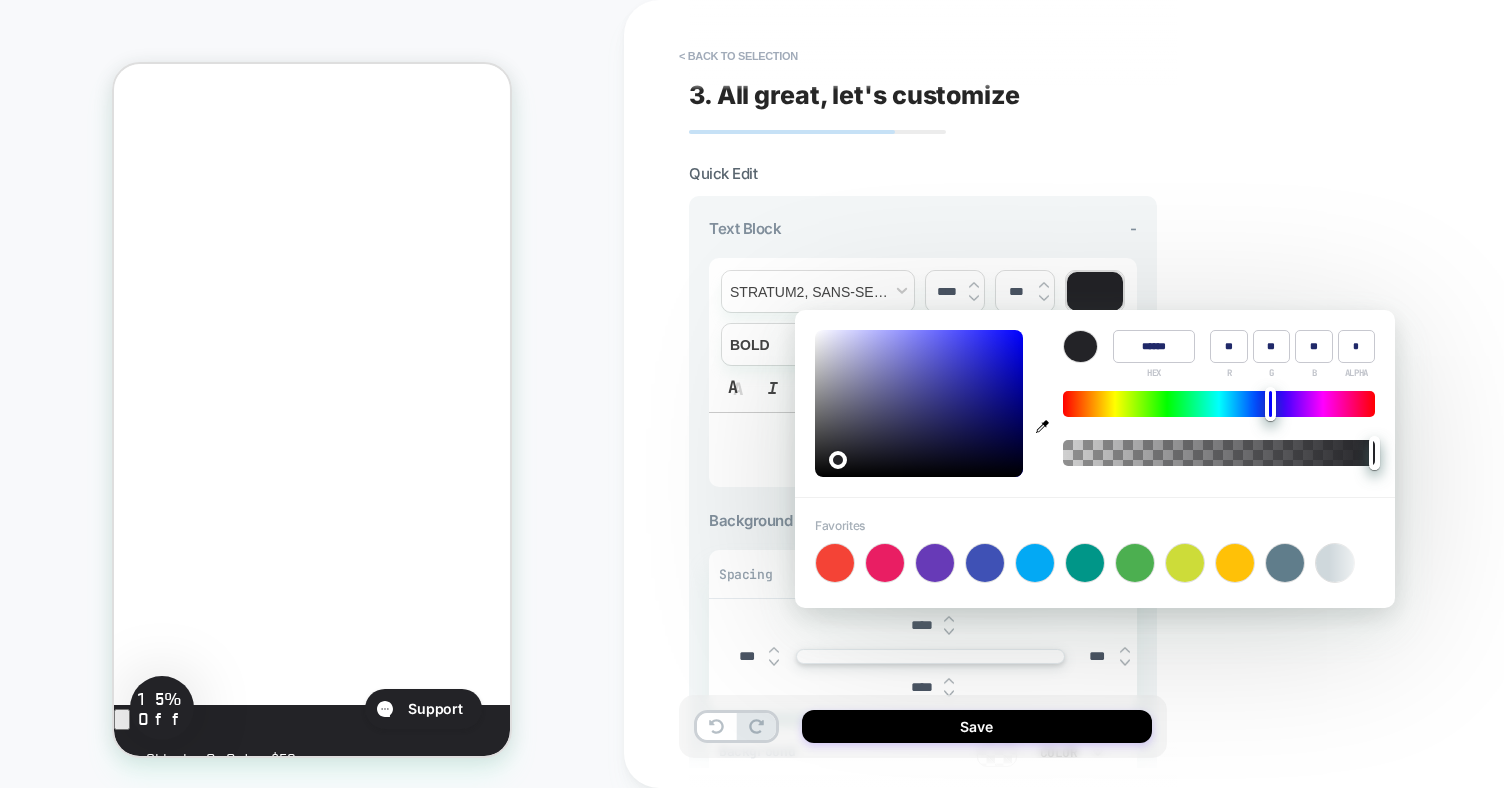 click on "**********" at bounding box center (1064, 394) 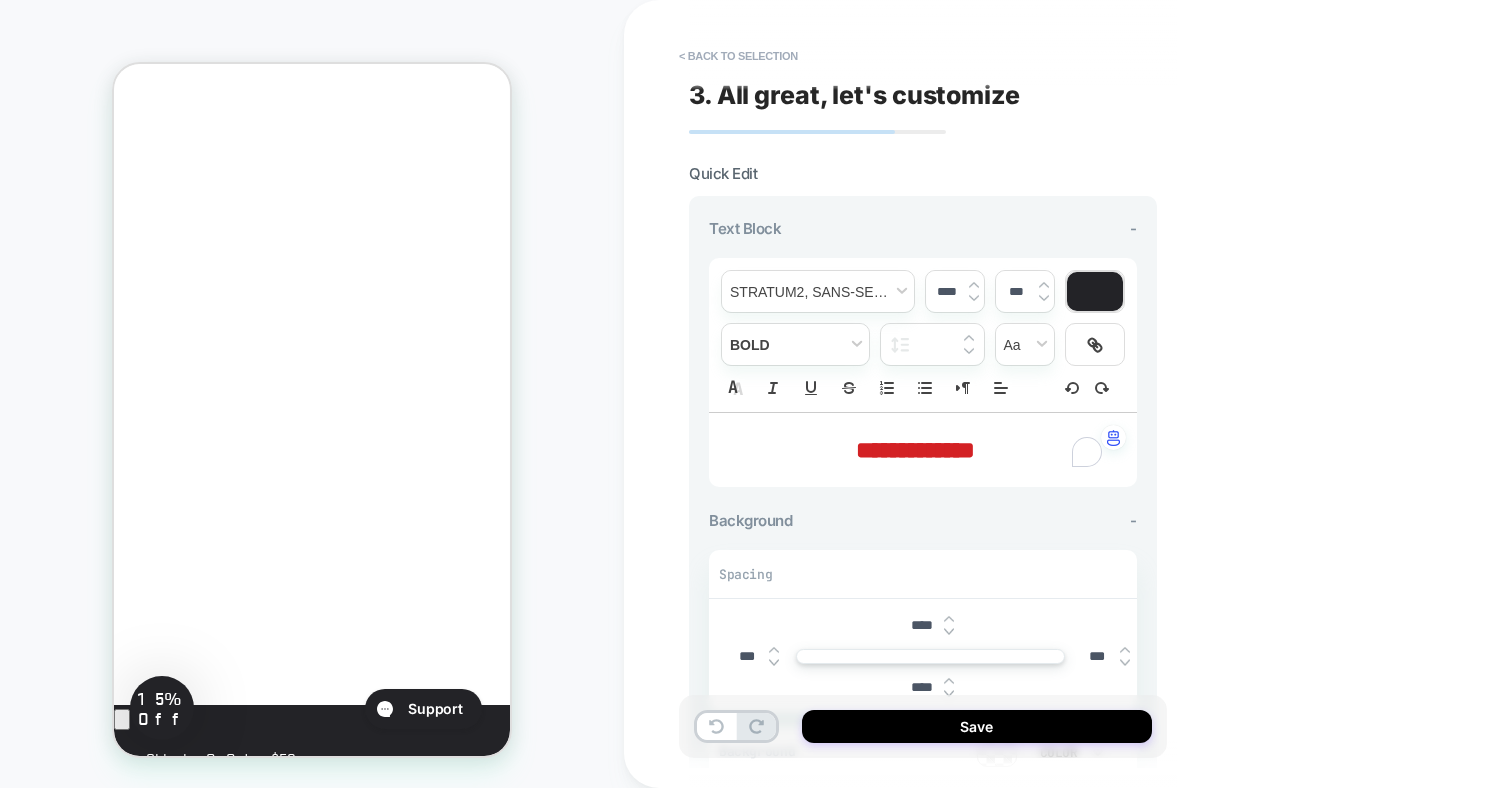 click on "**********" at bounding box center [1064, 394] 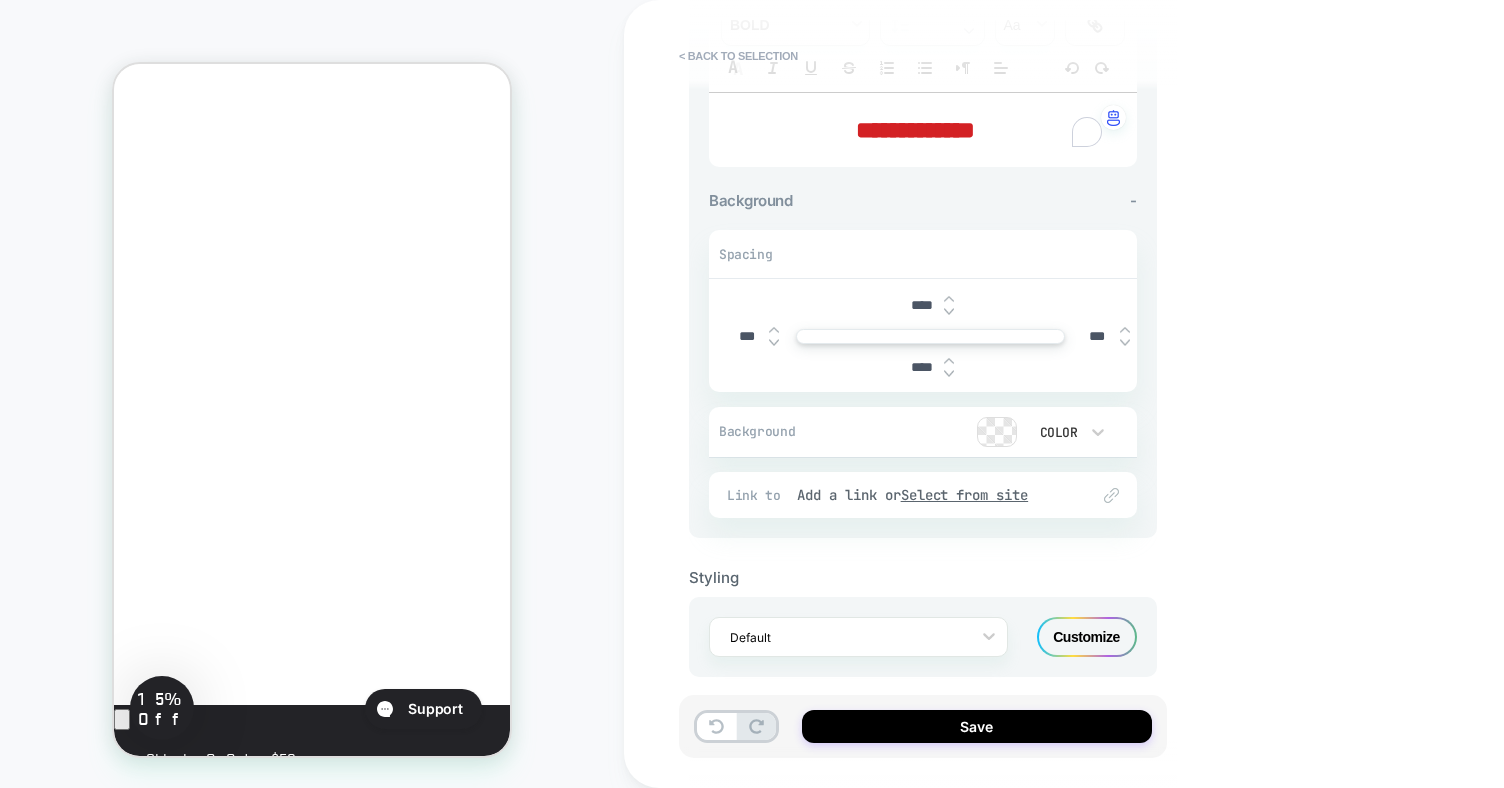 scroll, scrollTop: 333, scrollLeft: 0, axis: vertical 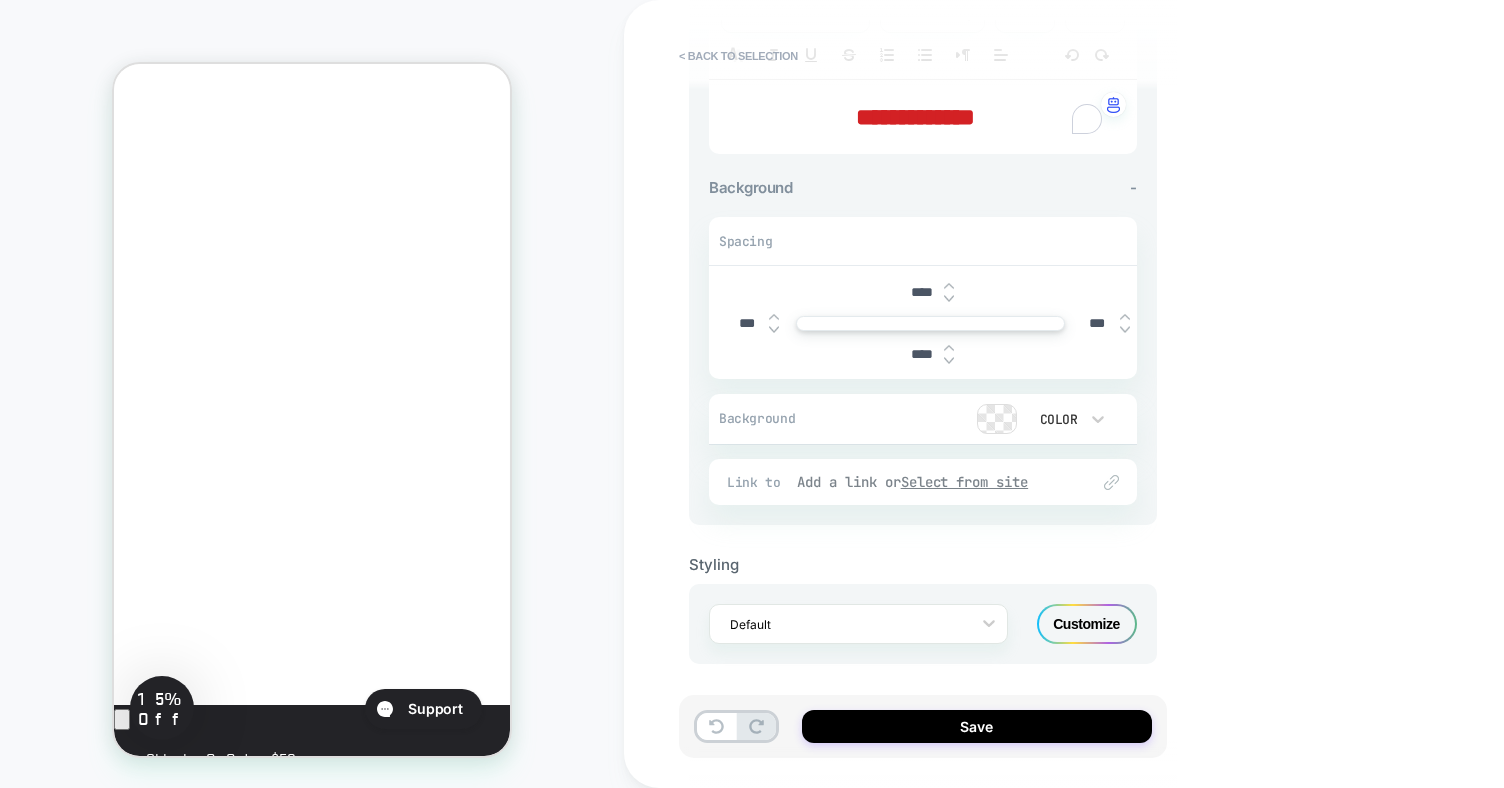 click on "Add a link or  Select from site" at bounding box center [933, 482] 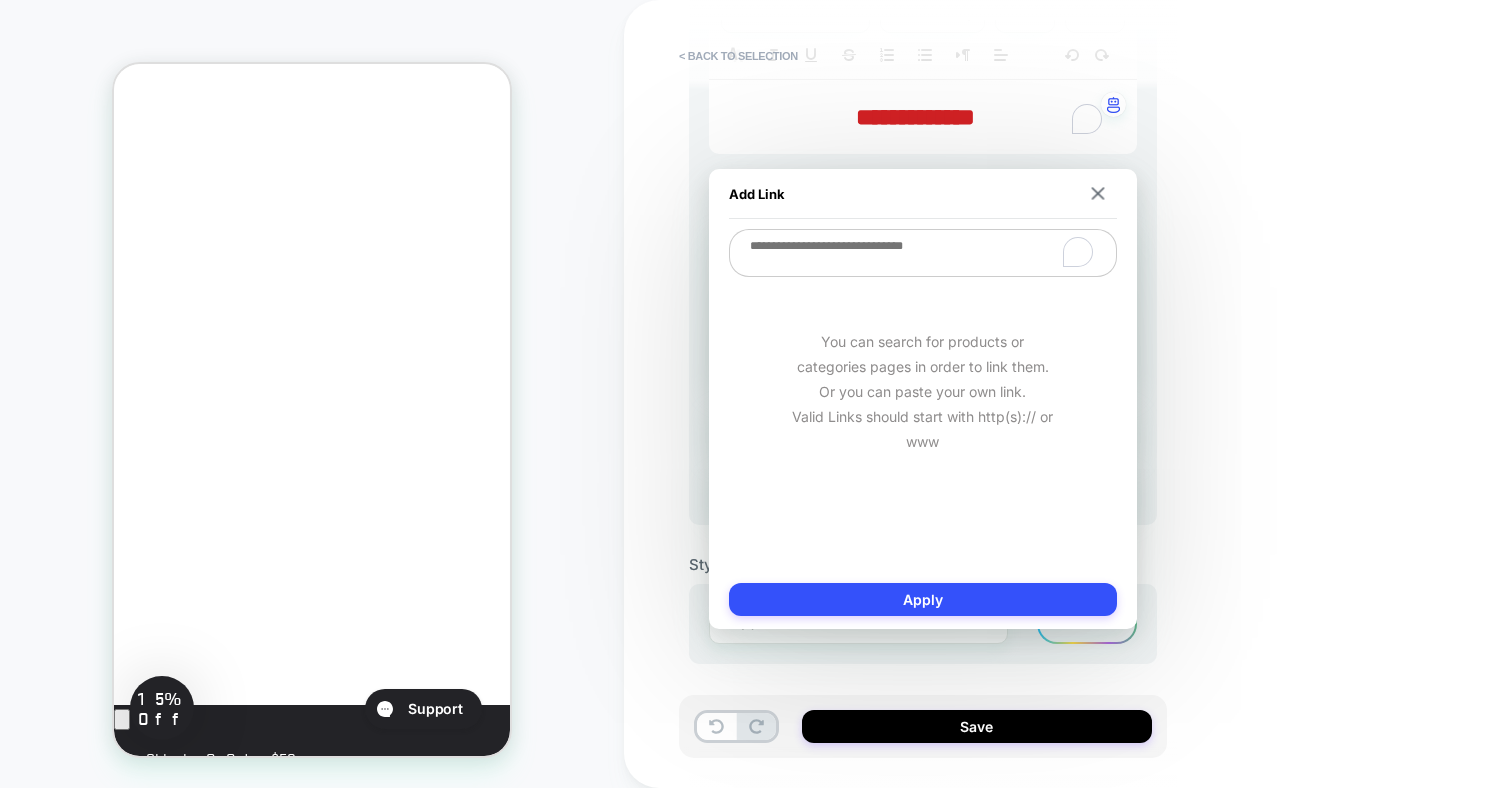 click at bounding box center (923, 253) 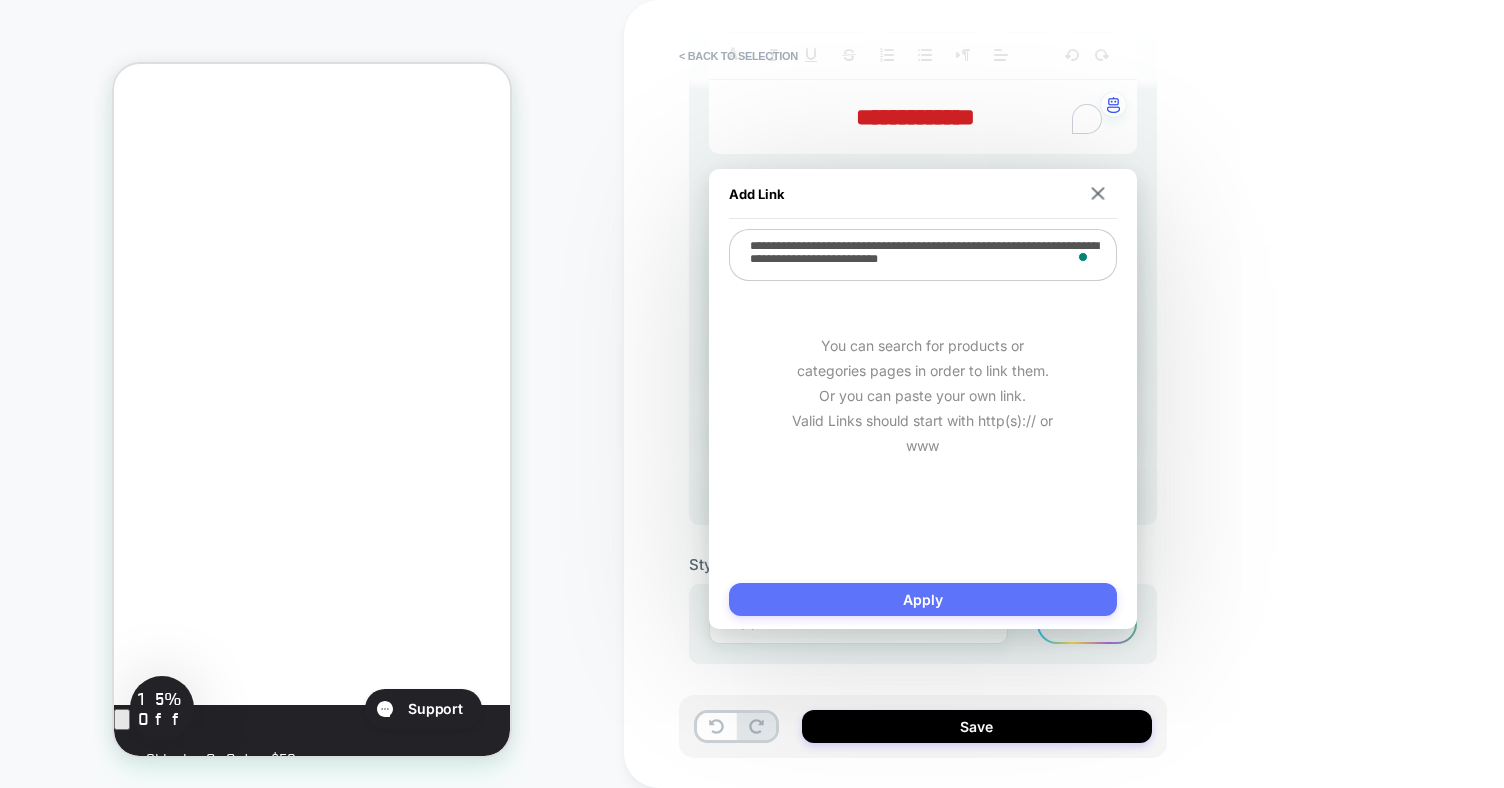 type on "**********" 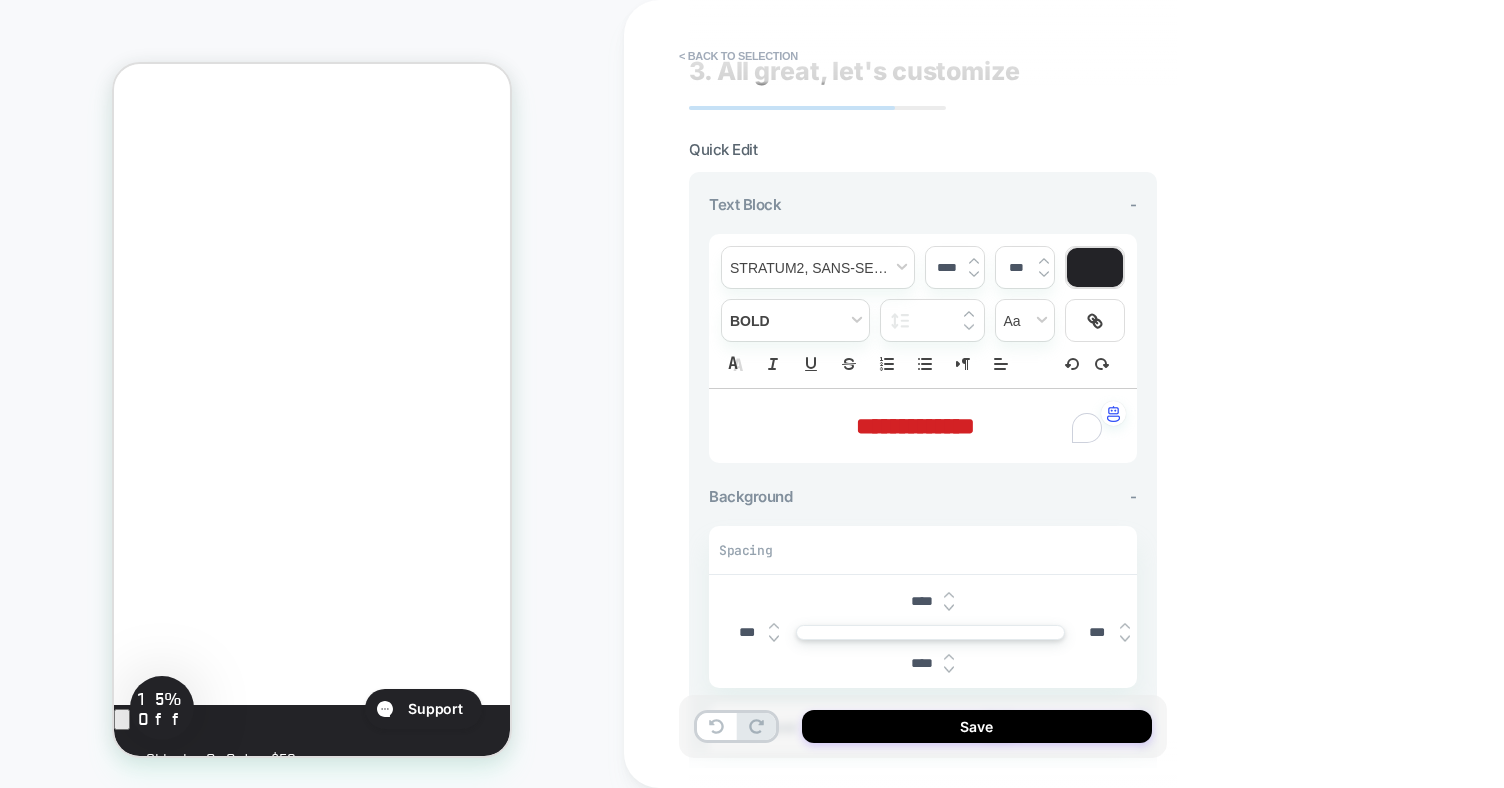 scroll, scrollTop: 0, scrollLeft: 0, axis: both 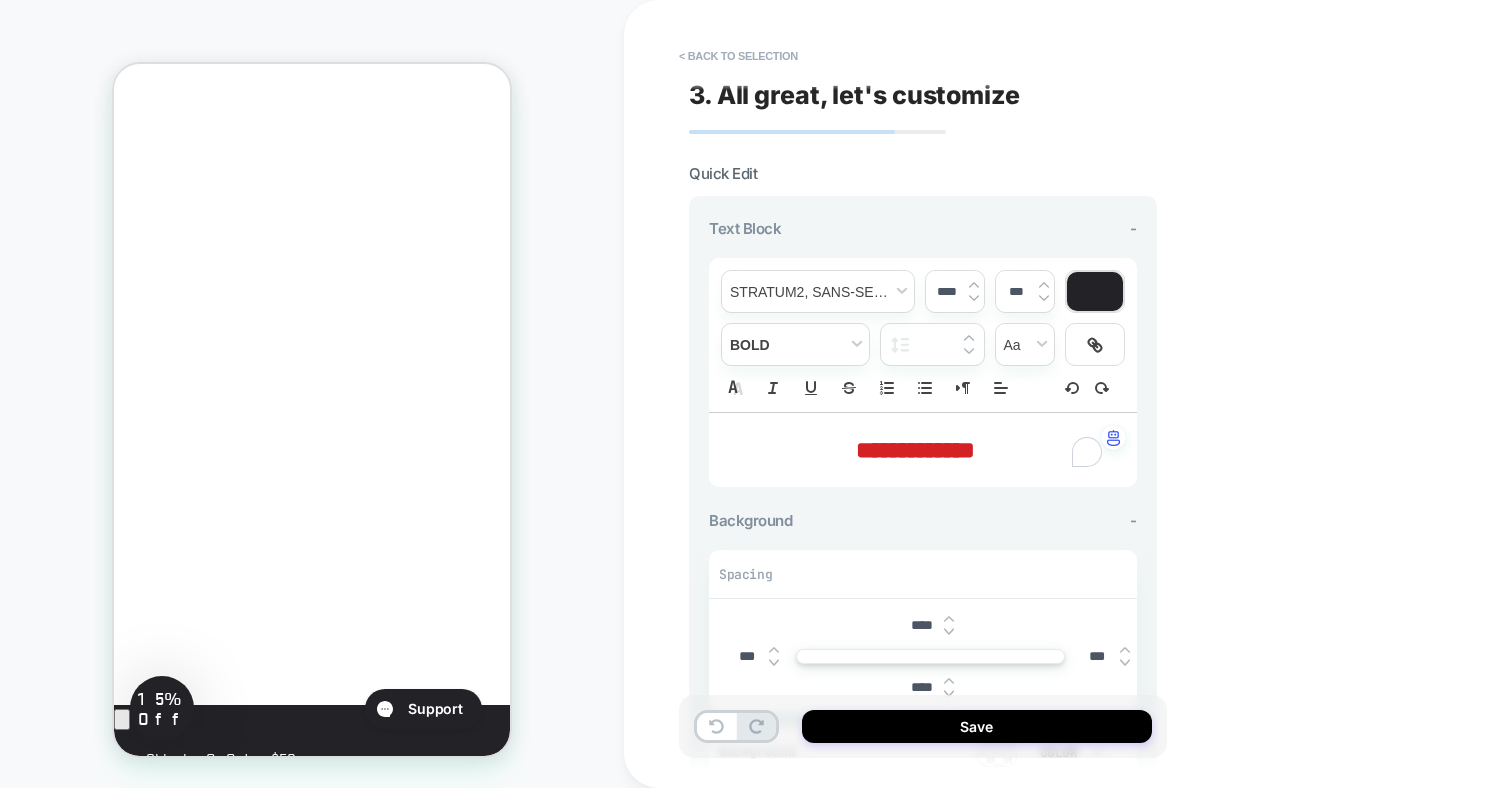 click at bounding box center [974, 298] 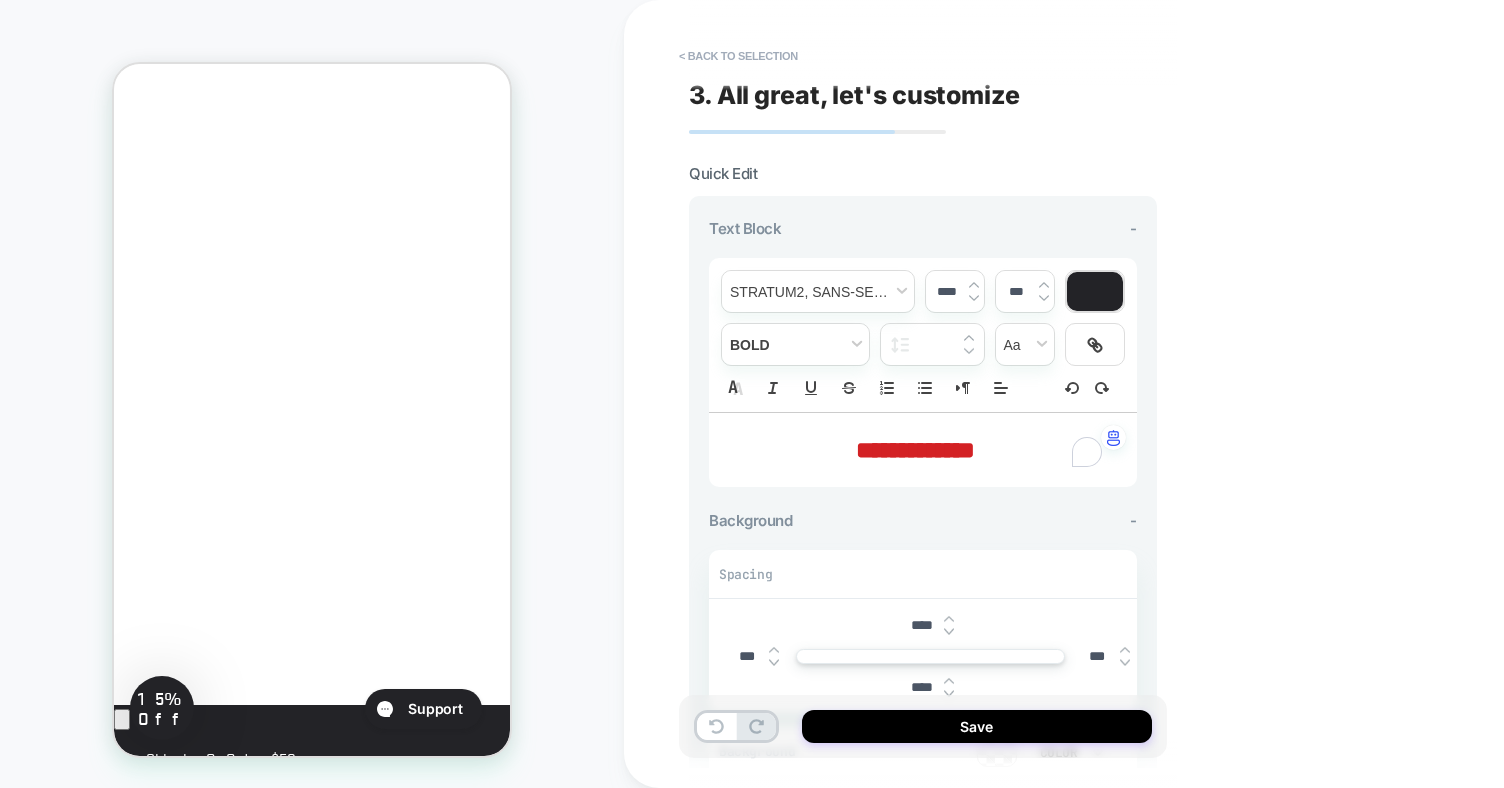 click at bounding box center [974, 298] 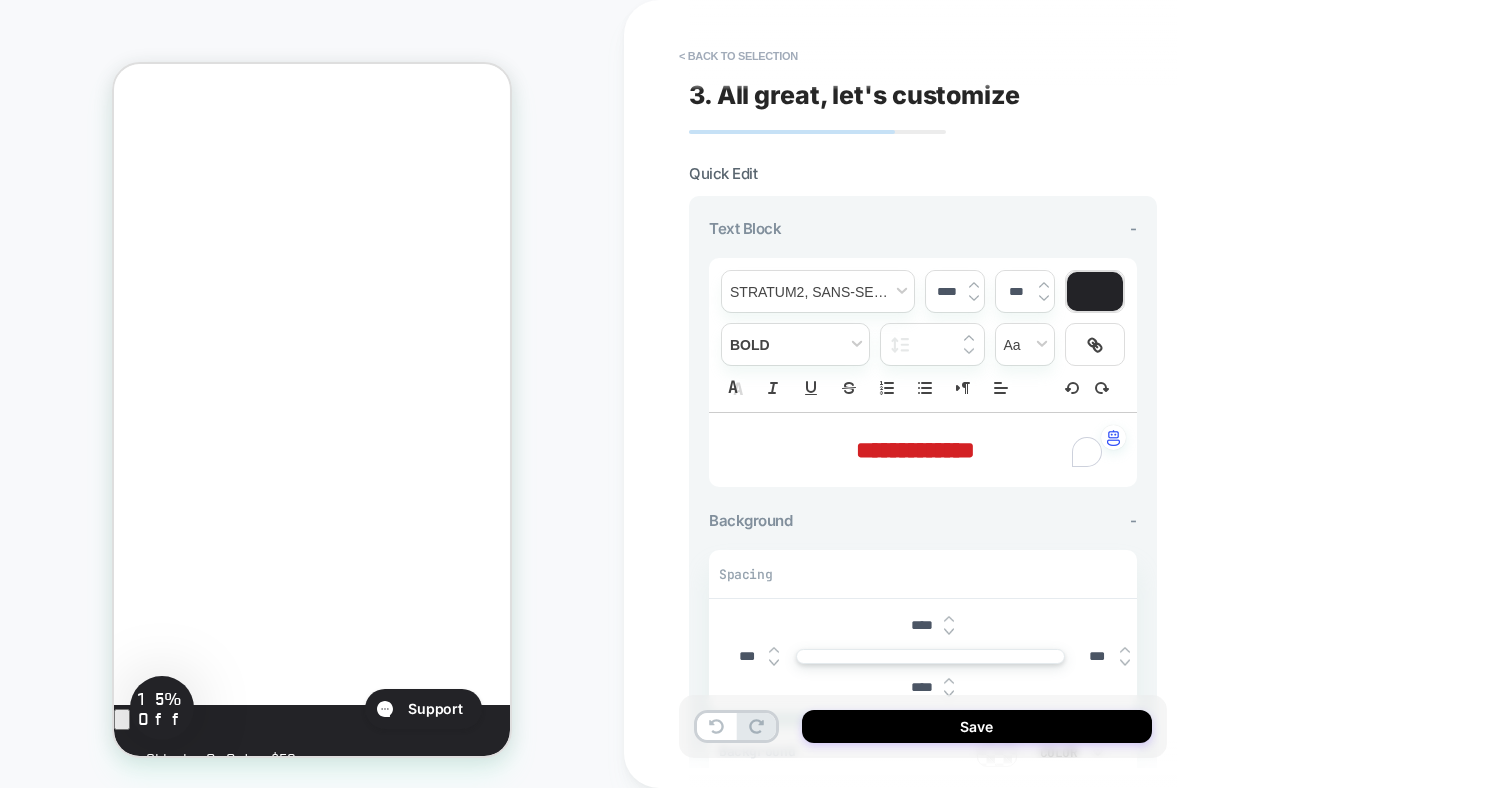 click at bounding box center (974, 298) 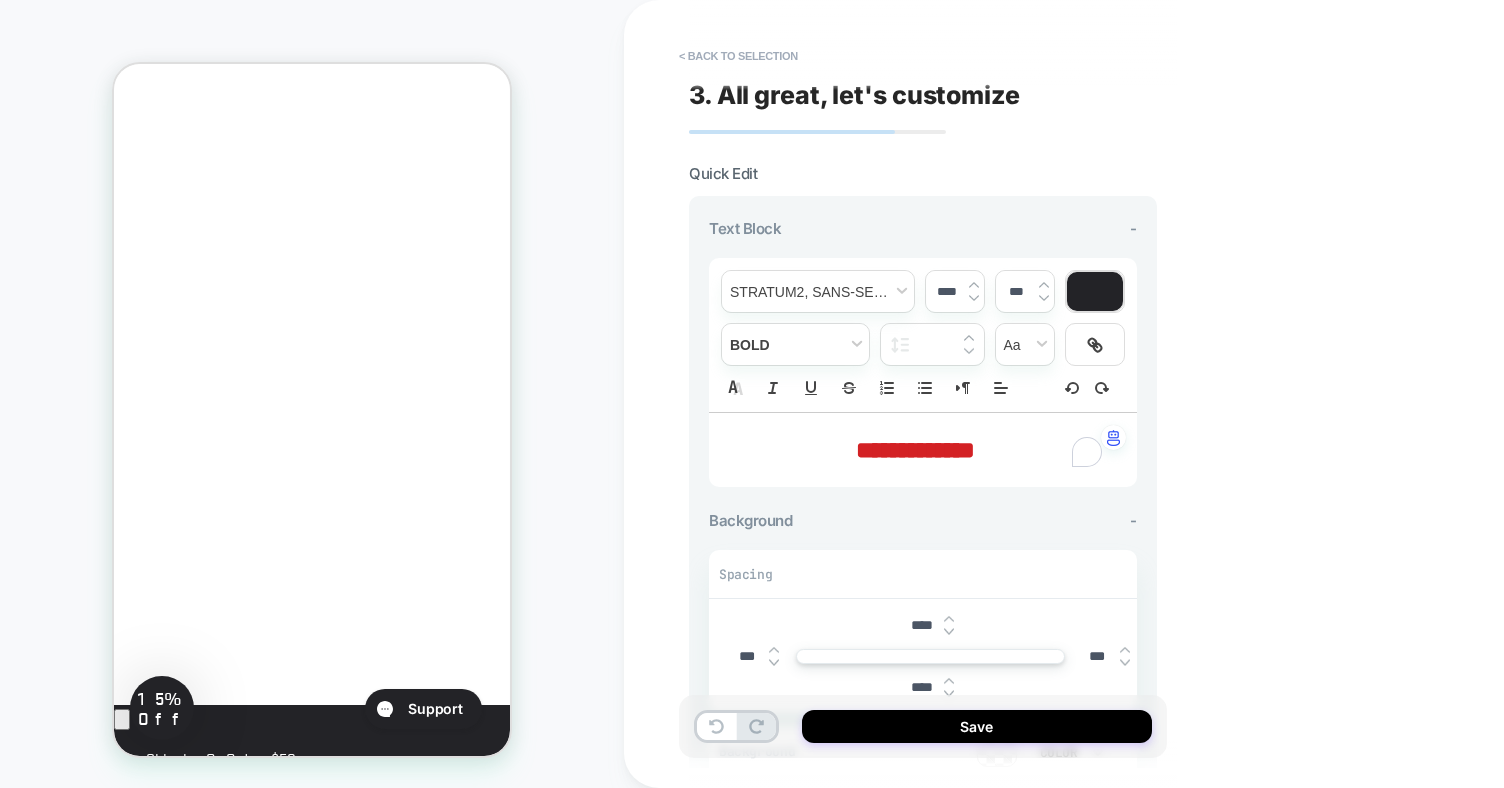 click at bounding box center [974, 298] 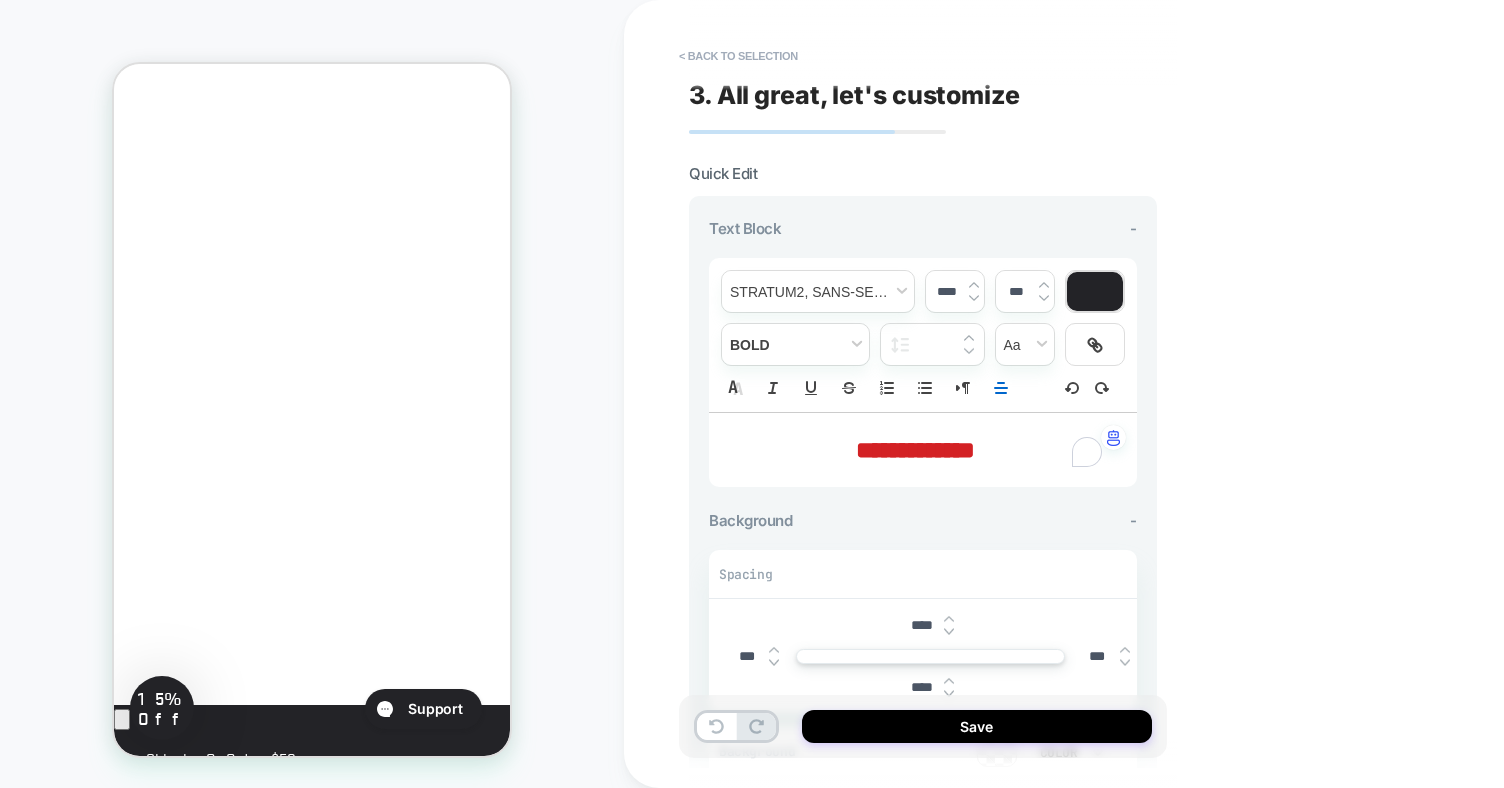 type on "****" 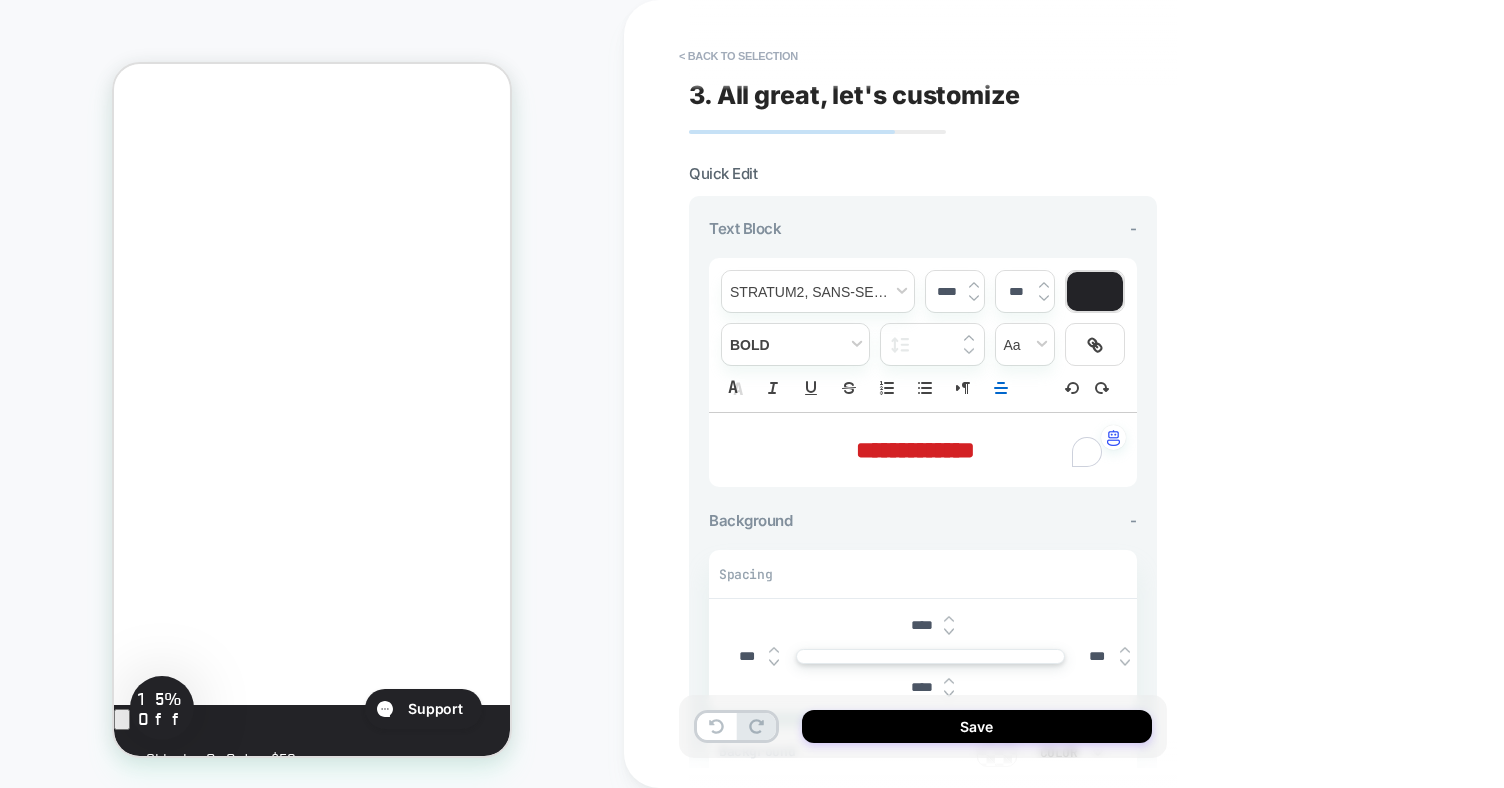 click on "3. All great, let's customize" at bounding box center [854, 95] 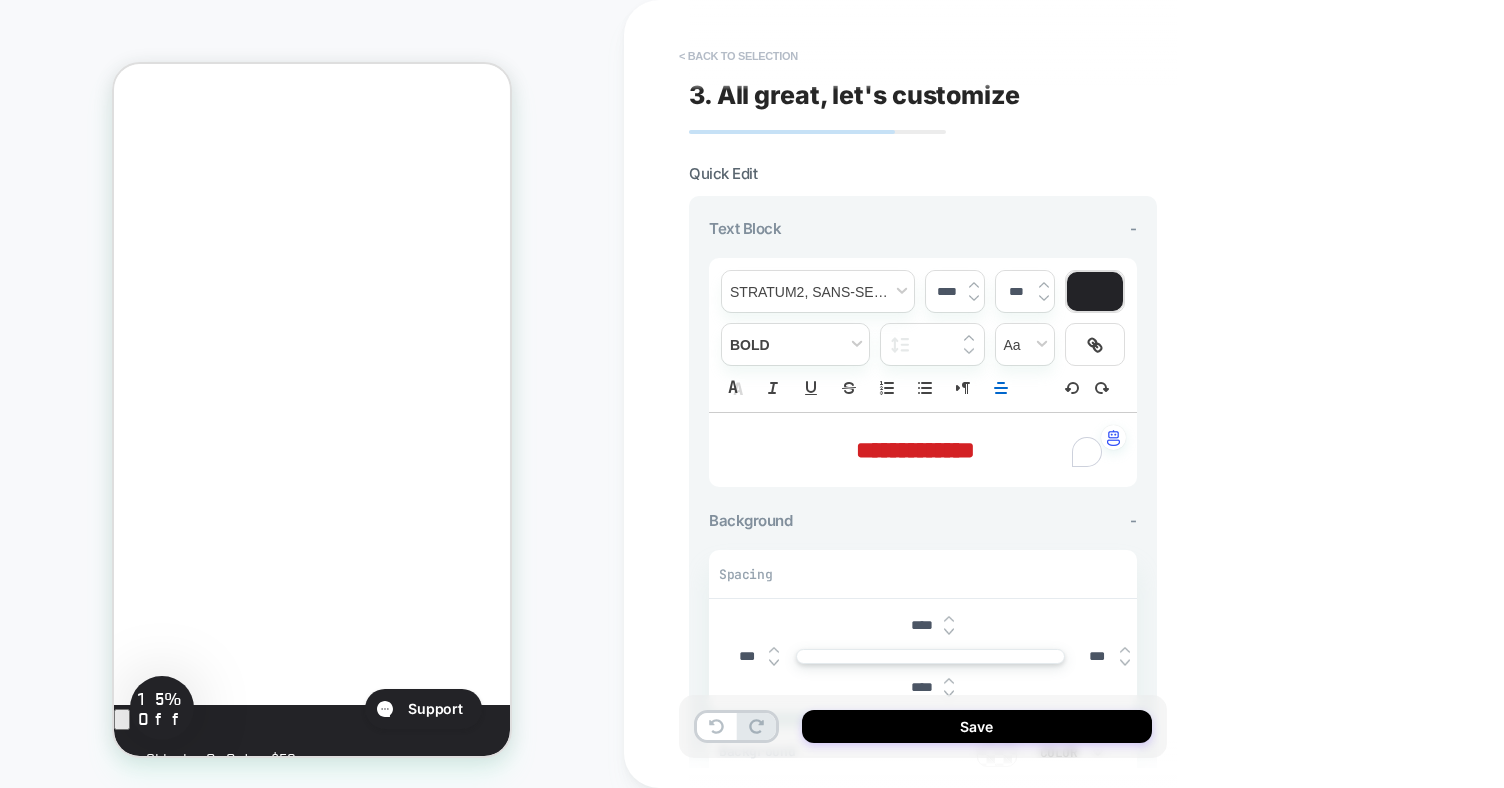 click on "< Back to selection" at bounding box center [738, 56] 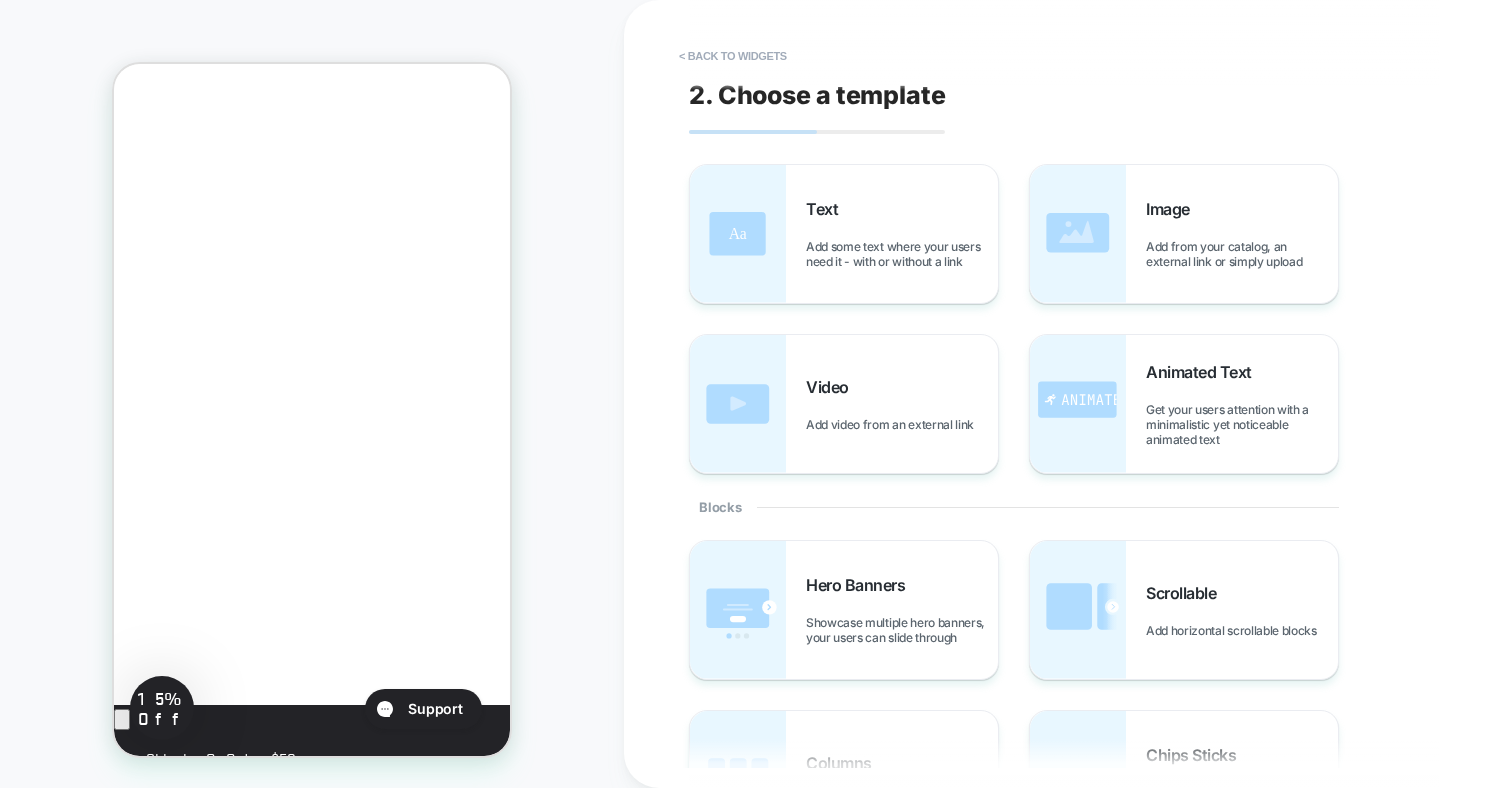 scroll, scrollTop: 1081, scrollLeft: 0, axis: vertical 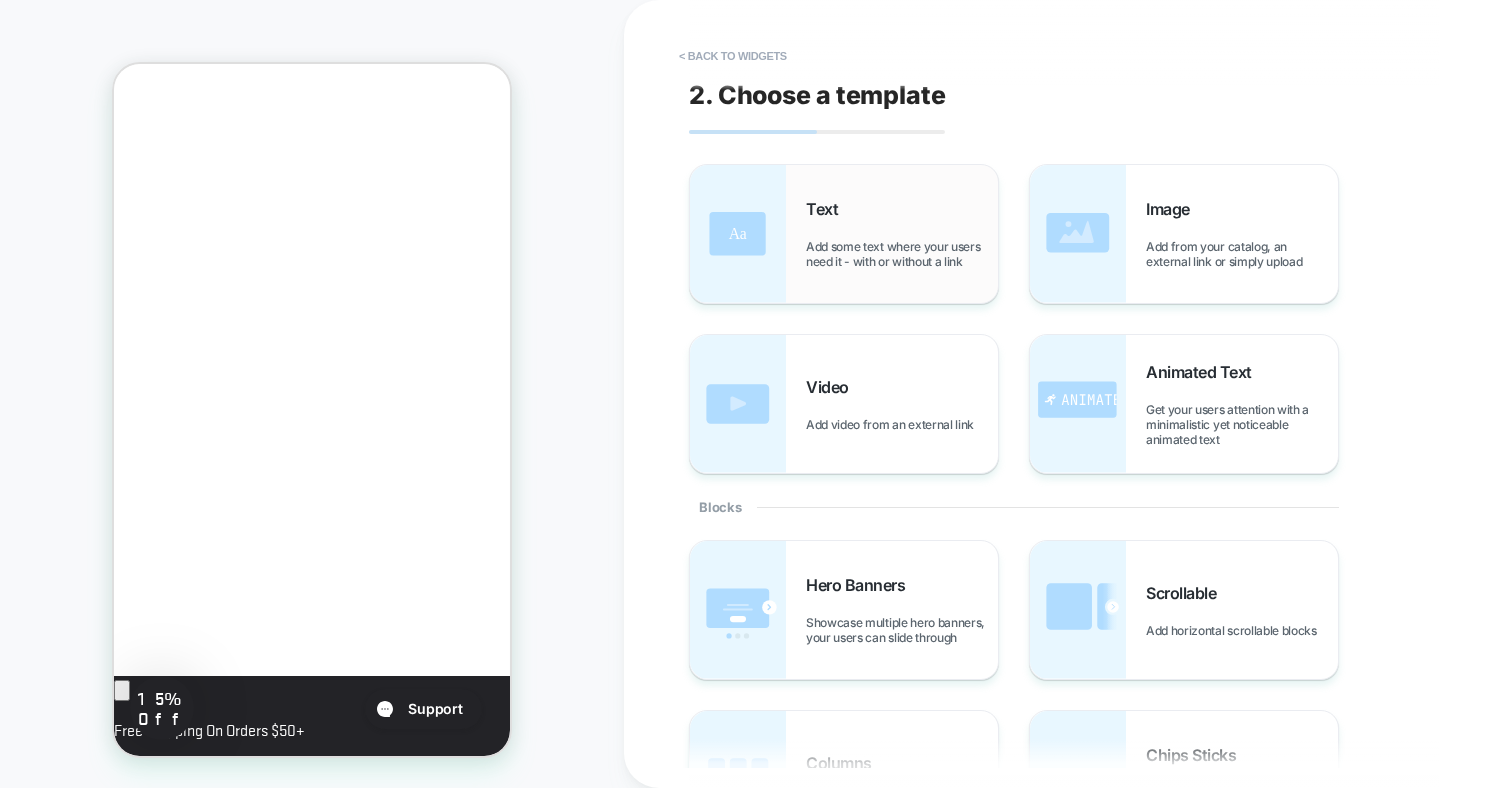 click on "Text Add some text where your users need it - with or without a link" at bounding box center (844, 234) 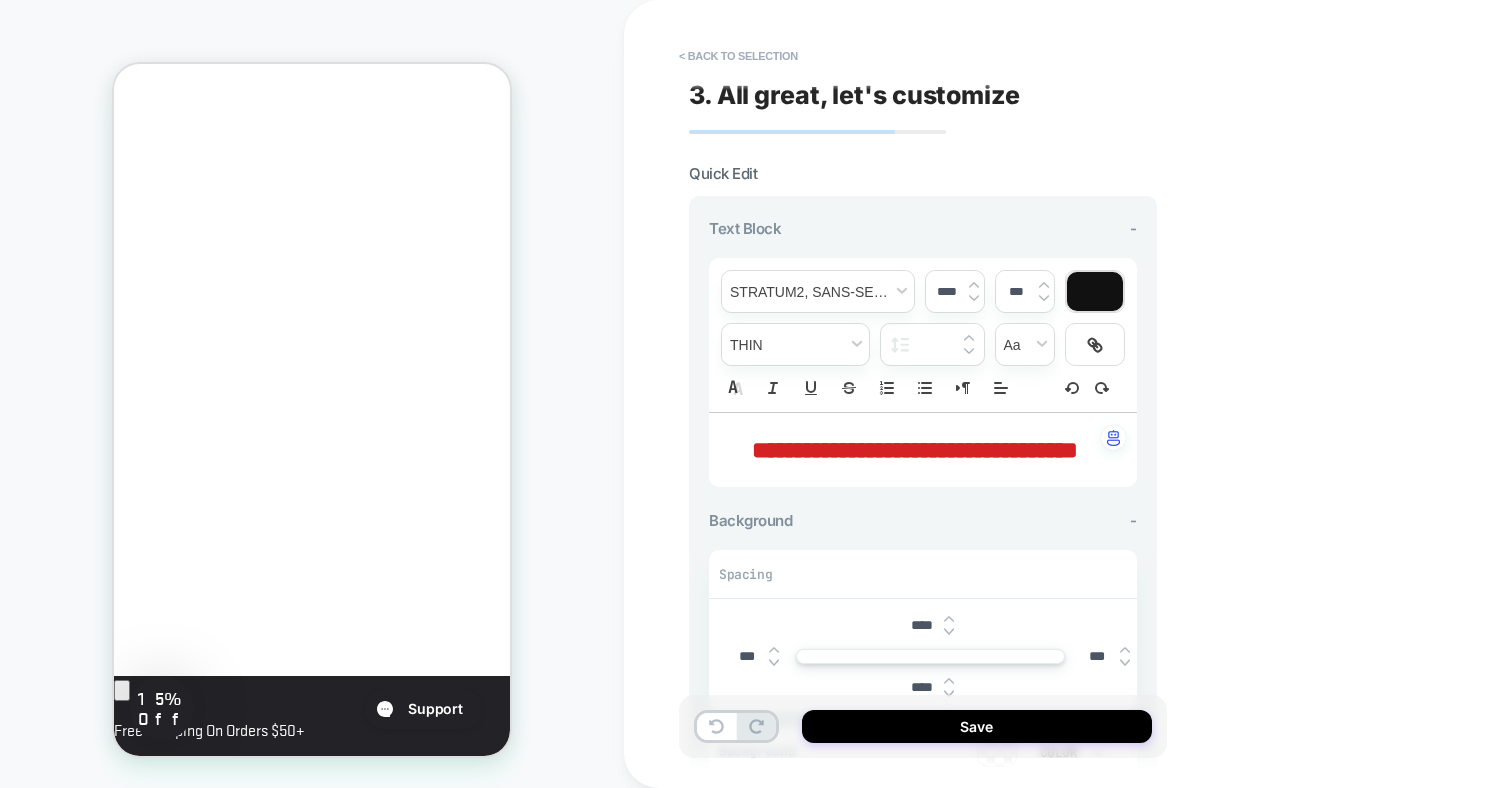 click on "**********" at bounding box center [915, 450] 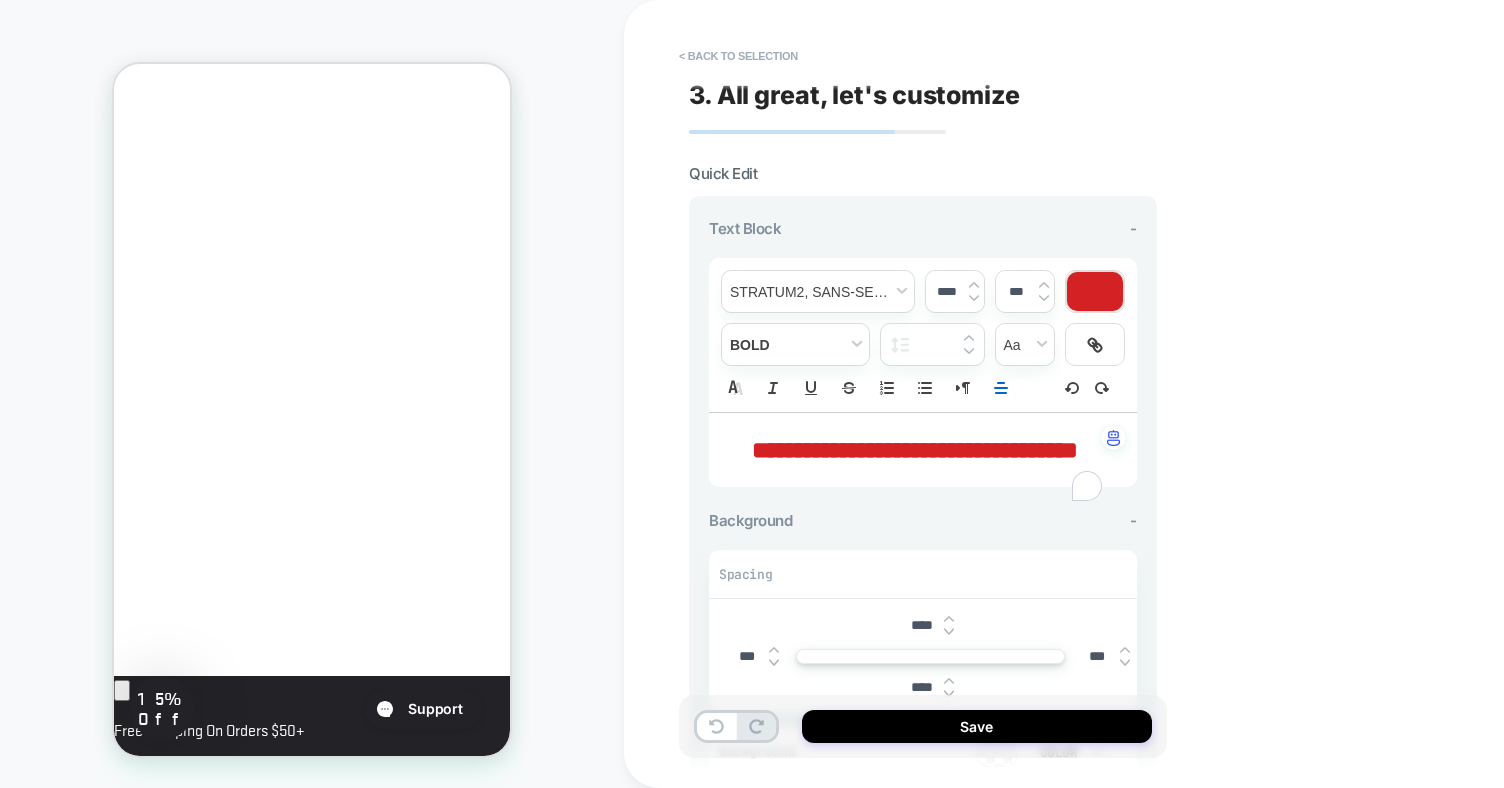 click on "**********" at bounding box center [915, 450] 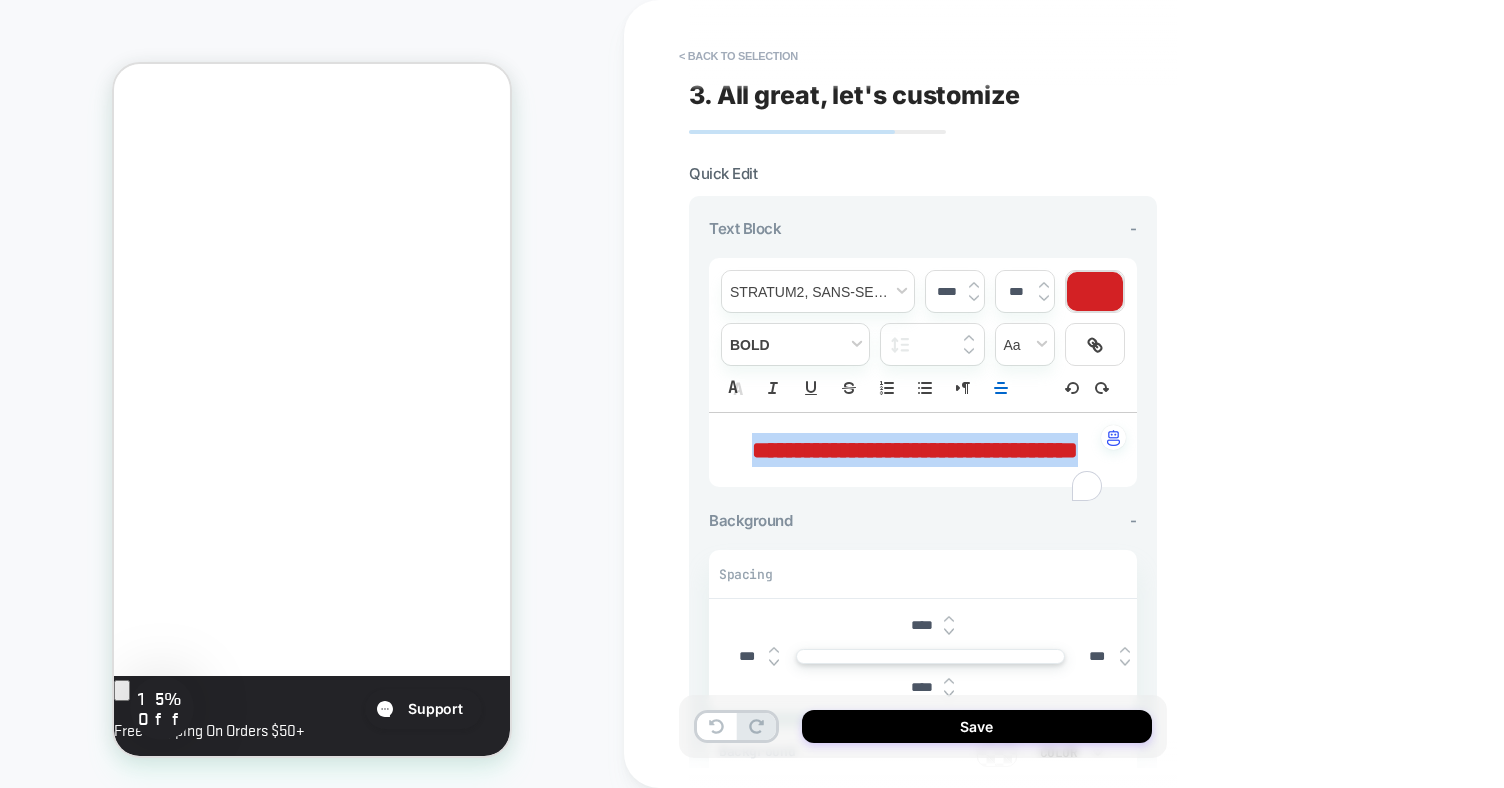 click on "**********" at bounding box center [915, 450] 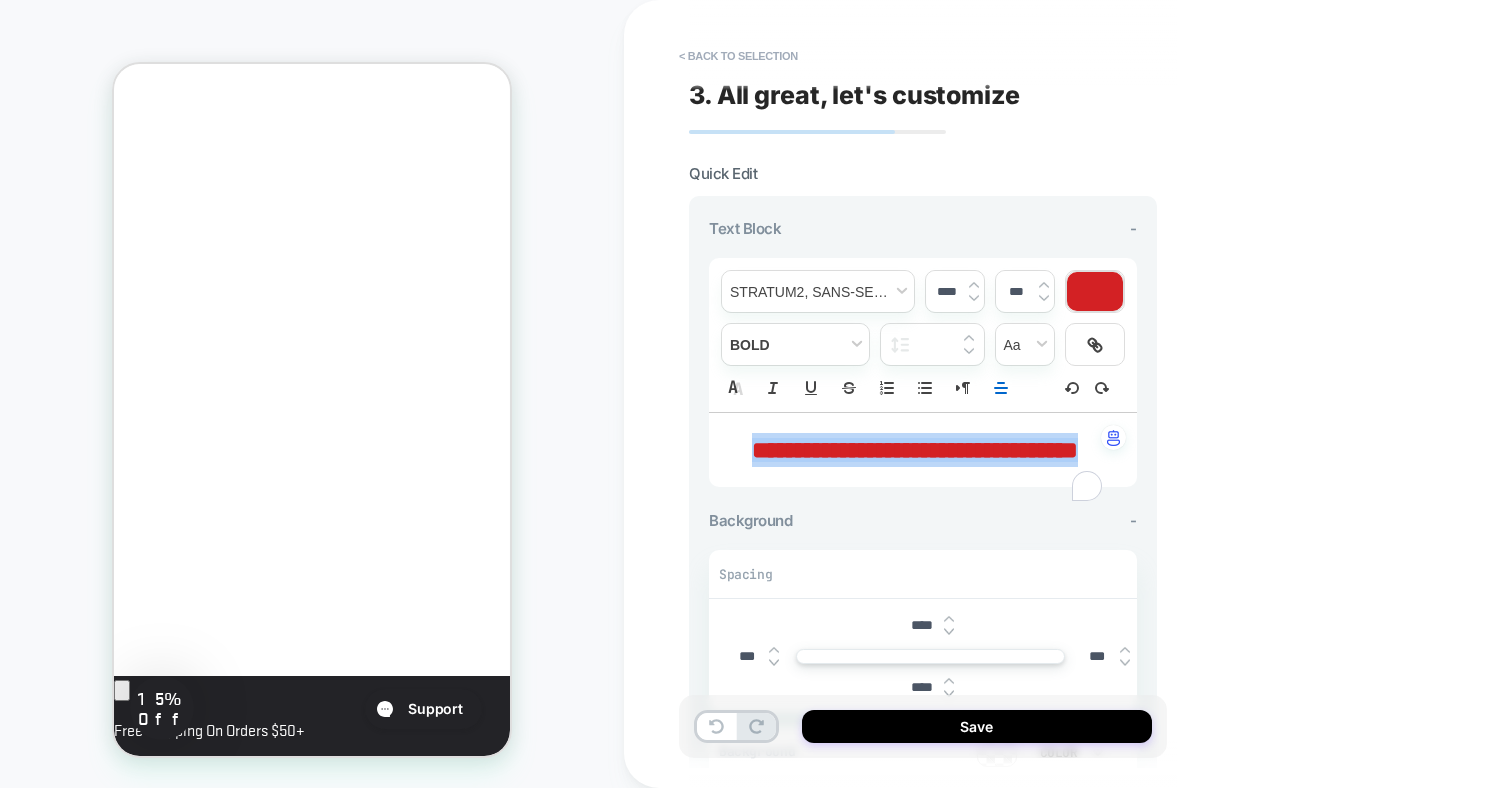 type on "****" 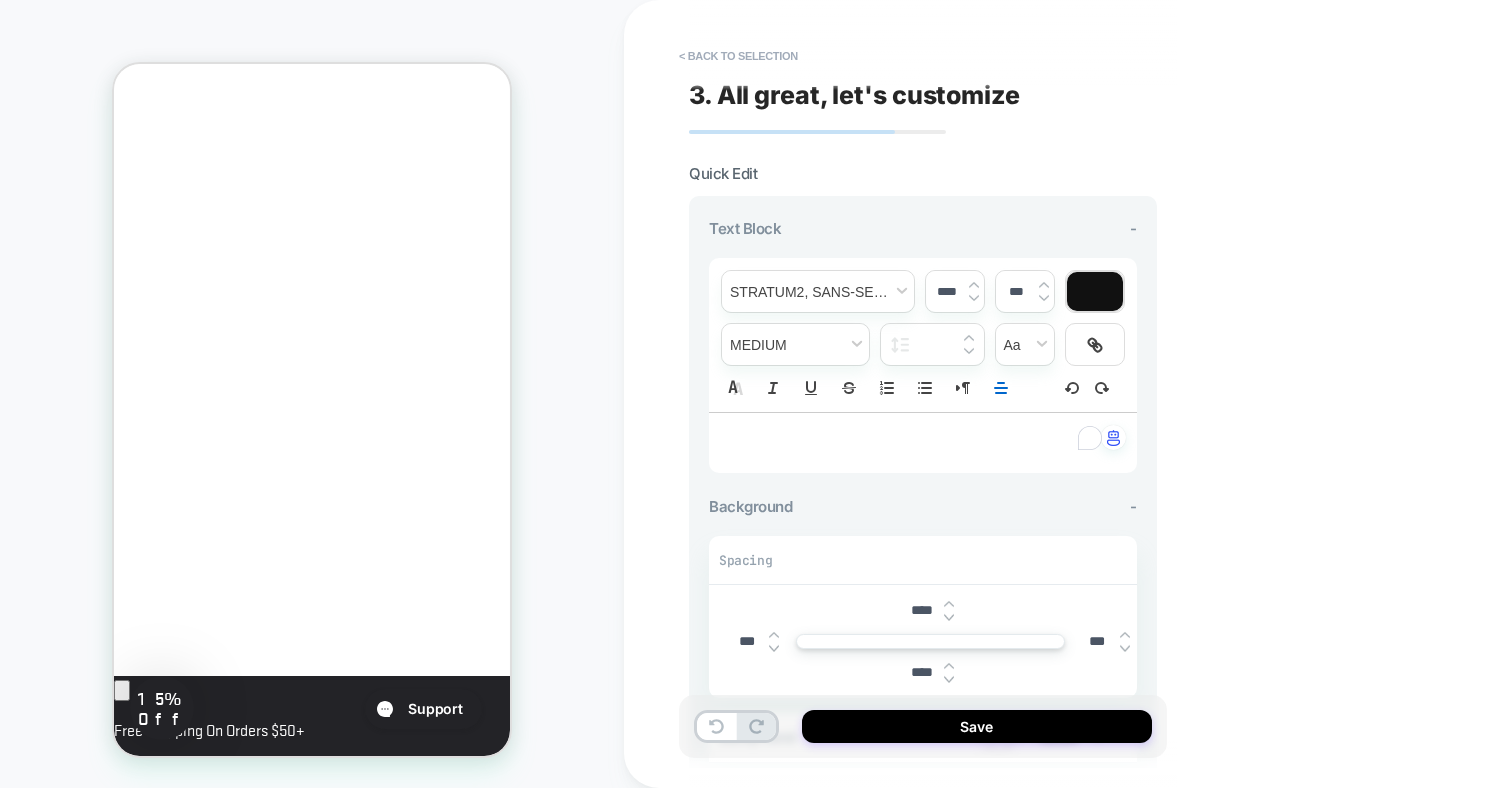 type 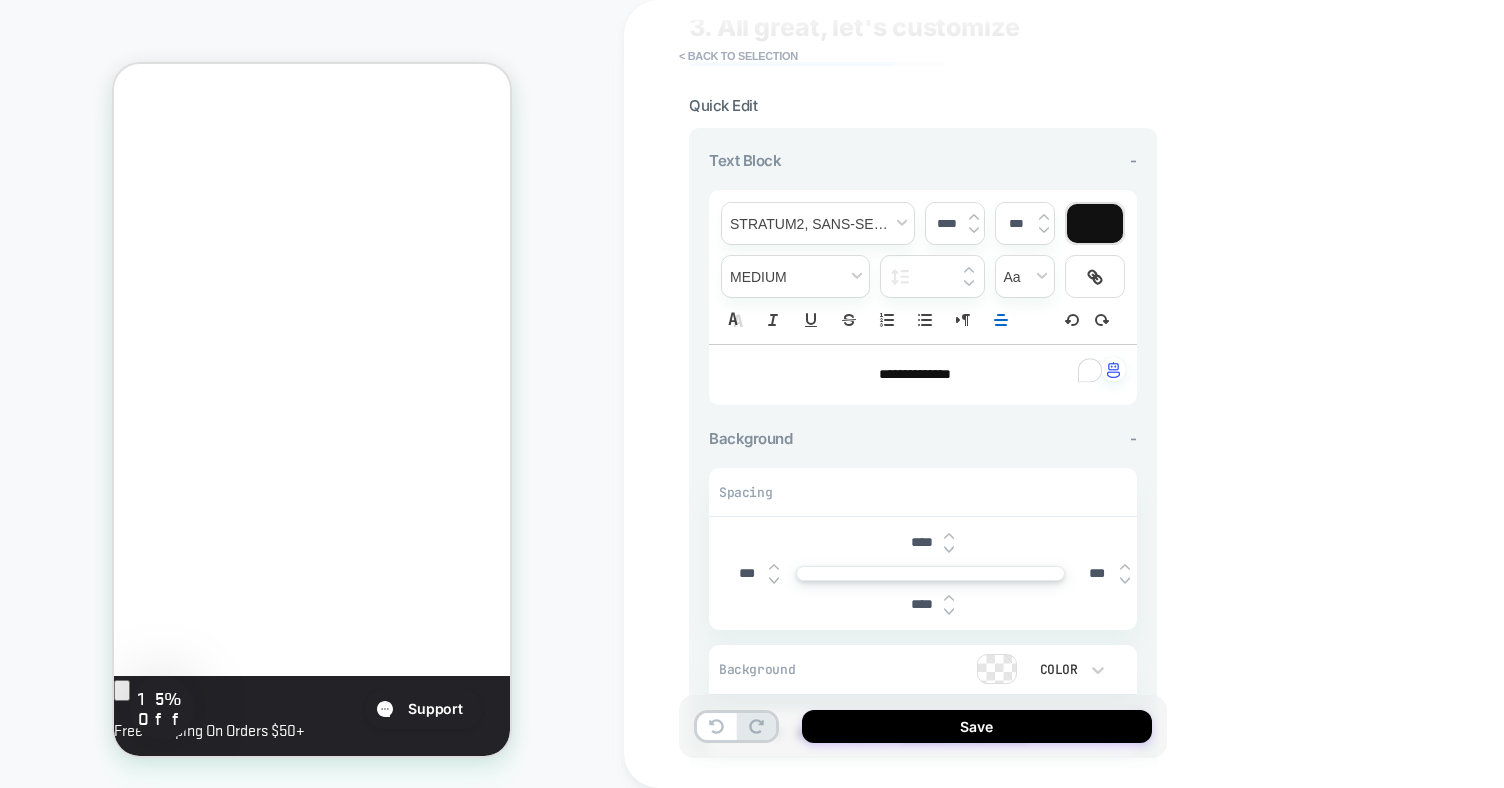 scroll, scrollTop: 78, scrollLeft: 0, axis: vertical 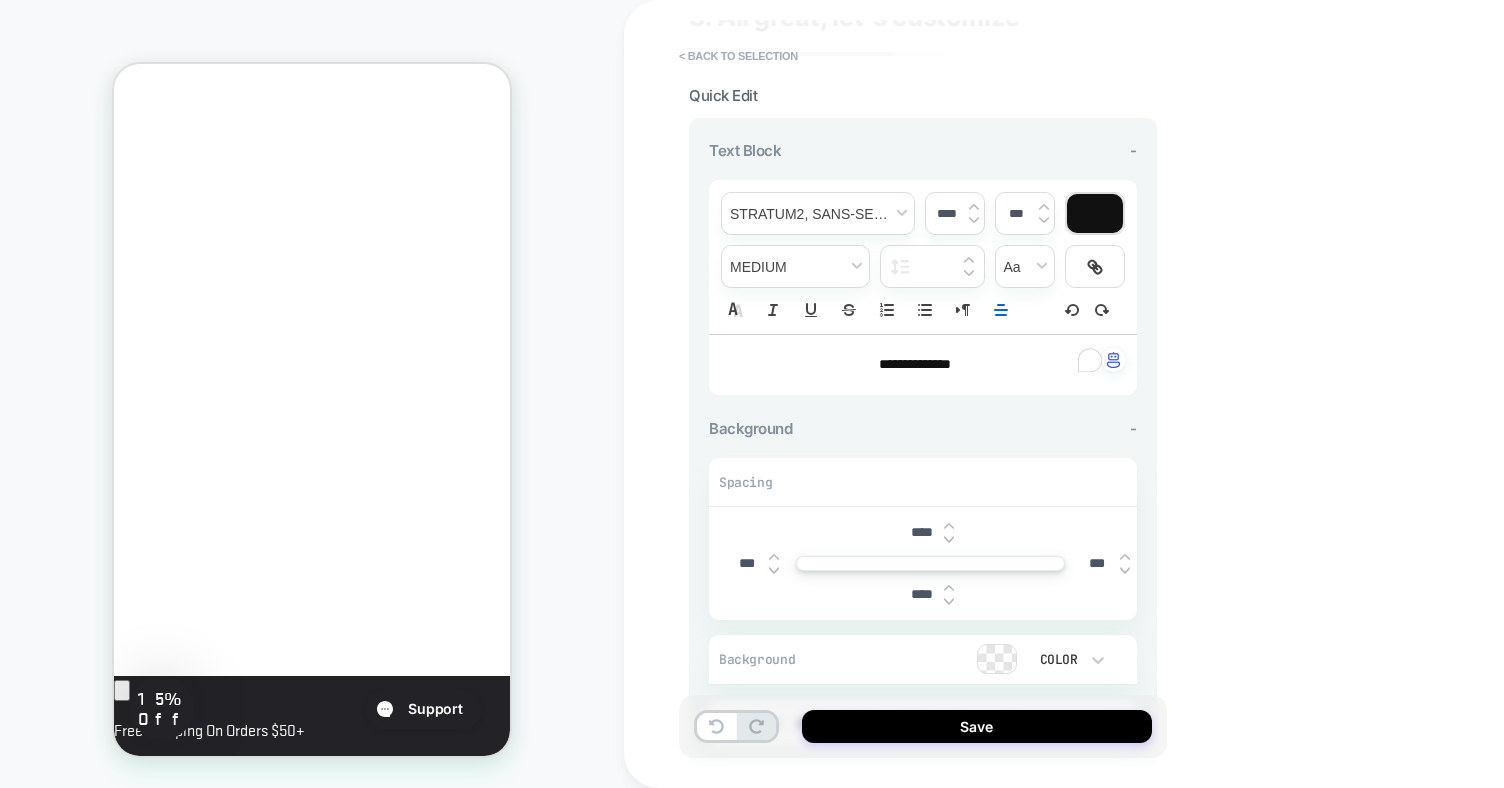click at bounding box center (974, 207) 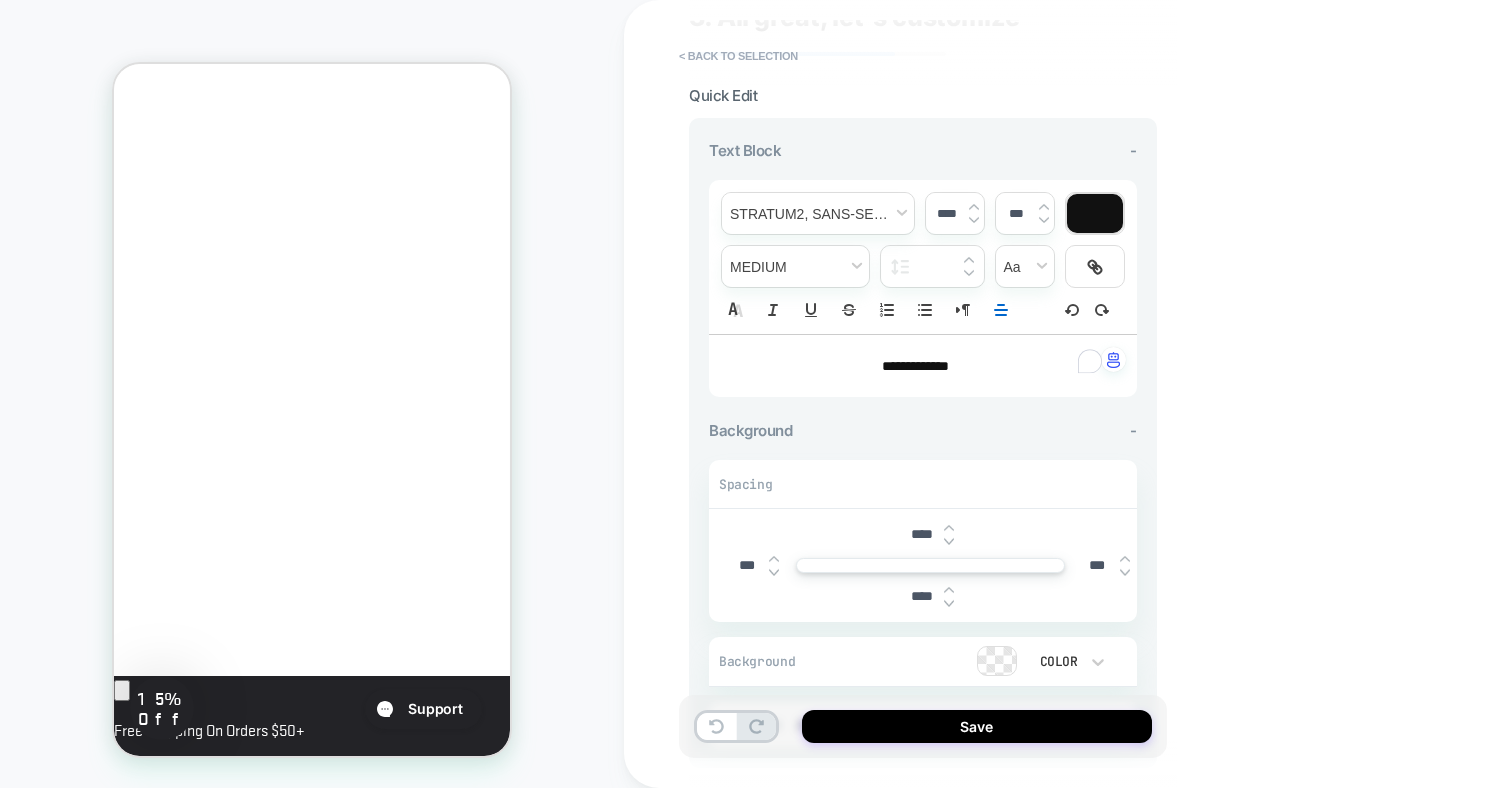 click at bounding box center [974, 207] 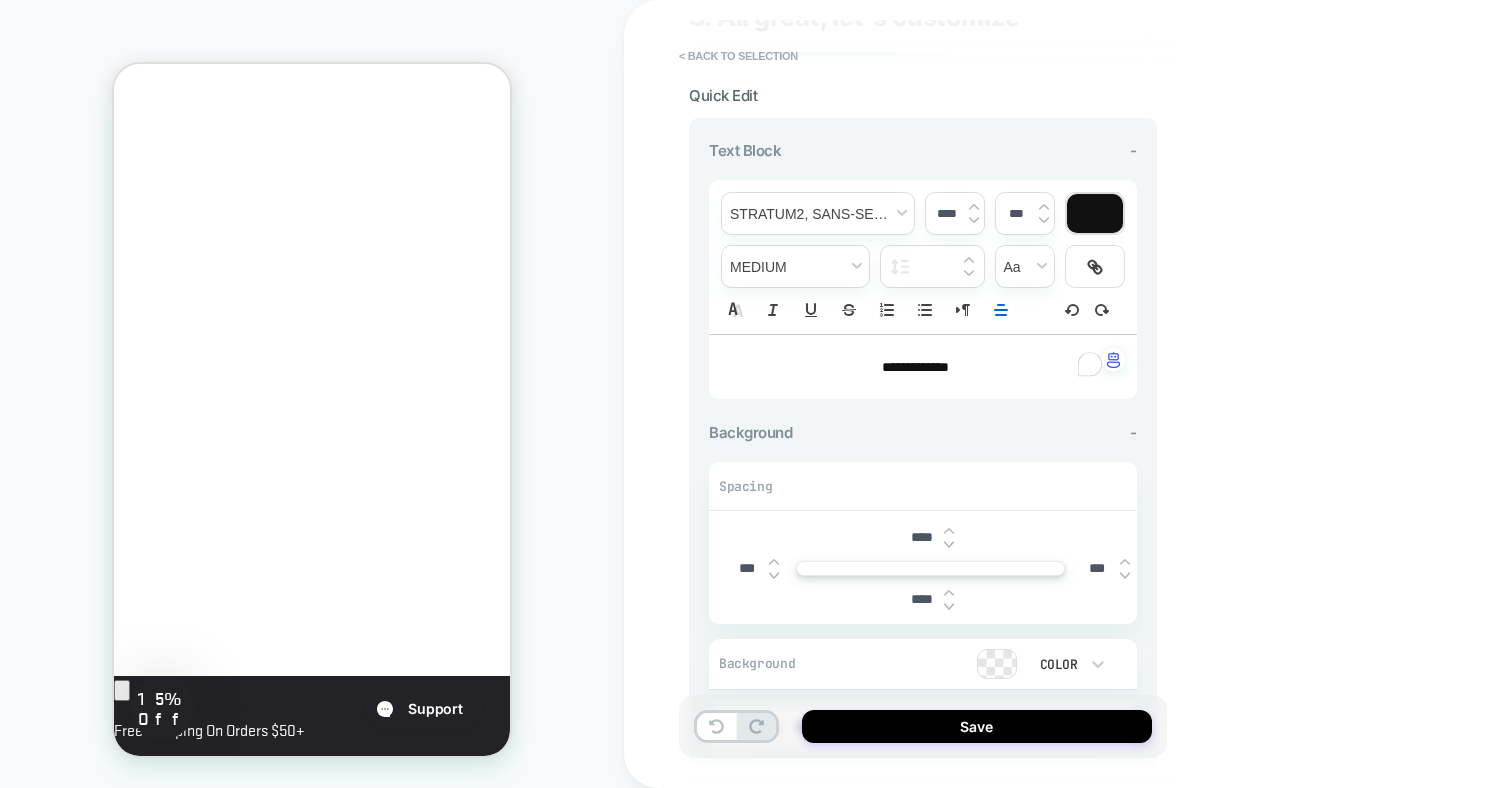 click at bounding box center (974, 207) 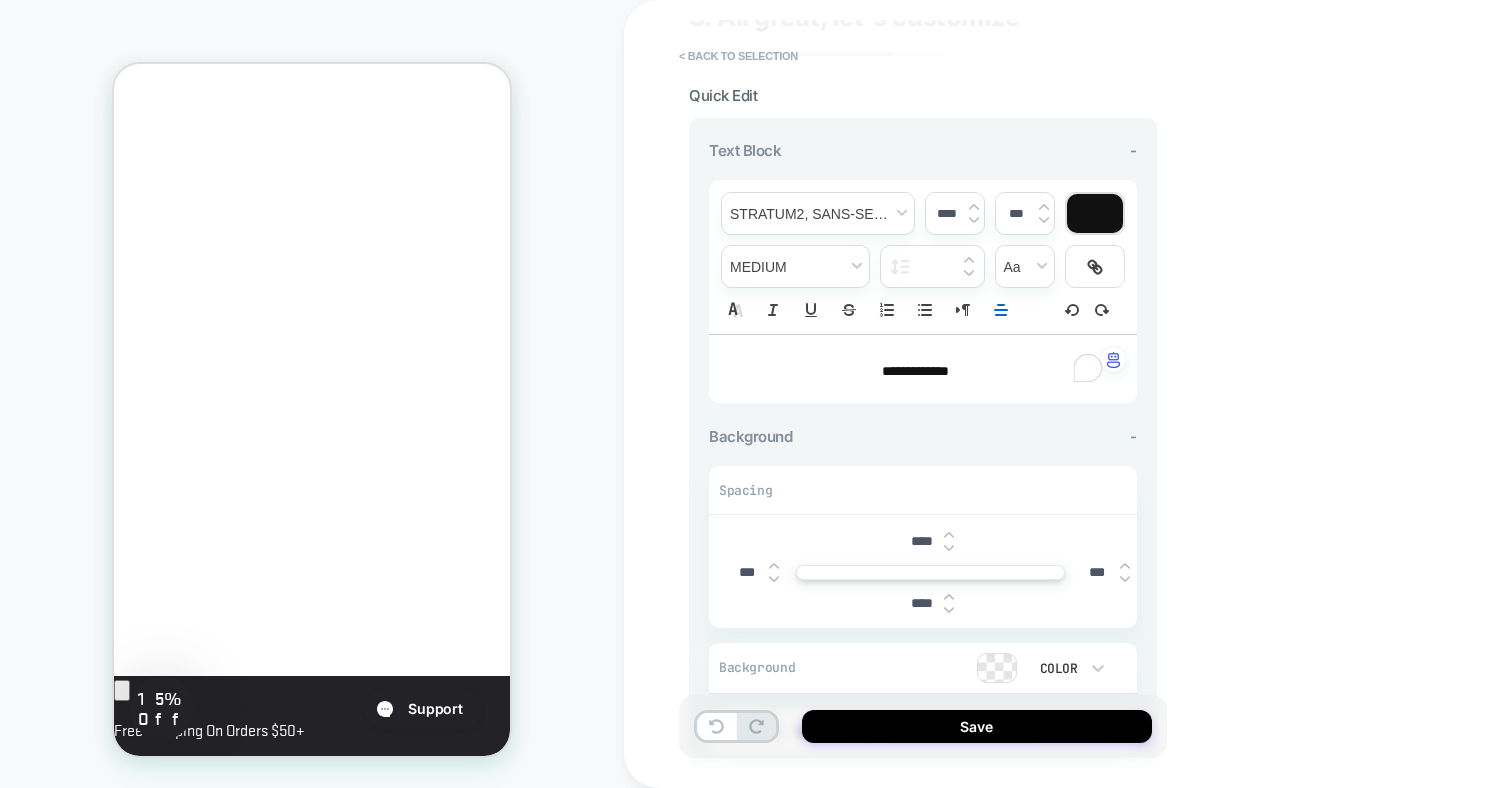 click on "**********" at bounding box center [915, 371] 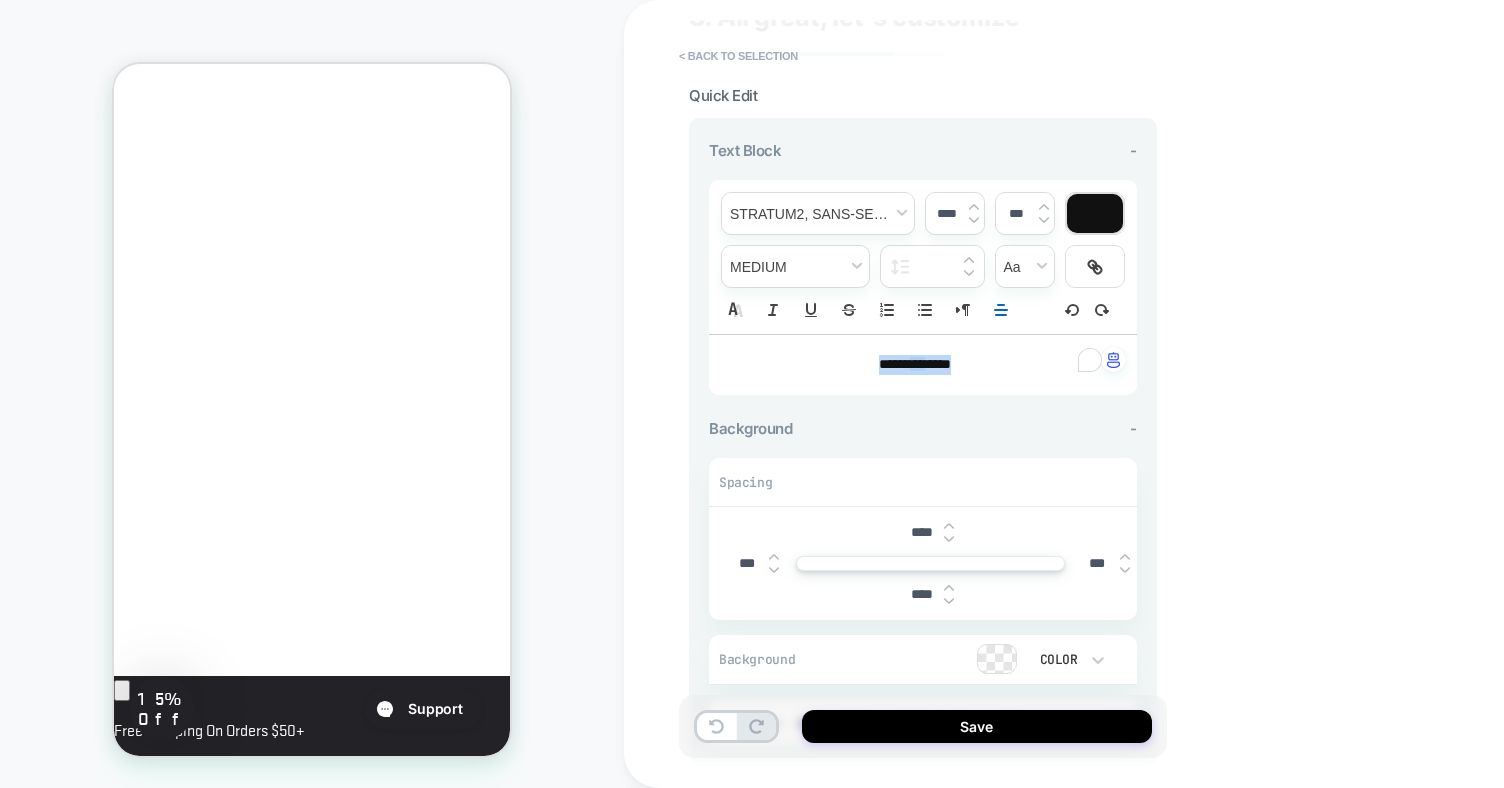 click on "***** ** ****" at bounding box center [915, 365] 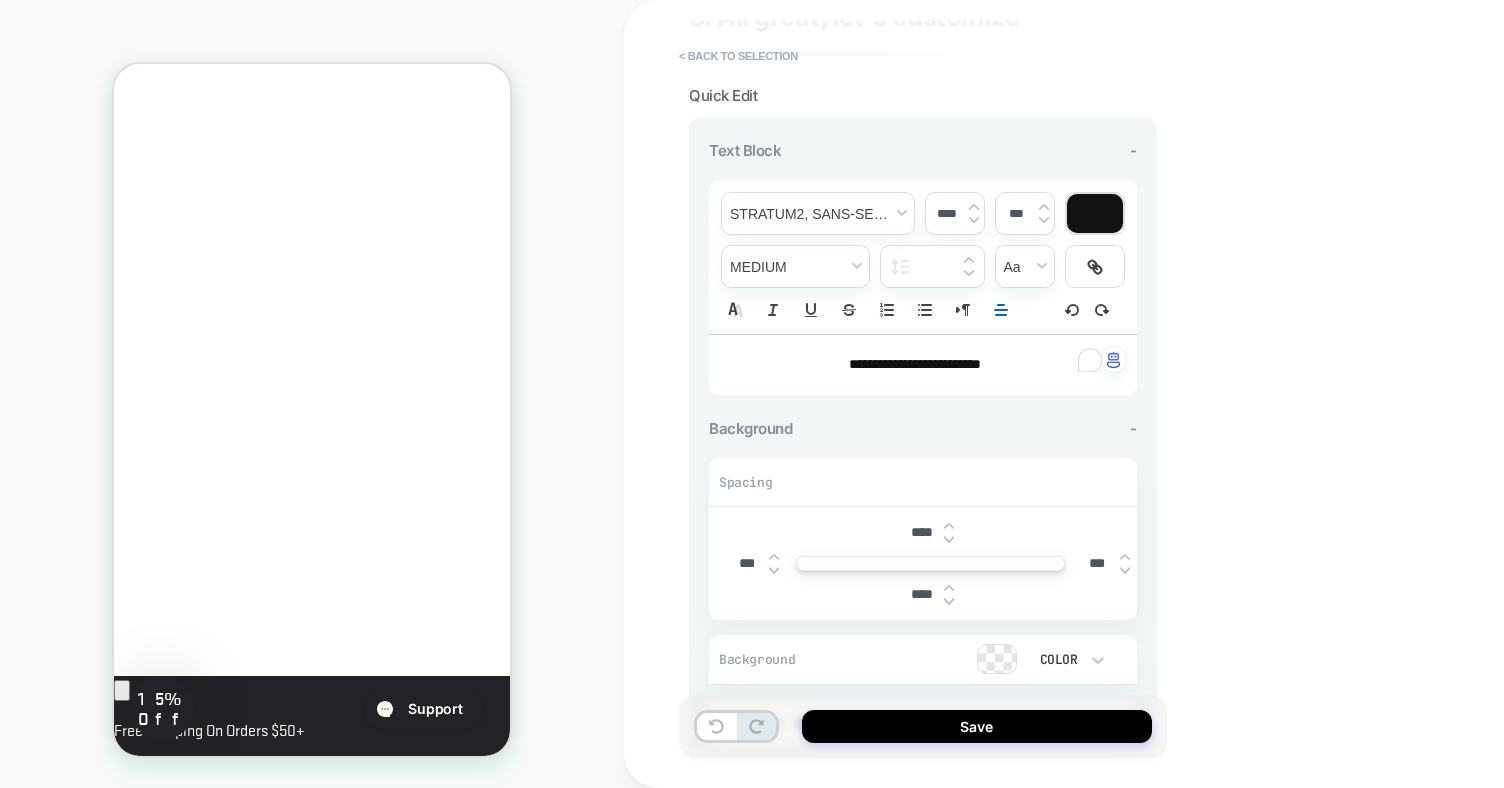 click on "**********" at bounding box center [915, 364] 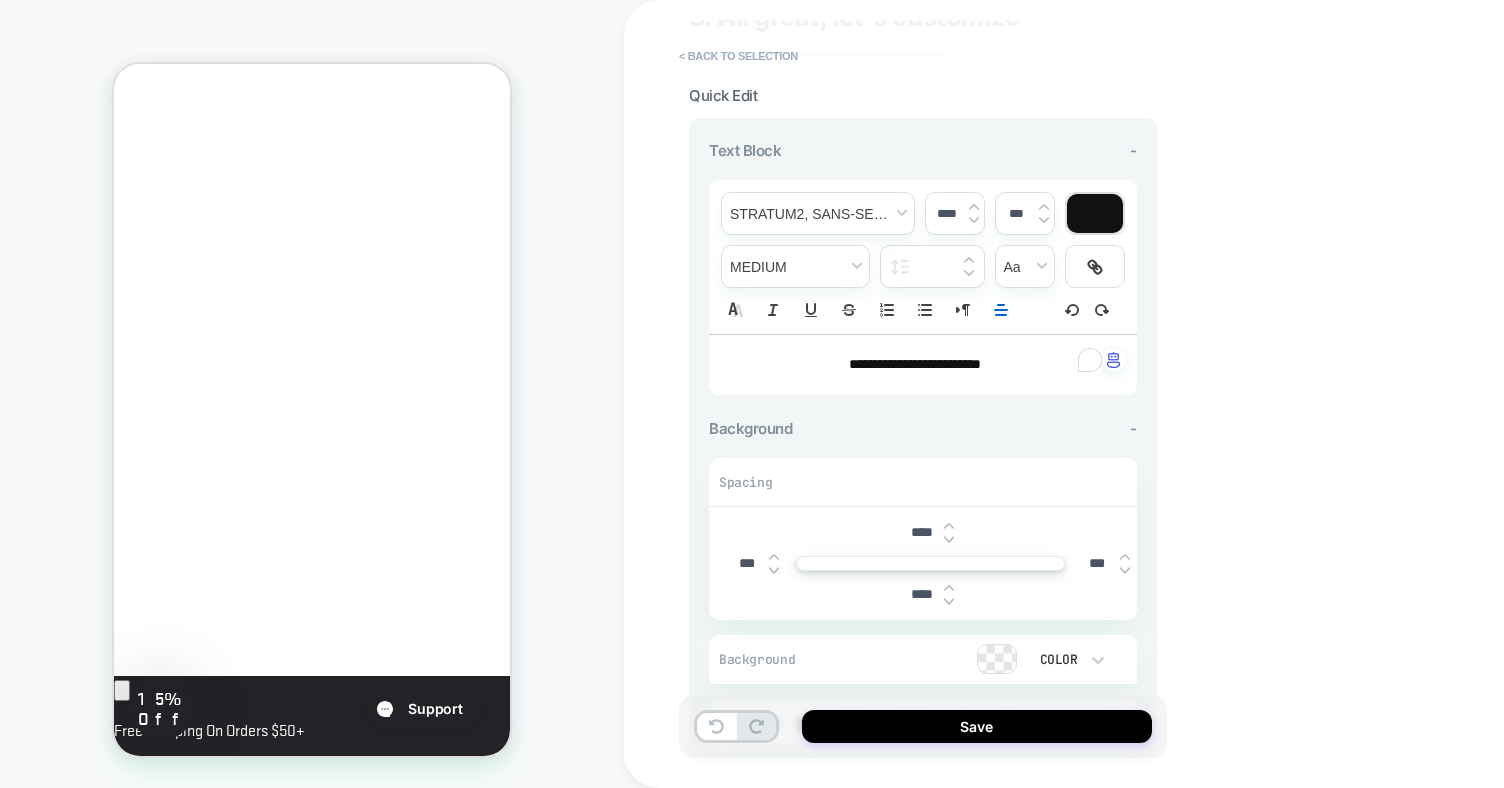 click on "**********" at bounding box center [915, 364] 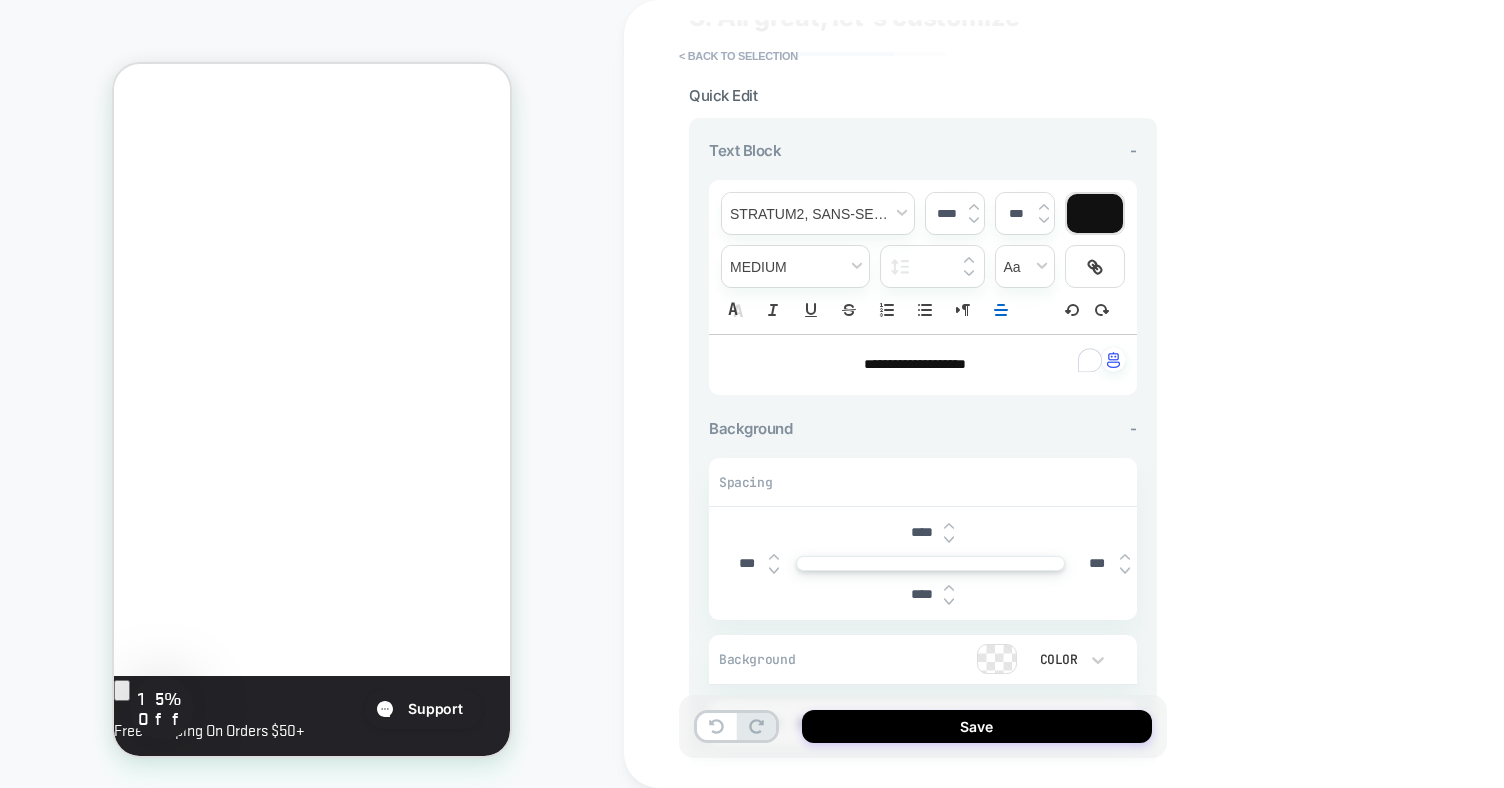 click on "****" at bounding box center (921, 532) 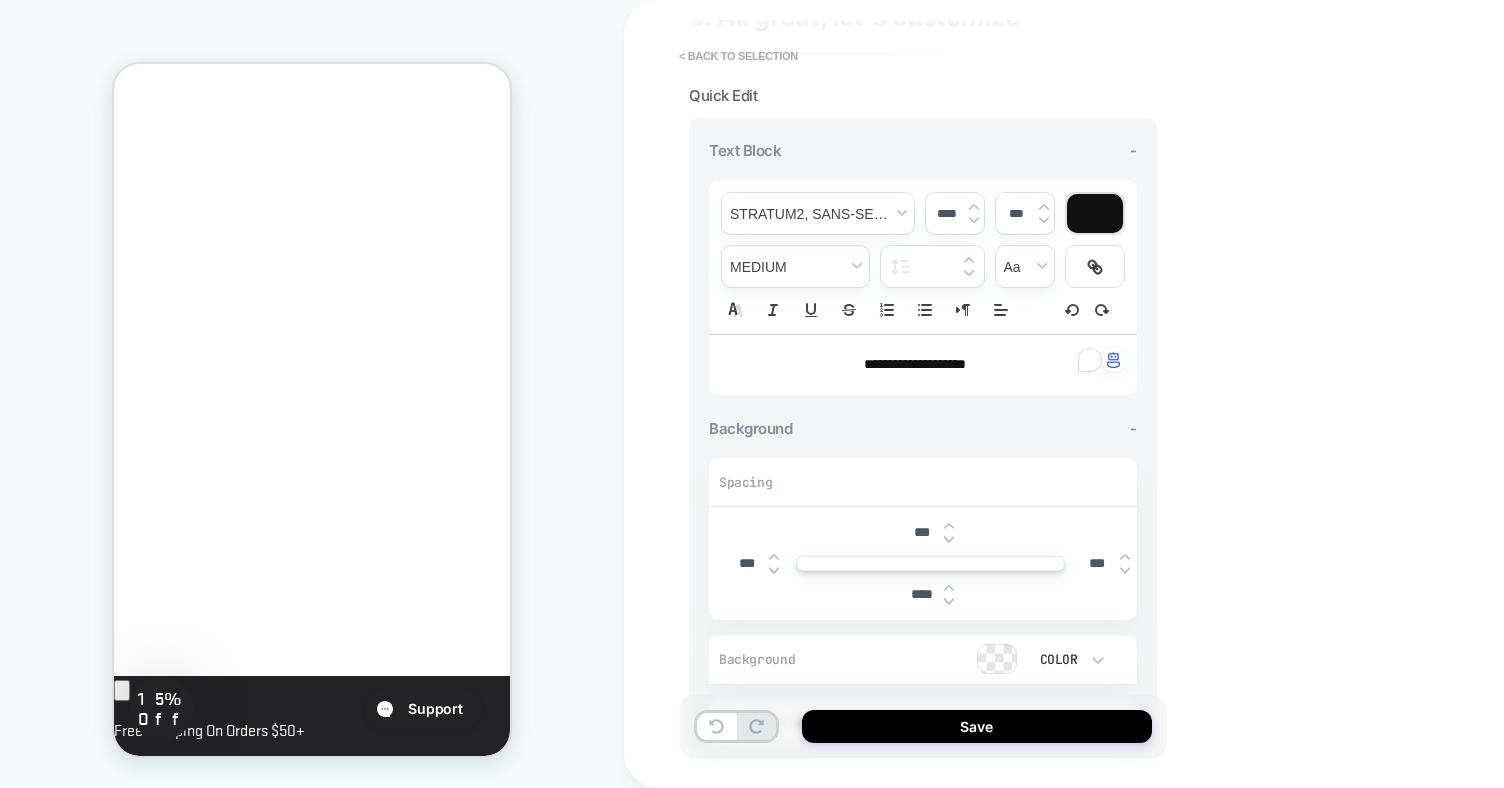 scroll, scrollTop: 319, scrollLeft: 0, axis: vertical 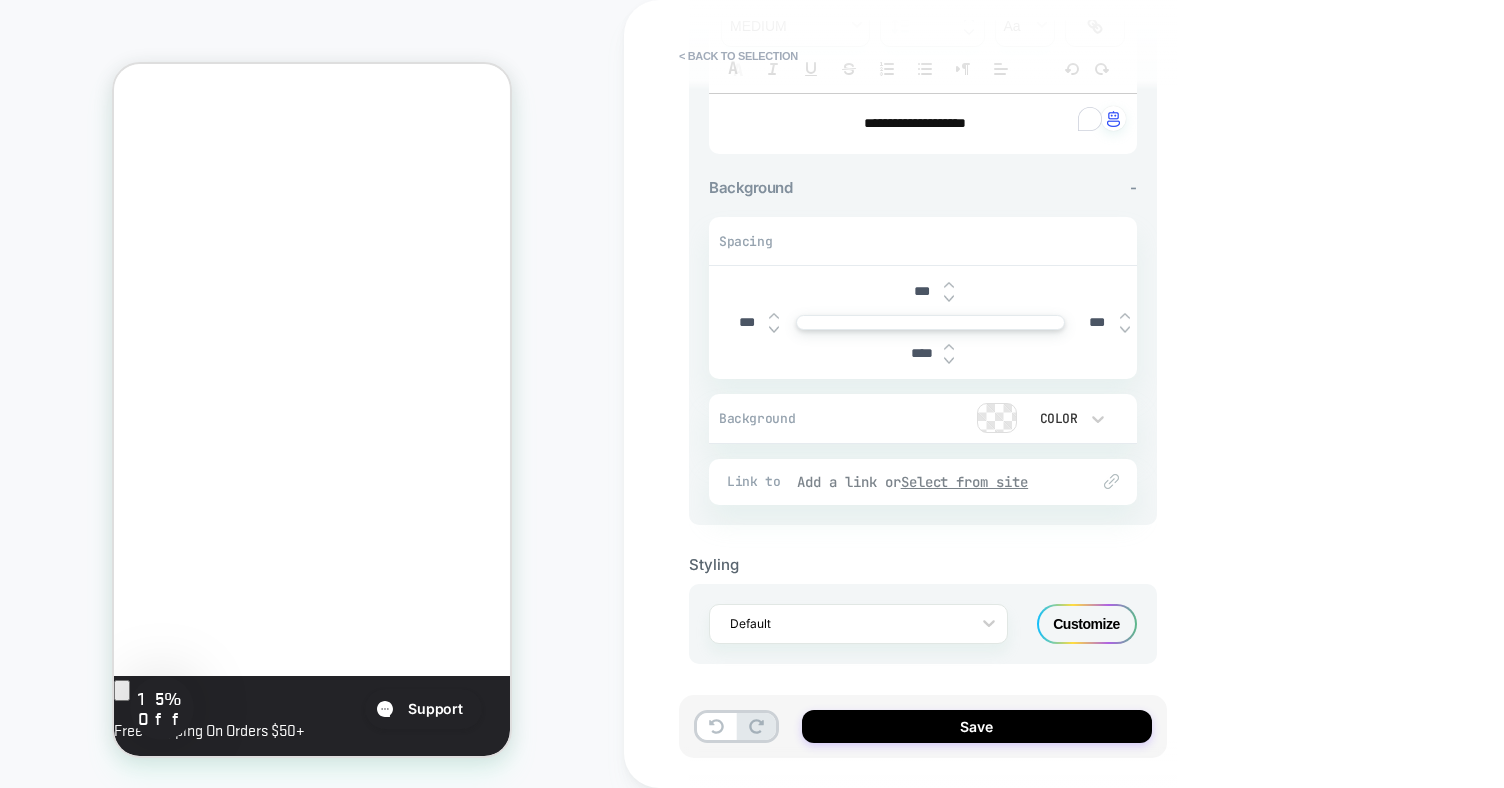 type on "***" 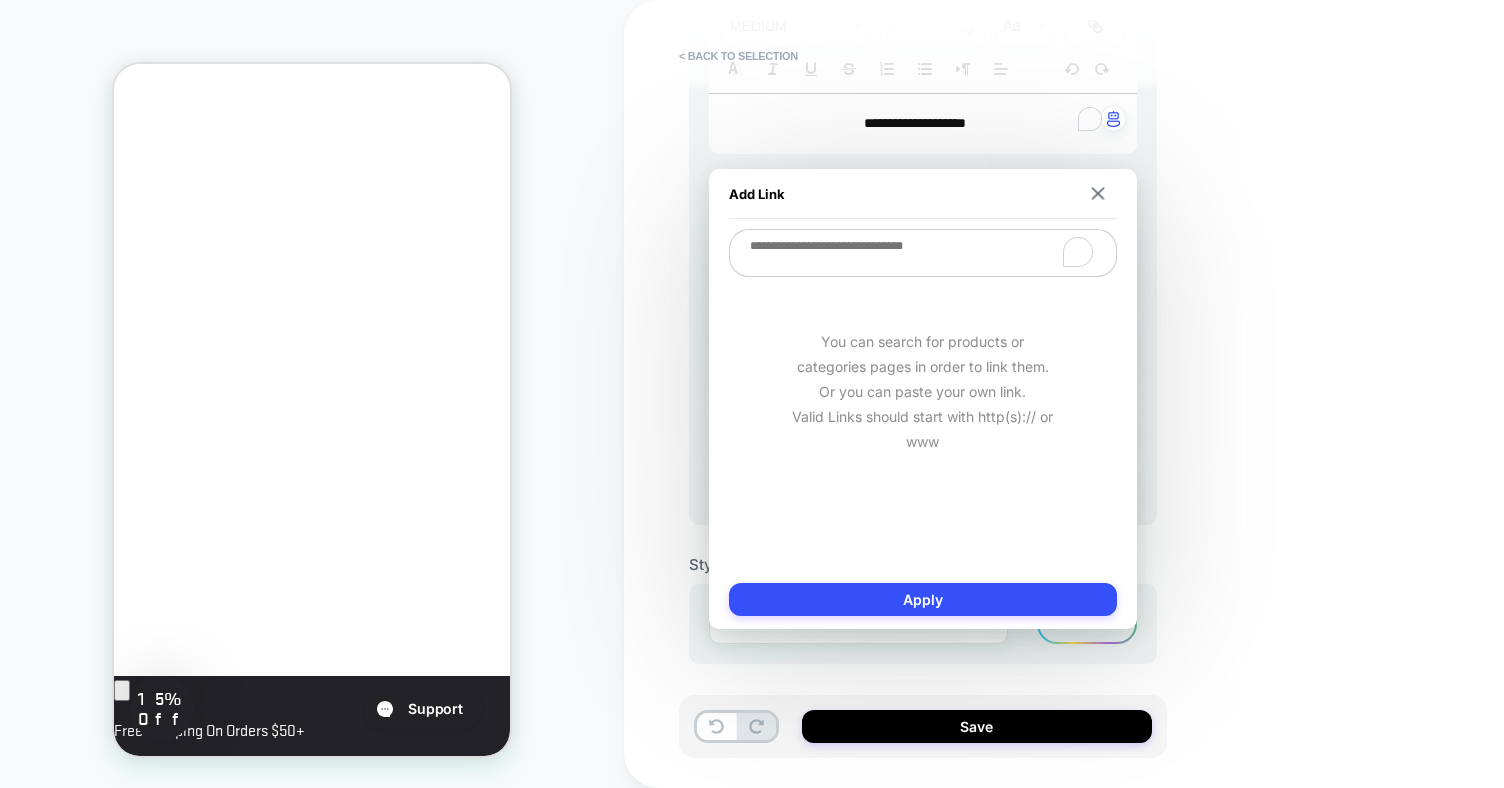 click at bounding box center (923, 253) 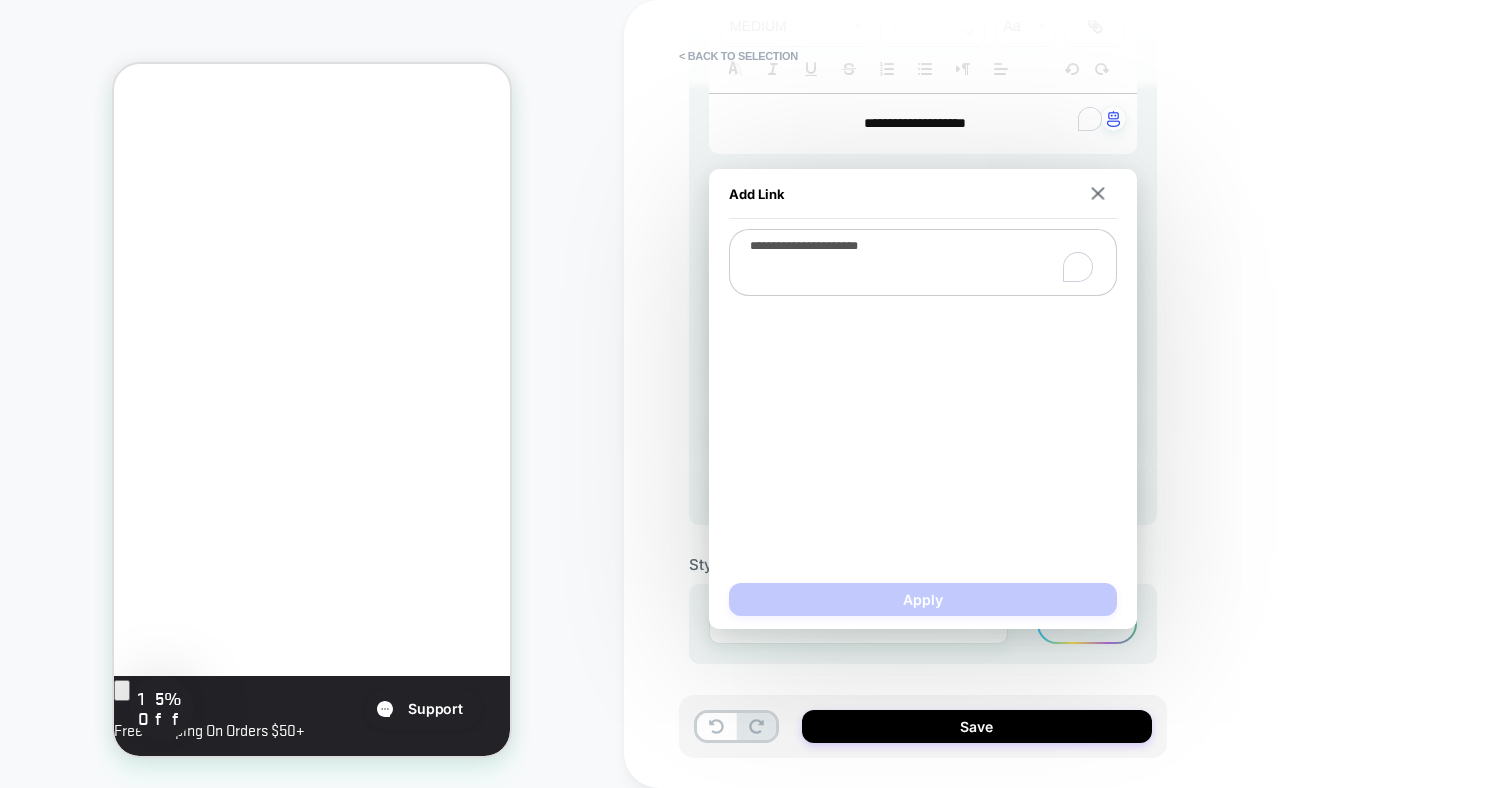 type on "*" 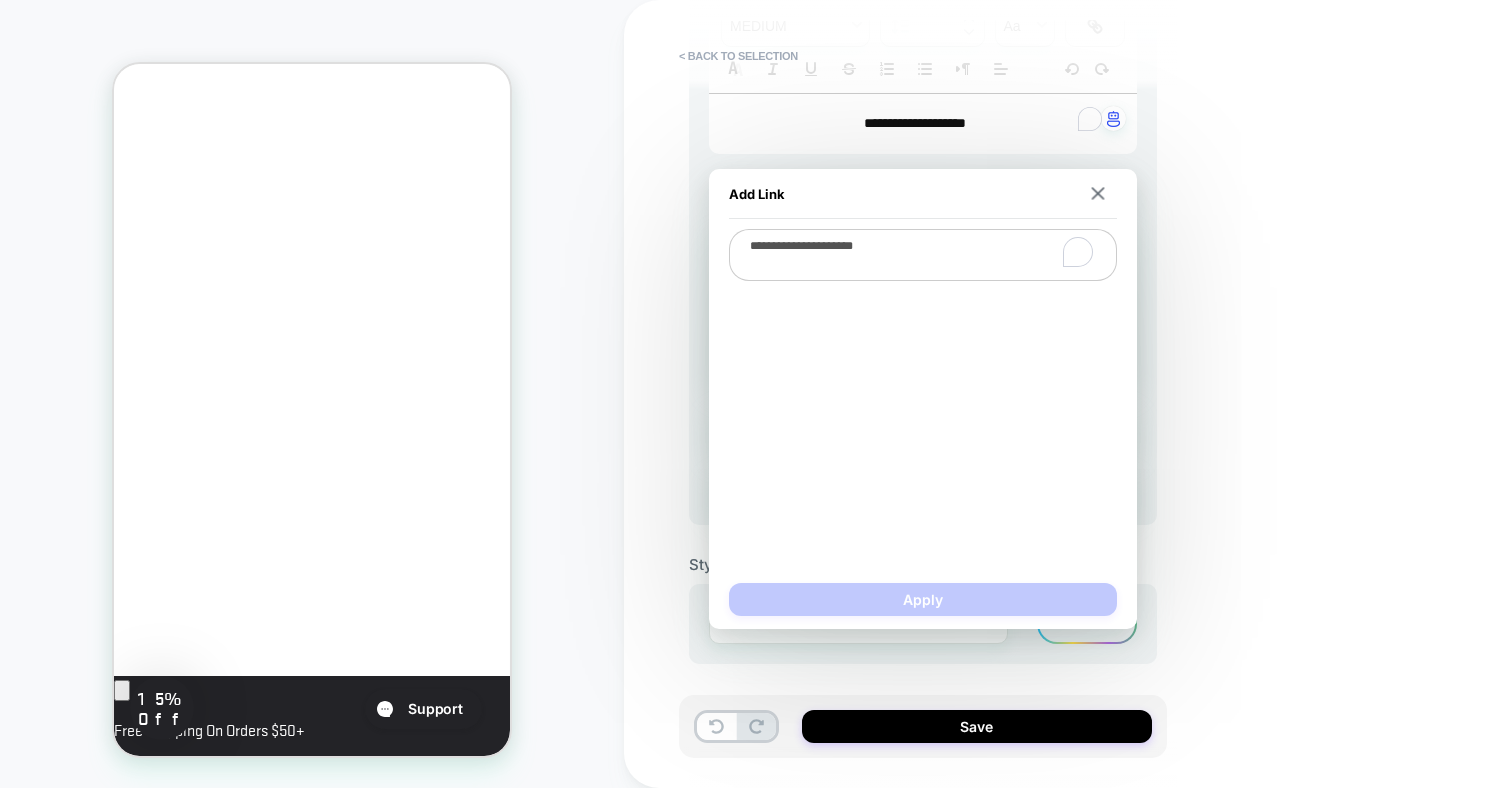 type on "*" 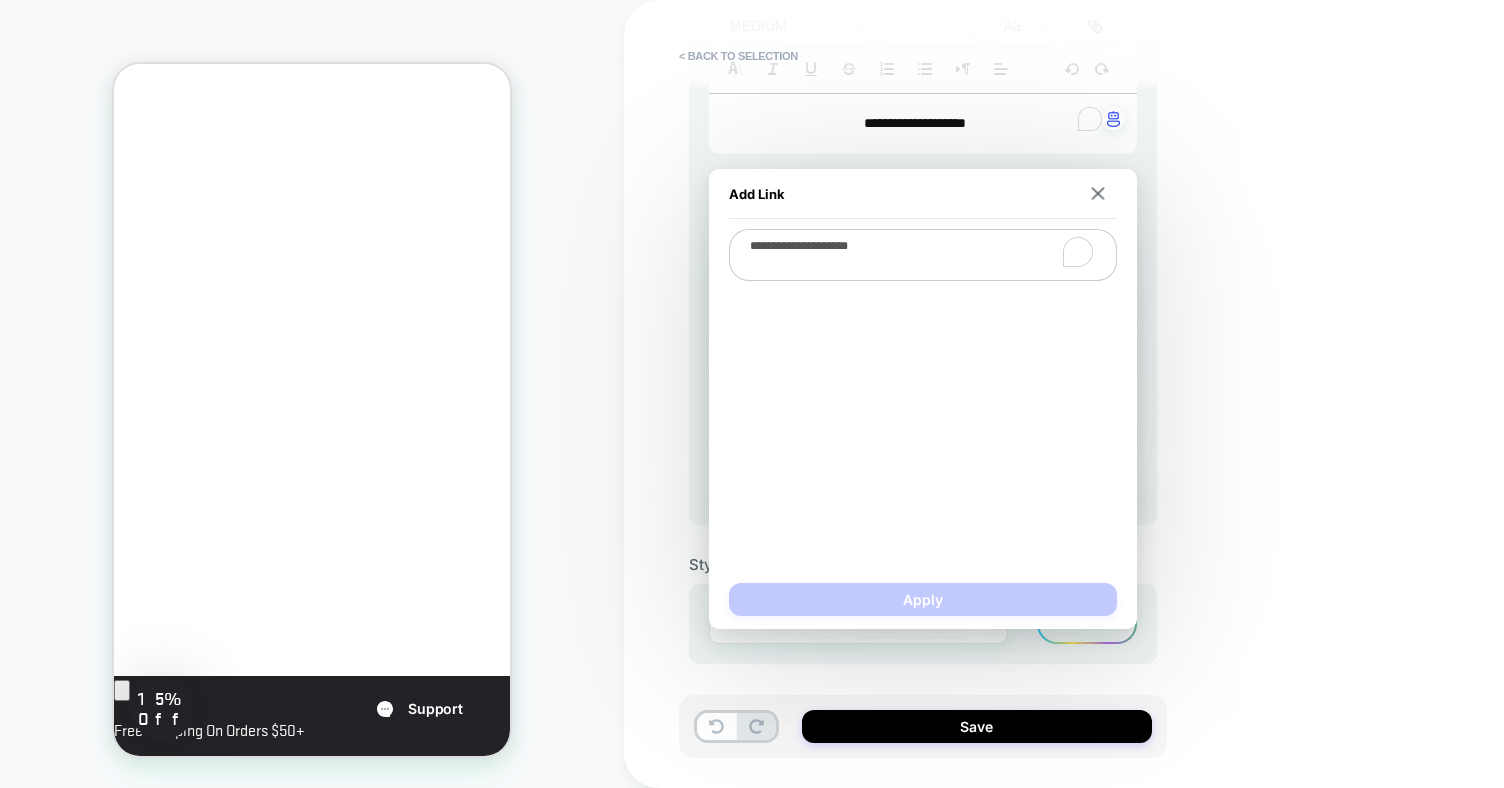 type on "**********" 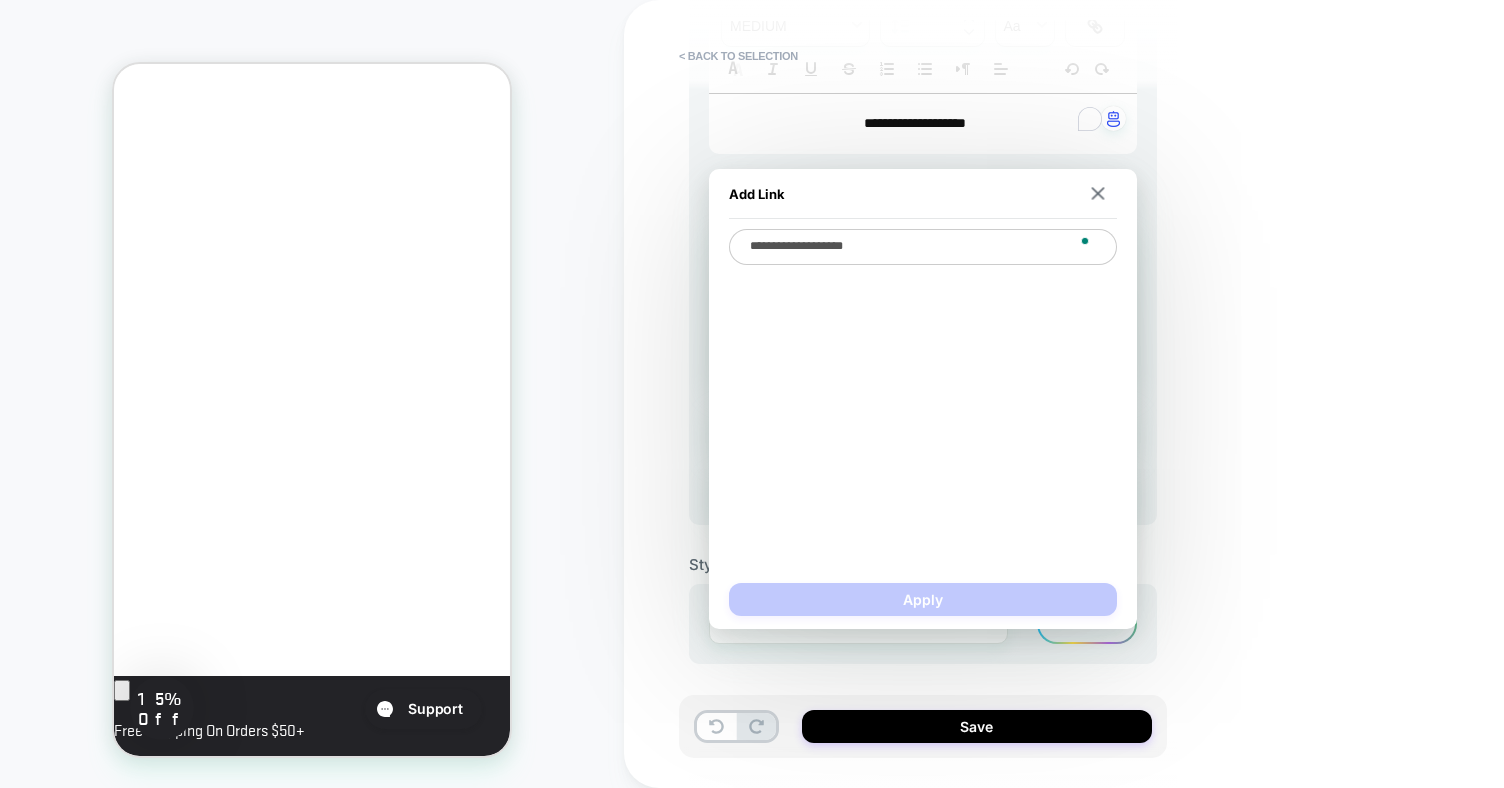 type on "*" 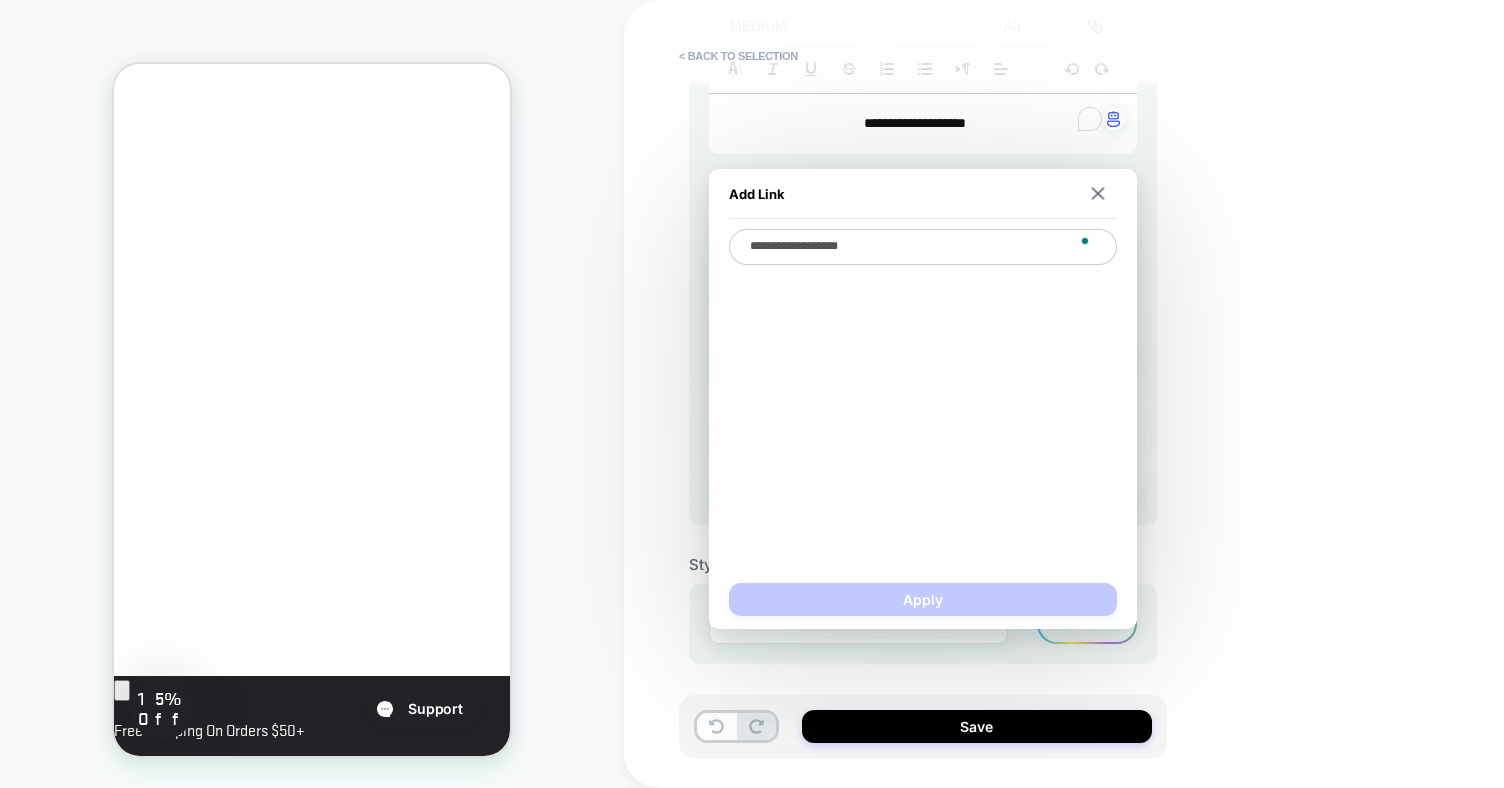 type on "*" 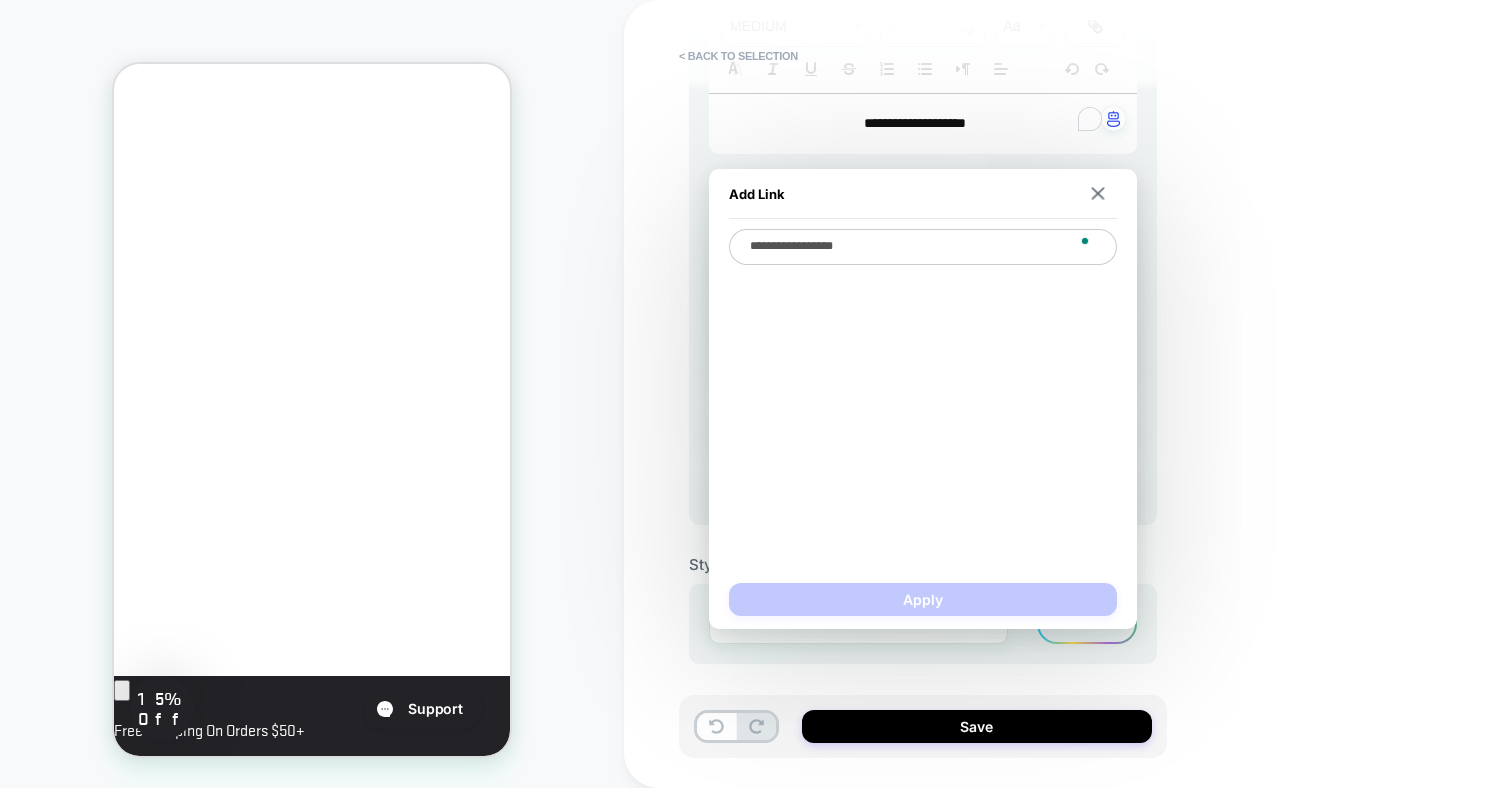 type on "*" 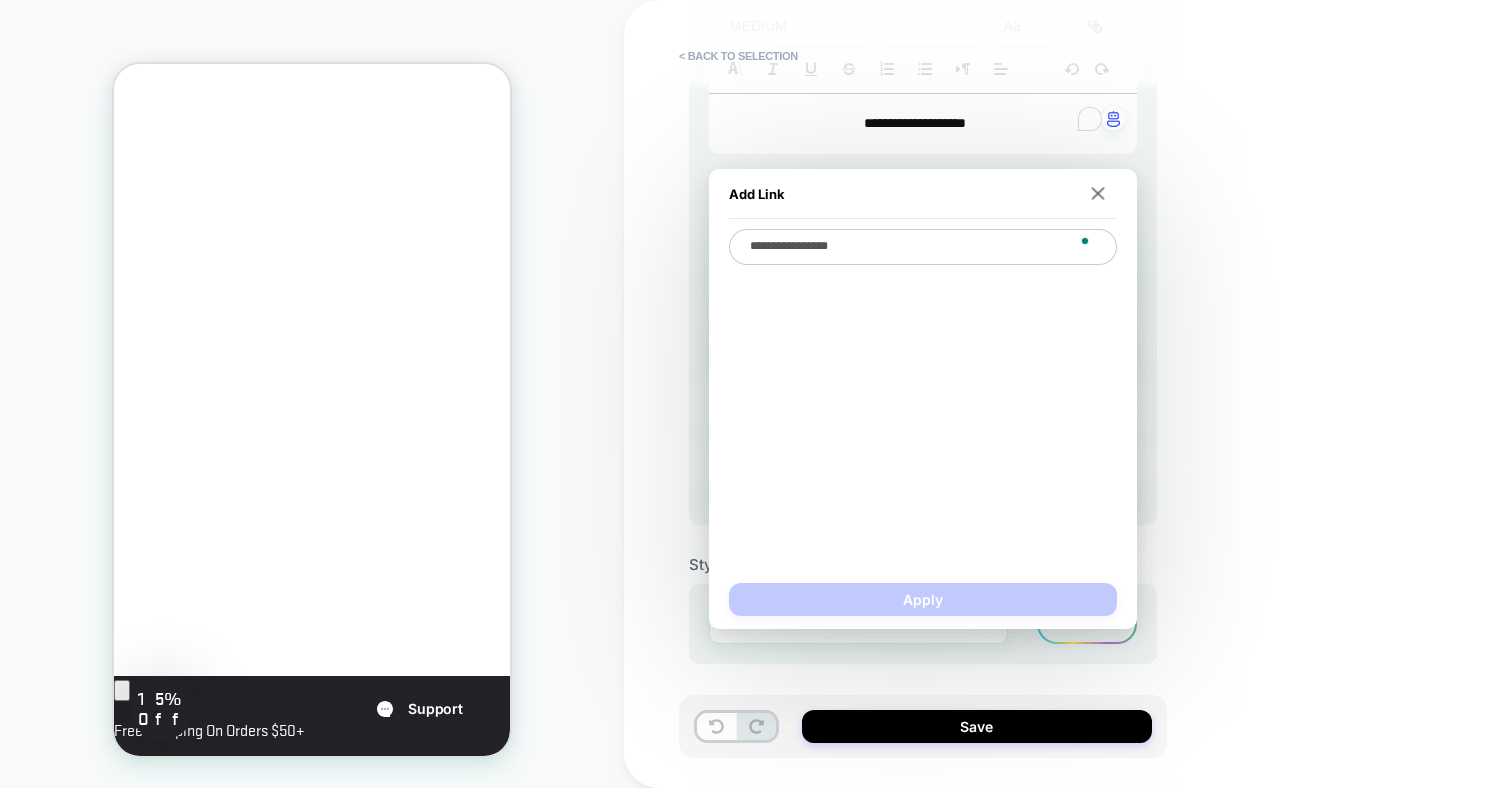 type on "*" 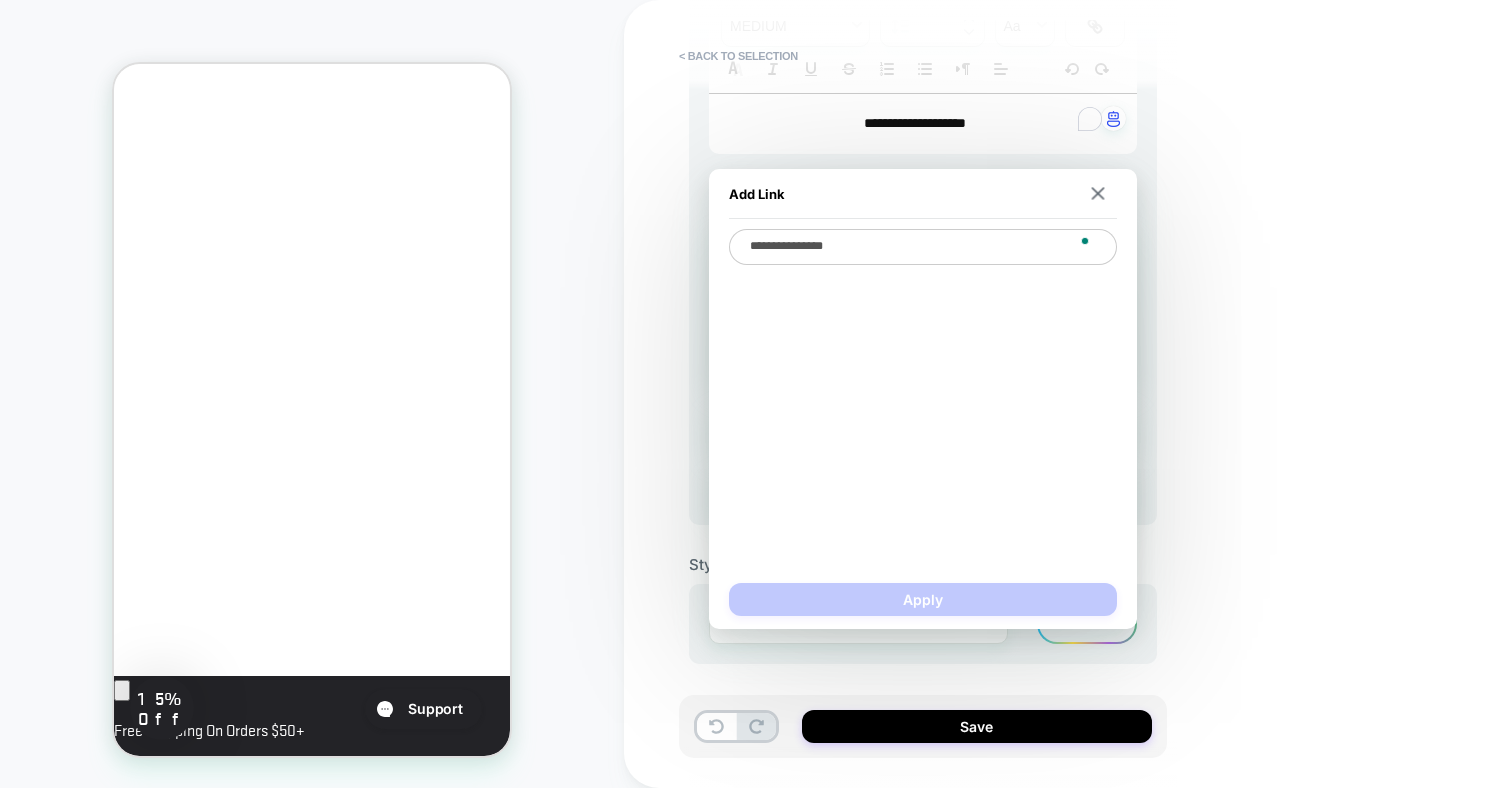 type on "*" 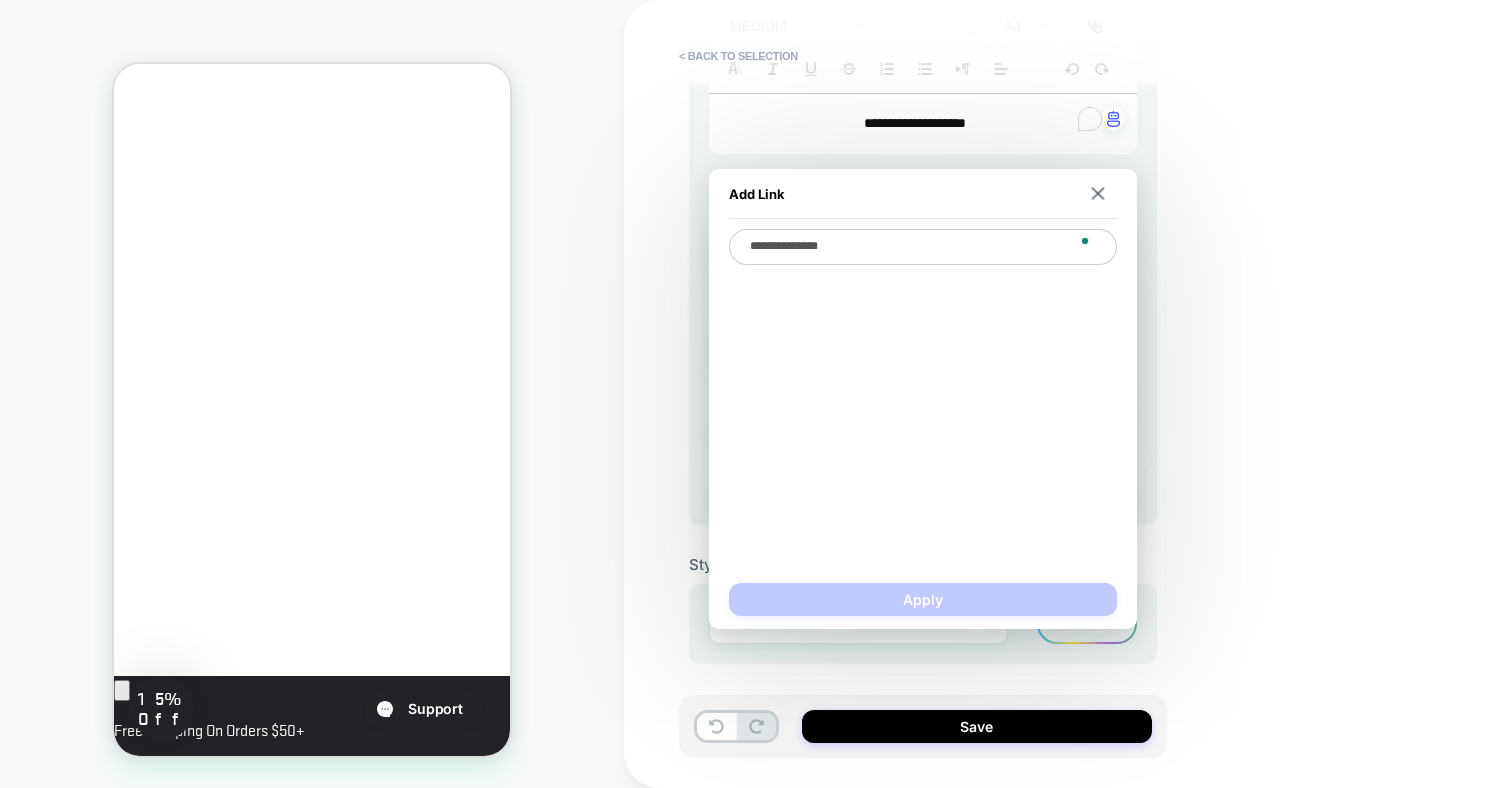 type on "*" 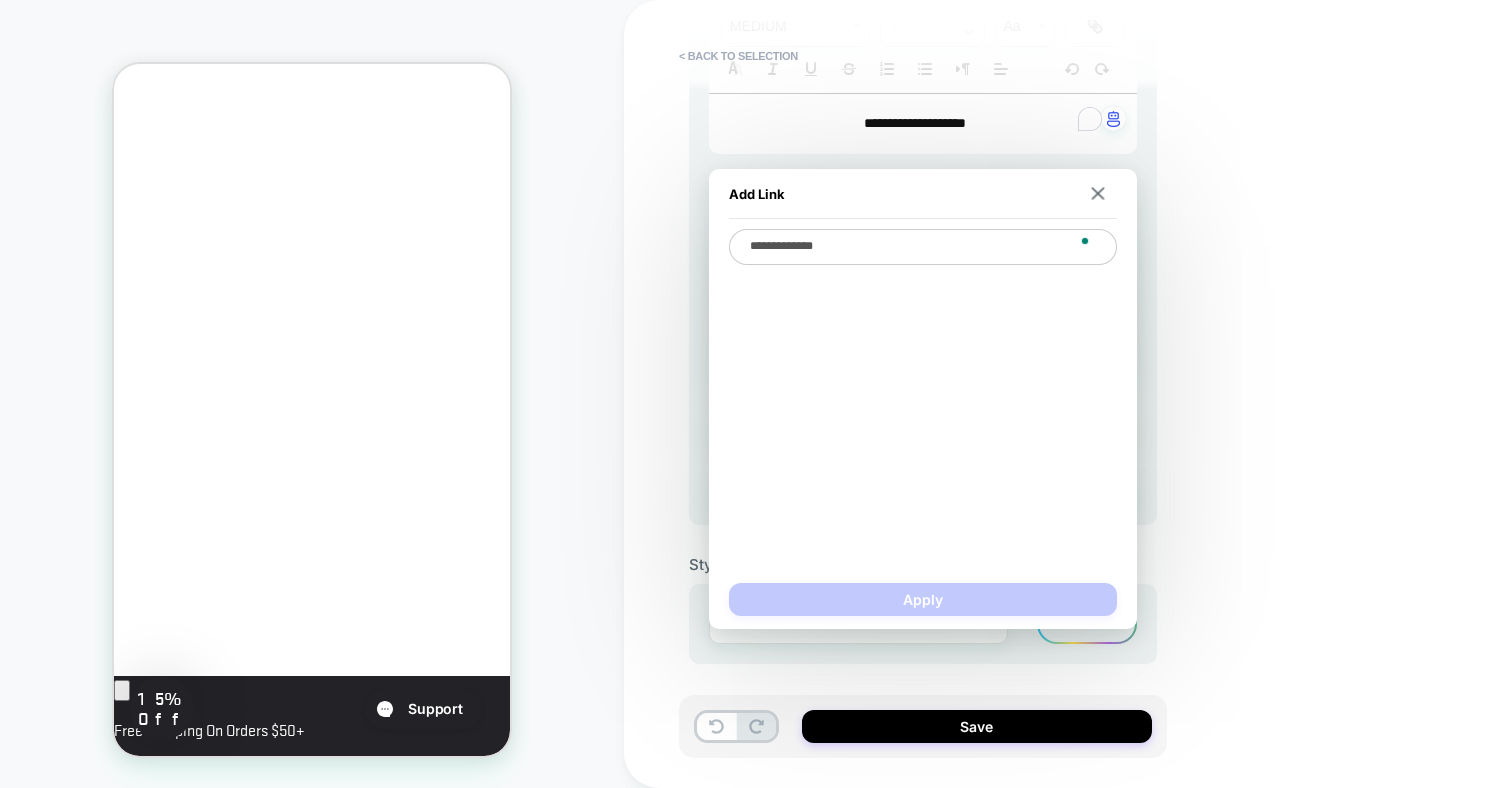 type on "*" 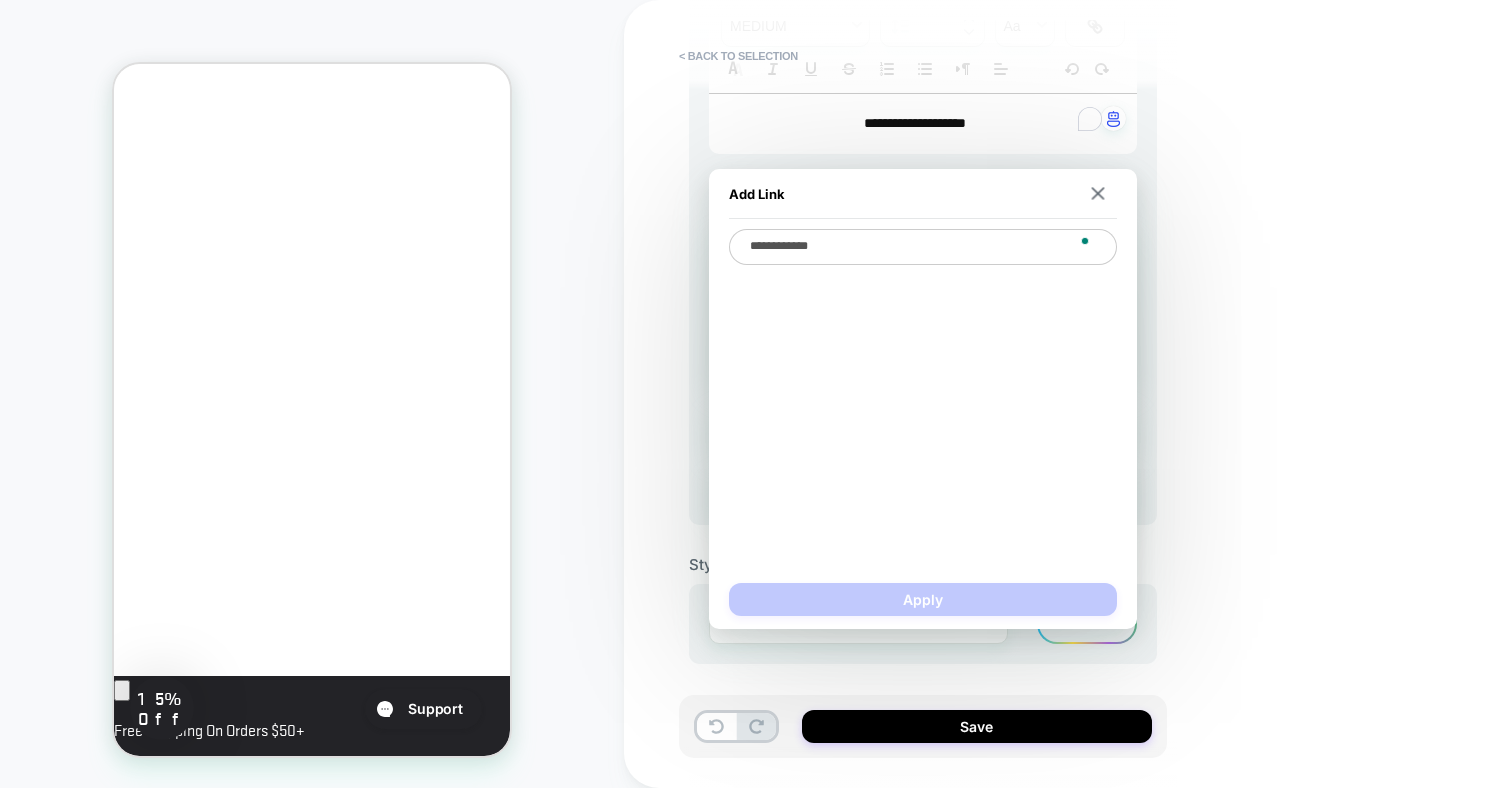 type on "*" 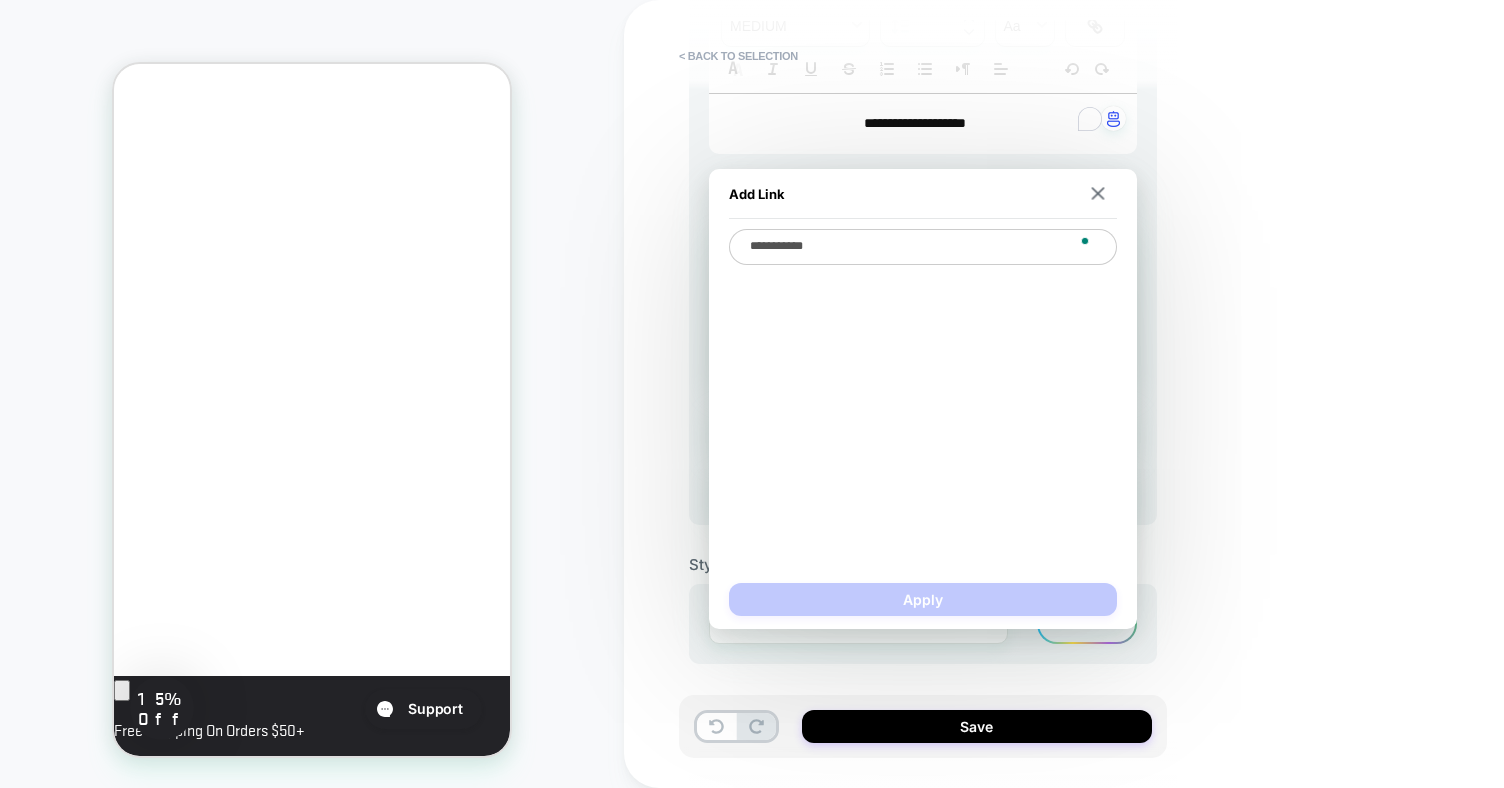 type on "*" 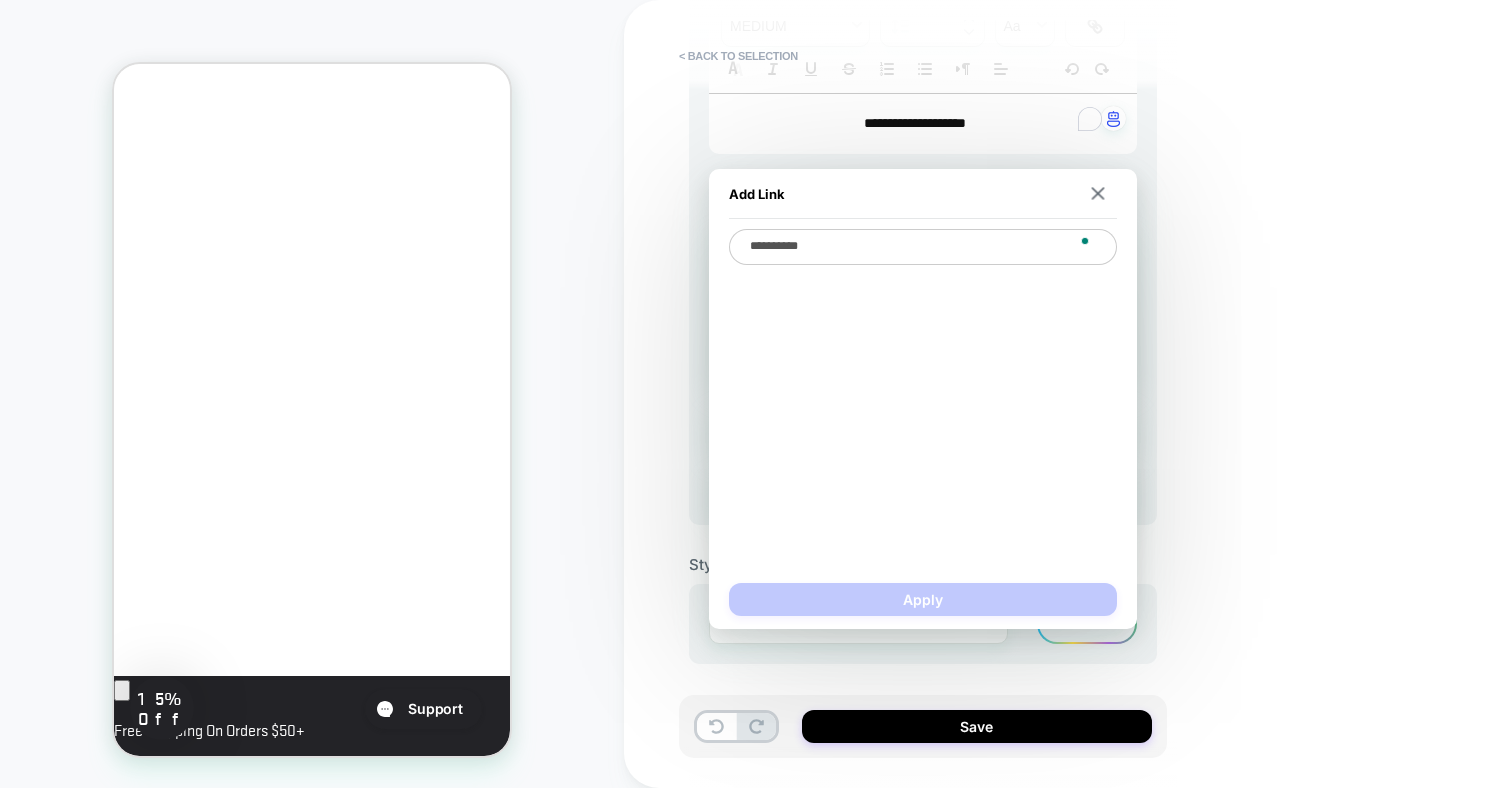 type on "*" 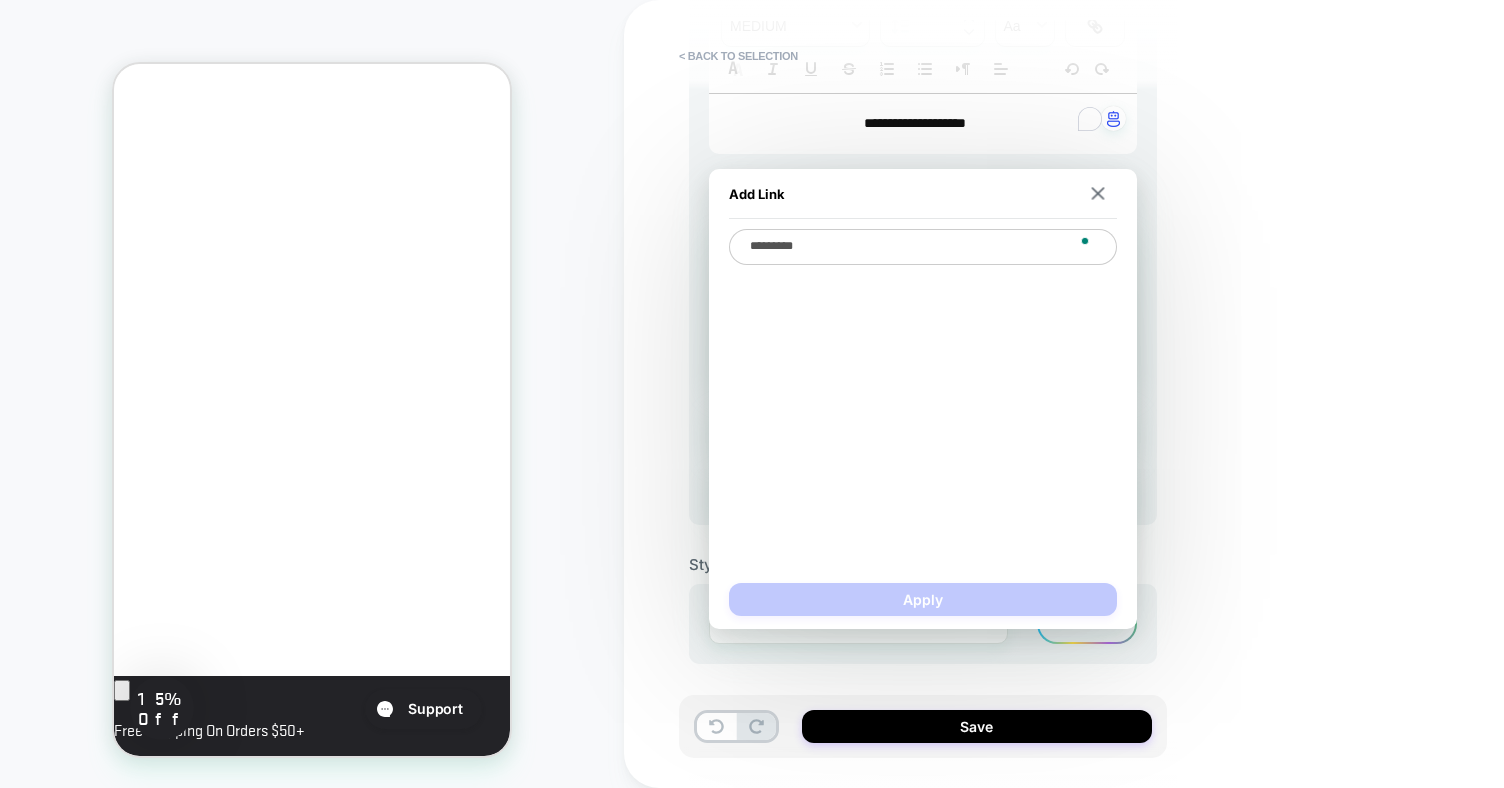 type on "*" 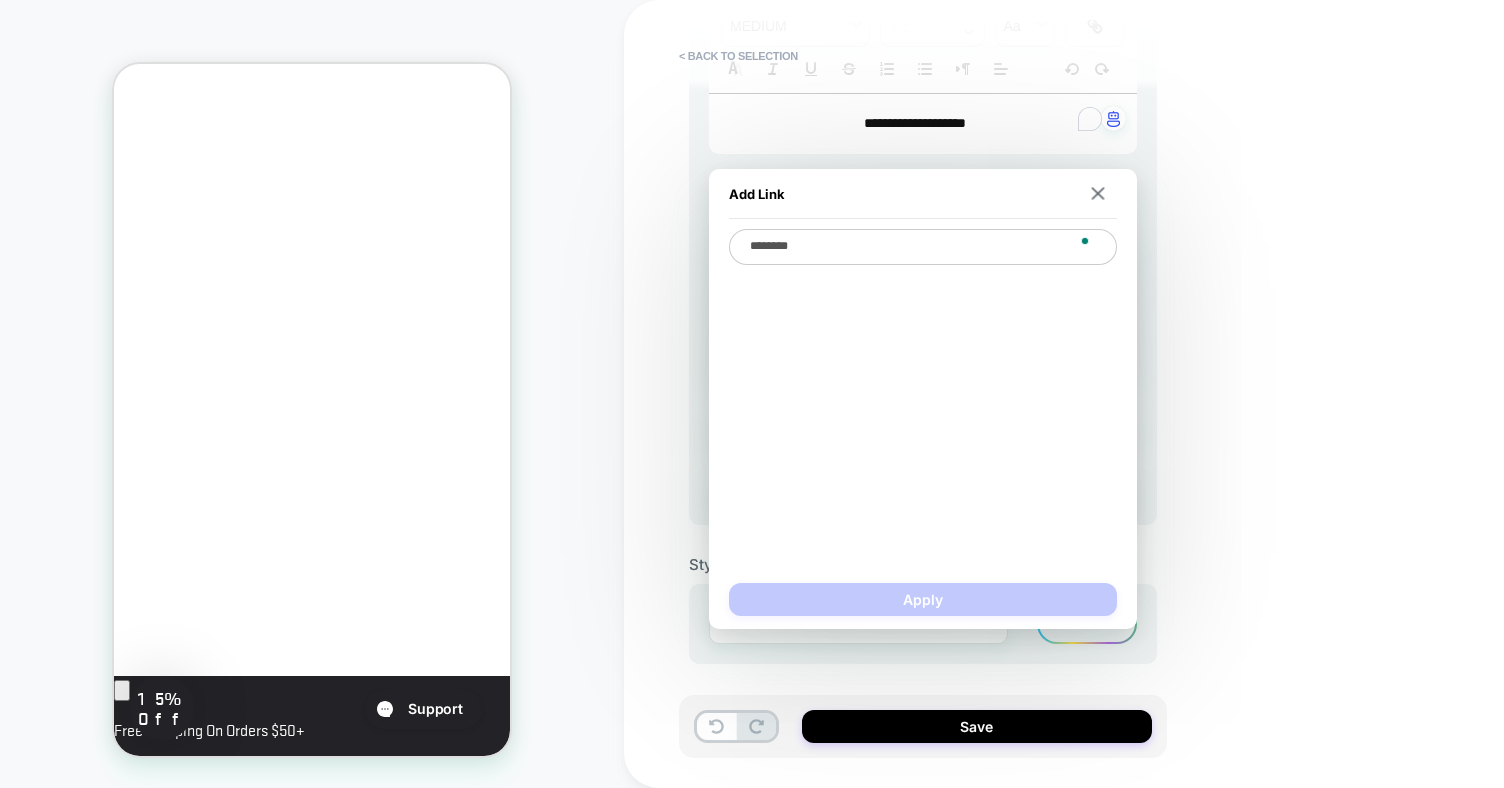 type on "*" 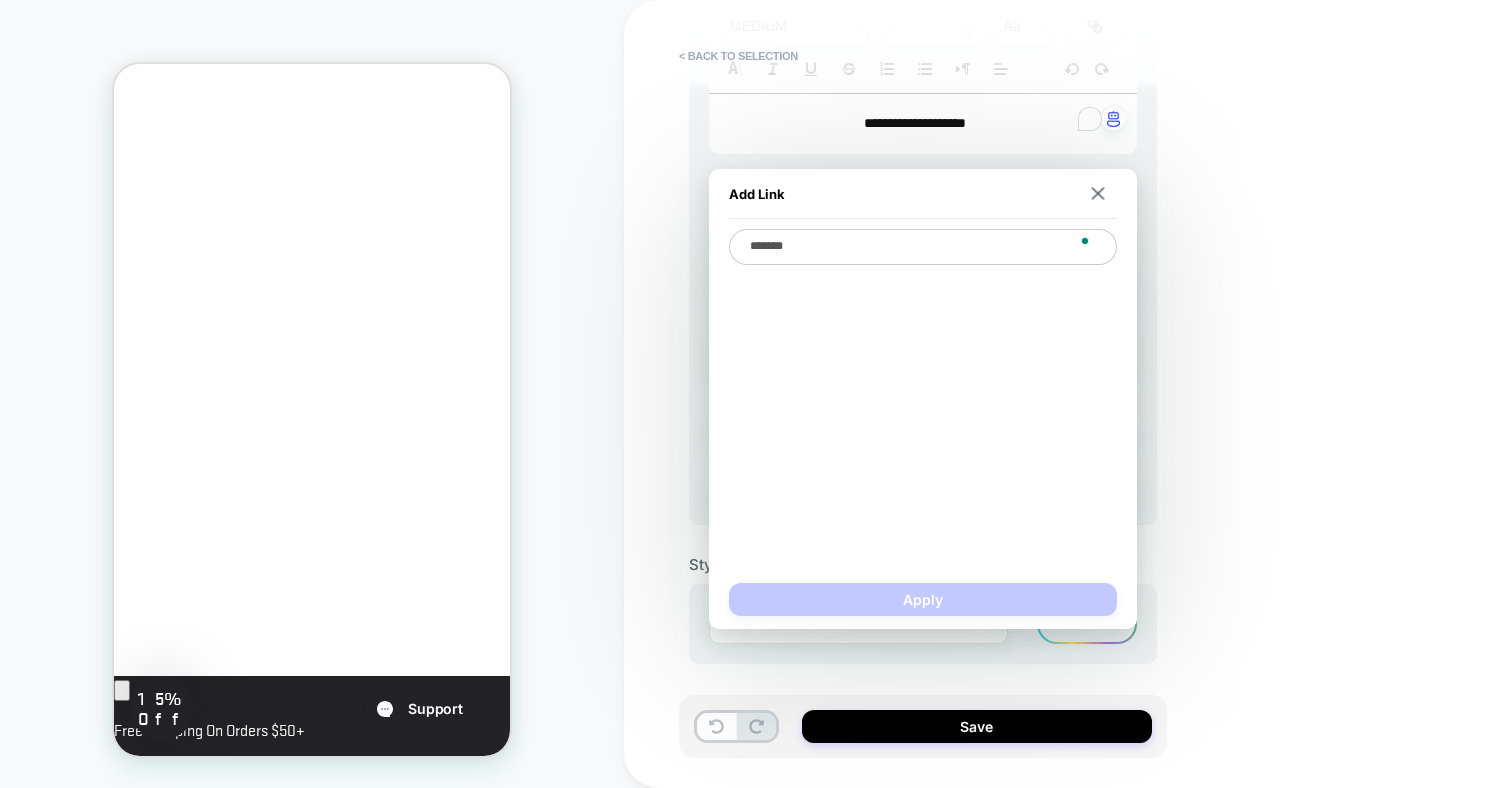 type on "*" 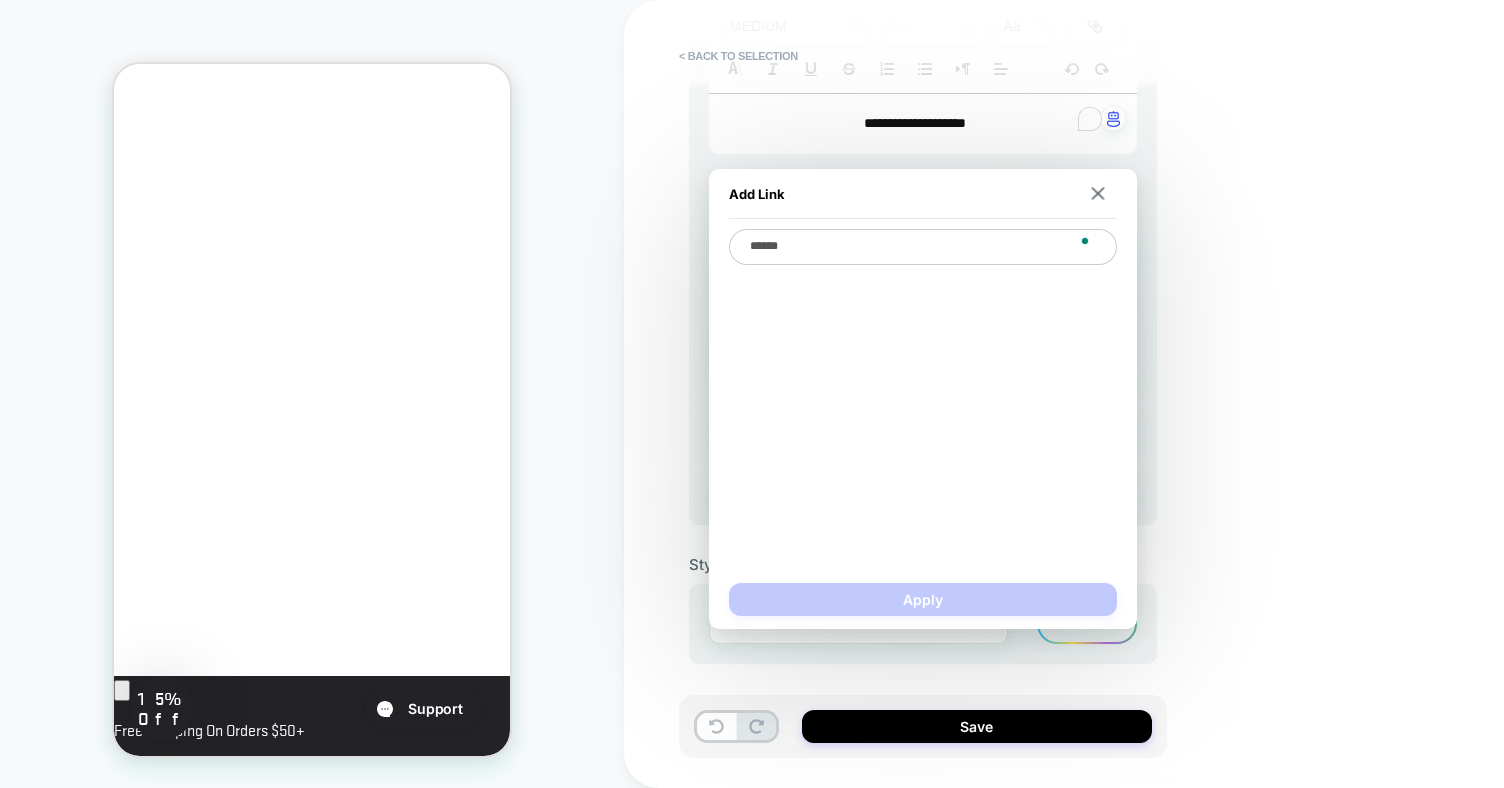 type on "*" 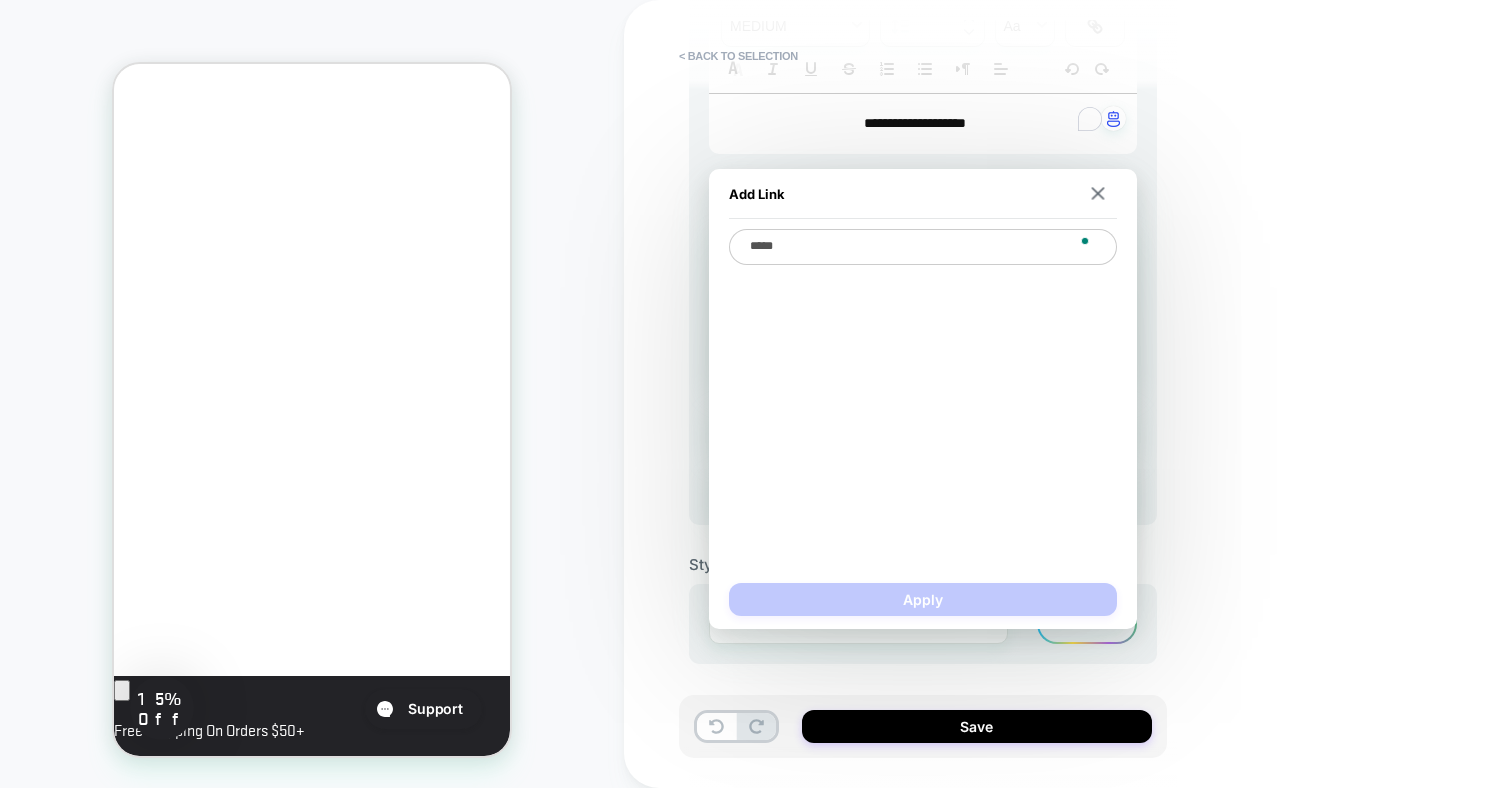 type on "*" 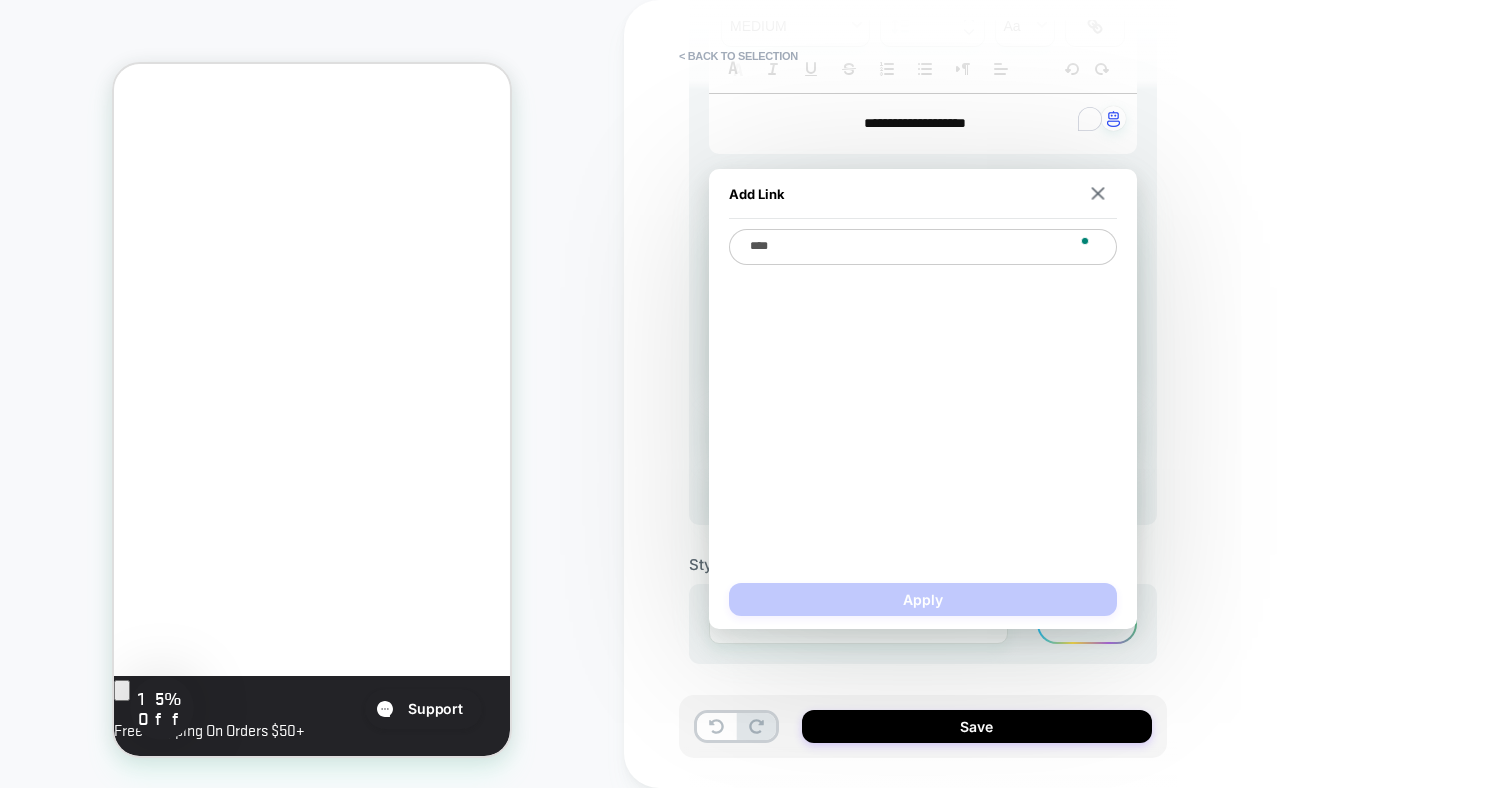 type on "*" 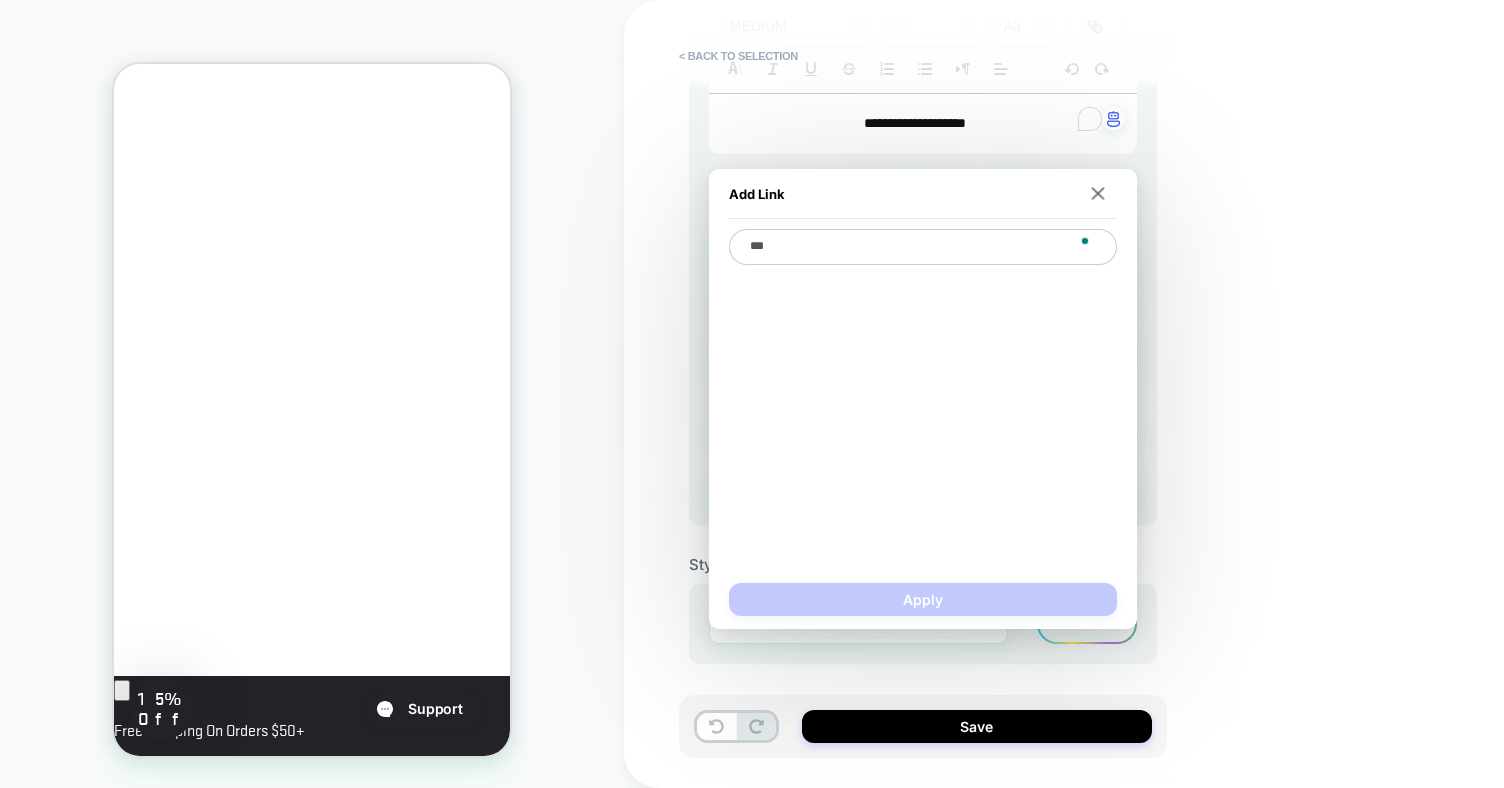 type on "*" 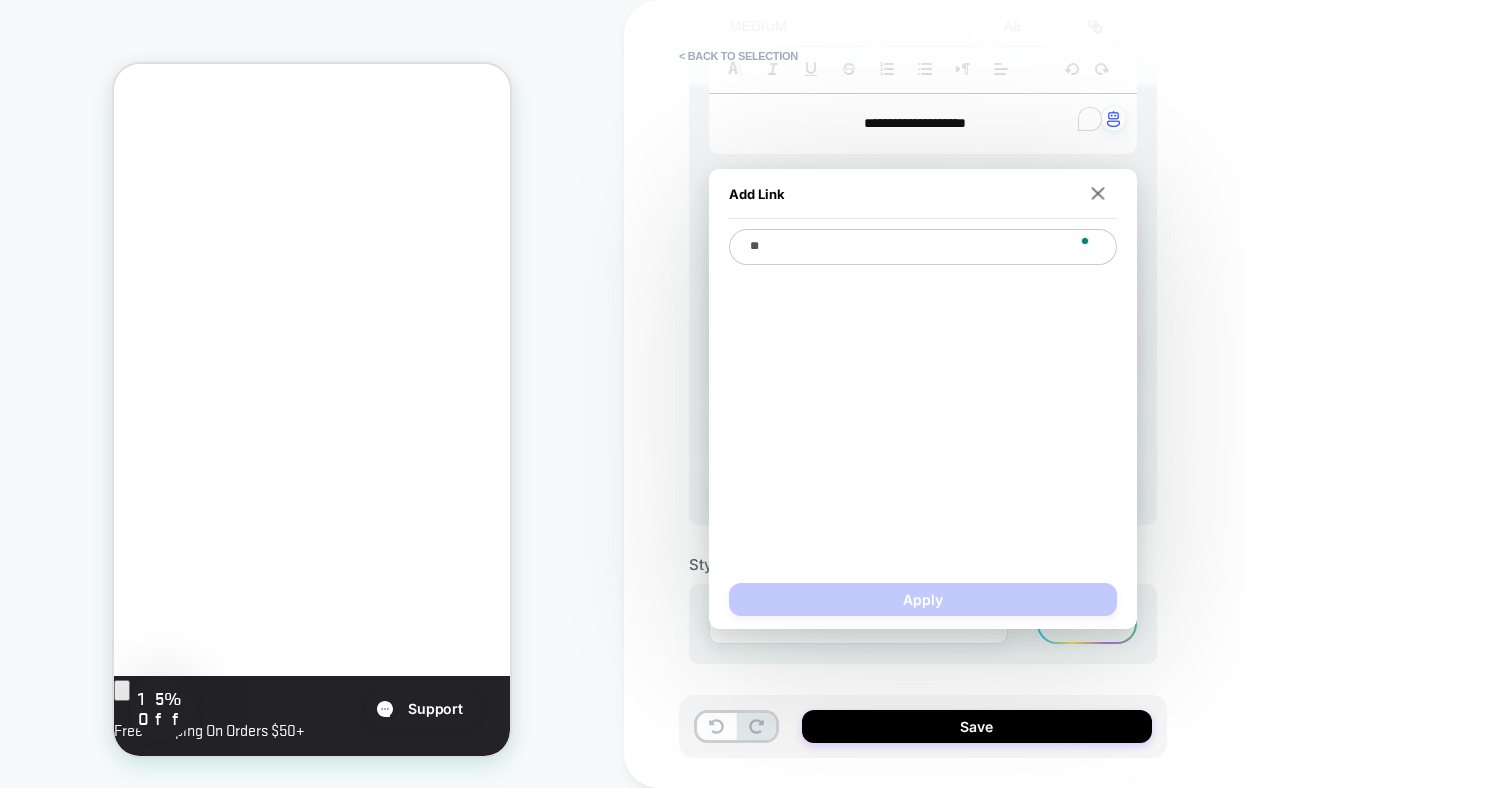 type on "*" 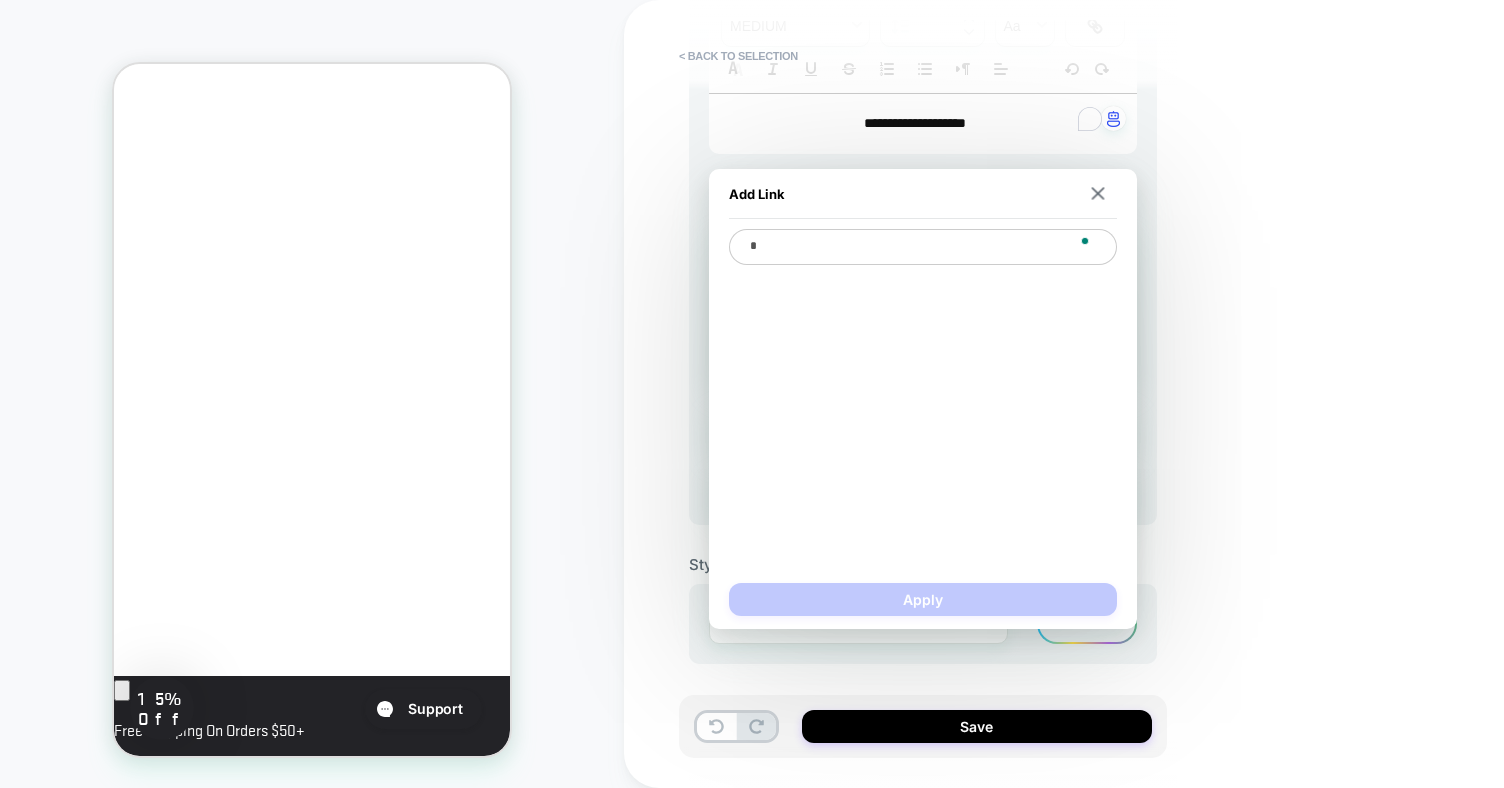 type on "*" 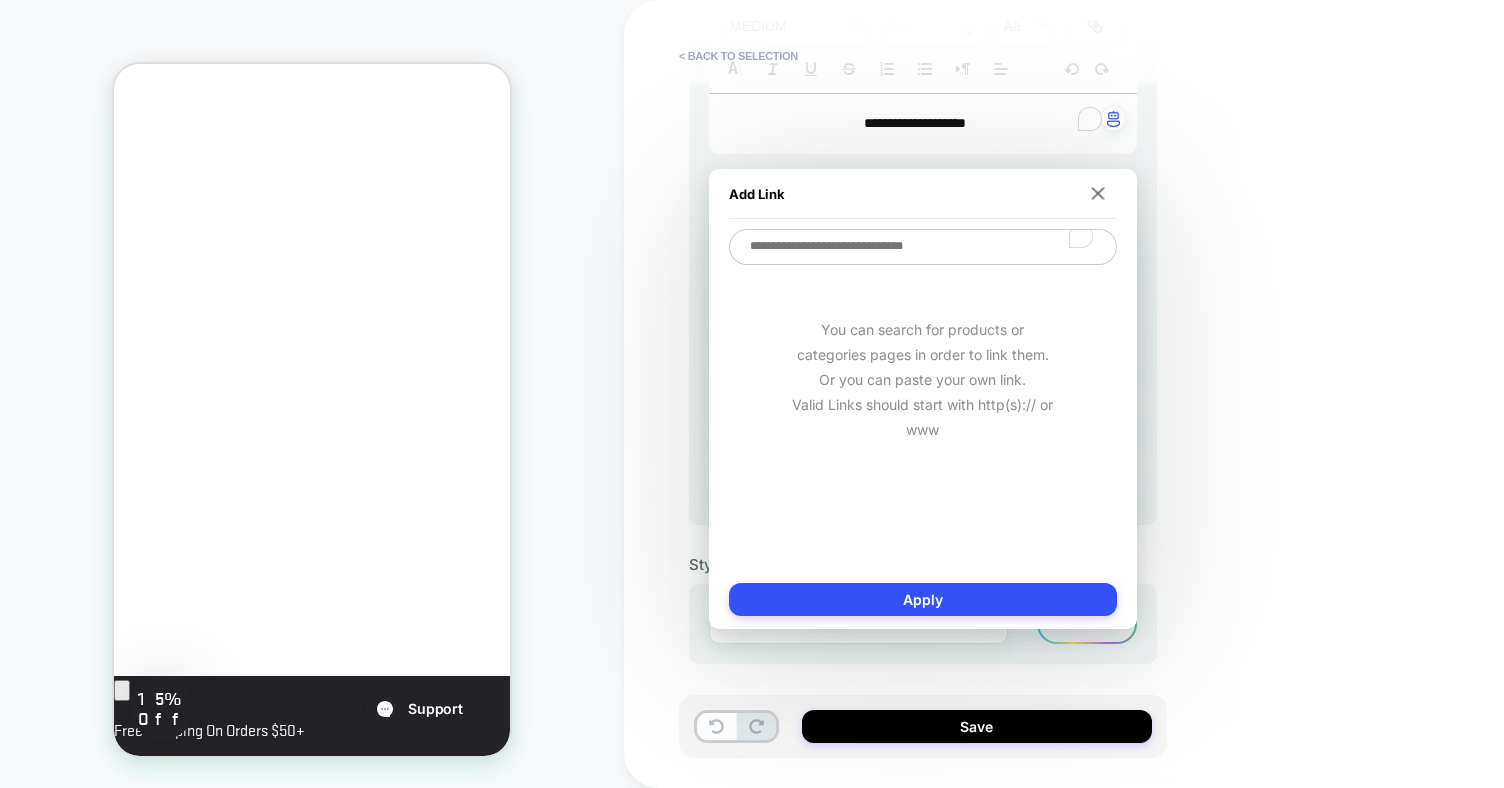 click at bounding box center (923, 247) 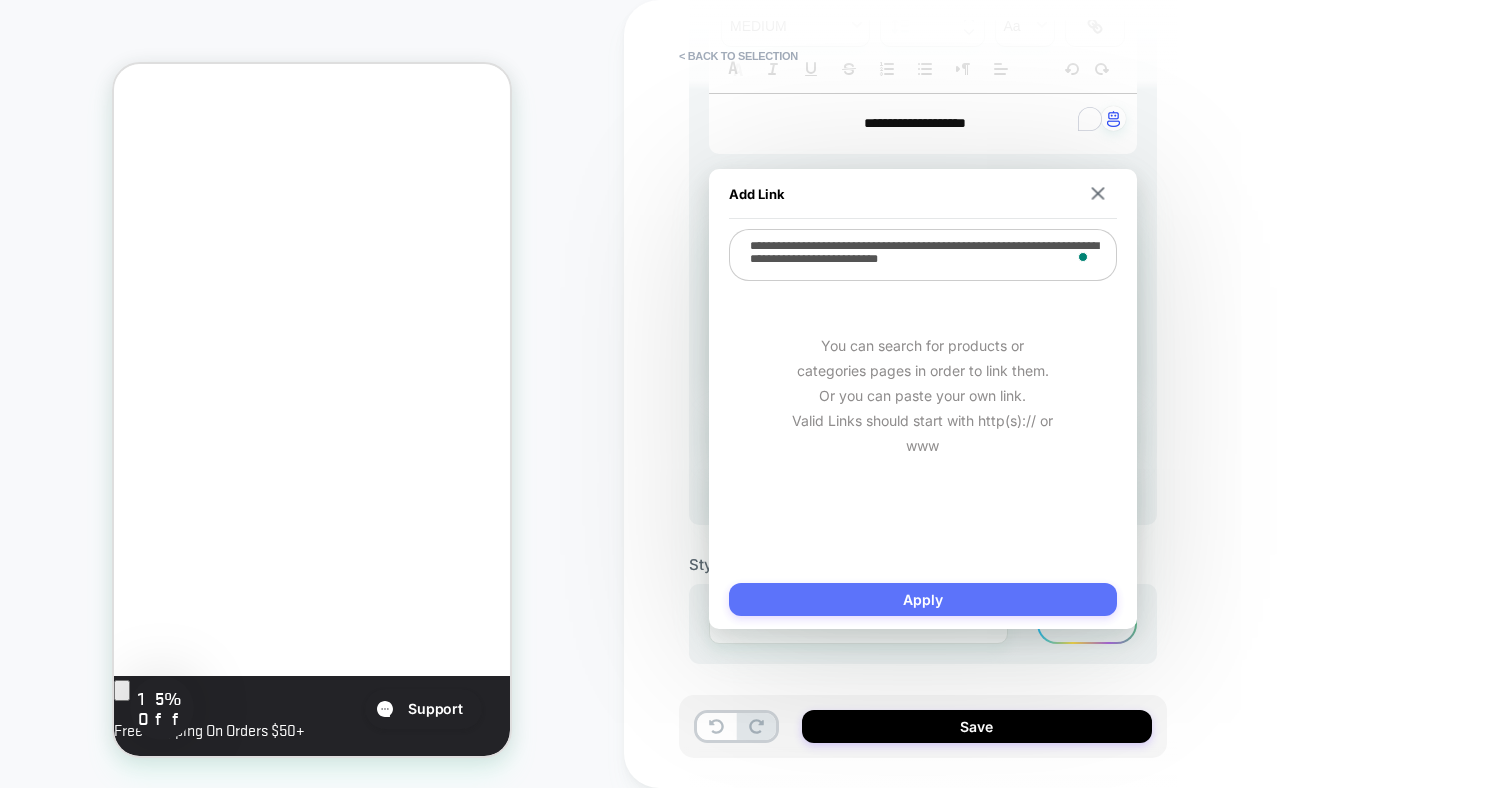 type on "**********" 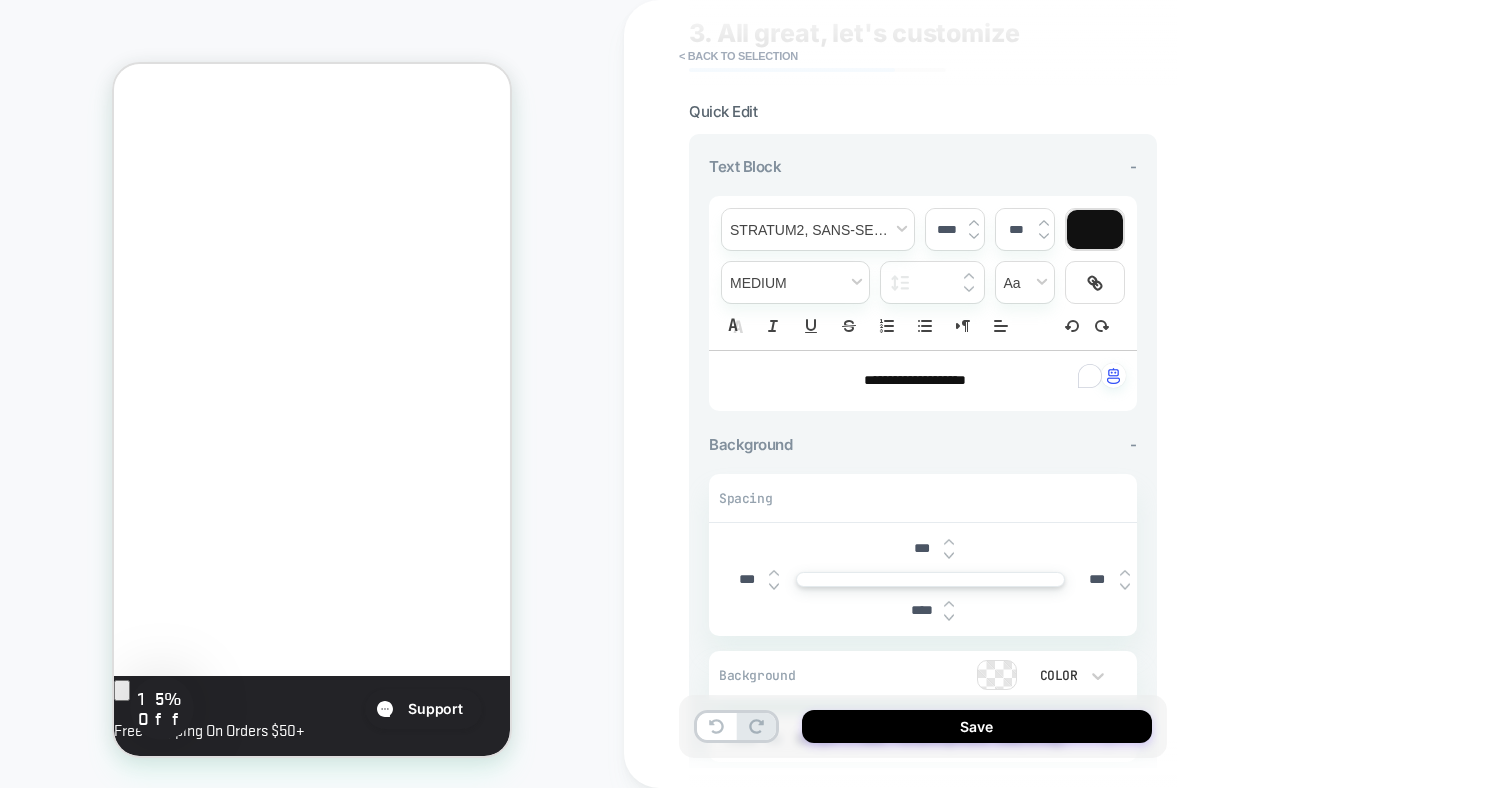 scroll, scrollTop: 60, scrollLeft: 0, axis: vertical 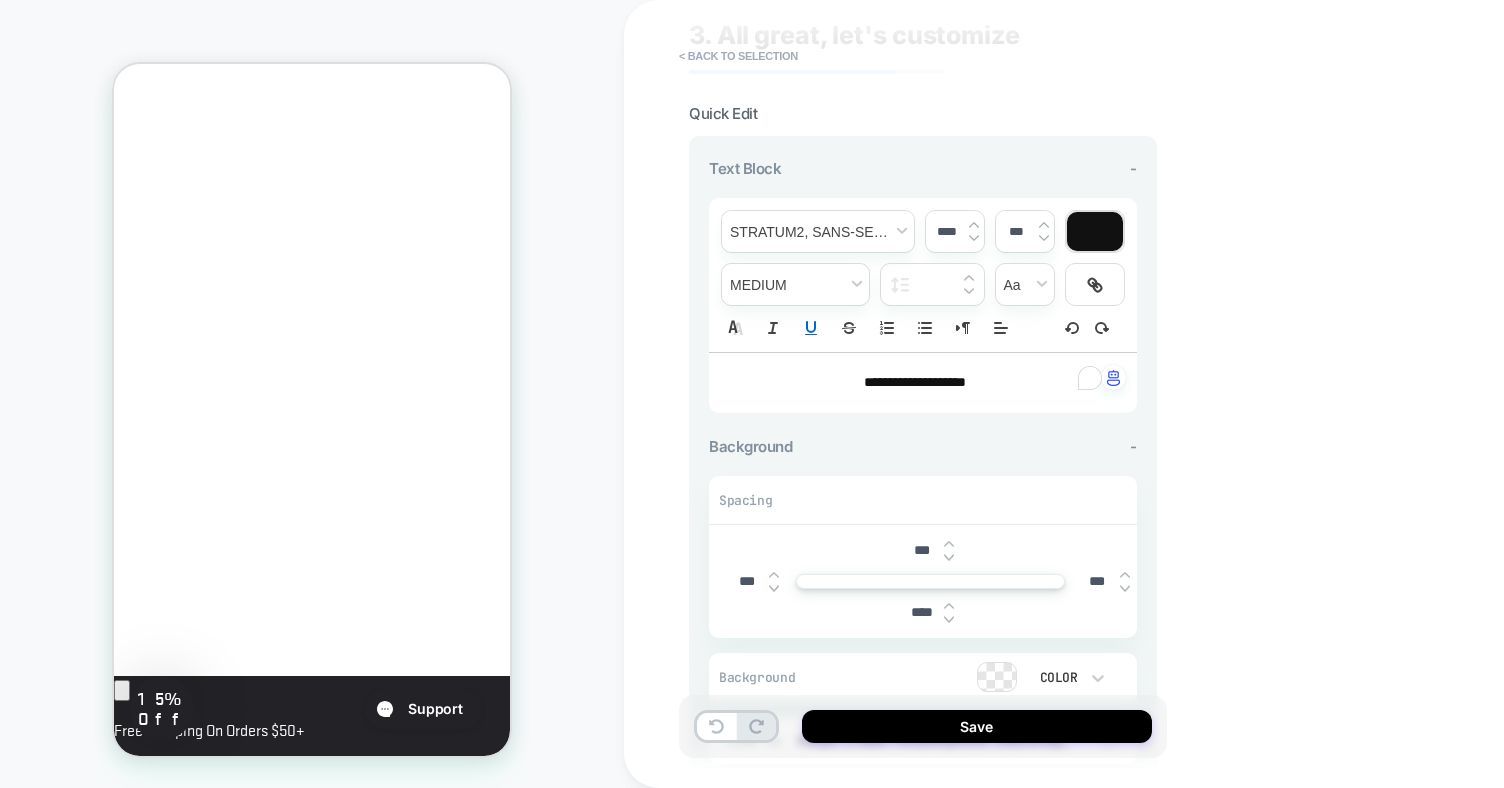 click 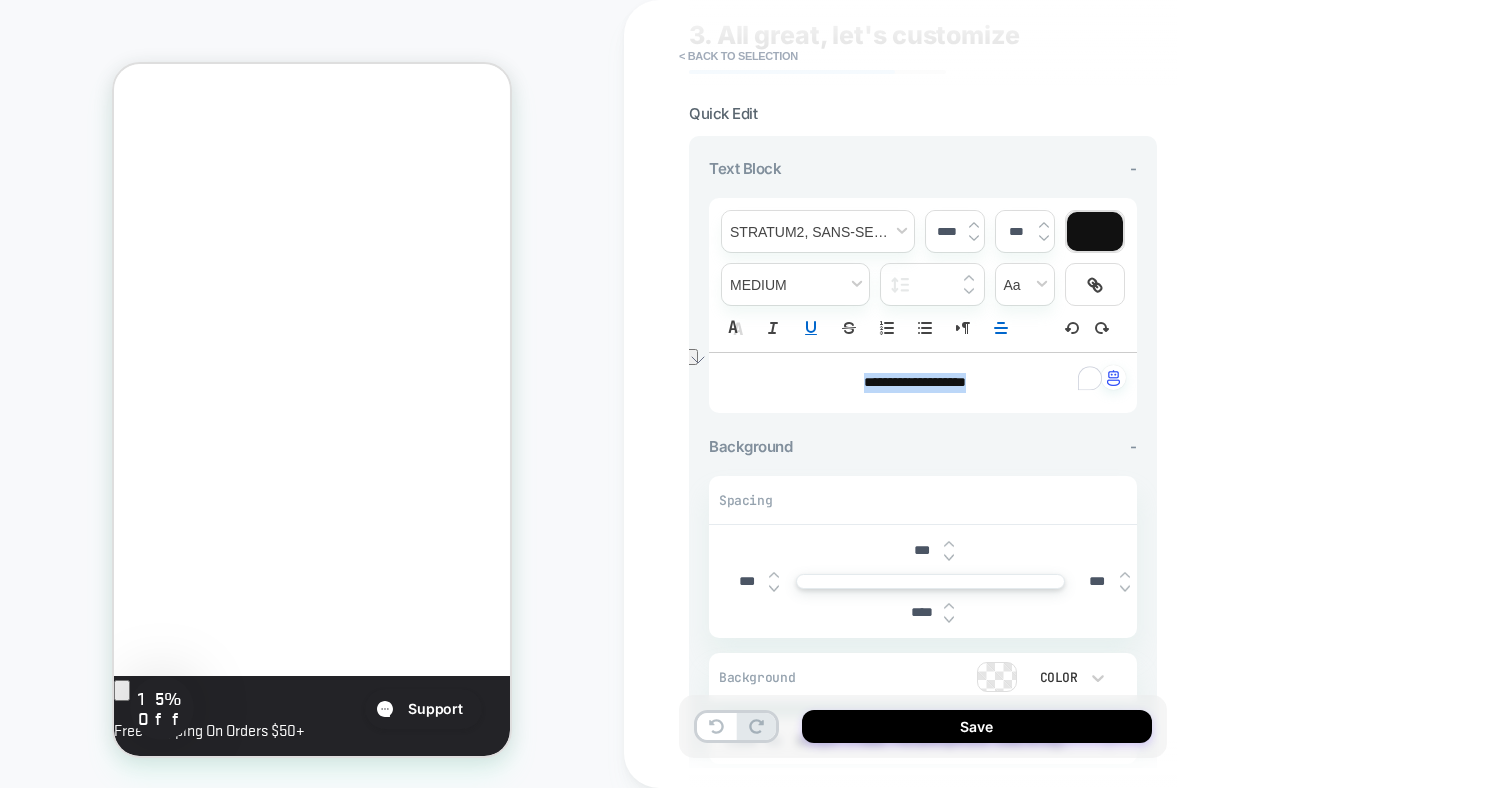 drag, startPoint x: 984, startPoint y: 378, endPoint x: 800, endPoint y: 374, distance: 184.04347 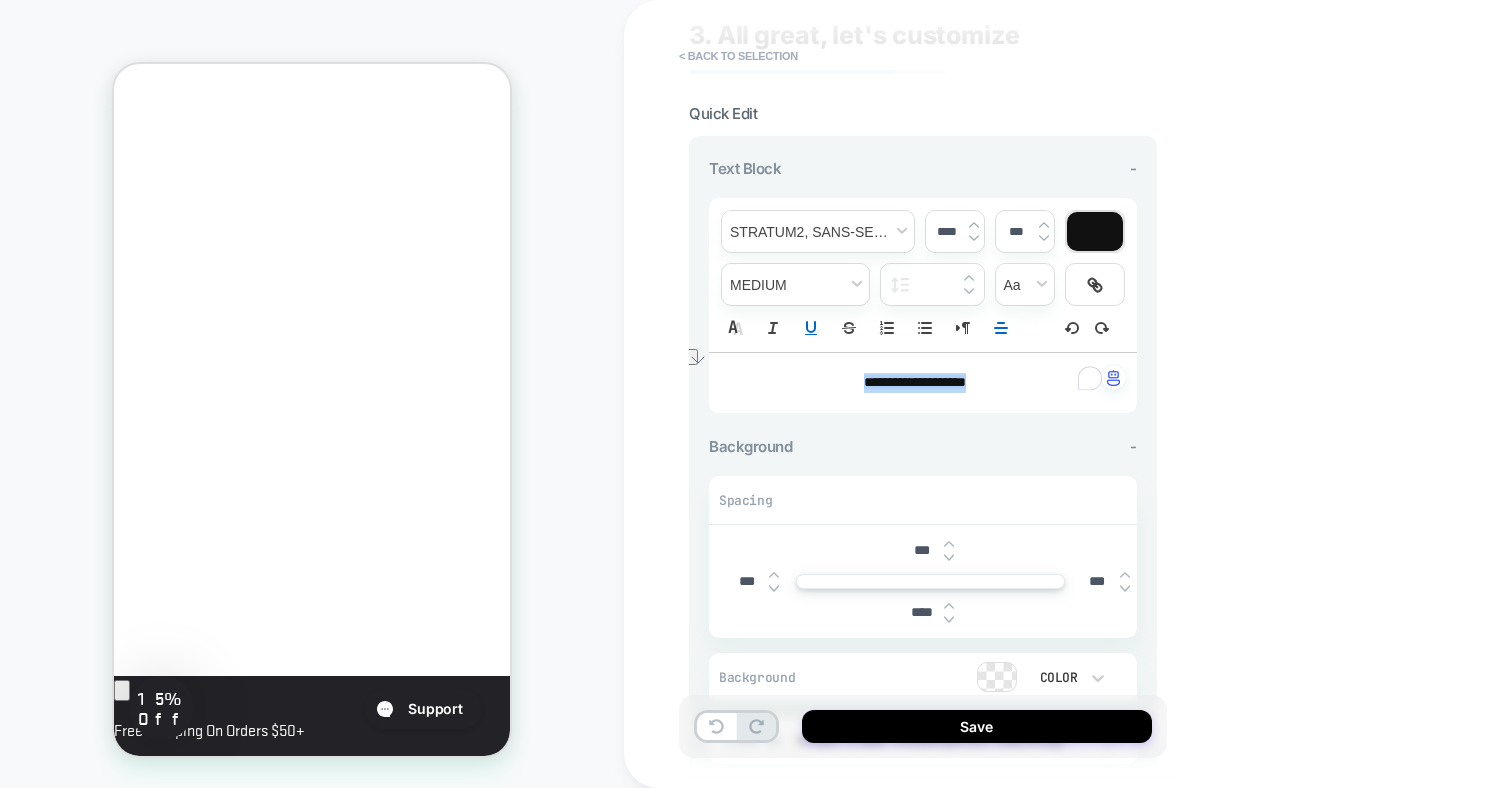 click 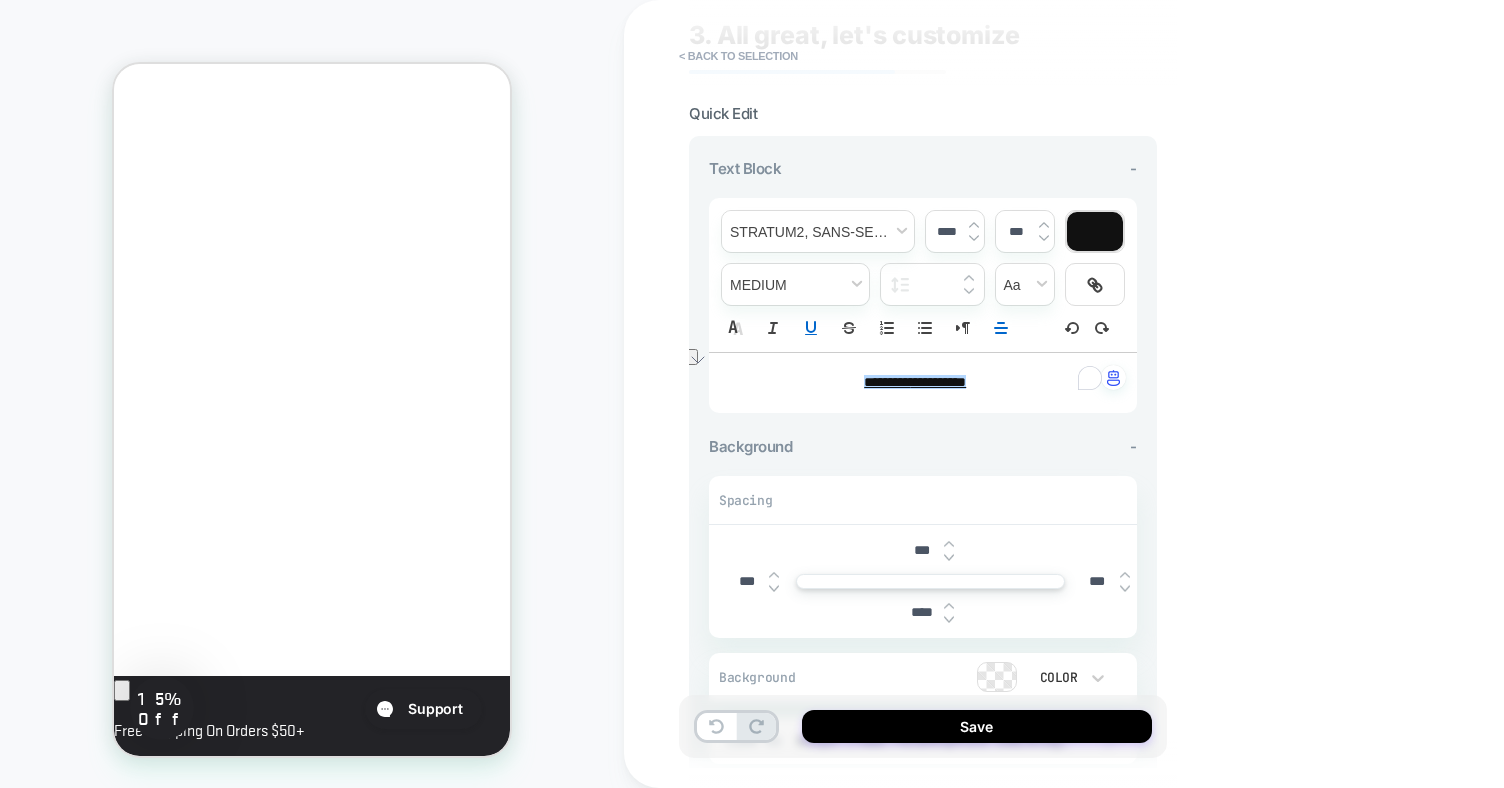 click 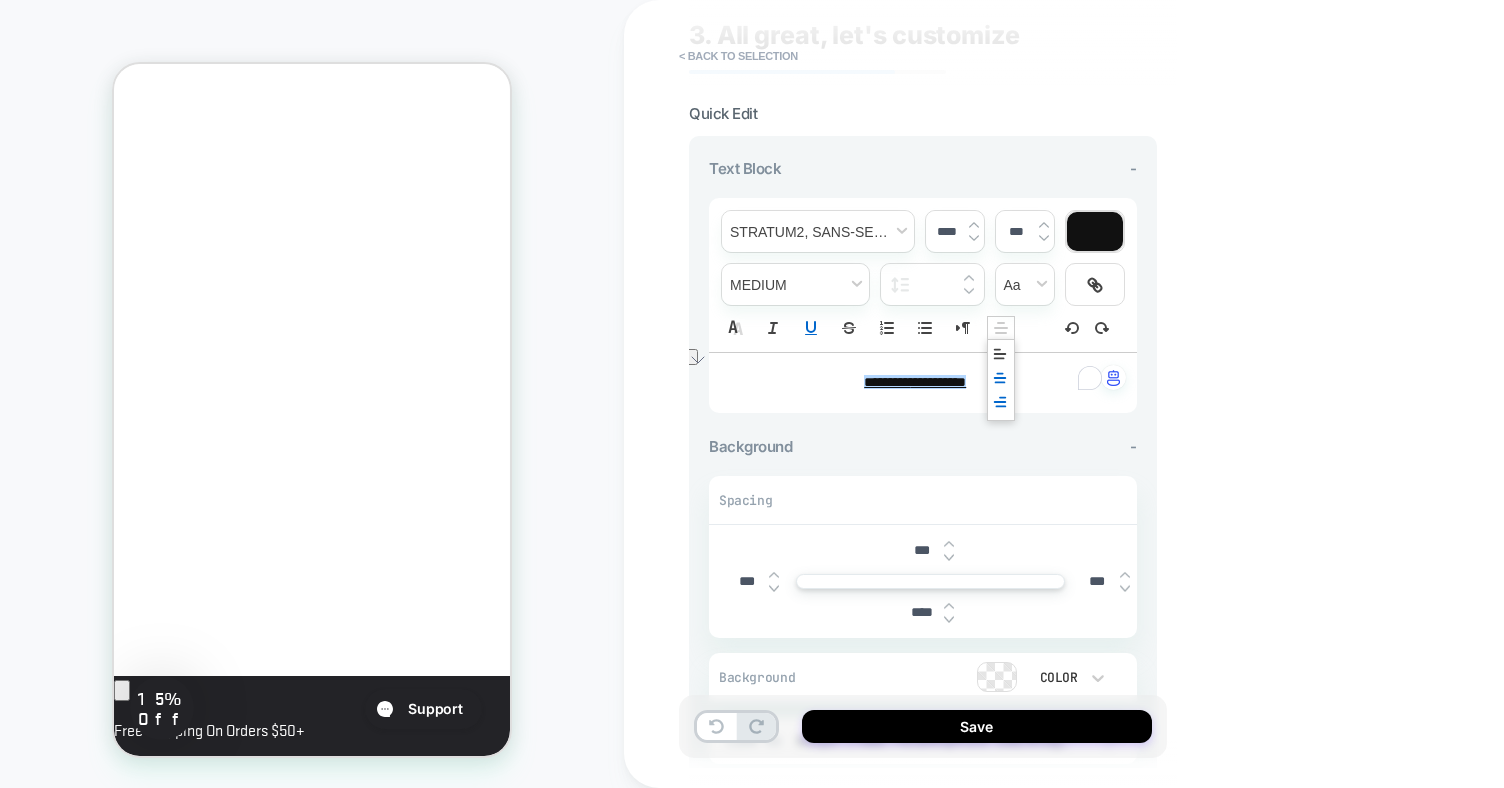 click at bounding box center (1000, 404) 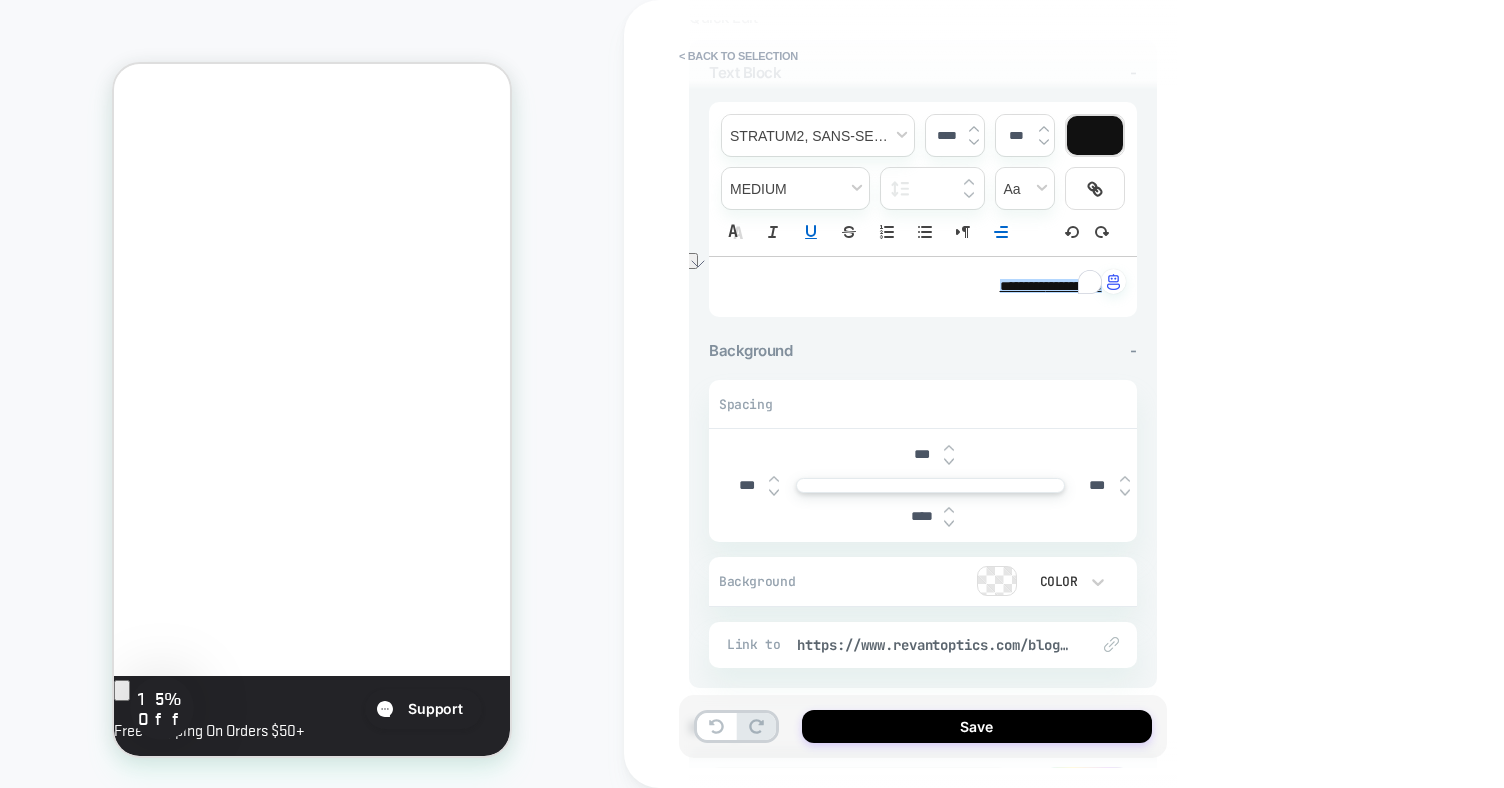 scroll, scrollTop: 158, scrollLeft: 0, axis: vertical 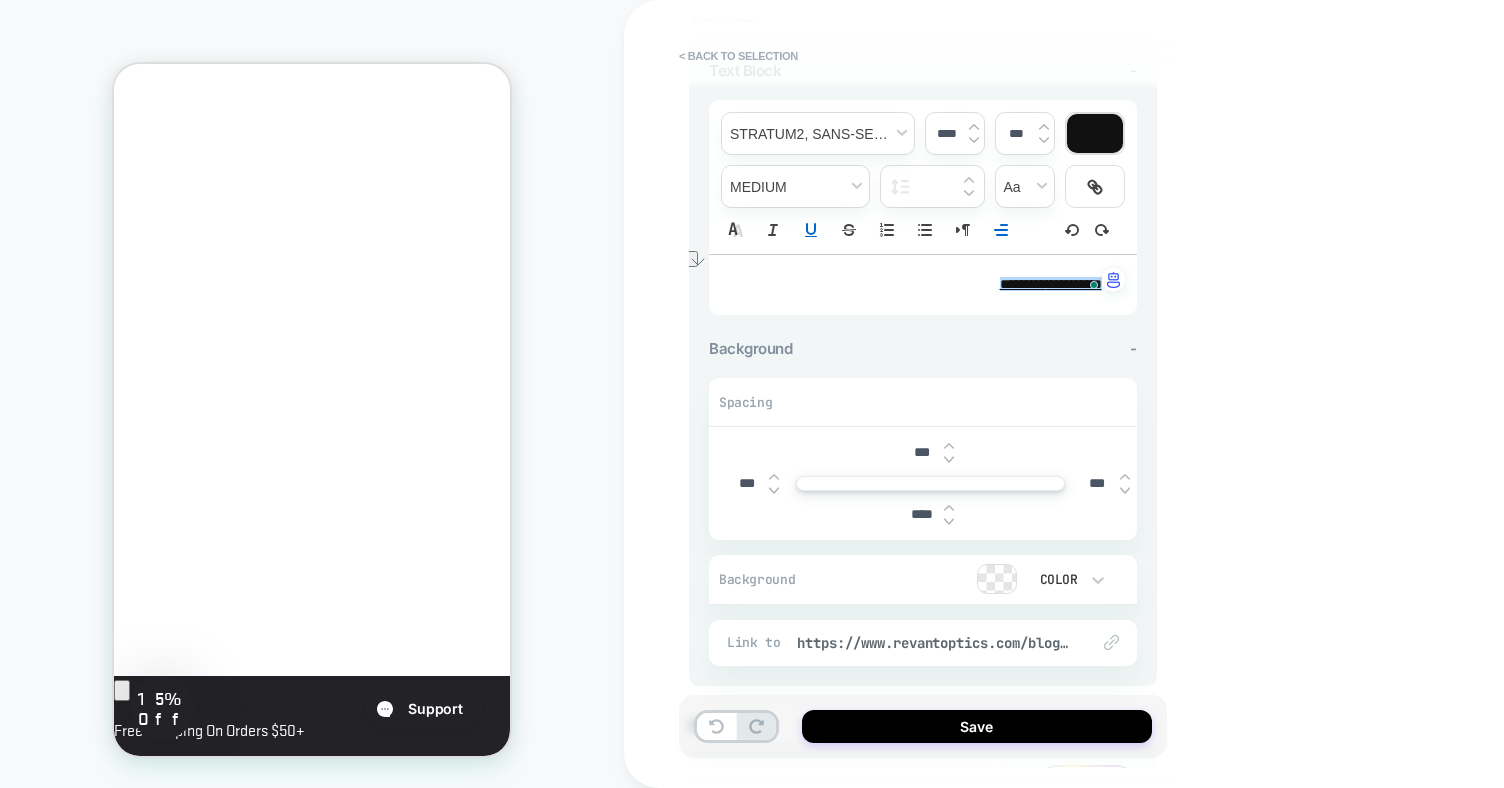 click at bounding box center (949, 508) 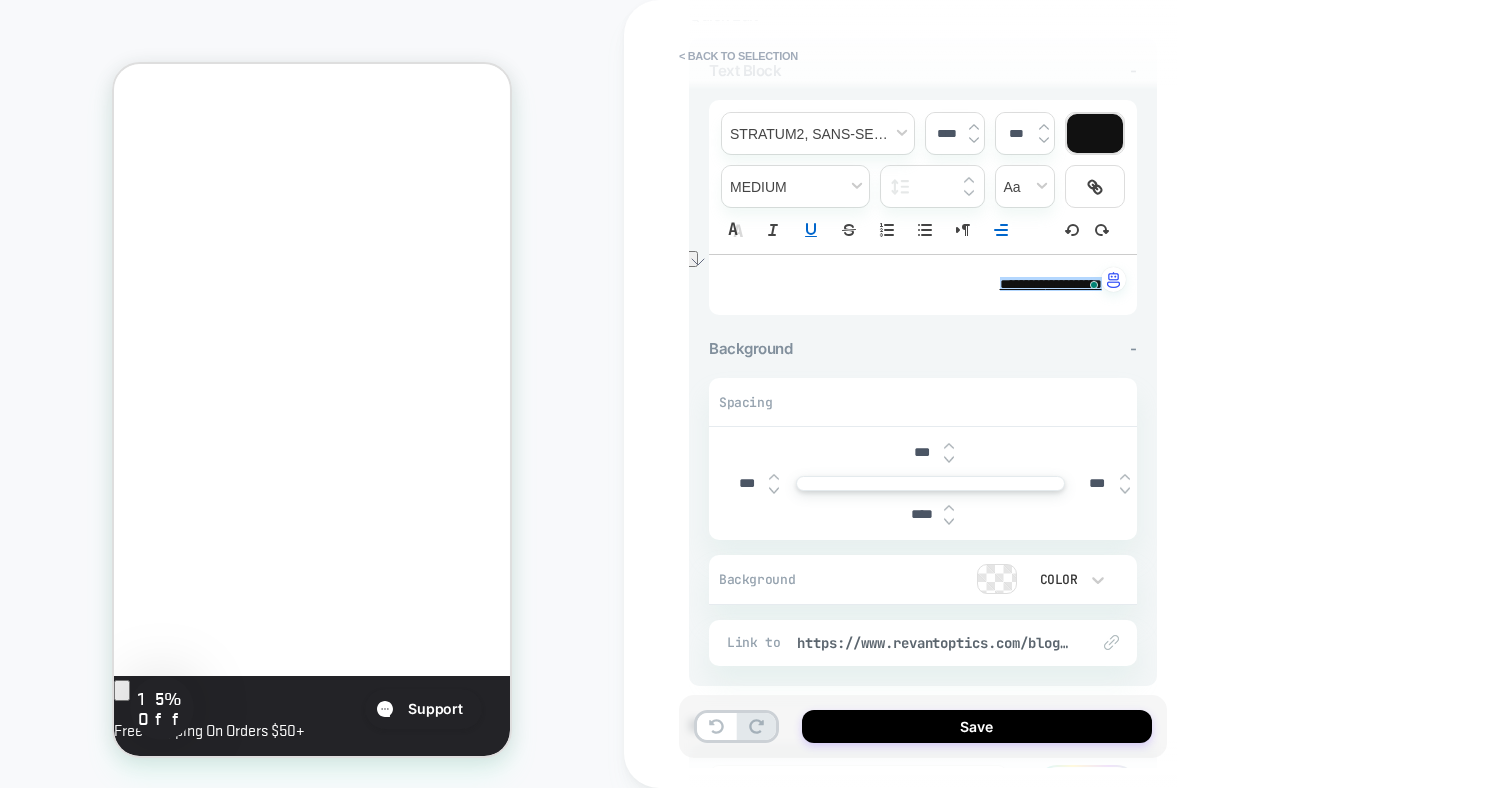 click at bounding box center (949, 508) 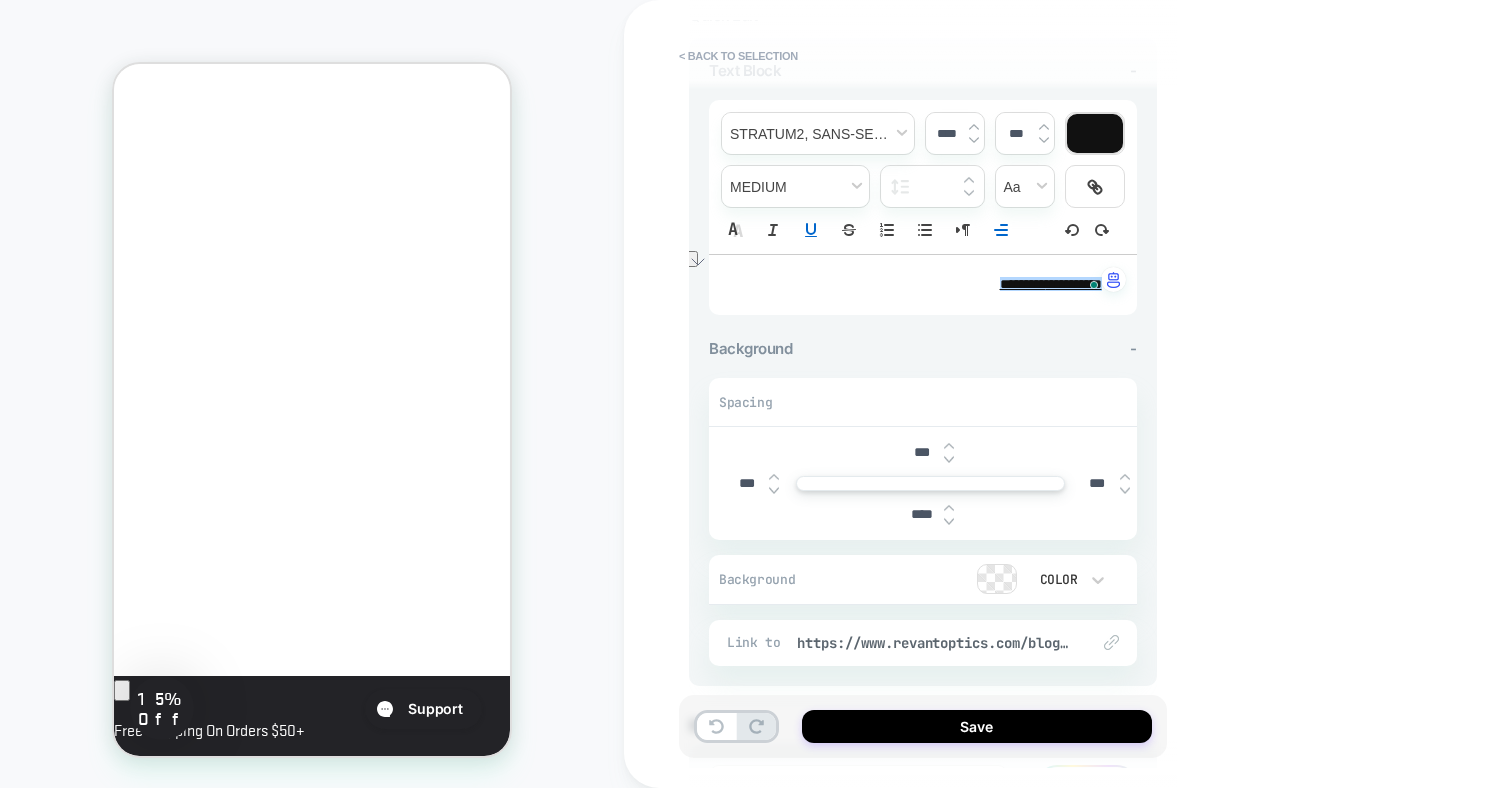 click at bounding box center (949, 521) 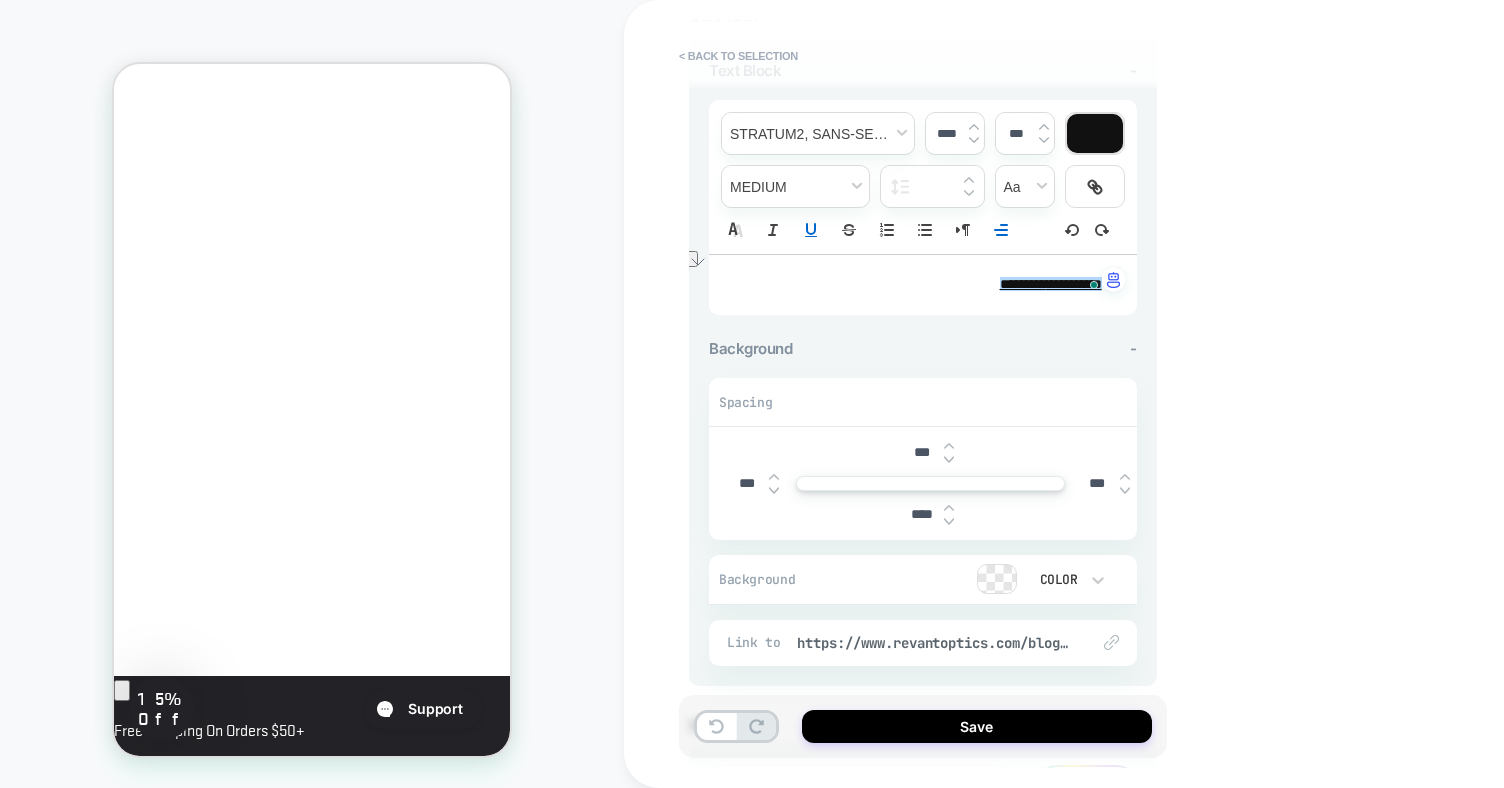 click at bounding box center (949, 521) 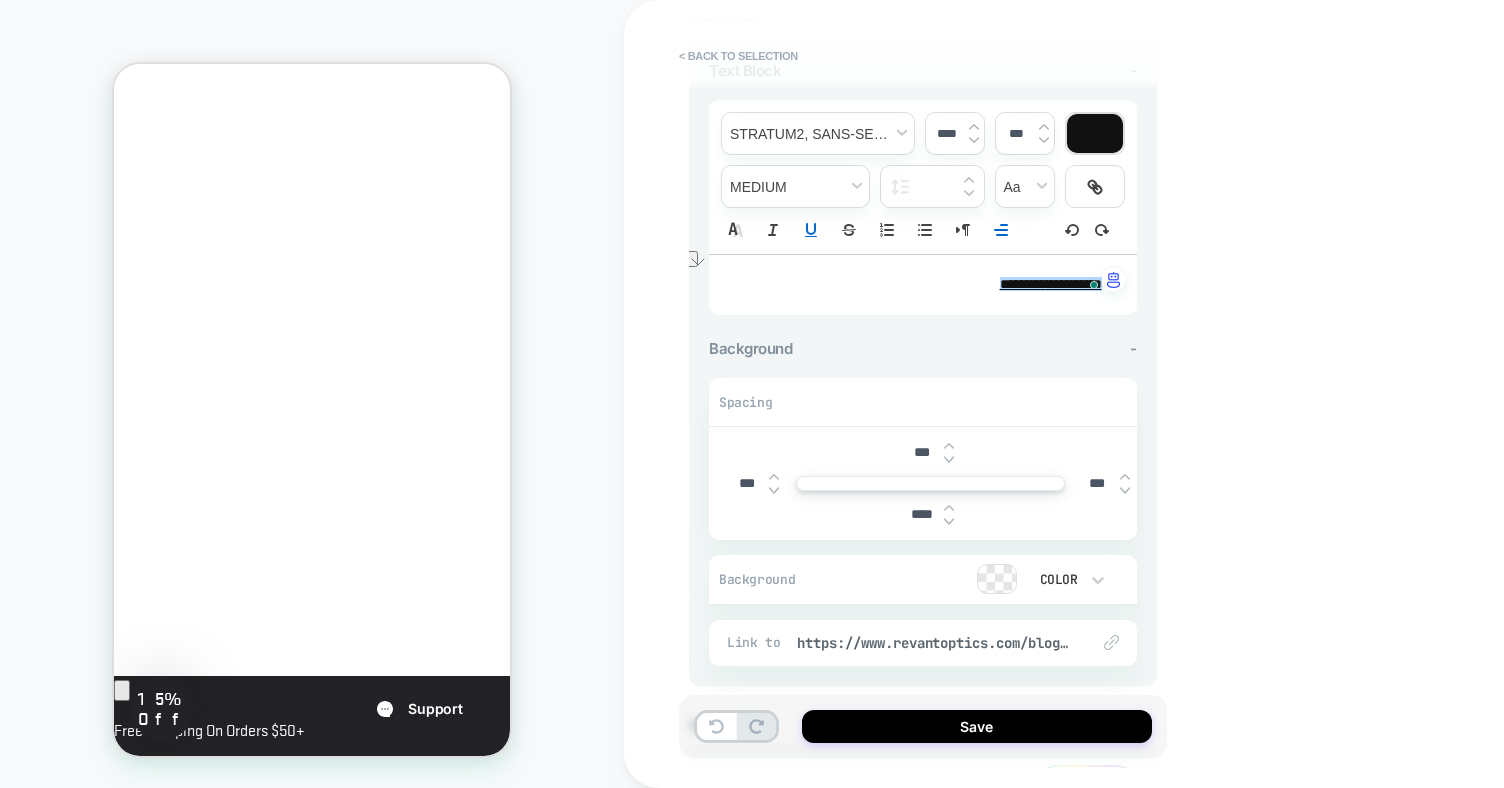click at bounding box center (949, 521) 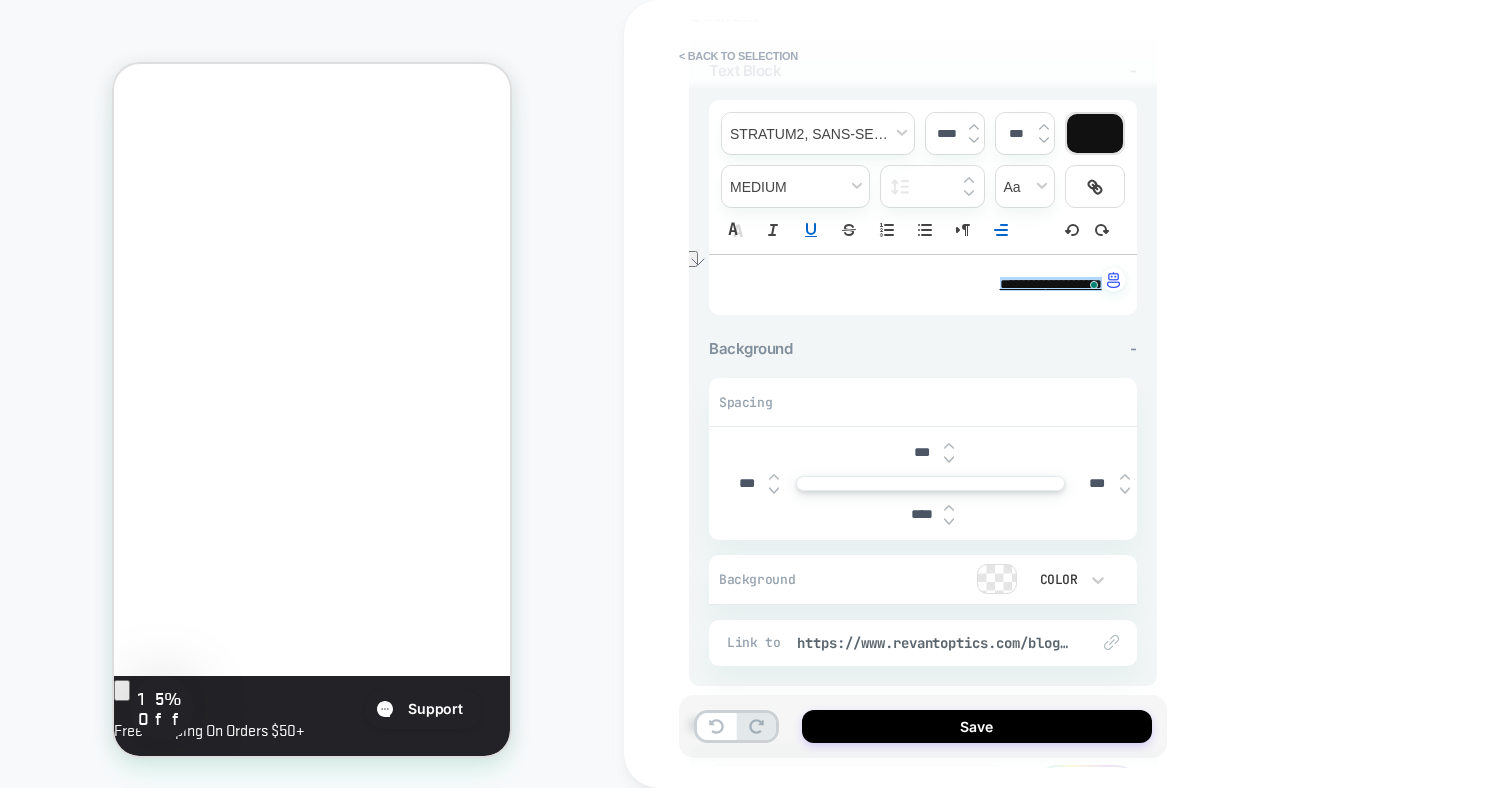 click at bounding box center [949, 521] 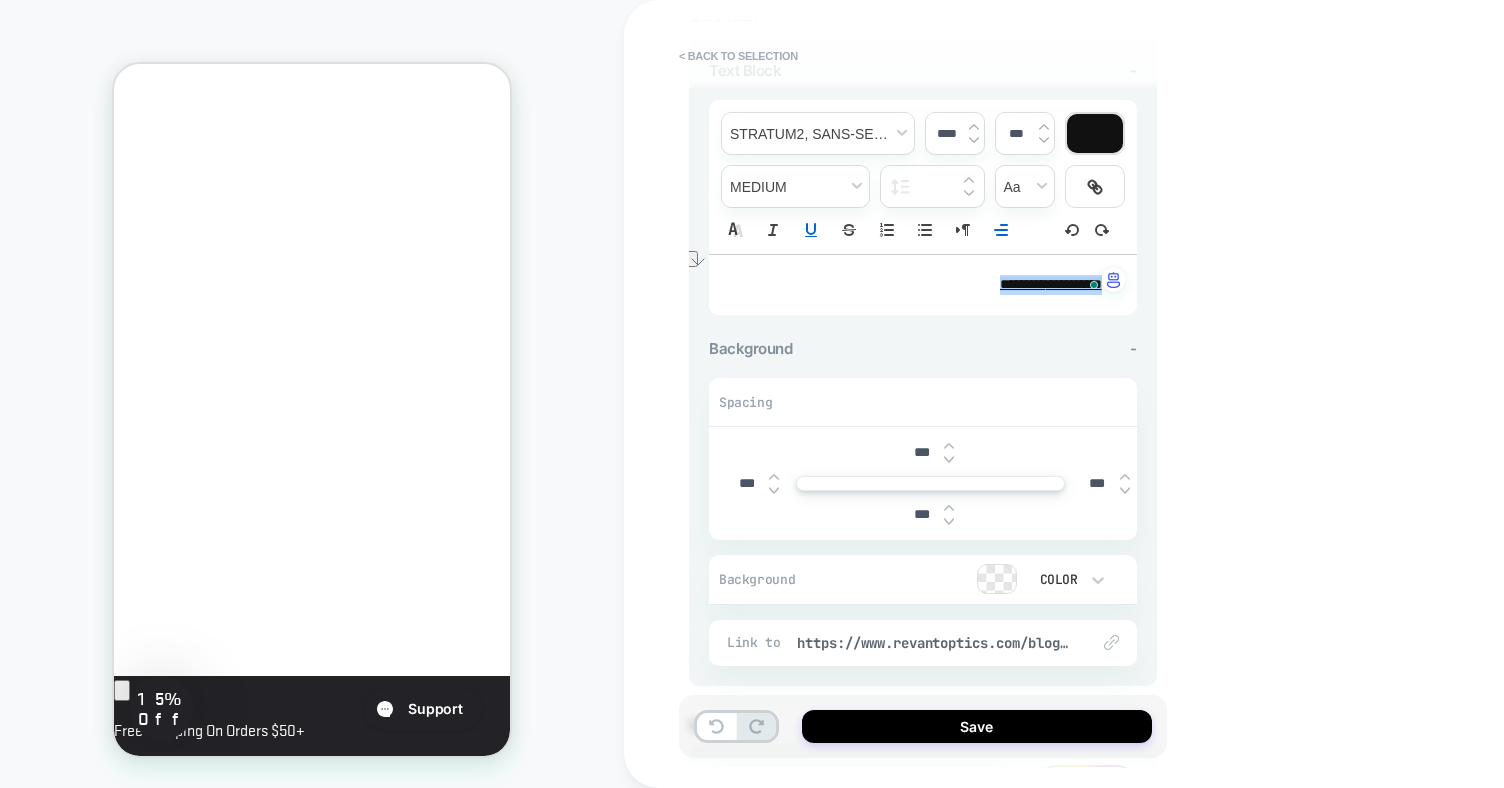 click at bounding box center [949, 521] 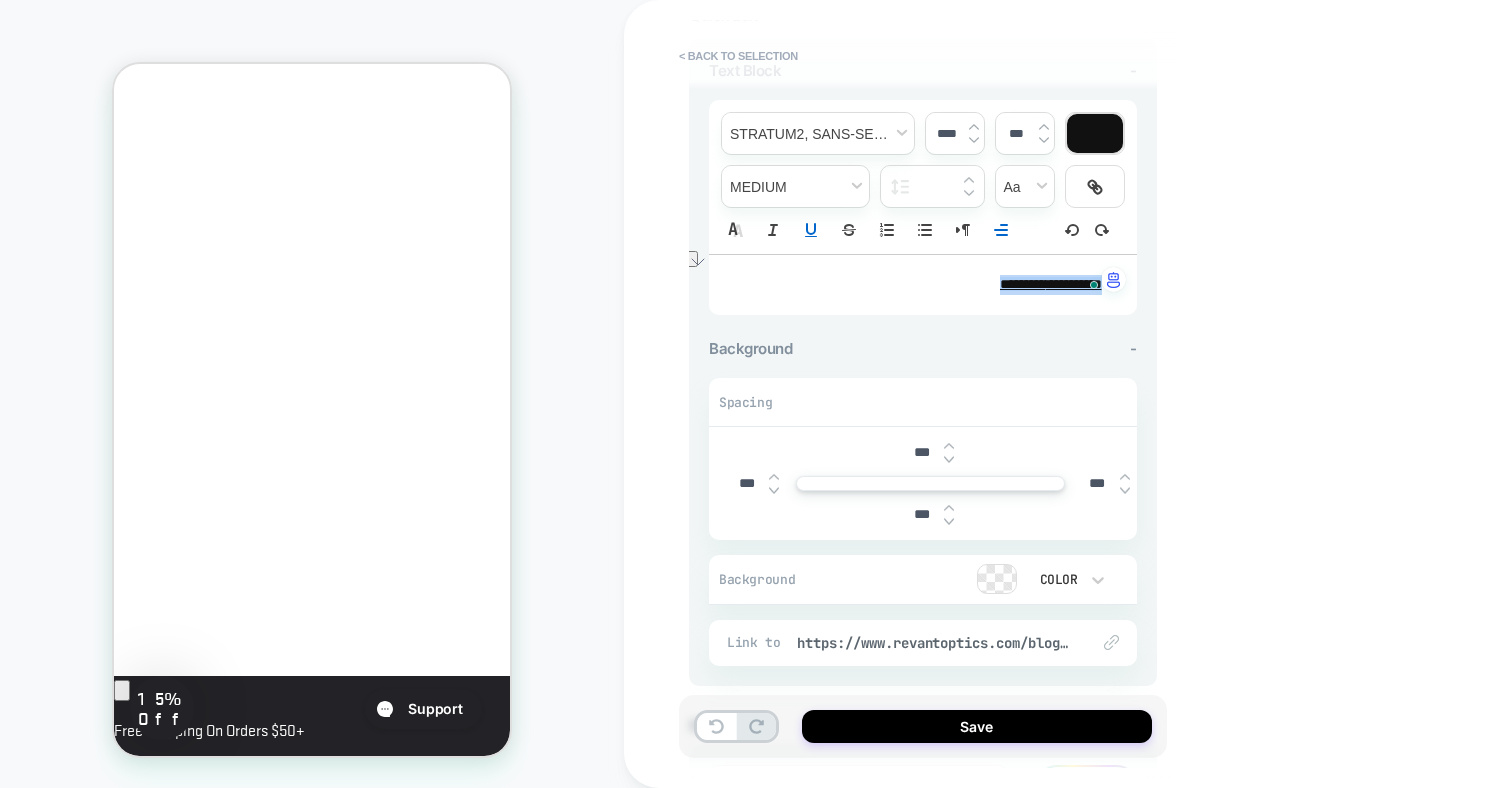 click at bounding box center (949, 459) 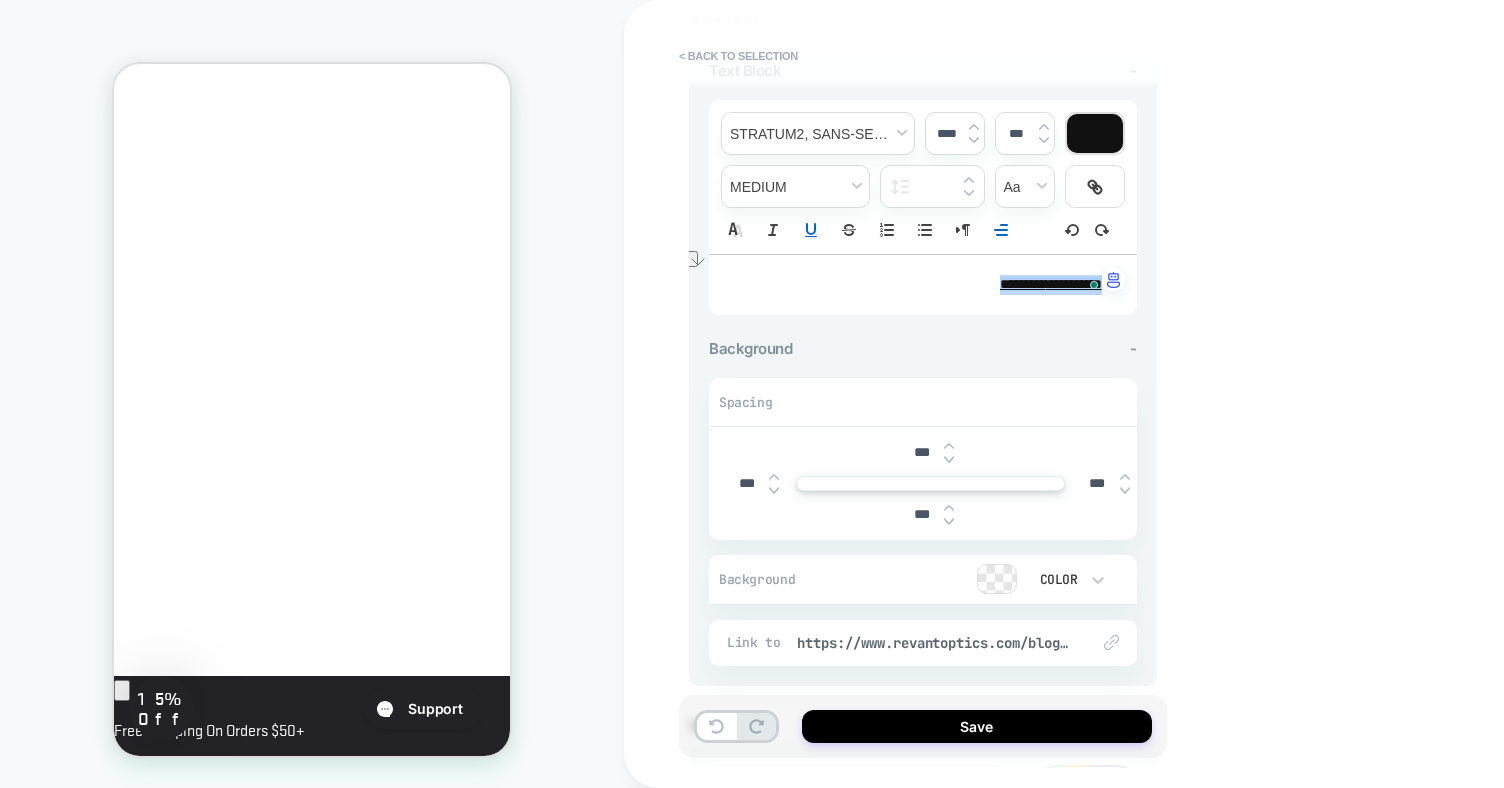 click at bounding box center [949, 445] 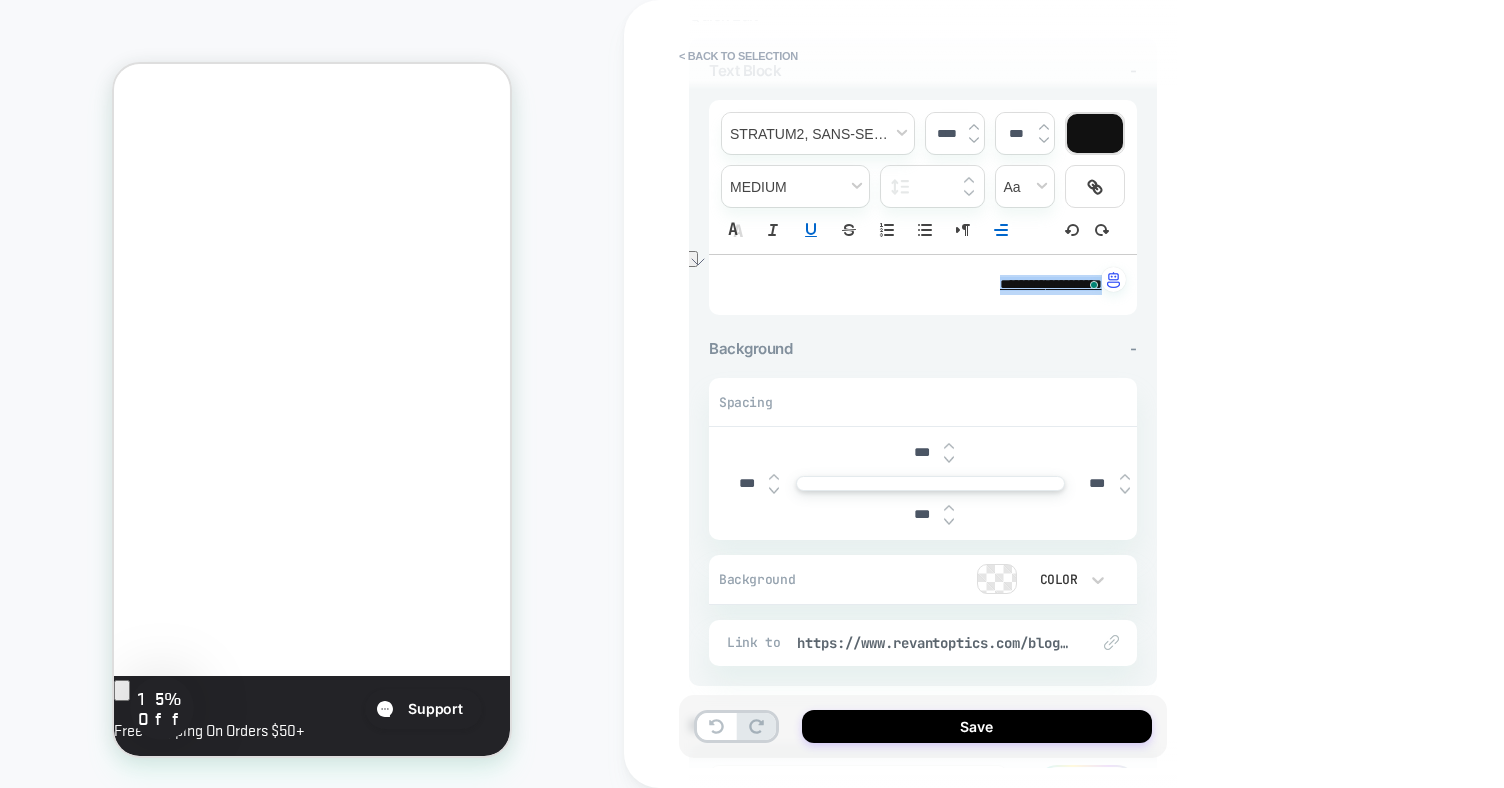 click at bounding box center (949, 445) 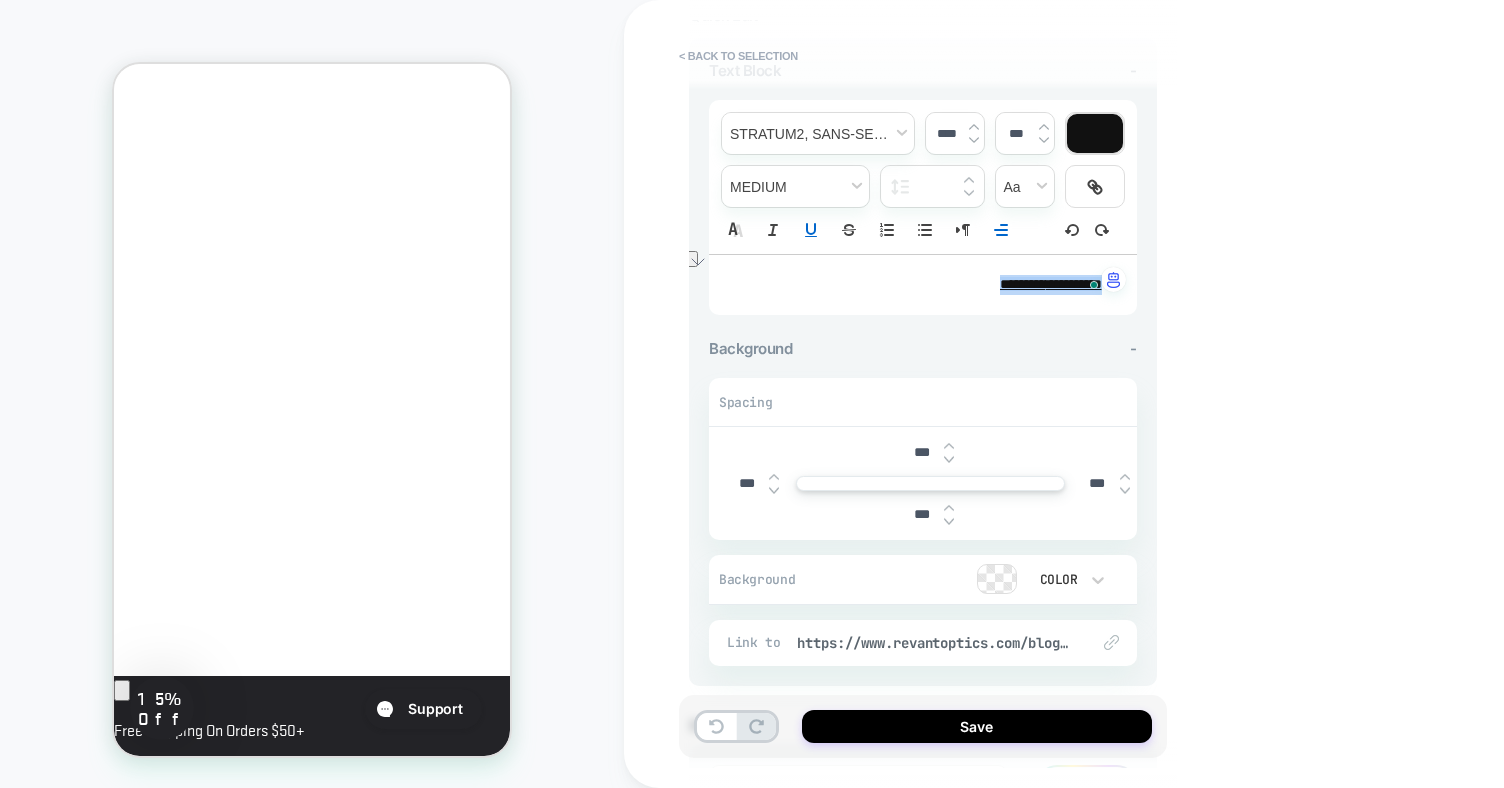 click at bounding box center (949, 459) 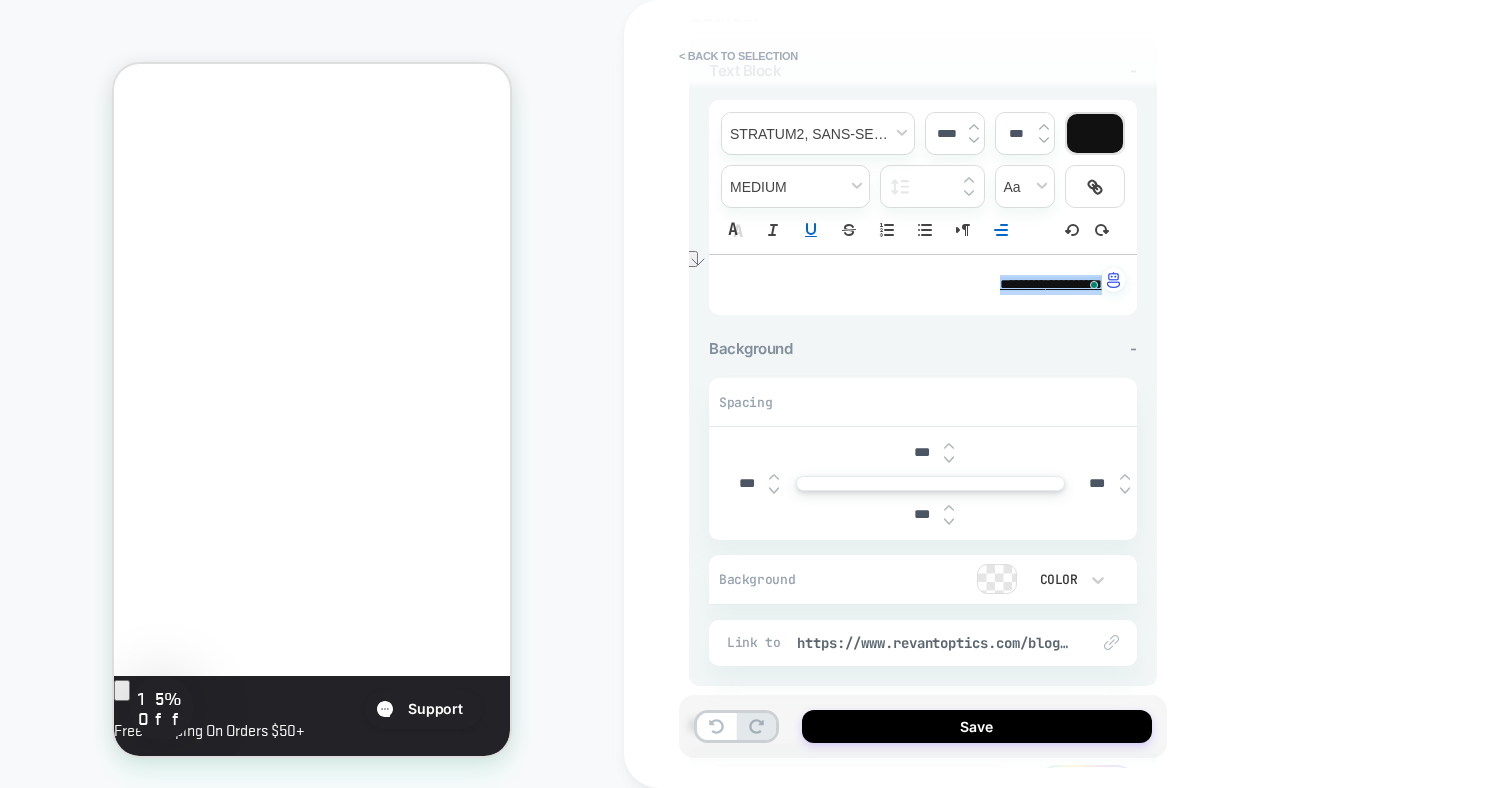 click at bounding box center [949, 446] 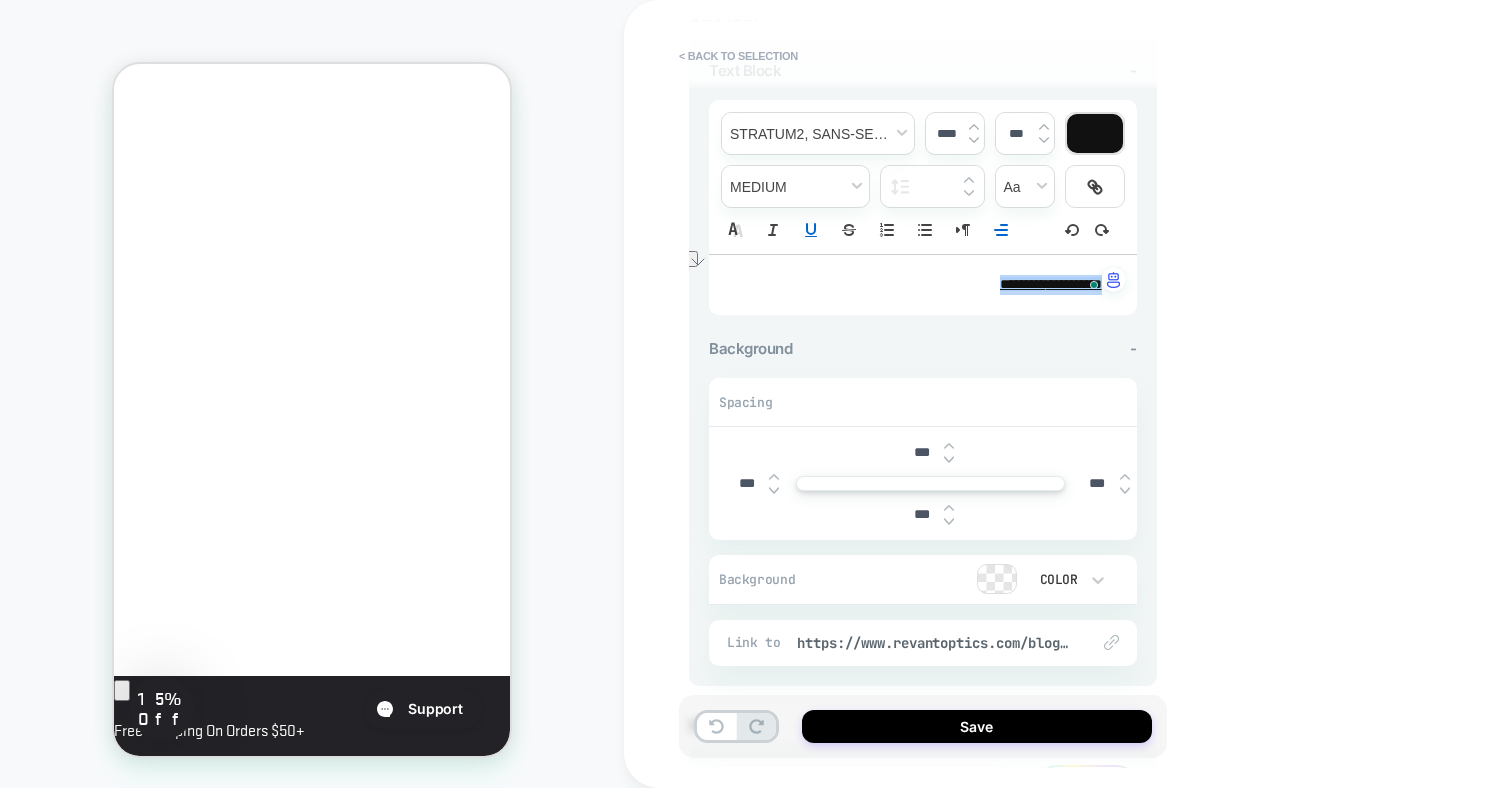 click at bounding box center [949, 446] 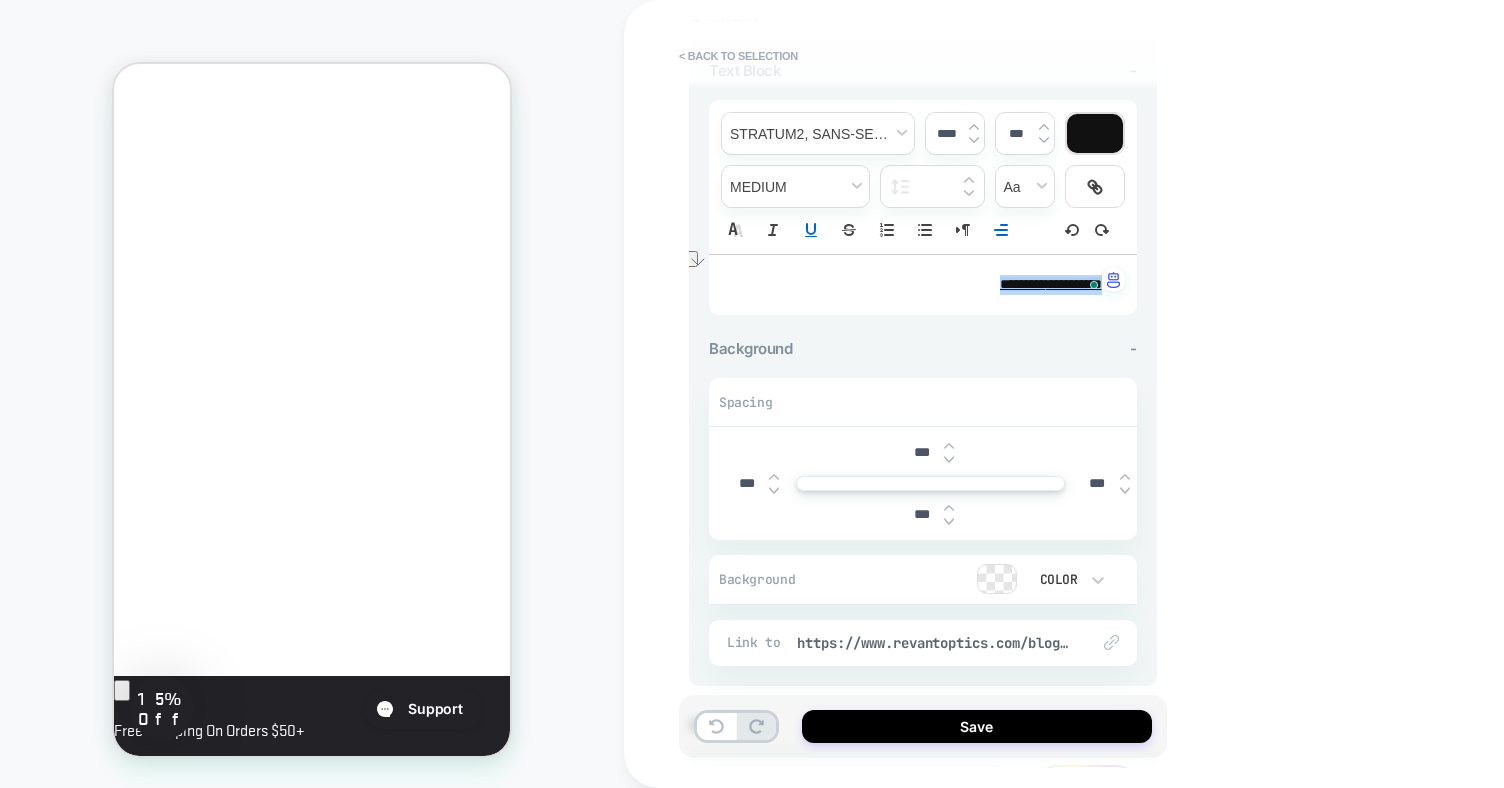 click at bounding box center [949, 446] 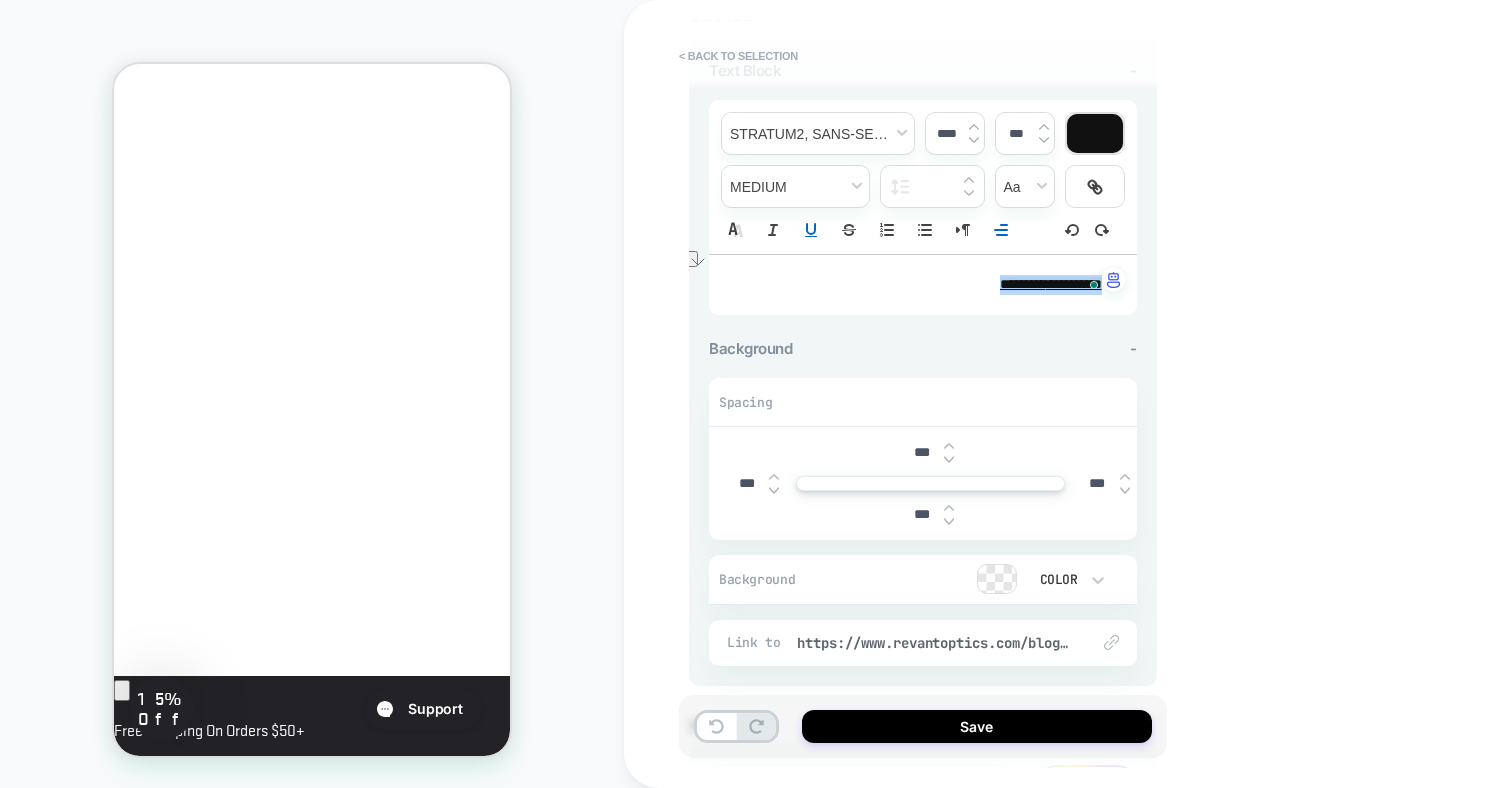 type on "***" 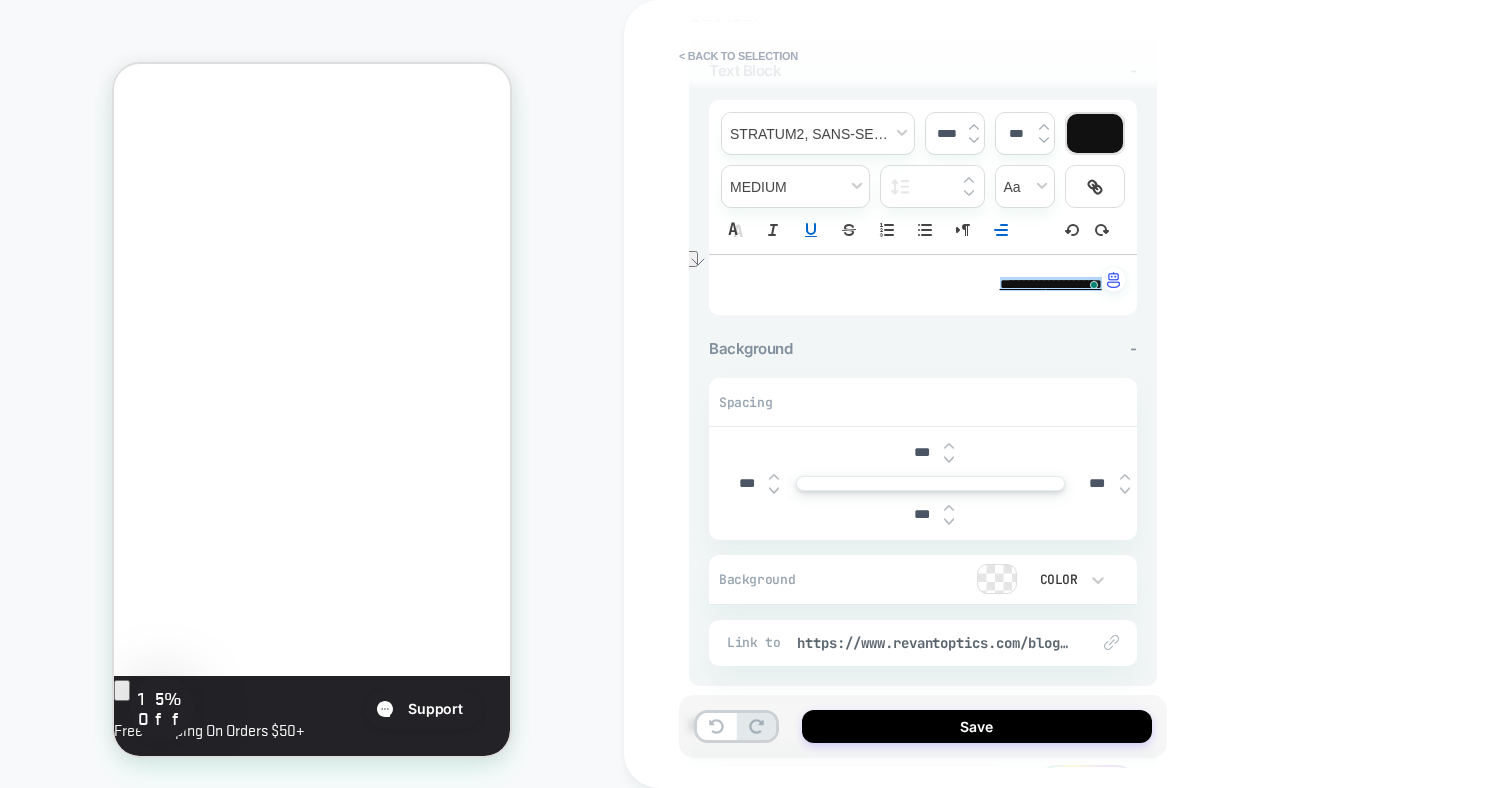 click on "***" at bounding box center [921, 514] 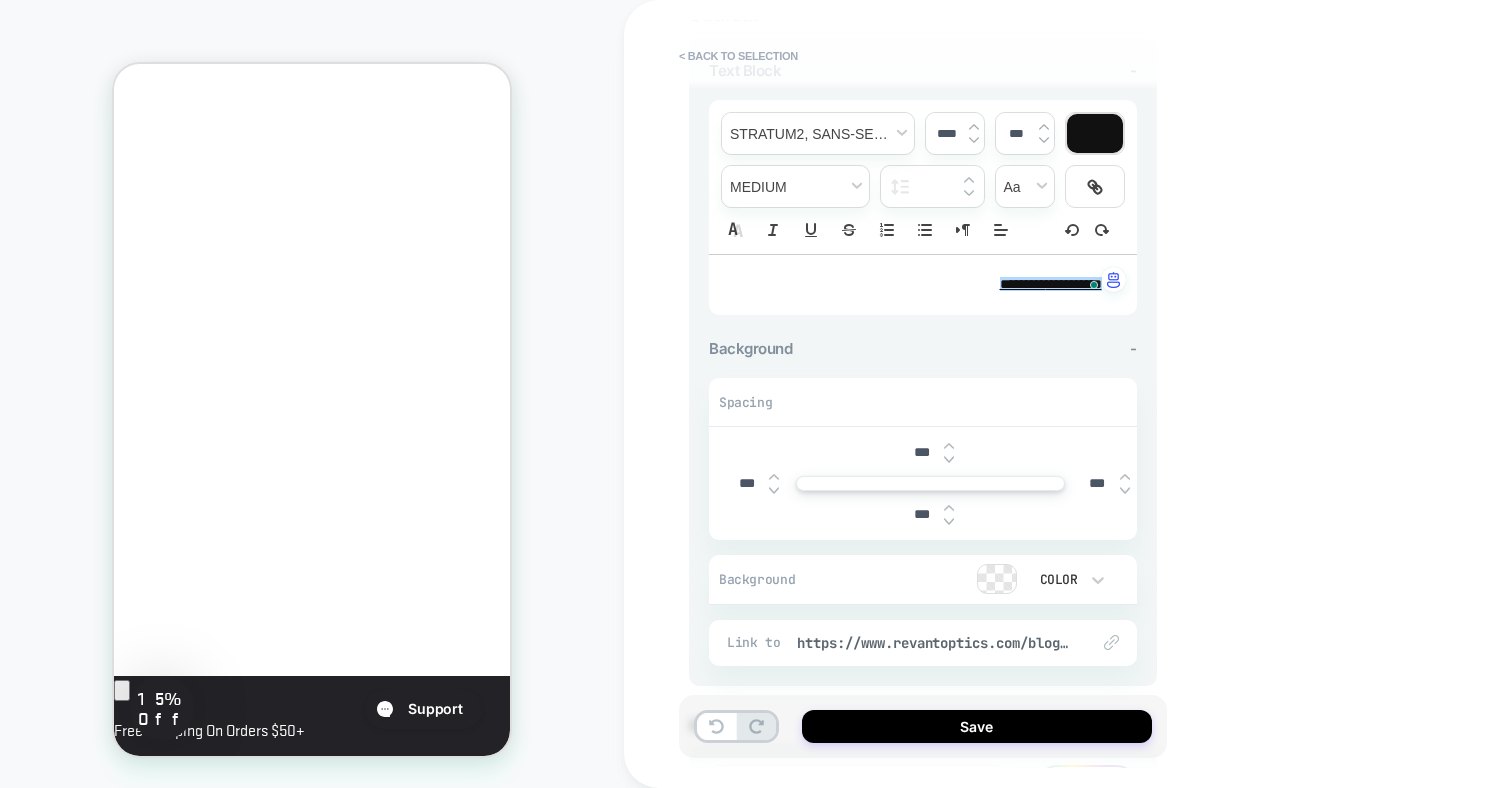 type on "***" 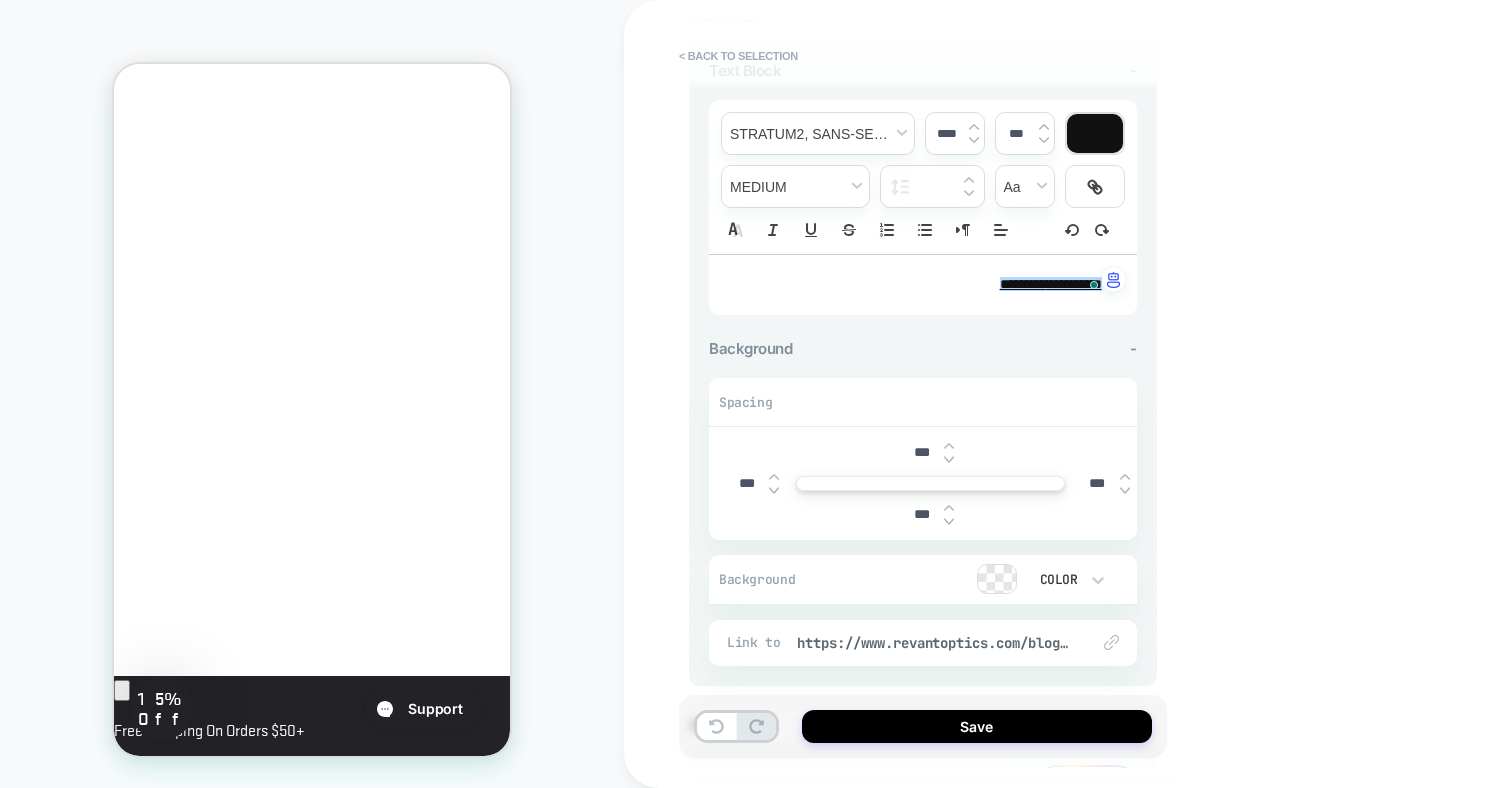 click on "**********" at bounding box center [1064, 394] 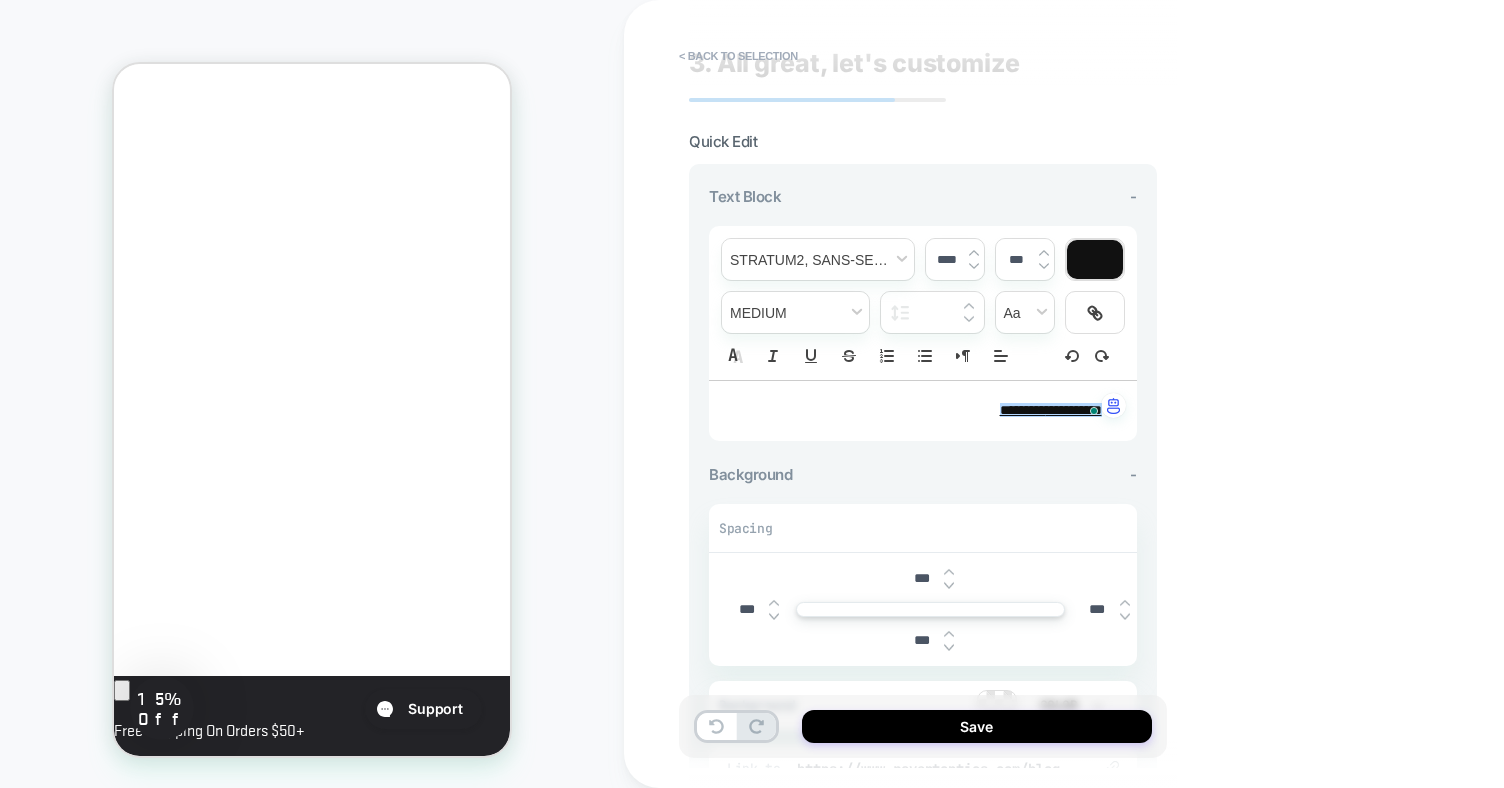 scroll, scrollTop: 31, scrollLeft: 0, axis: vertical 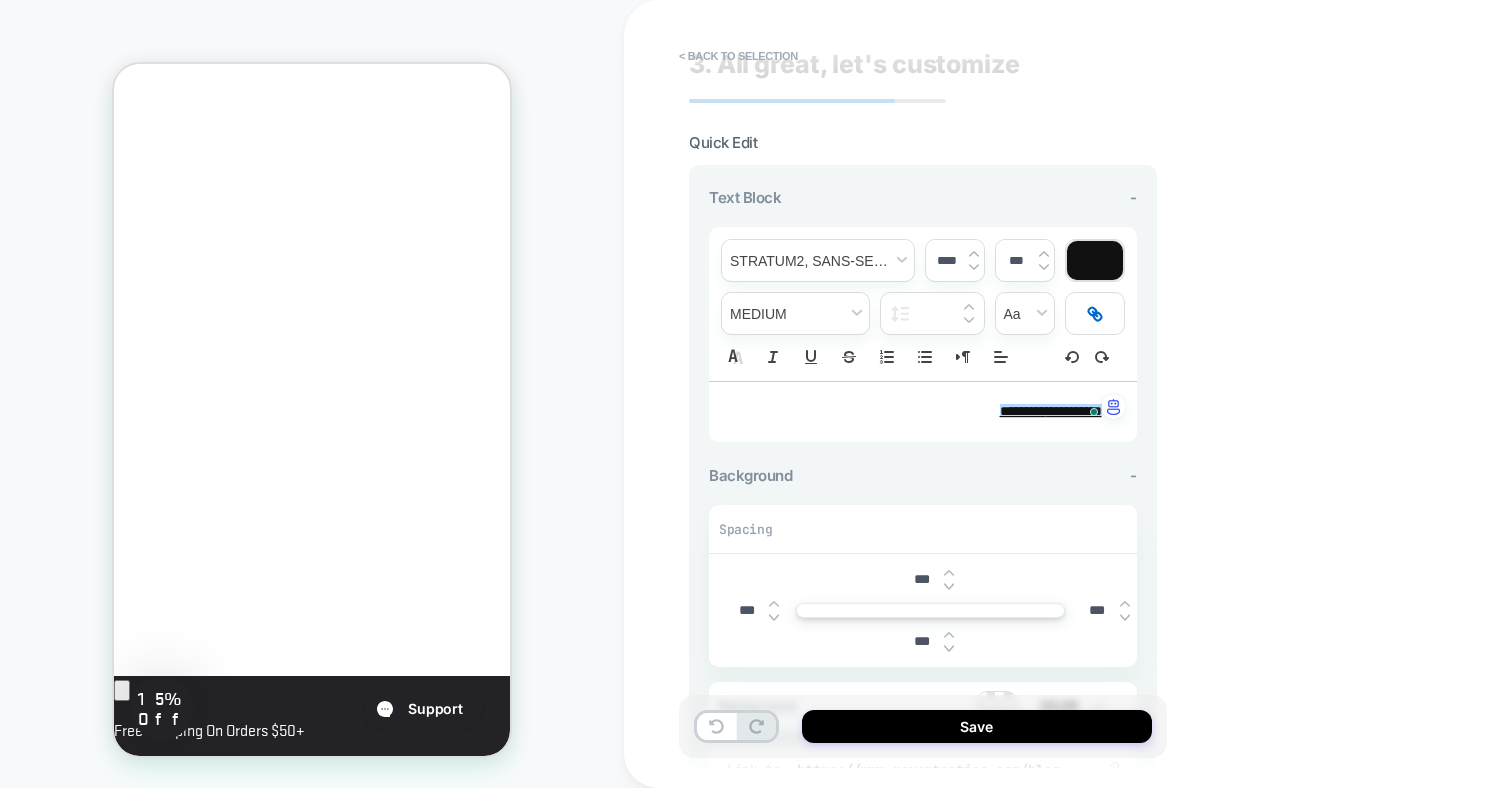 click 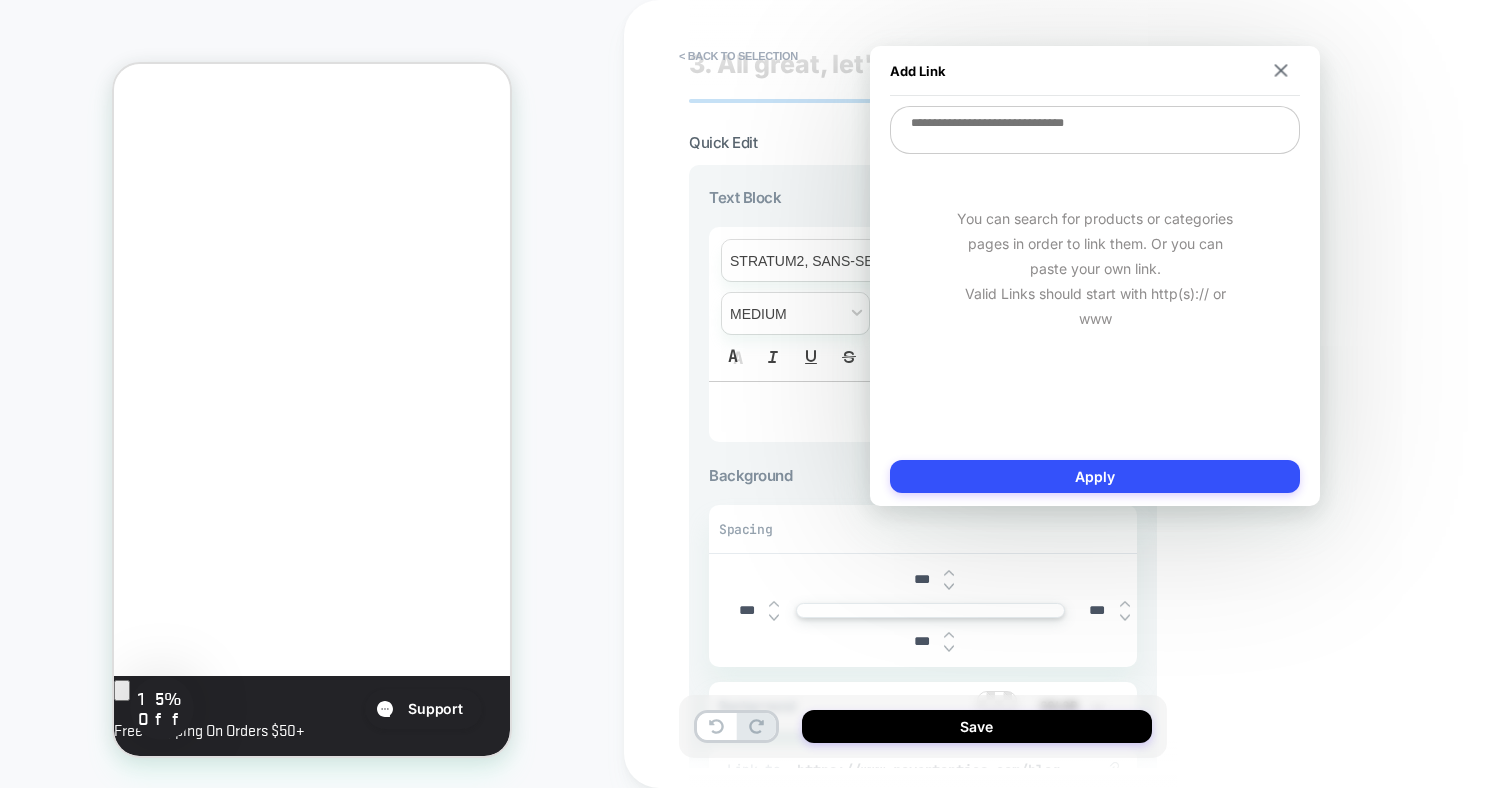 click at bounding box center [1095, 130] 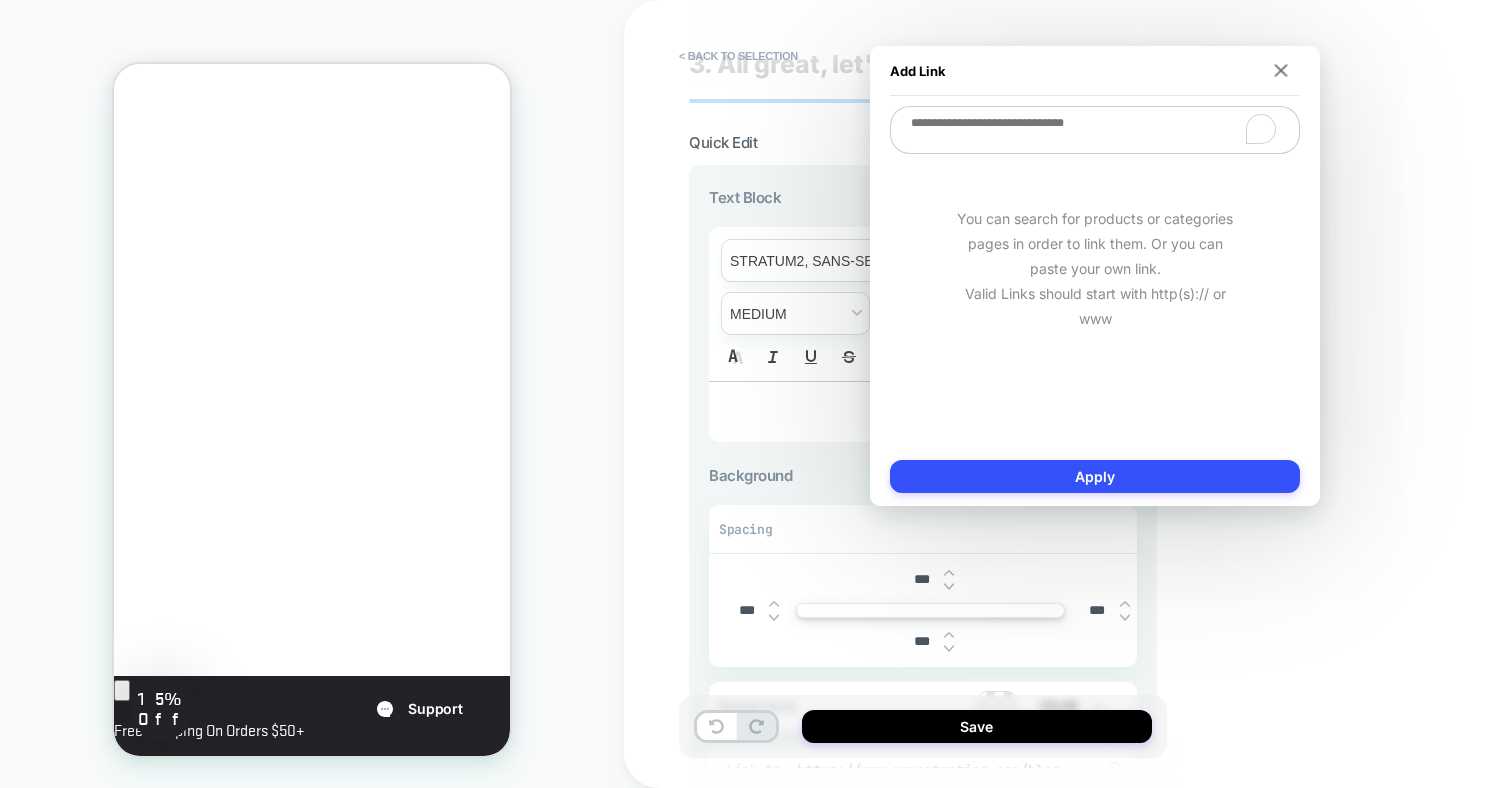 paste on "**********" 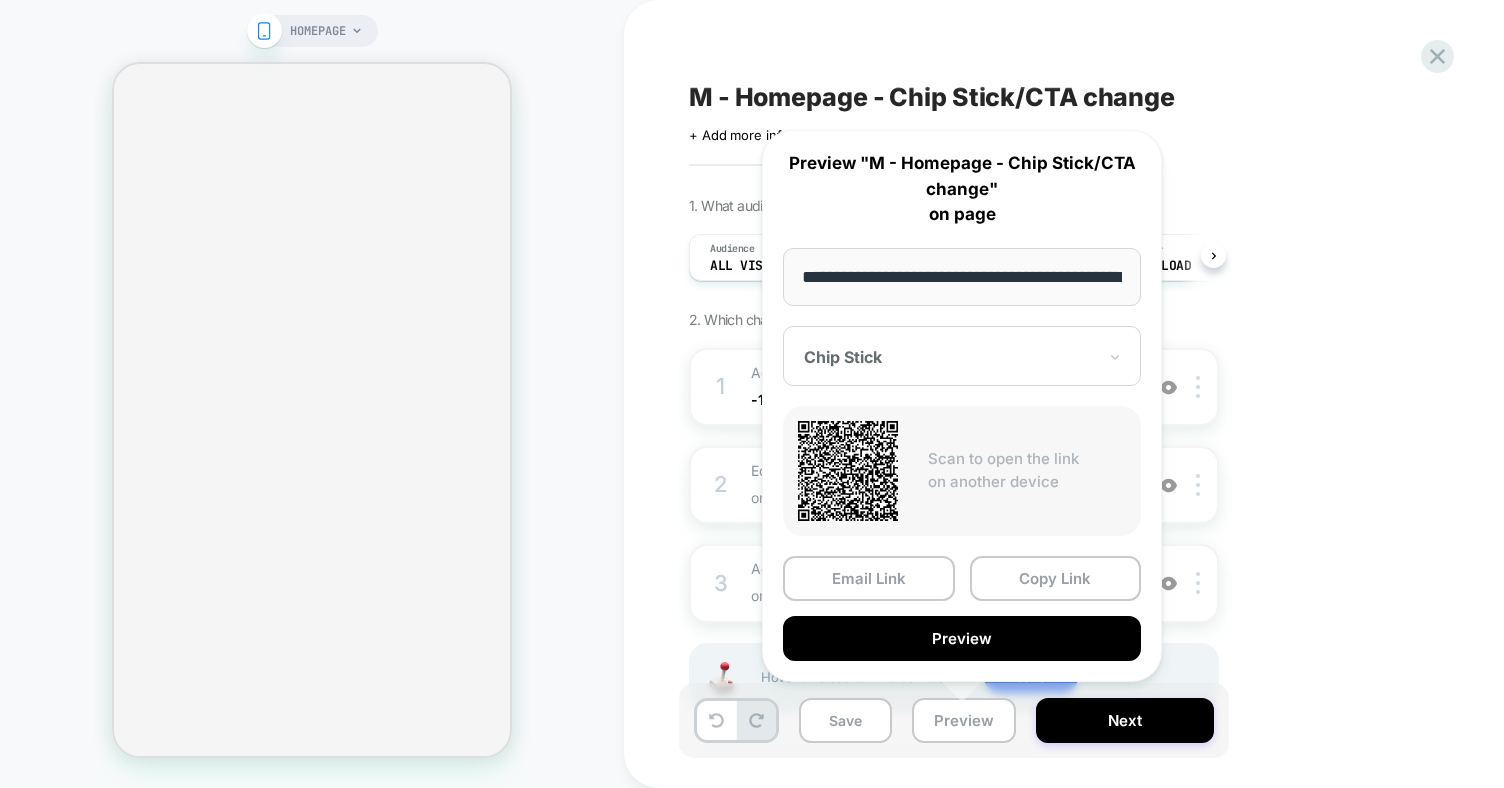 scroll, scrollTop: 0, scrollLeft: 0, axis: both 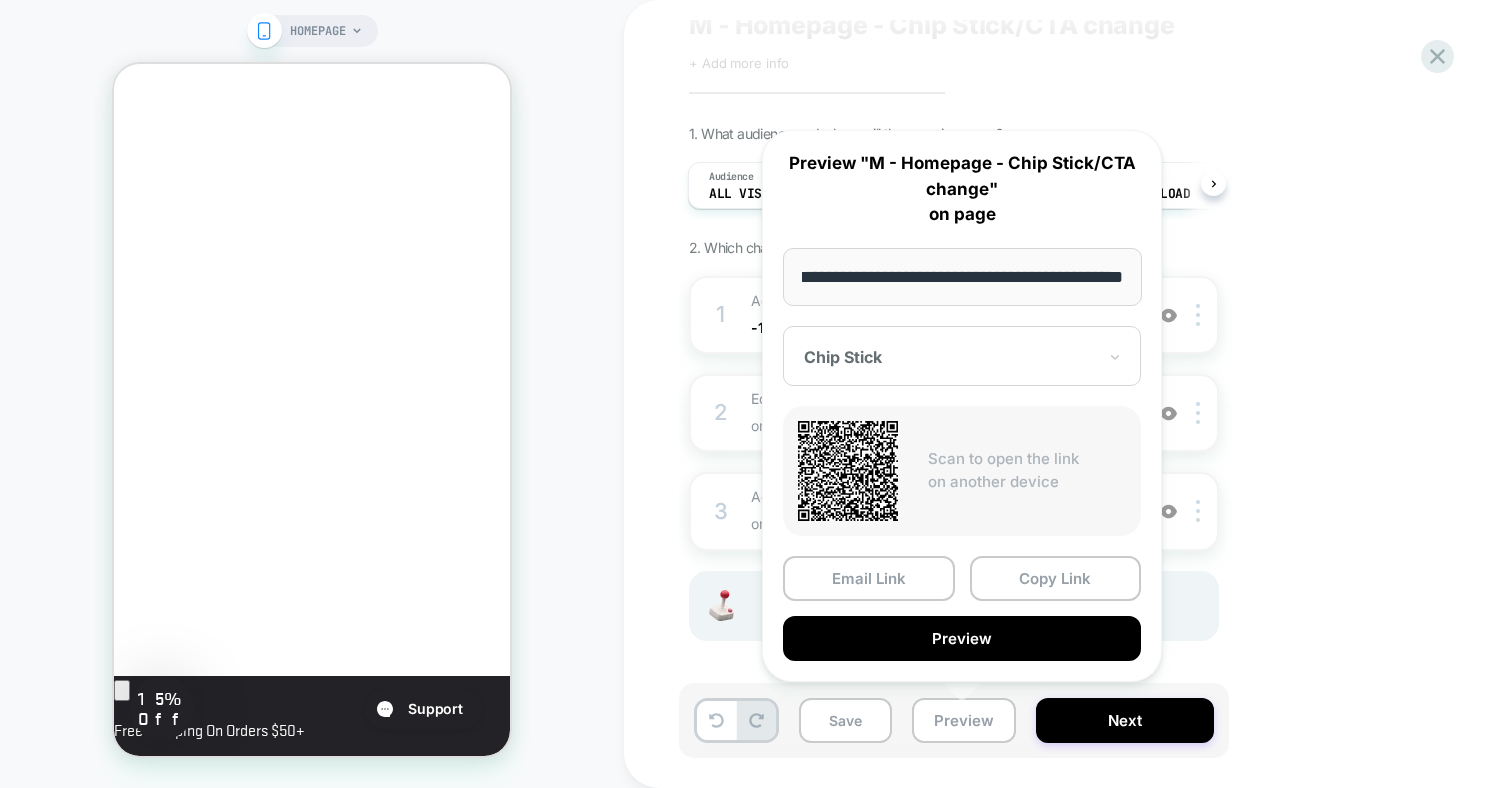 click on "1. What audience and where will the experience run? Audience All Visitors Pages HOMEPAGE Devices MOBILE Trigger Page Load 2. Which changes the experience contains? 1 #_loomi_addon_1754069349376 Adding   Chips Sticks   BEFORE #shopify-section-template--17... #shopify-section-template--17370838564941__image_banner   on Mobile Homepage Add Before Add After Duplicate Replace Position Copy CSS Selector Copy Widget Id Rename Copy to   Desktop Target   All Devices Delete 2 Editing :   #shopify-section-template--17... #shopify-section-template--17370838564941__image_banner   on Mobile Homepage Add Before Add After Delete 3 #_loomi_addon_1754082536705 Adding   Text   AFTER .heading-search .heading-search   on Mobile Homepage Add Before Add After Duplicate Replace Position Copy CSS Selector Copy Widget Id Rename Copy to   Desktop Target   All Devices Delete Hover on a section in order to edit or  Add  new" at bounding box center [1054, 408] 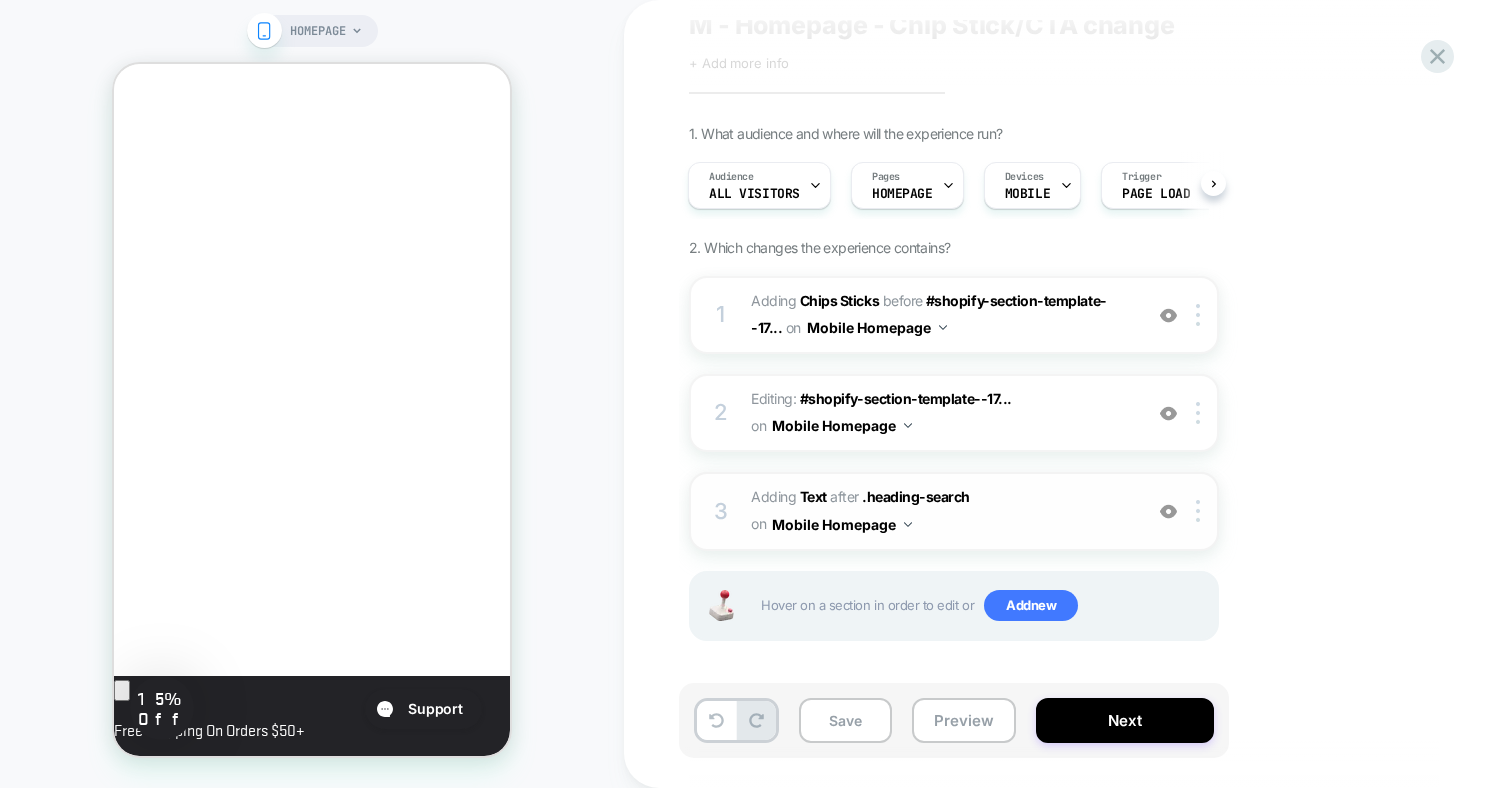 click at bounding box center (1168, 511) 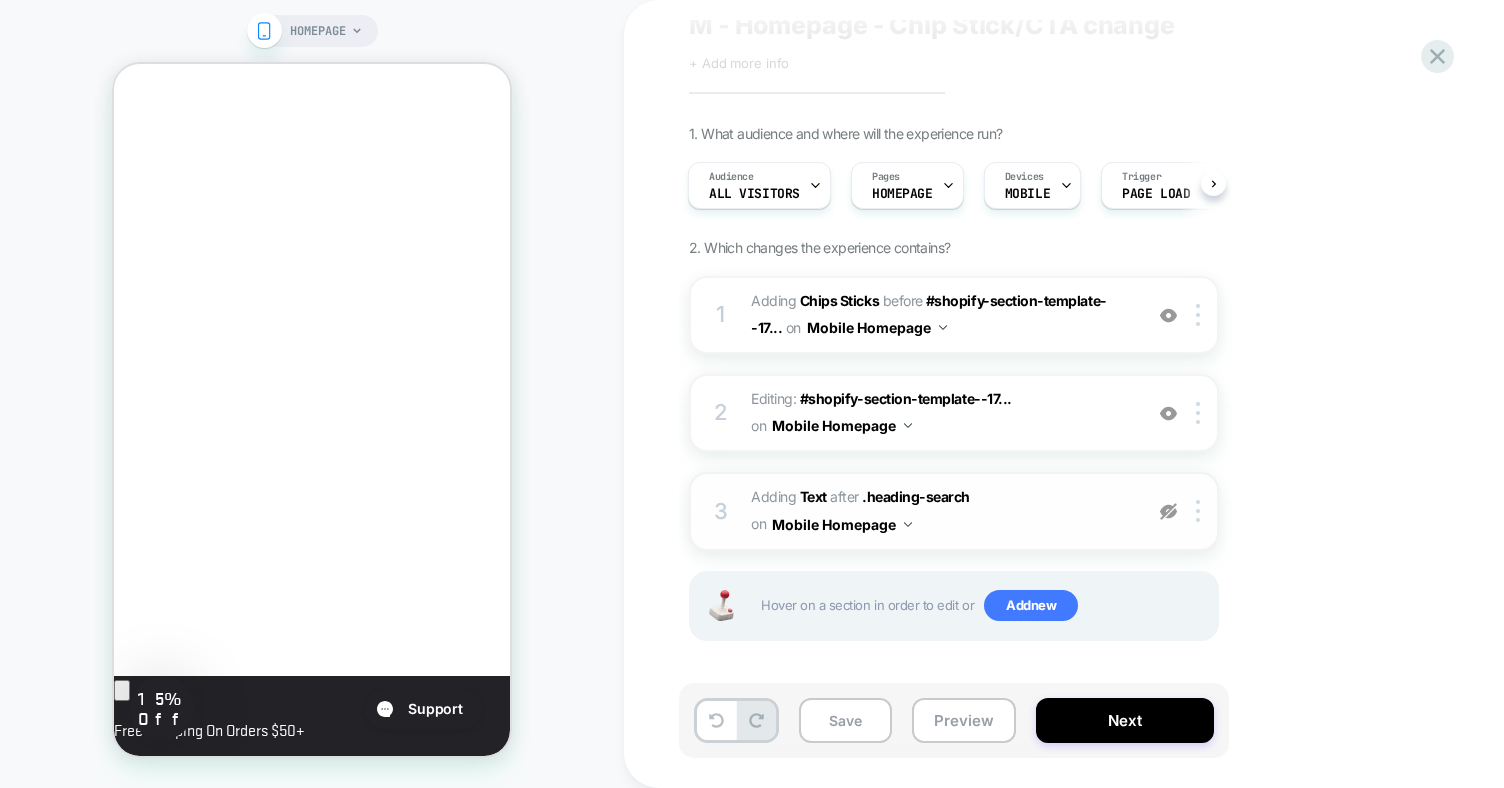 click at bounding box center [1168, 511] 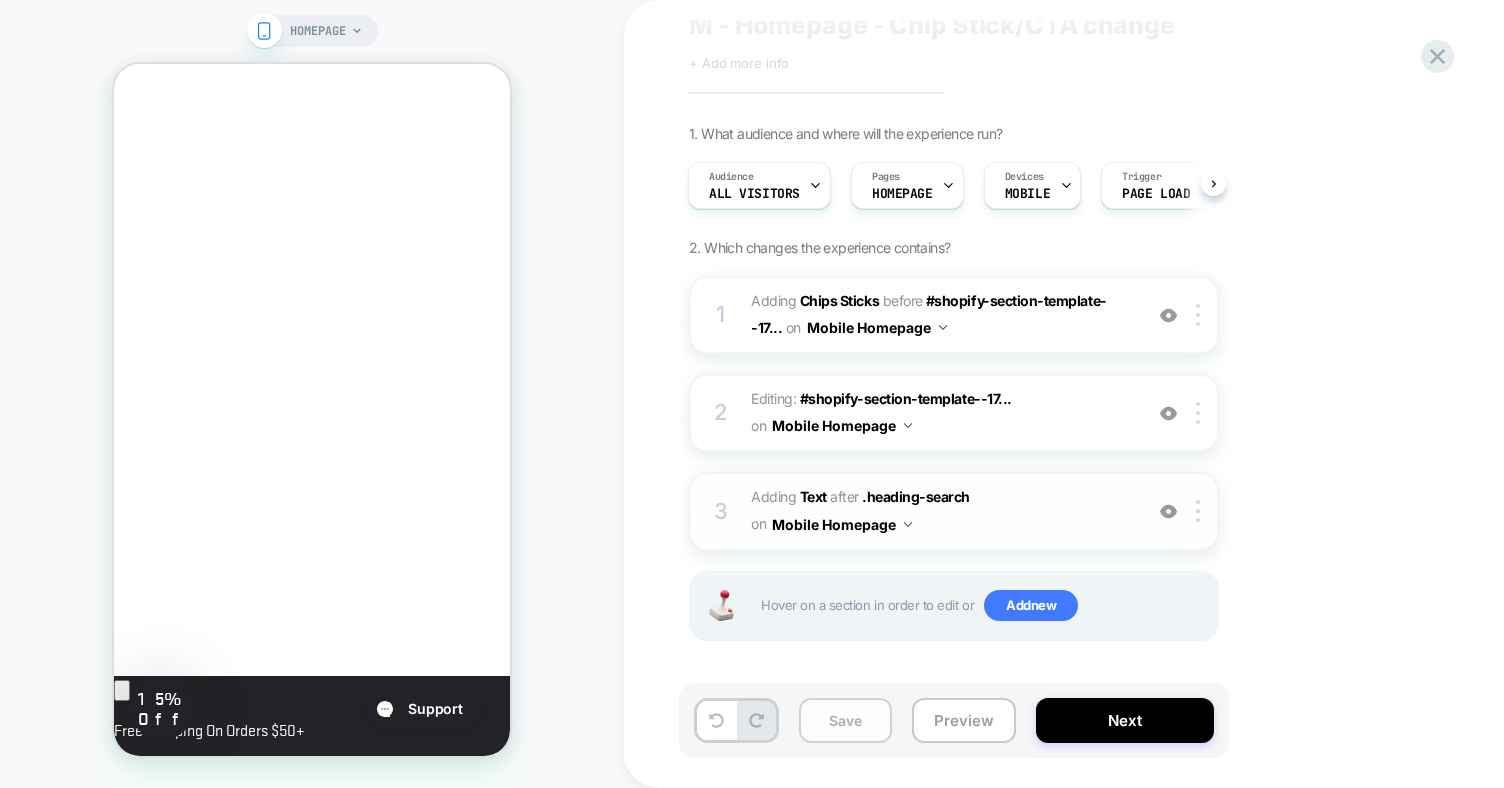click on "Save" at bounding box center (845, 720) 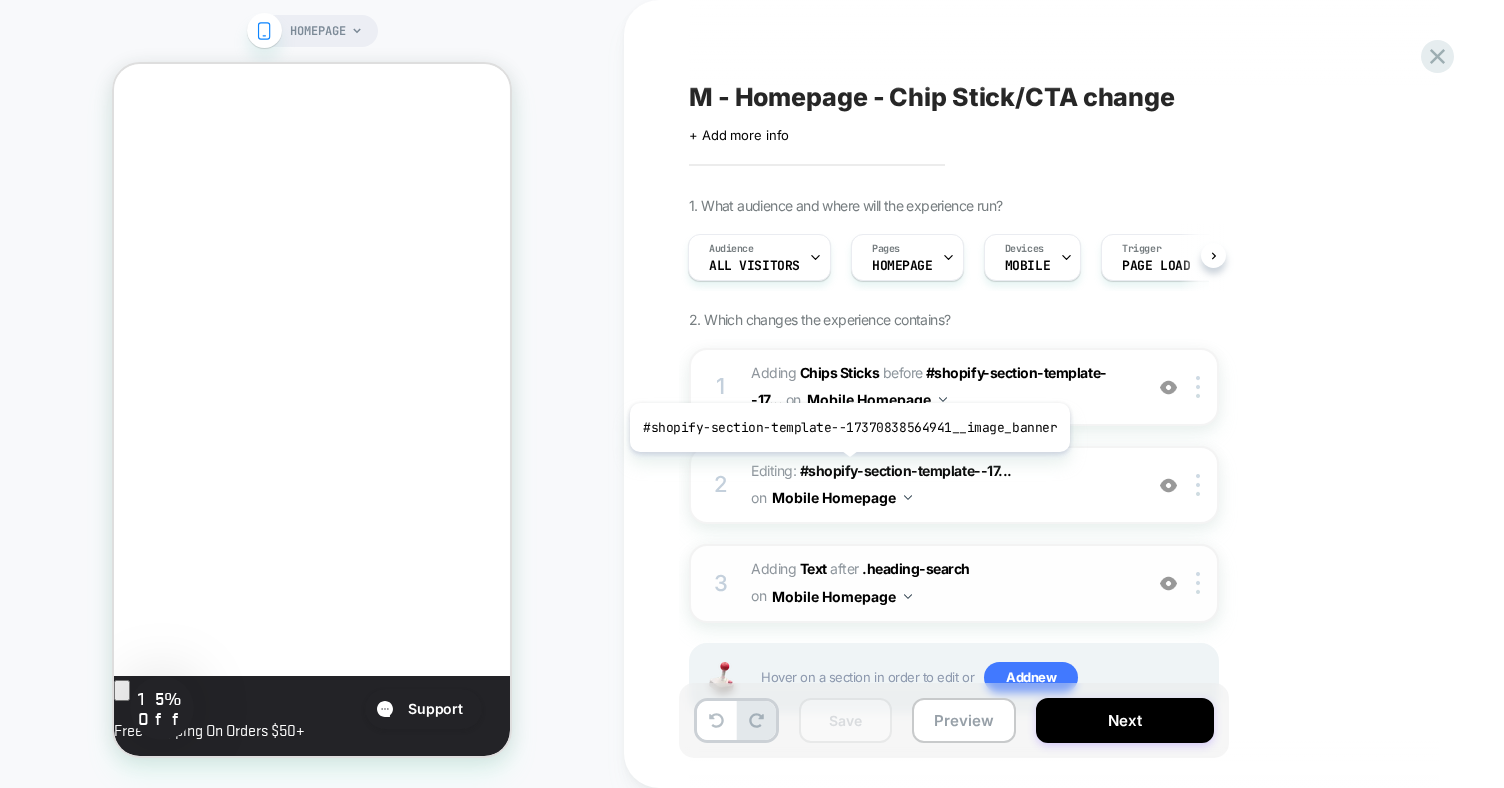 scroll, scrollTop: 72, scrollLeft: 0, axis: vertical 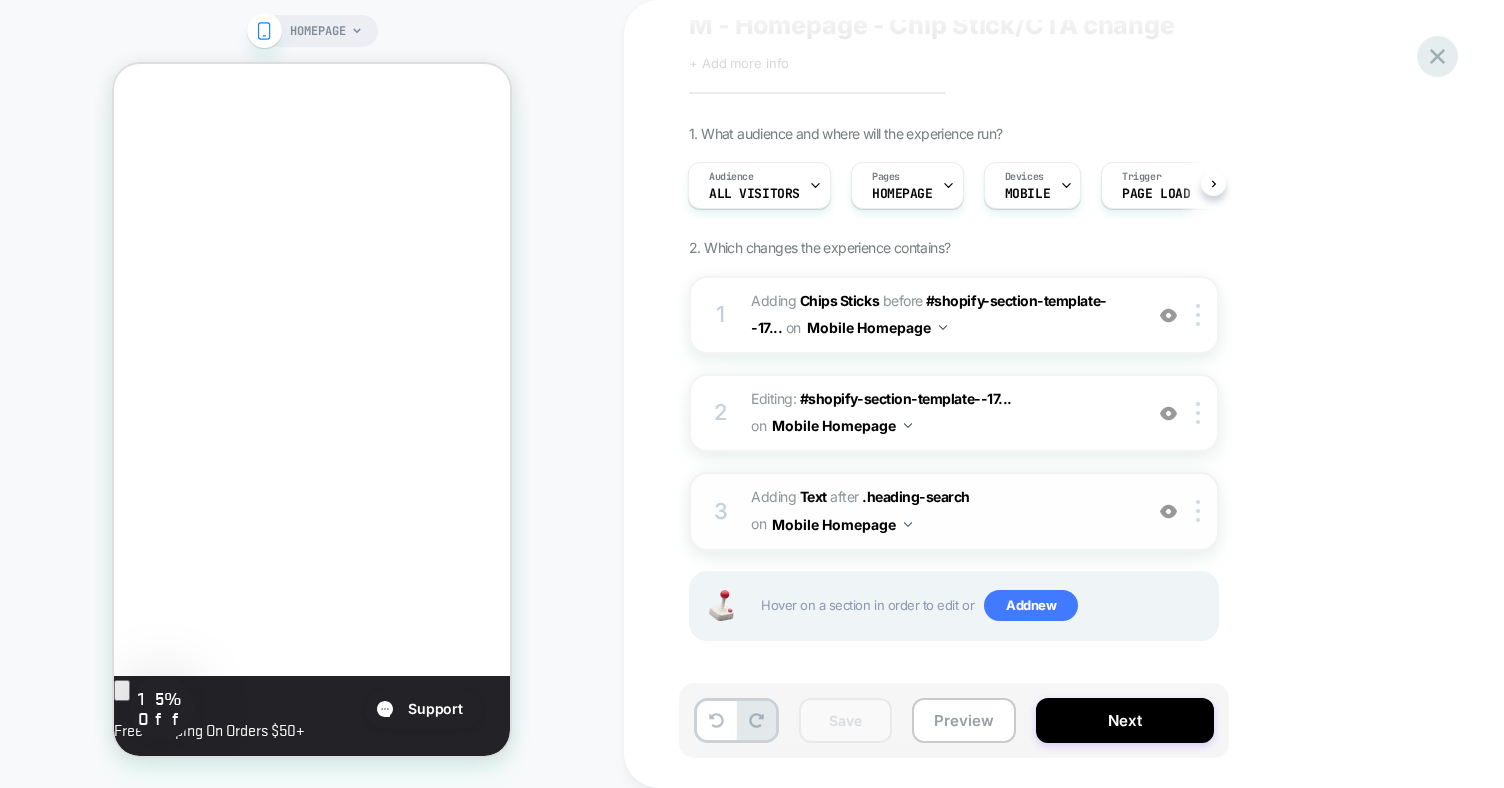 click 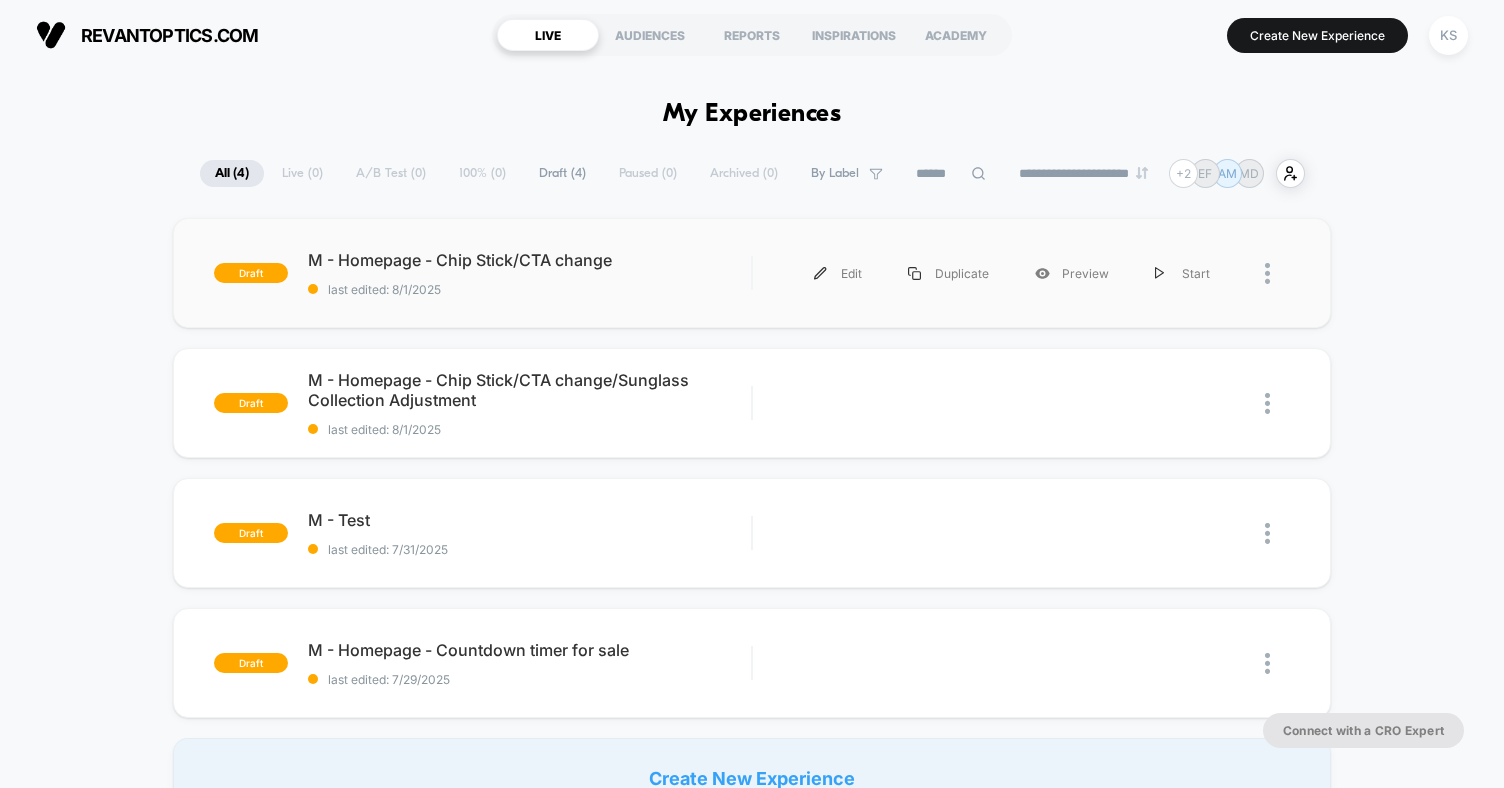scroll, scrollTop: 0, scrollLeft: 0, axis: both 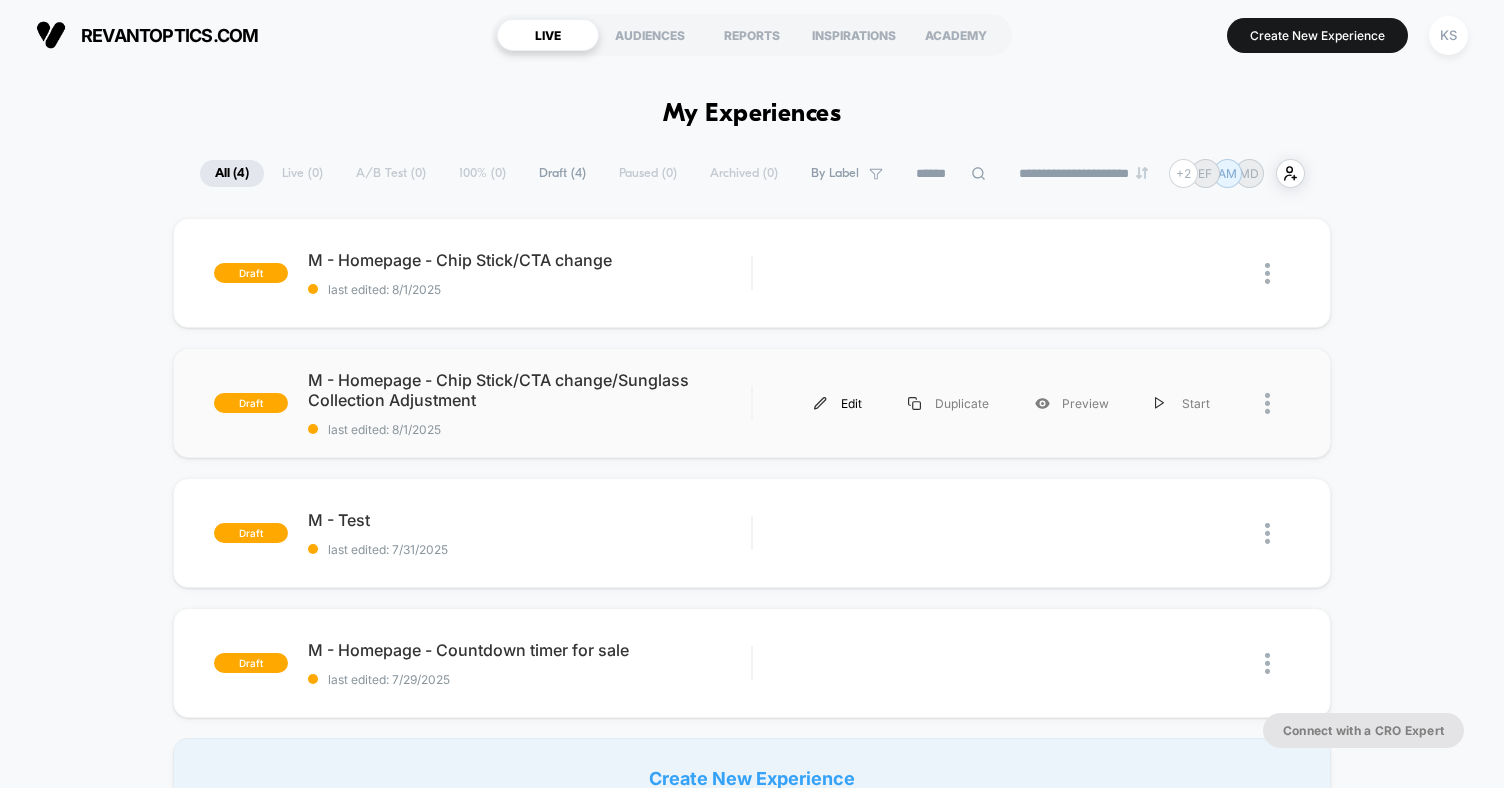 click on "Edit" at bounding box center (838, 403) 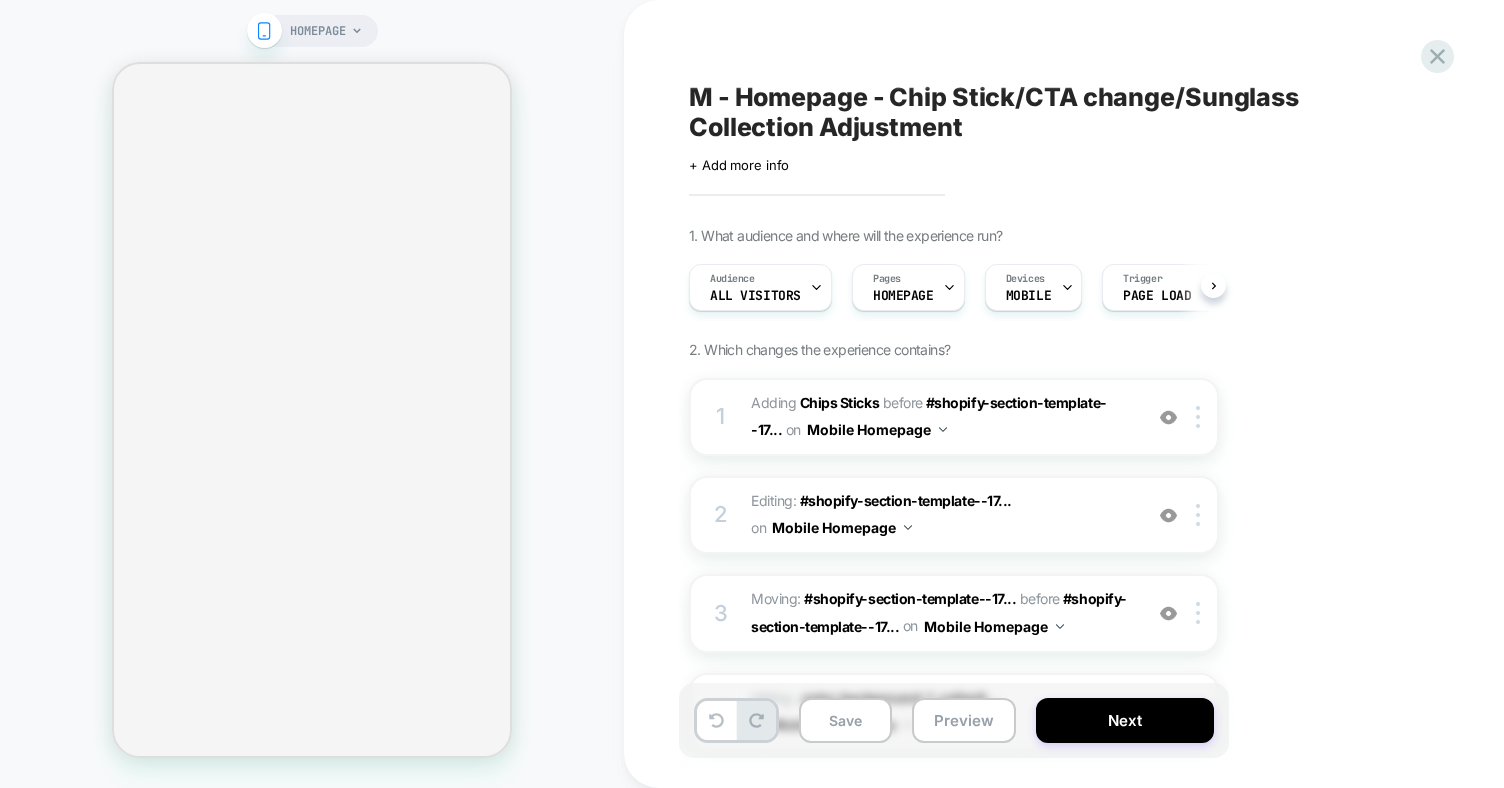 scroll, scrollTop: 0, scrollLeft: 1, axis: horizontal 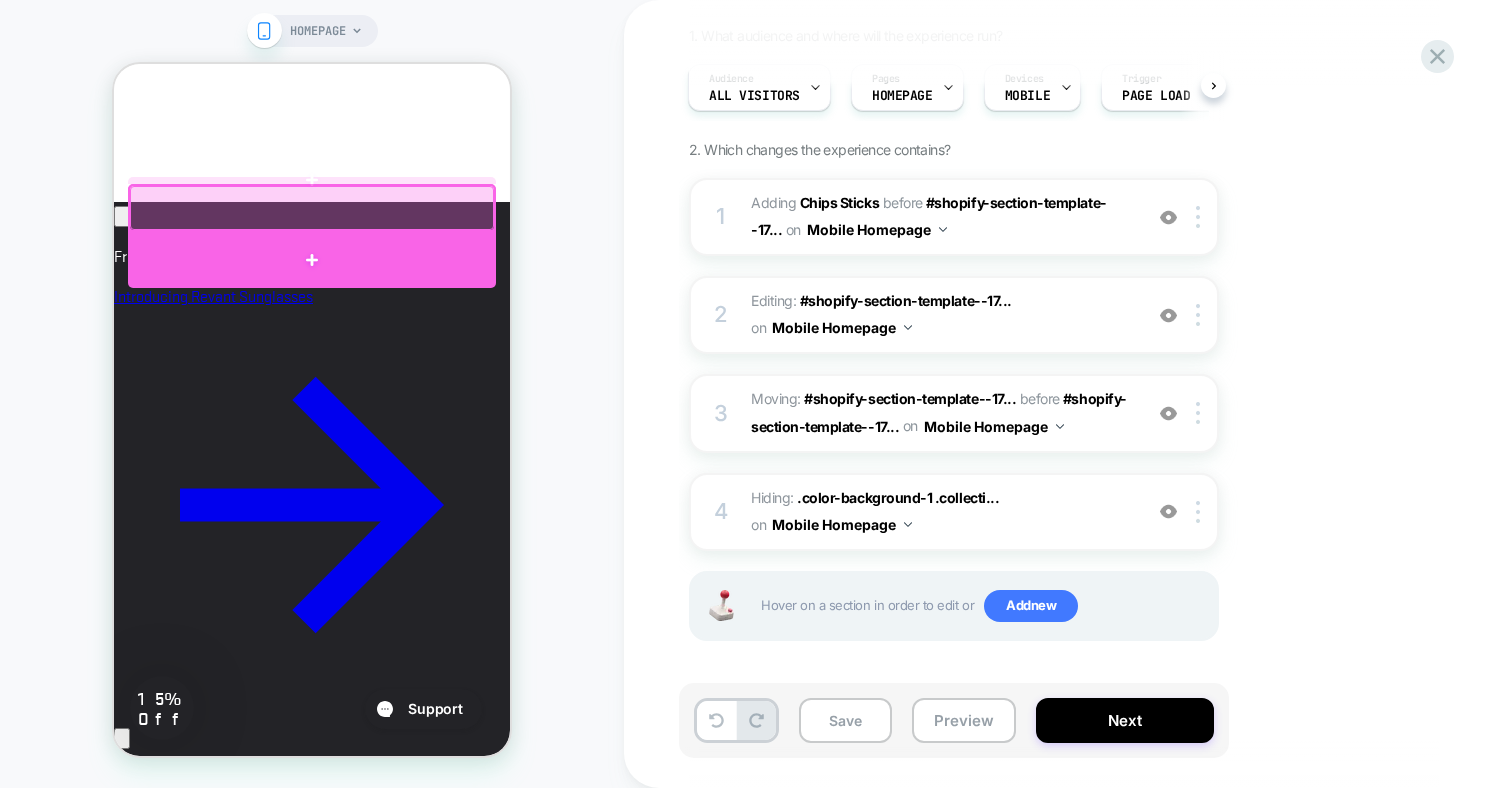 click at bounding box center [312, 260] 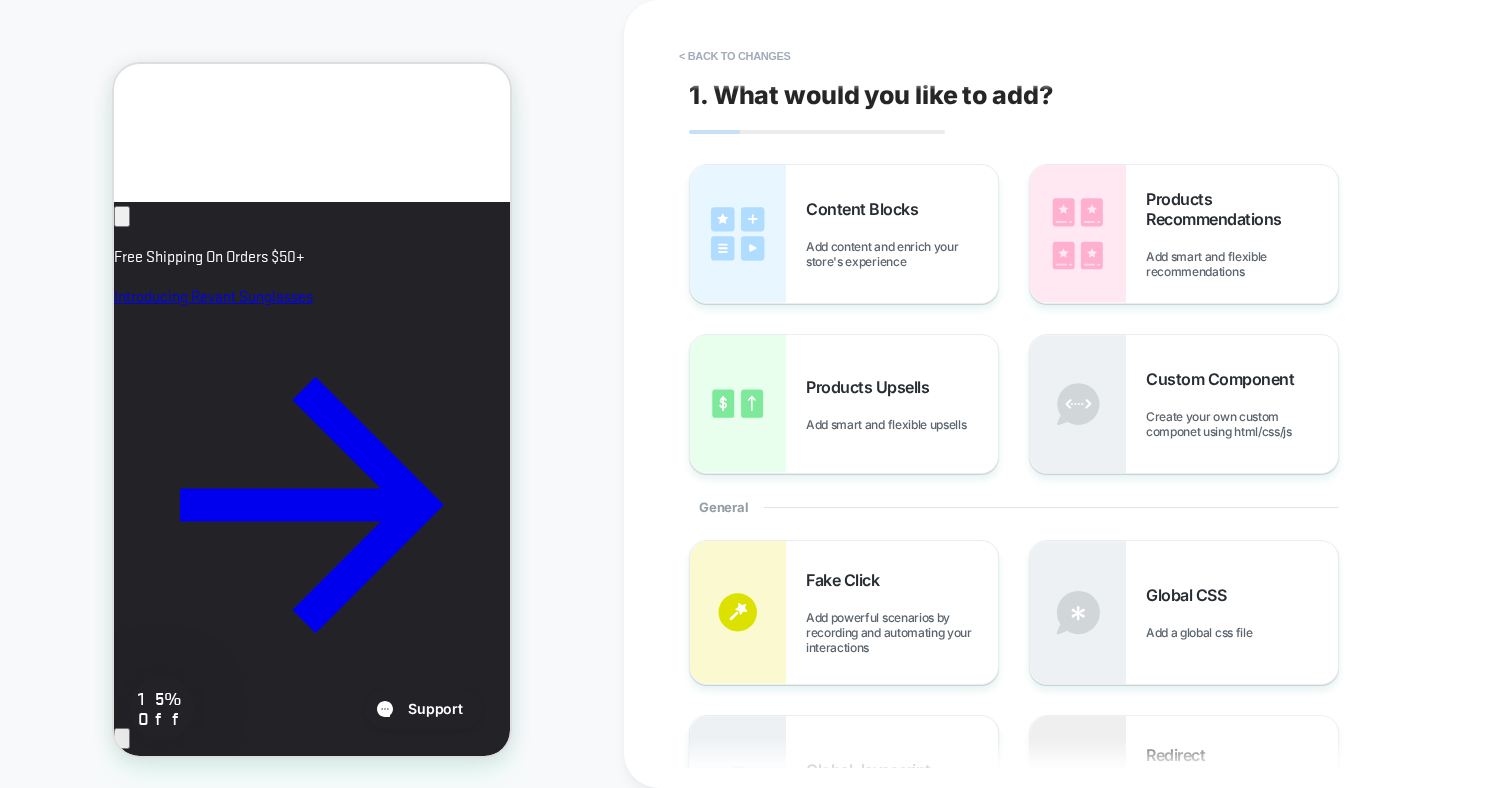 scroll, scrollTop: 1404, scrollLeft: 0, axis: vertical 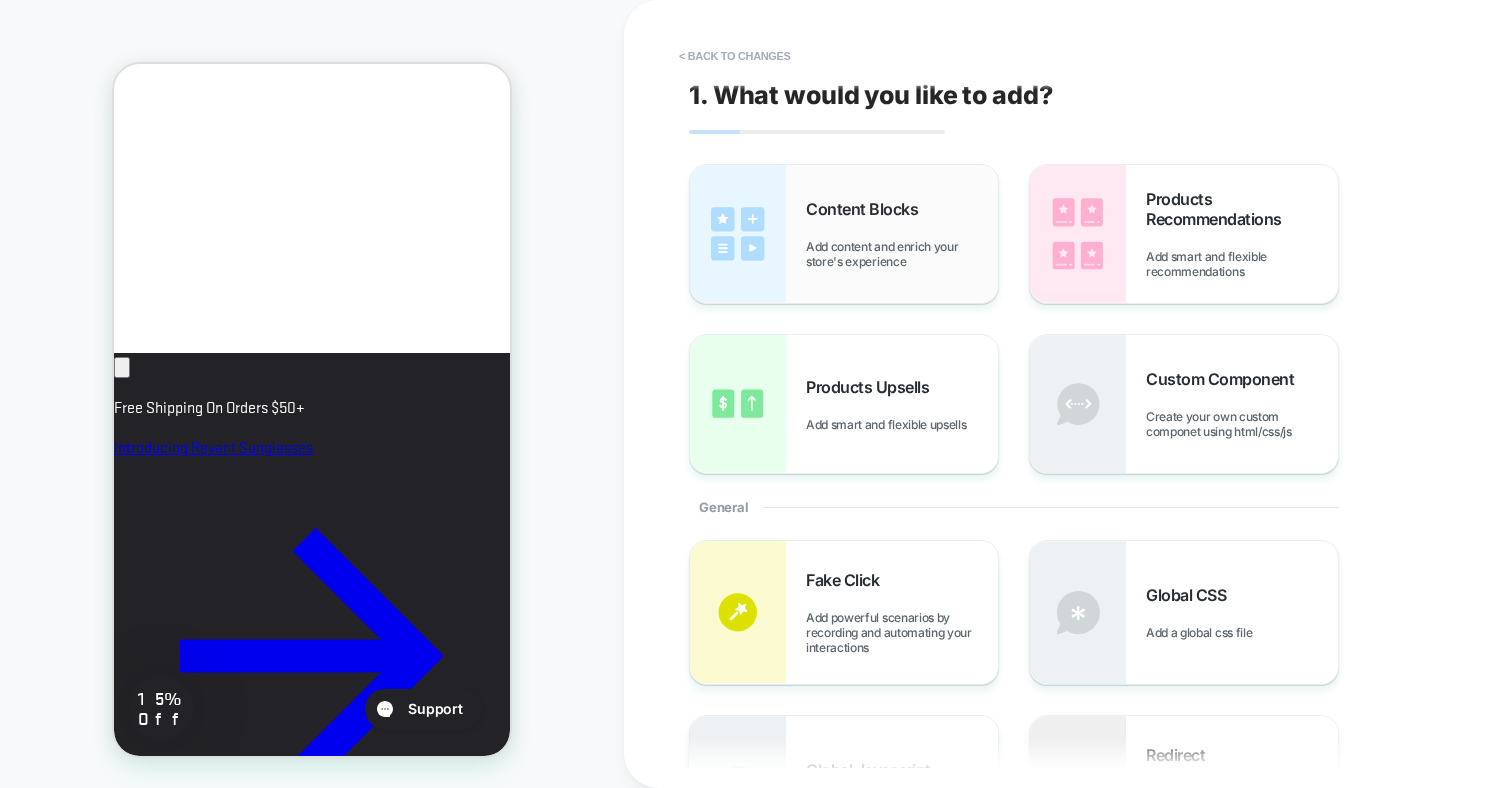 click on "Content Blocks Add content and enrich your store's experience" at bounding box center [844, 234] 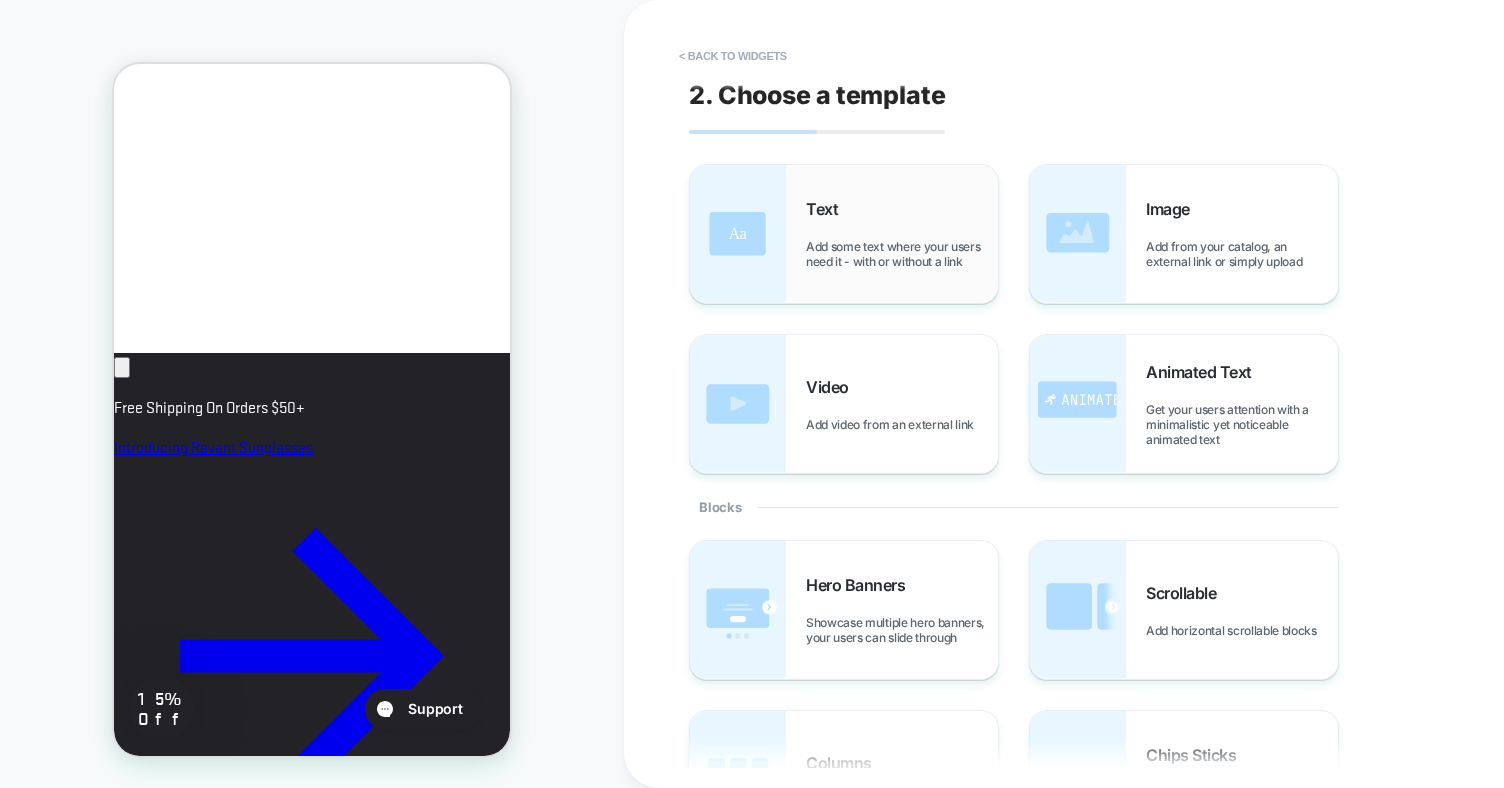 click on "Add some text where your users need it - with or without a link" at bounding box center [902, 254] 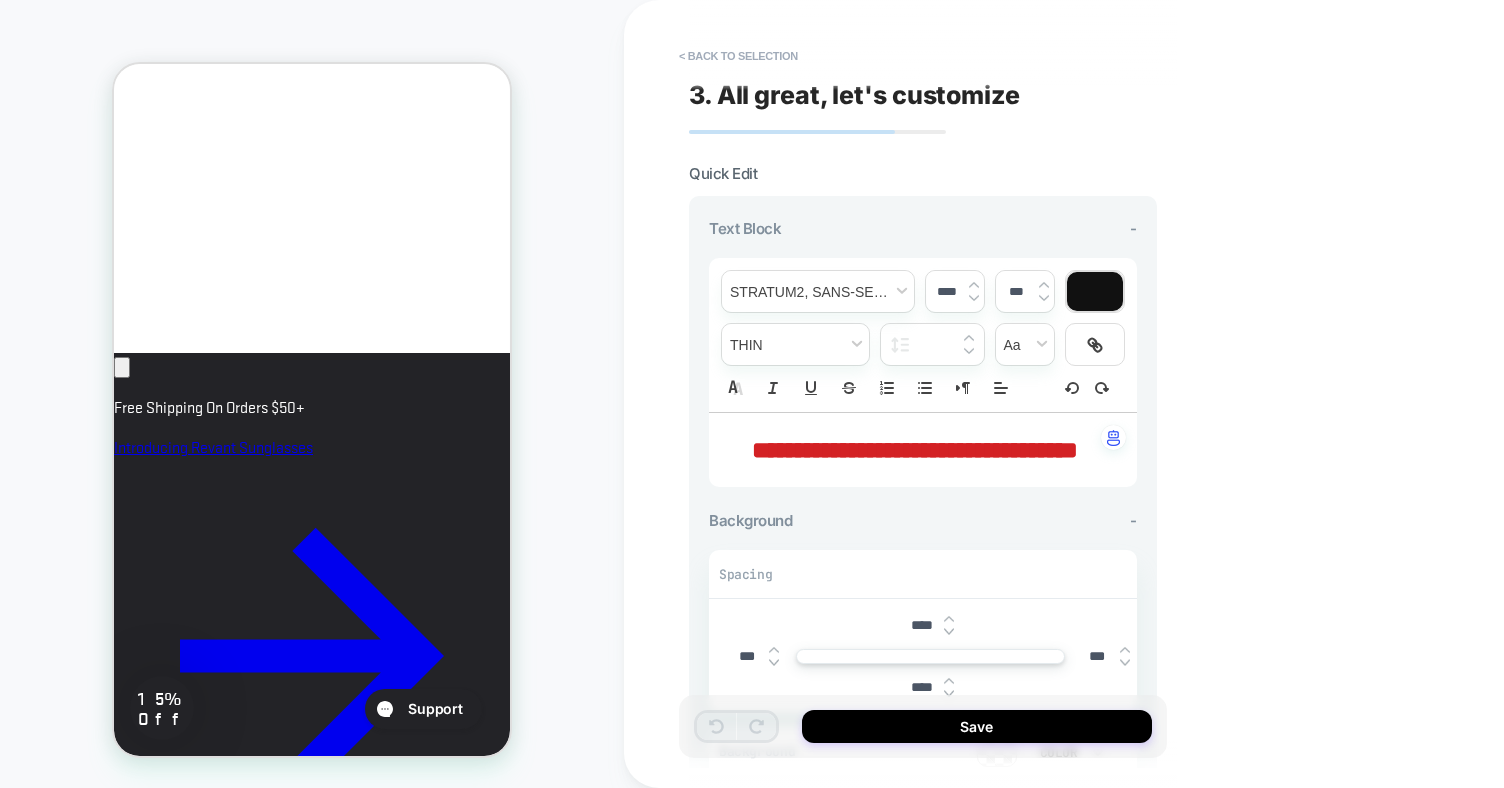 scroll, scrollTop: 1432, scrollLeft: 0, axis: vertical 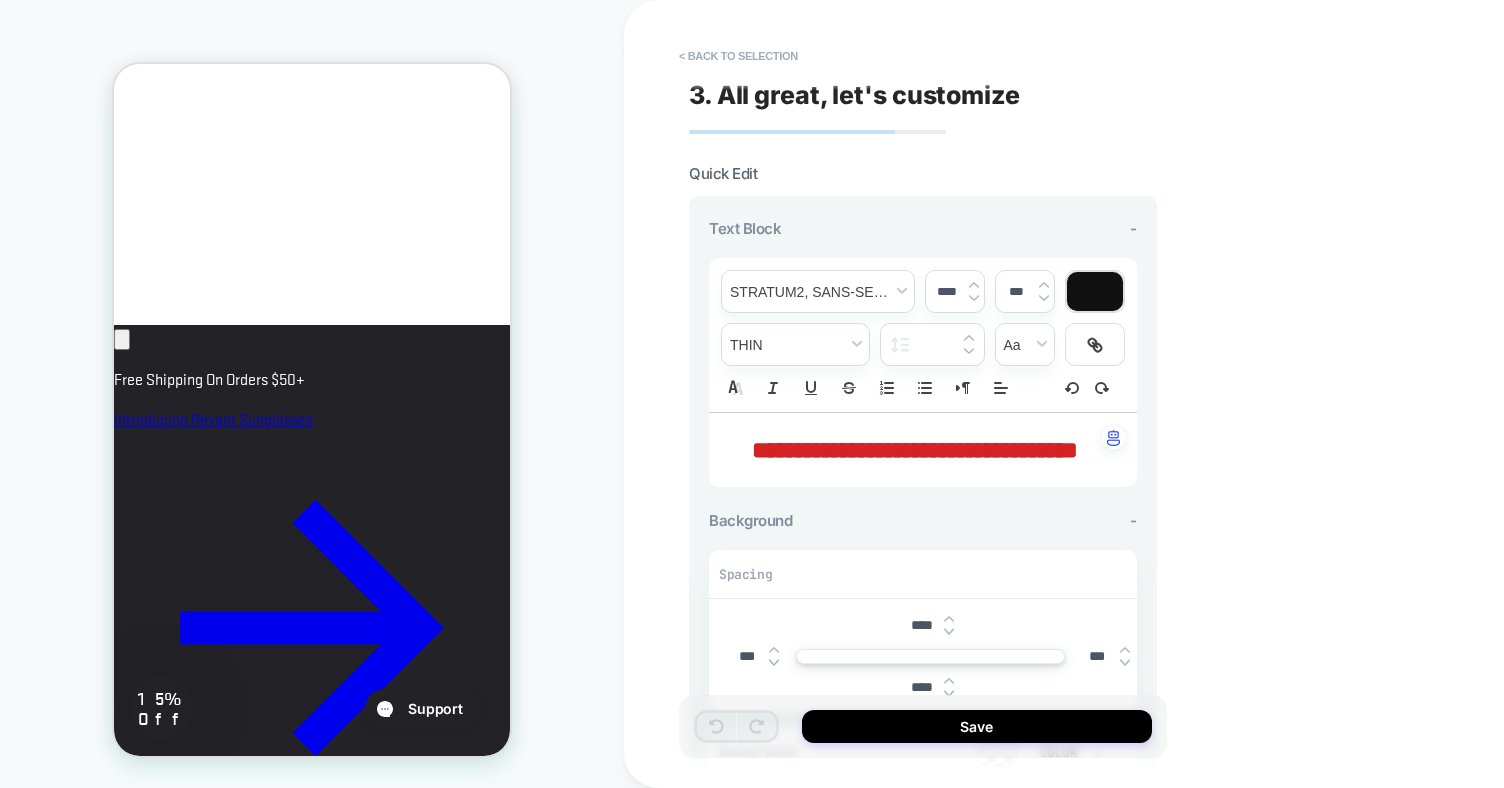 click on "**********" at bounding box center (915, 450) 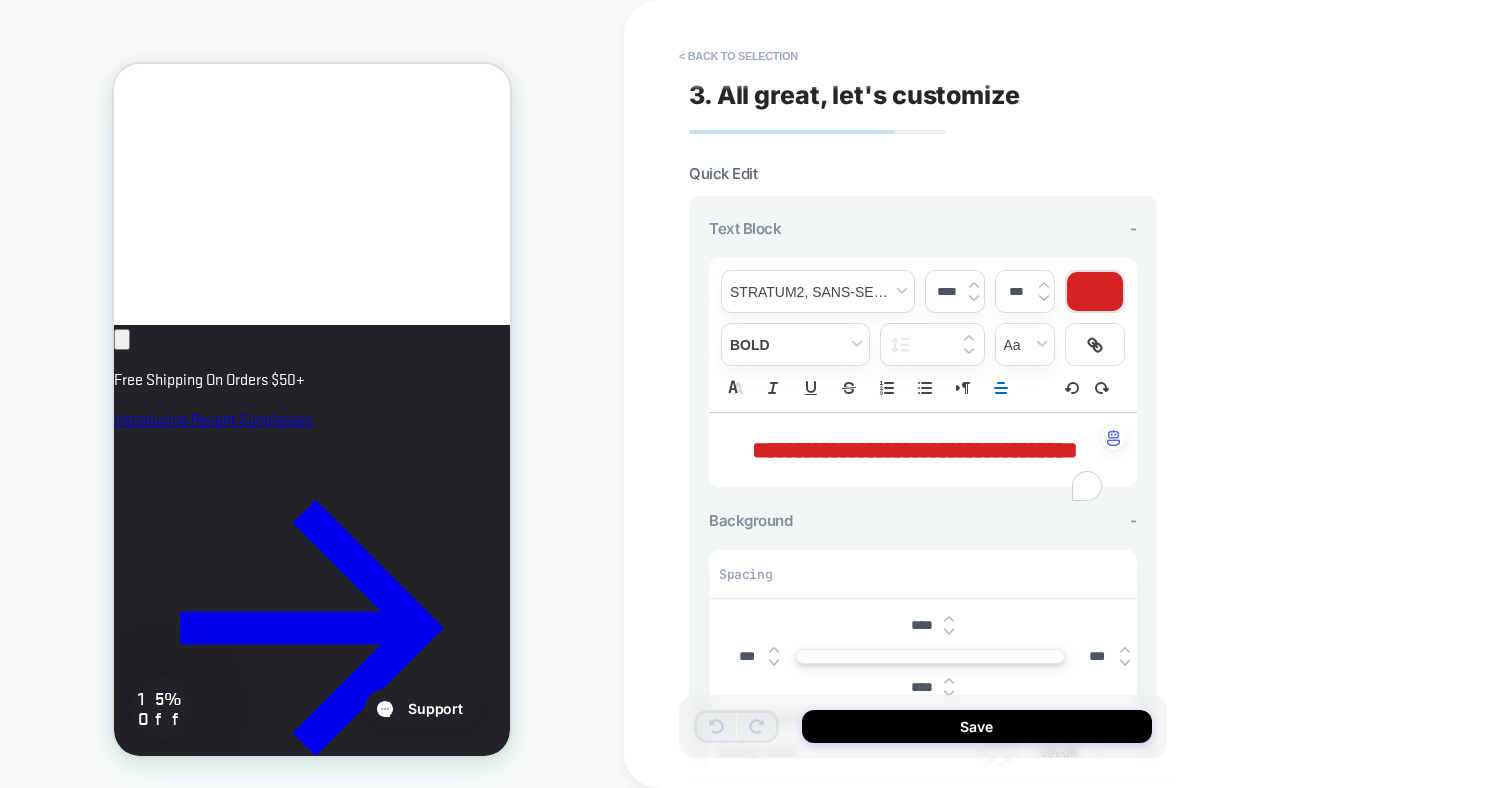 click on "**********" at bounding box center [915, 450] 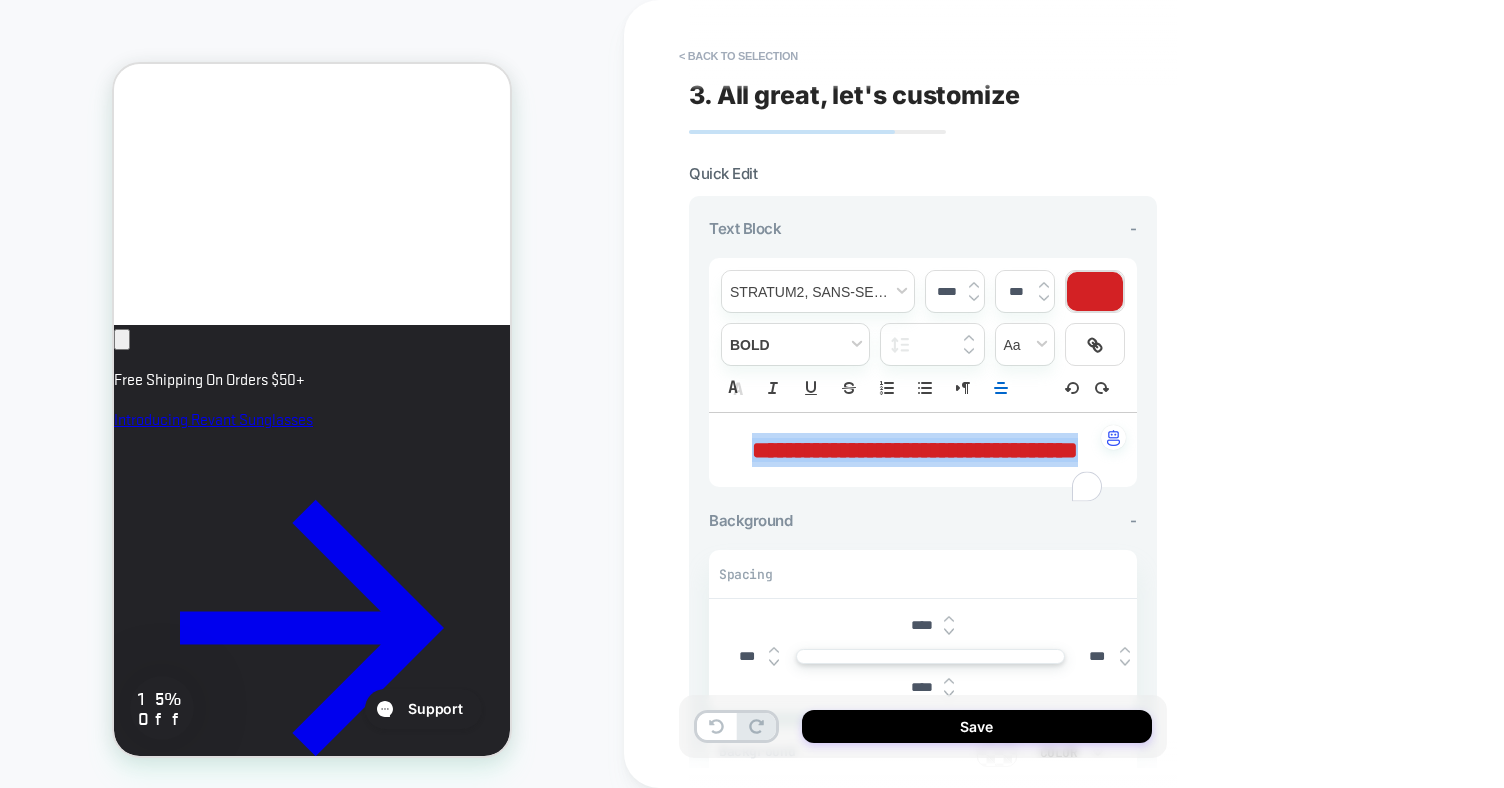 type 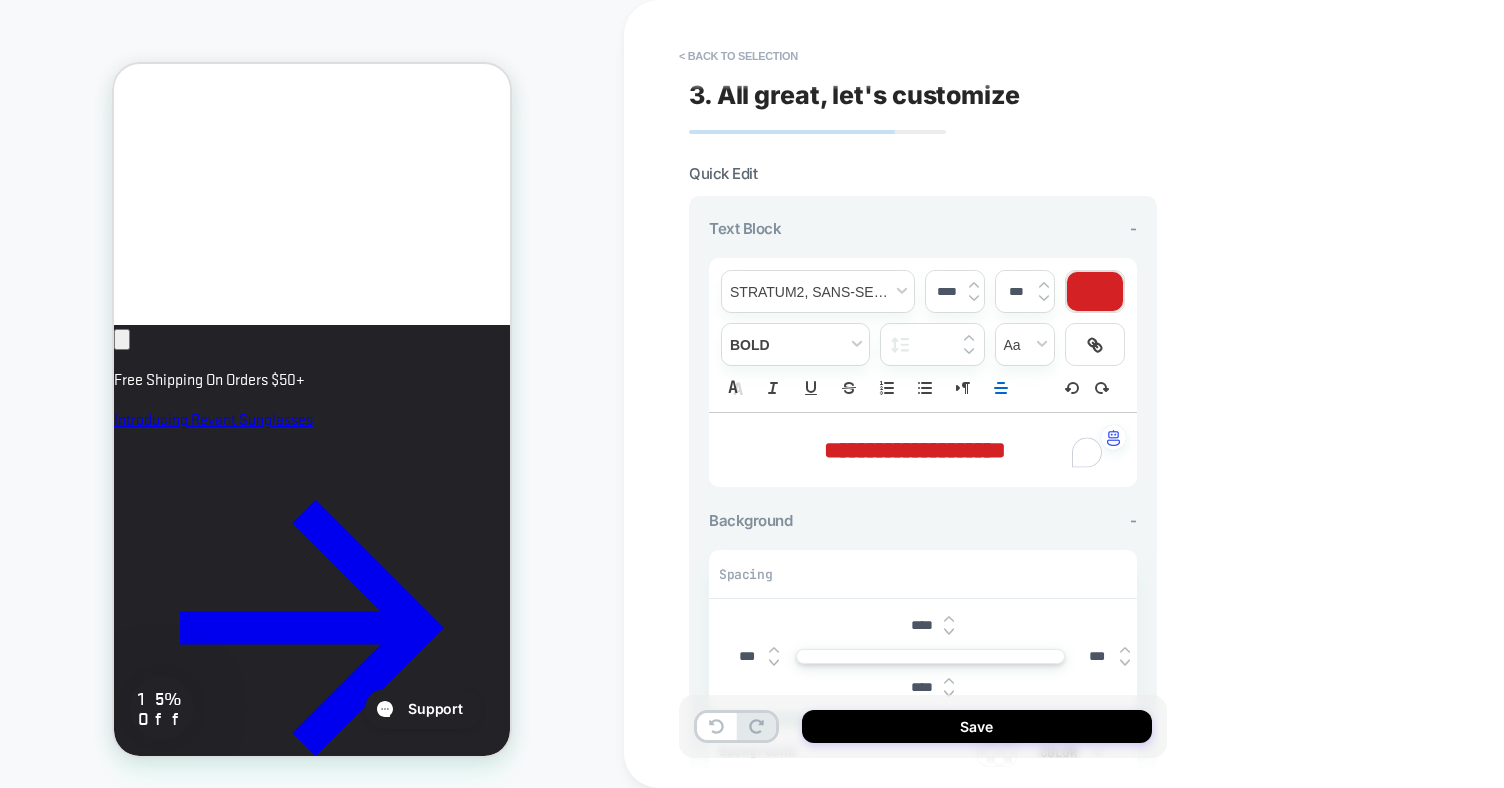 click at bounding box center (974, 298) 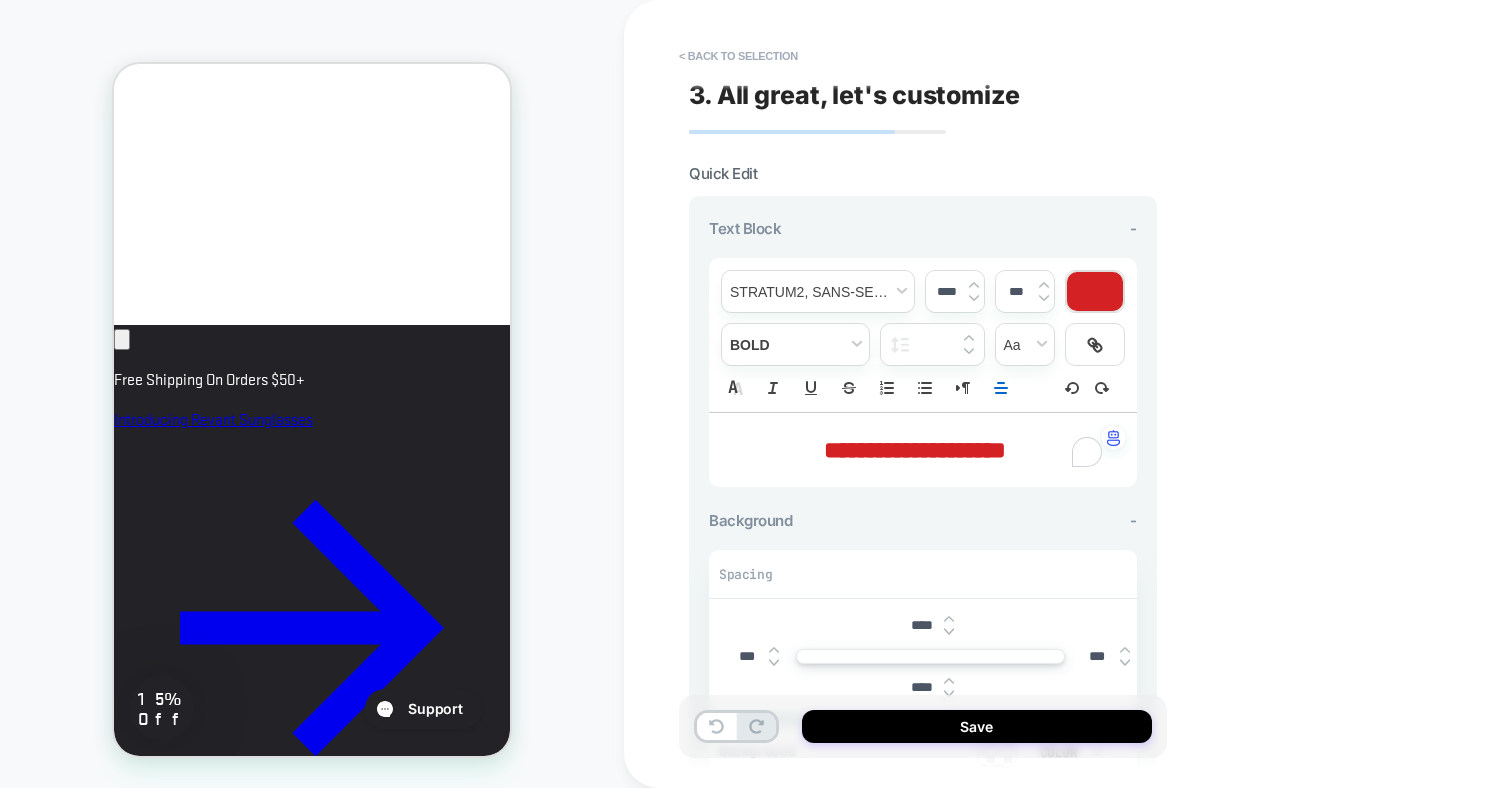 click at bounding box center (1095, 291) 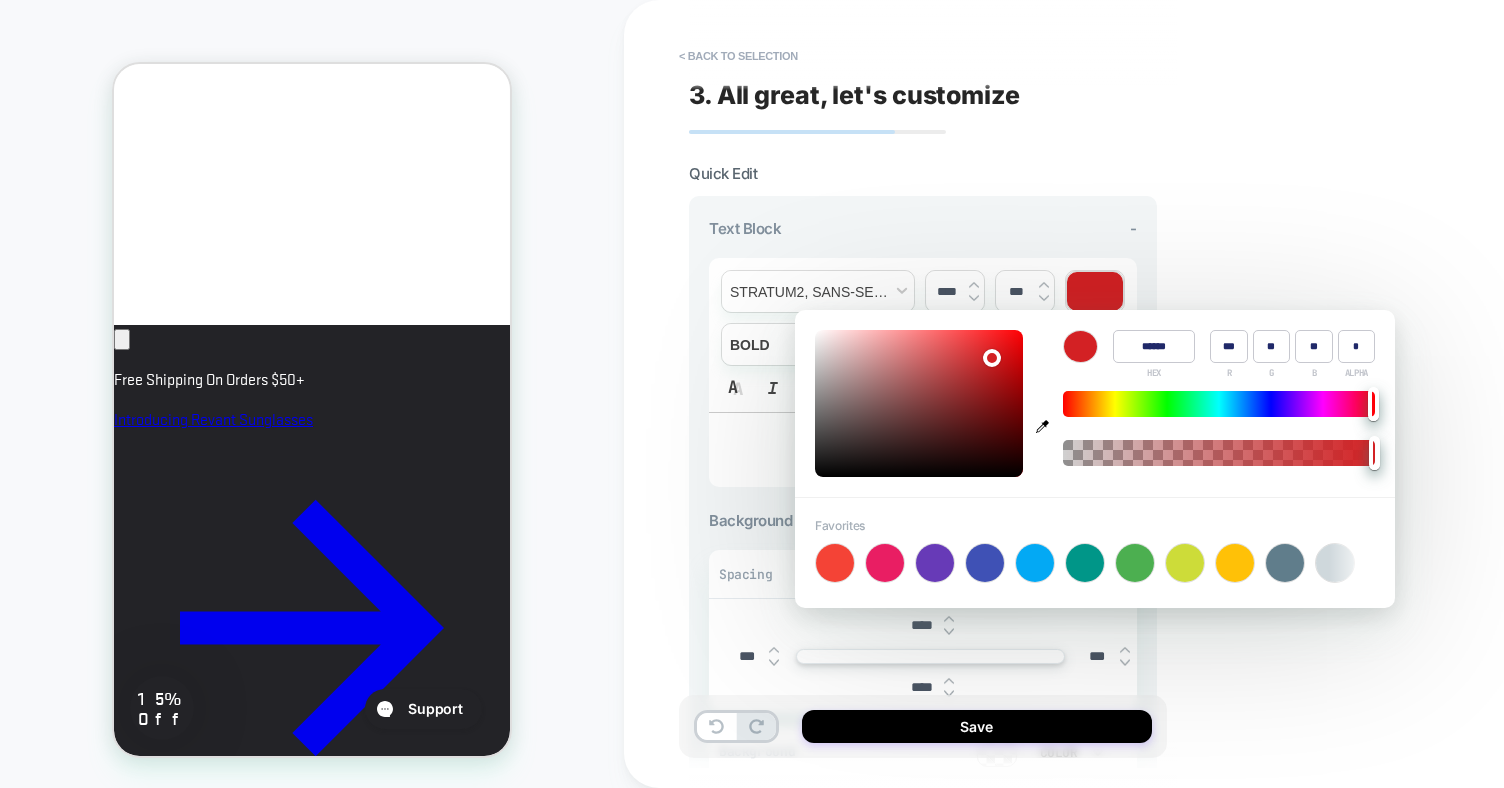 click 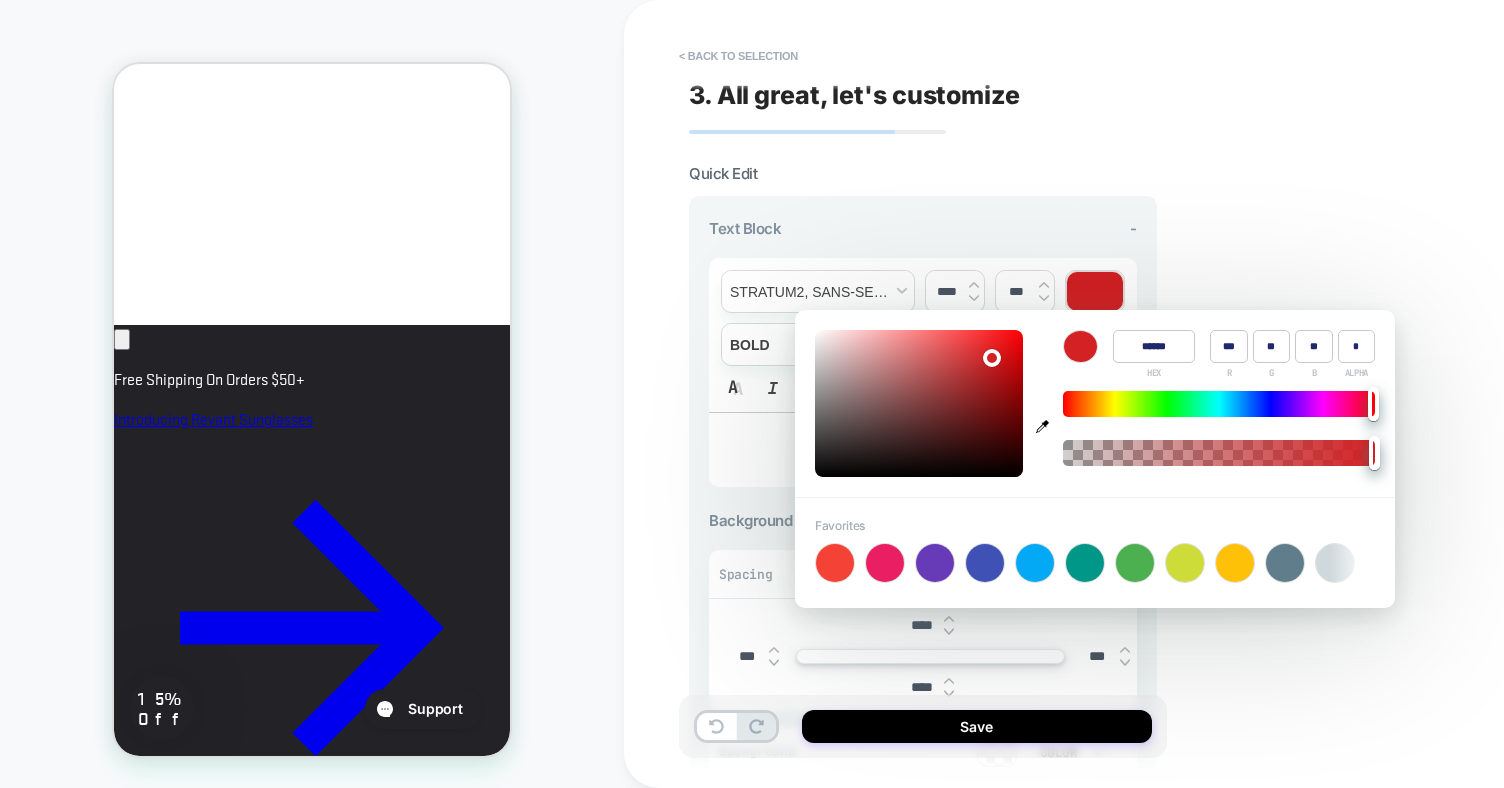 type on "******" 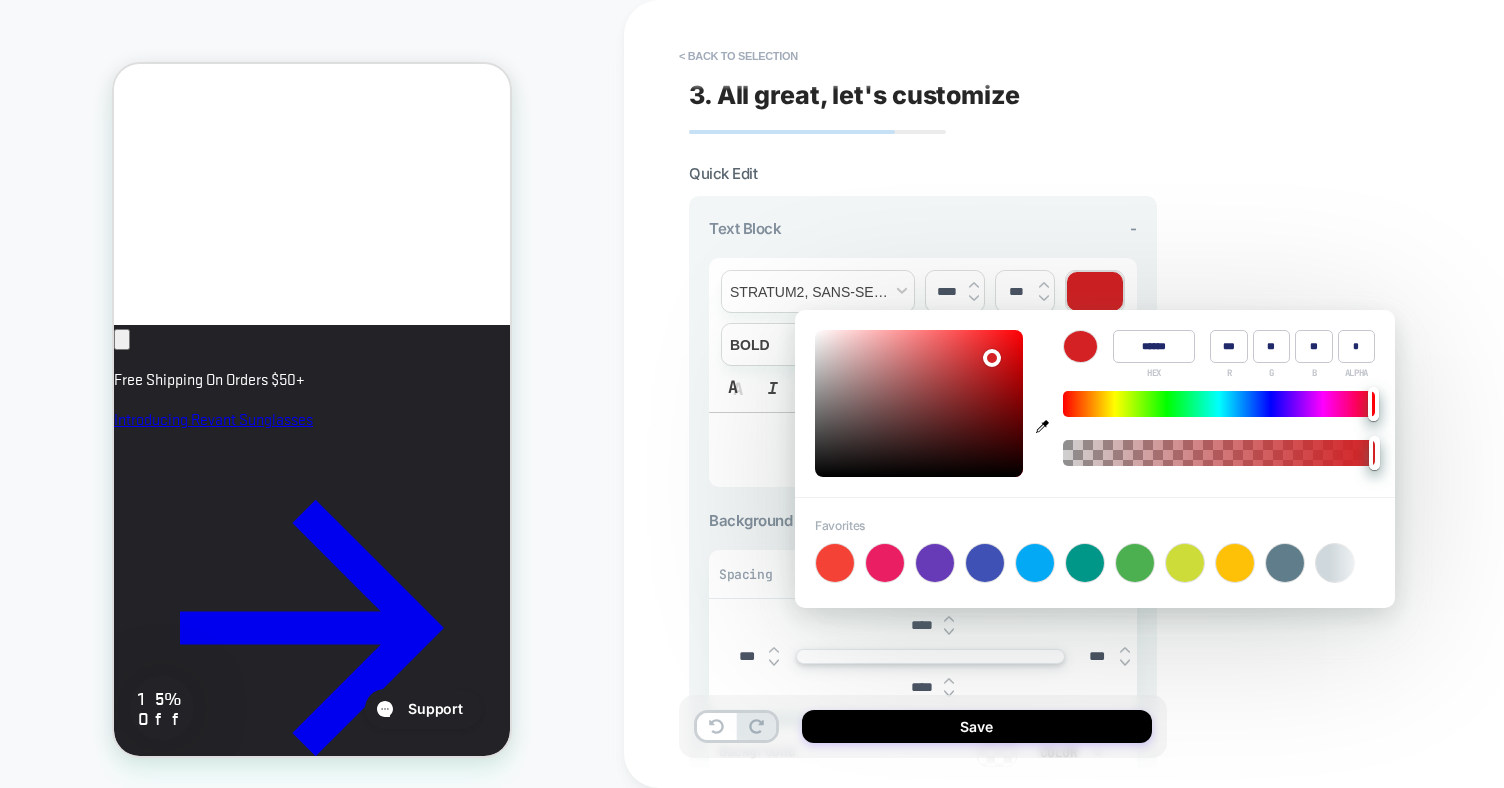 type on "**" 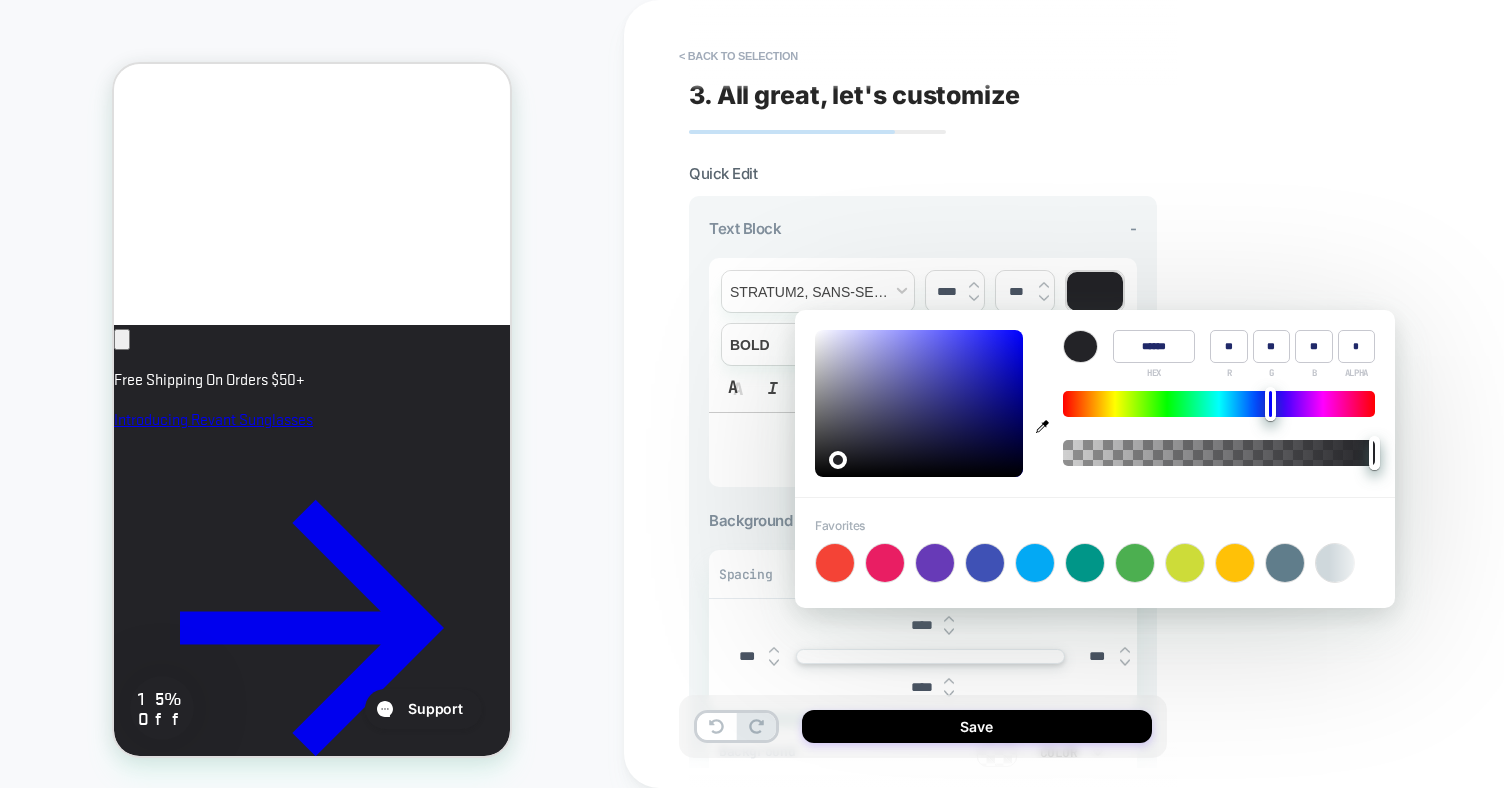 click on "**********" at bounding box center (1064, 394) 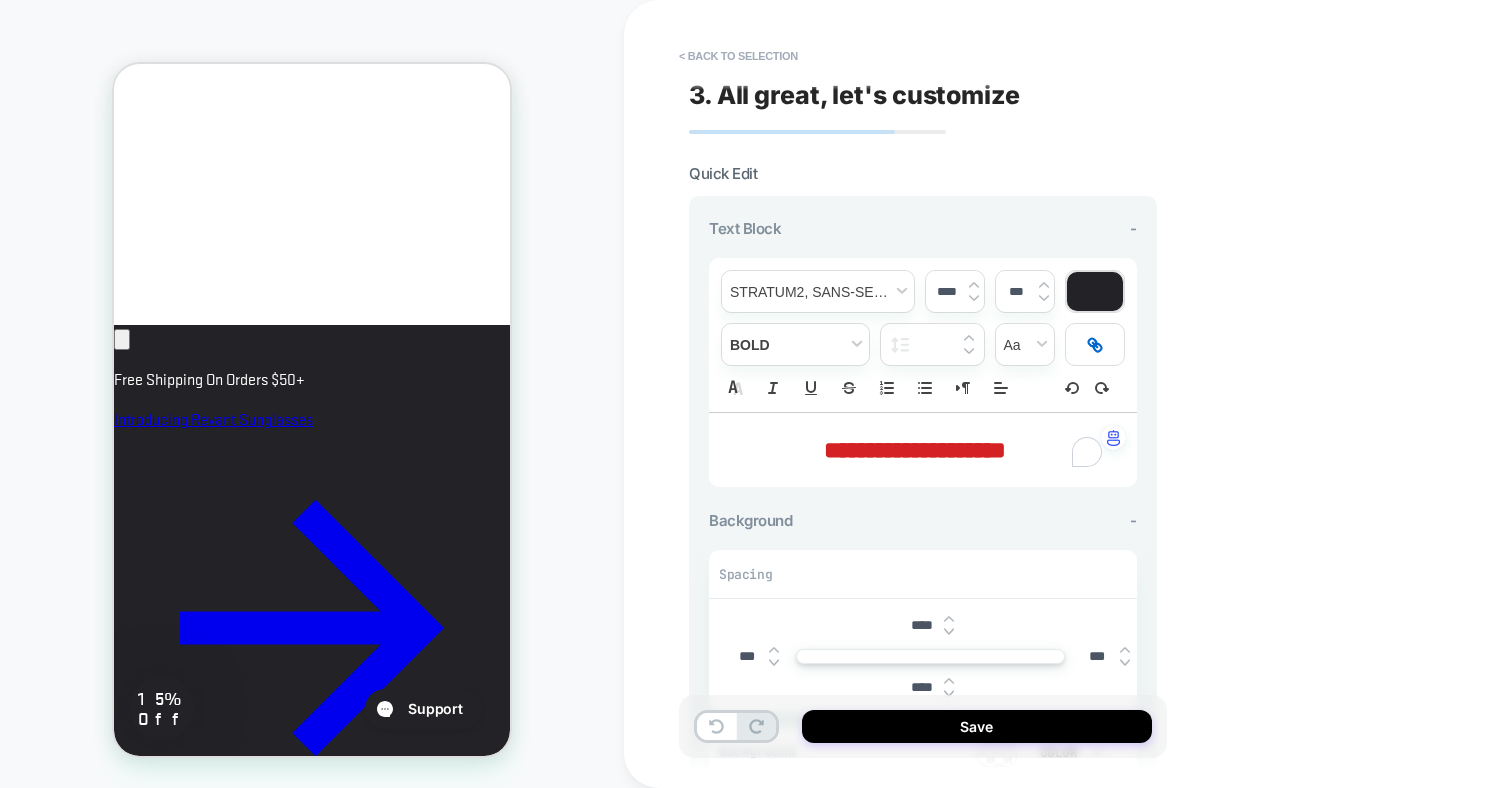 click 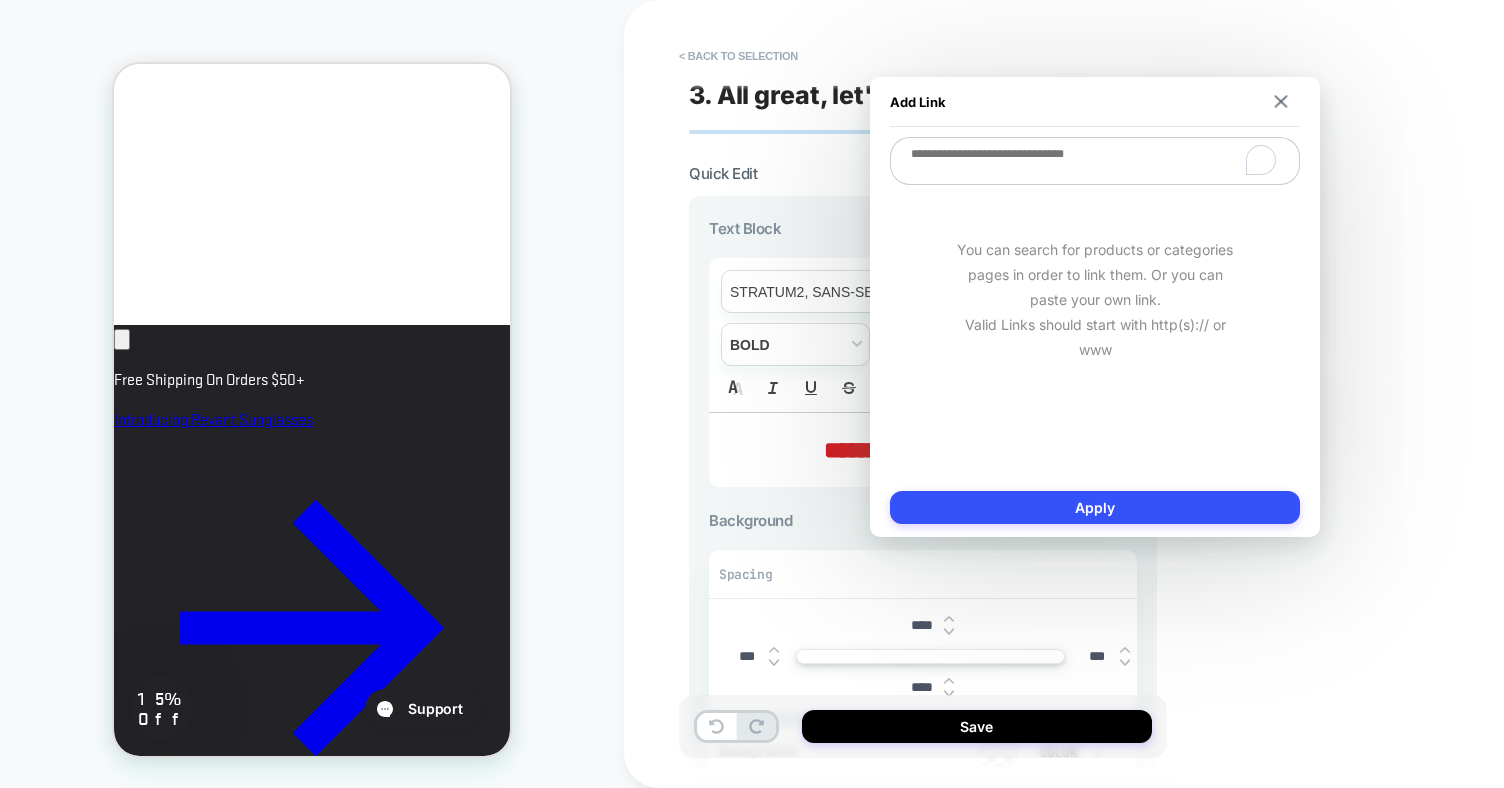 click at bounding box center (1095, 161) 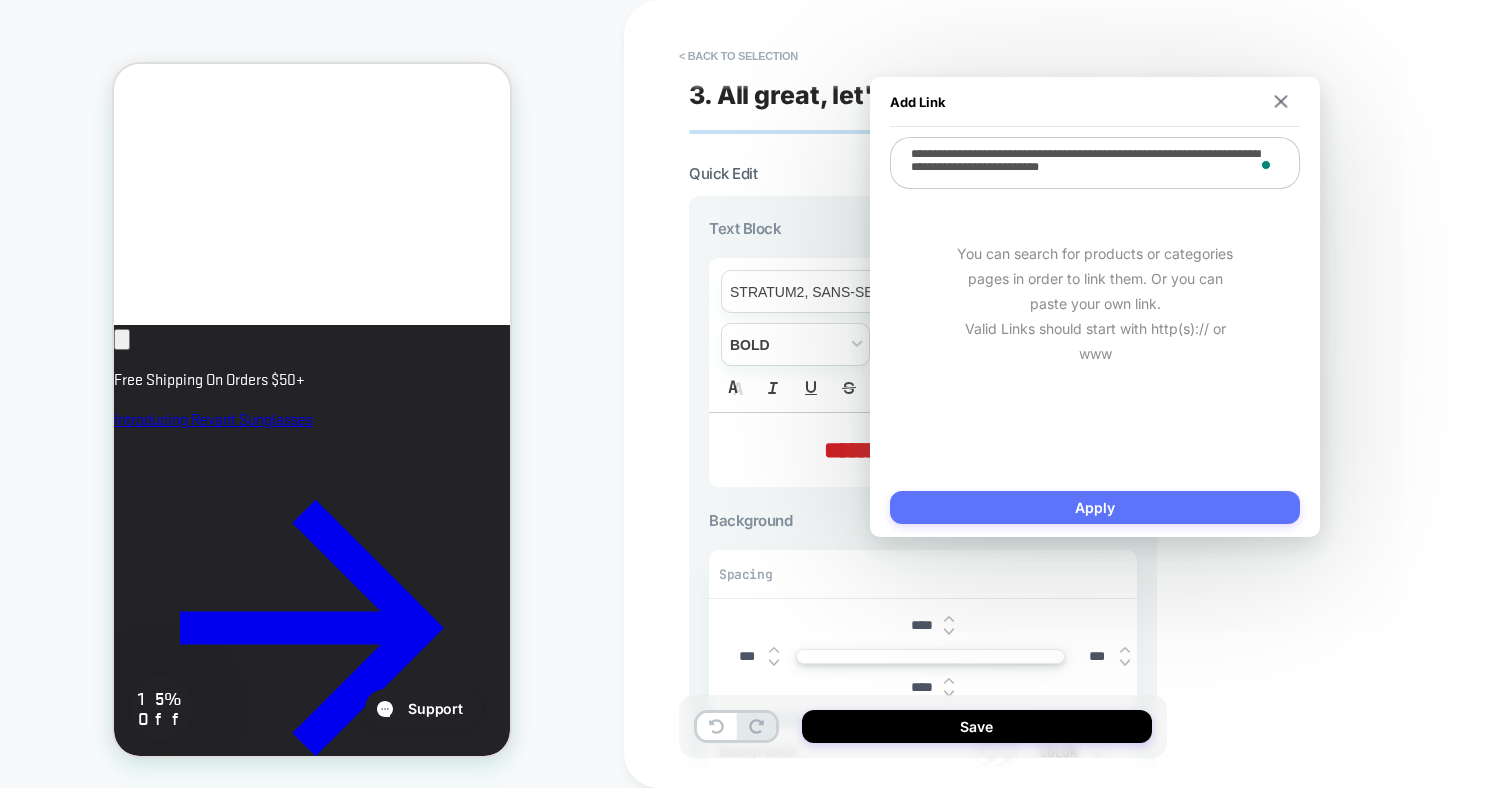 type on "**********" 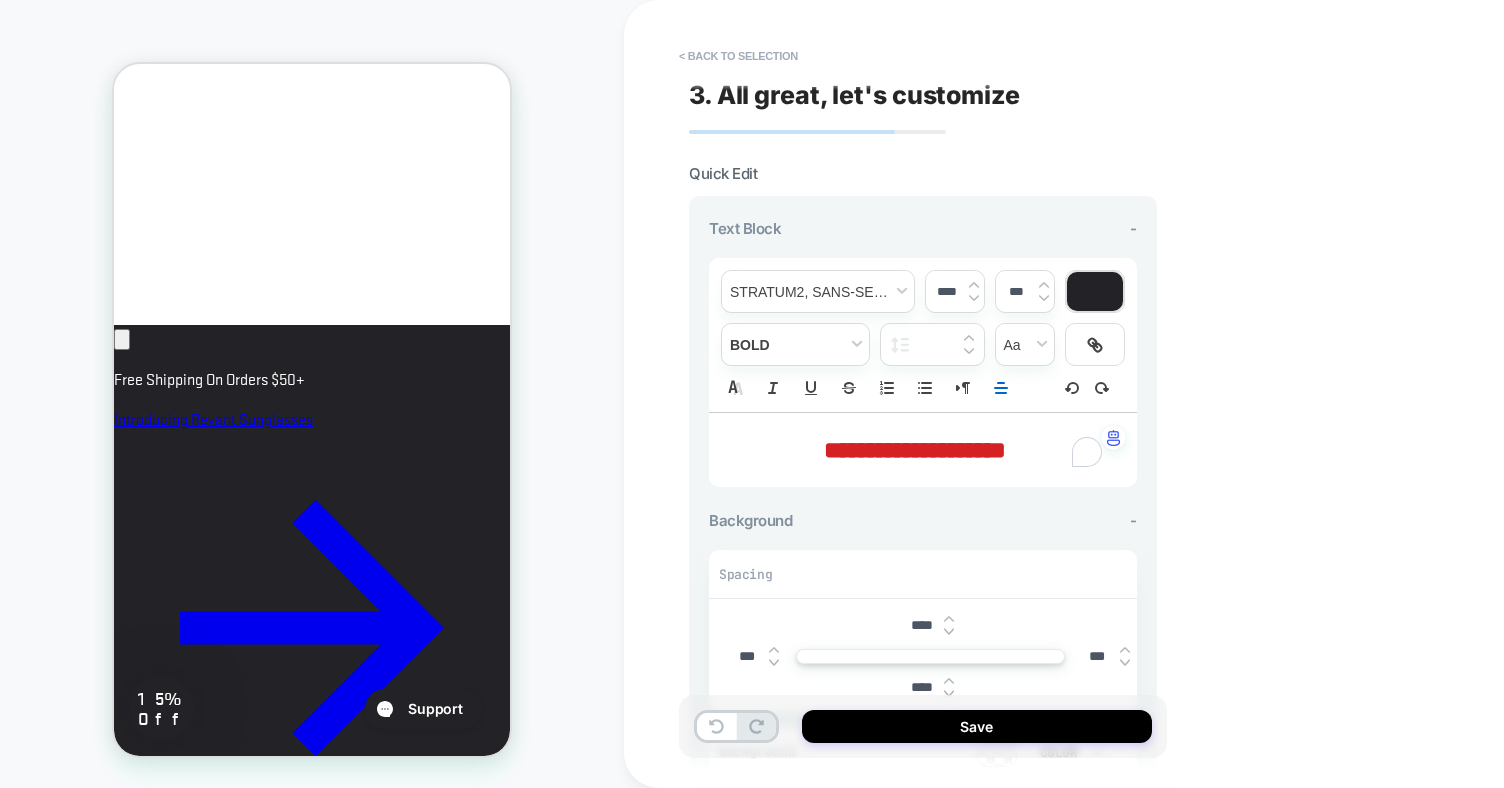 click 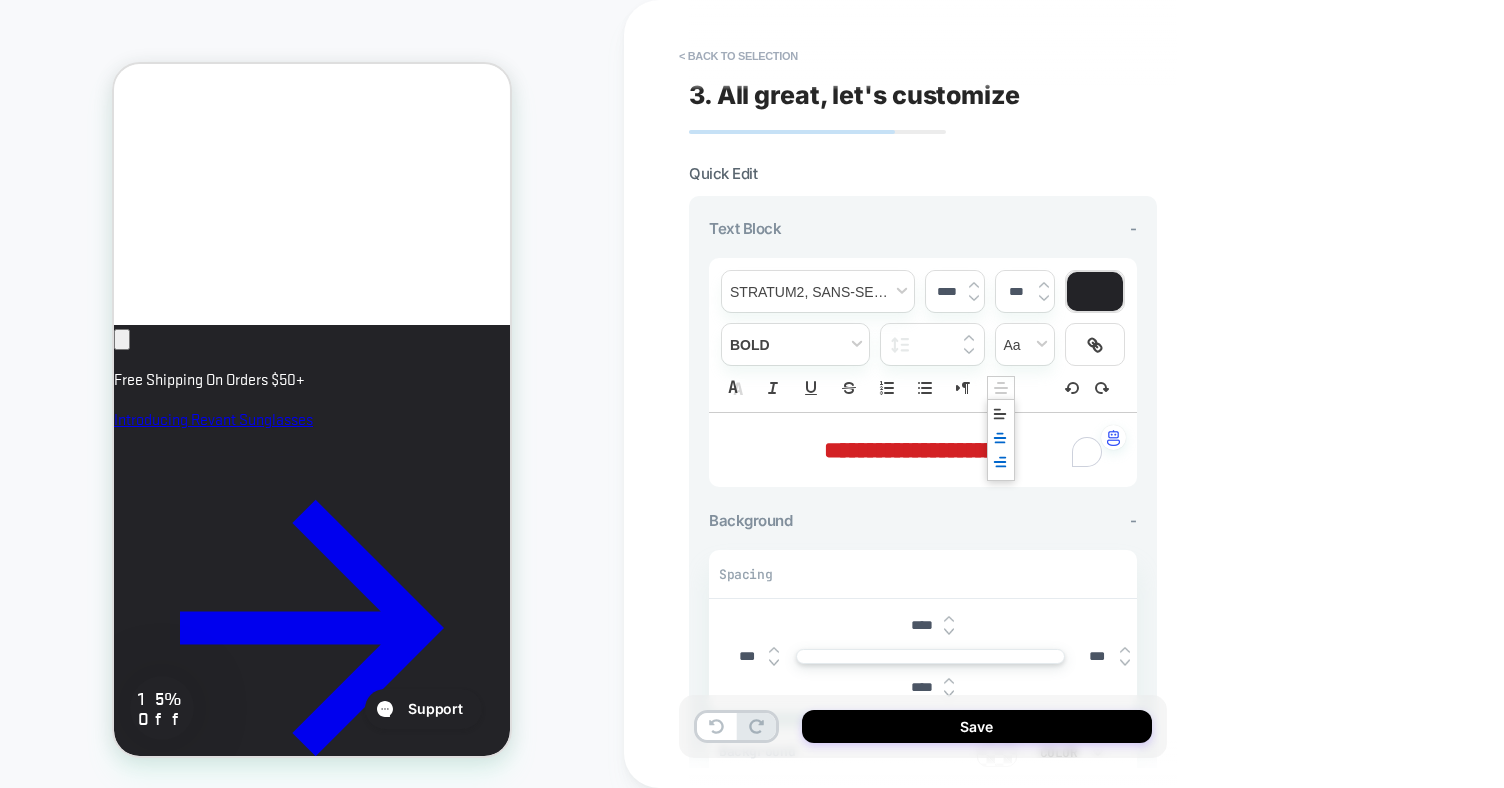 click 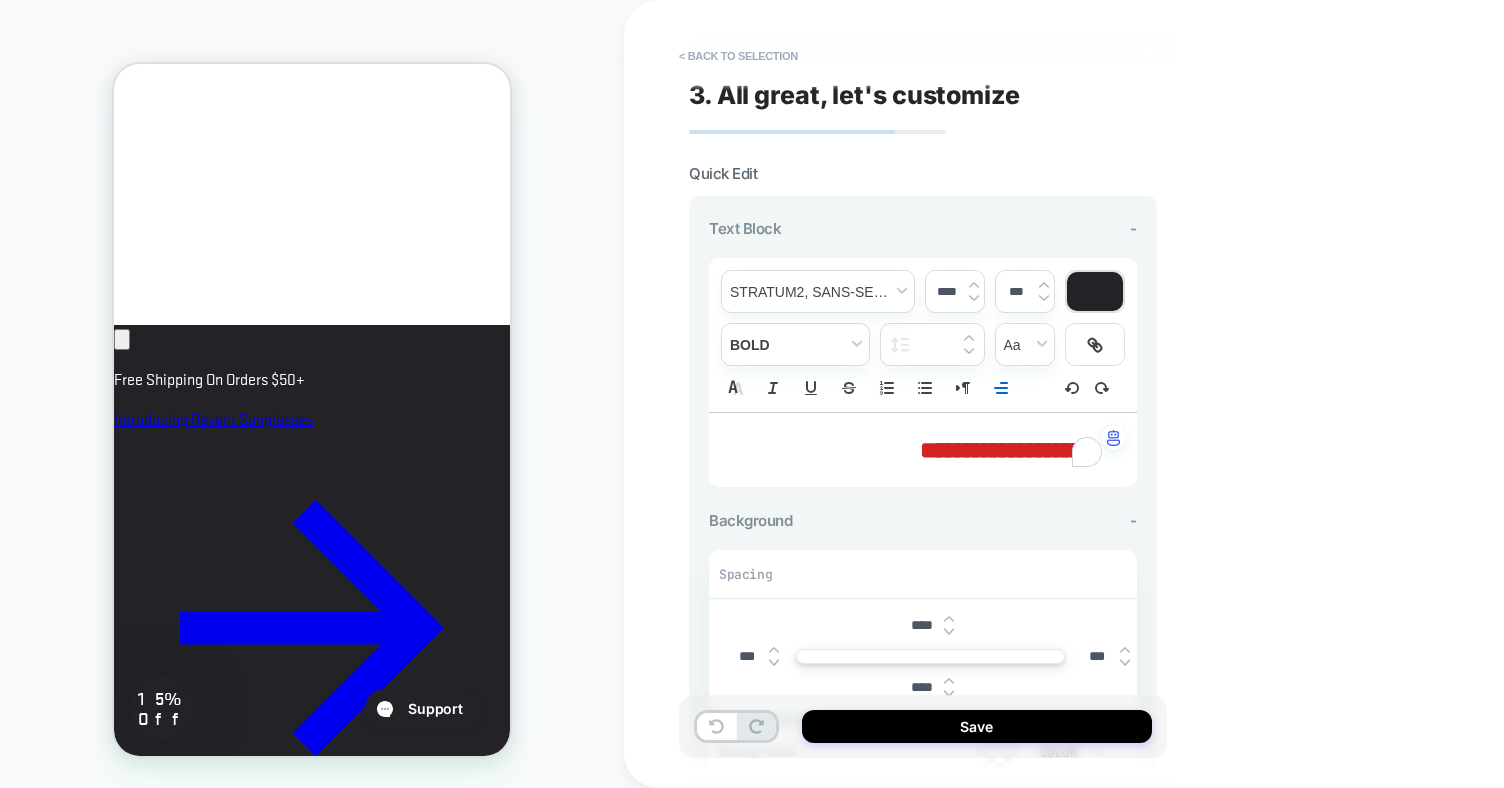 click on "**********" at bounding box center (1011, 450) 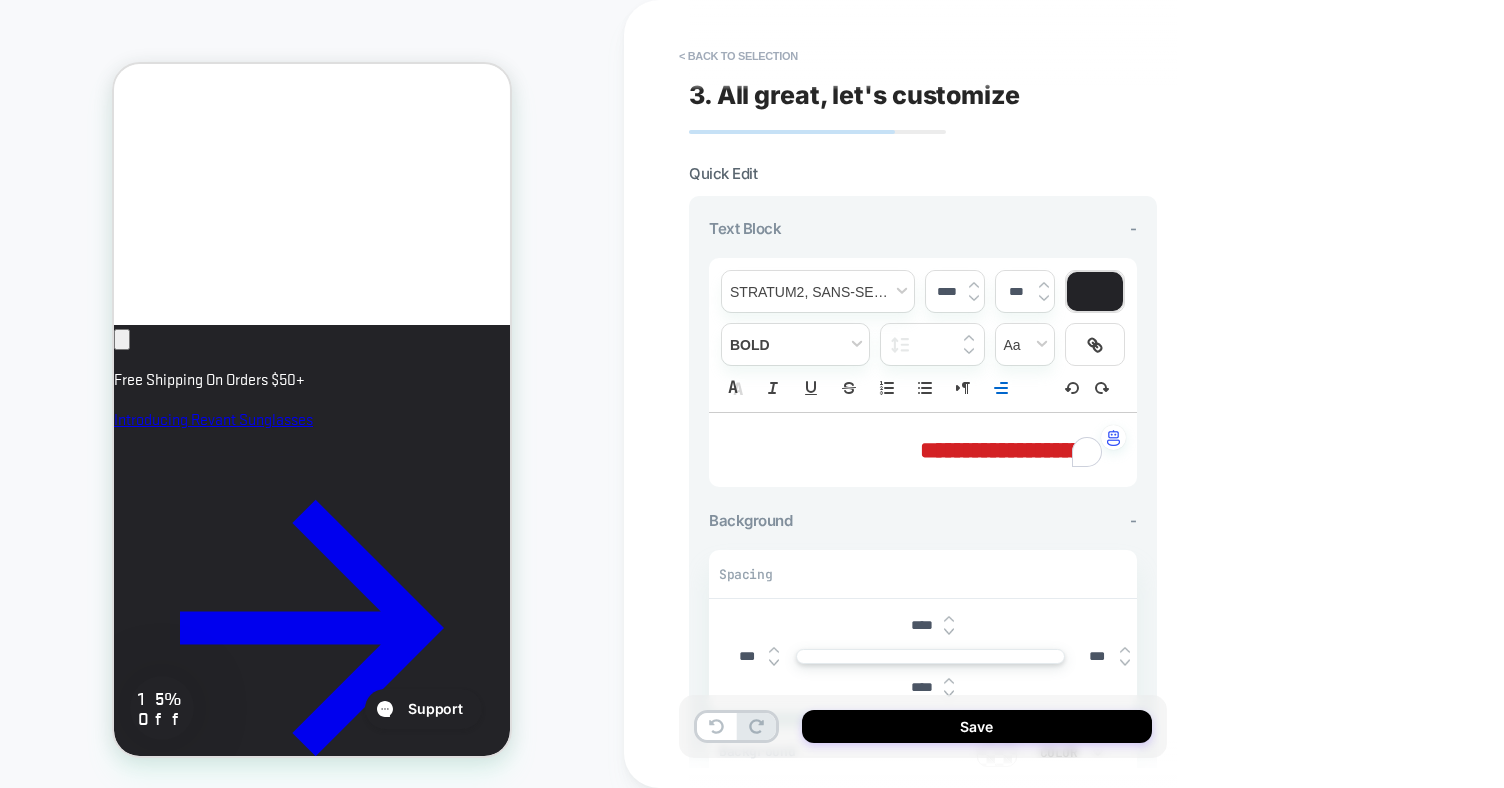 type on "****" 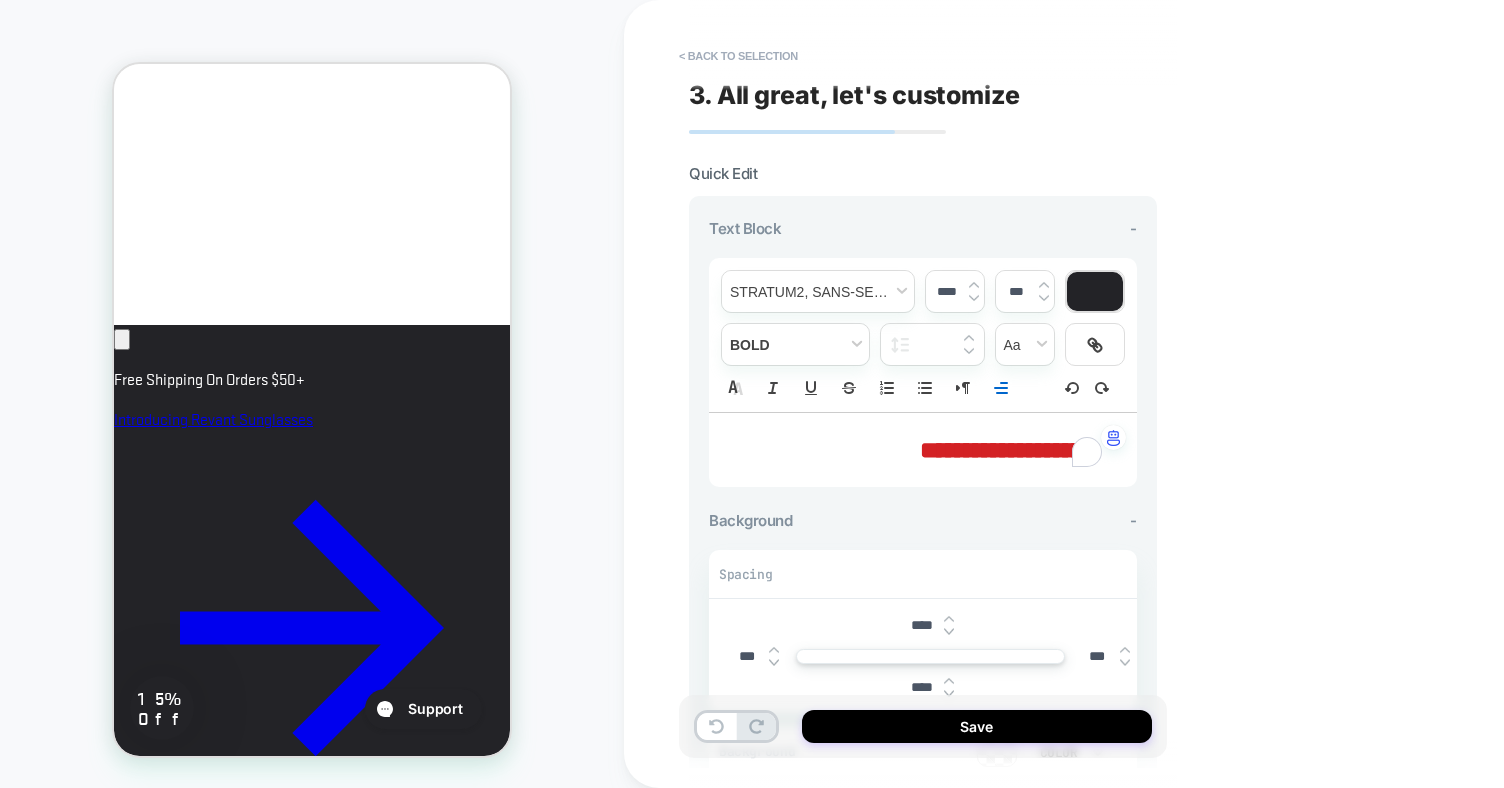 click on "**********" at bounding box center (1011, 450) 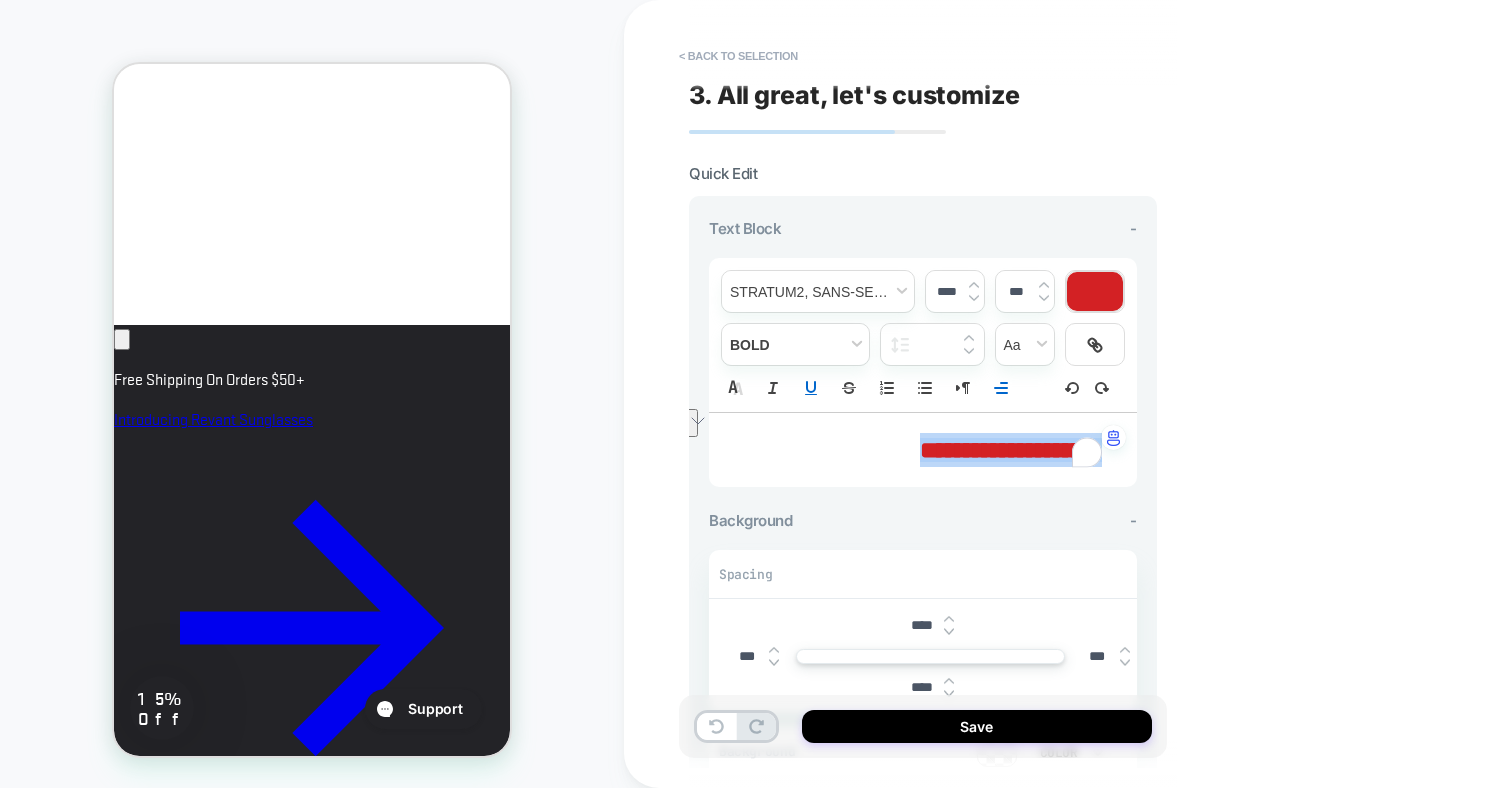 click 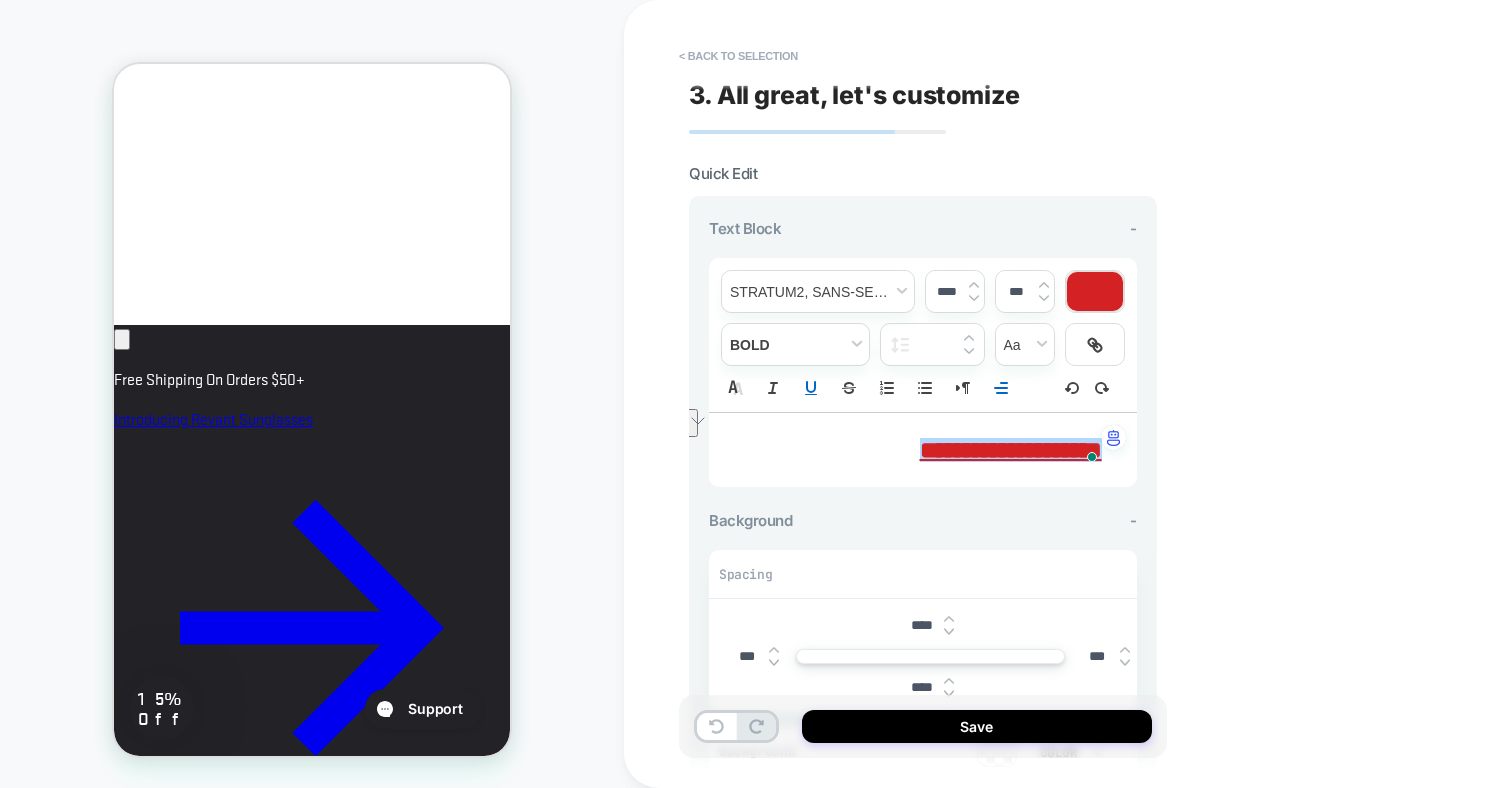 click at bounding box center [1095, 291] 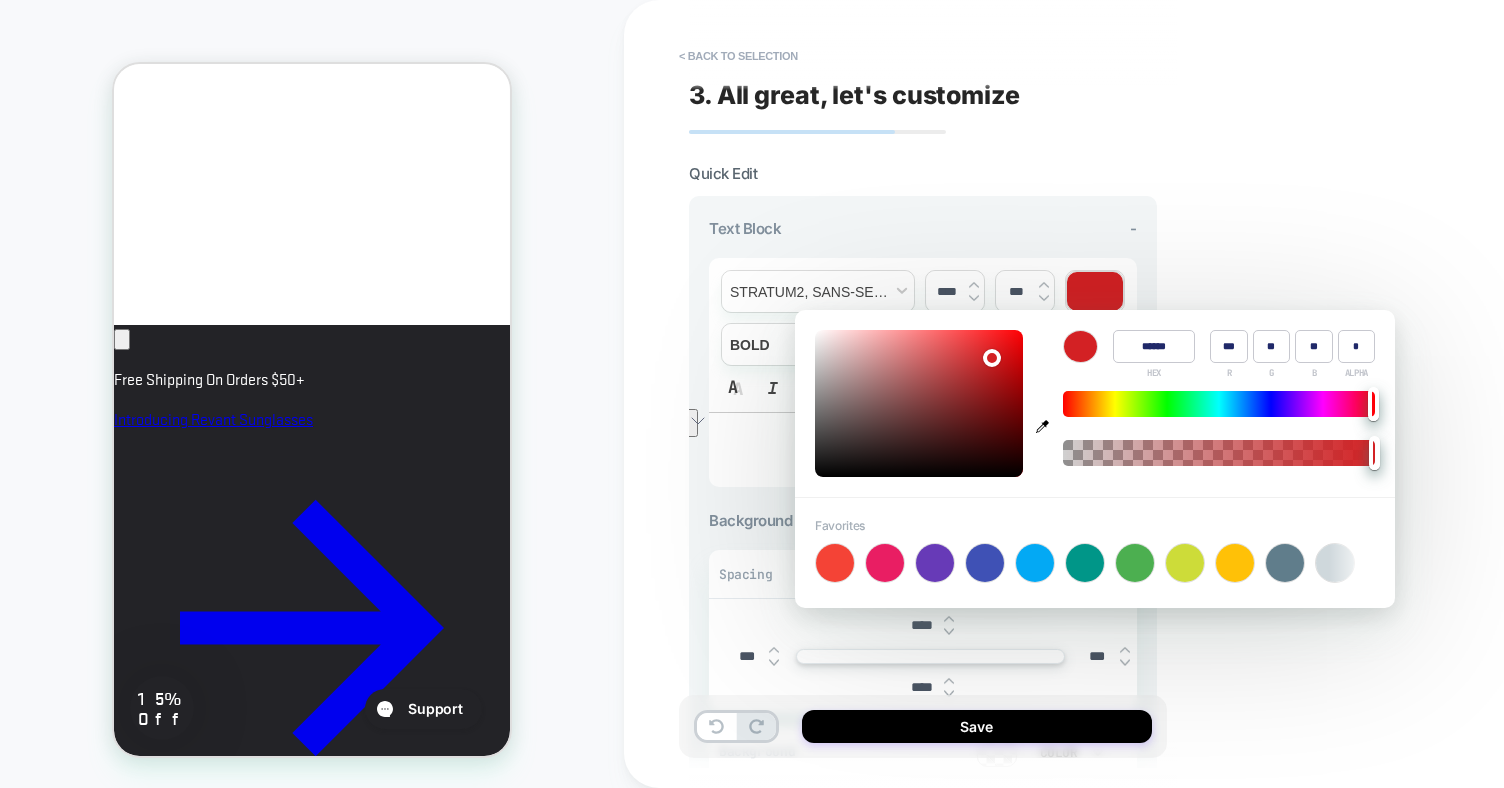 click 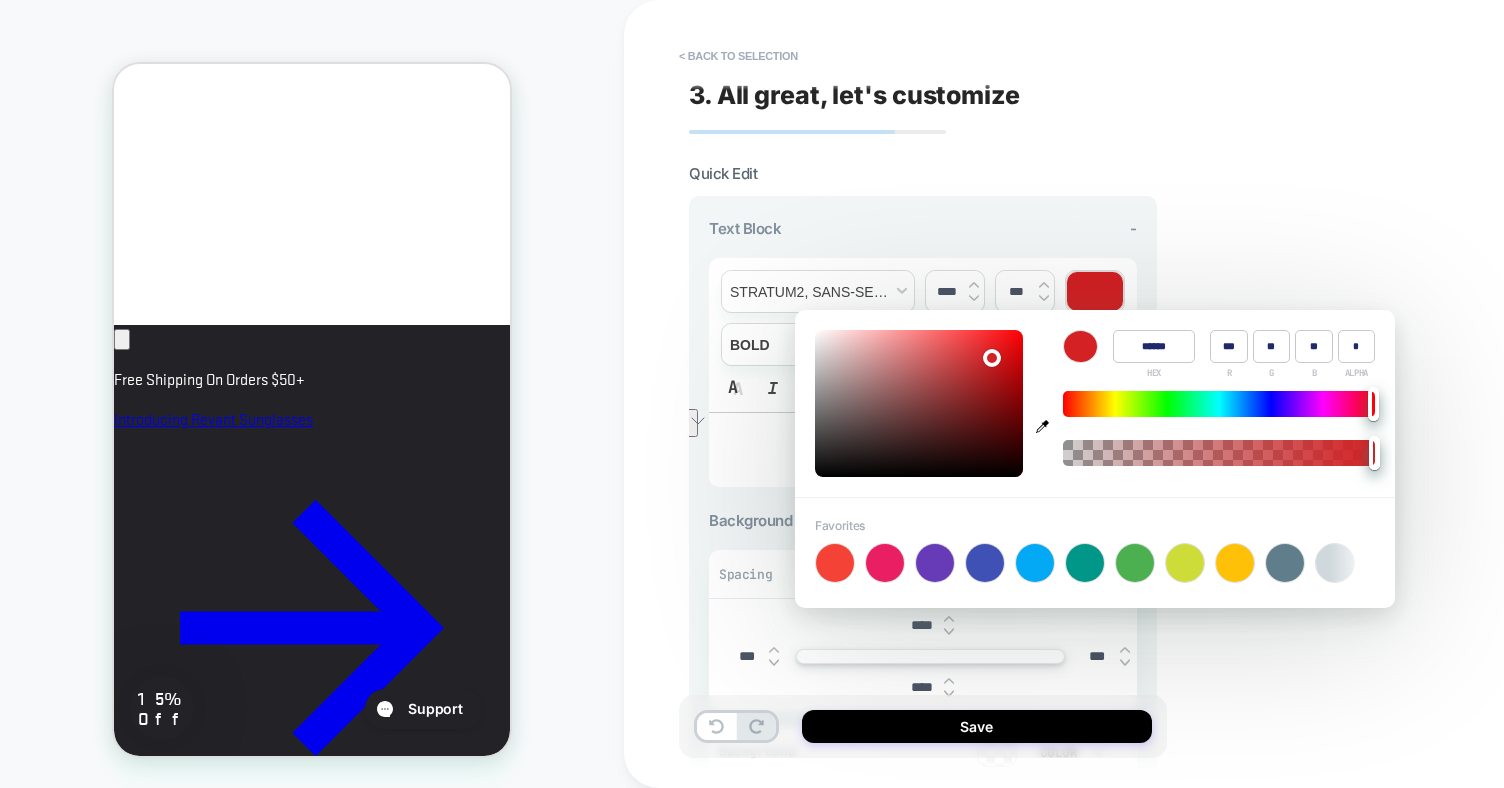 type on "******" 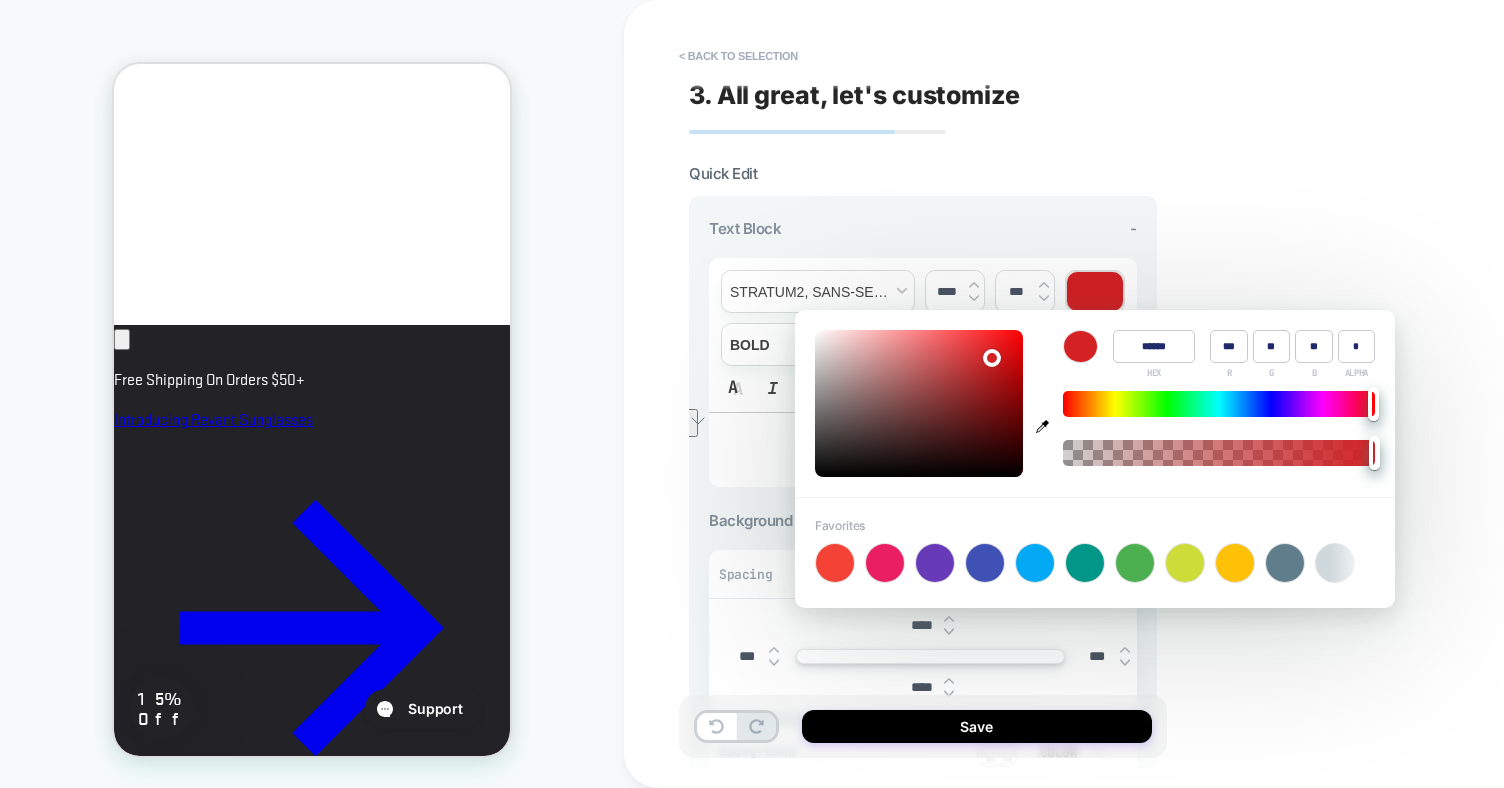 type on "**" 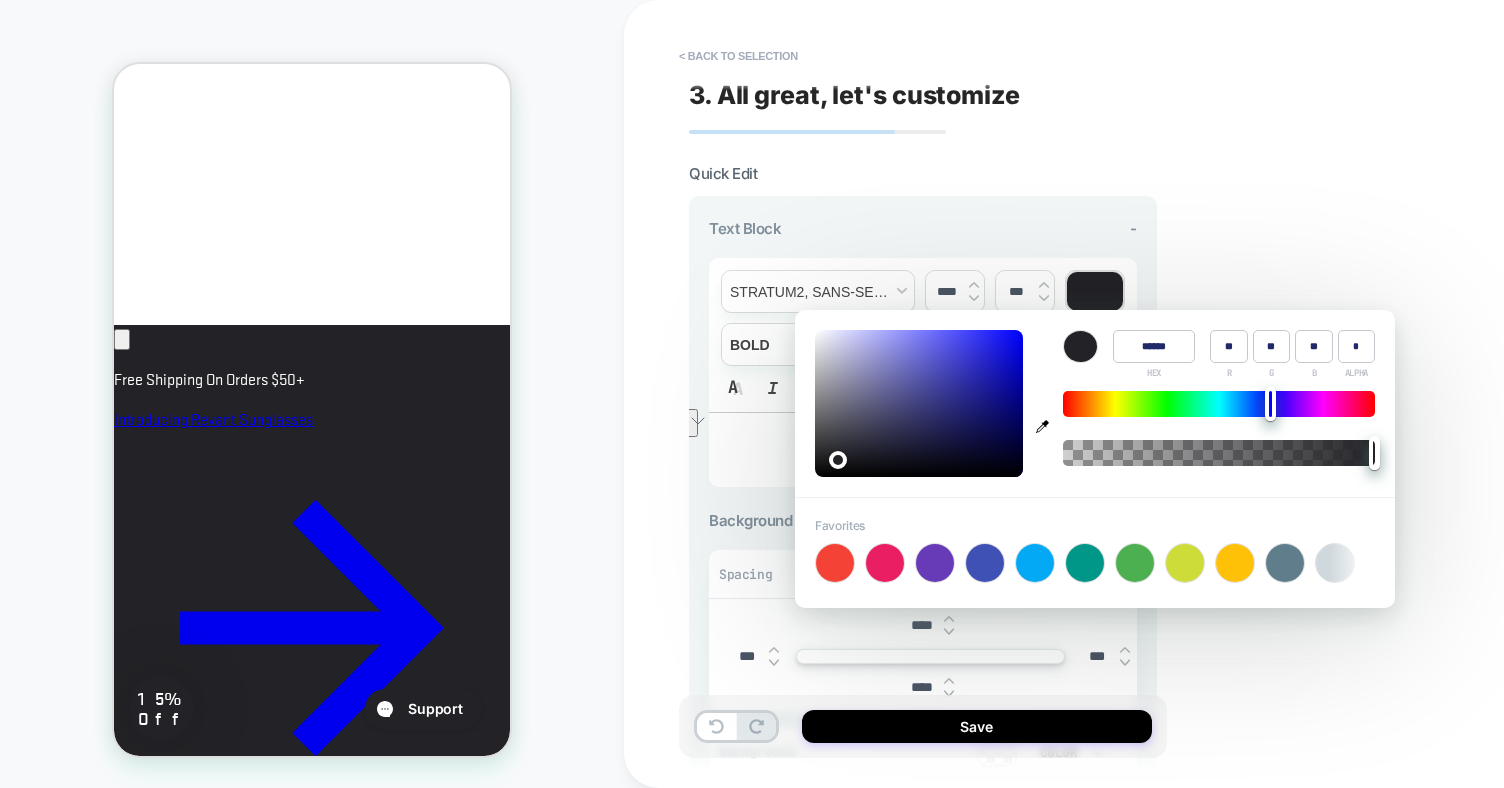 click on "**********" at bounding box center [1064, 394] 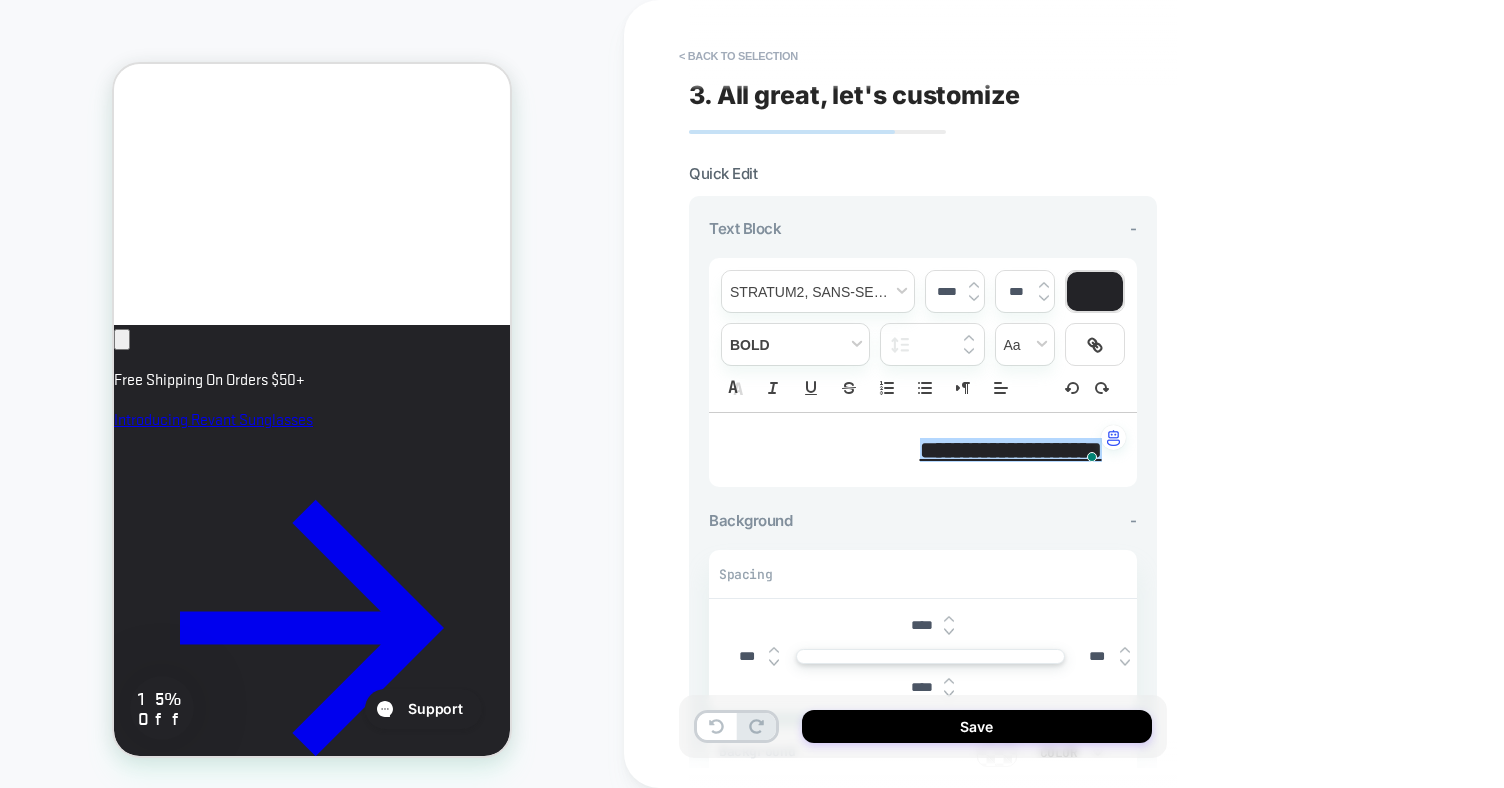 click at bounding box center [974, 298] 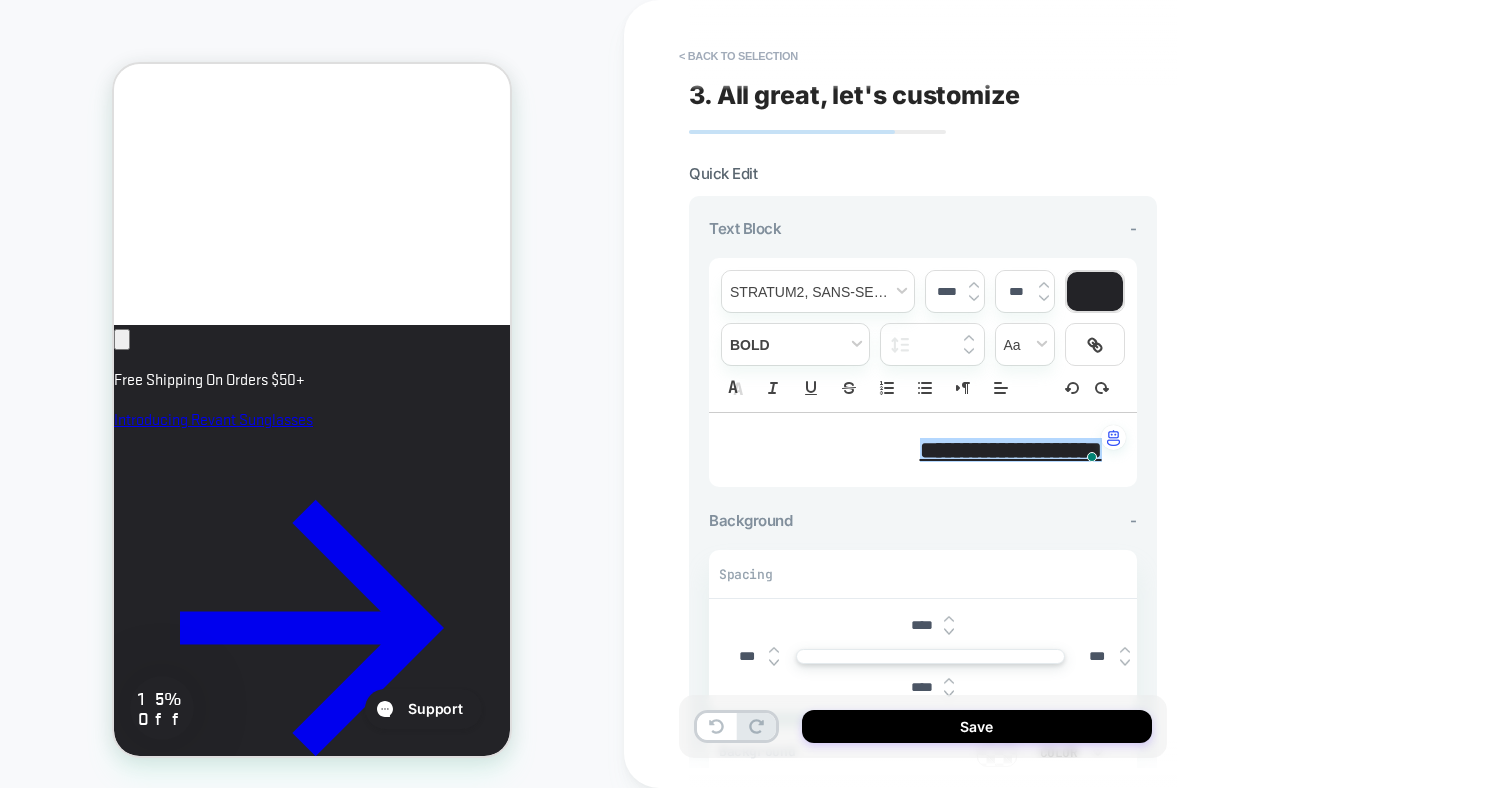 click at bounding box center (974, 298) 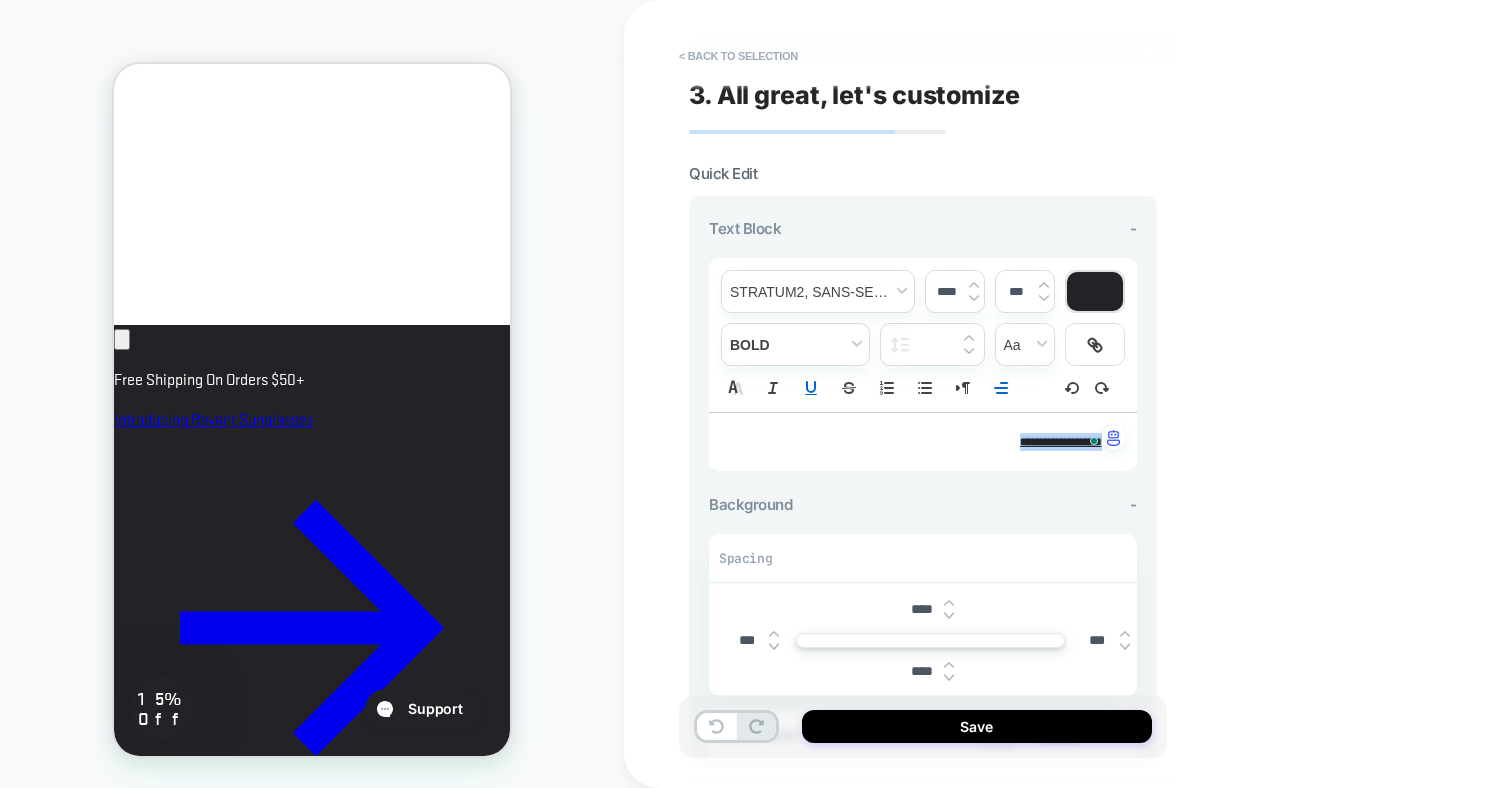 click at bounding box center [974, 285] 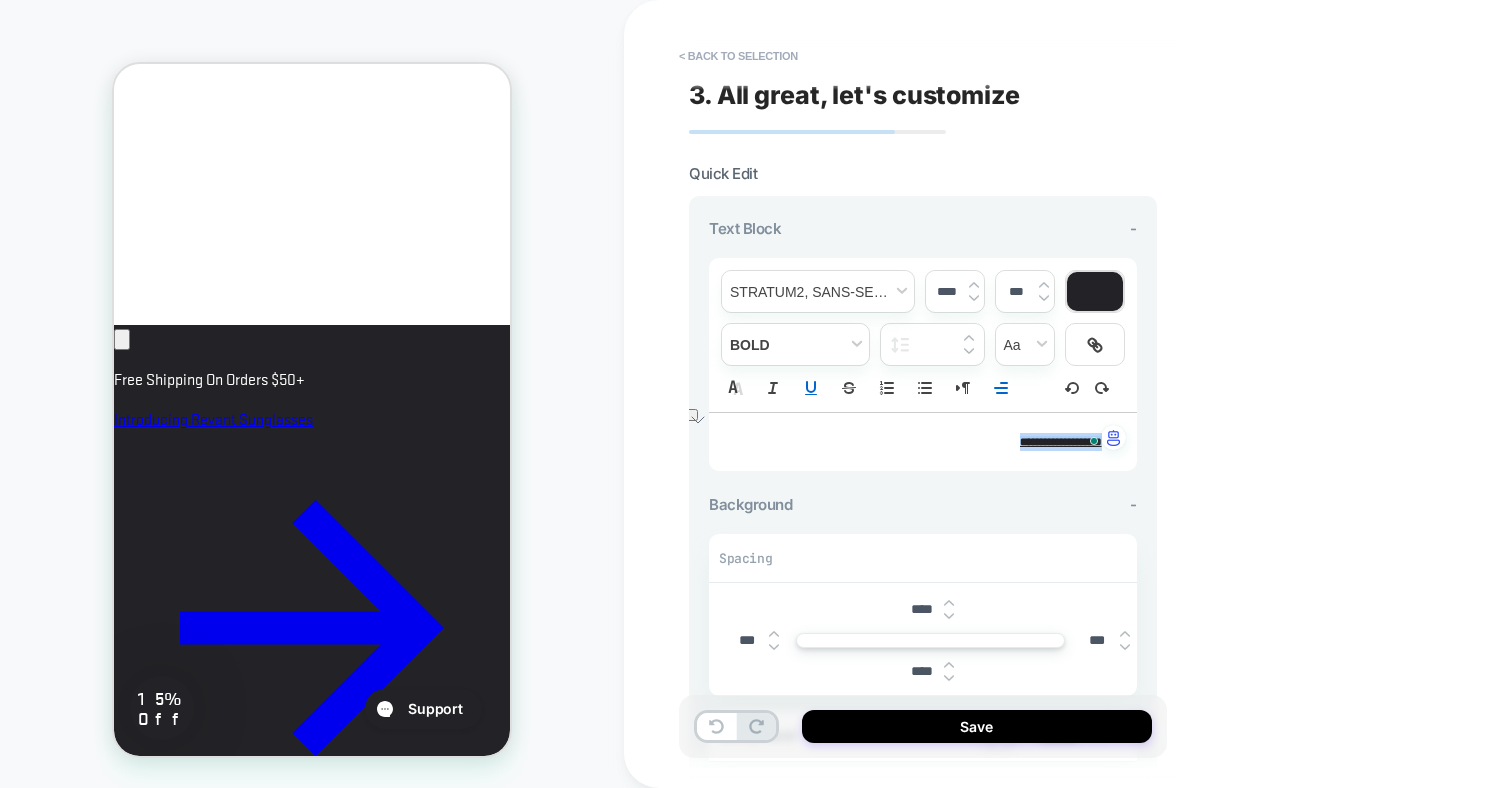 click at bounding box center [974, 285] 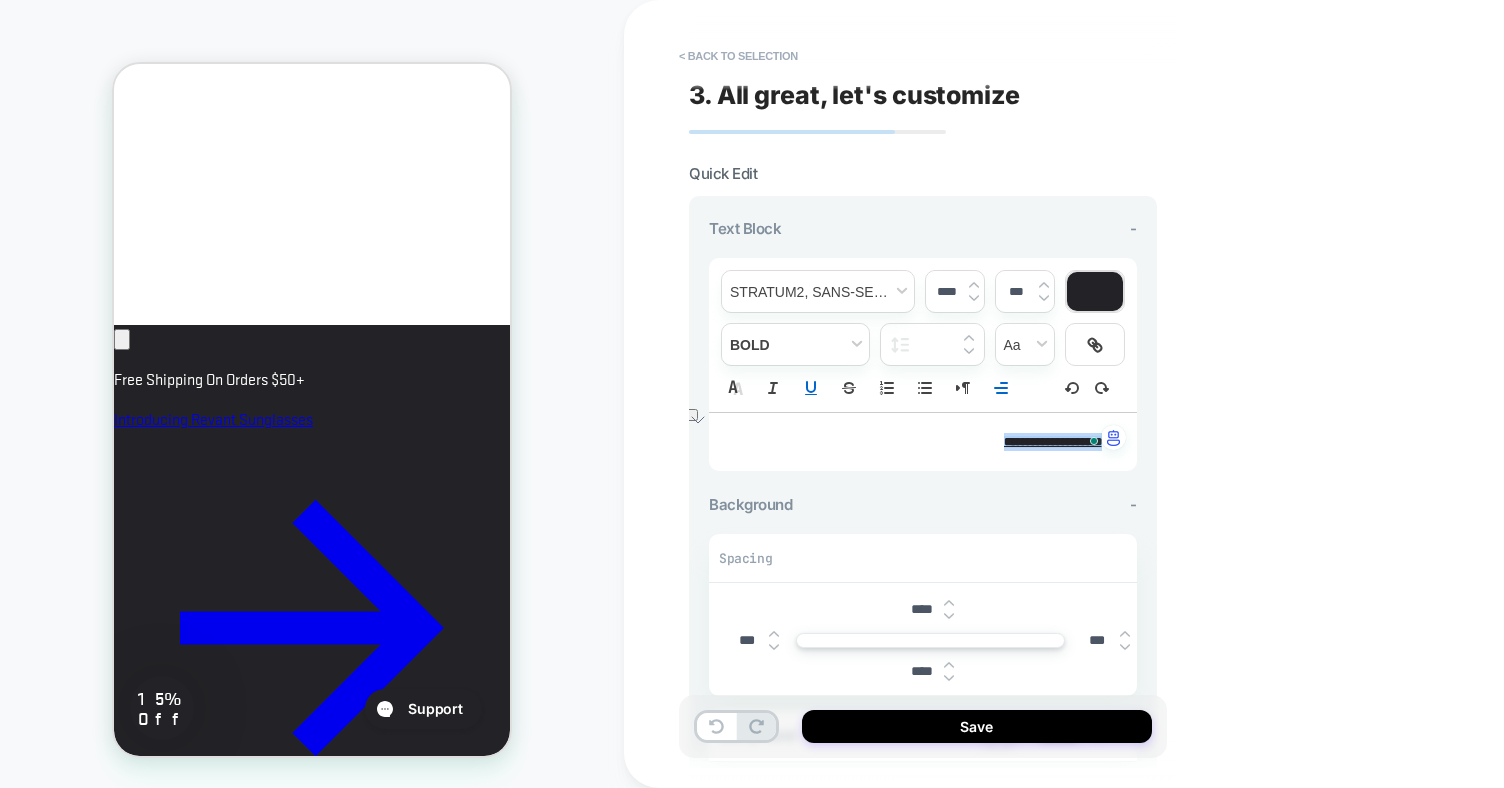 click at bounding box center [974, 285] 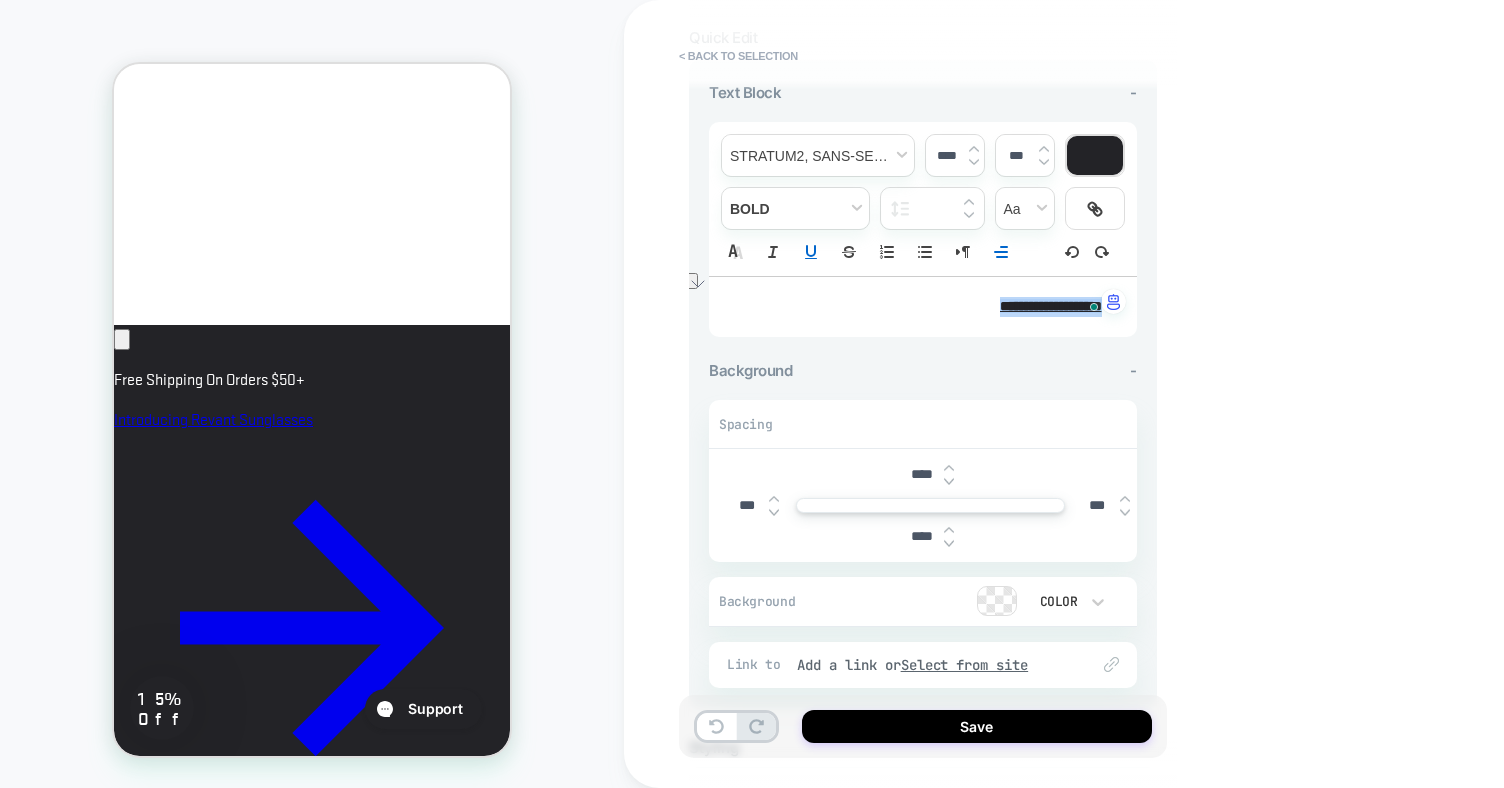 scroll, scrollTop: 137, scrollLeft: 0, axis: vertical 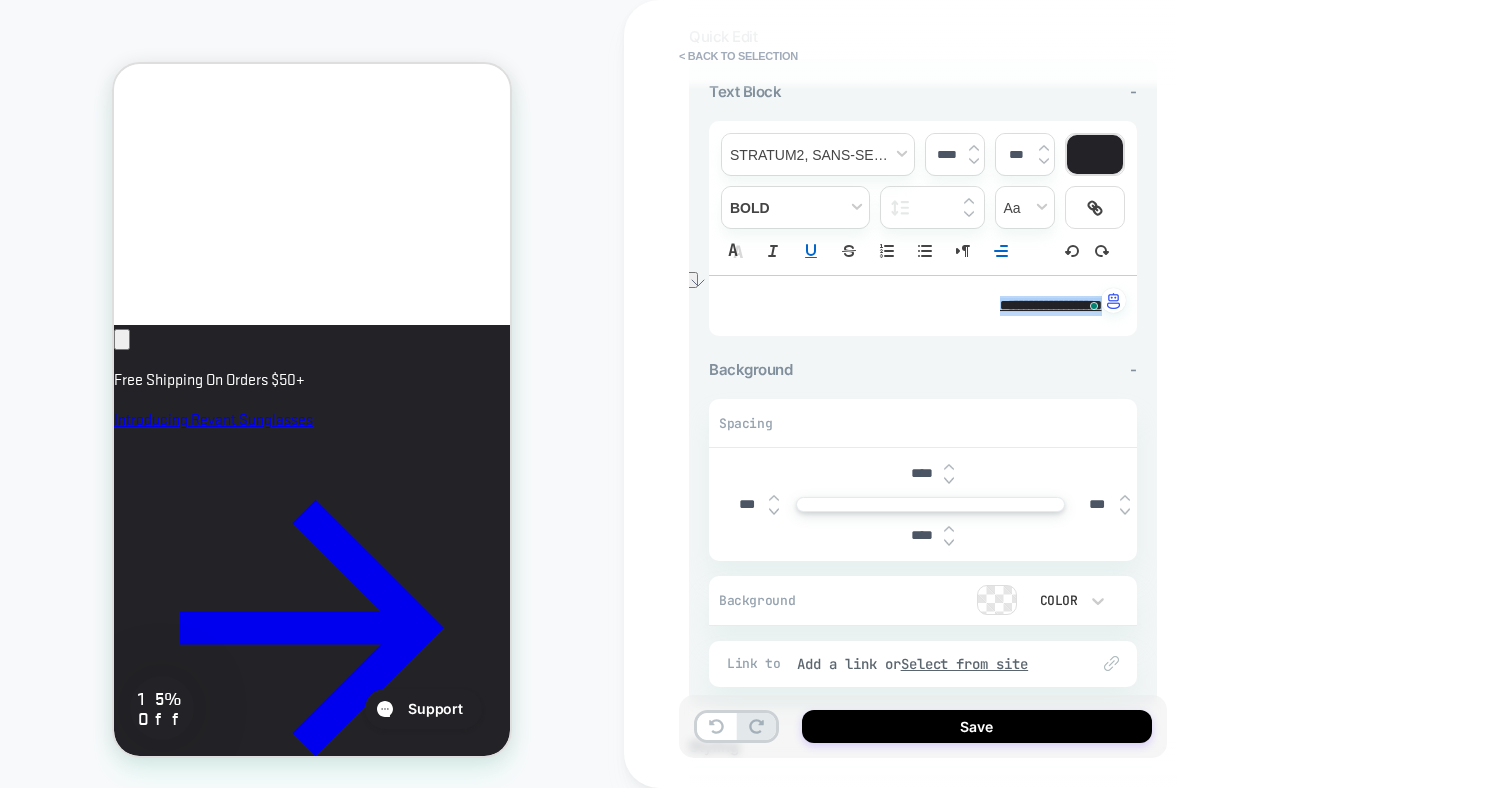 click on "****" at bounding box center [921, 473] 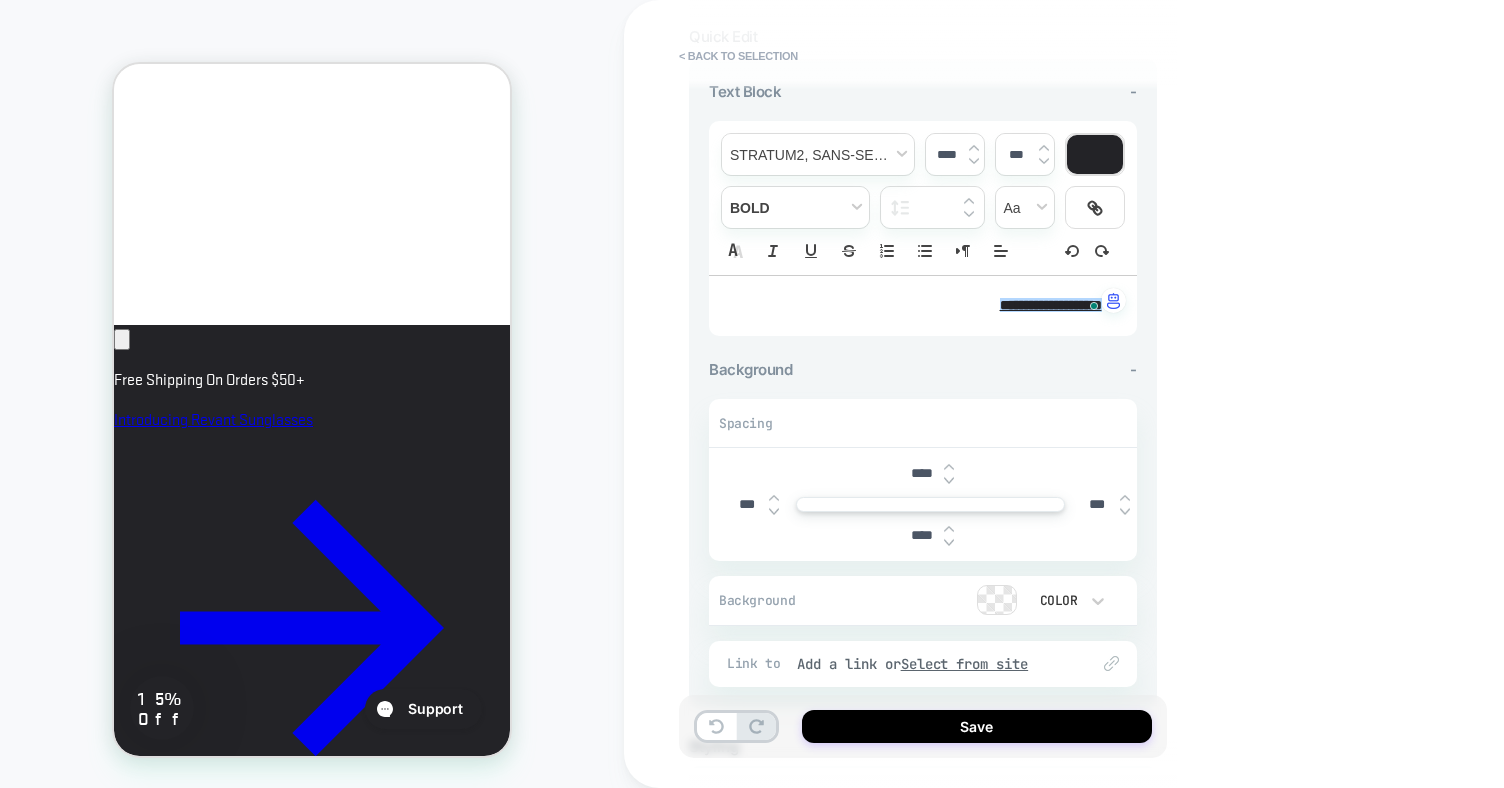 type on "***" 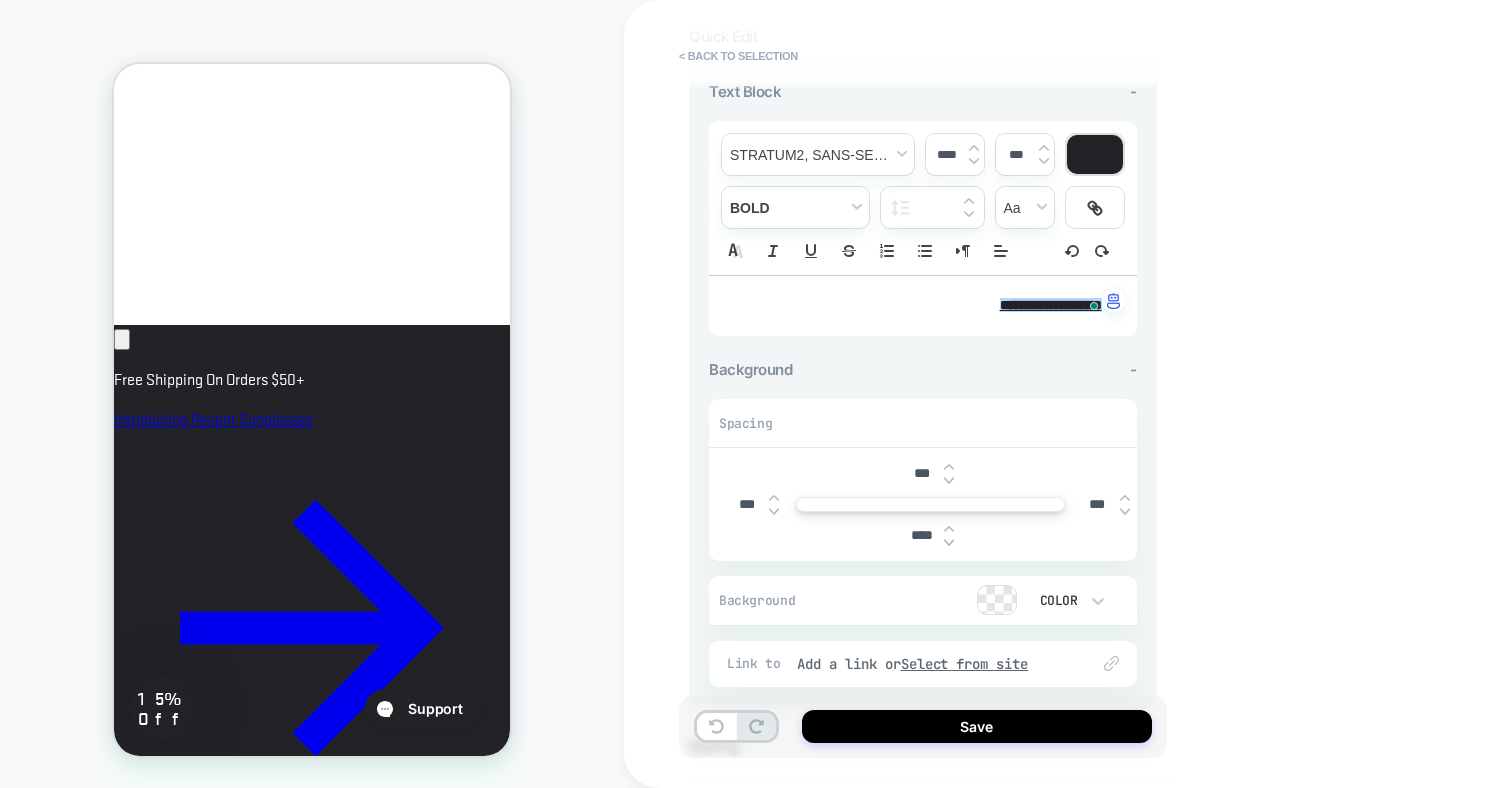 type on "***" 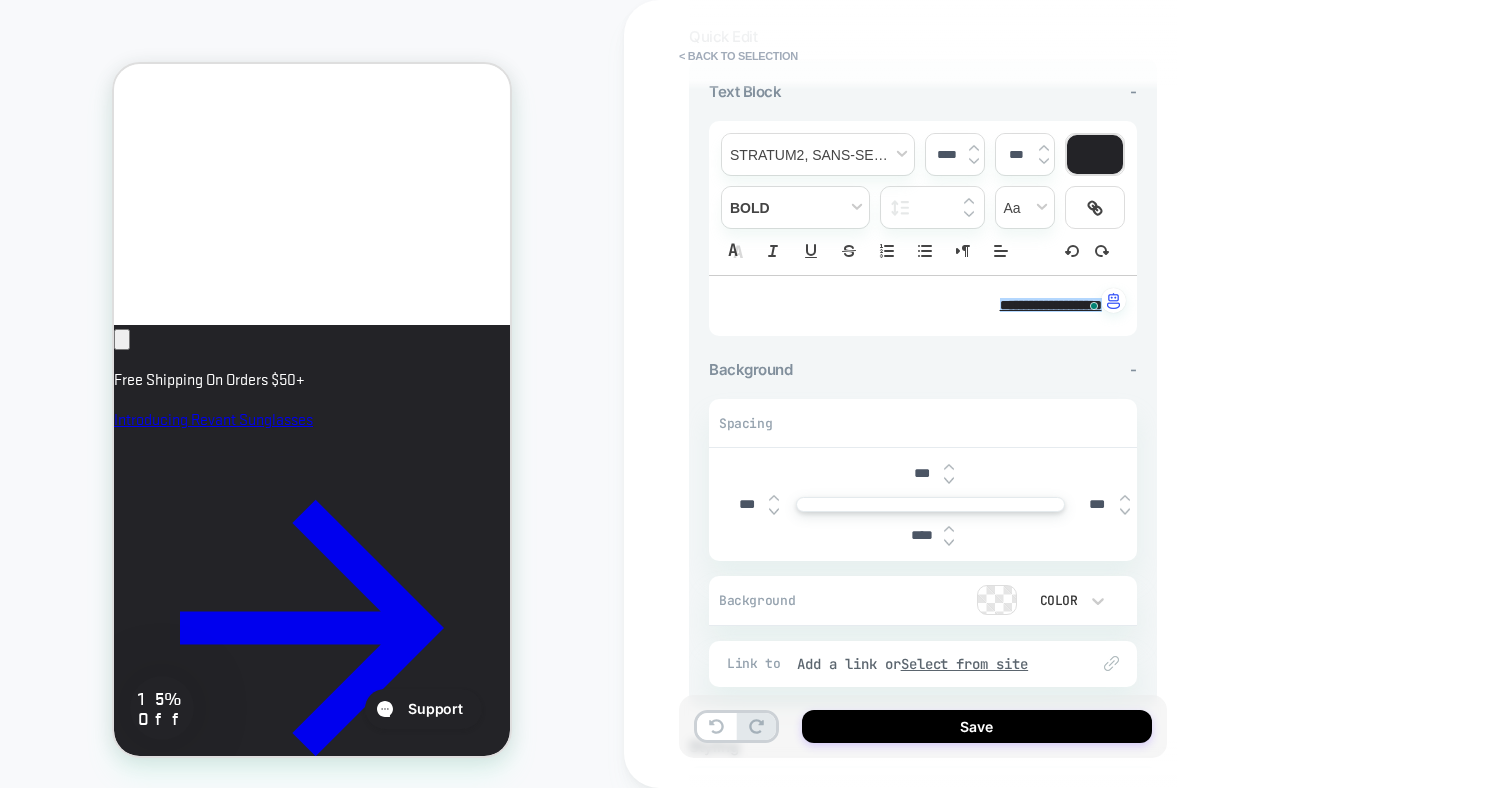 click at bounding box center [949, 542] 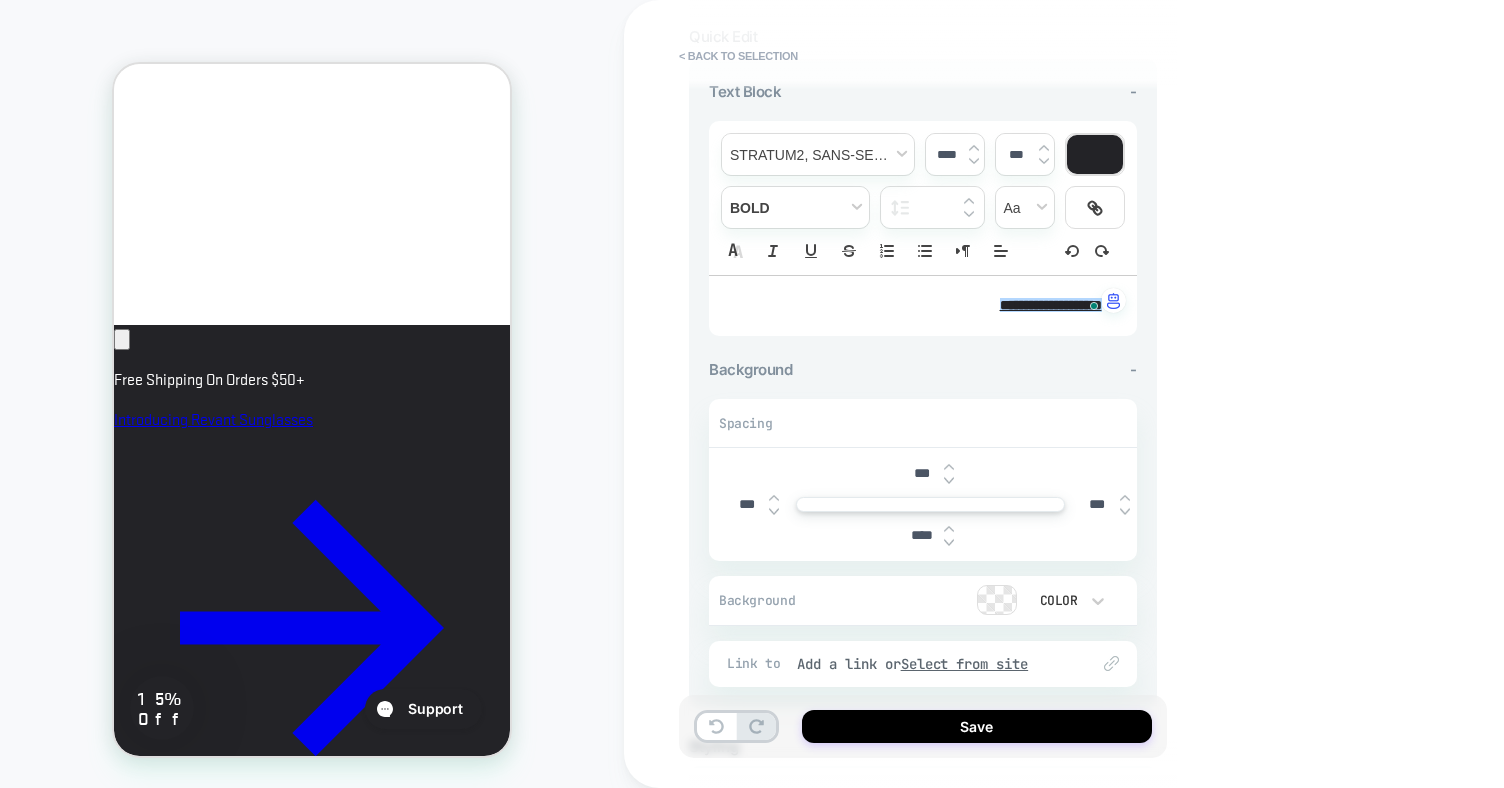 click at bounding box center [949, 542] 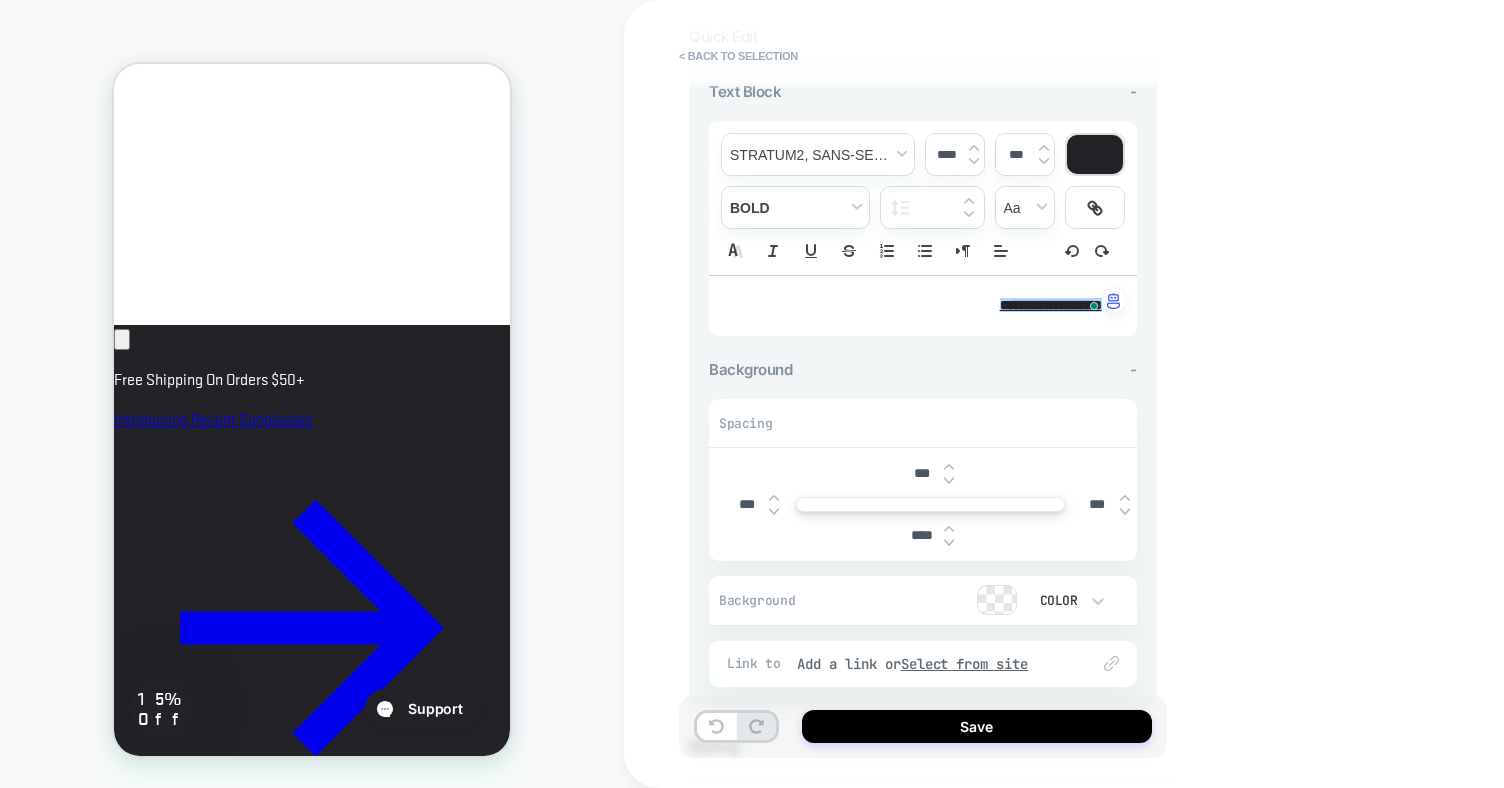click at bounding box center [949, 542] 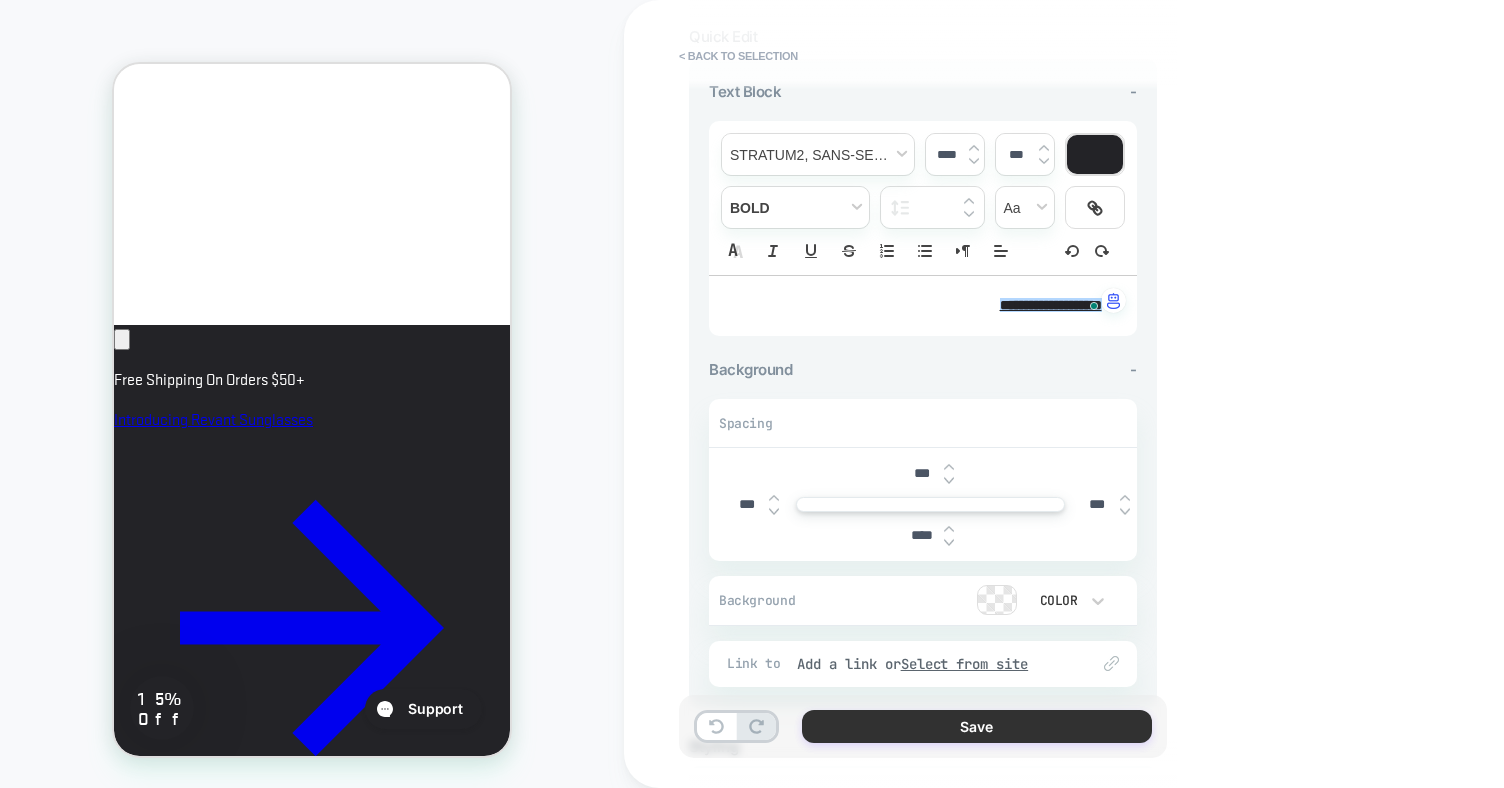 click on "Save" at bounding box center [977, 726] 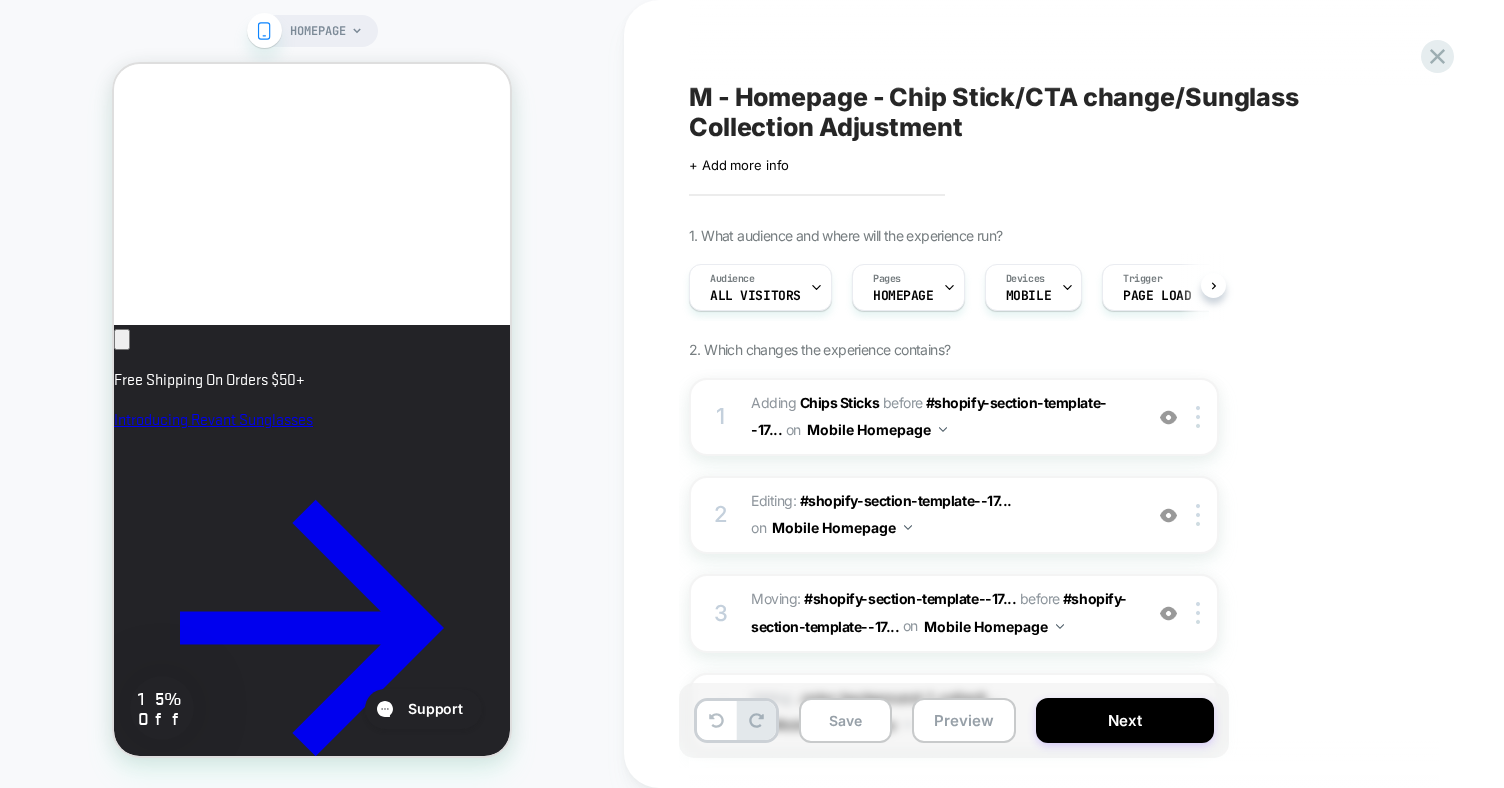 scroll, scrollTop: 0, scrollLeft: 1, axis: horizontal 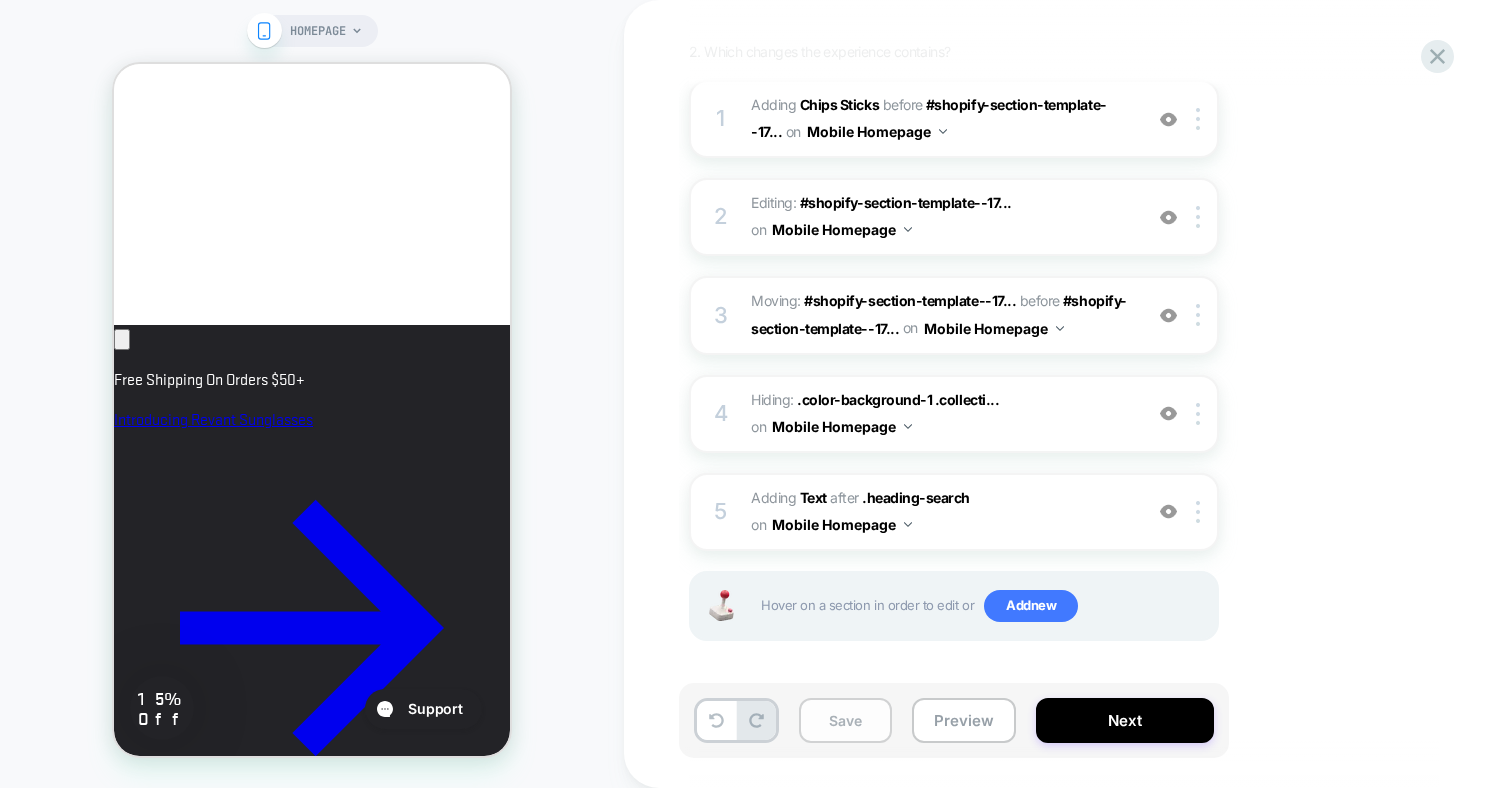 click on "Save" at bounding box center [845, 720] 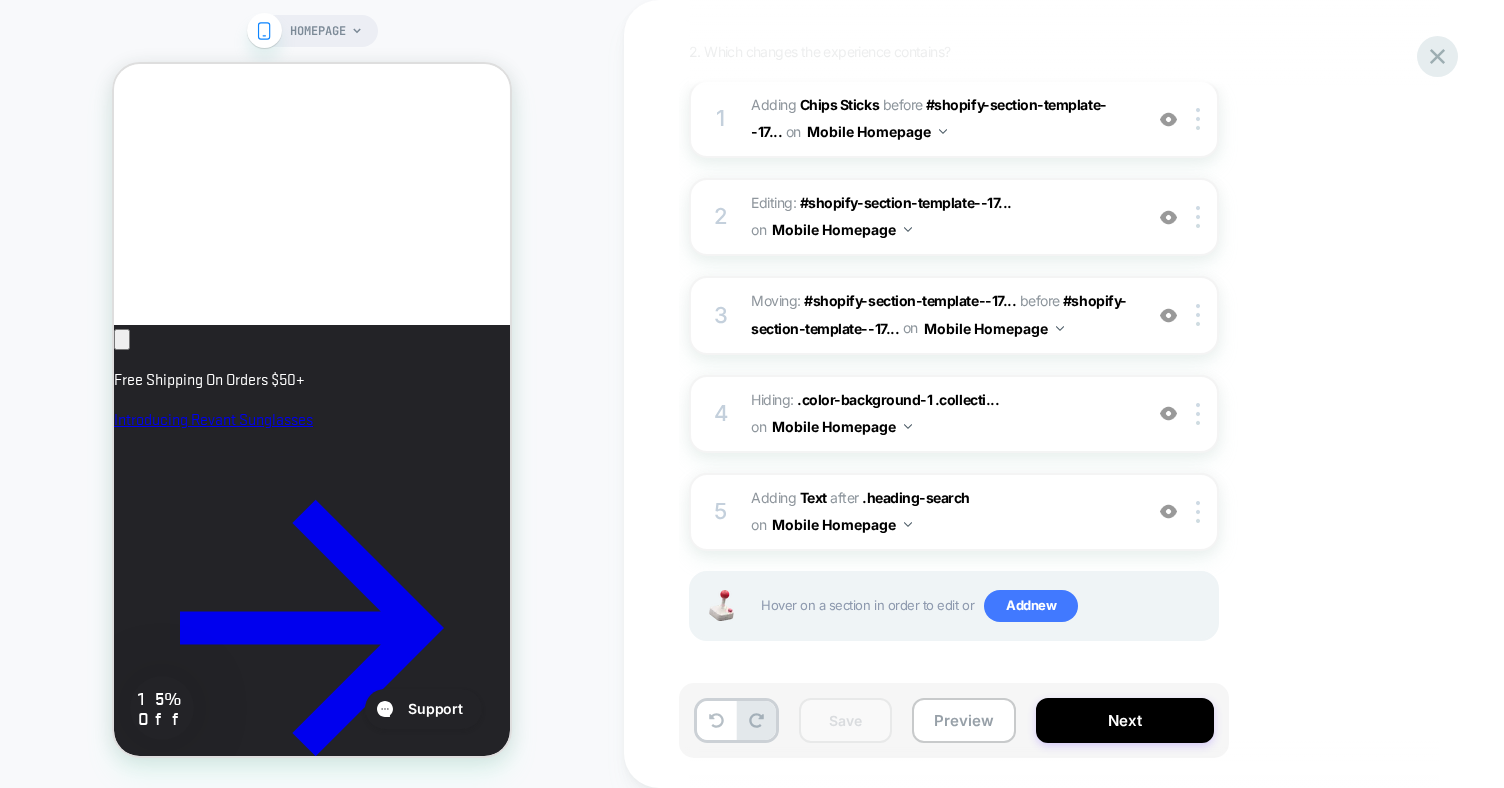 click 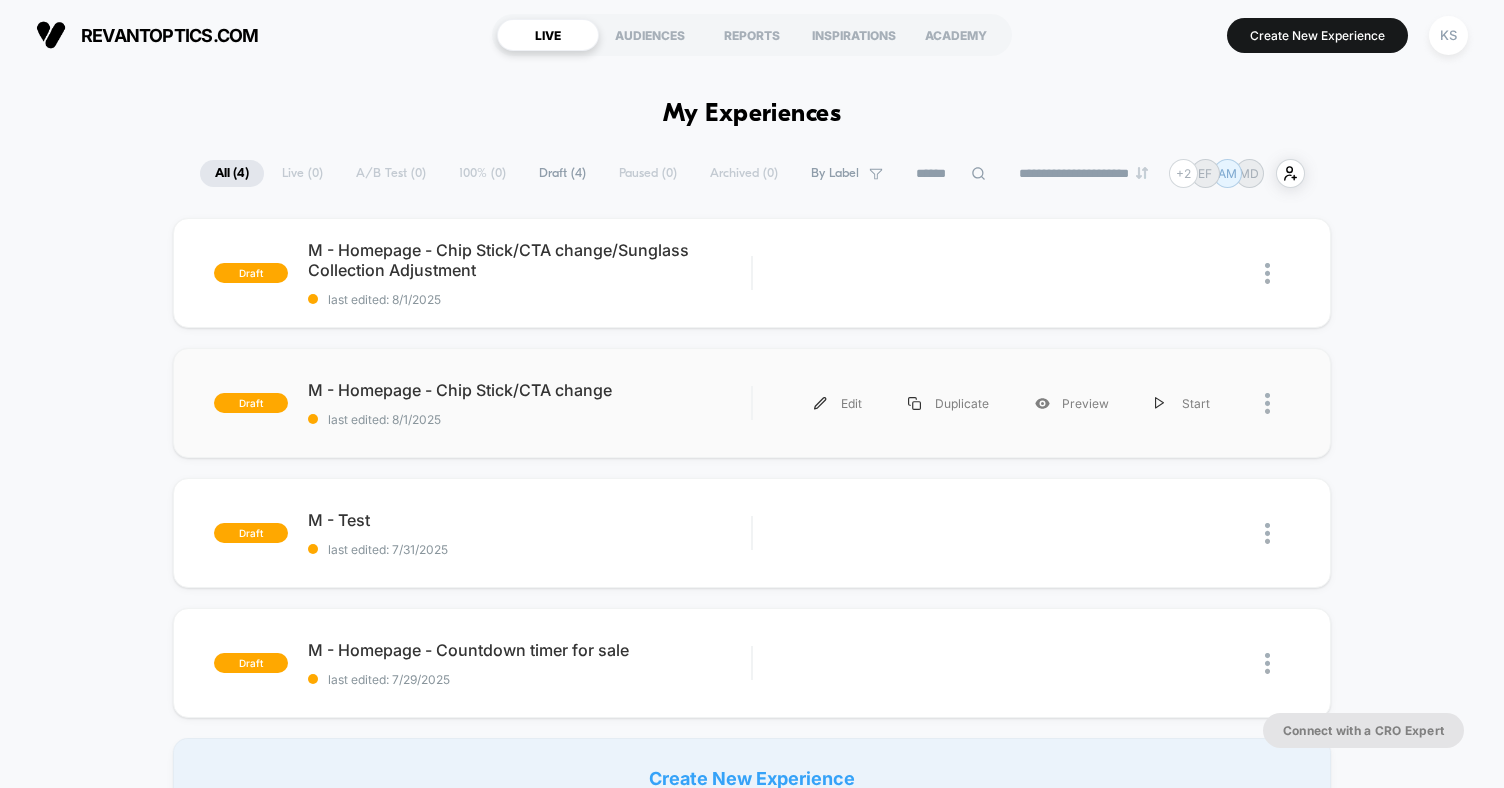 scroll, scrollTop: 0, scrollLeft: 0, axis: both 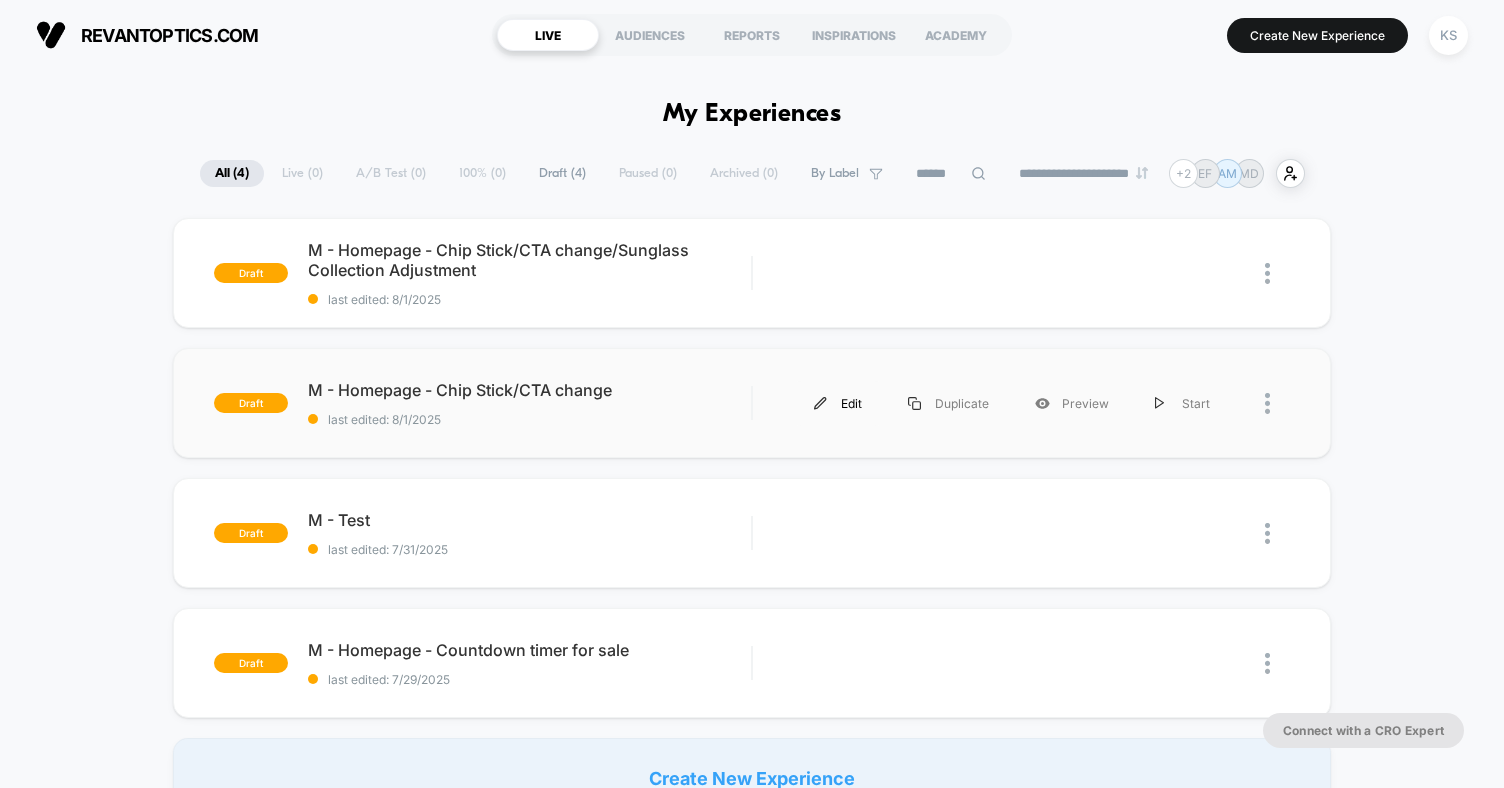 click on "Edit" at bounding box center (838, 403) 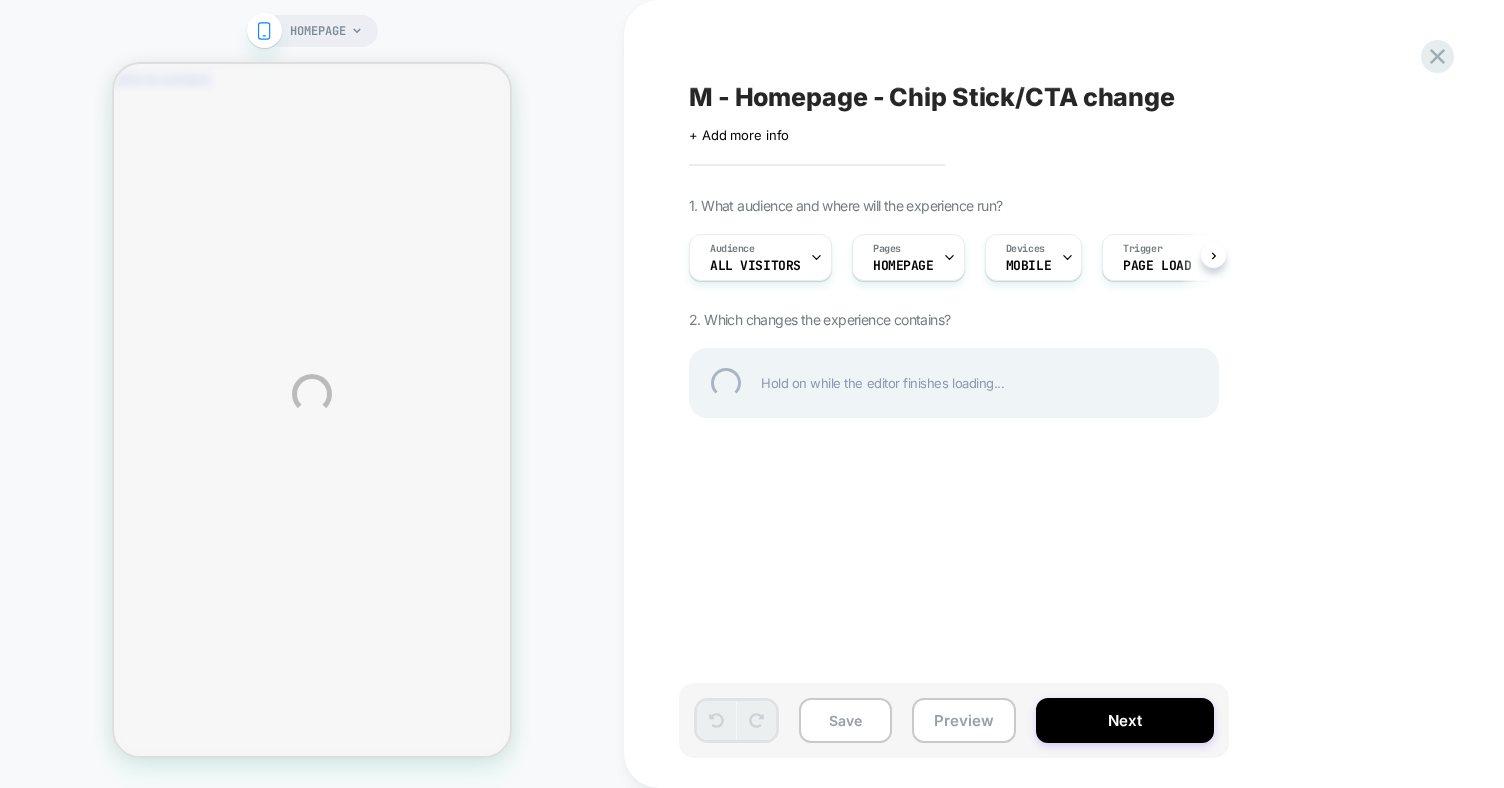 scroll, scrollTop: 0, scrollLeft: 0, axis: both 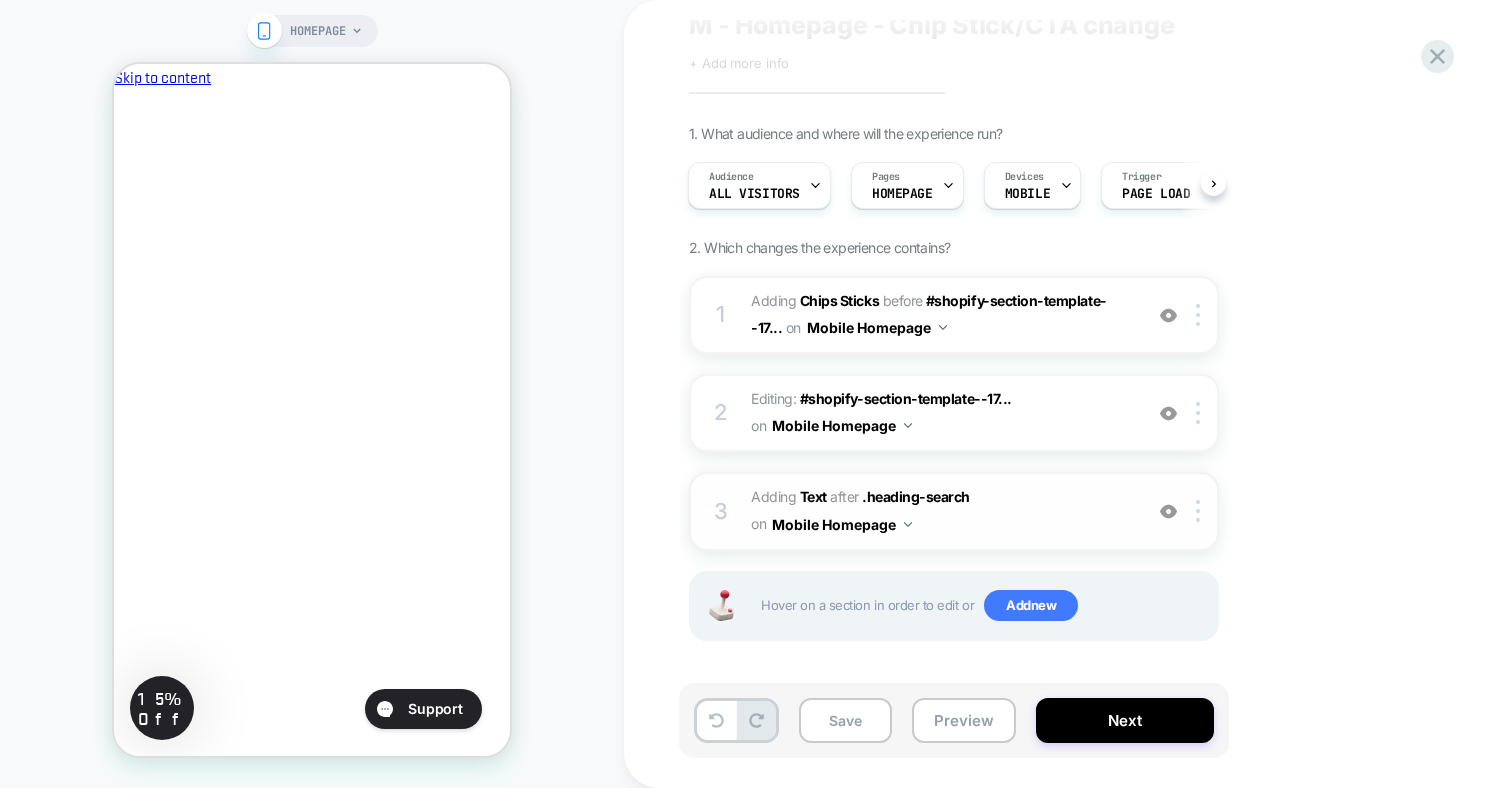click on "#_loomi_addon_1754082536705 Adding   Text   AFTER .heading-search .heading-search   on Mobile Homepage" at bounding box center (941, 511) 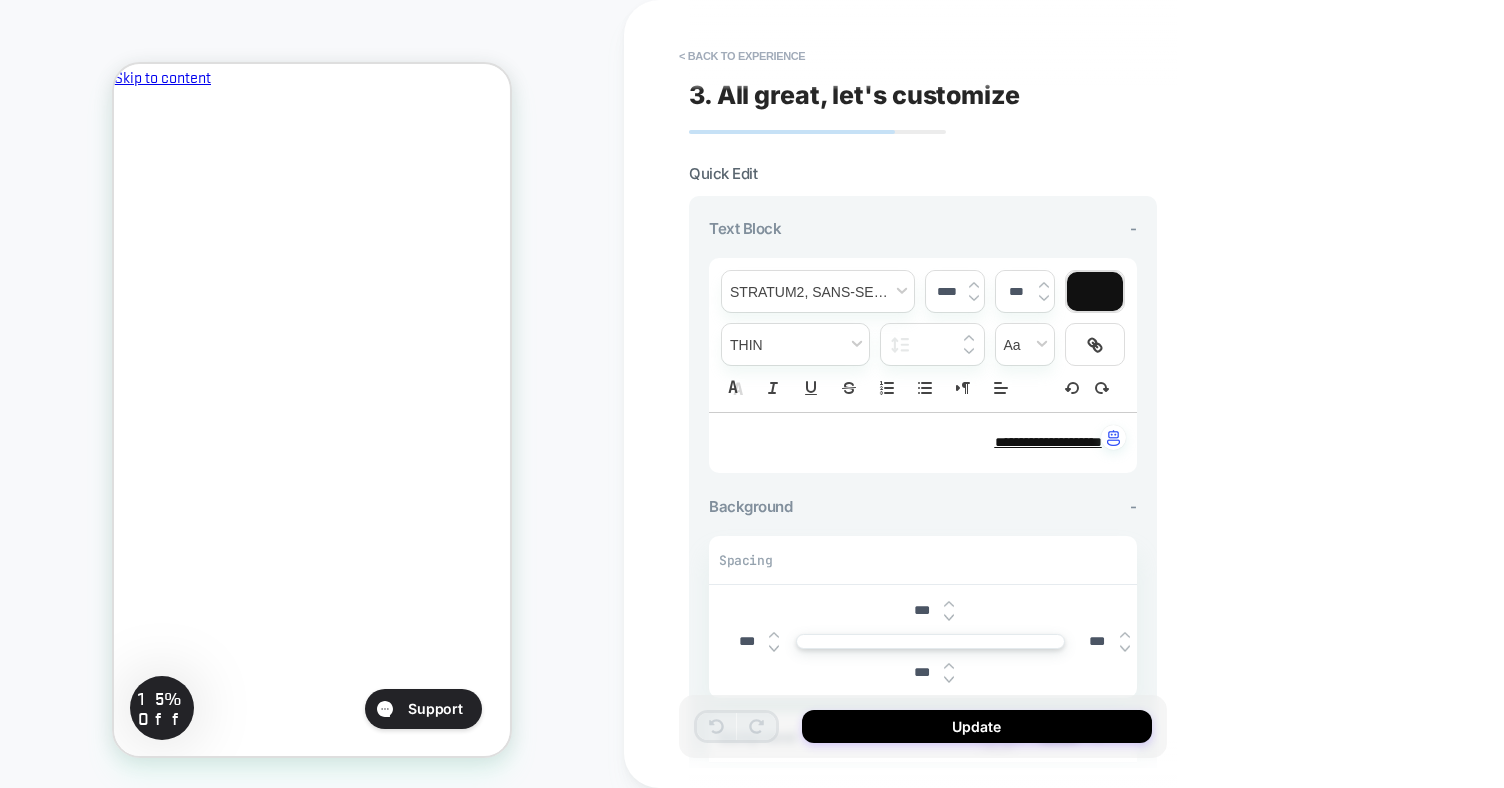 scroll, scrollTop: 1012, scrollLeft: 0, axis: vertical 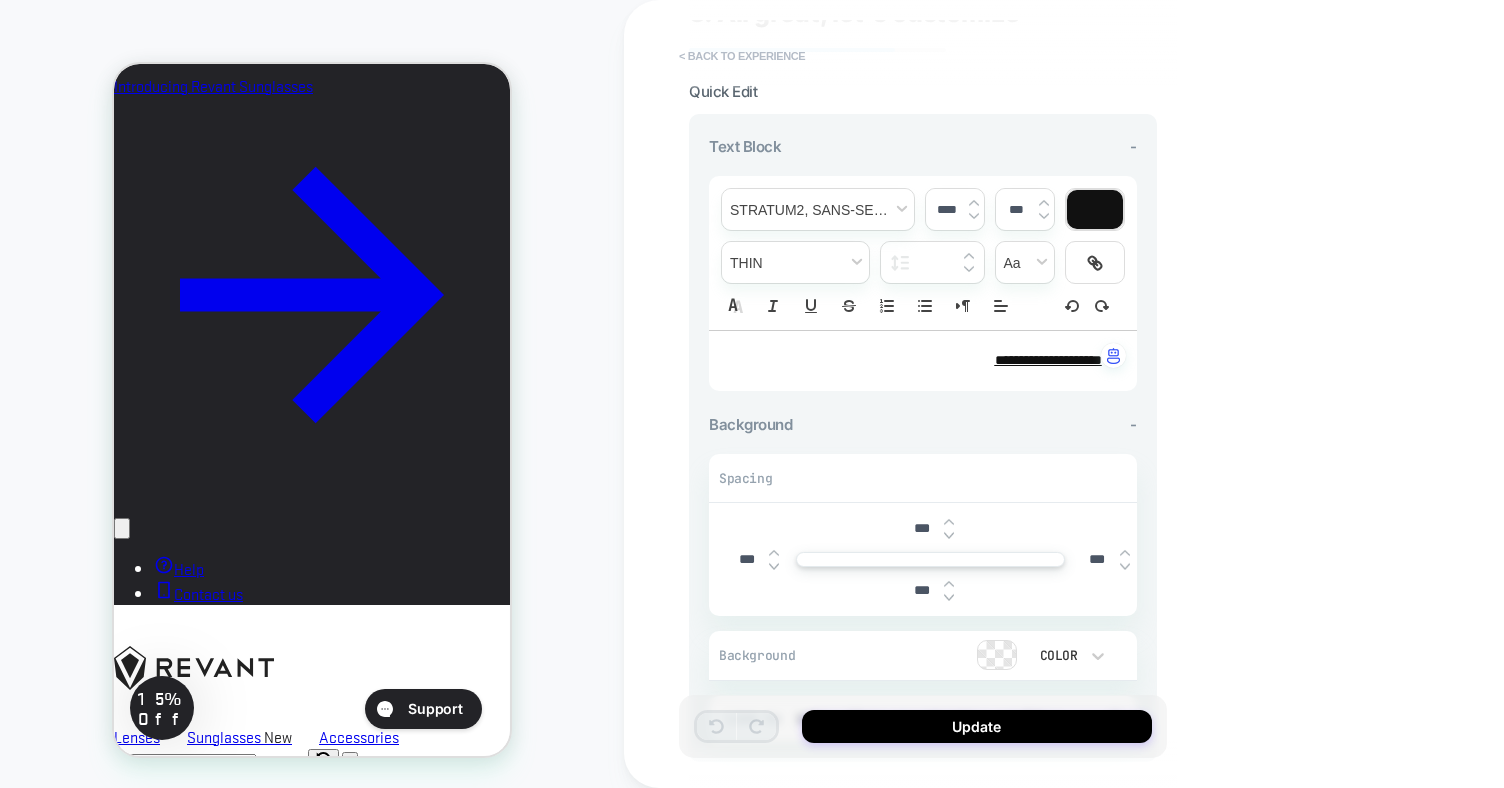 click on "< Back to experience" at bounding box center [742, 56] 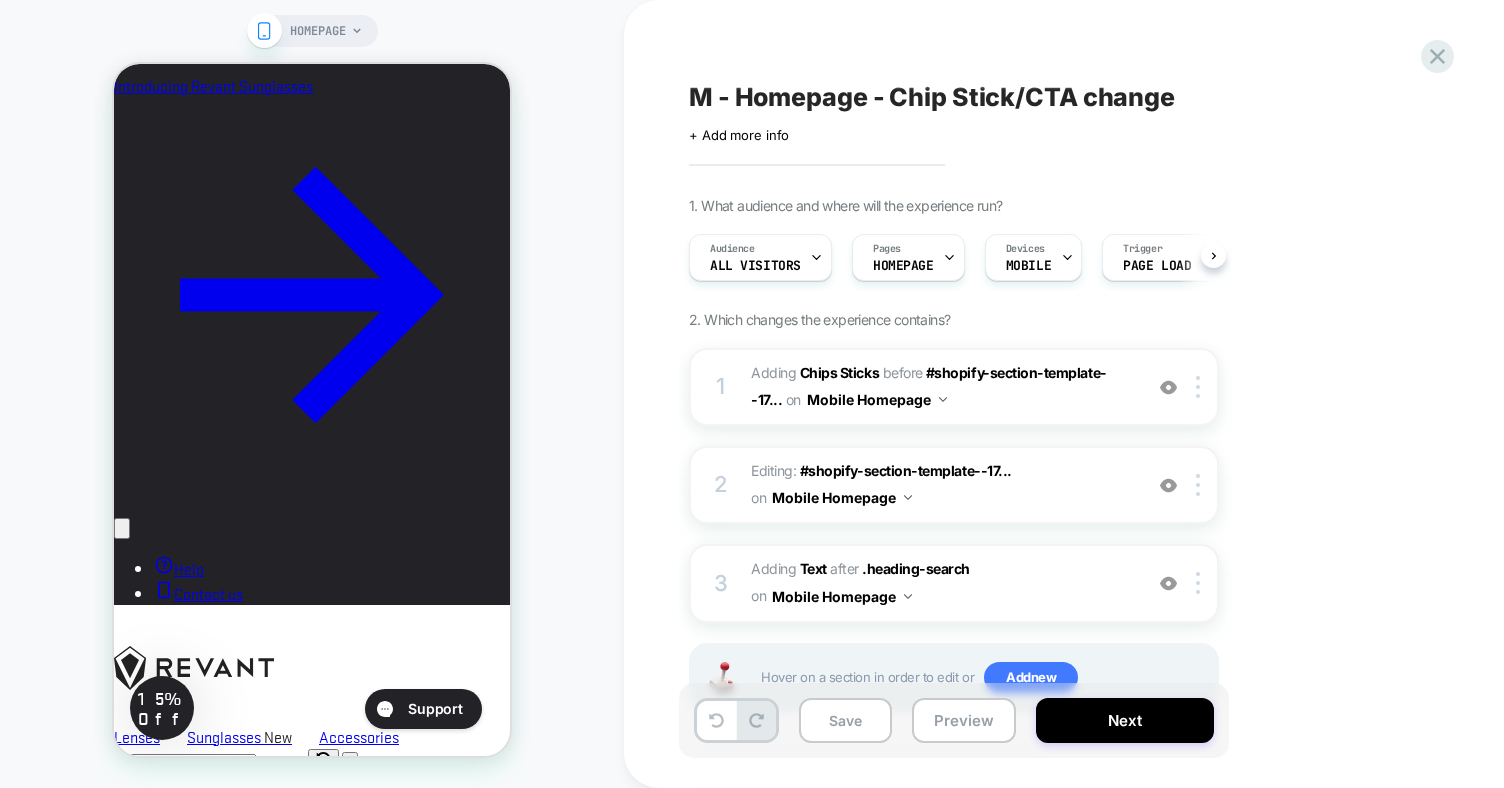 scroll, scrollTop: 0, scrollLeft: 1, axis: horizontal 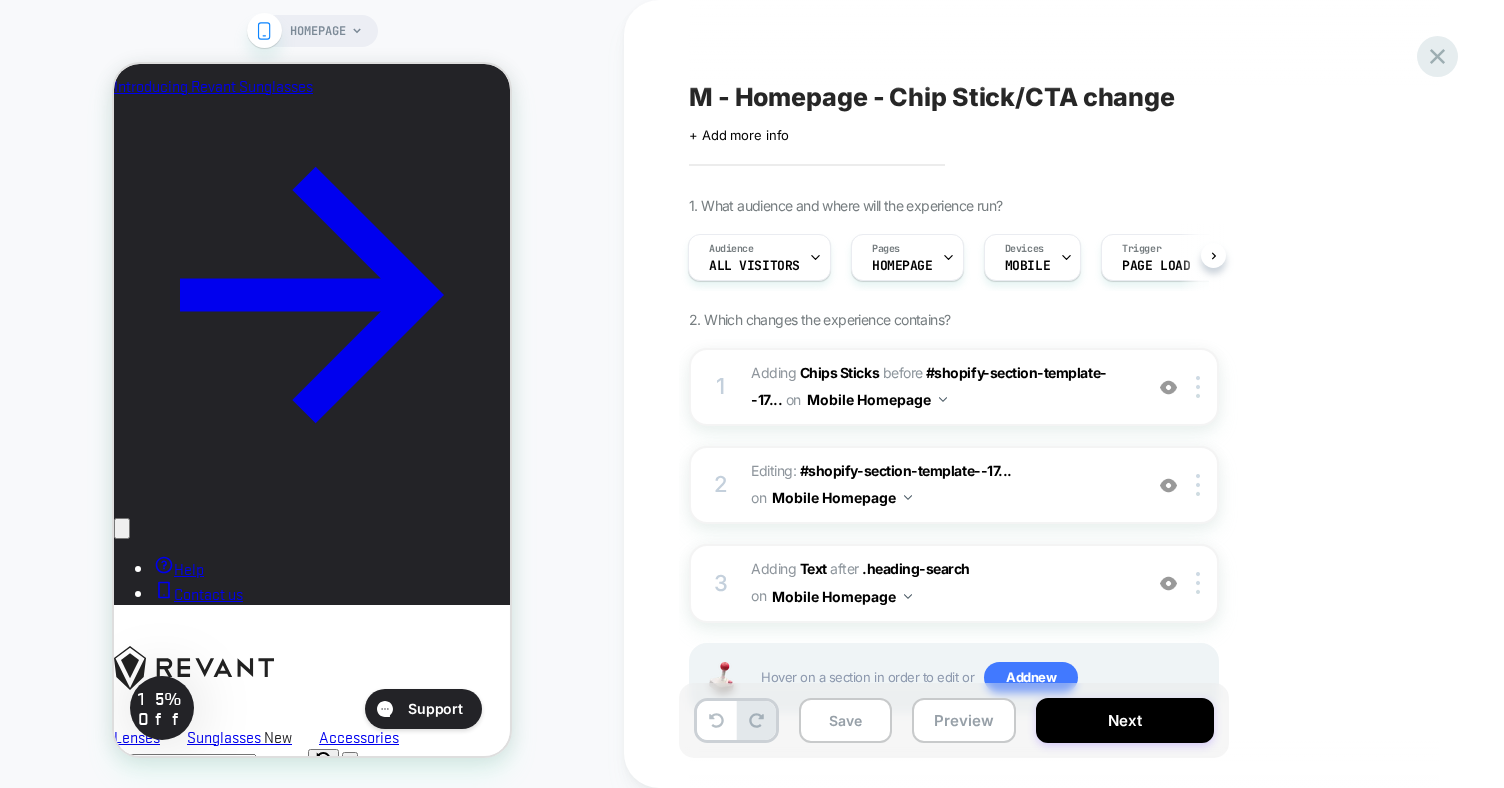 click 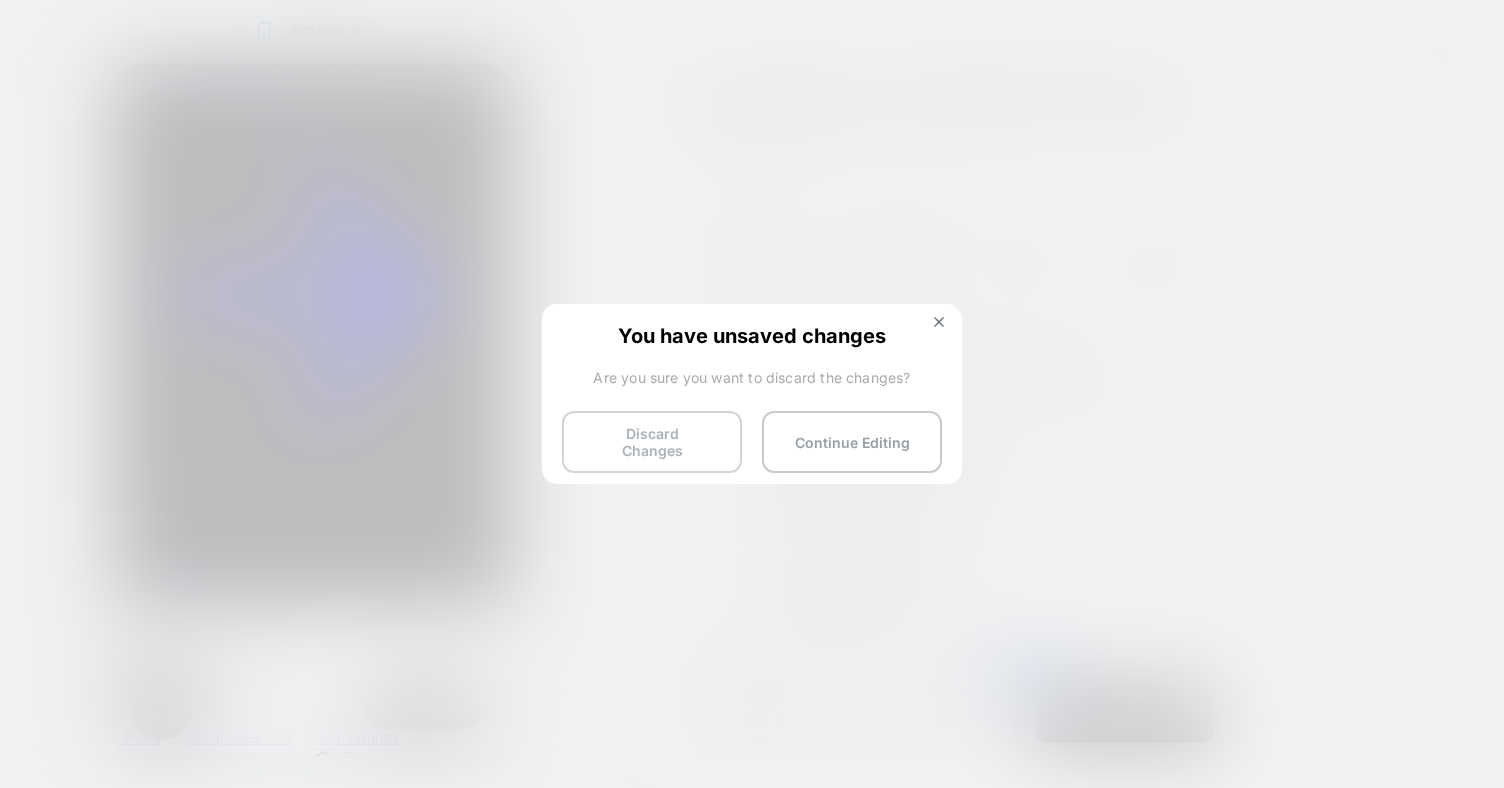 click on "Discard Changes" at bounding box center [652, 442] 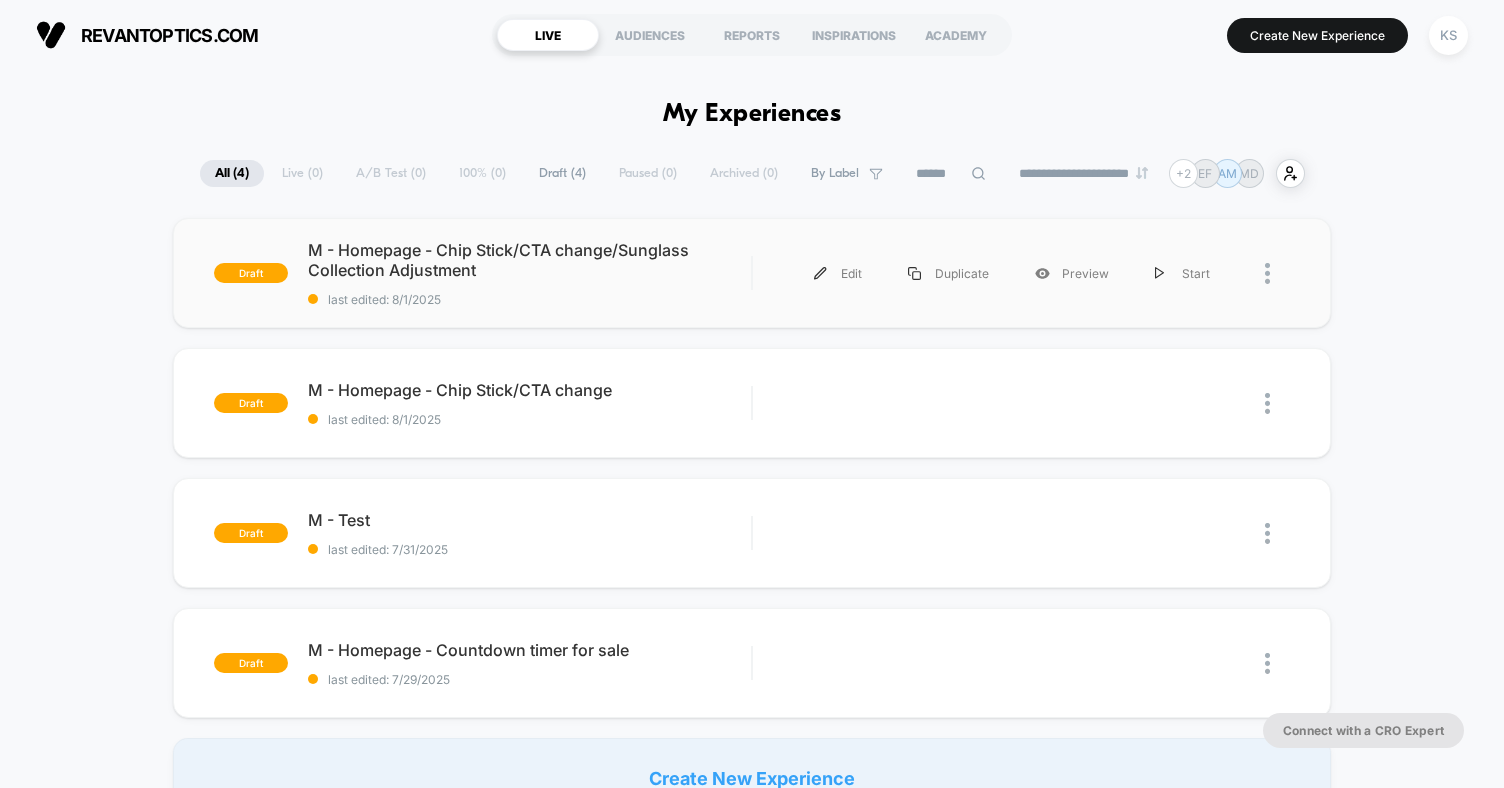 scroll, scrollTop: 0, scrollLeft: 0, axis: both 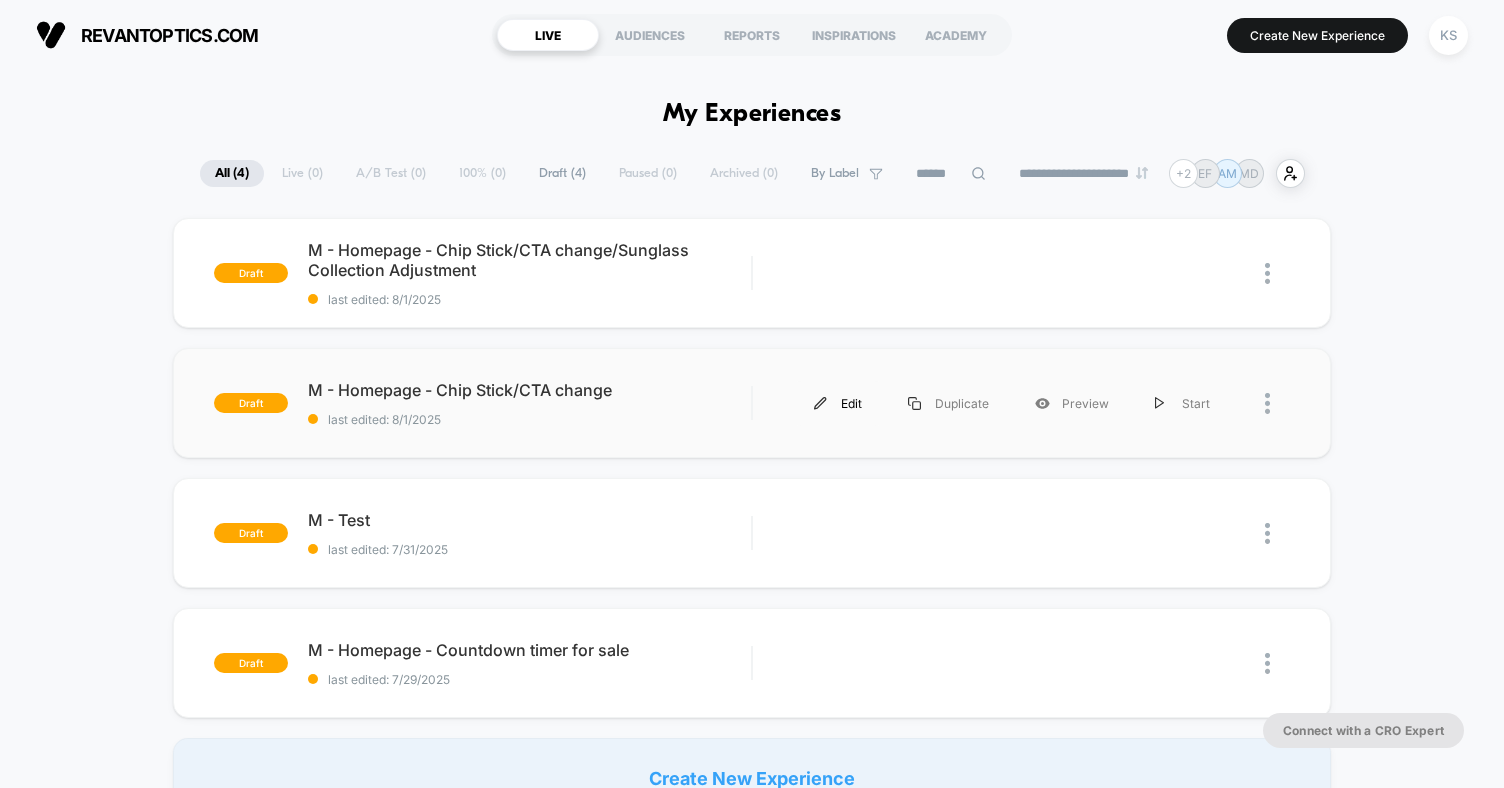click on "Edit" at bounding box center (838, 403) 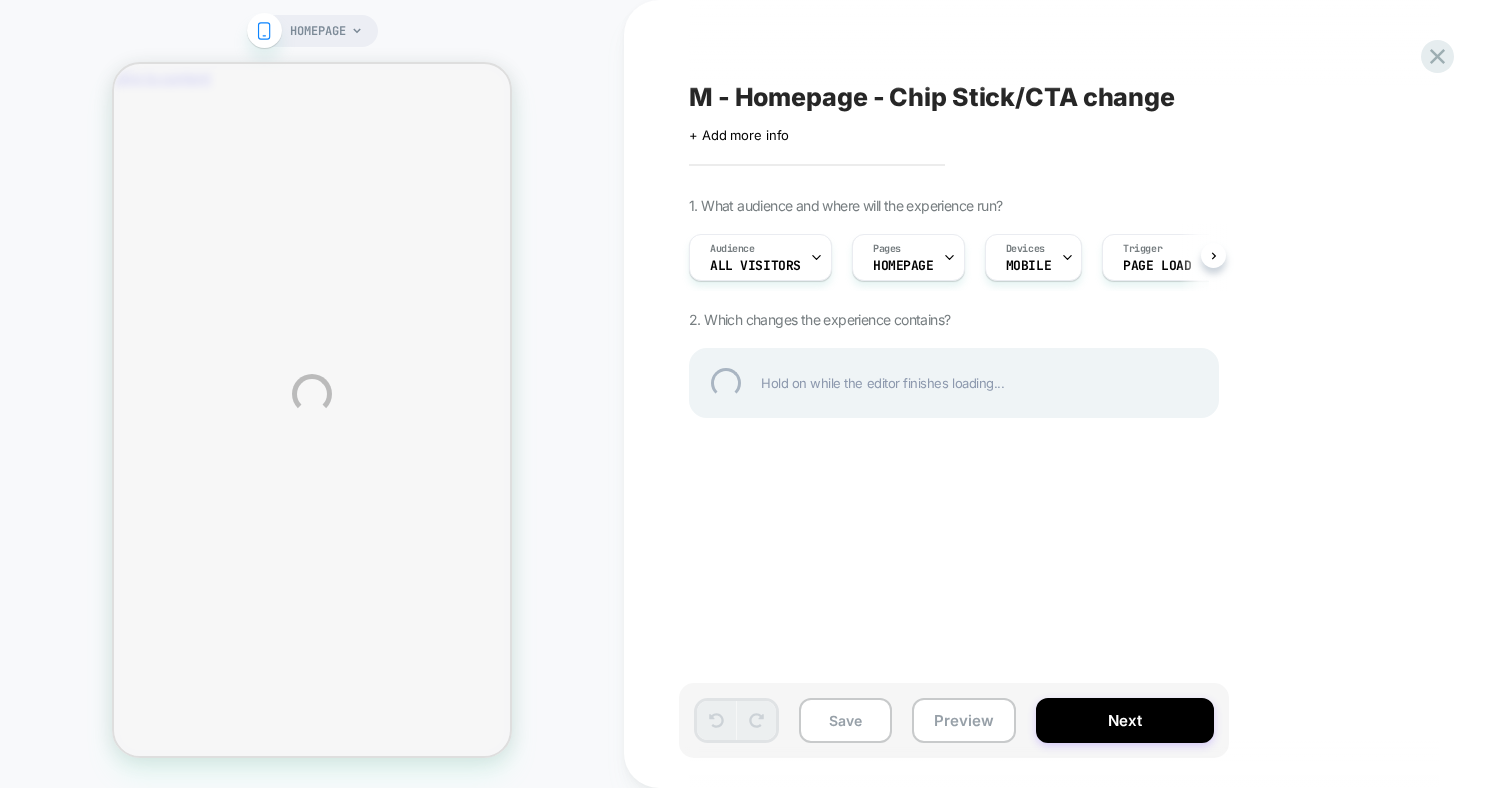 scroll, scrollTop: 0, scrollLeft: 0, axis: both 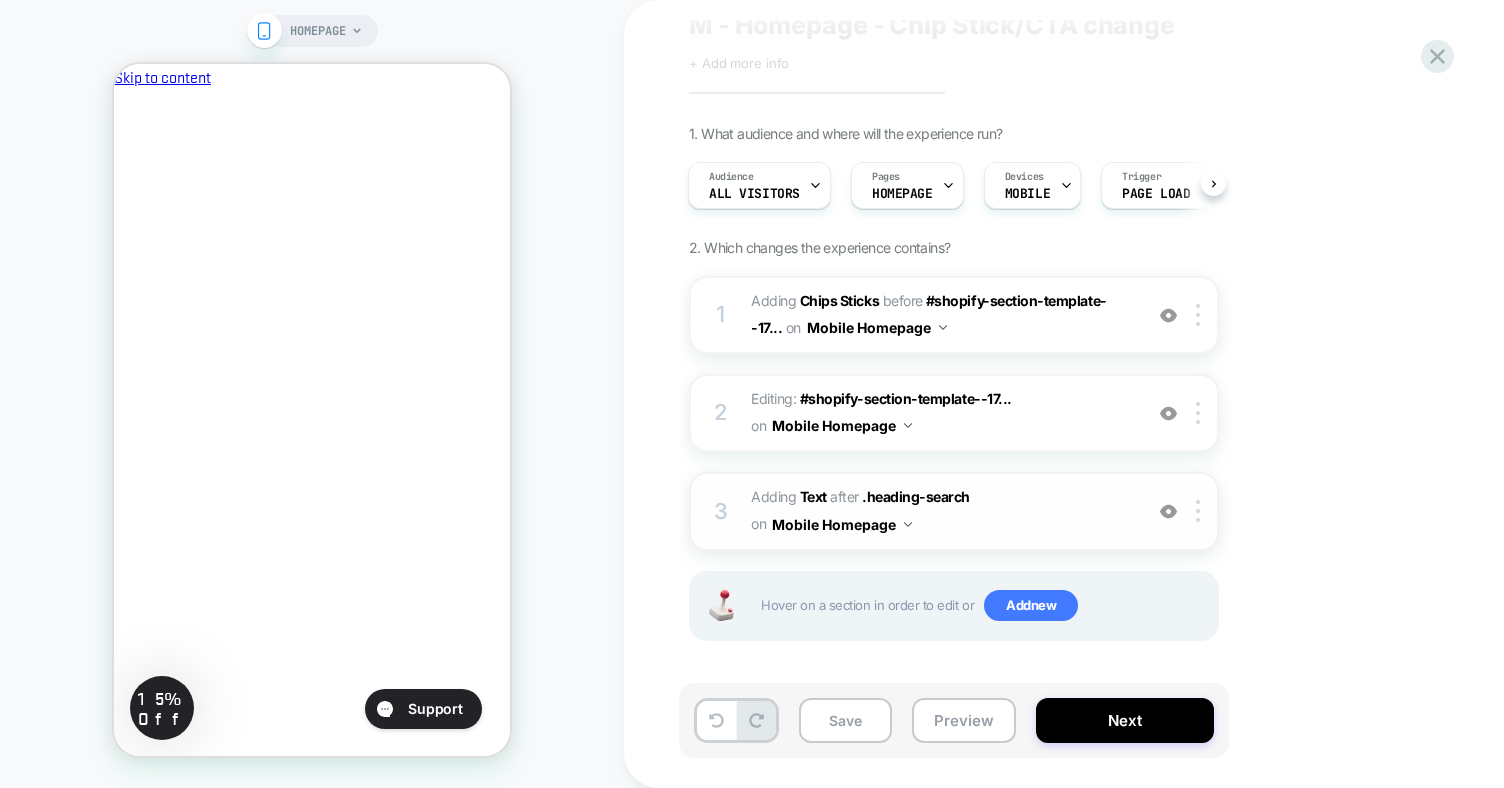 click on "#_loomi_addon_1754082536705 Adding   Text   AFTER .heading-search .heading-search   on Mobile Homepage" at bounding box center [941, 511] 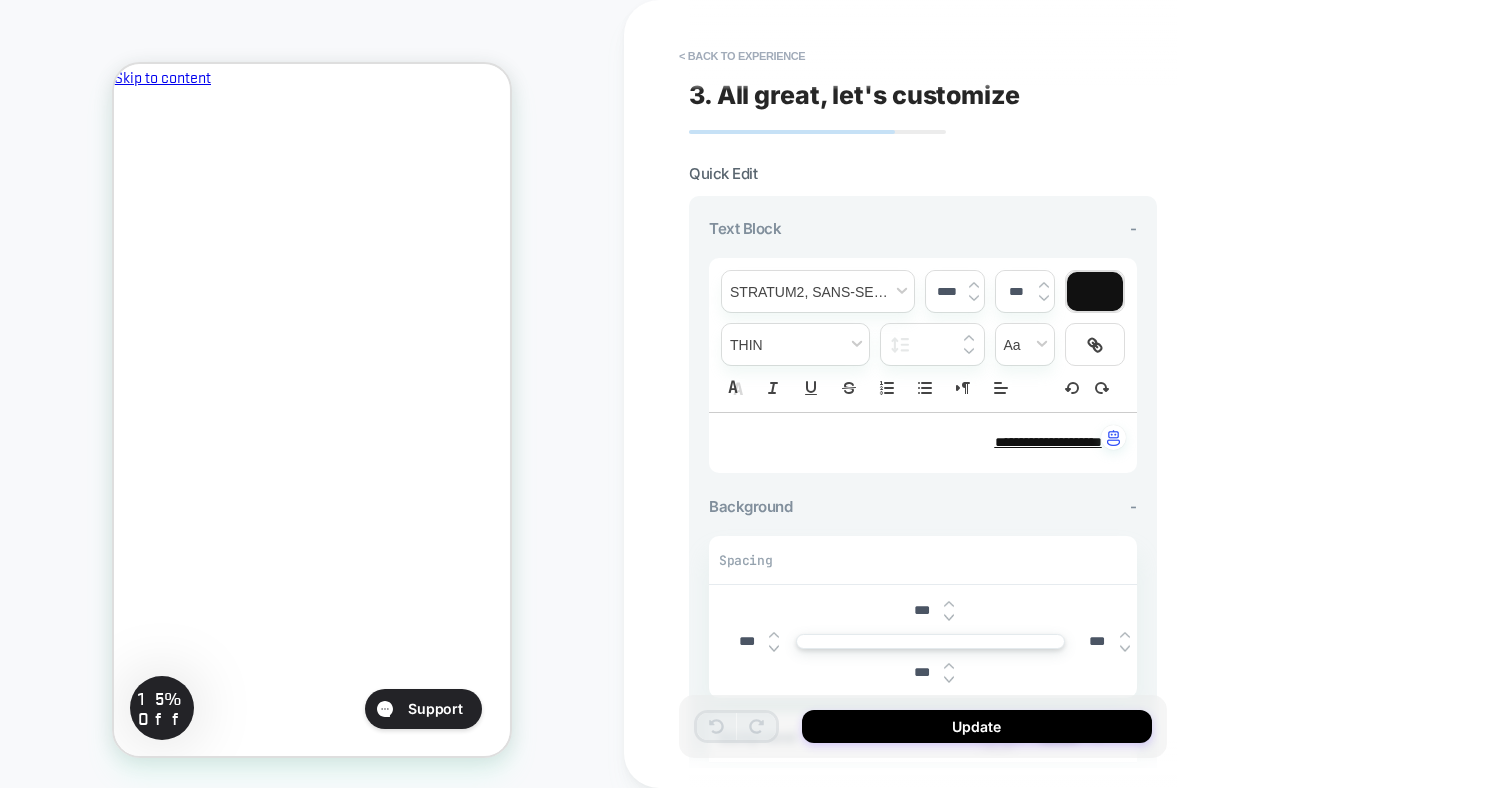 scroll, scrollTop: 1012, scrollLeft: 0, axis: vertical 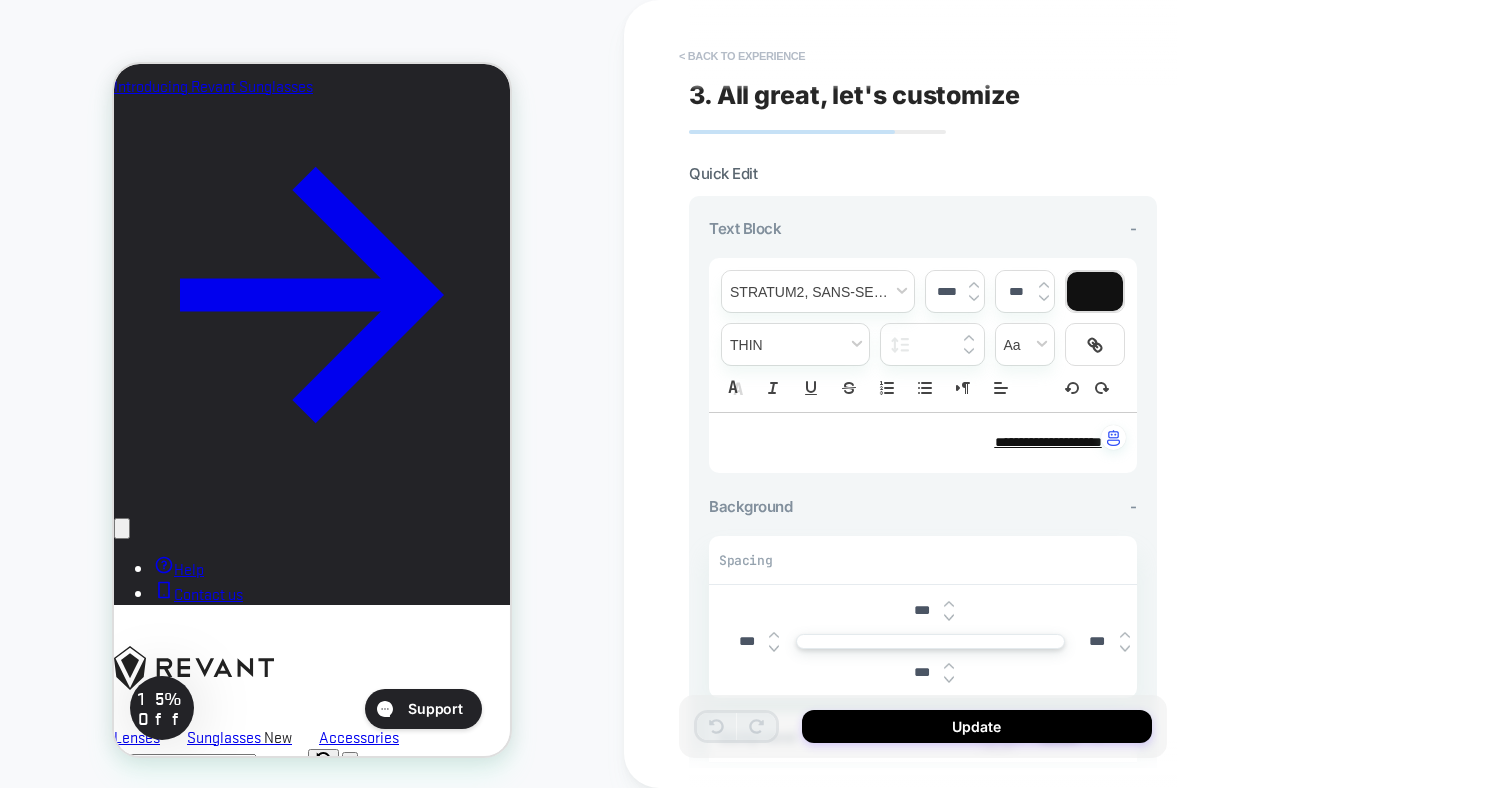 click on "< Back to experience" at bounding box center [742, 56] 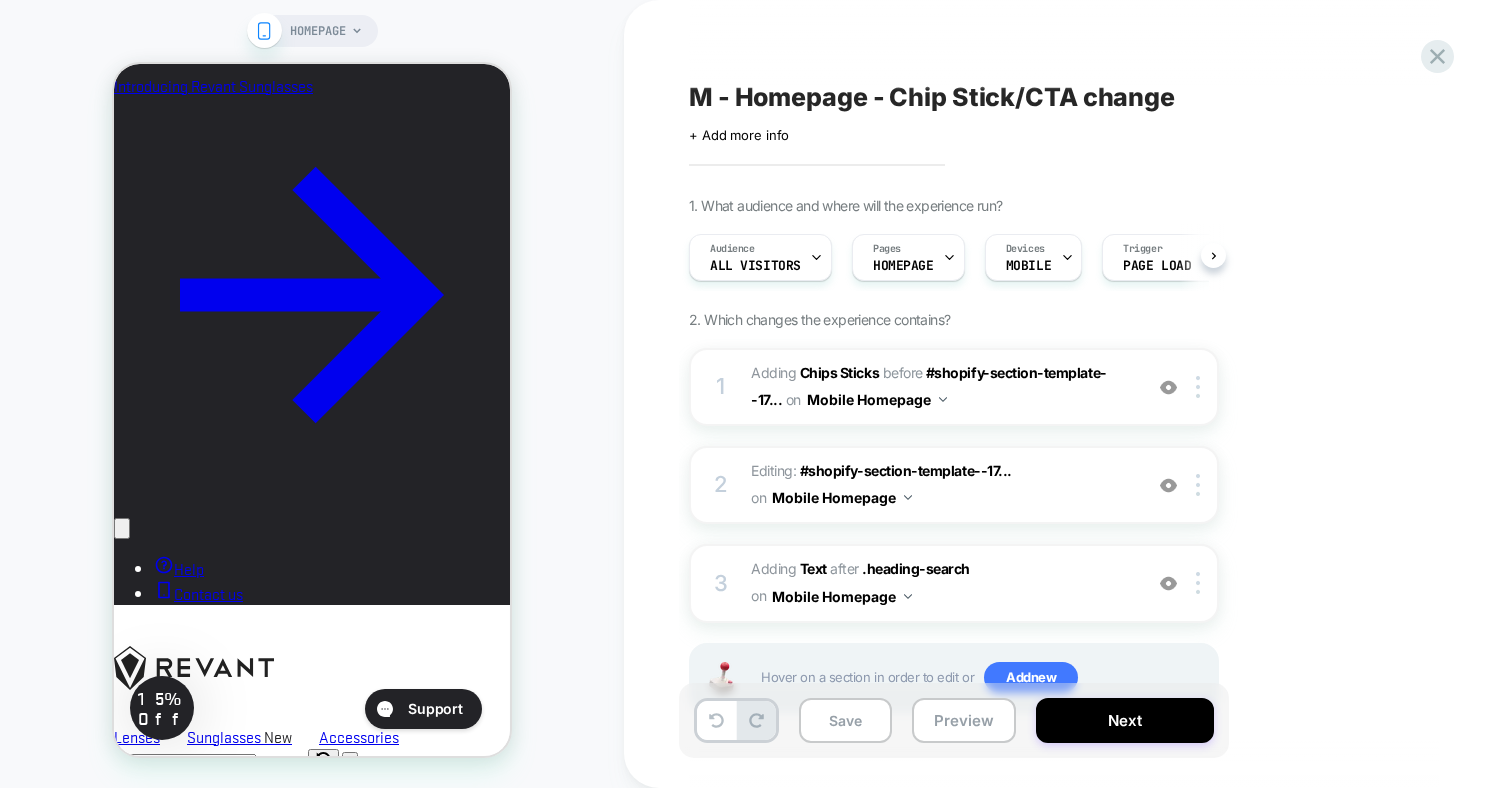 scroll, scrollTop: 0, scrollLeft: 1, axis: horizontal 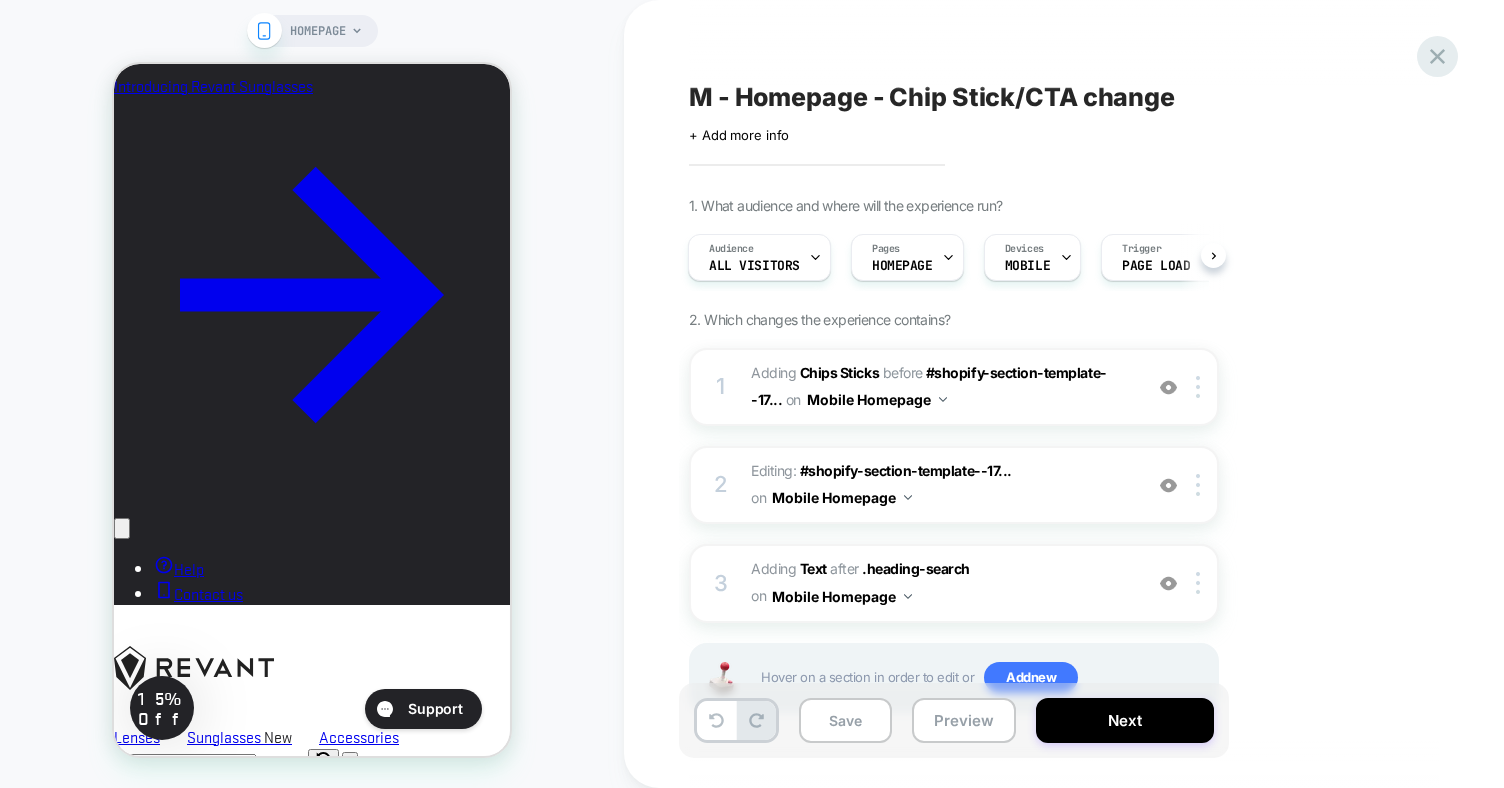 click 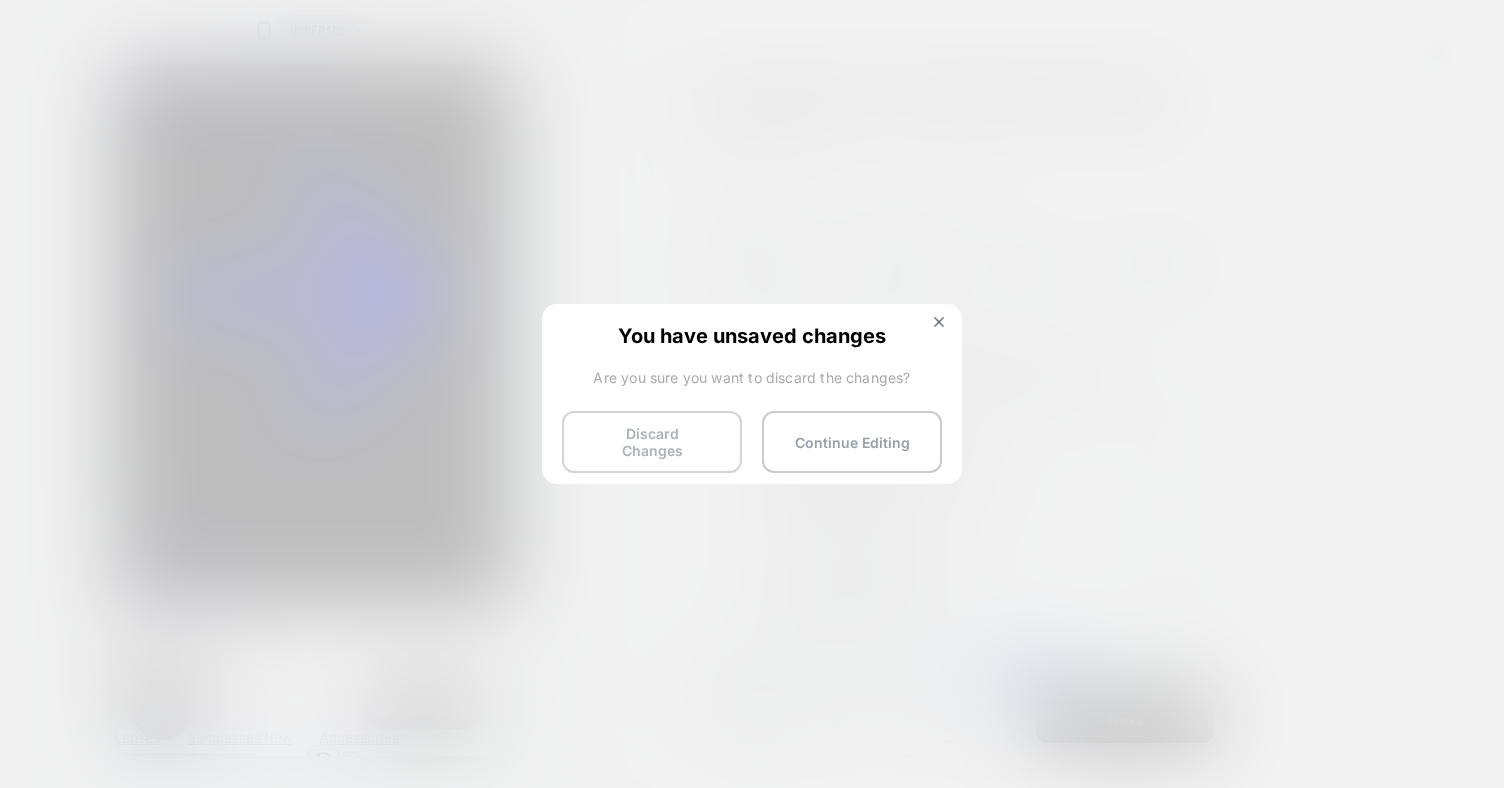 click on "Discard Changes" at bounding box center (652, 442) 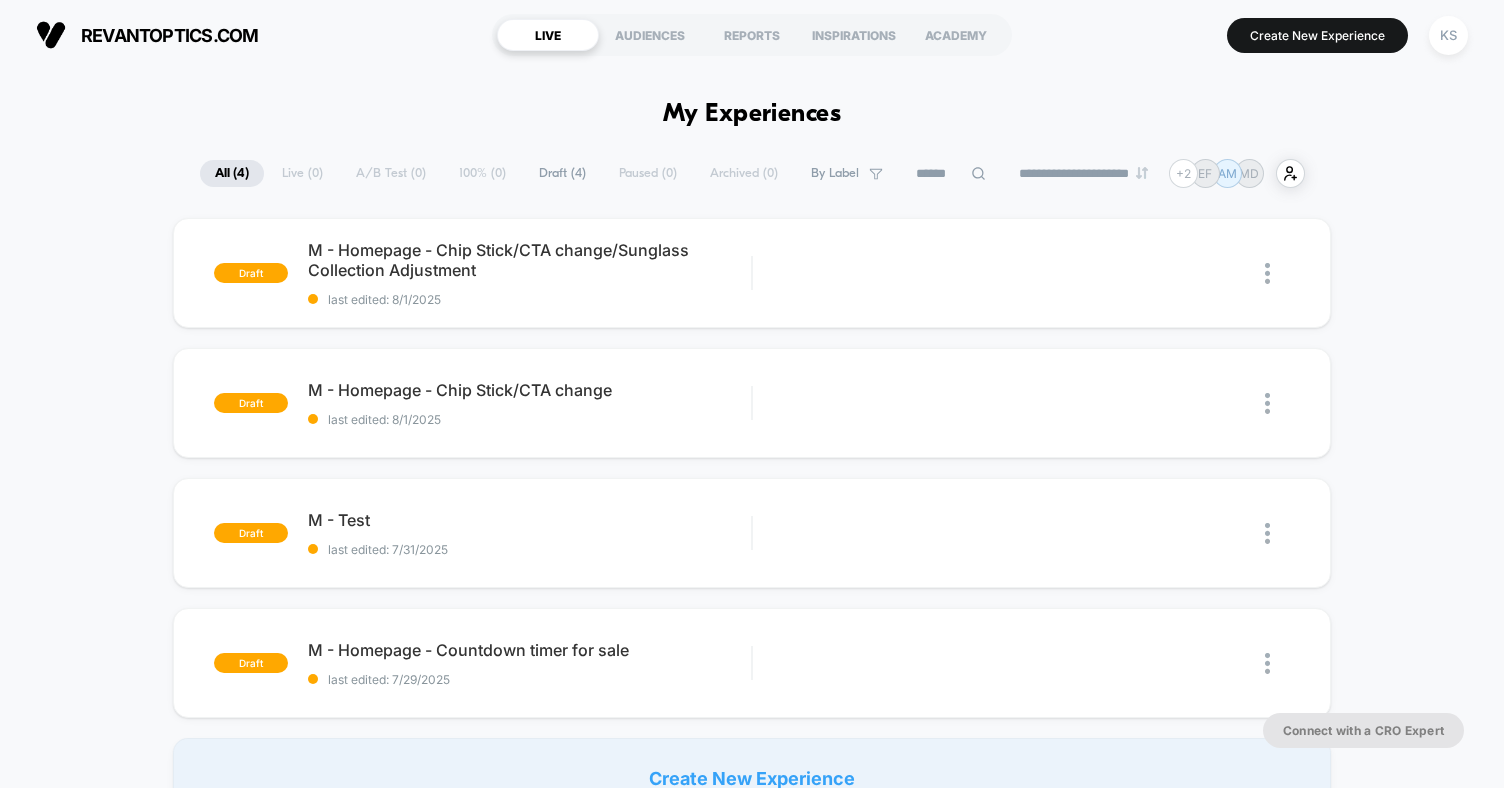 scroll, scrollTop: 0, scrollLeft: 0, axis: both 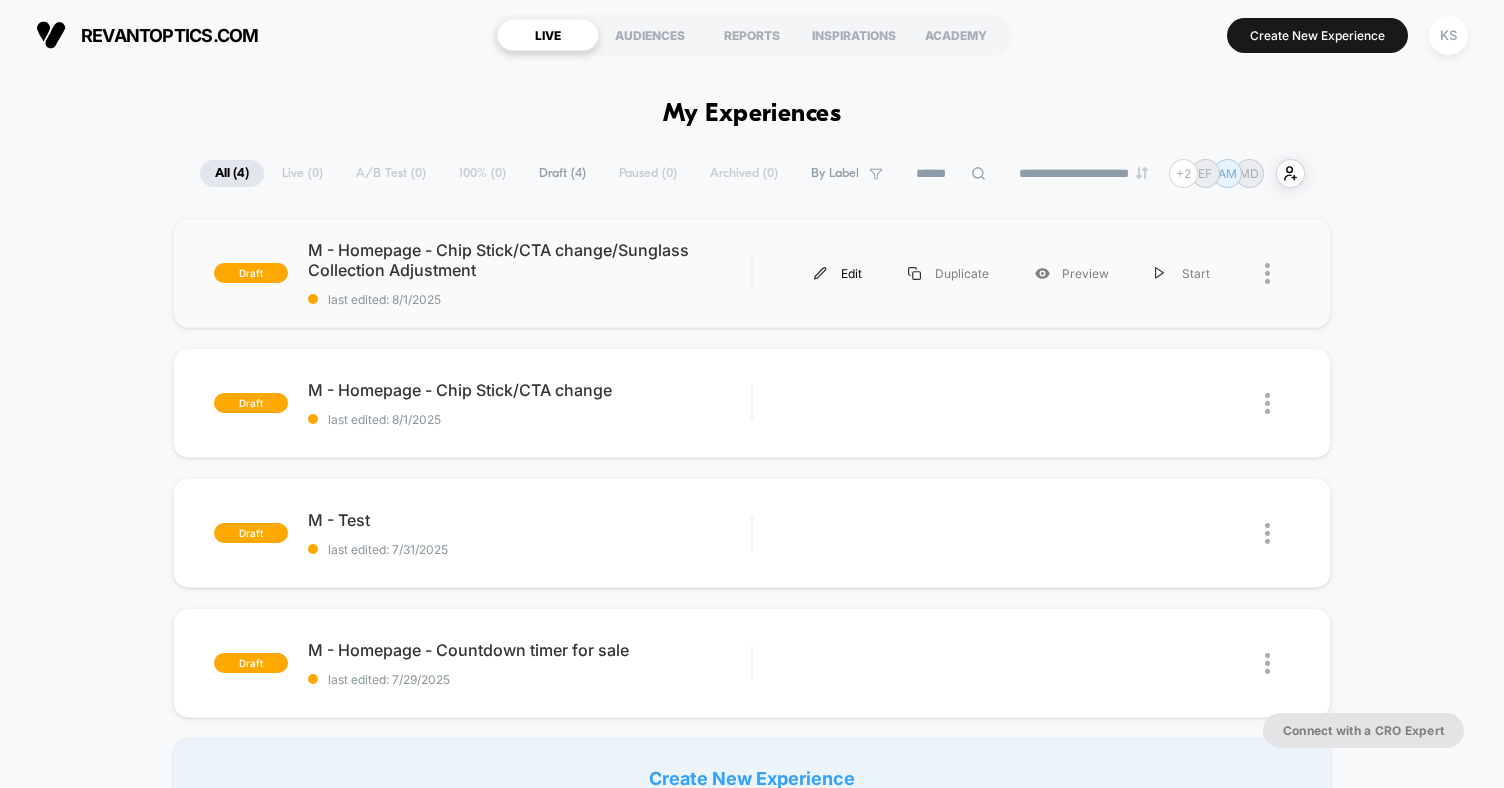 click on "Edit" at bounding box center [838, 273] 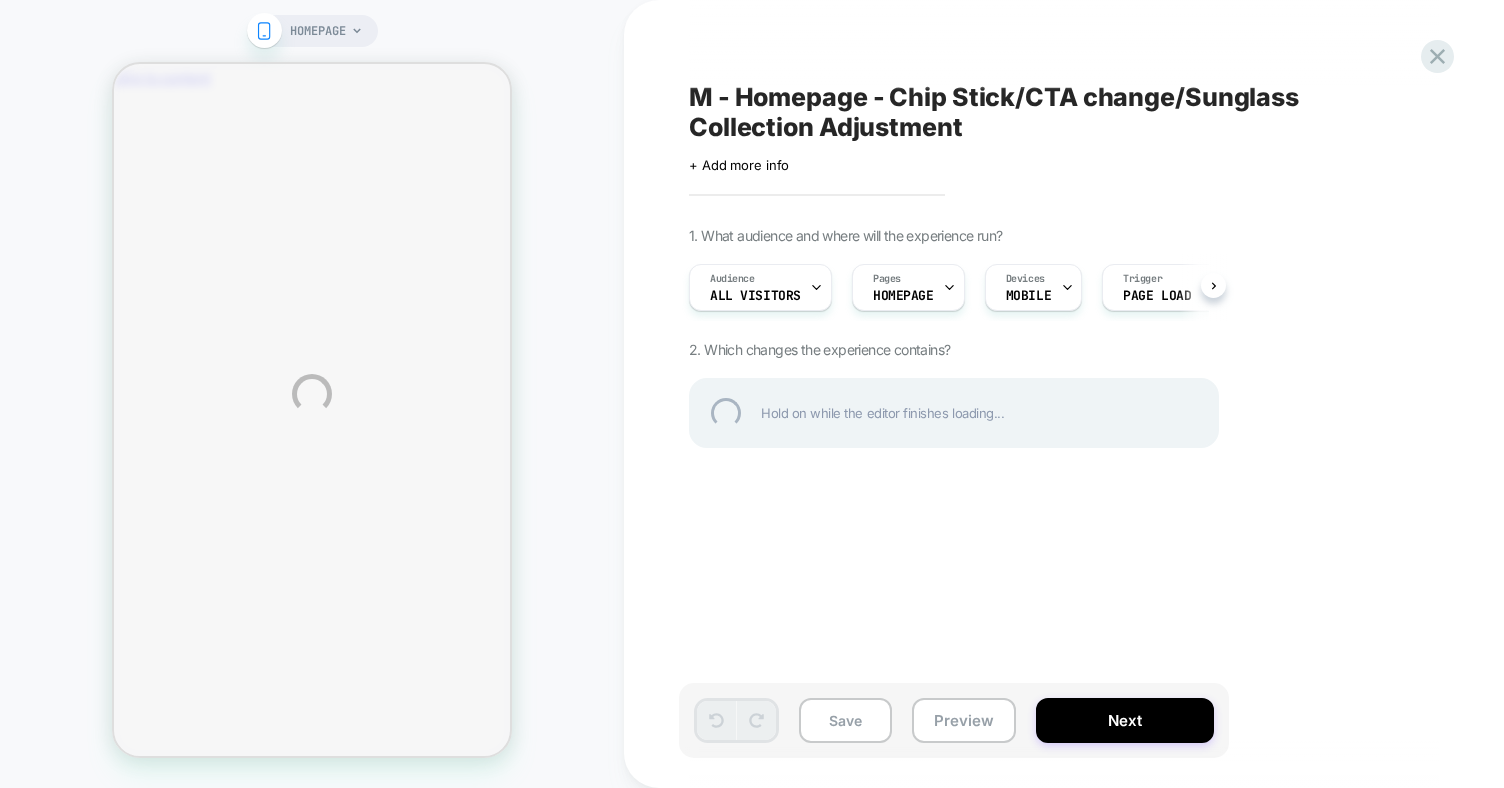 scroll, scrollTop: 0, scrollLeft: 0, axis: both 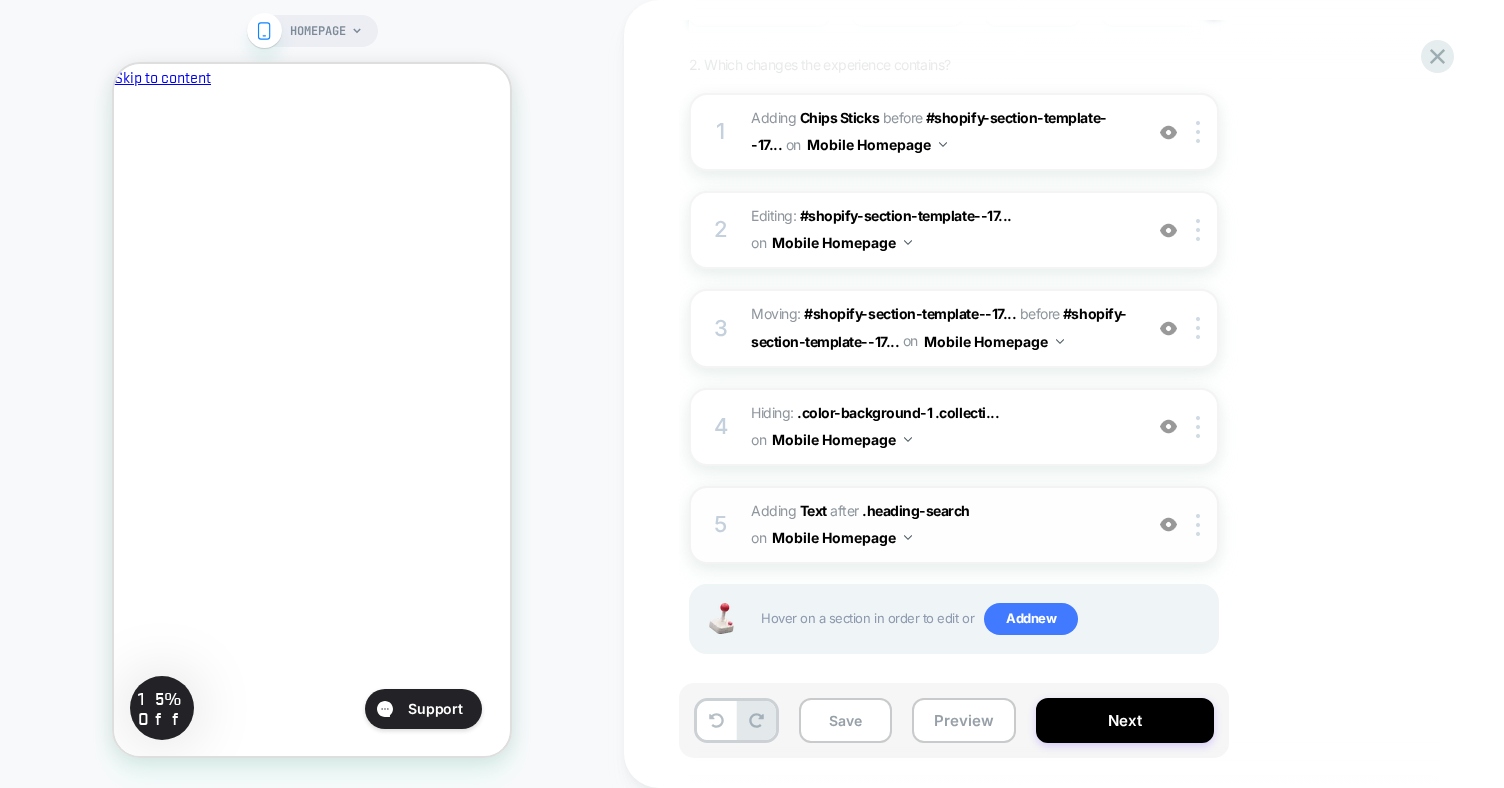 click on "#_loomi_addon_1754082935672 Adding   Text   AFTER .heading-search .heading-search   on Mobile Homepage" at bounding box center [941, 525] 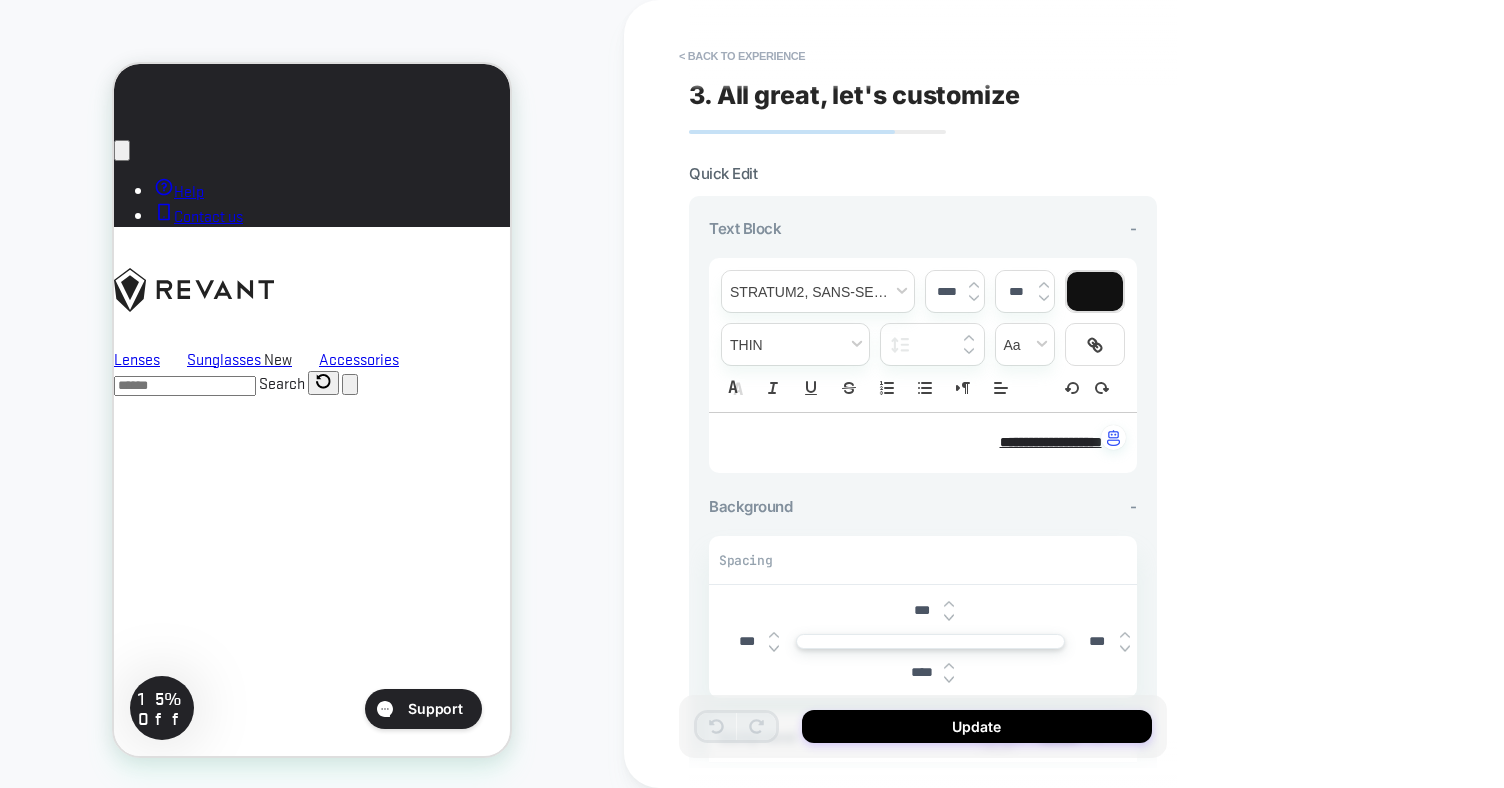 click on "***" at bounding box center [921, 610] 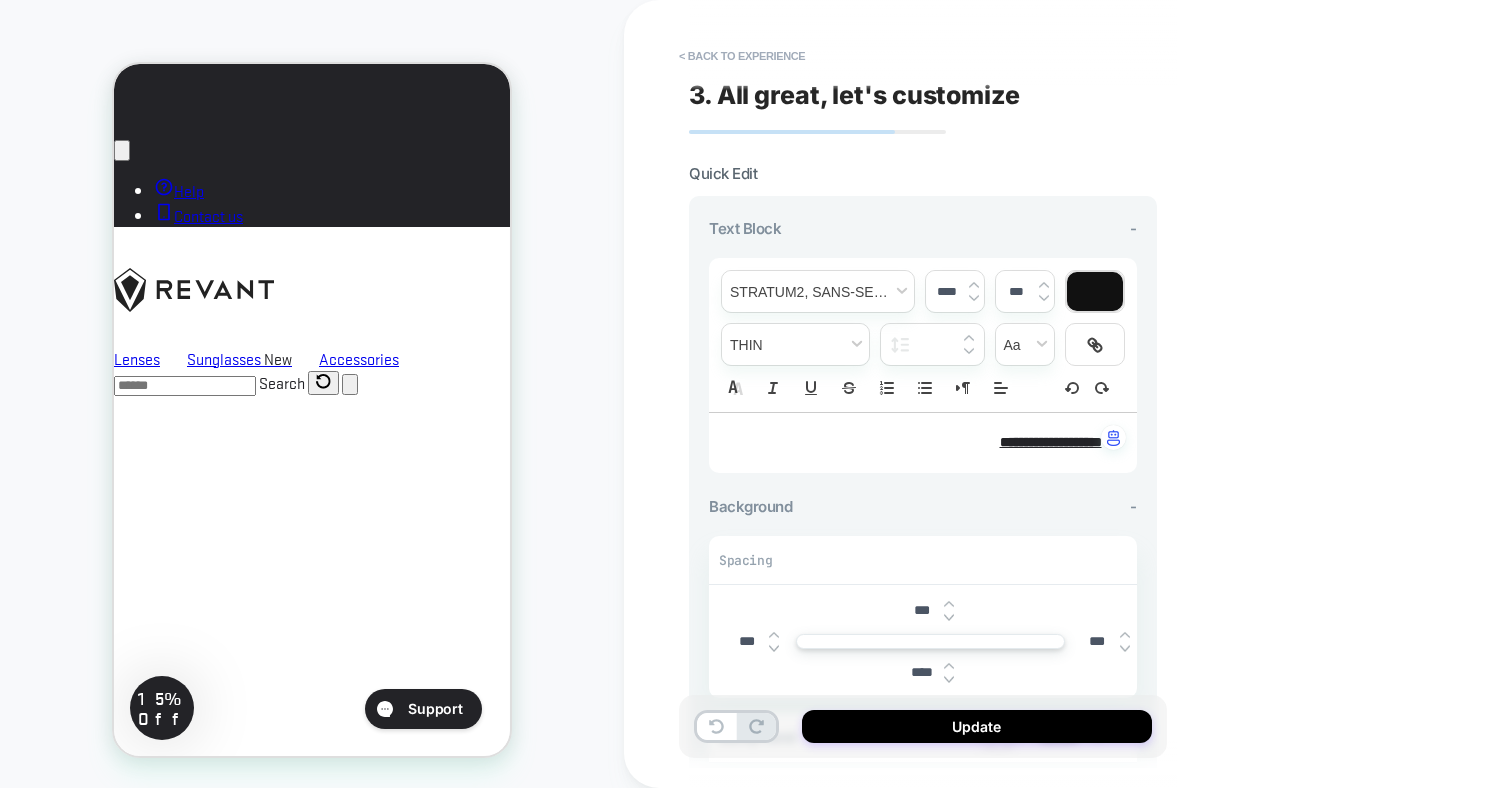type on "***" 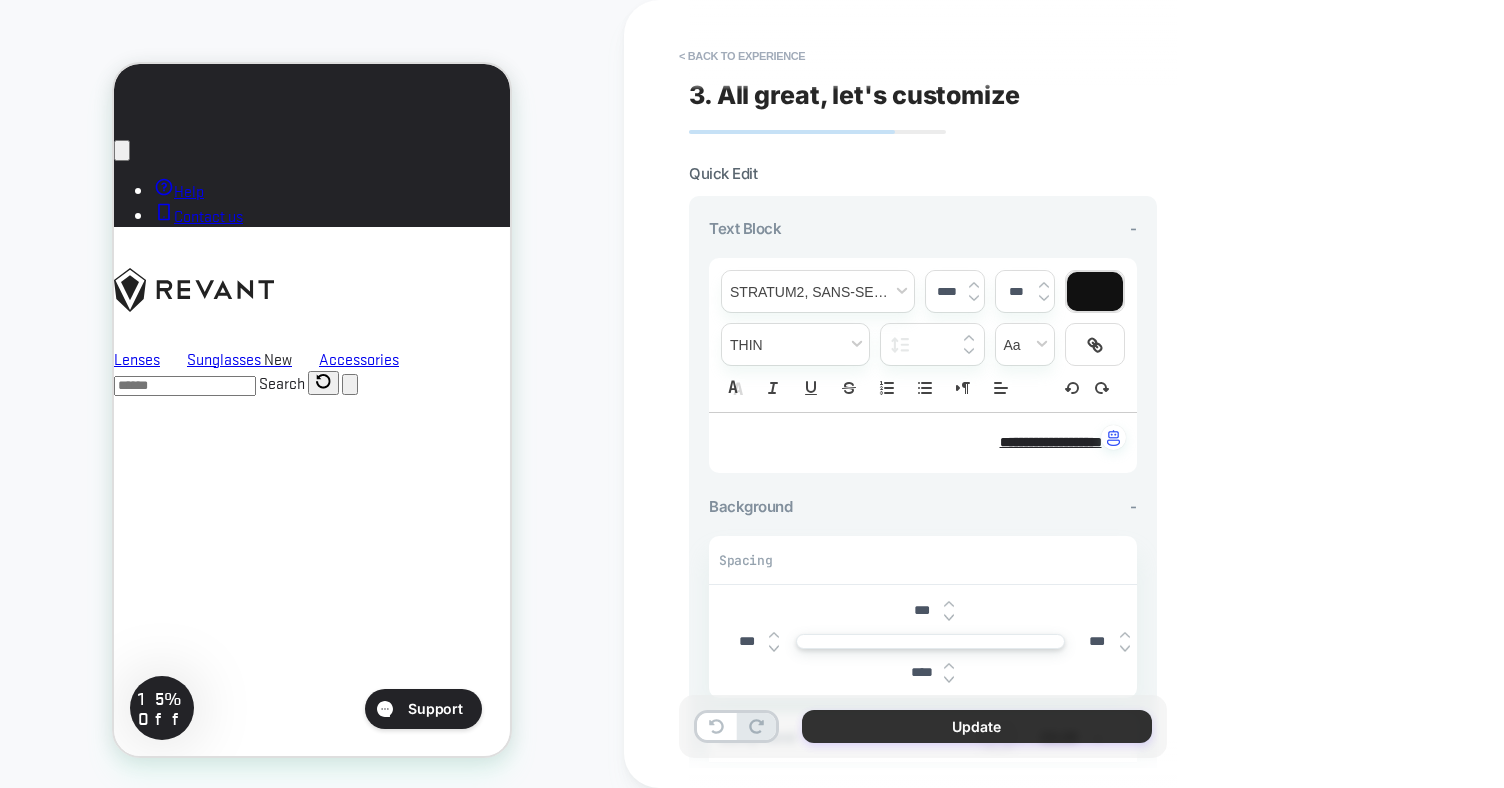 type on "***" 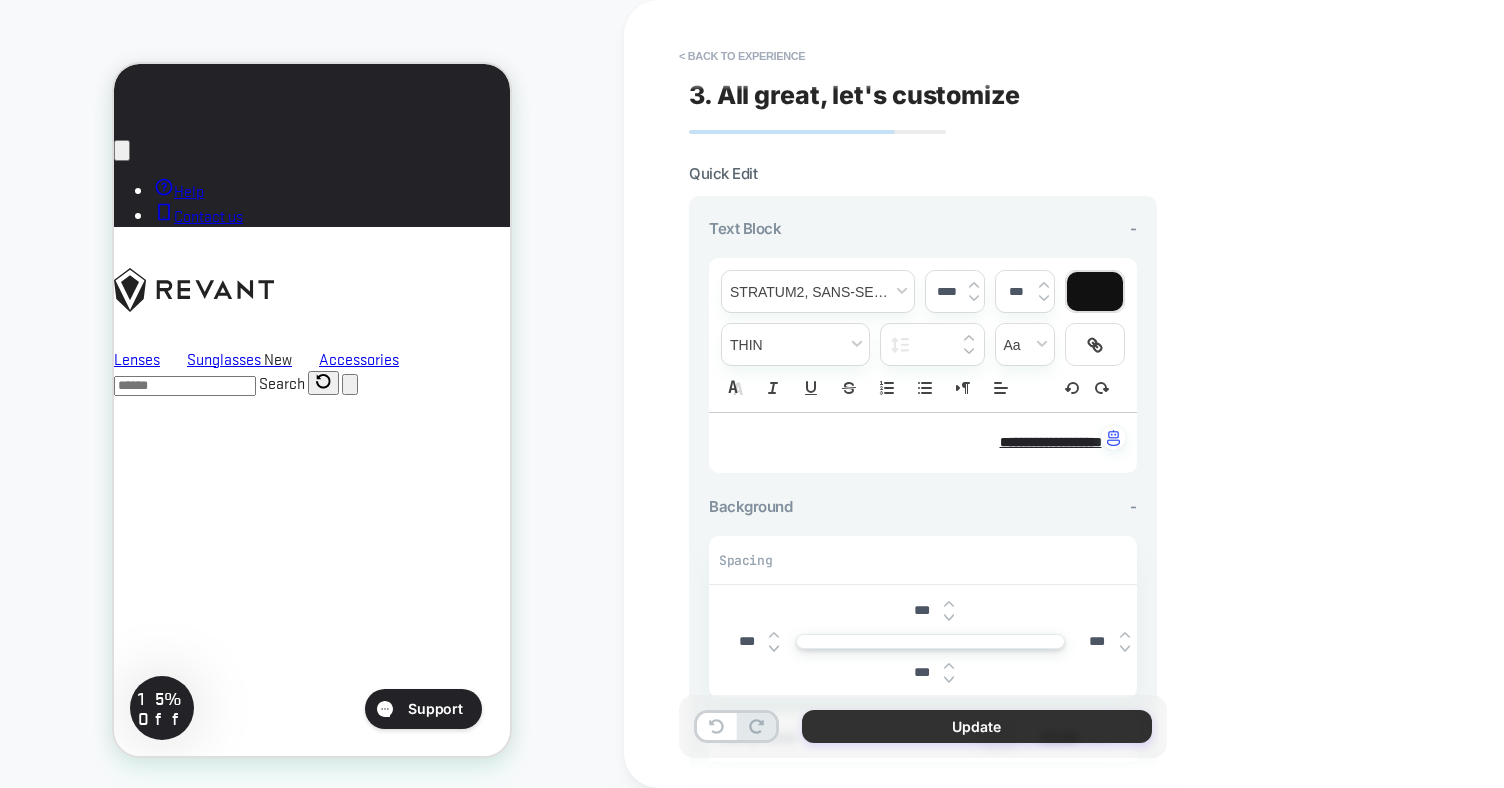 click on "Update" at bounding box center (977, 726) 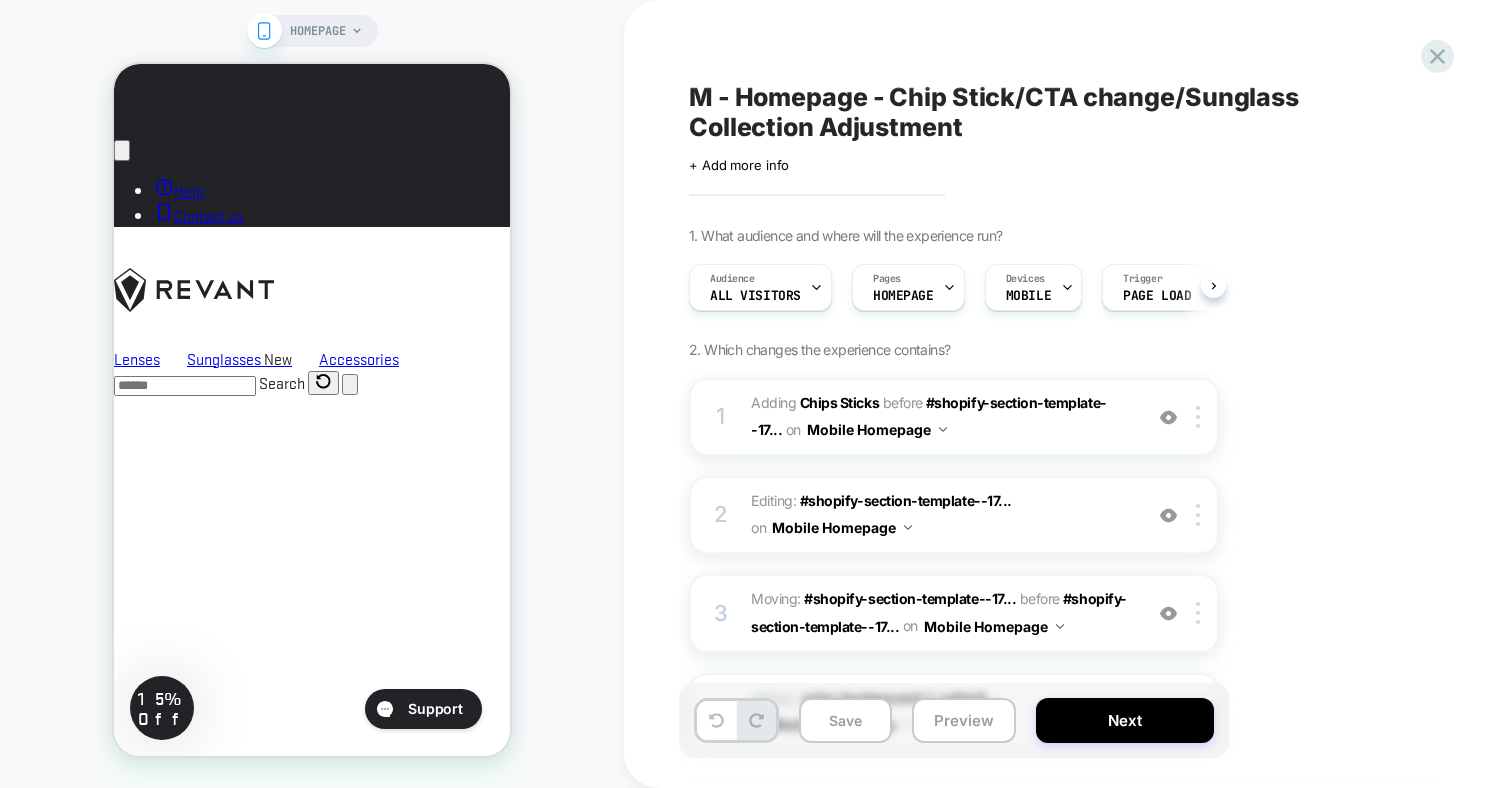 scroll, scrollTop: 0, scrollLeft: 1, axis: horizontal 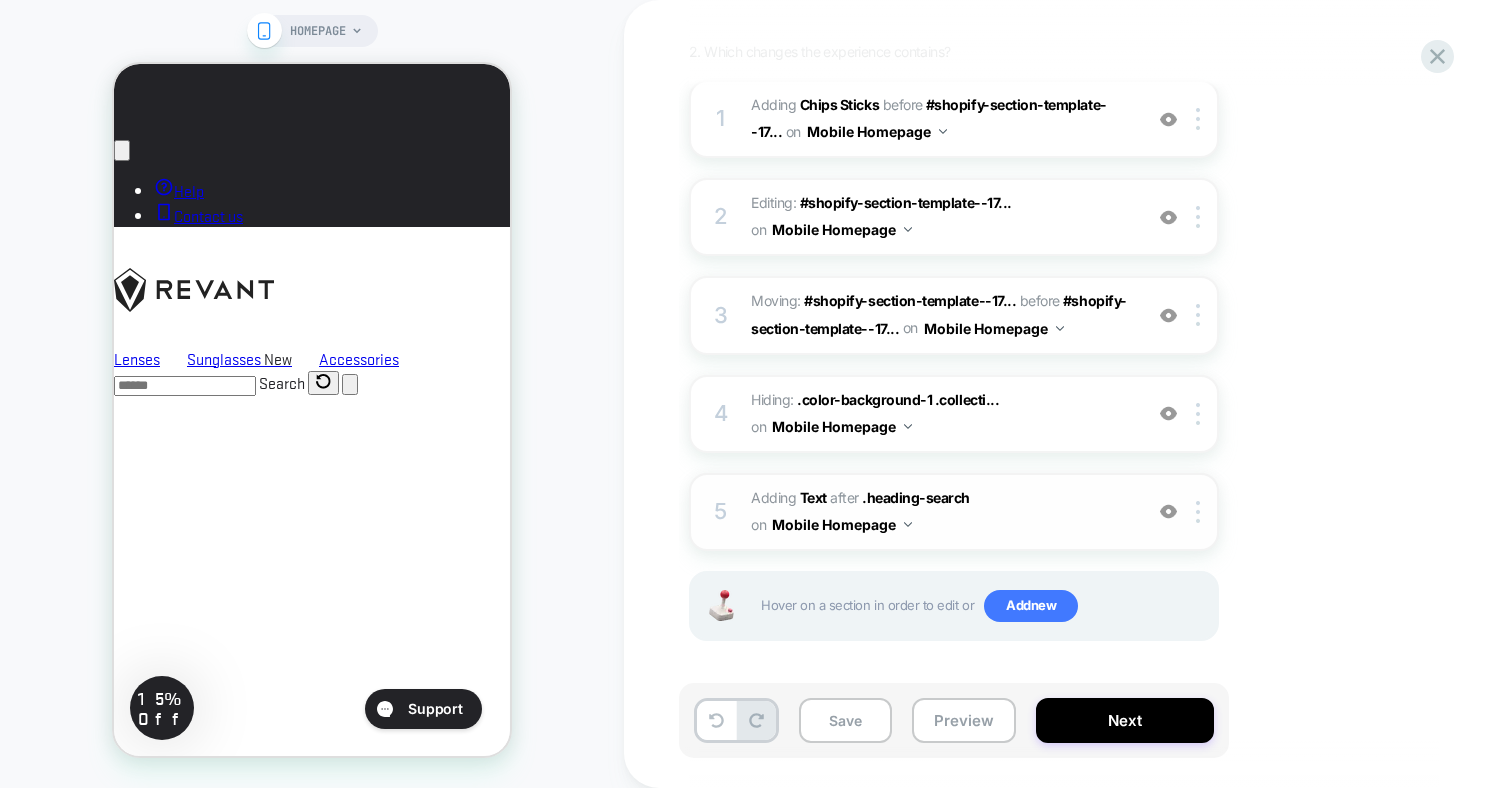 click on "#_loomi_addon_1754082935672 Adding   Text   AFTER .heading-search .heading-search   on Mobile Homepage" at bounding box center (941, 512) 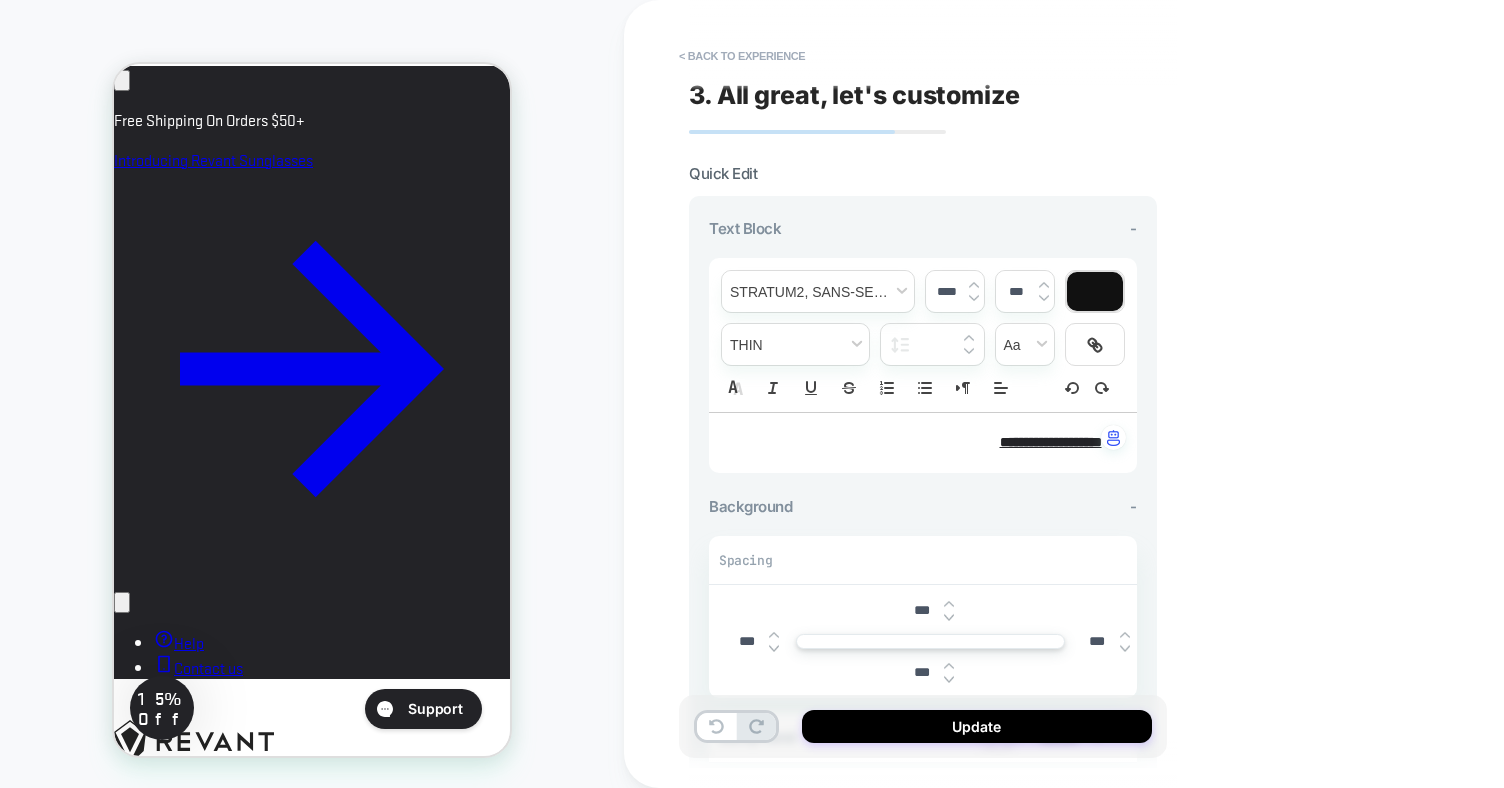 scroll, scrollTop: 1392, scrollLeft: 0, axis: vertical 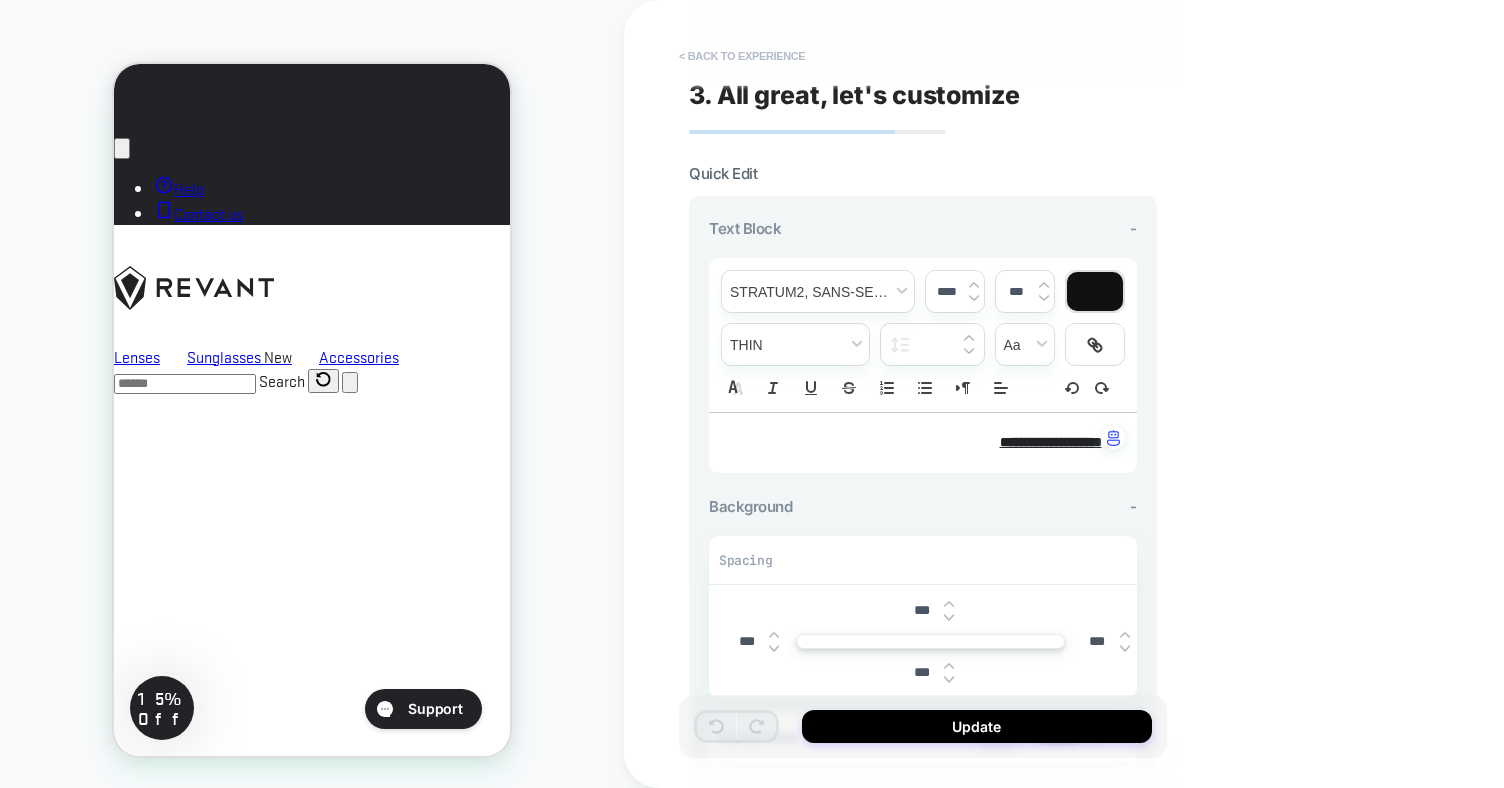 click on "< Back to experience" at bounding box center (742, 56) 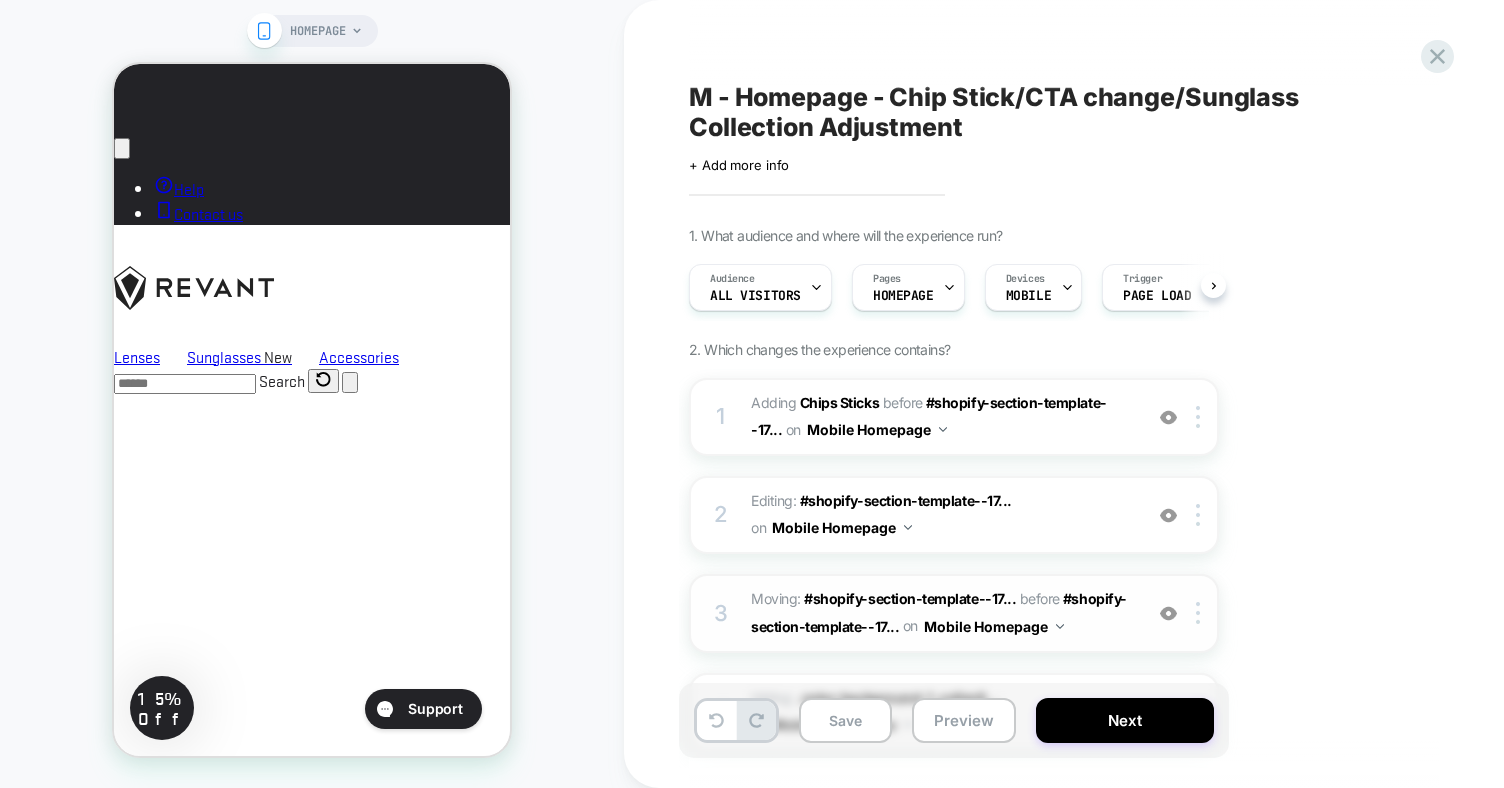 scroll, scrollTop: 0, scrollLeft: 1, axis: horizontal 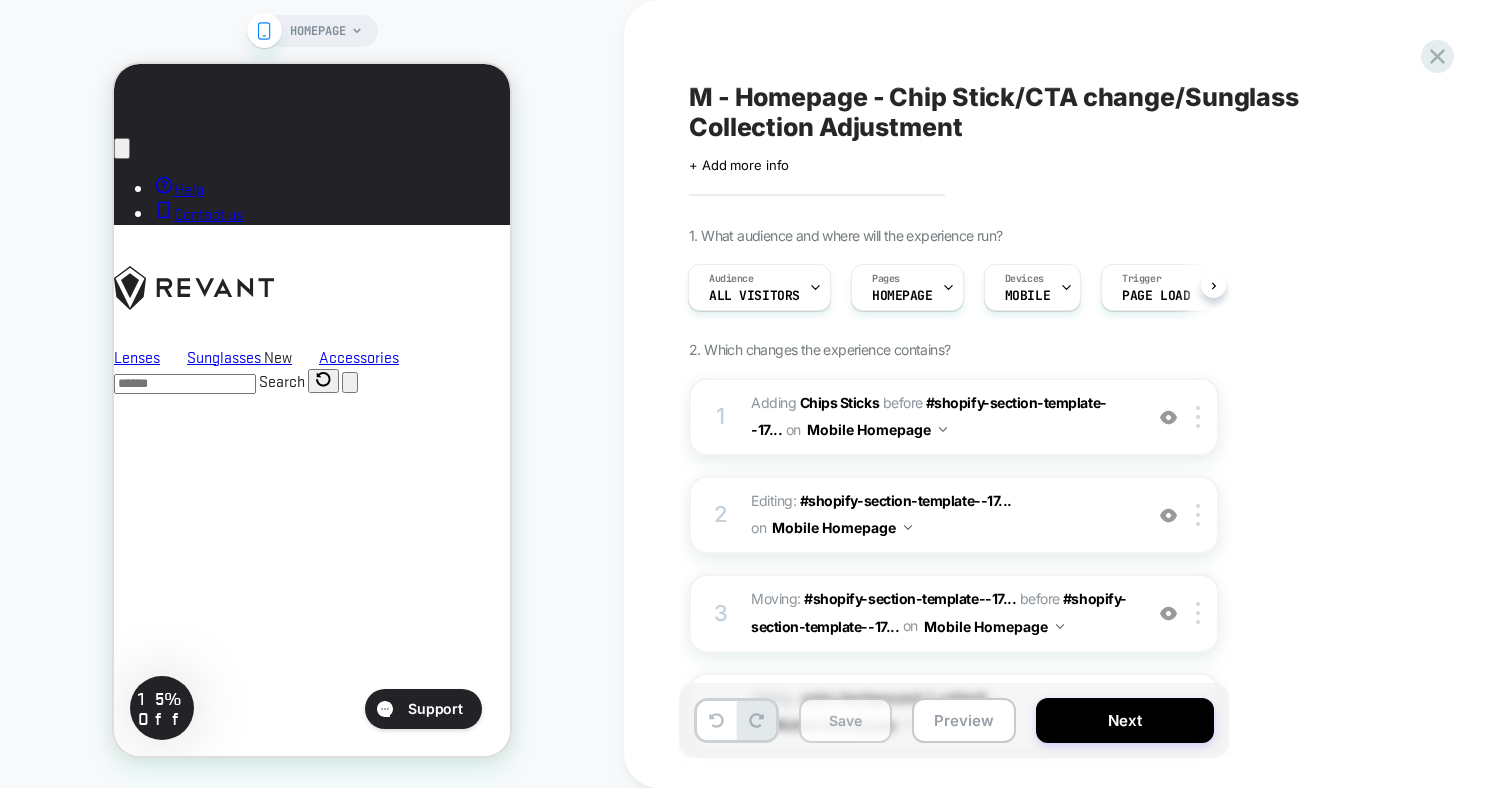 click on "Save" at bounding box center (845, 720) 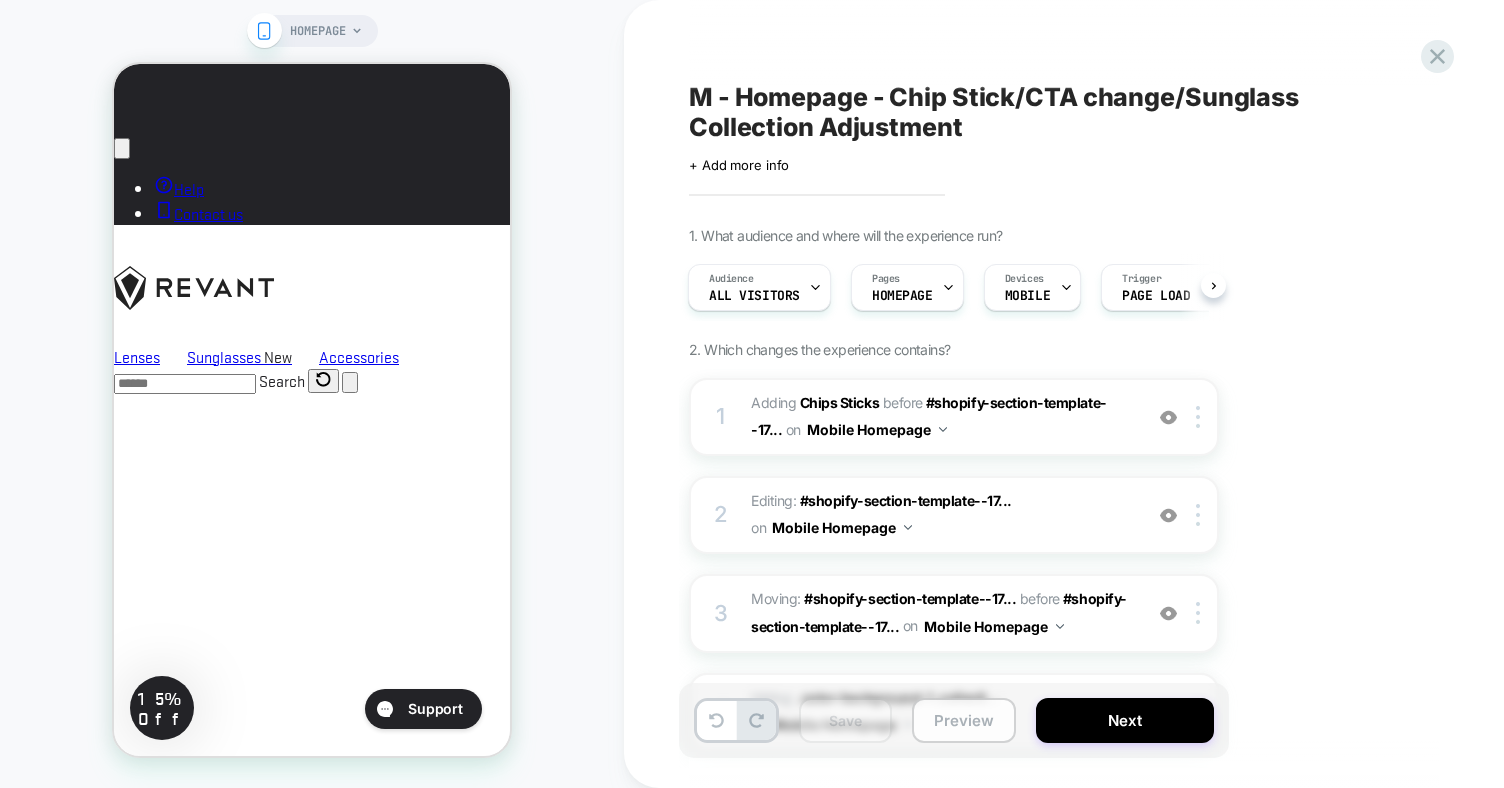 click on "Preview" at bounding box center [964, 720] 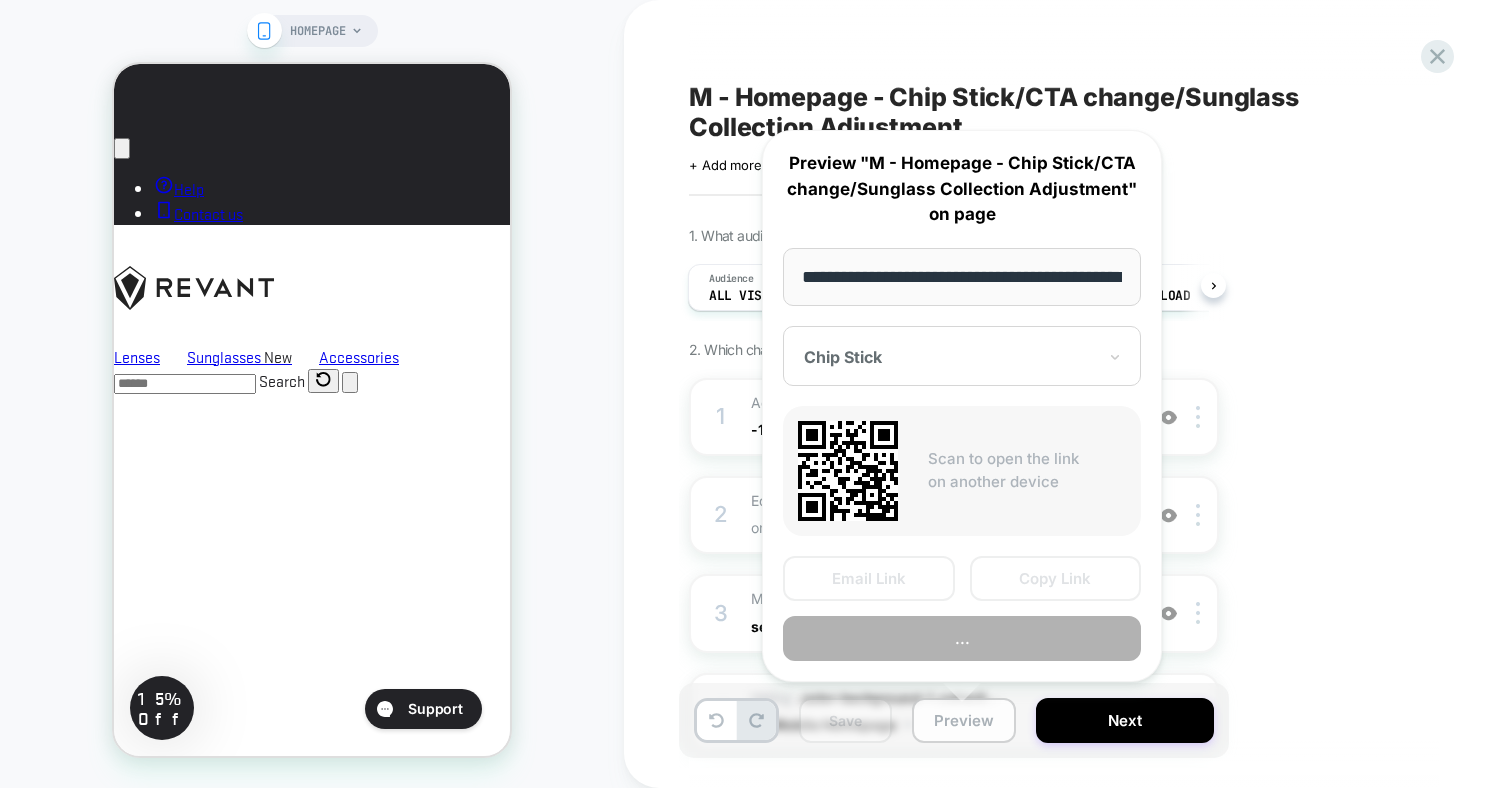 scroll, scrollTop: 0, scrollLeft: 83, axis: horizontal 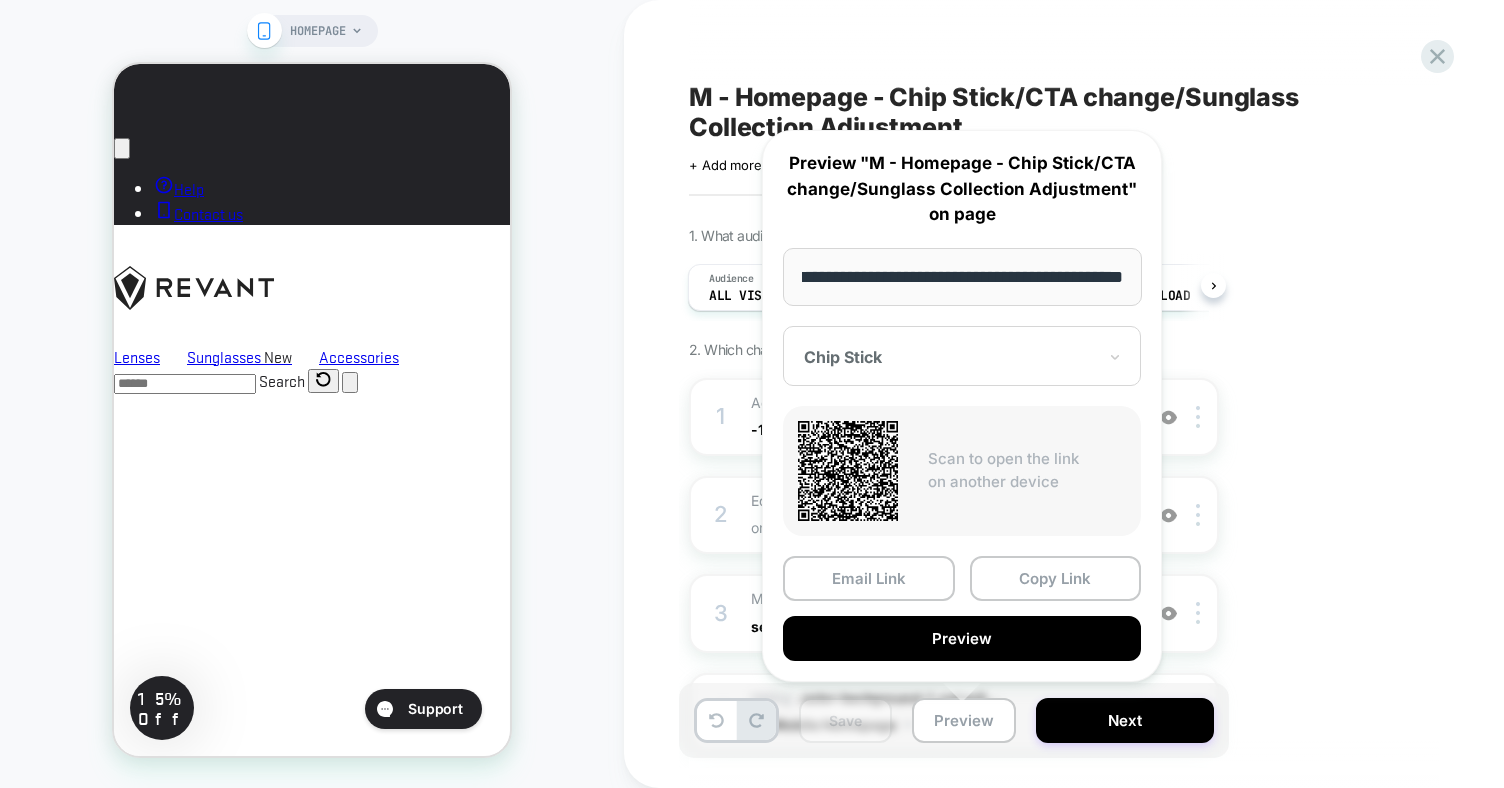 click on "1. What audience and where will the experience run? Audience All Visitors Pages HOMEPAGE Devices MOBILE Trigger Page Load 2. Which changes the experience contains? 1 #_loomi_addon_1754069349376_dup1754080087 Adding   Chips Sticks   BEFORE #shopify-section-template--17... #shopify-section-template--17370838564941__image_banner   on Mobile Homepage Add Before Add After Duplicate Replace Position Copy CSS Selector Copy Widget Id Rename Copy to   Desktop Target   All Devices Delete 2 Editing :   #shopify-section-template--17... #shopify-section-template--17370838564941__image_banner   on Mobile Homepage Add Before Add After Delete 3 Moving:   #shopify-section-template--17... #shopify-section-template--17370838564941__custom_grid_YDDgMk   before #shopify-section-template--17... #shopify-section-template--17370838564941__multicolumn_Vb7fwy   on Mobile Homepage Add Before Add After Delete 4 Hiding :   .color-background-1 .collecti... .color-background-1 .collection__title   on Mobile Homepage Add Before Add After" at bounding box center (1054, 608) 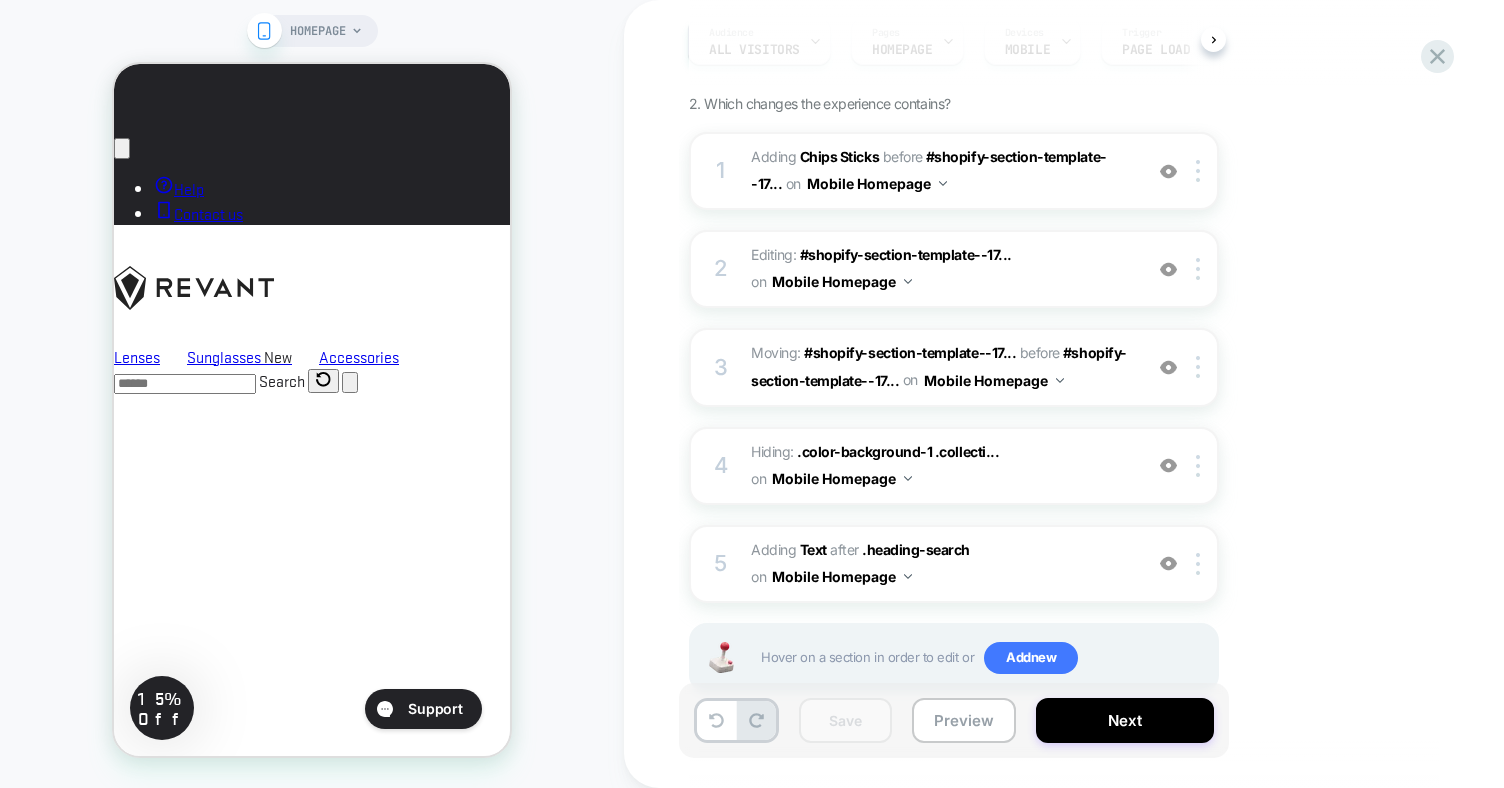 scroll, scrollTop: 298, scrollLeft: 0, axis: vertical 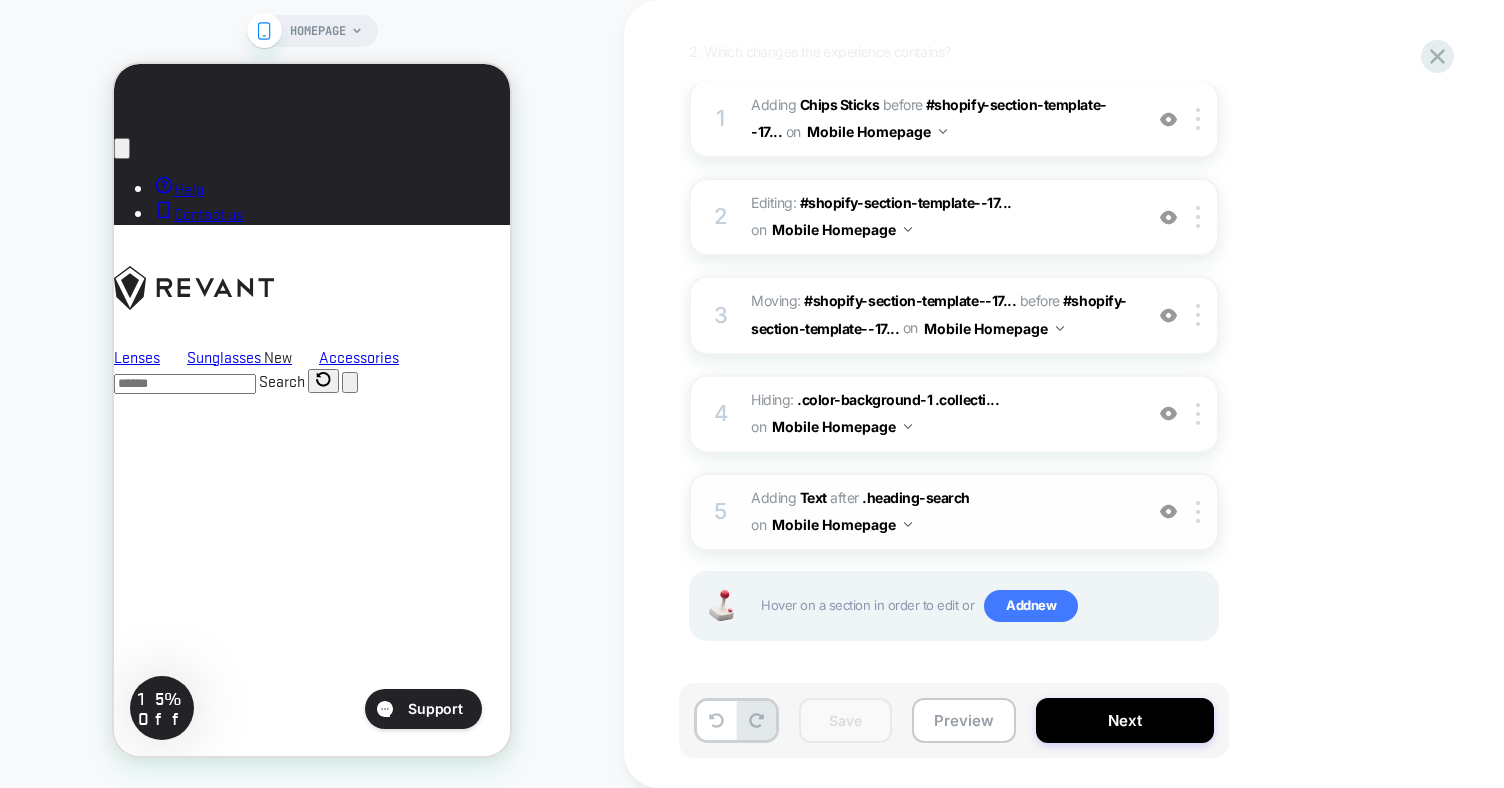 click on "5 #_loomi_addon_1754082935672 Adding   Text   AFTER .heading-search .heading-search   on Mobile Homepage Add Before Add After Duplicate Replace Position Copy CSS Selector Copy Widget Id Rename Copy to   Desktop Target   All Devices Delete" at bounding box center [954, 512] 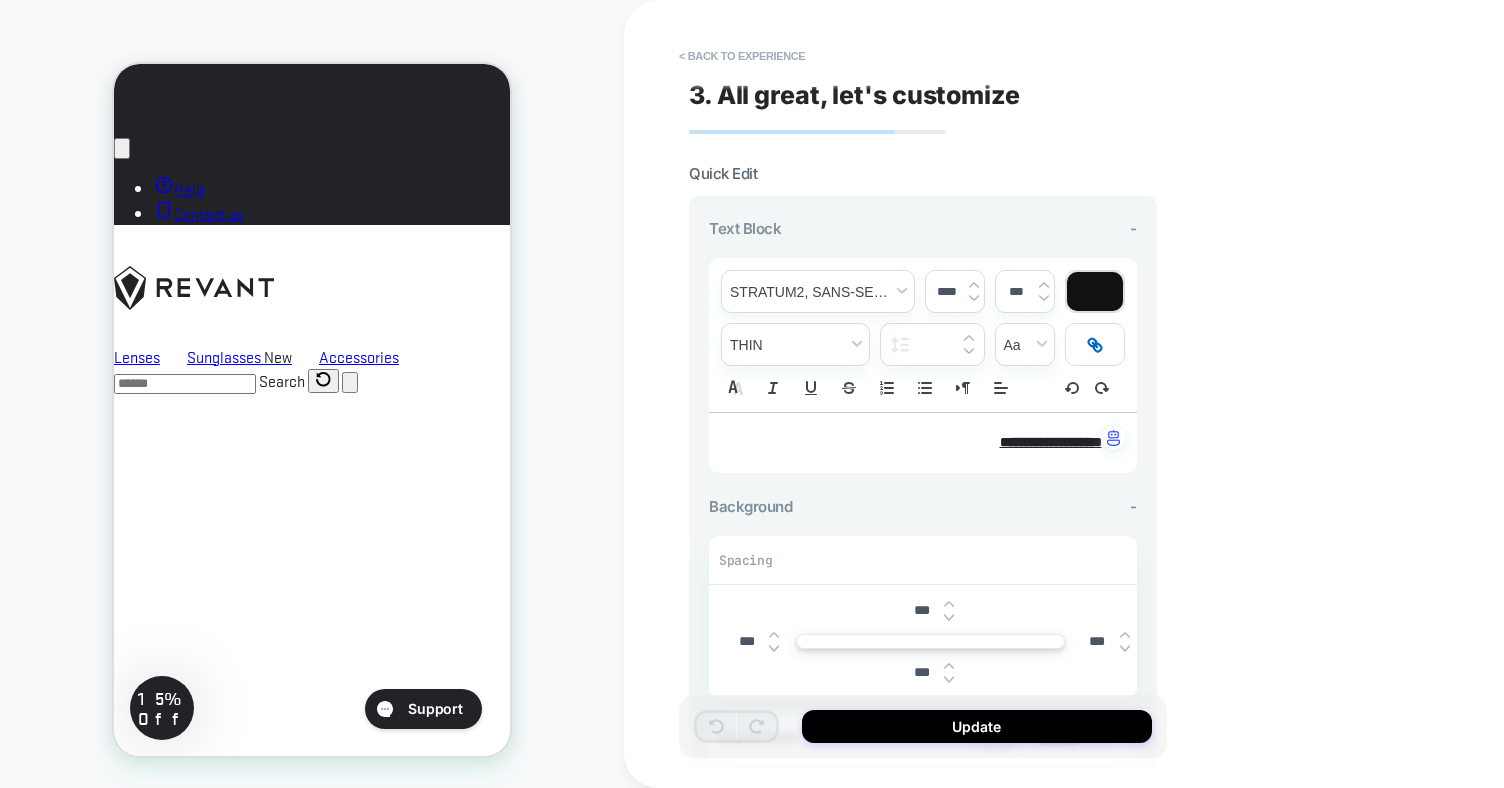 click at bounding box center [1095, 344] 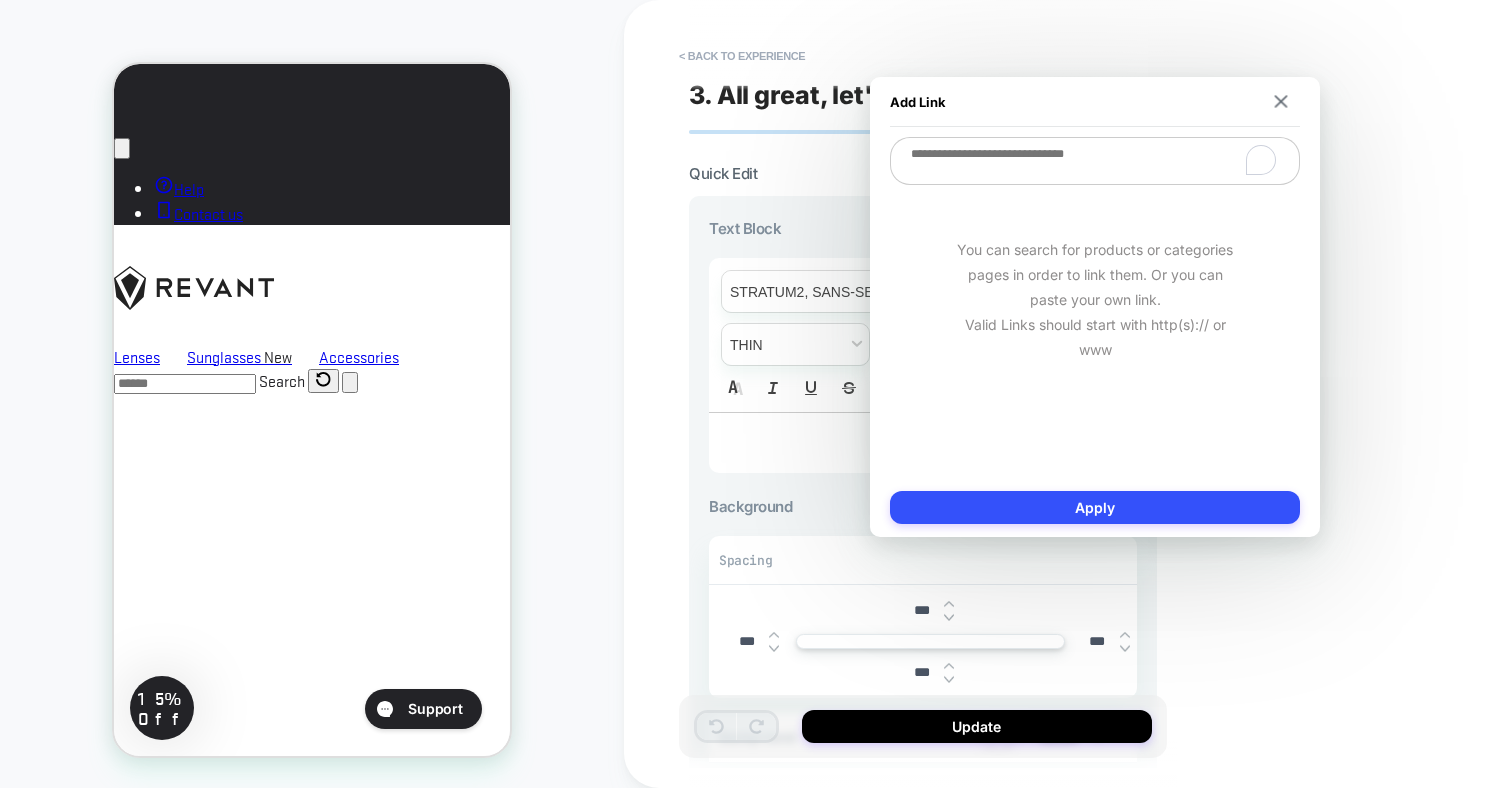 click at bounding box center [1095, 161] 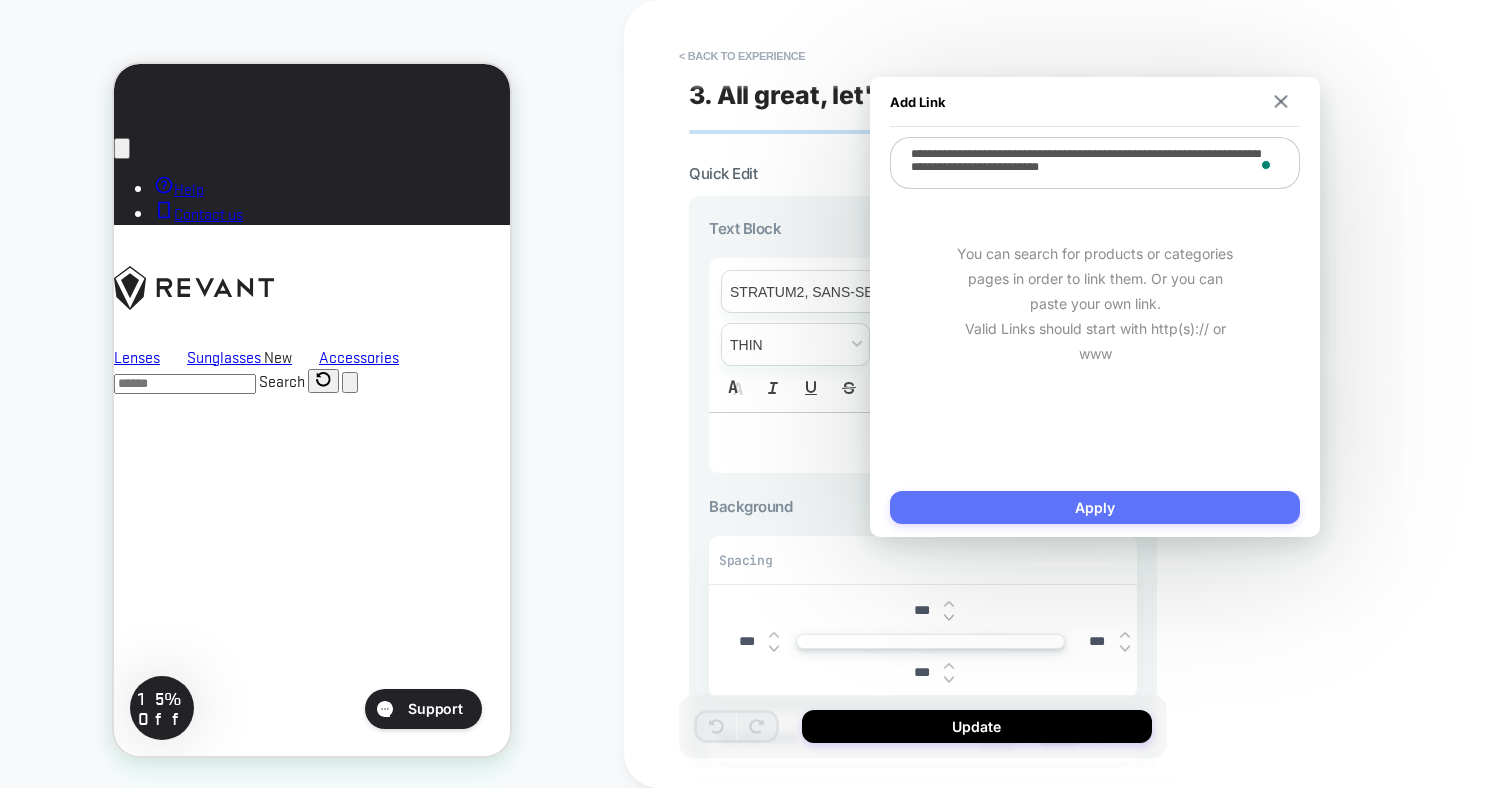 type on "**********" 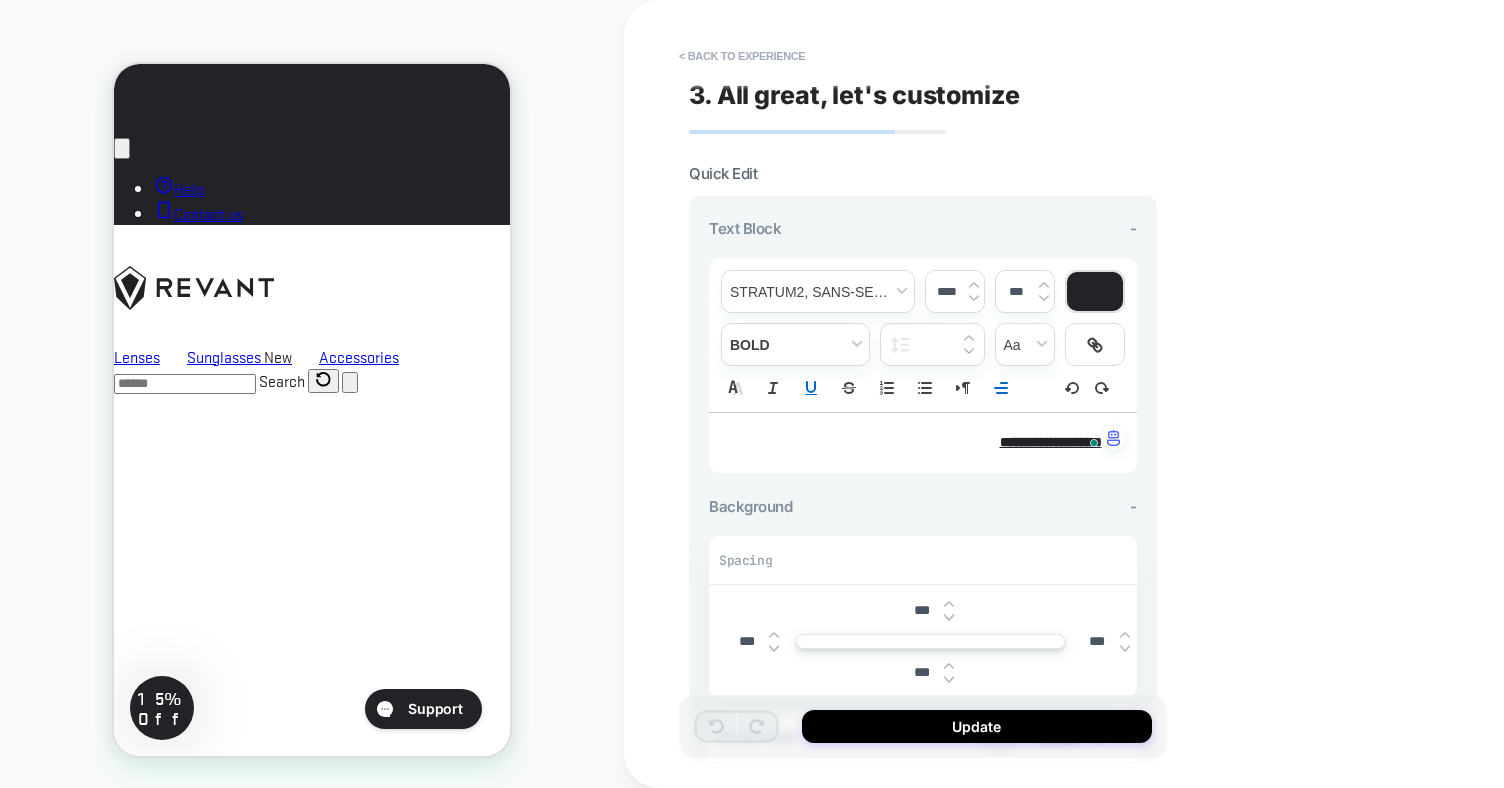 scroll, scrollTop: 319, scrollLeft: 0, axis: vertical 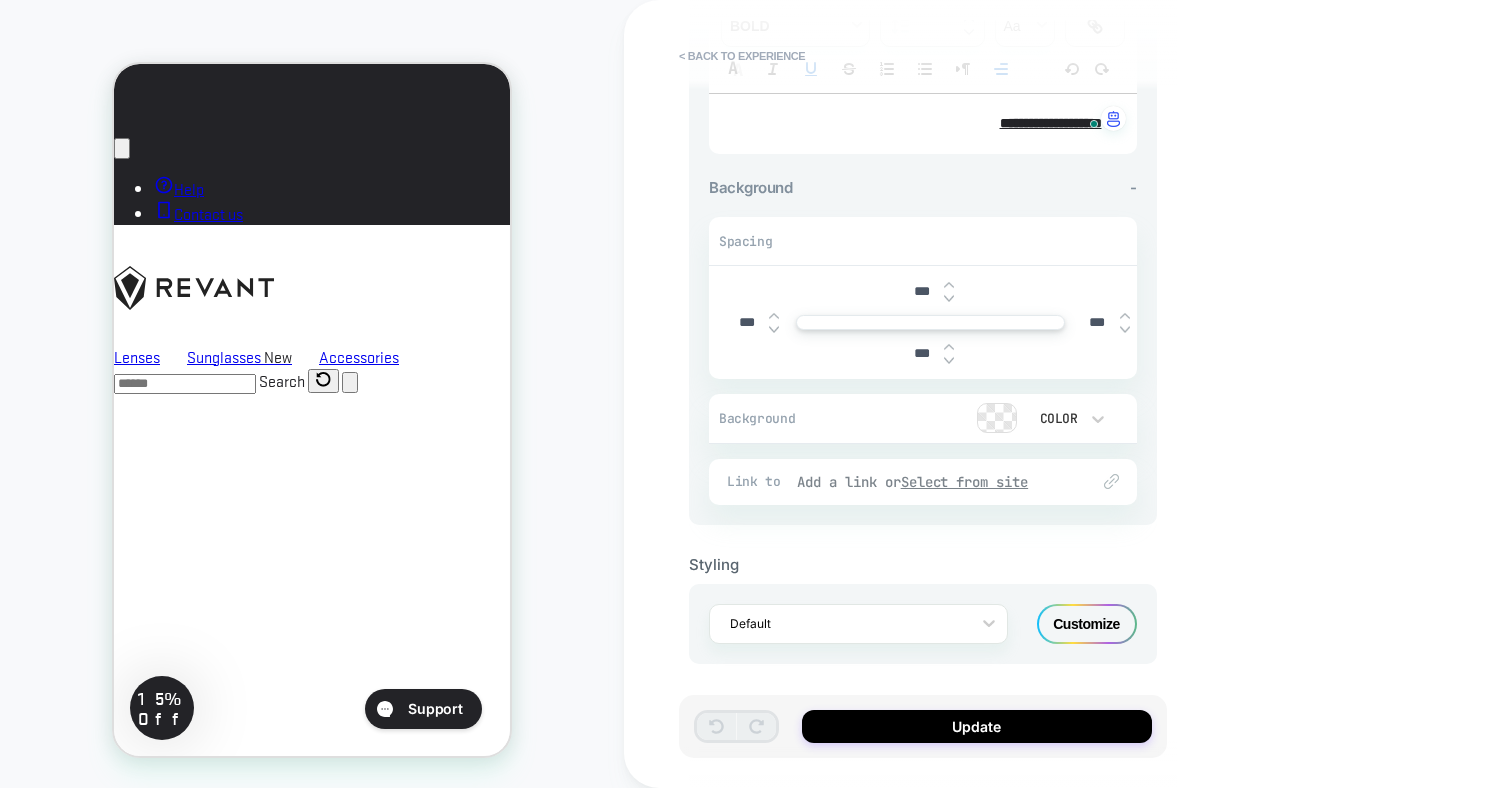 click on "Add a link or  Select from site" at bounding box center [933, 482] 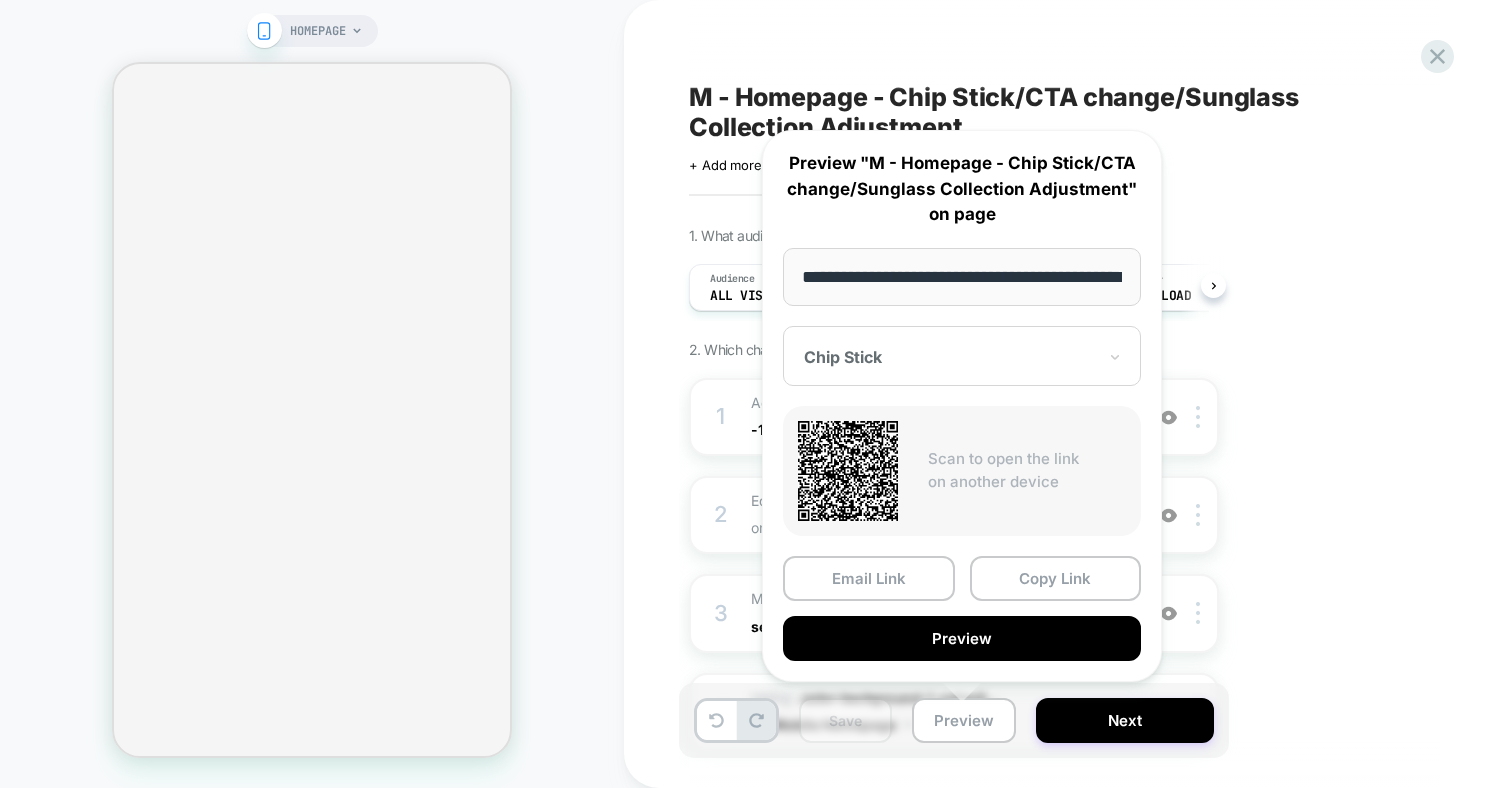 scroll, scrollTop: 0, scrollLeft: 0, axis: both 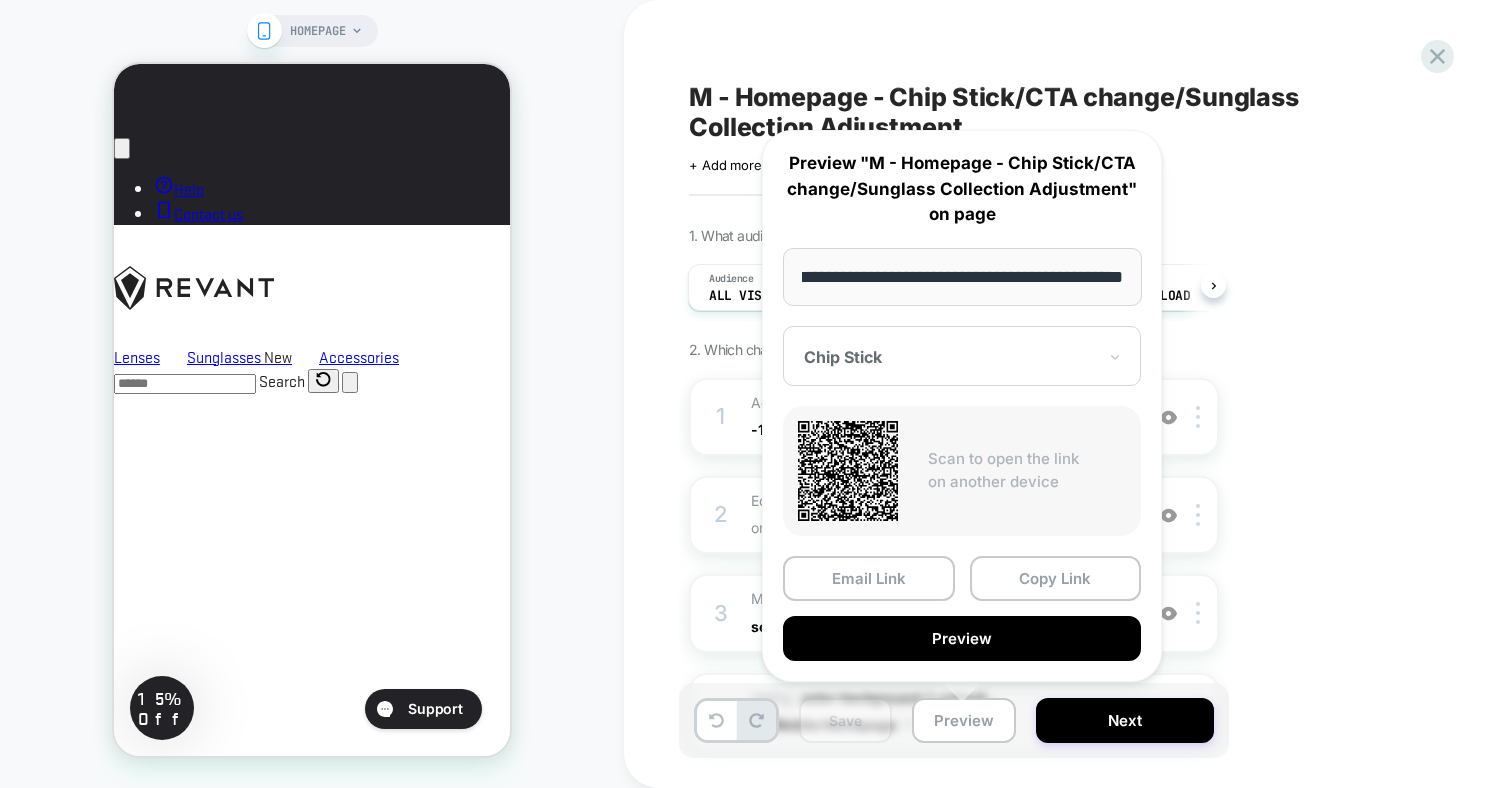 click on "1. What audience and where will the experience run? Audience All Visitors Pages HOMEPAGE Devices MOBILE Trigger Page Load 2. Which changes the experience contains? 1 #_loomi_addon_1754069349376_dup1754080087 Adding   Chips Sticks   BEFORE #shopify-section-template--17... #shopify-section-template--17370838564941__image_banner   on Mobile Homepage Add Before Add After Duplicate Replace Position Copy CSS Selector Copy Widget Id Rename Copy to   Desktop Target   All Devices Delete 2 Editing :   #shopify-section-template--17... #shopify-section-template--17370838564941__image_banner   on Mobile Homepage Add Before Add After Delete 3 Moving:   #shopify-section-template--17... #shopify-section-template--17370838564941__custom_grid_YDDgMk   before #shopify-section-template--17... #shopify-section-template--17370838564941__multicolumn_Vb7fwy   on Mobile Homepage Add Before Add After Delete 4 Hiding :   .color-background-1 .collecti... .color-background-1 .collection__title   on Mobile Homepage Add Before Add After" at bounding box center [1054, 608] 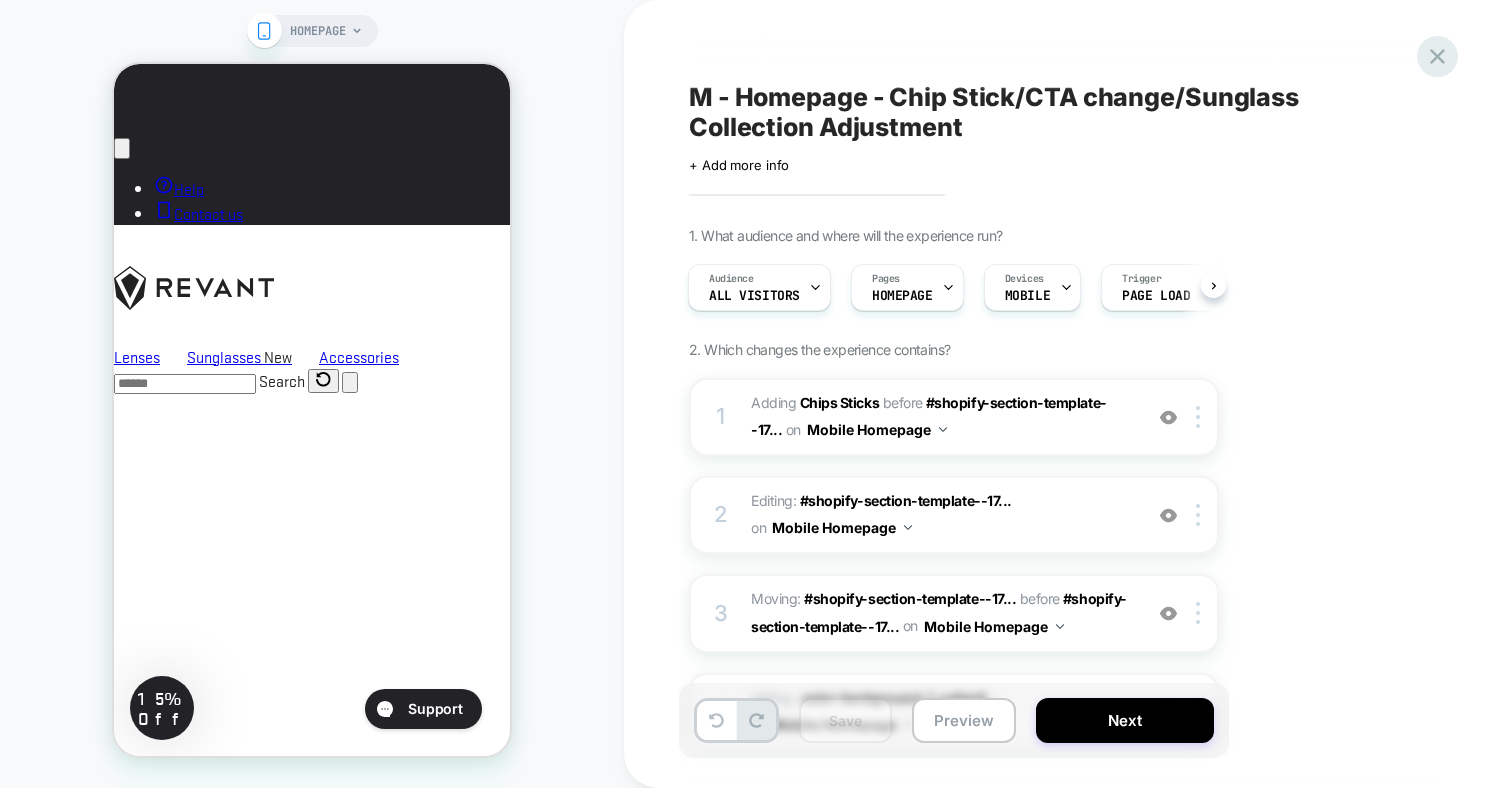 click 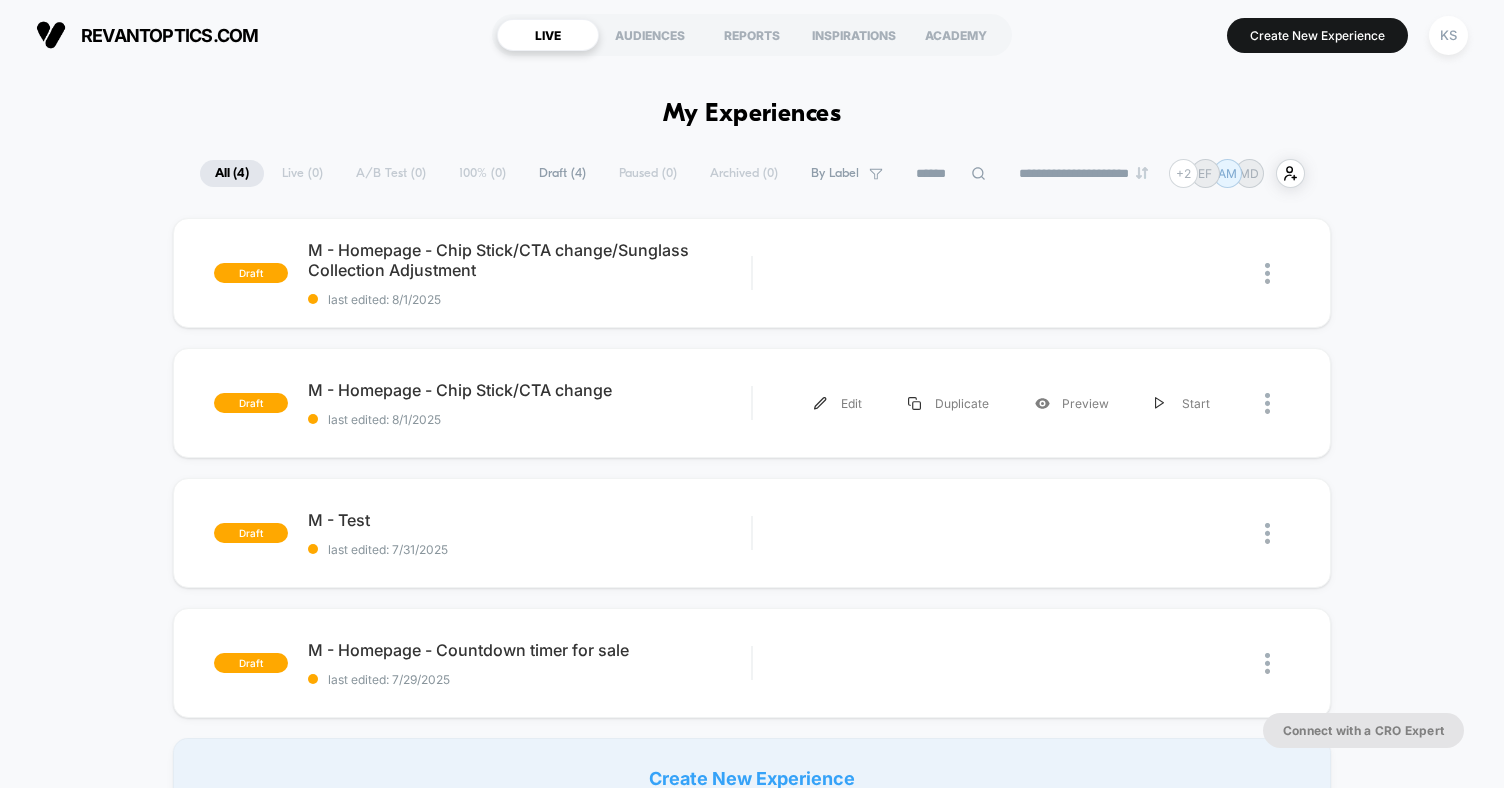 scroll, scrollTop: 0, scrollLeft: 0, axis: both 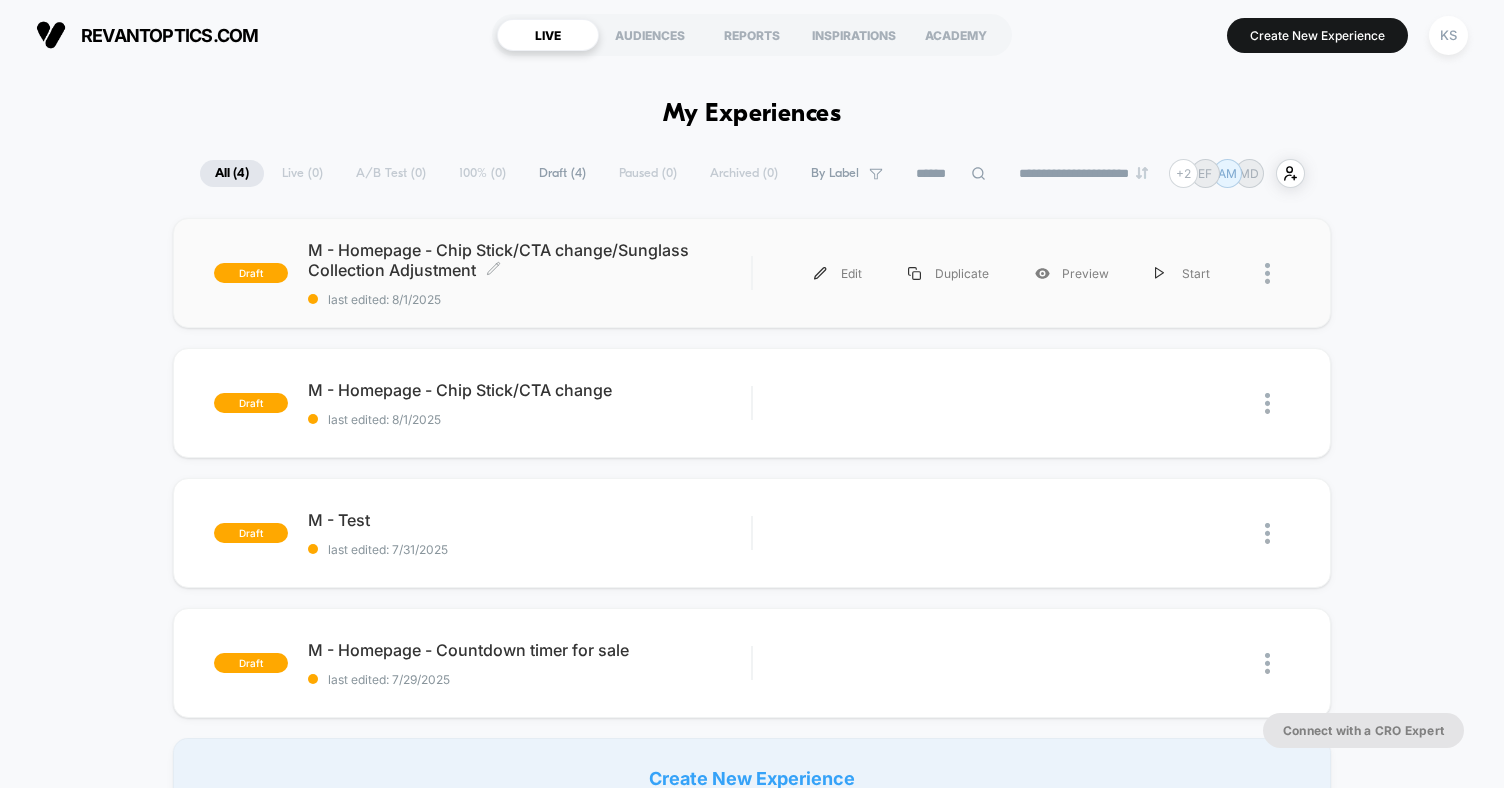click on "last edited: 8/1/2025" at bounding box center [529, 299] 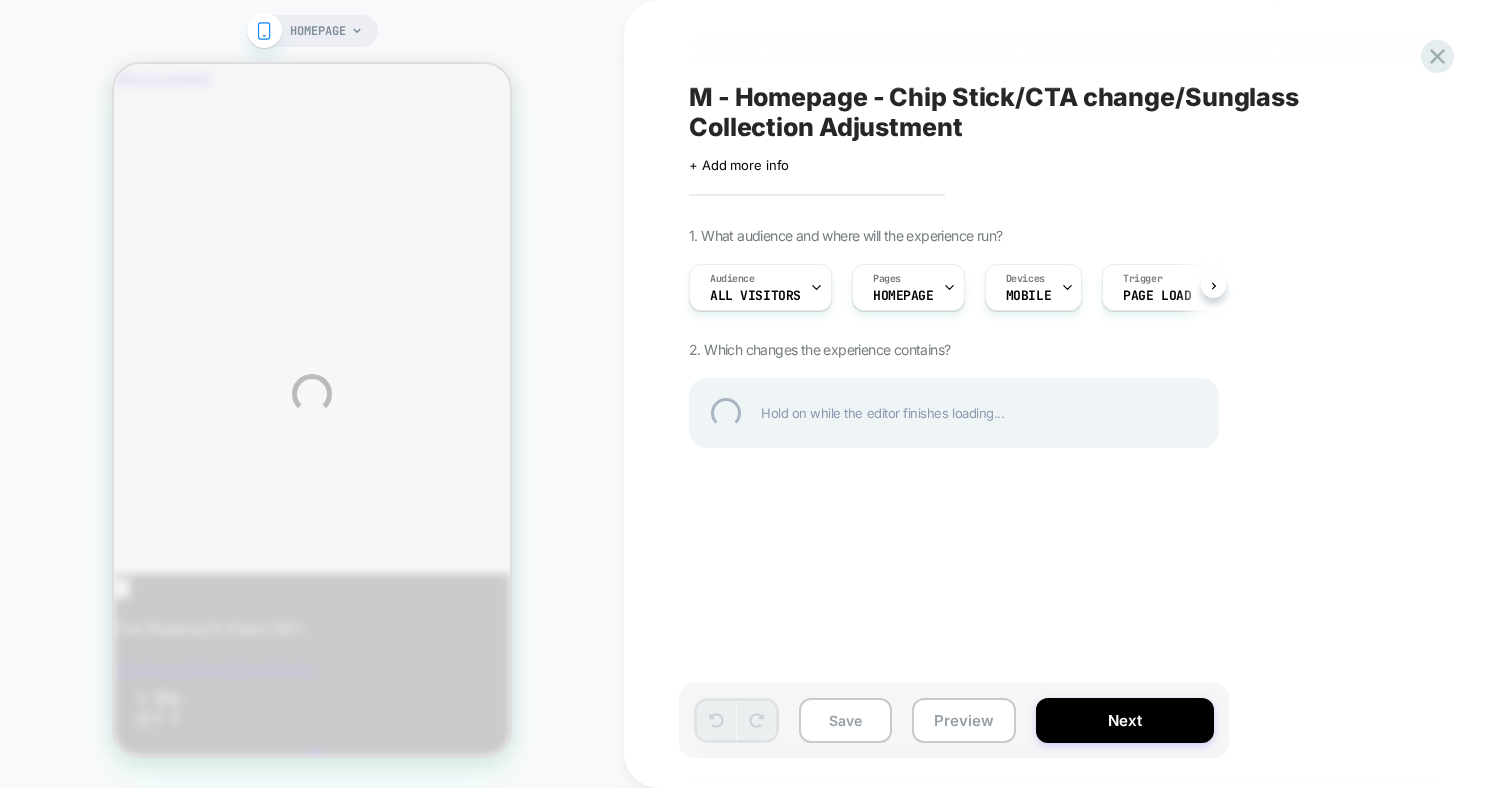 scroll, scrollTop: 0, scrollLeft: 0, axis: both 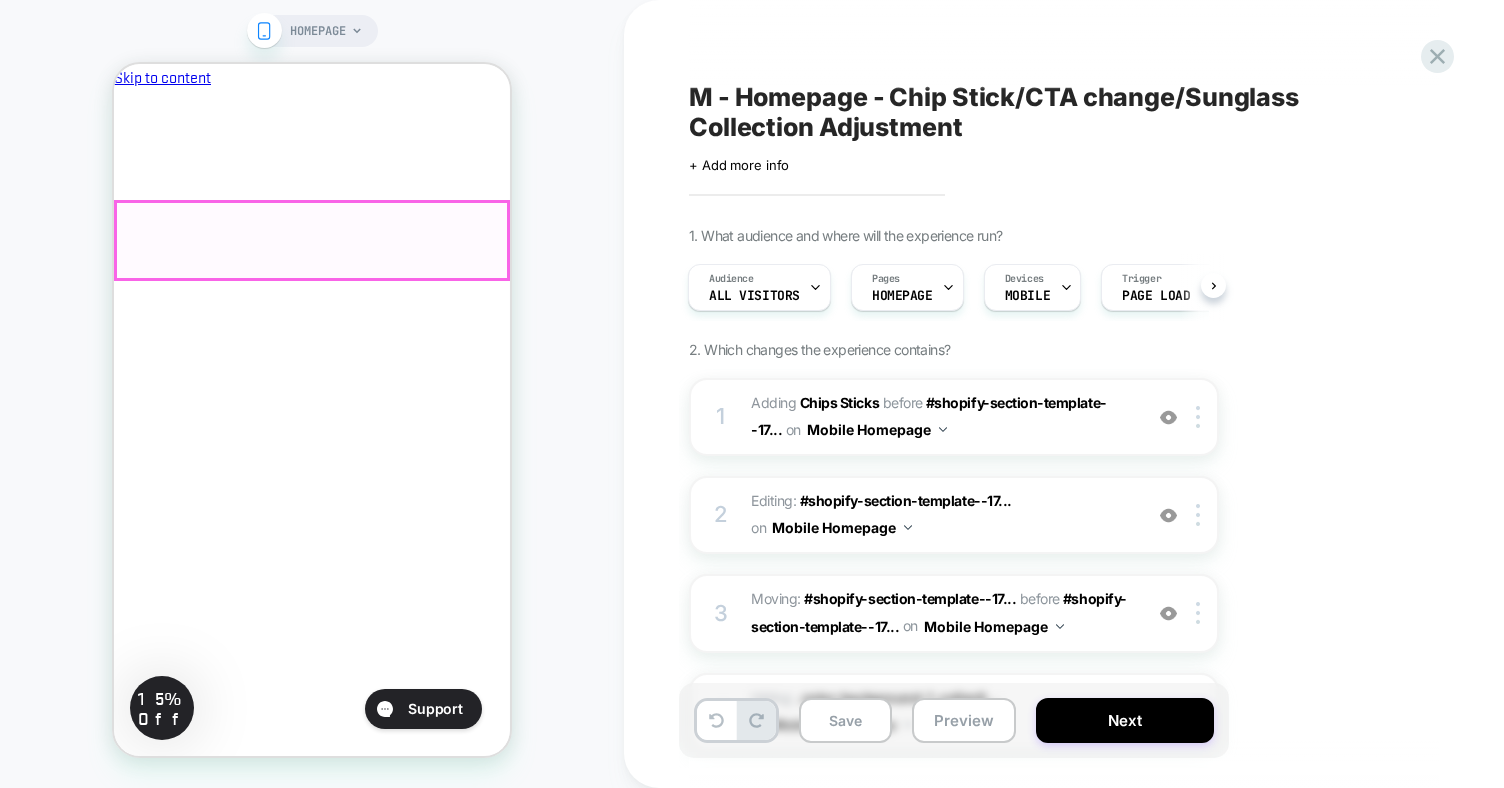 click on "Replacement Lenses Revant Sunglasses Accessories" at bounding box center (312, 3898) 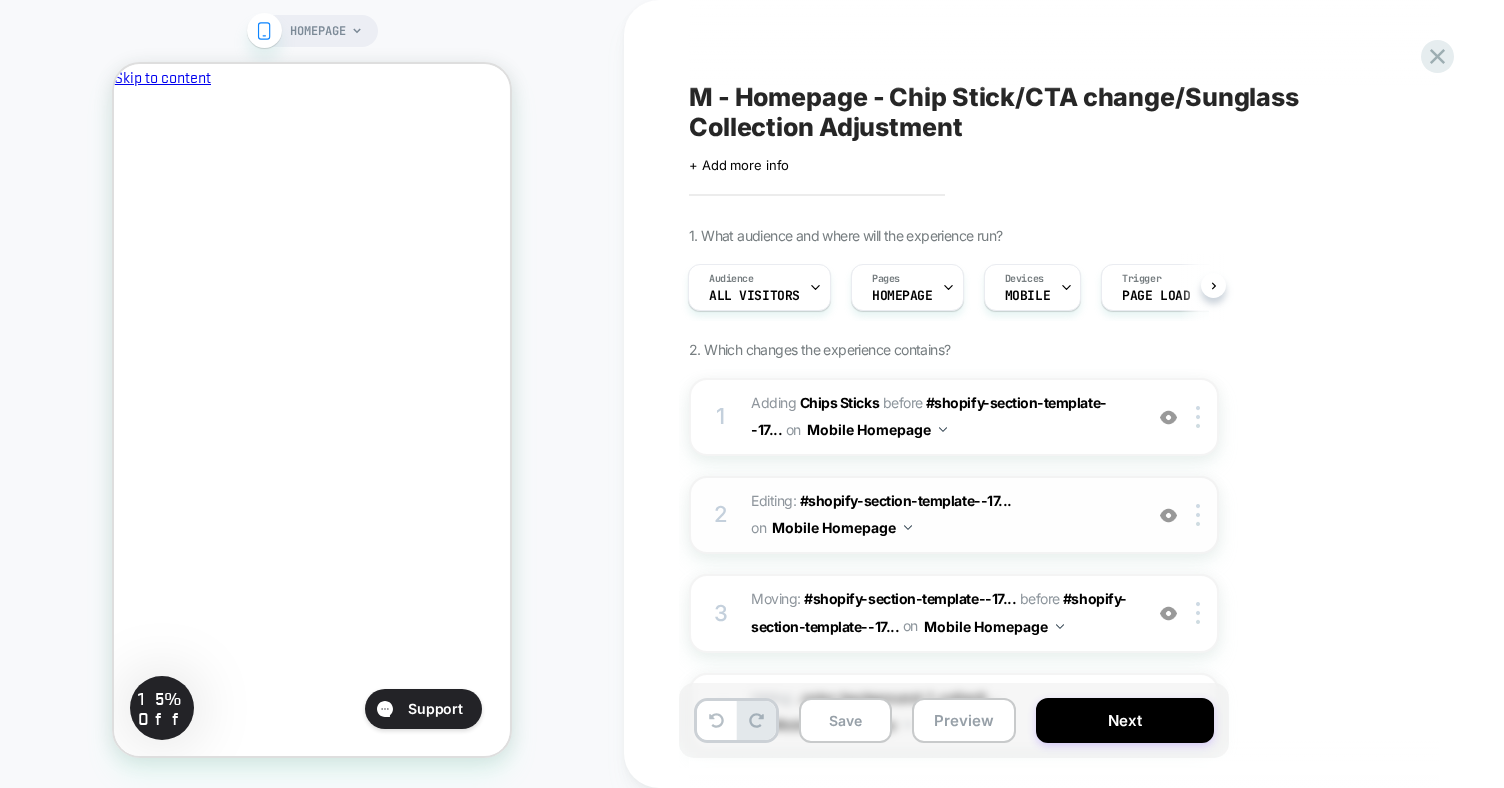 click on "Editing :   #shopify-section-template--17... #shopify-section-template--17370838564941__image_banner   on Mobile Homepage" at bounding box center [941, 515] 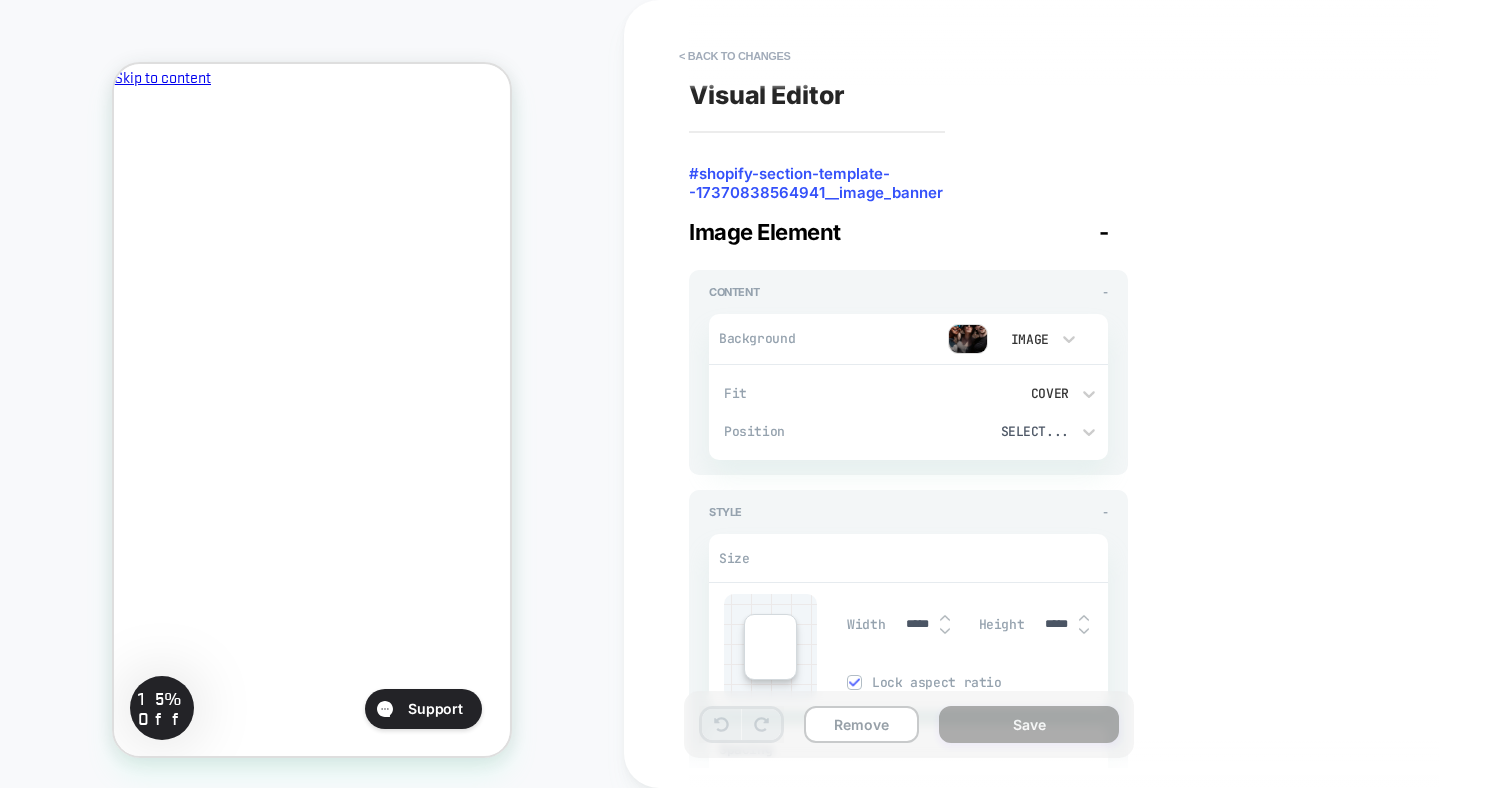 scroll, scrollTop: 140, scrollLeft: 0, axis: vertical 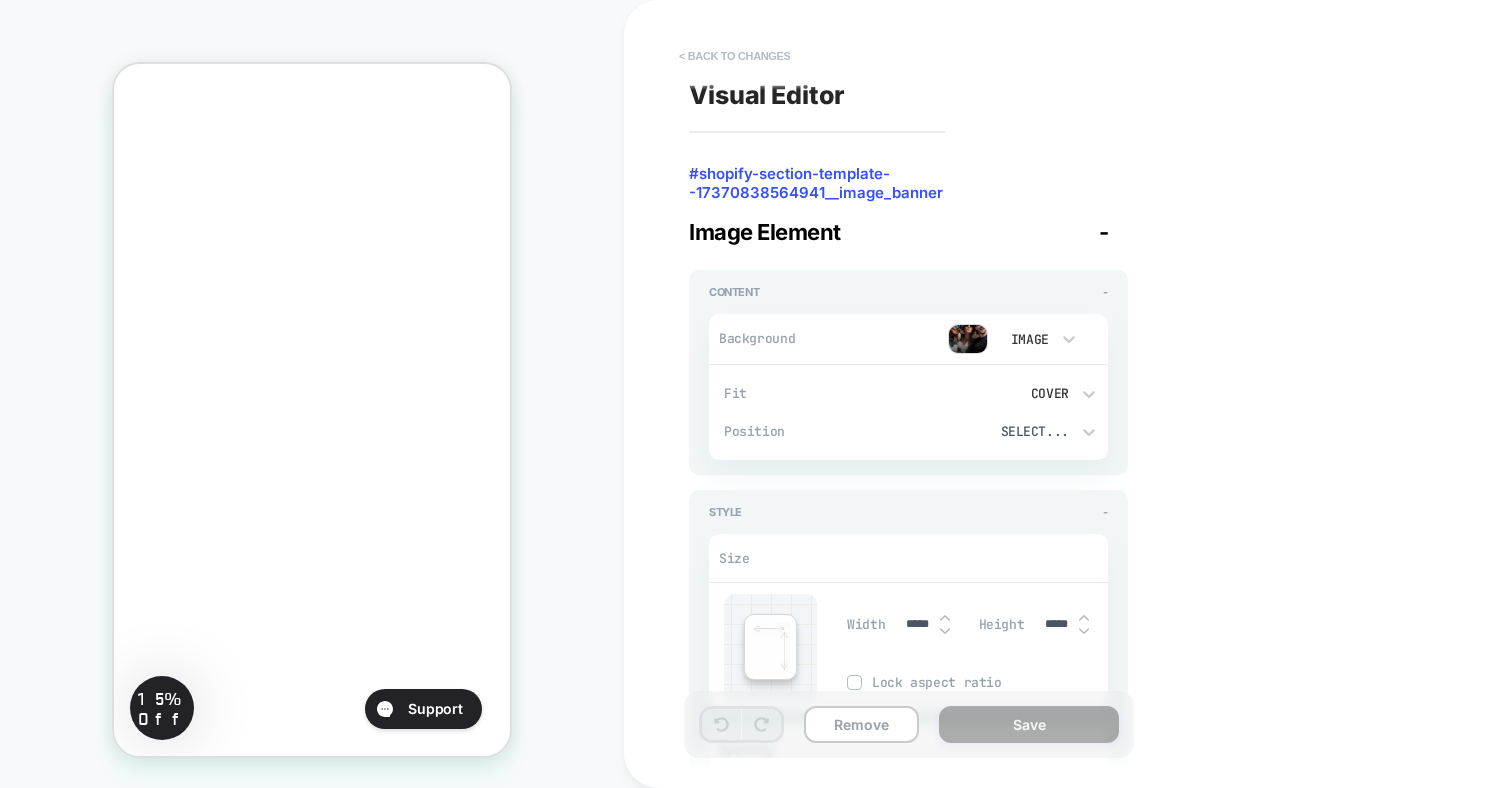 click on "< Back to changes" at bounding box center (735, 56) 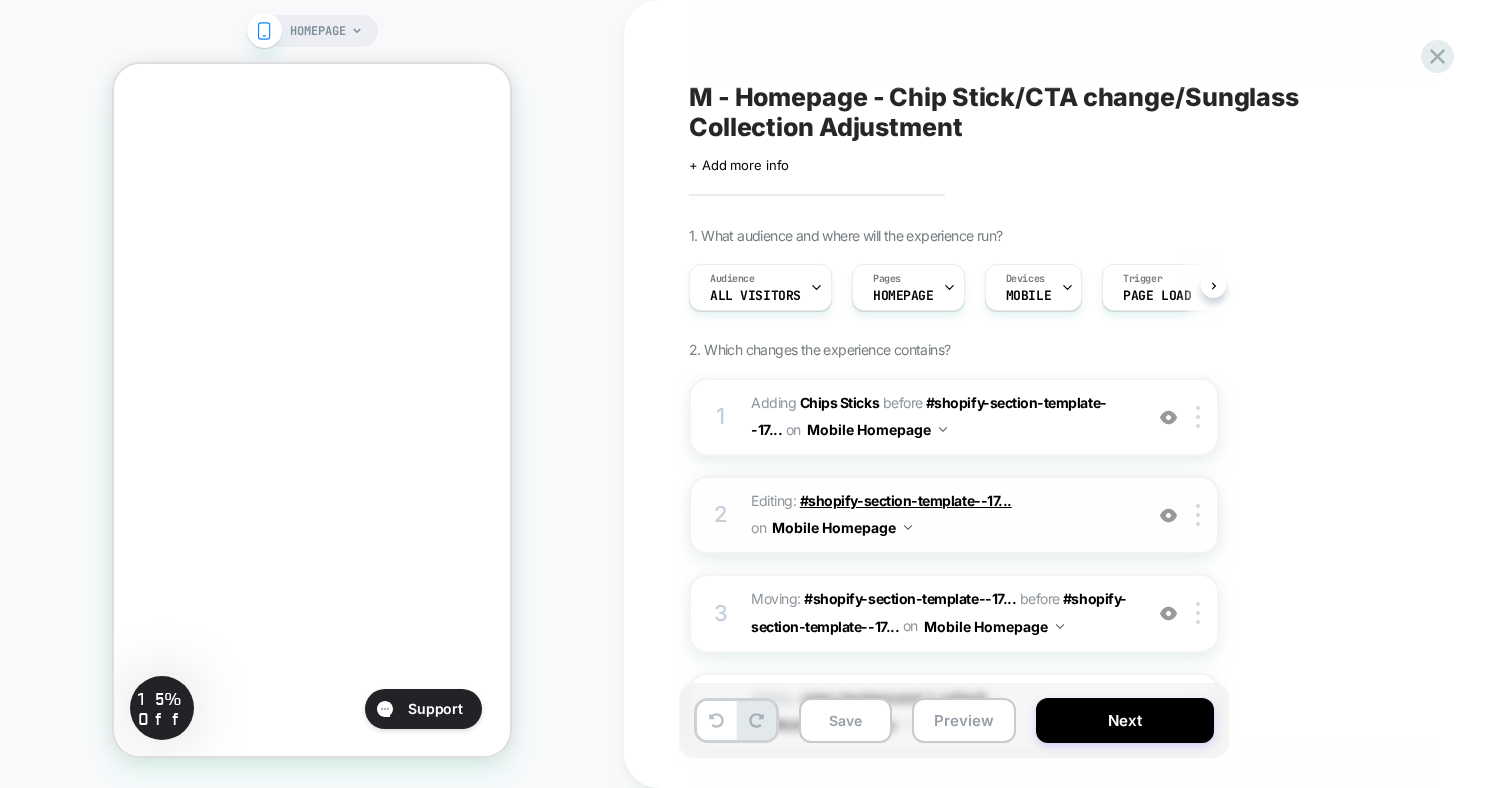 scroll, scrollTop: 0, scrollLeft: 1, axis: horizontal 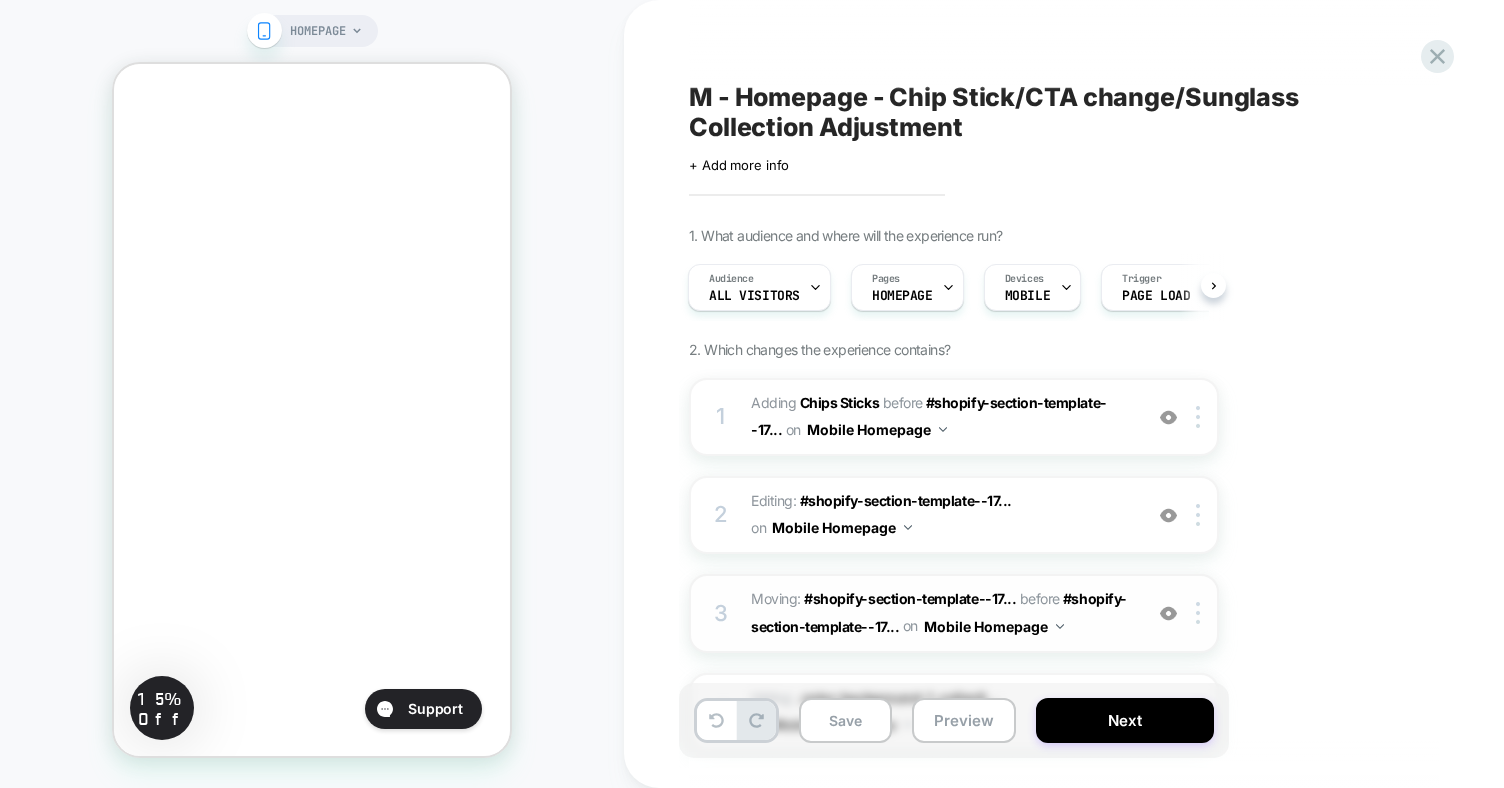click on "Moving:   #shopify-section-template--17... #shopify-section-template--17370838564941__custom_grid_YDDgMk   before #shopify-section-template--17... #shopify-section-template--17370838564941__multicolumn_Vb7fwy   on Mobile Homepage" at bounding box center [941, 613] 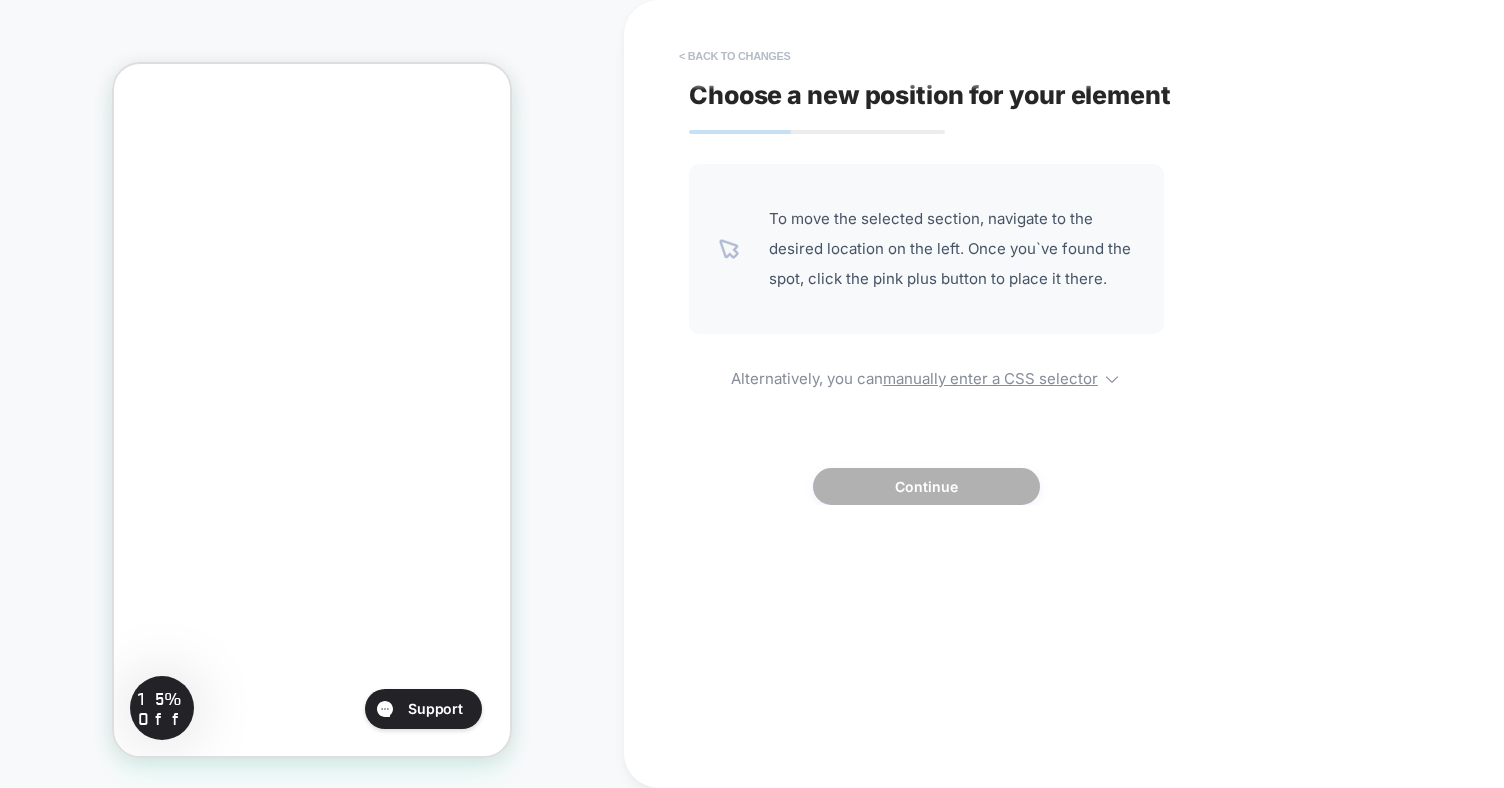 click on "< Back to changes" at bounding box center [735, 56] 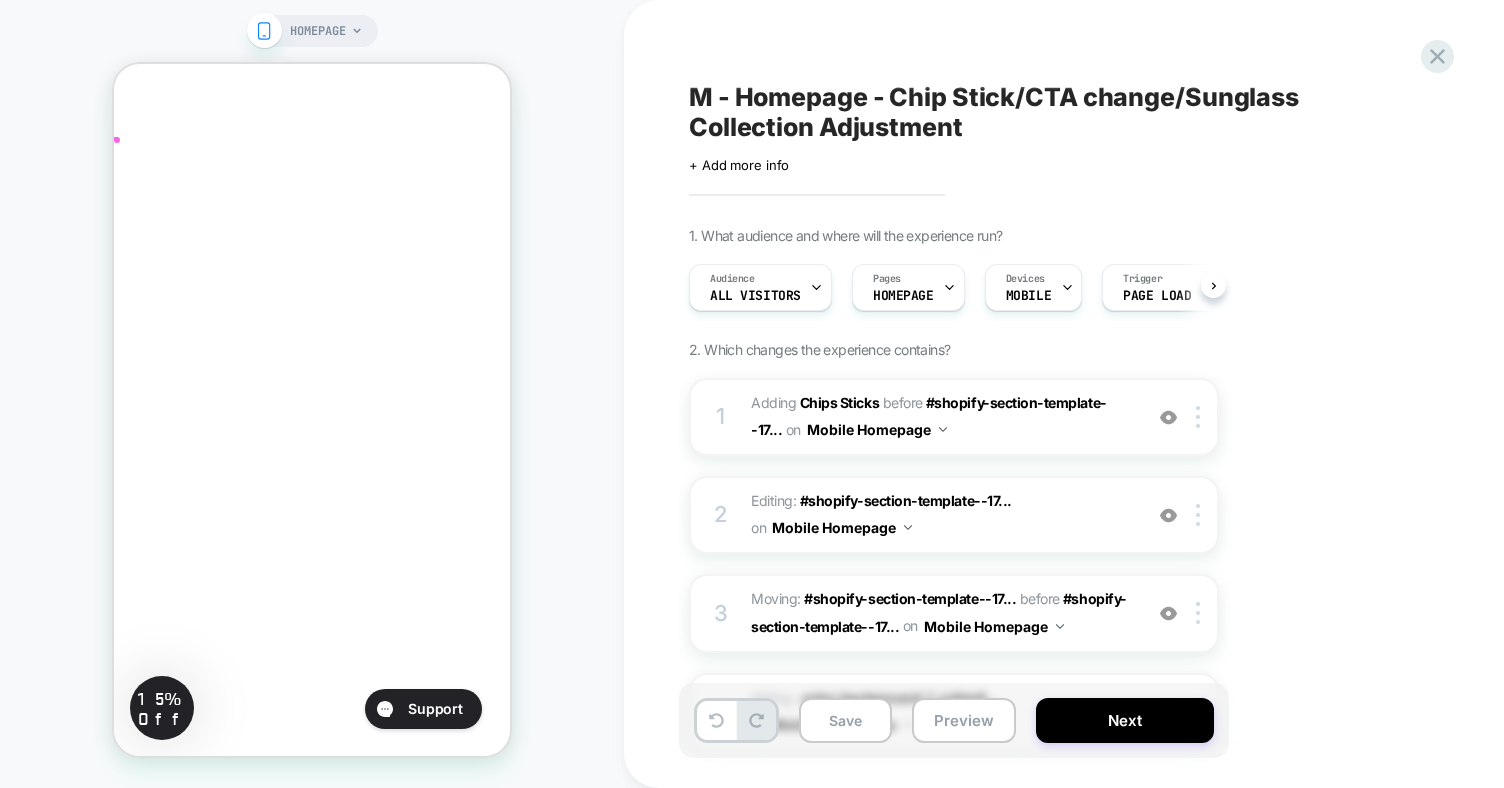 scroll, scrollTop: 140, scrollLeft: 0, axis: vertical 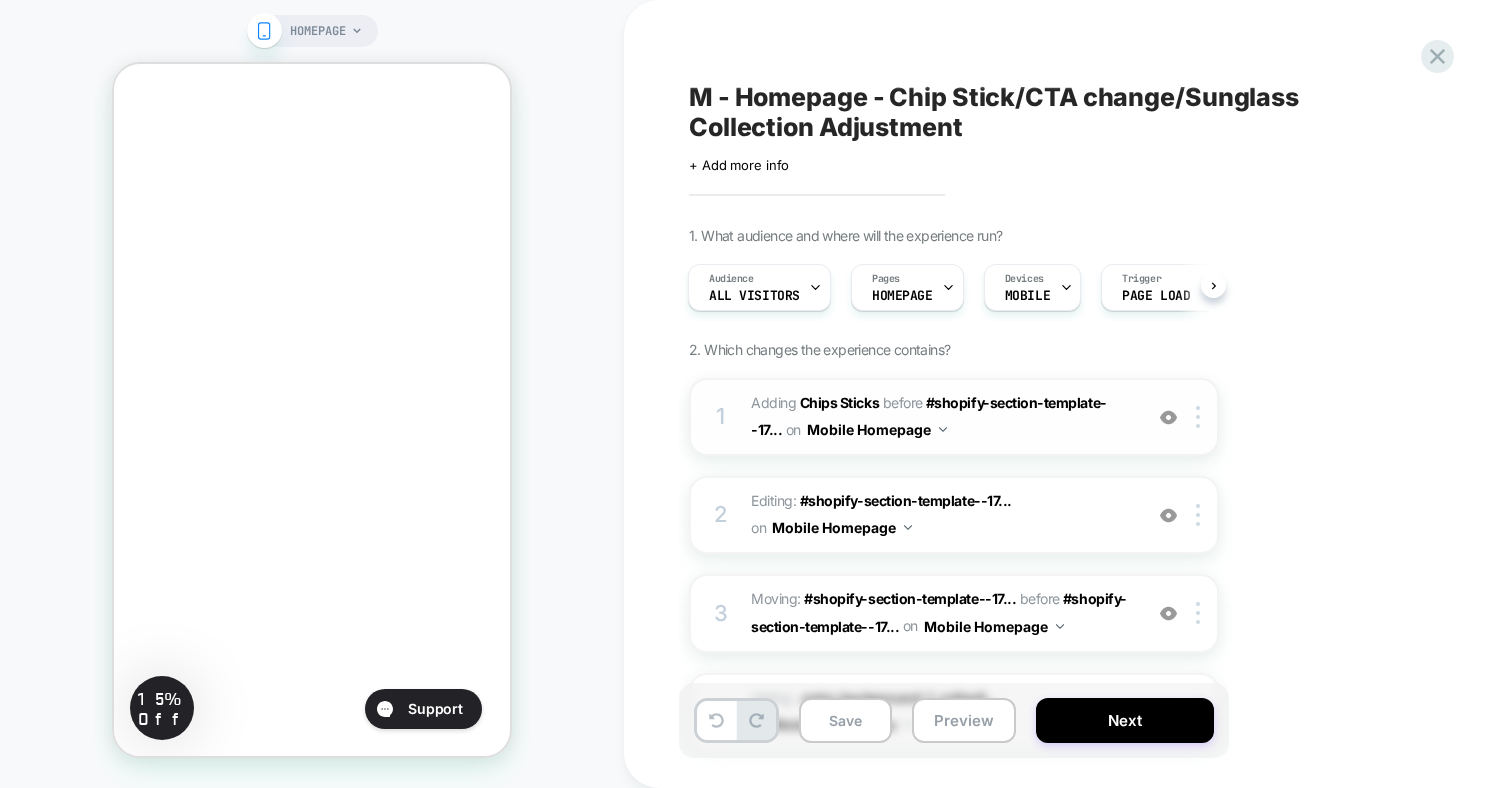 click on "#_loomi_addon_1754069349376_dup1754080087 Adding   Chips Sticks   BEFORE #shopify-section-template--17... #shopify-section-template--17370838564941__image_banner   on Mobile Homepage" at bounding box center [941, 417] 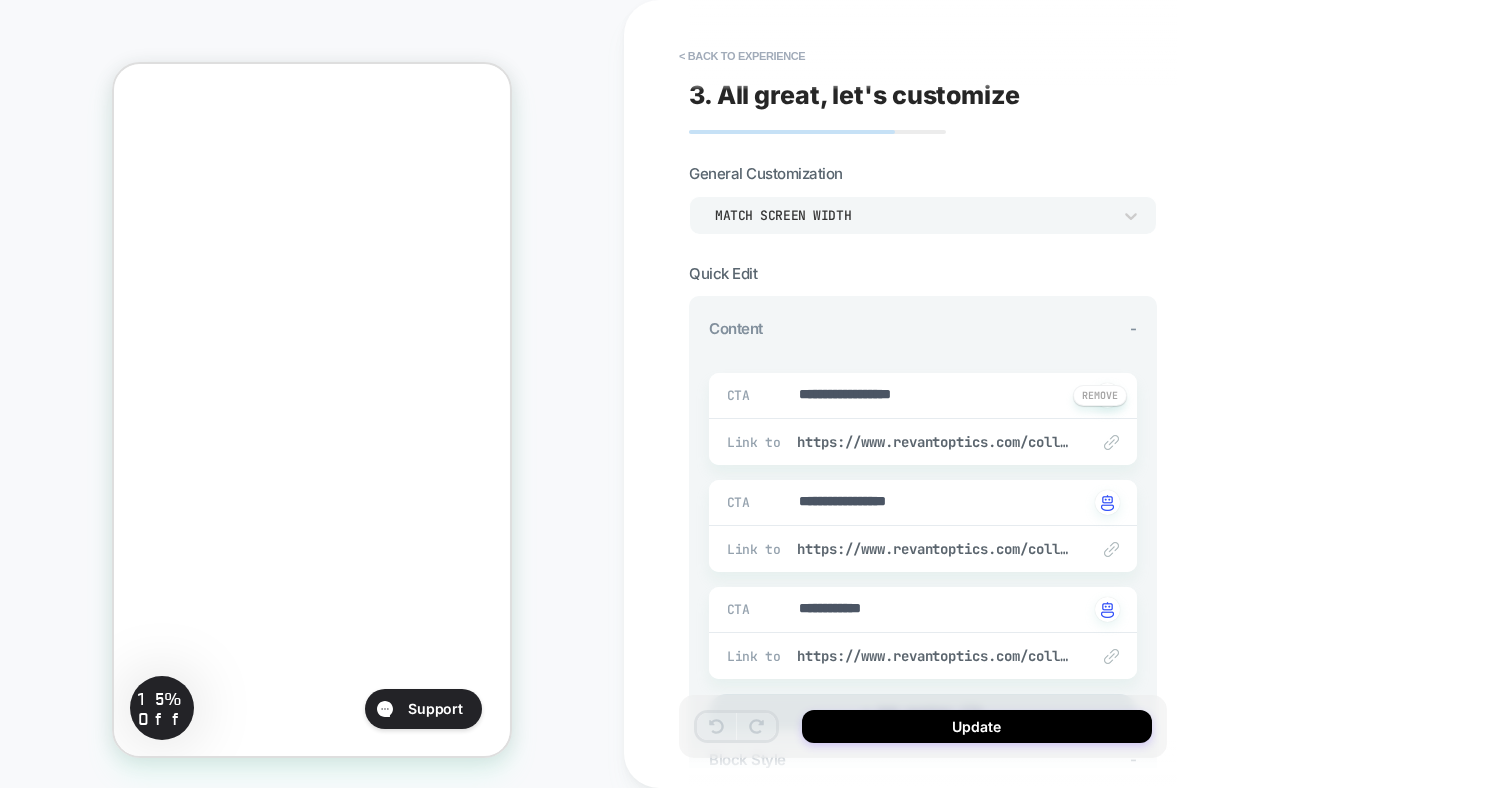 scroll, scrollTop: 0, scrollLeft: 0, axis: both 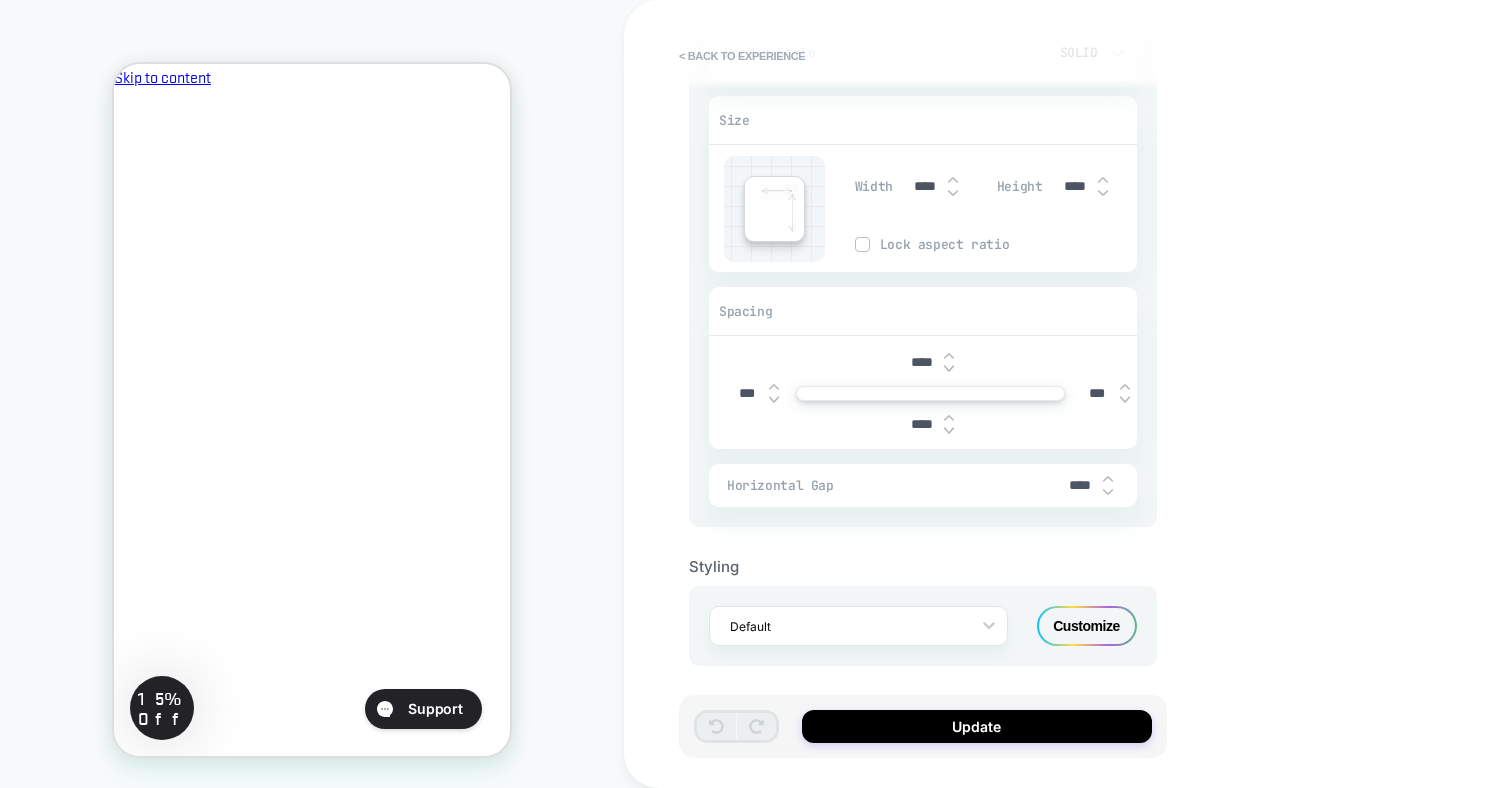 click on "Customize" at bounding box center [1087, 626] 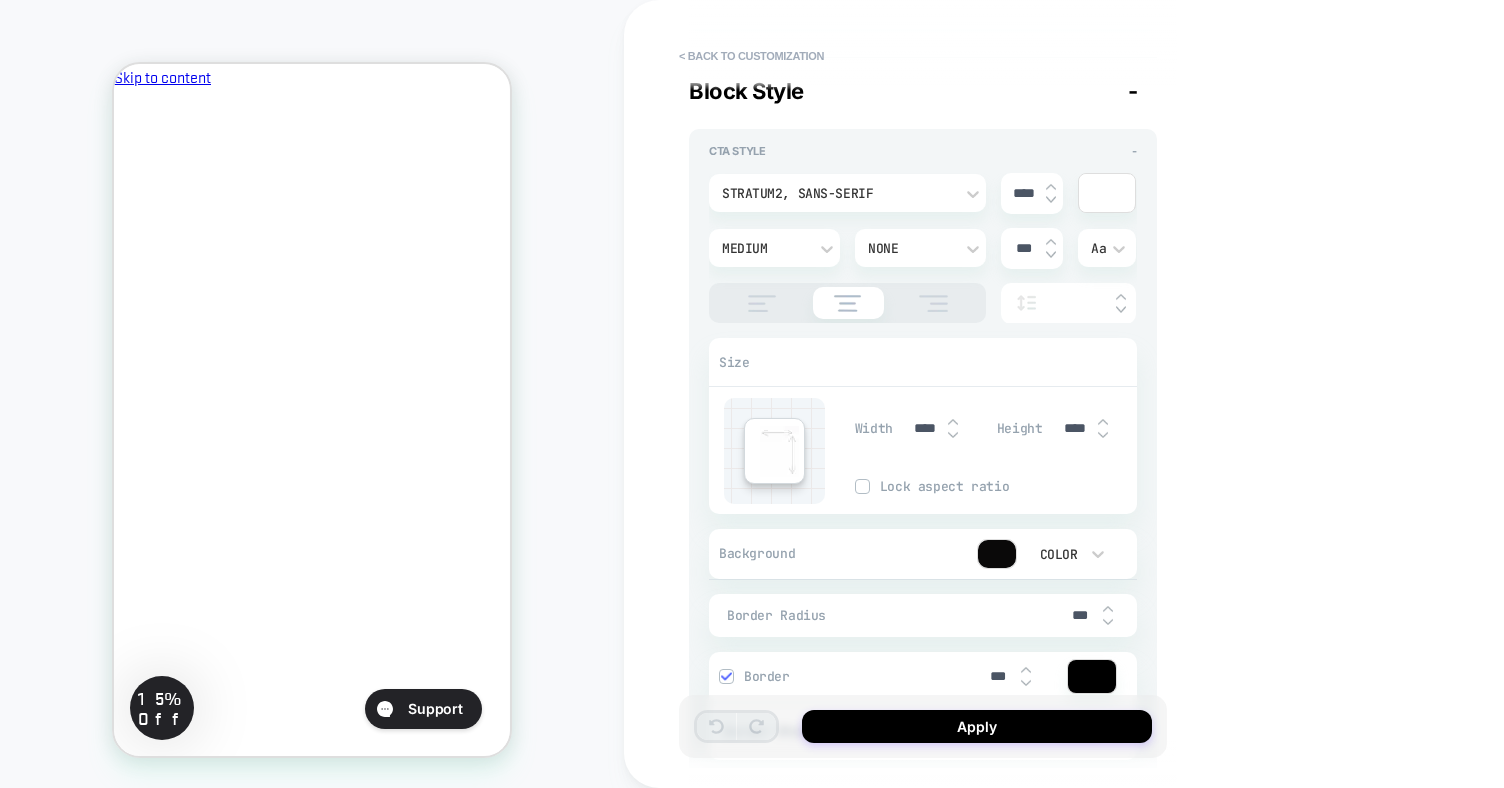 type on "*" 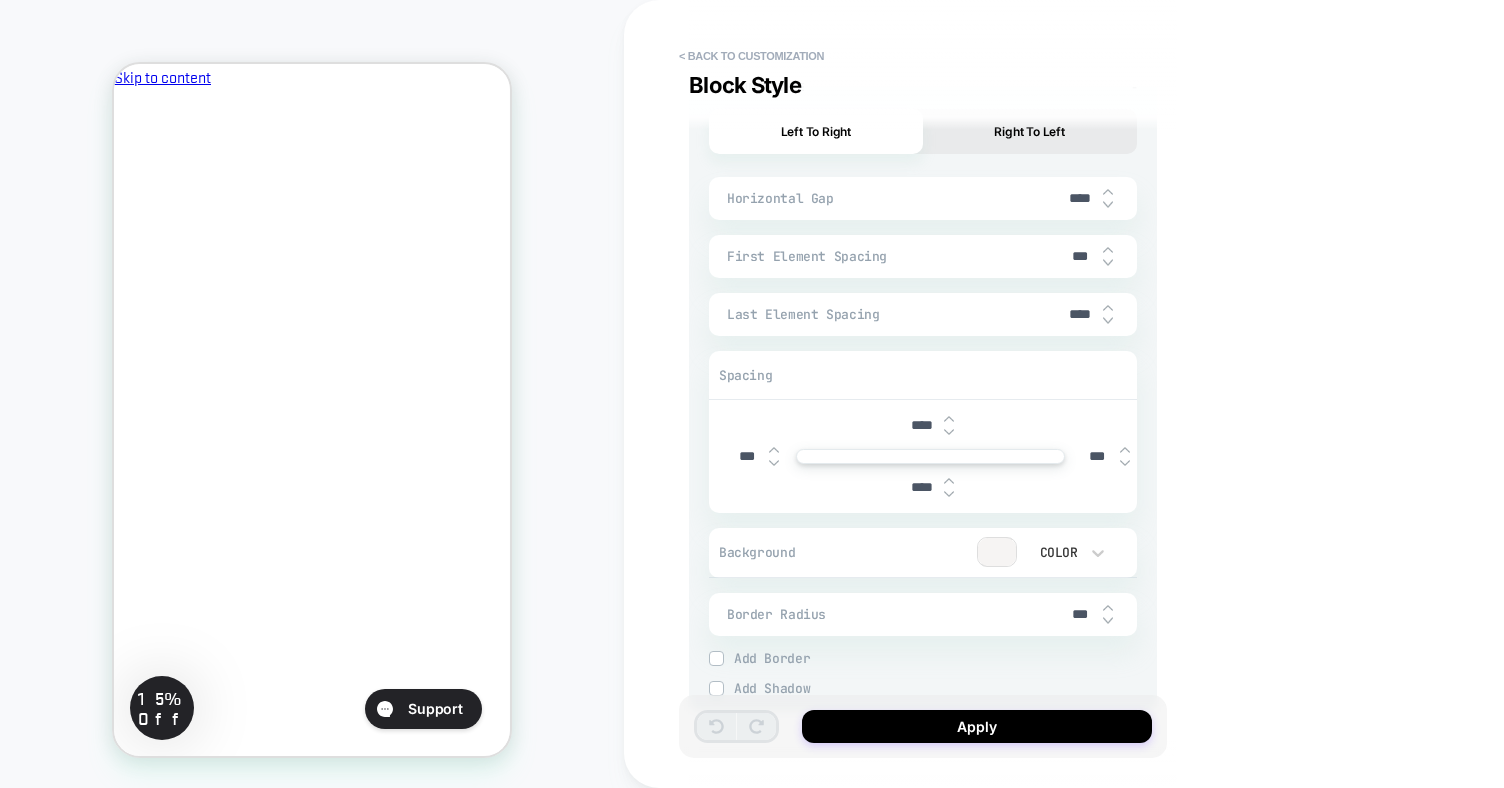 scroll, scrollTop: 1522, scrollLeft: 0, axis: vertical 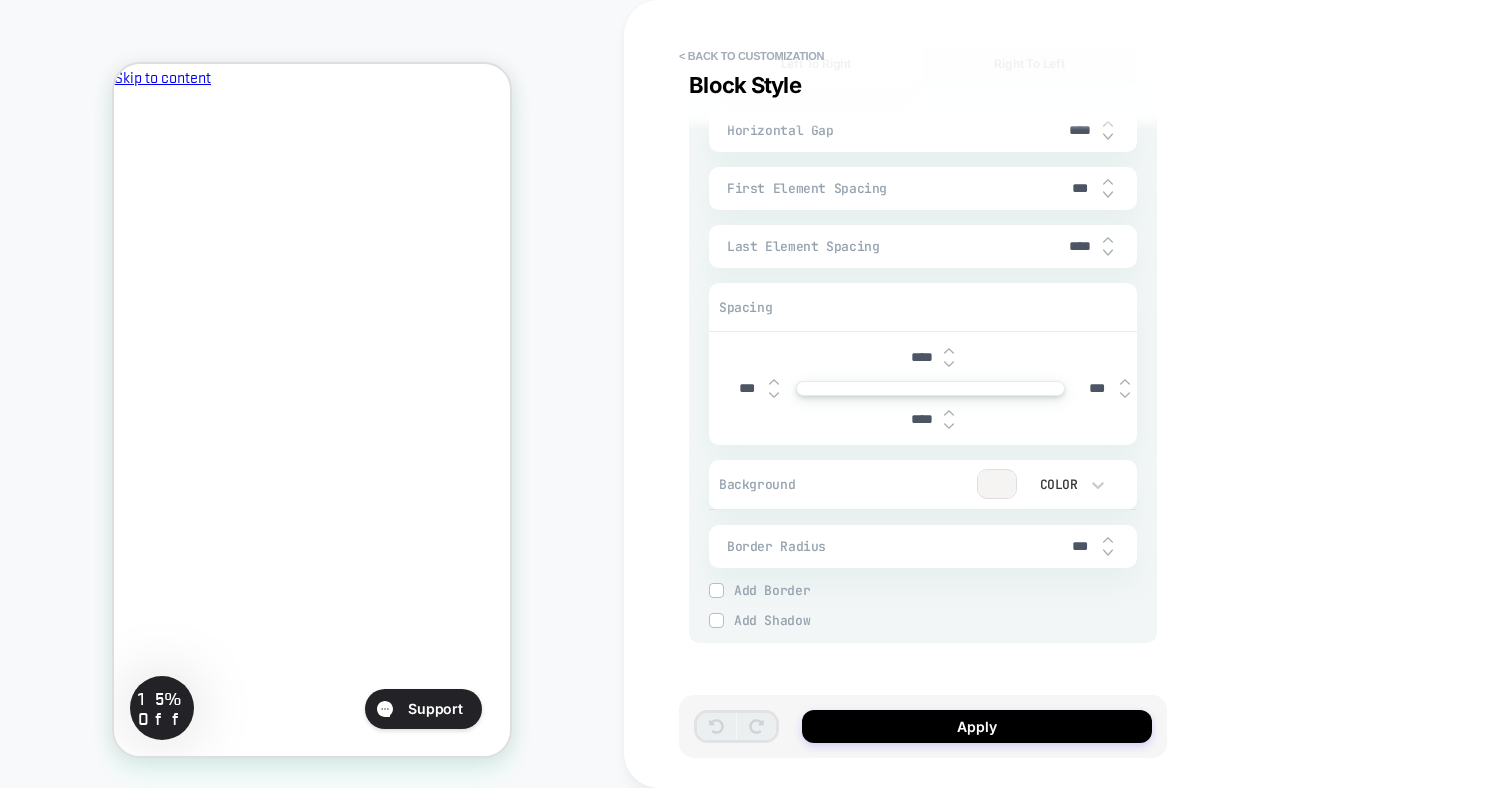 click at bounding box center (997, 484) 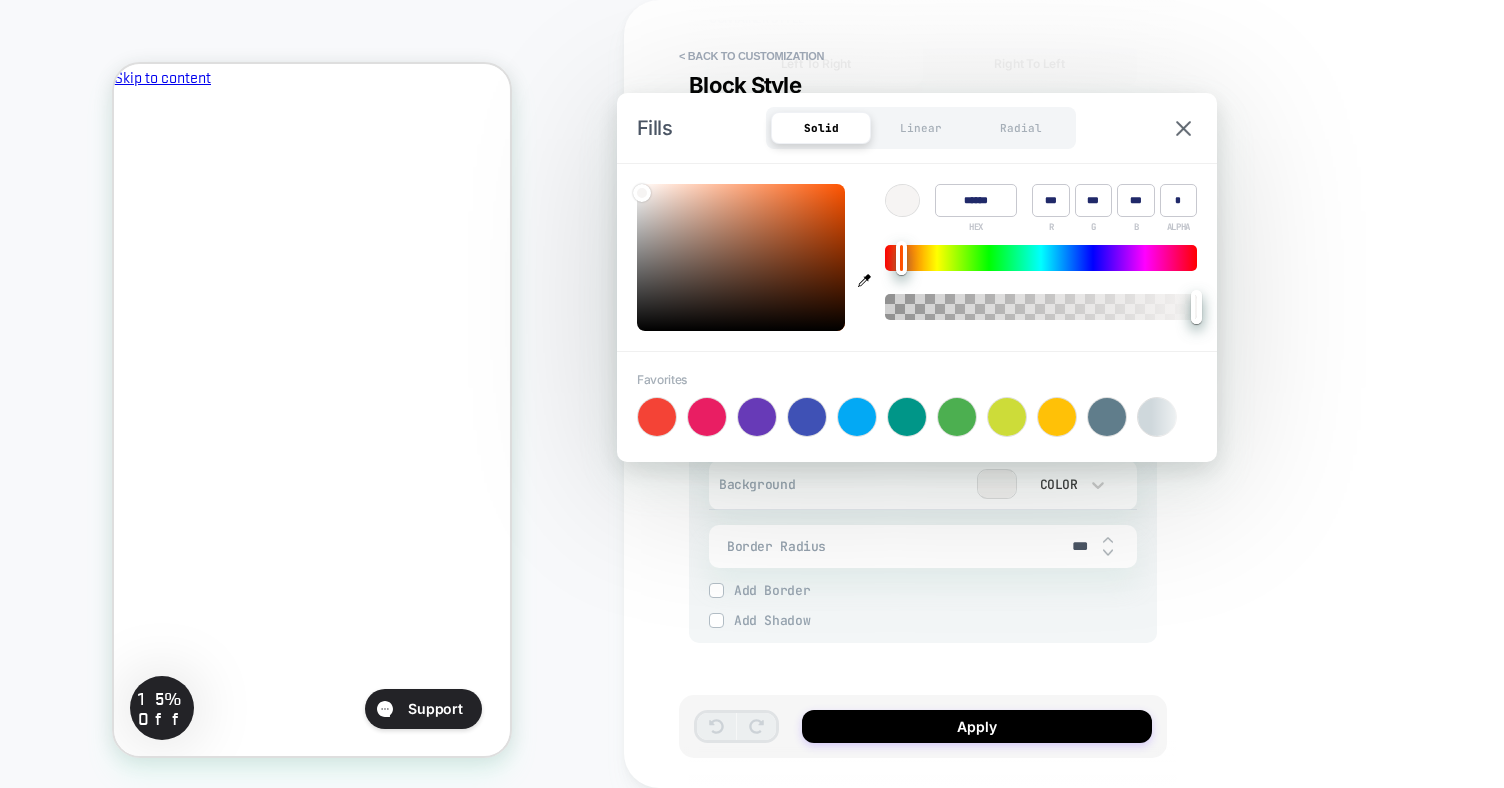 click at bounding box center [865, 257] 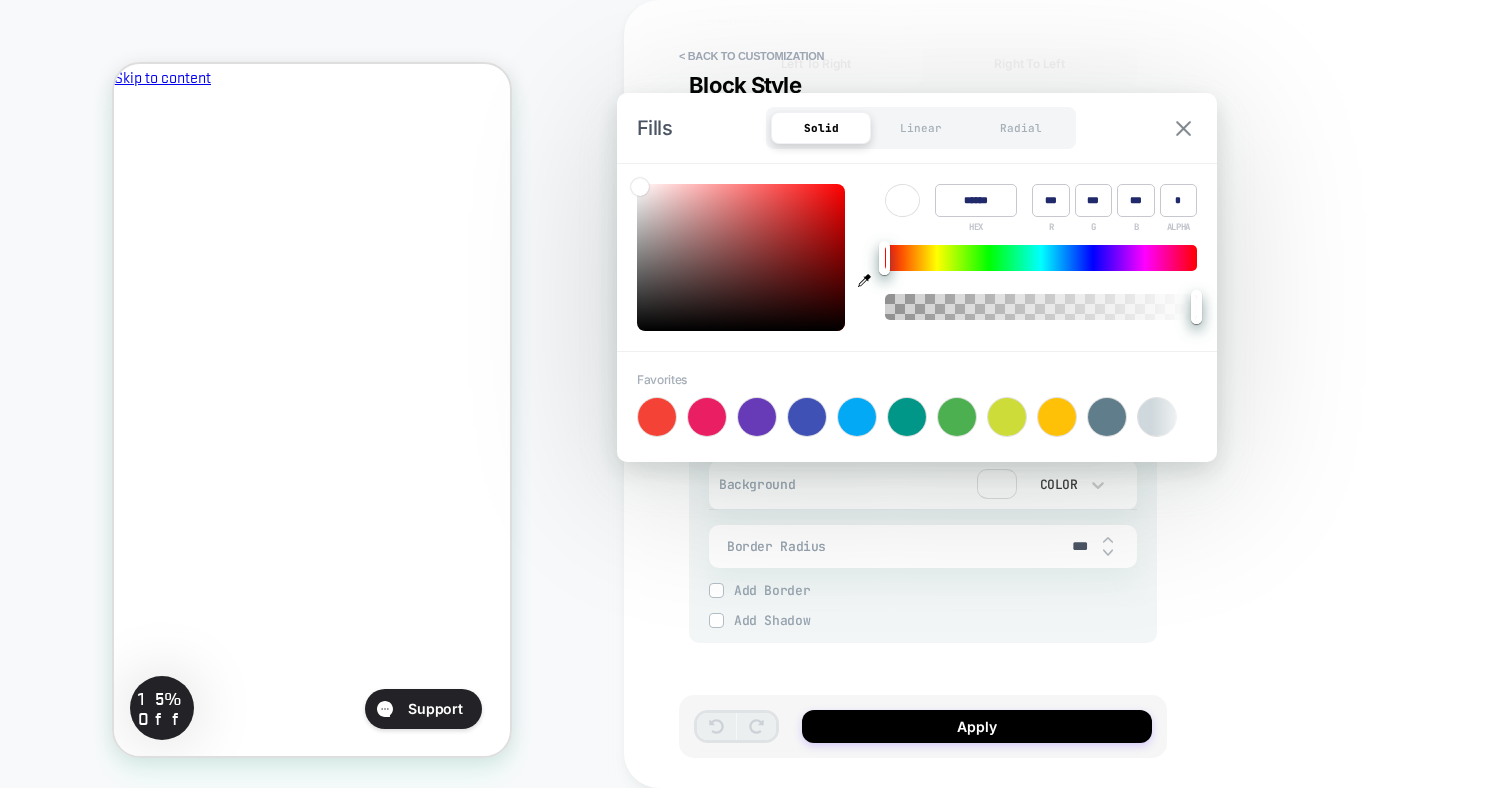 click at bounding box center (1183, 128) 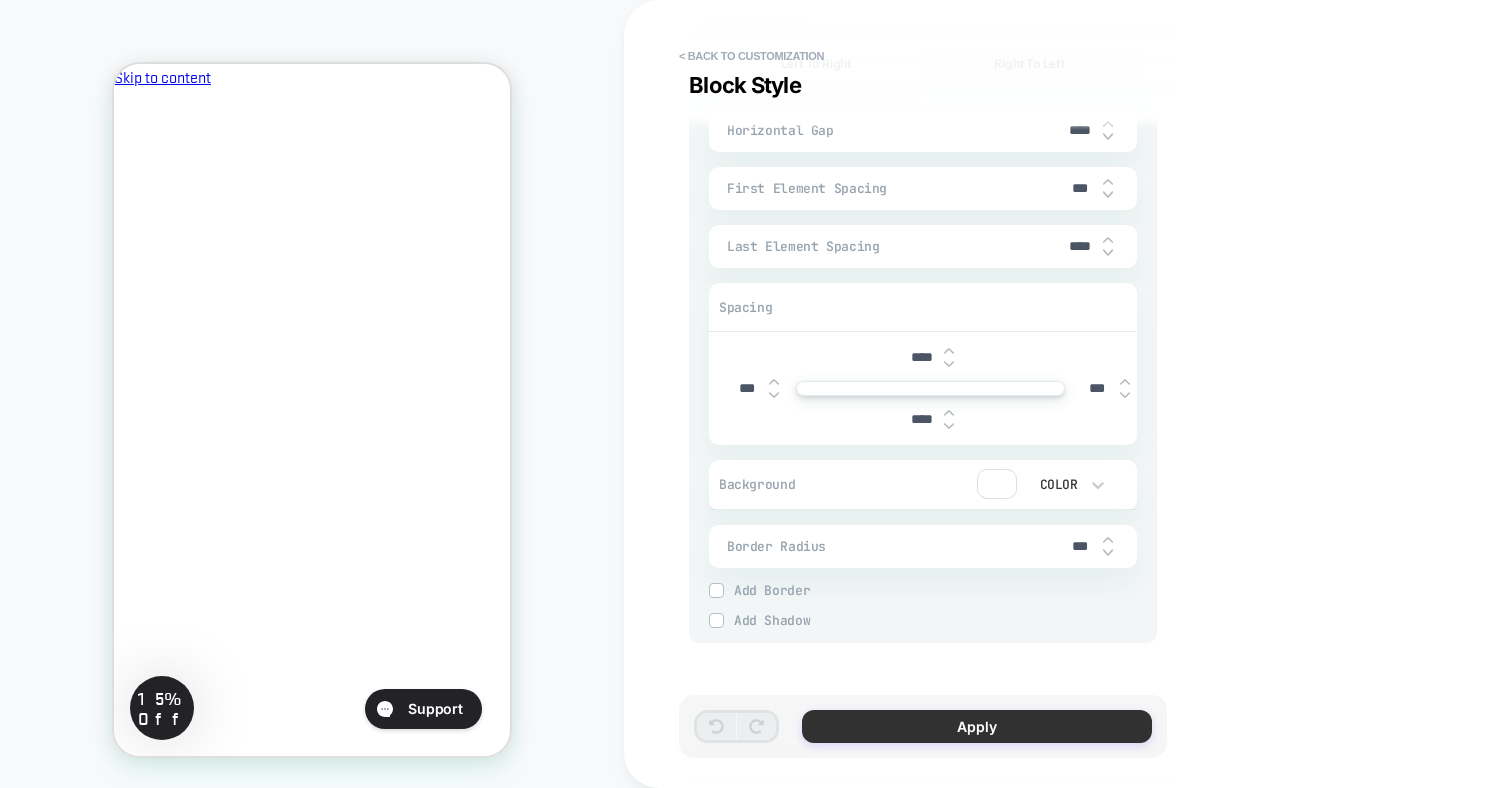click on "Apply" at bounding box center [977, 726] 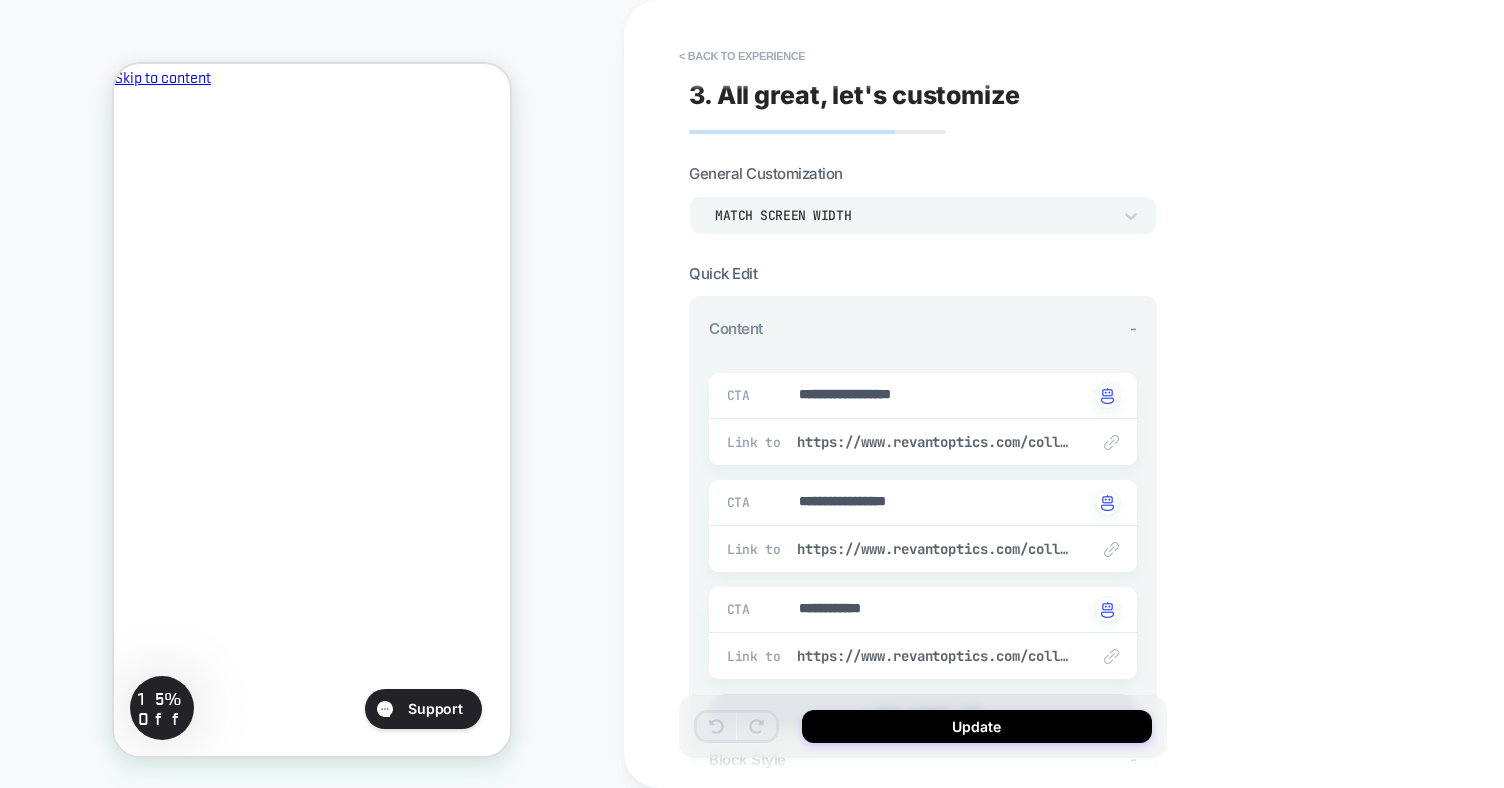 click on "Update" at bounding box center [977, 726] 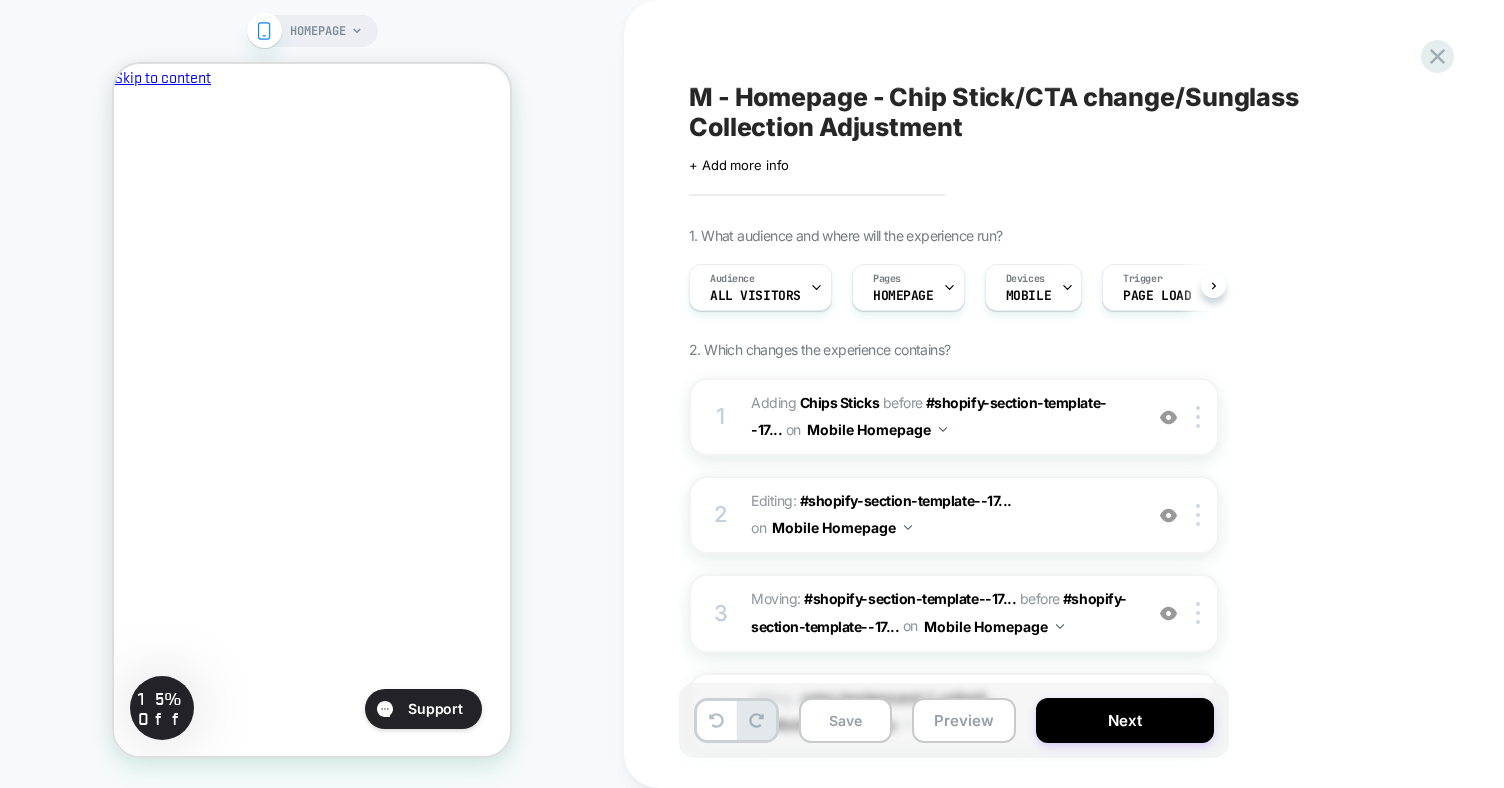 scroll, scrollTop: 0, scrollLeft: 1, axis: horizontal 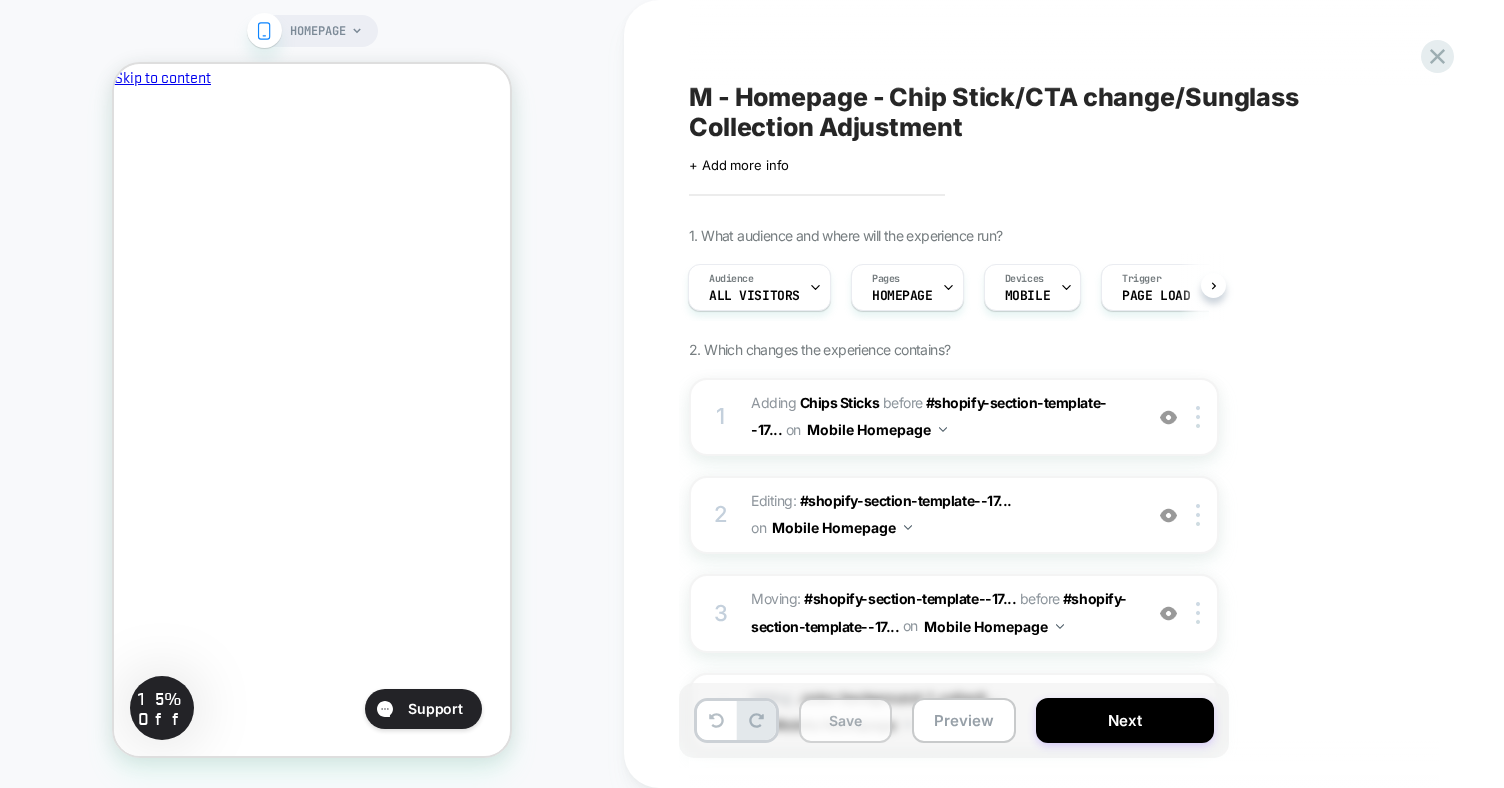 click on "Save" at bounding box center [845, 720] 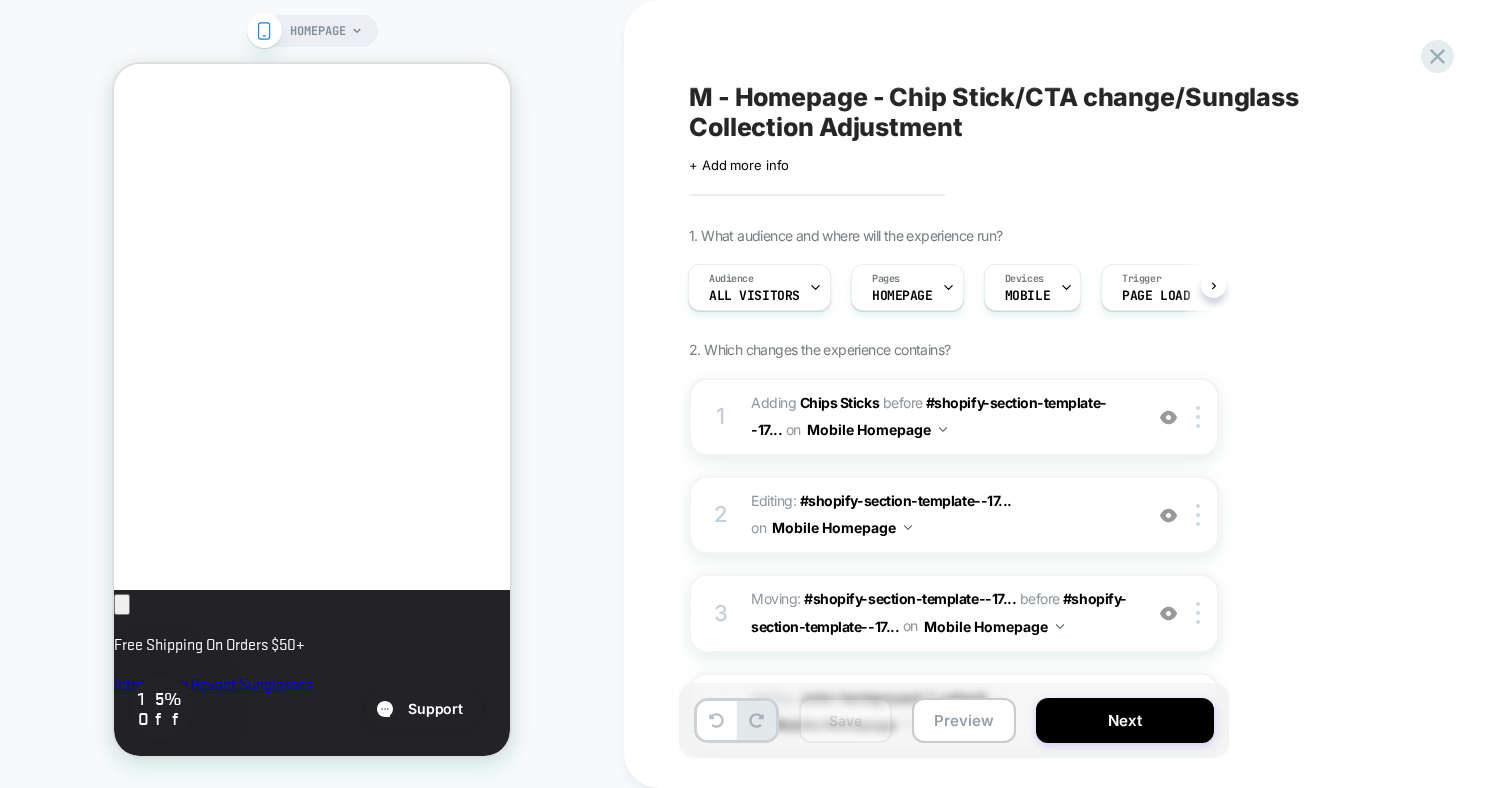 scroll, scrollTop: 744, scrollLeft: 0, axis: vertical 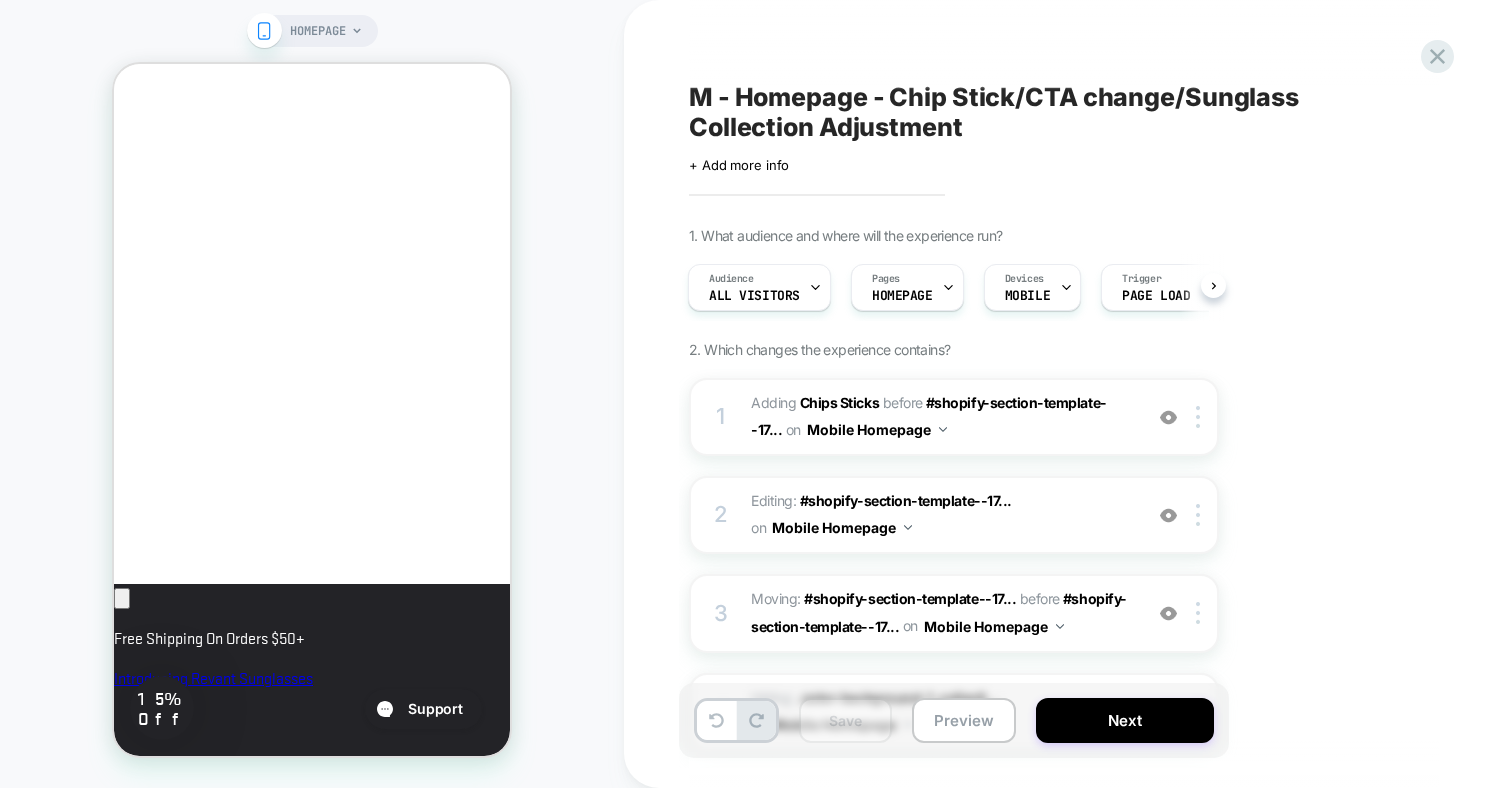 click at bounding box center [0, 788] 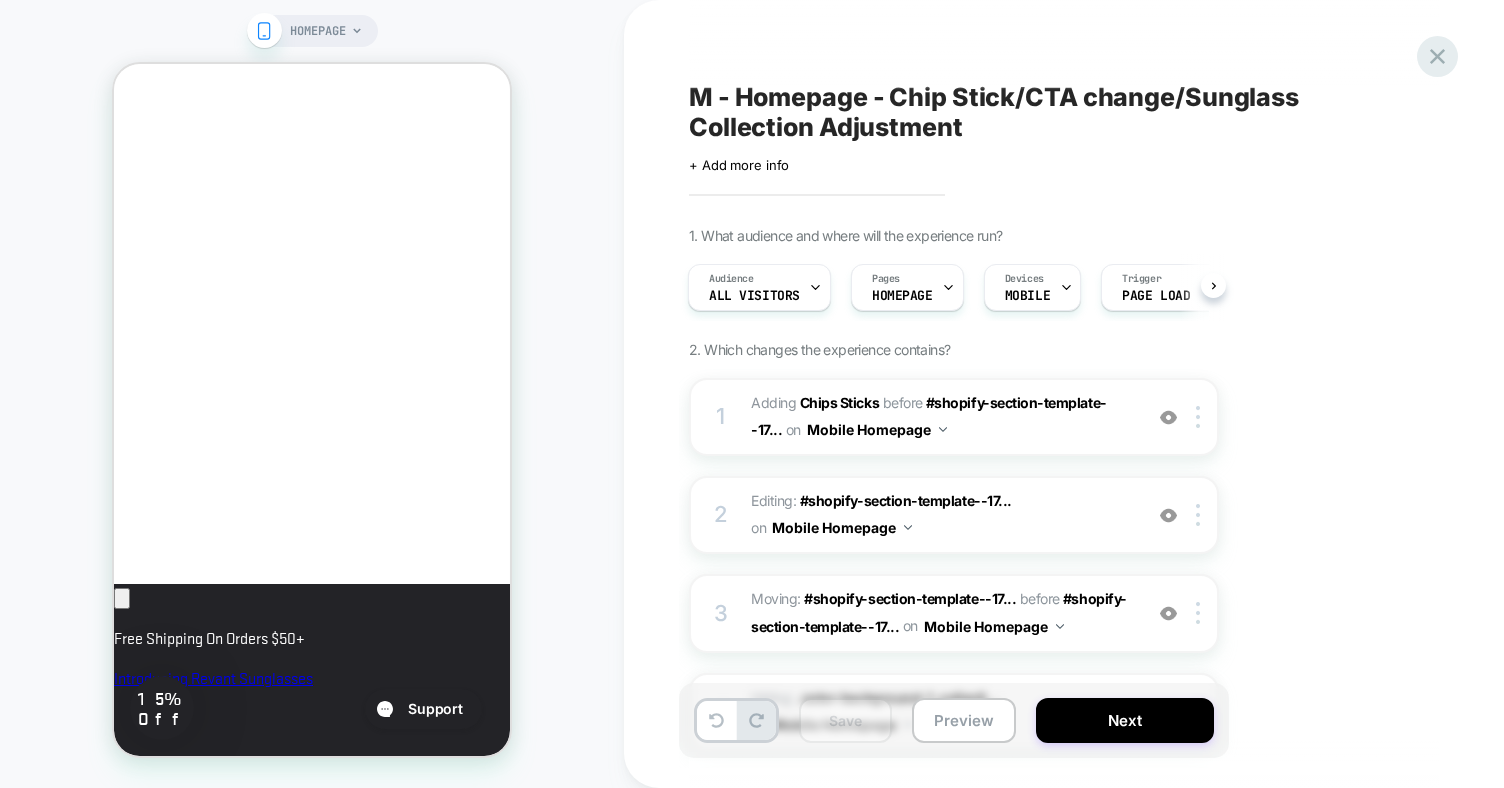 click 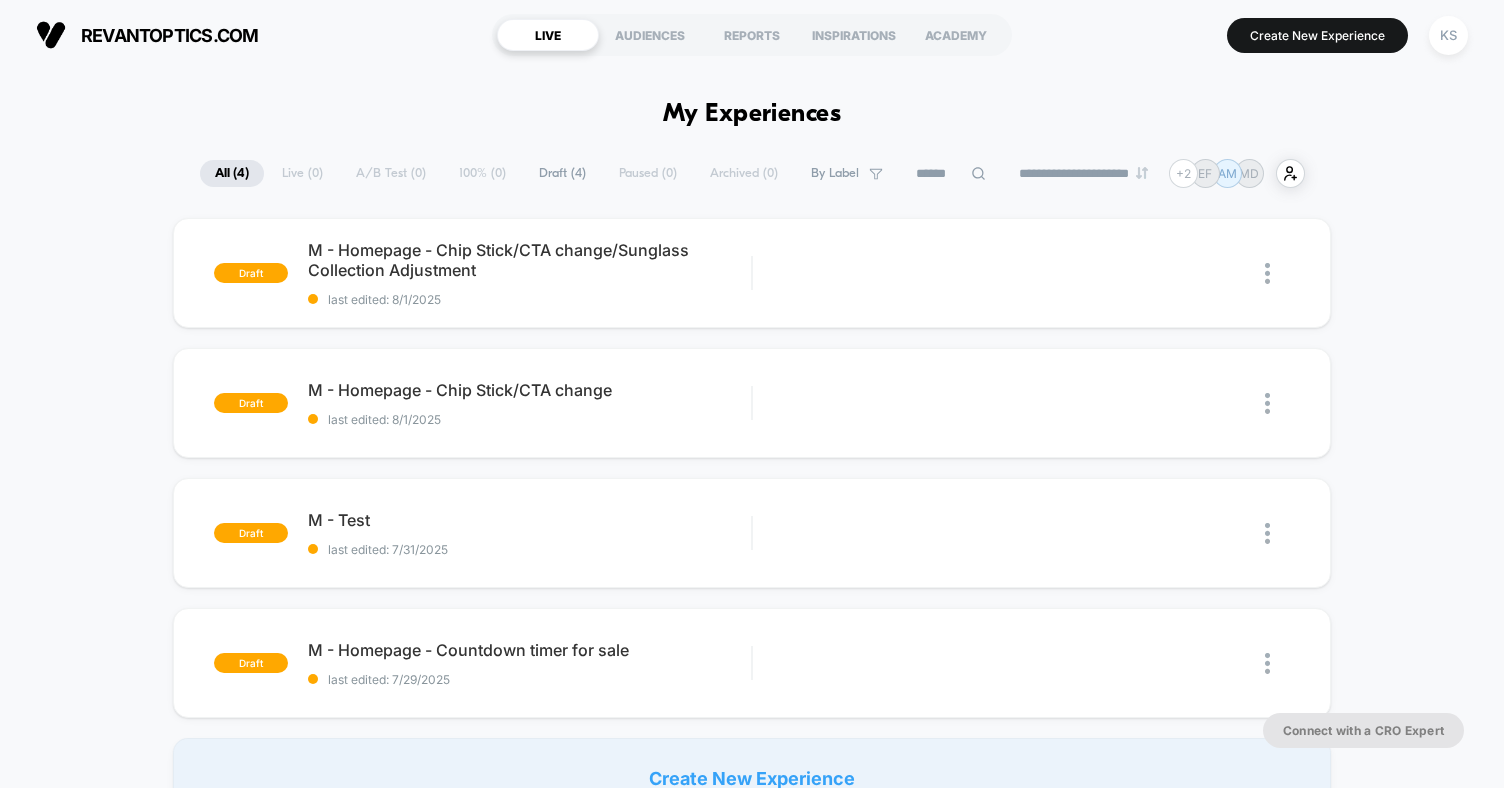 scroll, scrollTop: 0, scrollLeft: 0, axis: both 